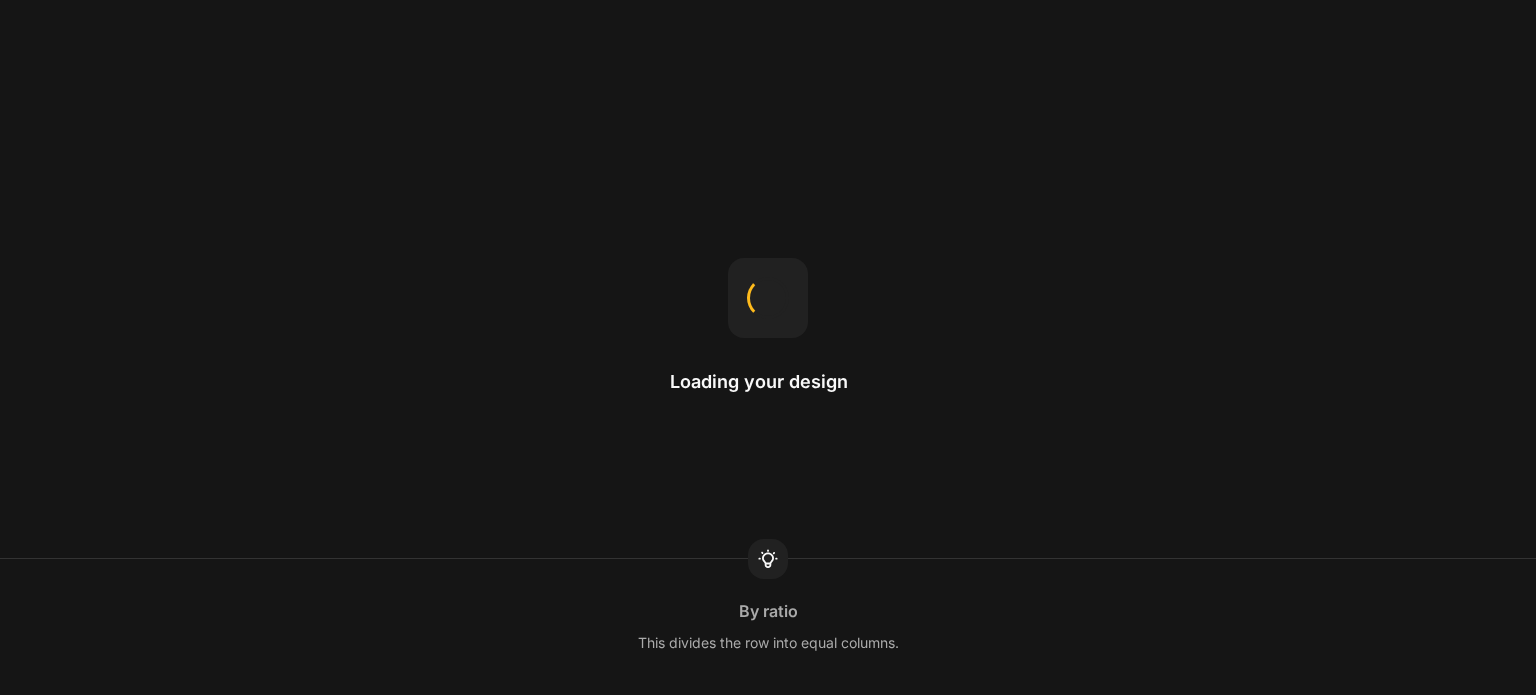 scroll, scrollTop: 0, scrollLeft: 0, axis: both 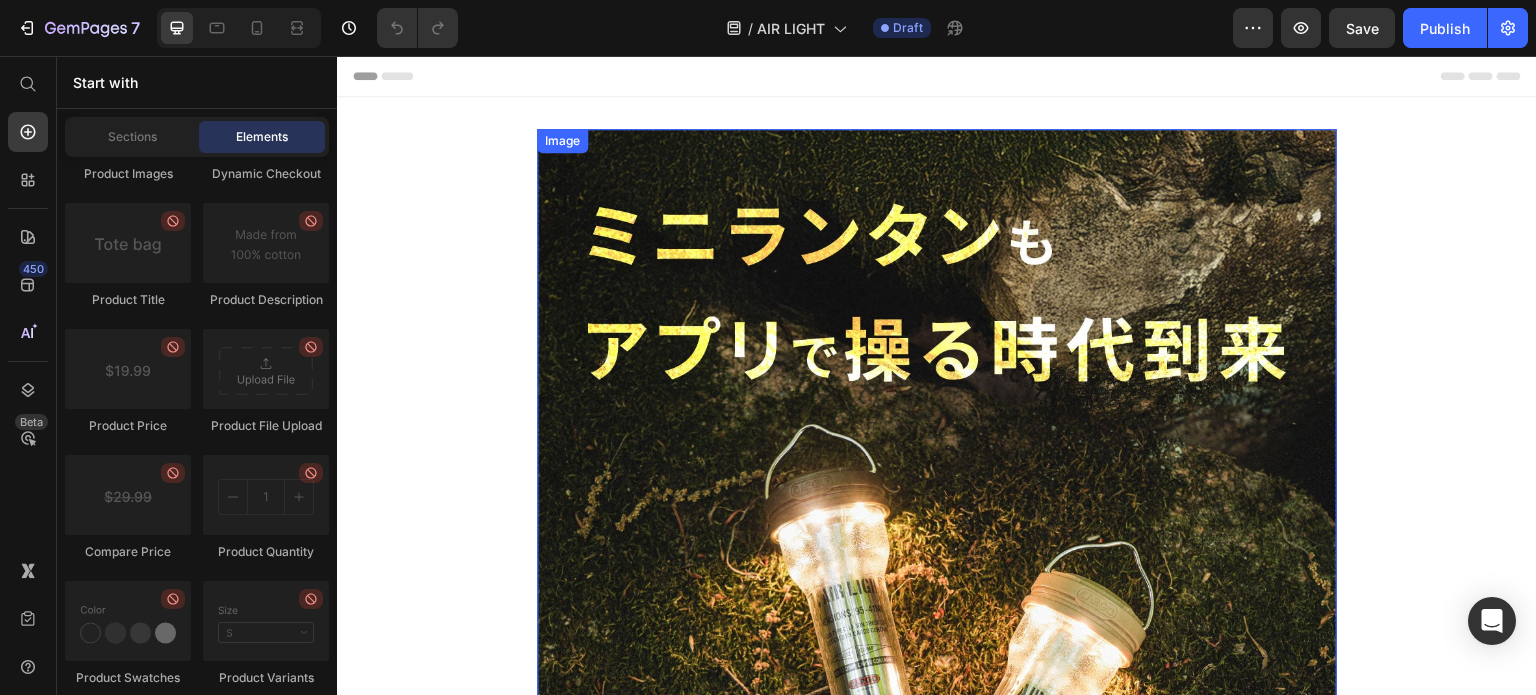 click at bounding box center [937, 811] 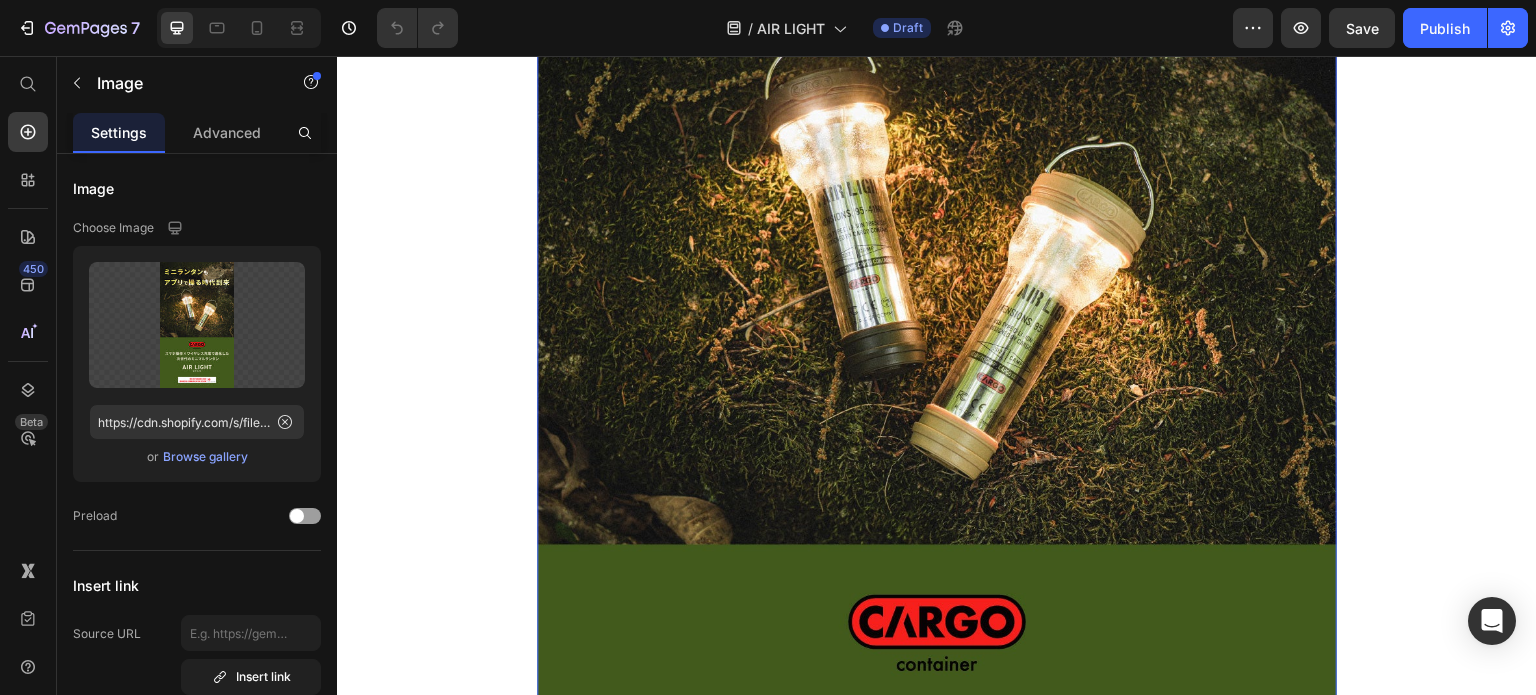 scroll, scrollTop: 0, scrollLeft: 0, axis: both 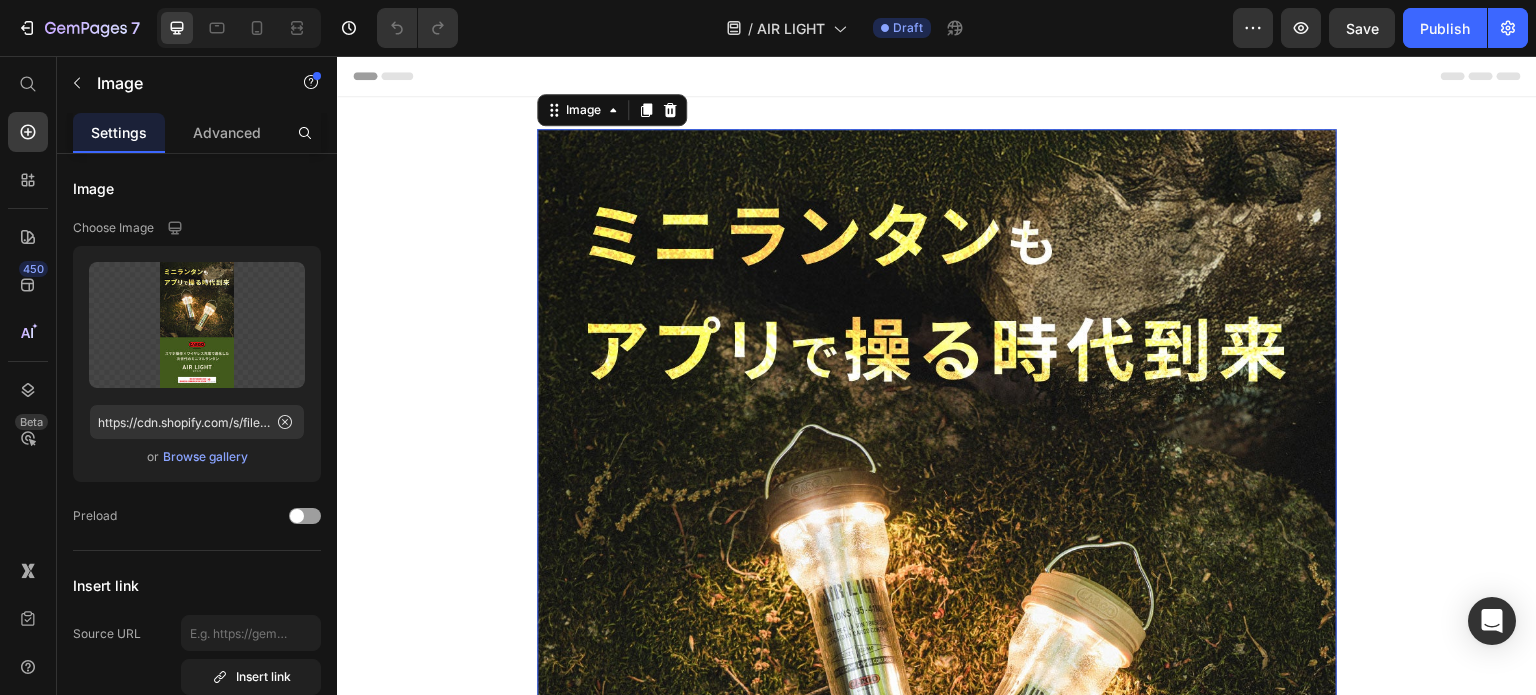 click at bounding box center [937, 811] 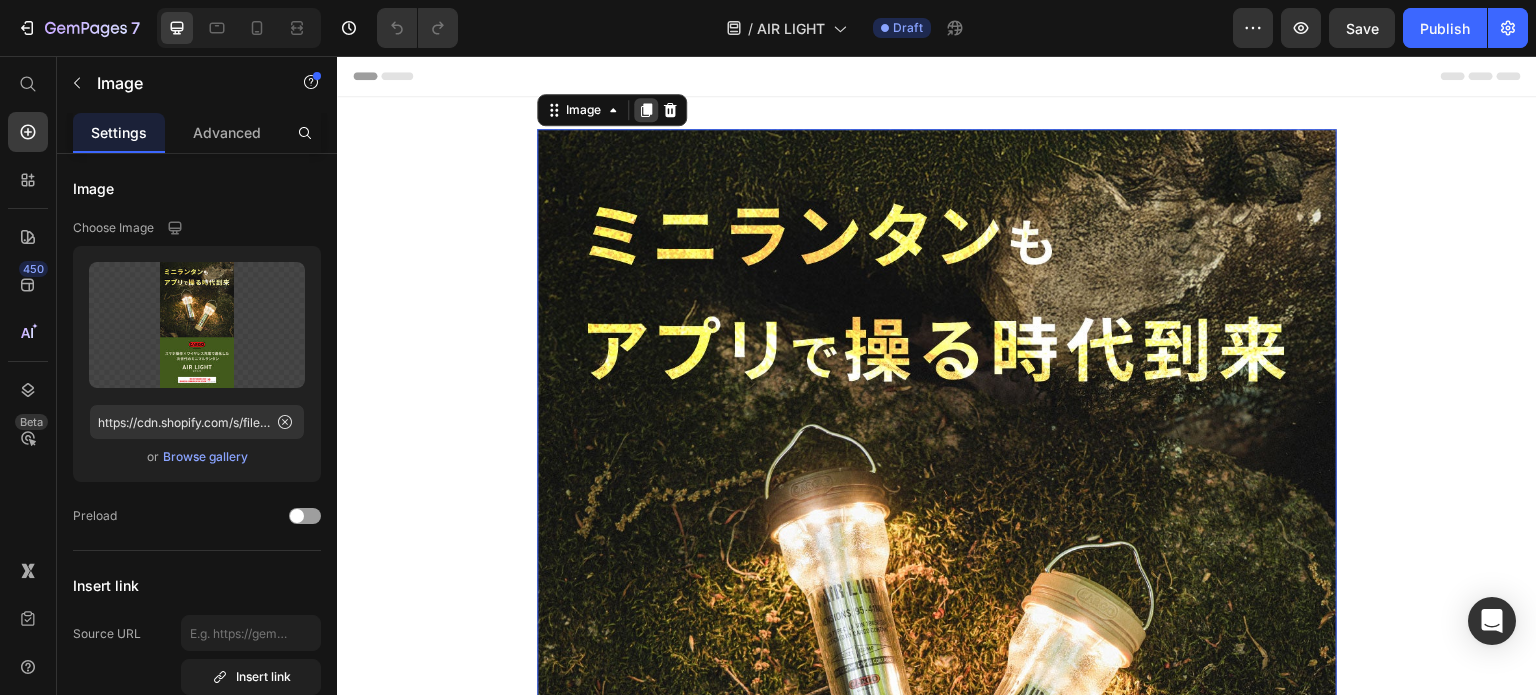 click 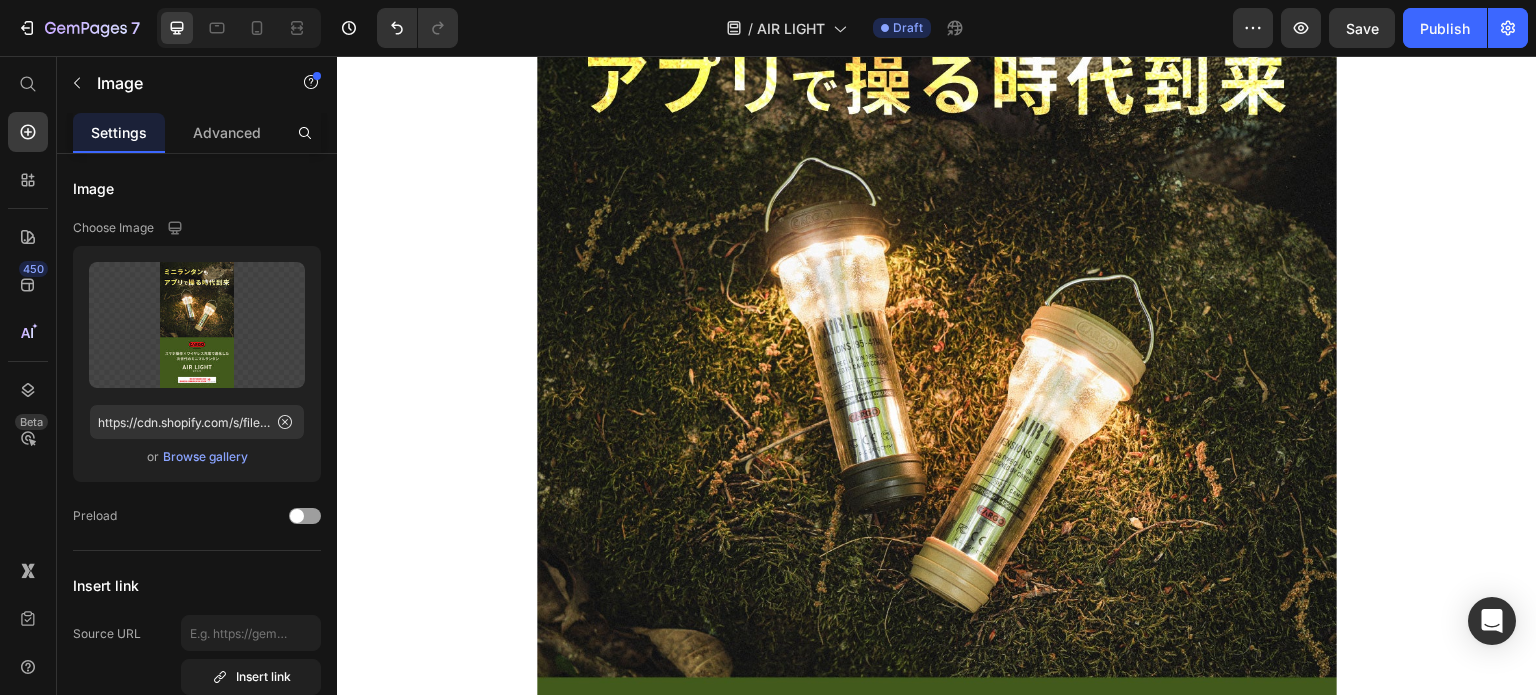 scroll, scrollTop: 0, scrollLeft: 0, axis: both 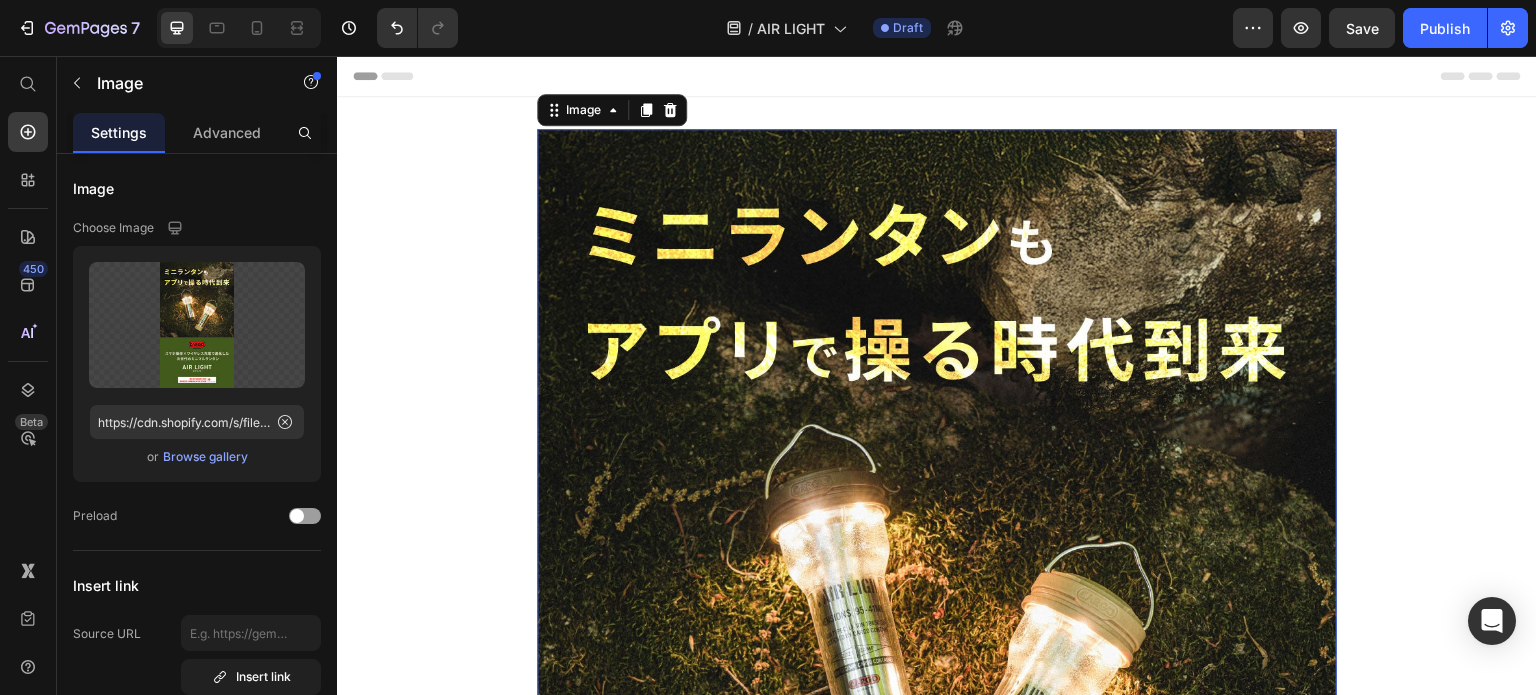 click at bounding box center (937, 811) 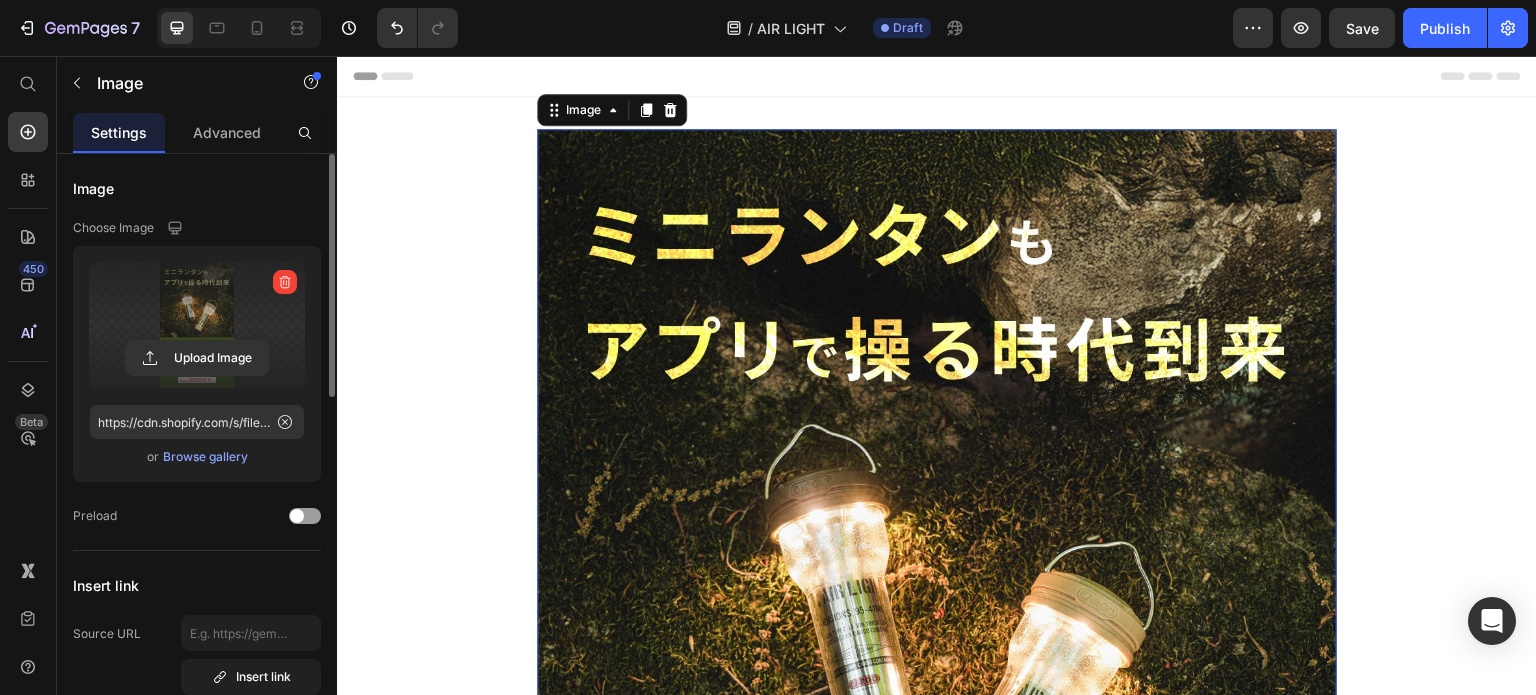 click at bounding box center (197, 325) 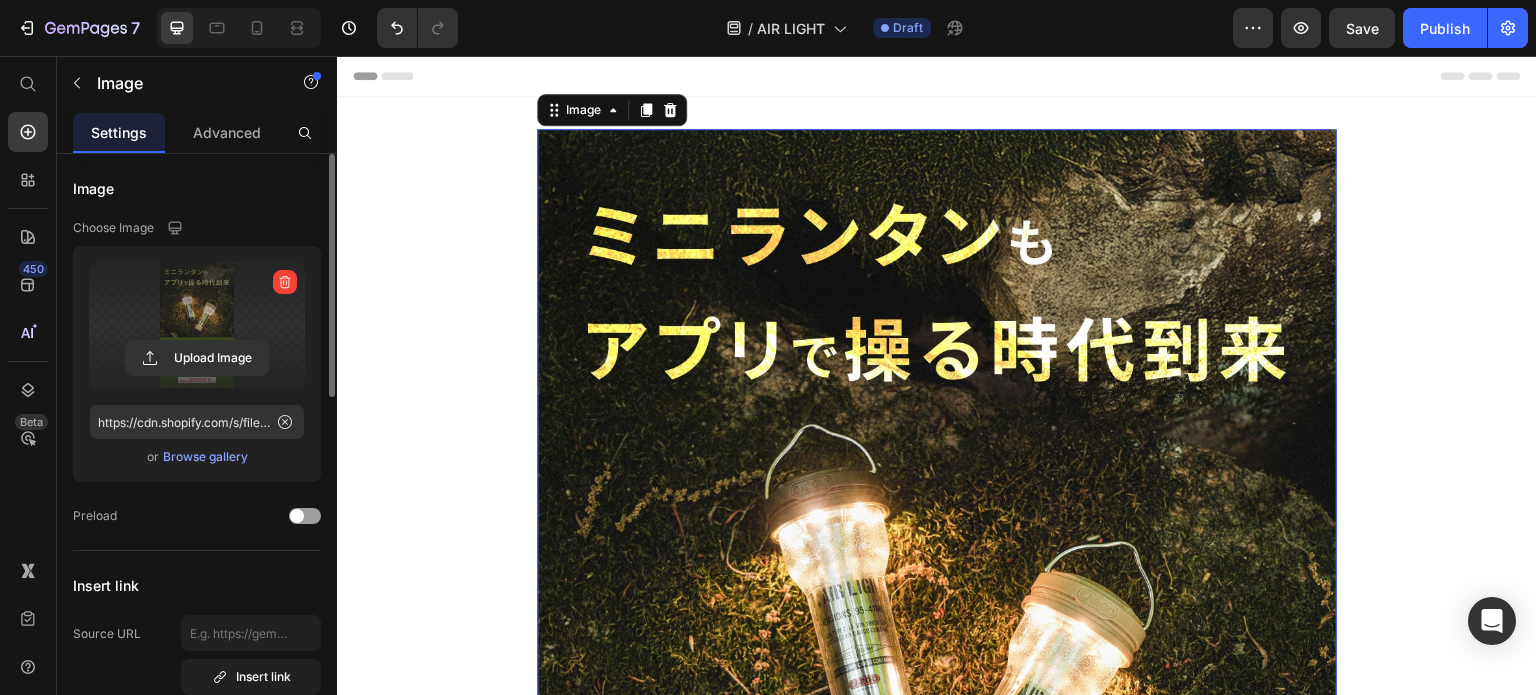 click 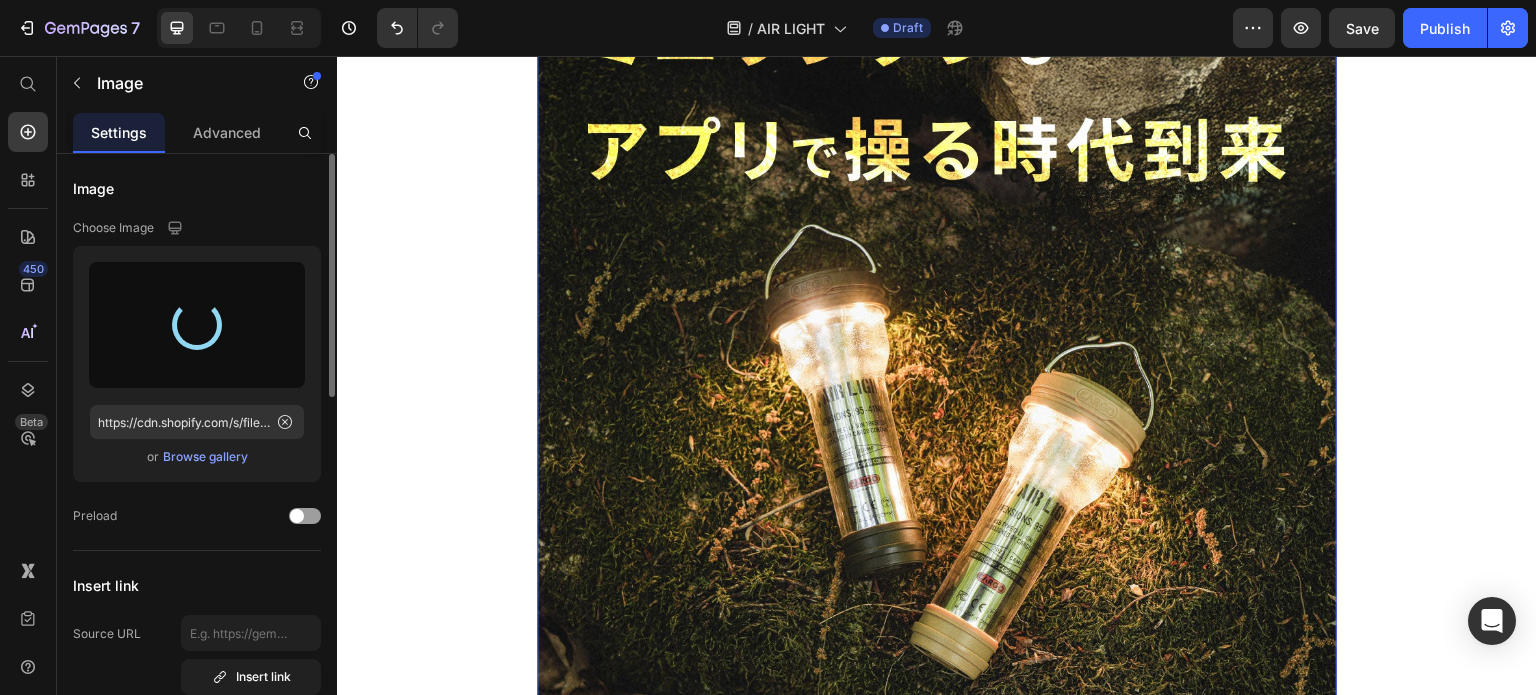 type on "https://cdn.shopify.com/s/files/1/0709/3039/9490/files/gempages_528427219719029712-93d7352a-4999-48c1-8c6c-7945f76602ad.png" 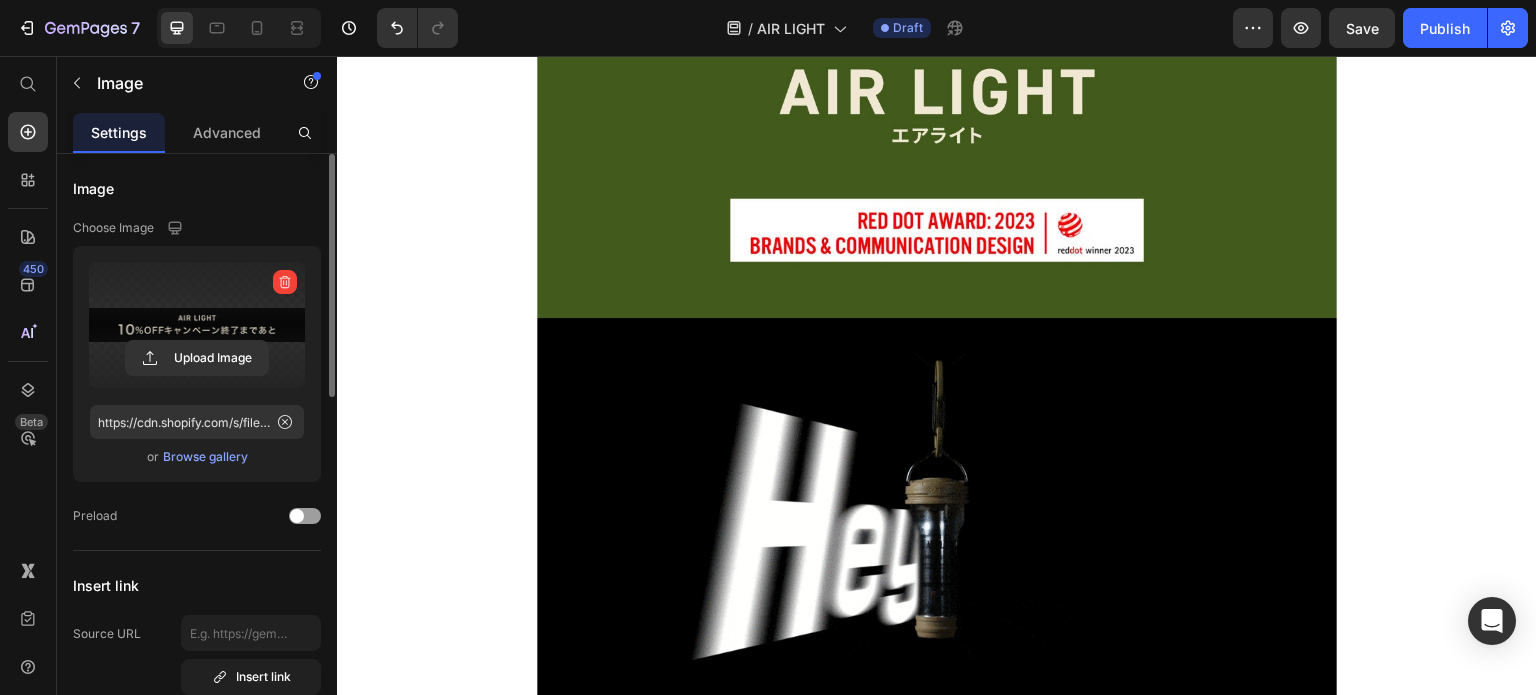 scroll, scrollTop: 0, scrollLeft: 0, axis: both 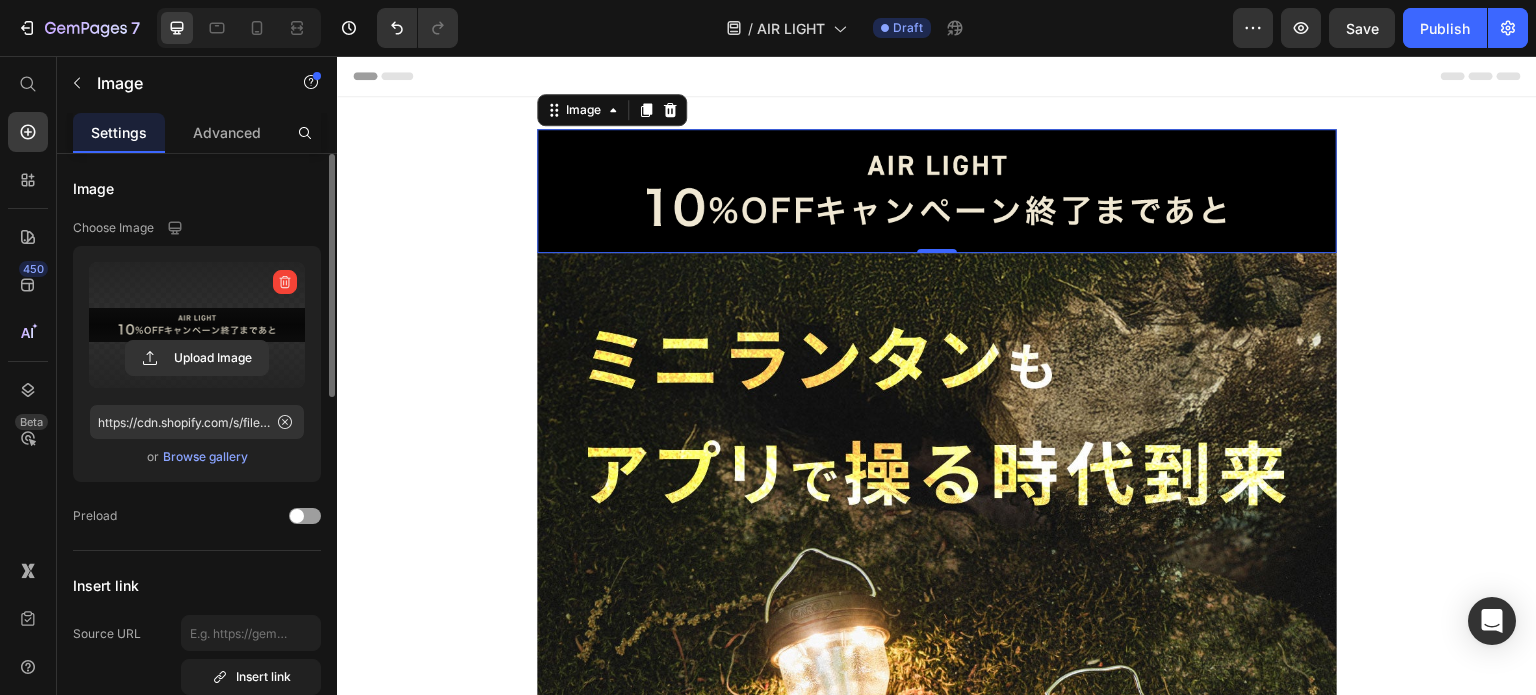 click at bounding box center (937, 191) 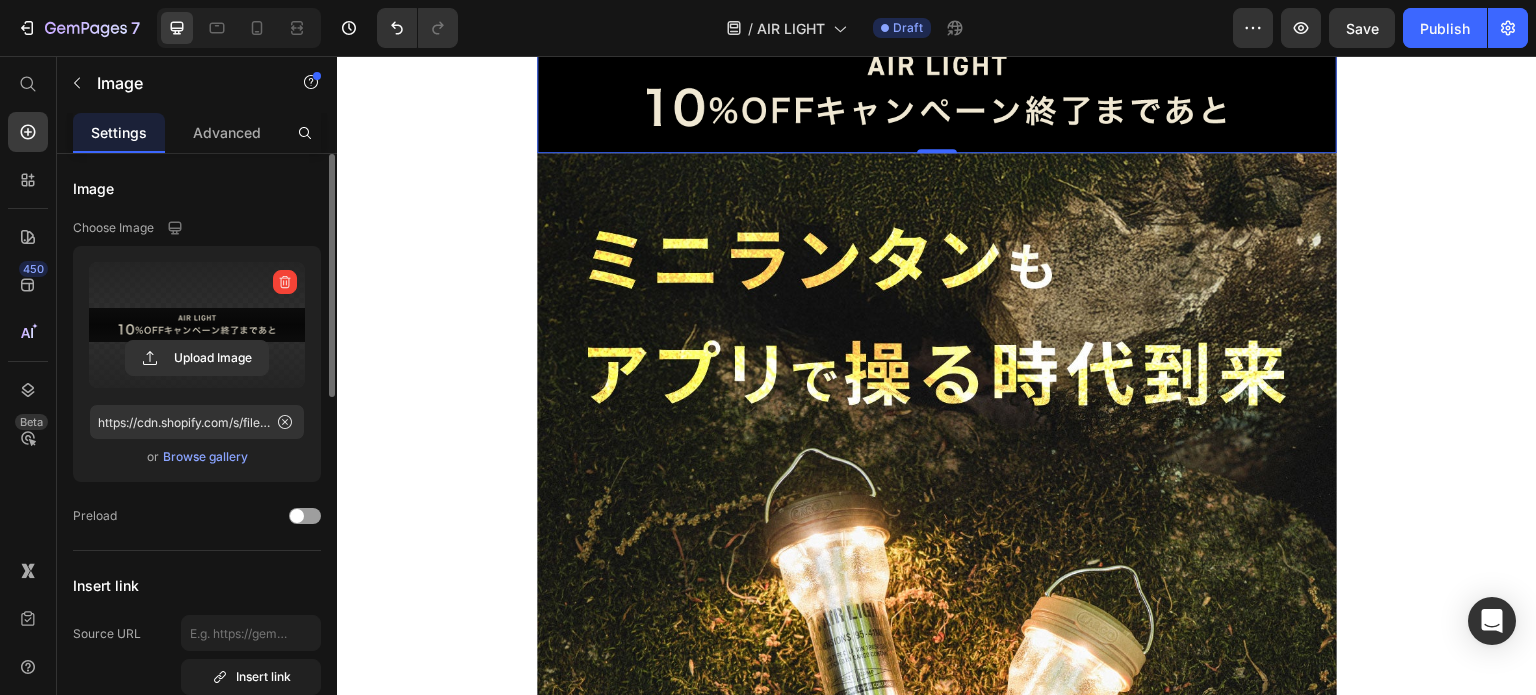scroll, scrollTop: 0, scrollLeft: 0, axis: both 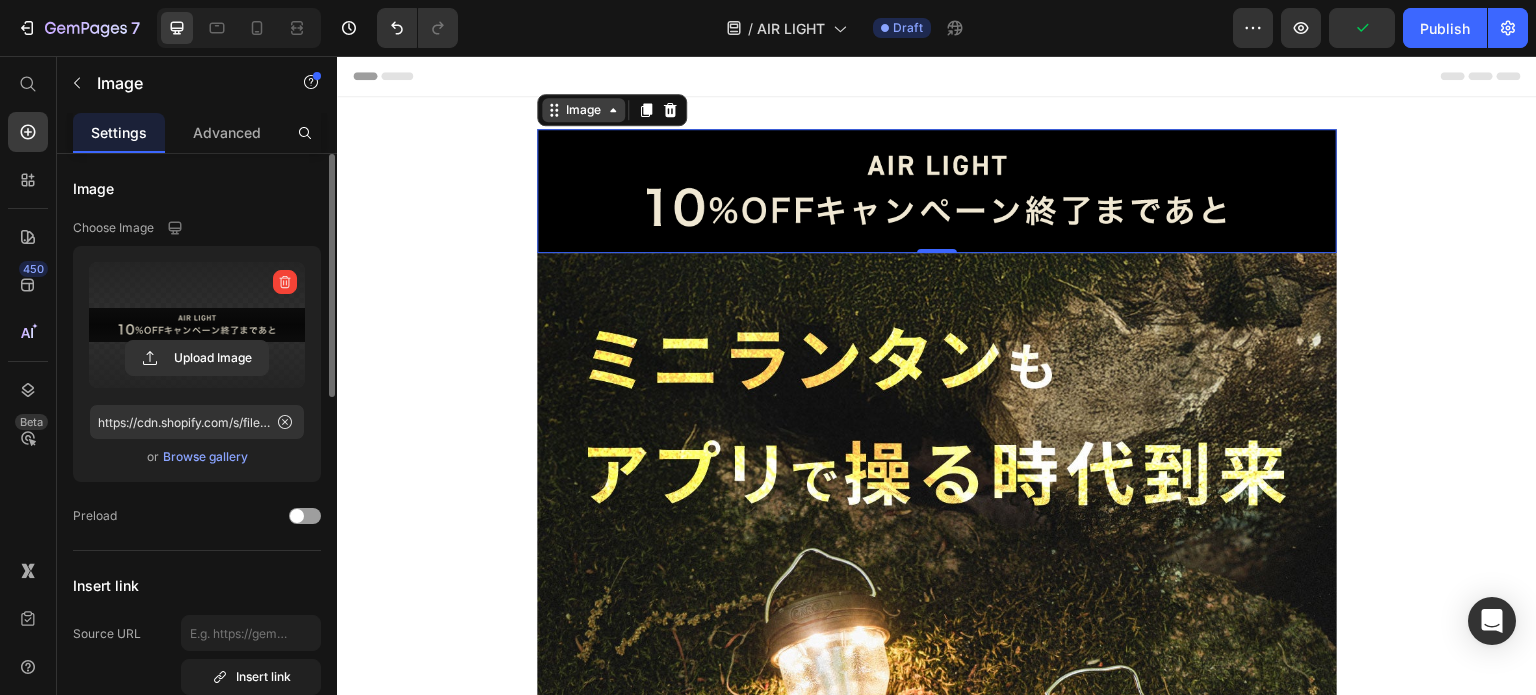 click 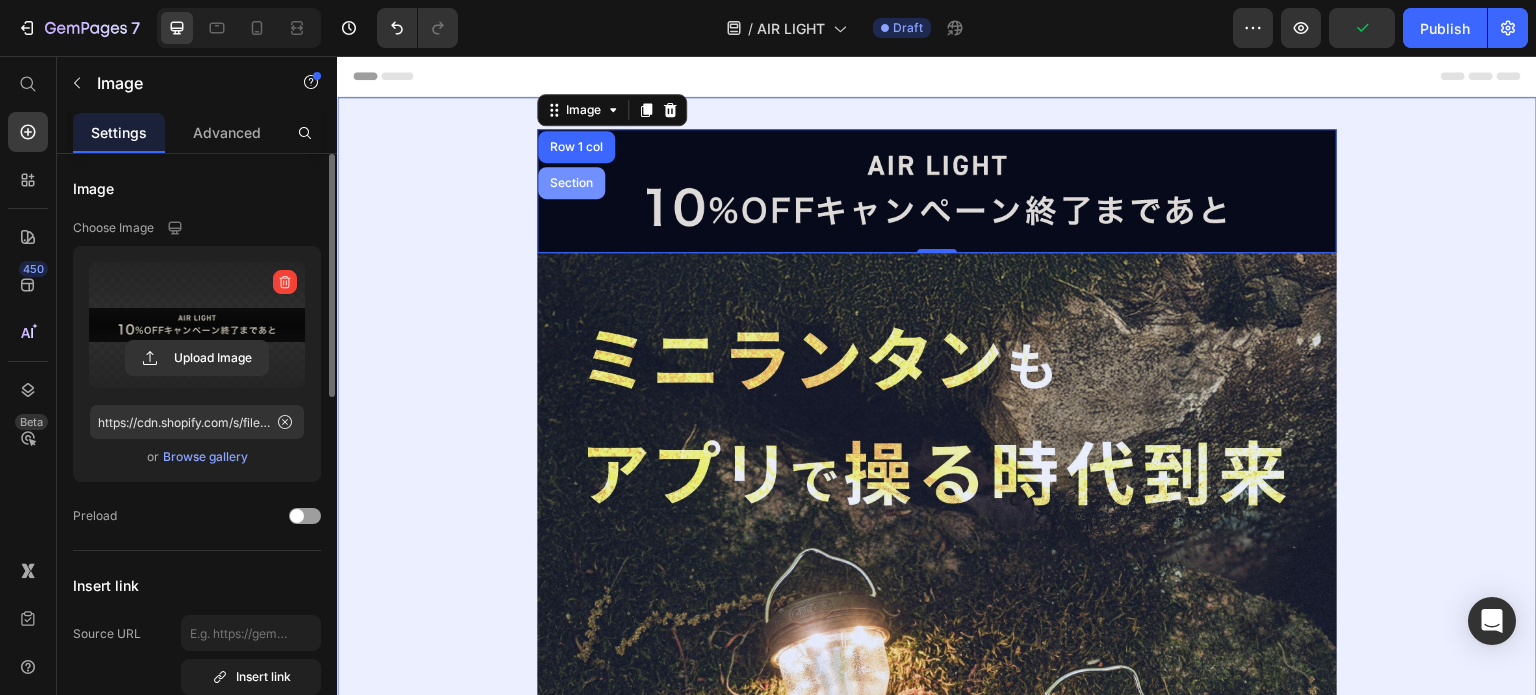 click on "Section" at bounding box center (571, 183) 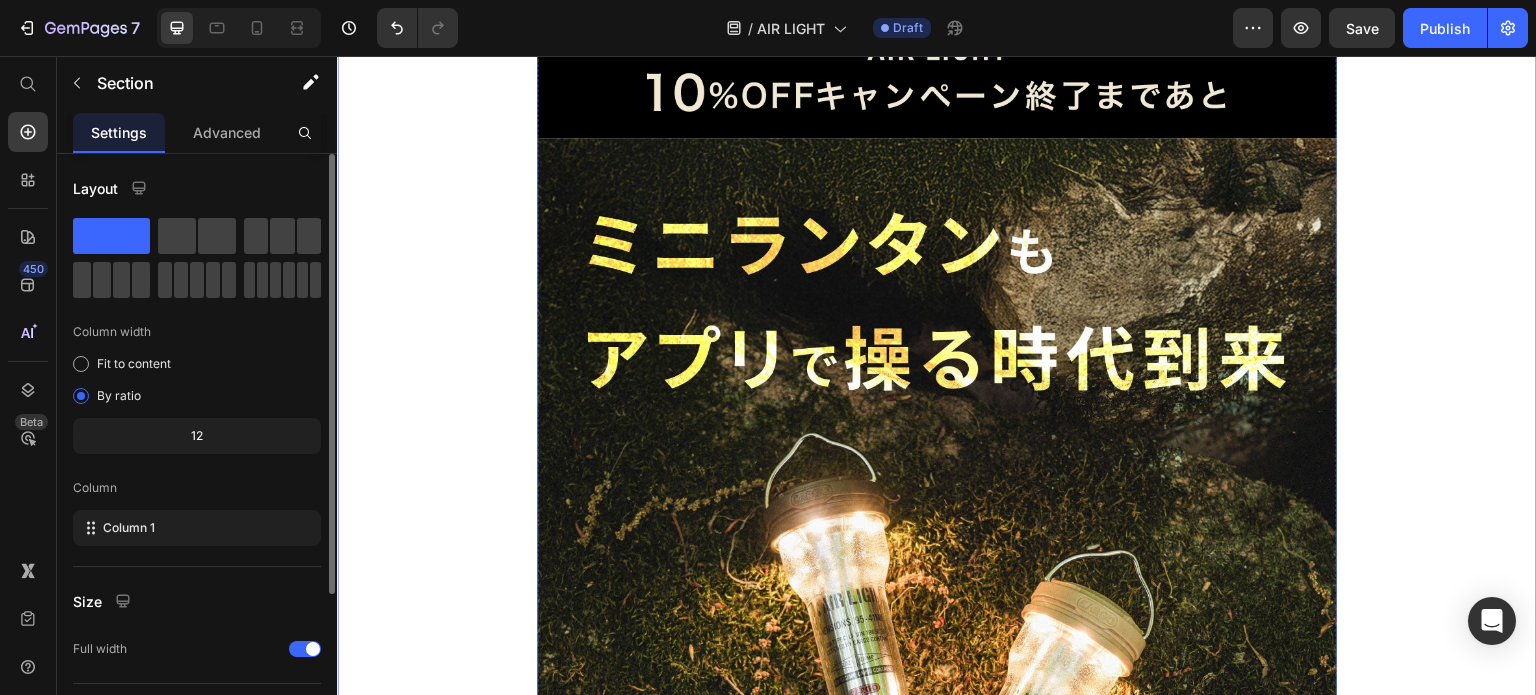 scroll, scrollTop: 0, scrollLeft: 0, axis: both 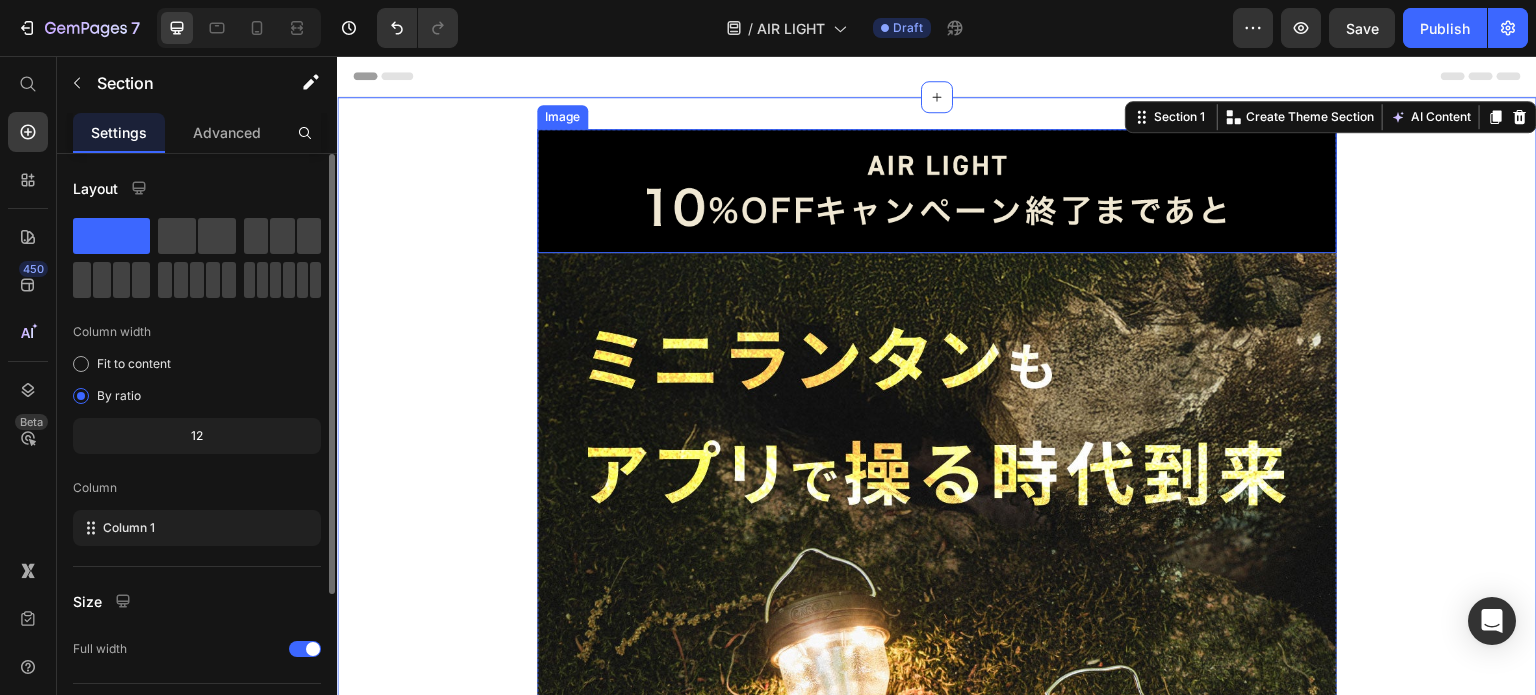 click at bounding box center [937, 191] 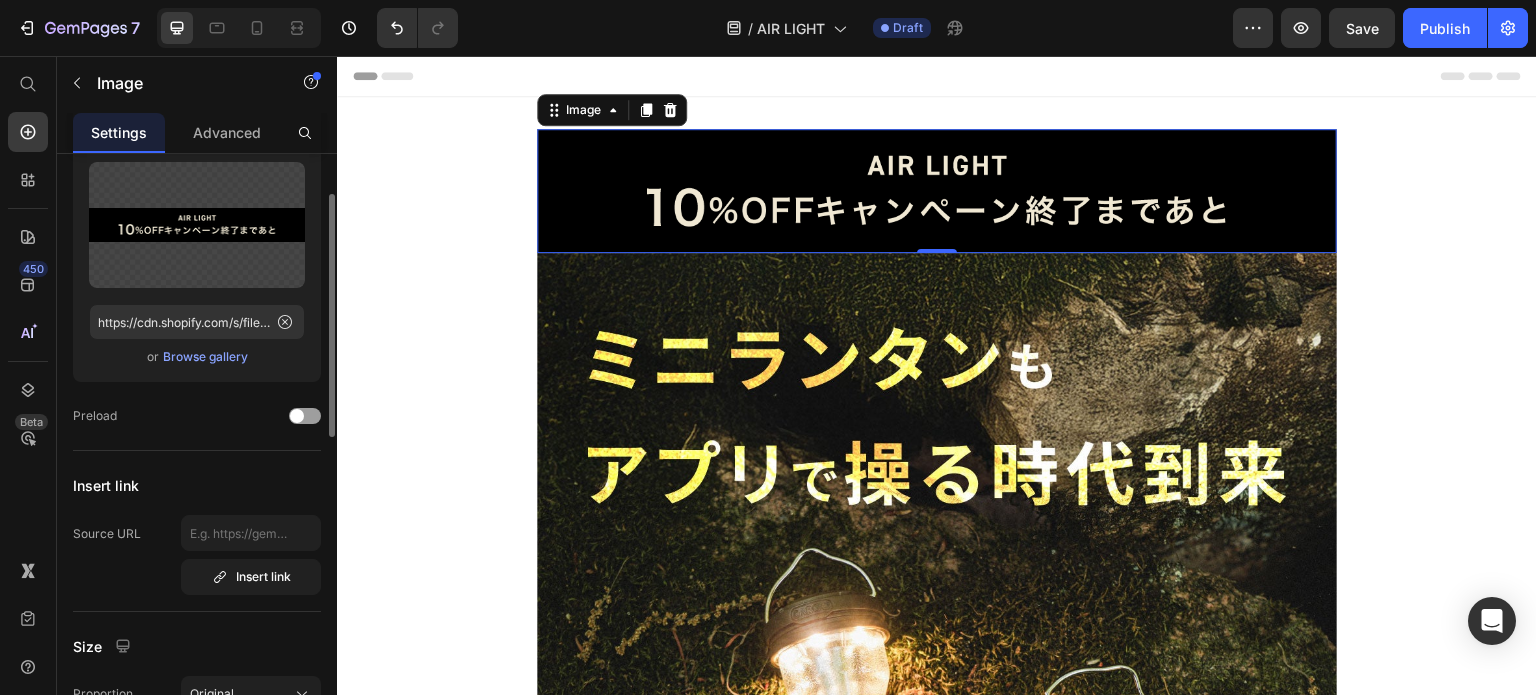 scroll, scrollTop: 0, scrollLeft: 0, axis: both 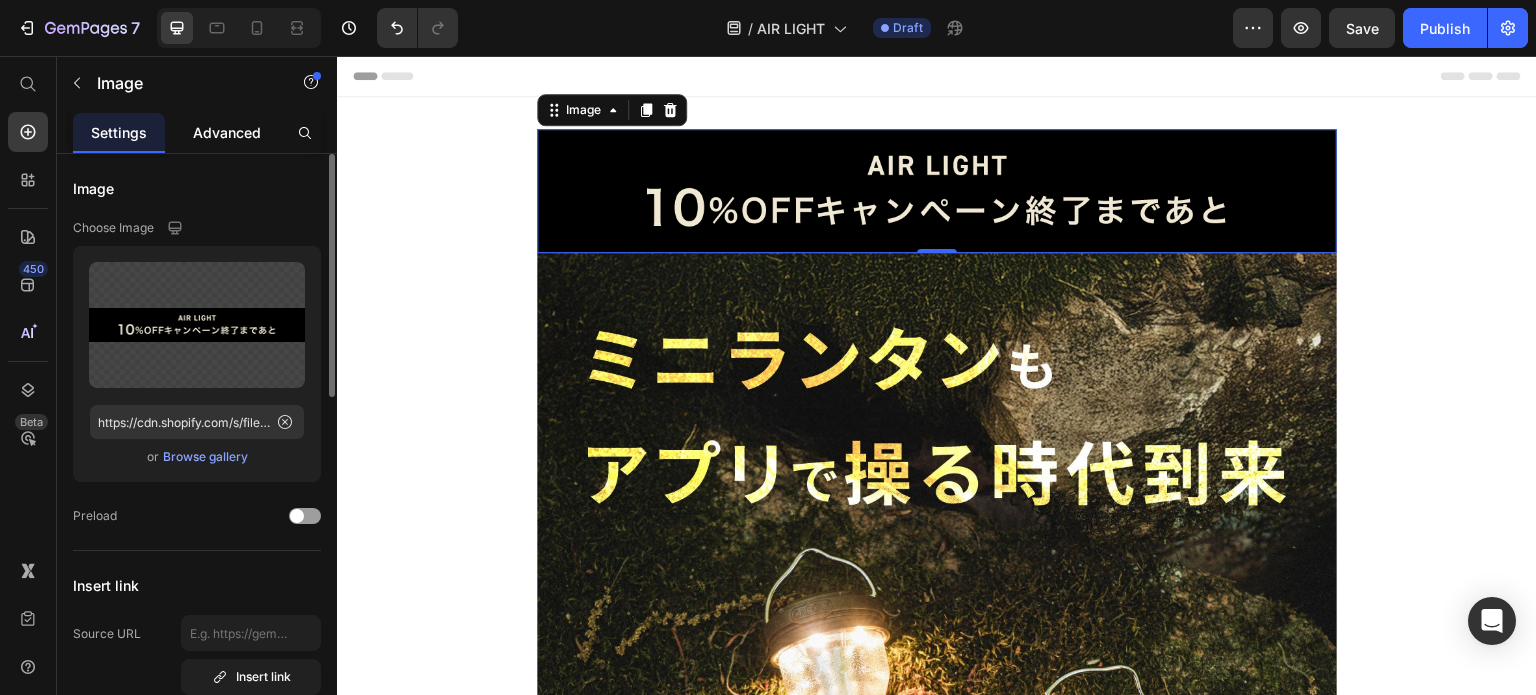 click on "Advanced" at bounding box center [227, 132] 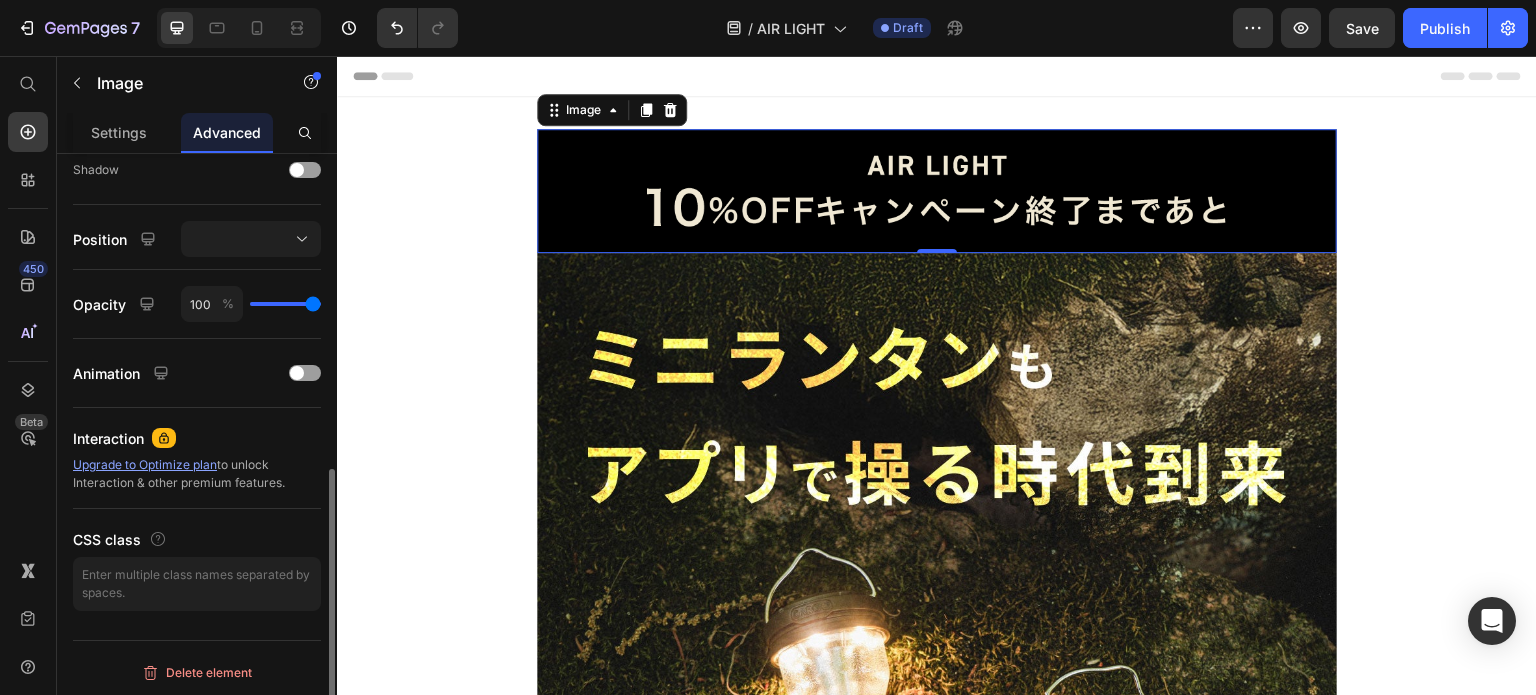 scroll, scrollTop: 0, scrollLeft: 0, axis: both 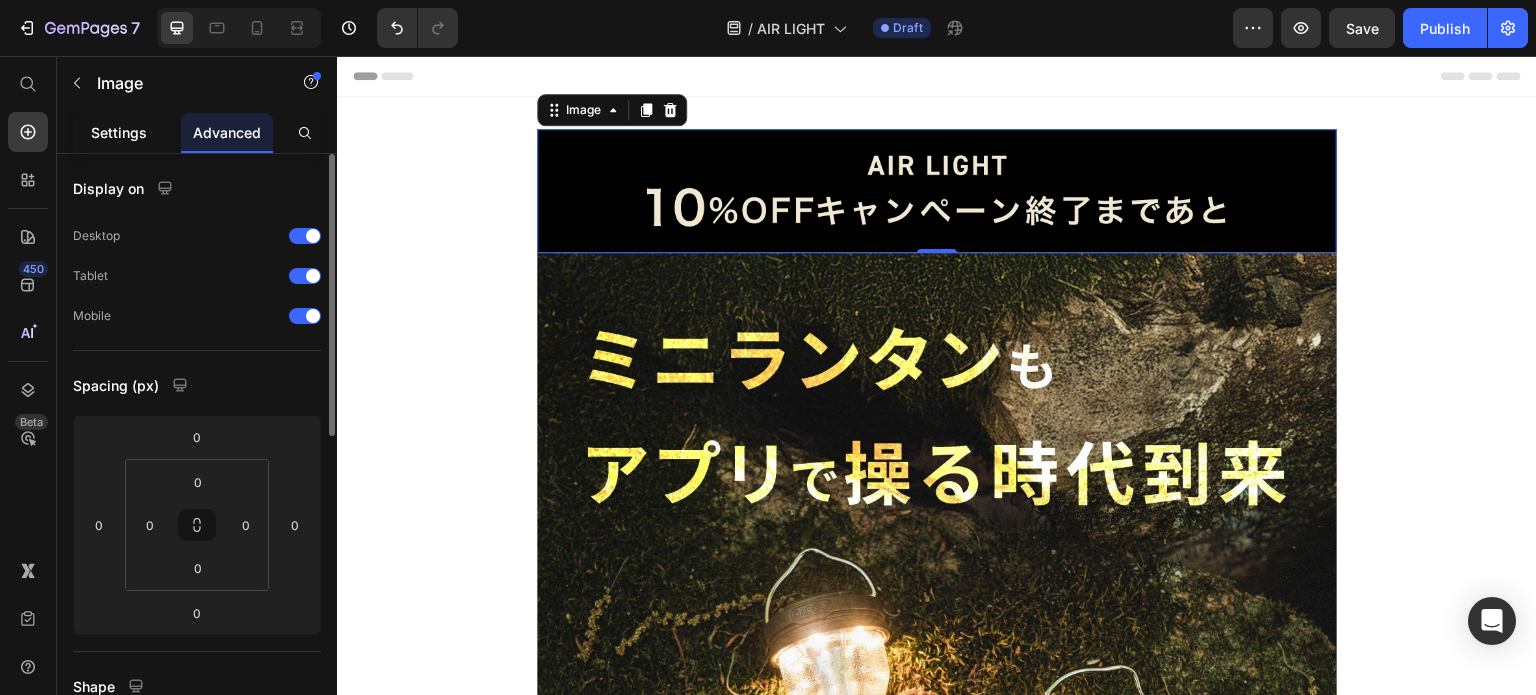 click on "Settings" at bounding box center (119, 132) 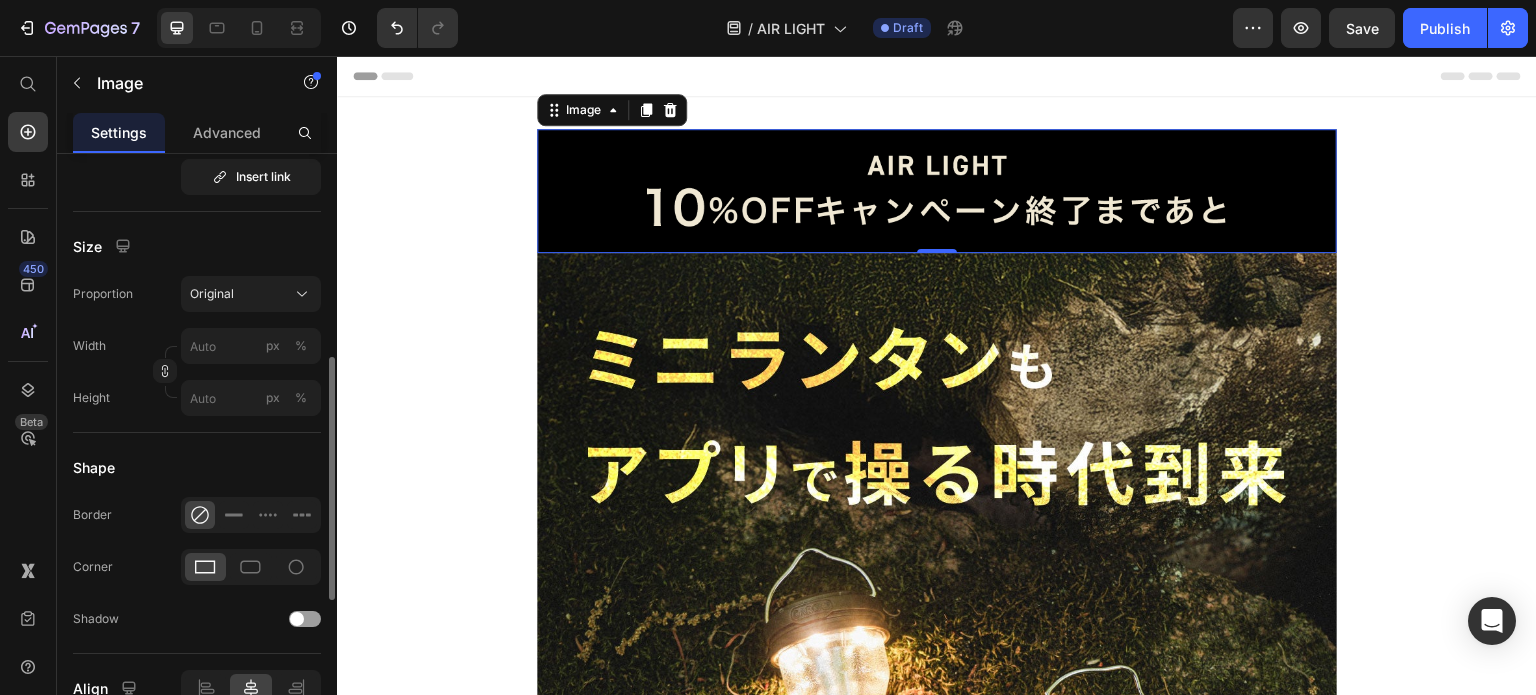 scroll, scrollTop: 700, scrollLeft: 0, axis: vertical 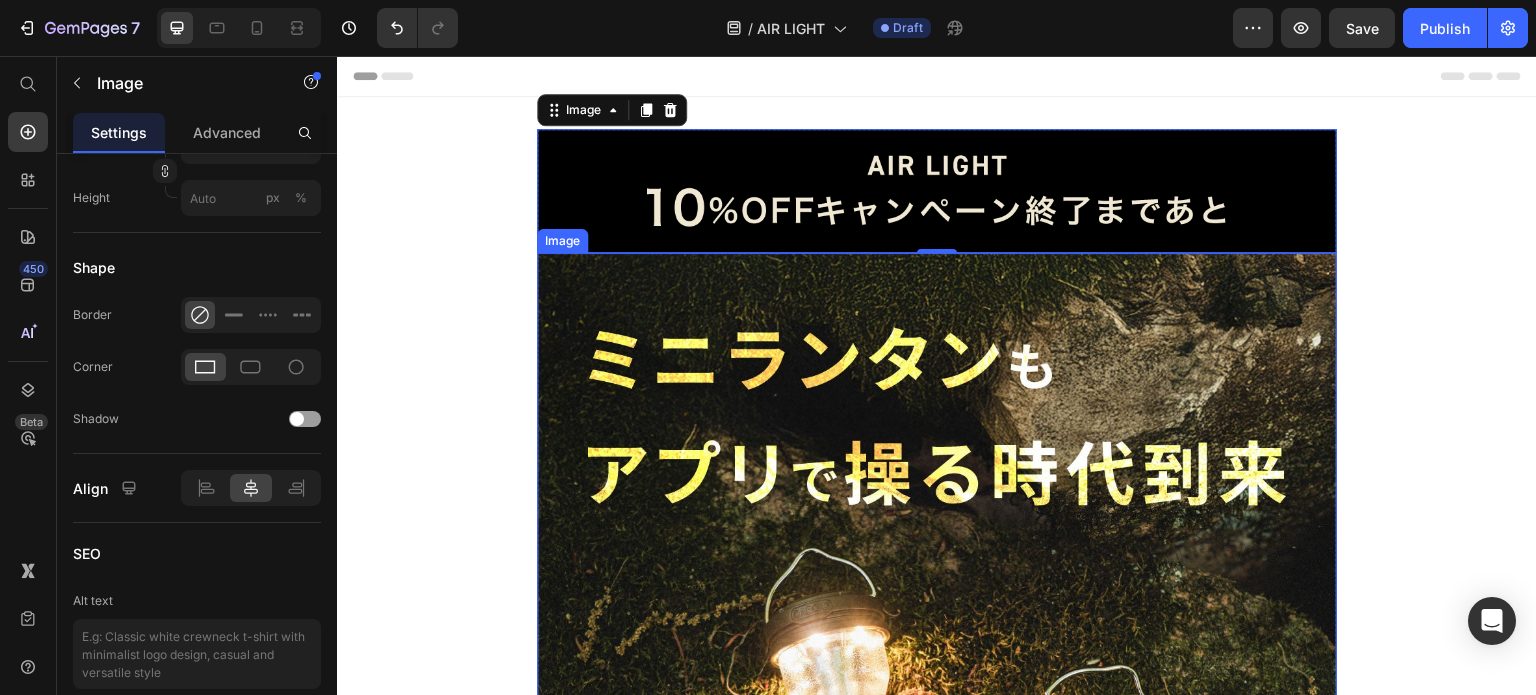 click at bounding box center (937, 935) 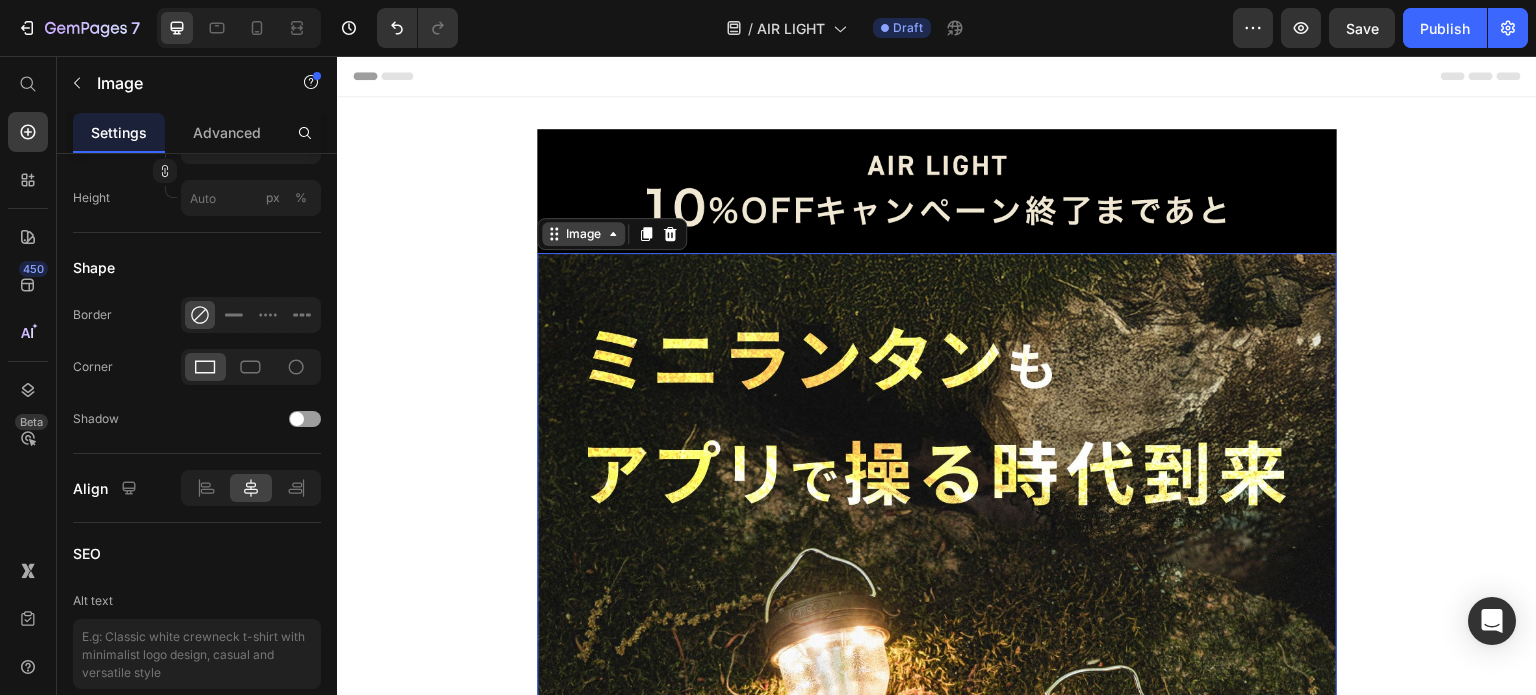 click 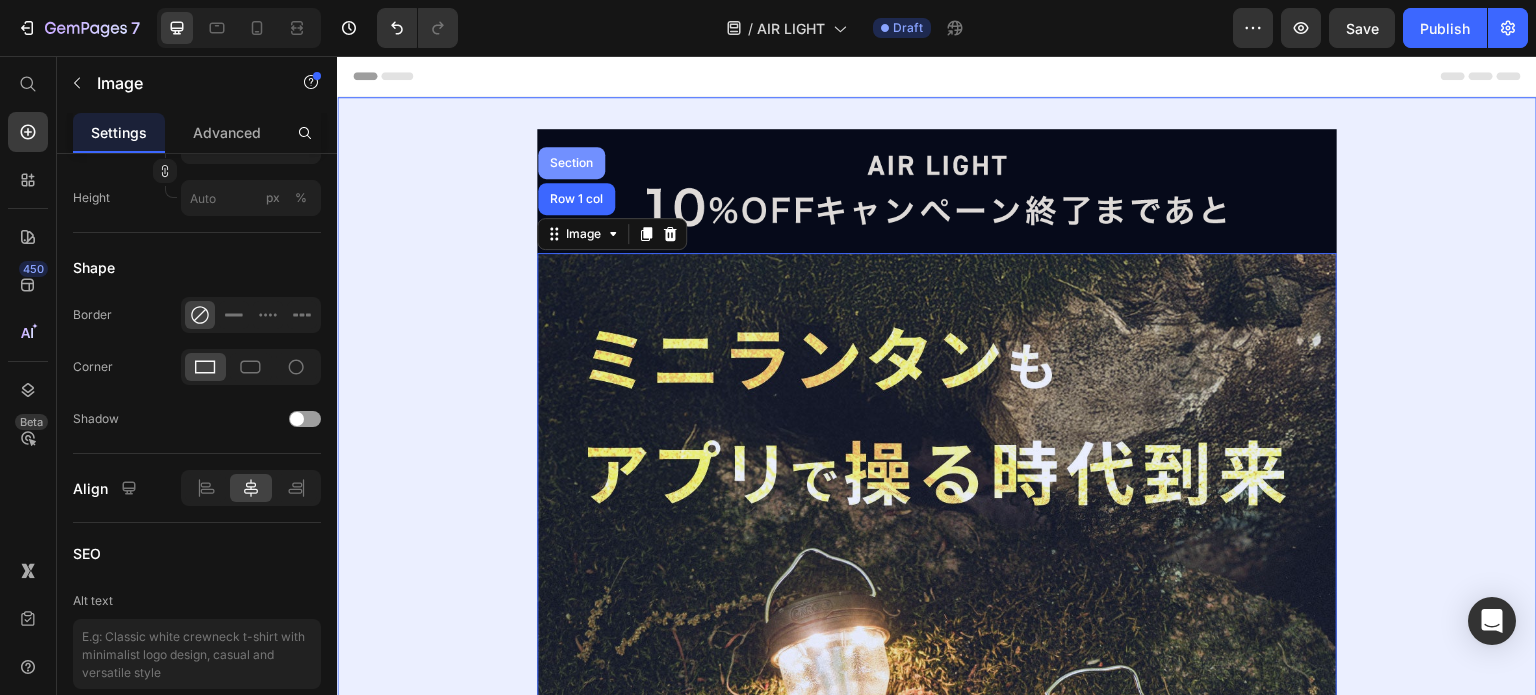 click on "Section" at bounding box center [571, 163] 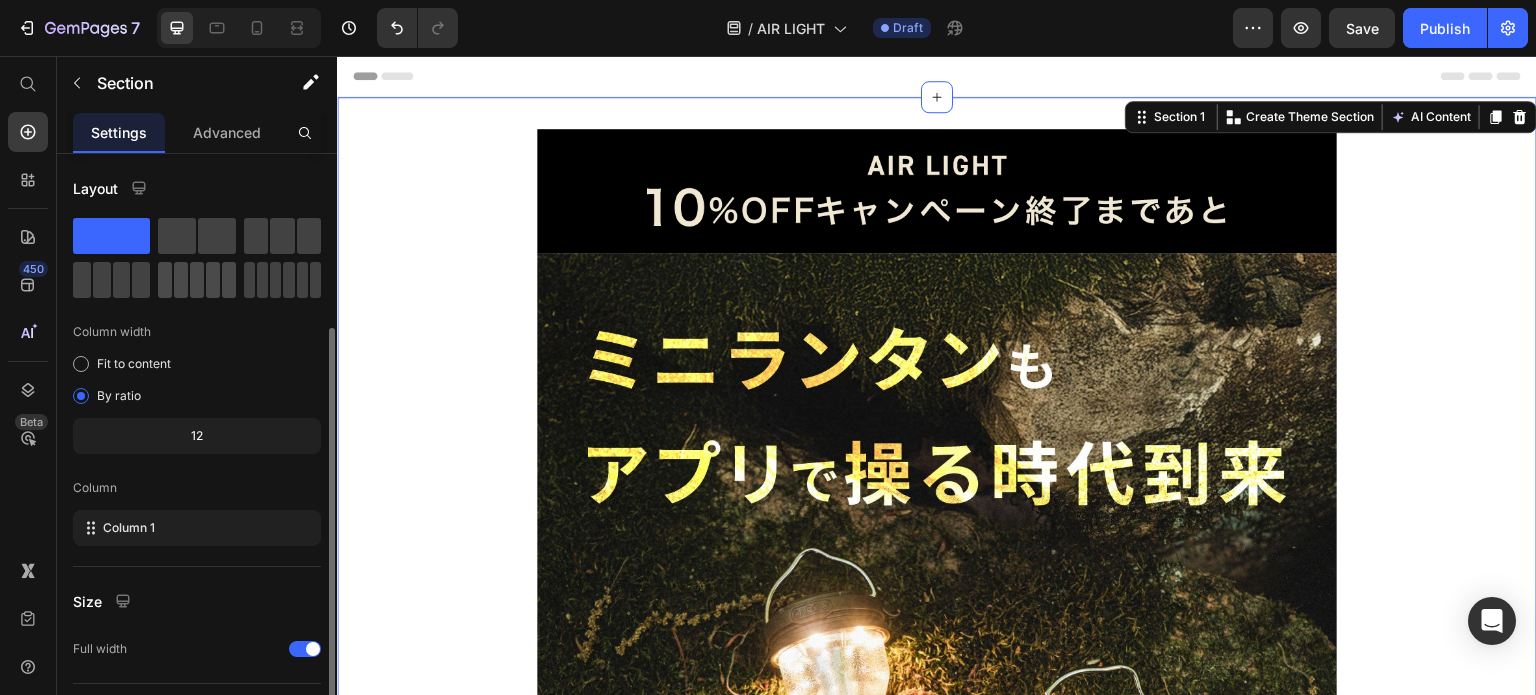 scroll, scrollTop: 208, scrollLeft: 0, axis: vertical 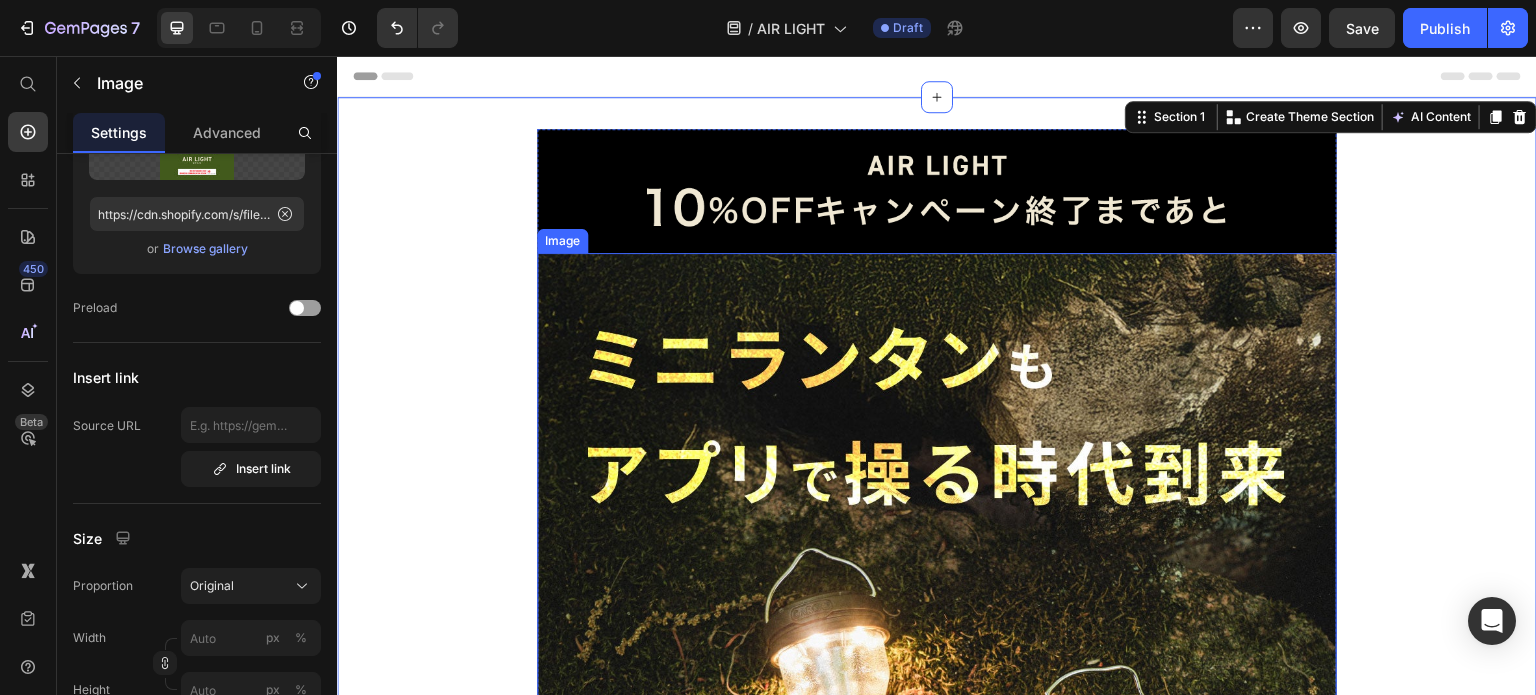 click at bounding box center [937, 935] 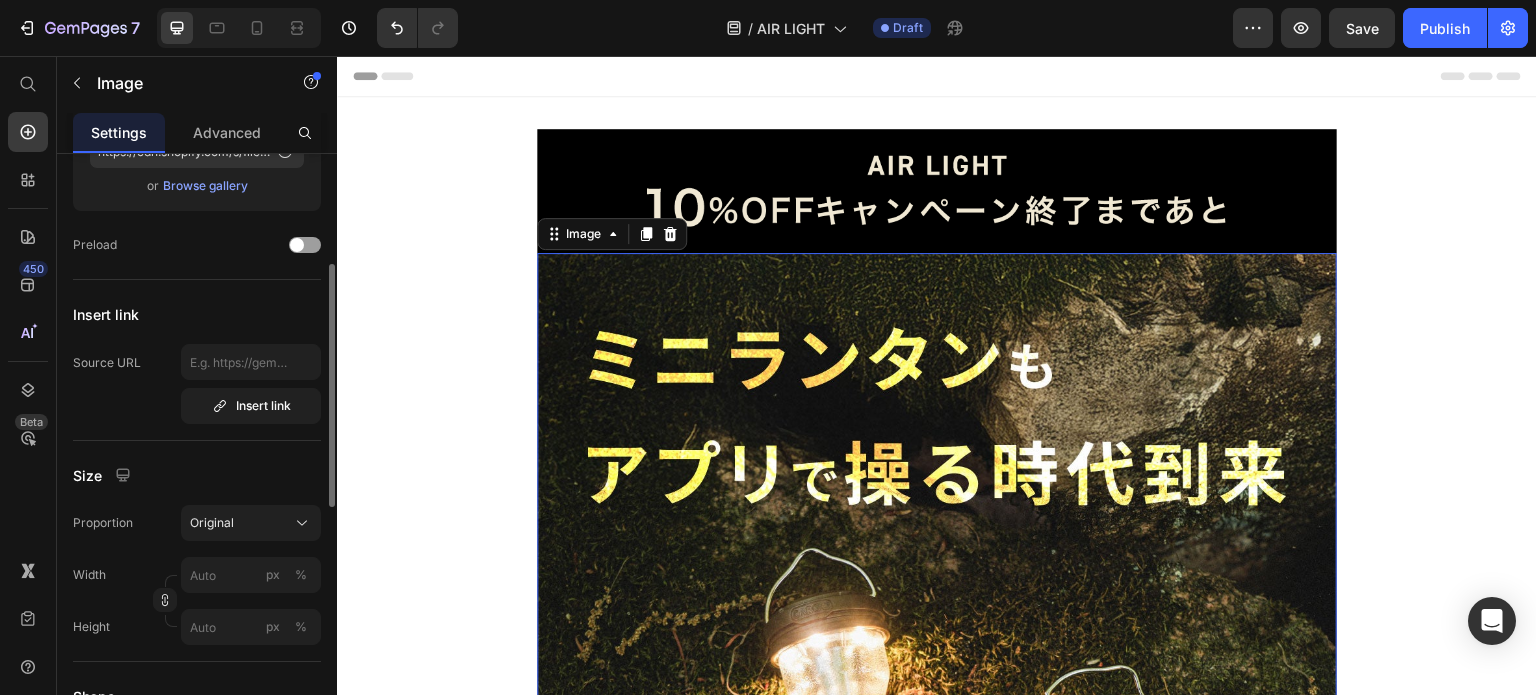 scroll, scrollTop: 0, scrollLeft: 0, axis: both 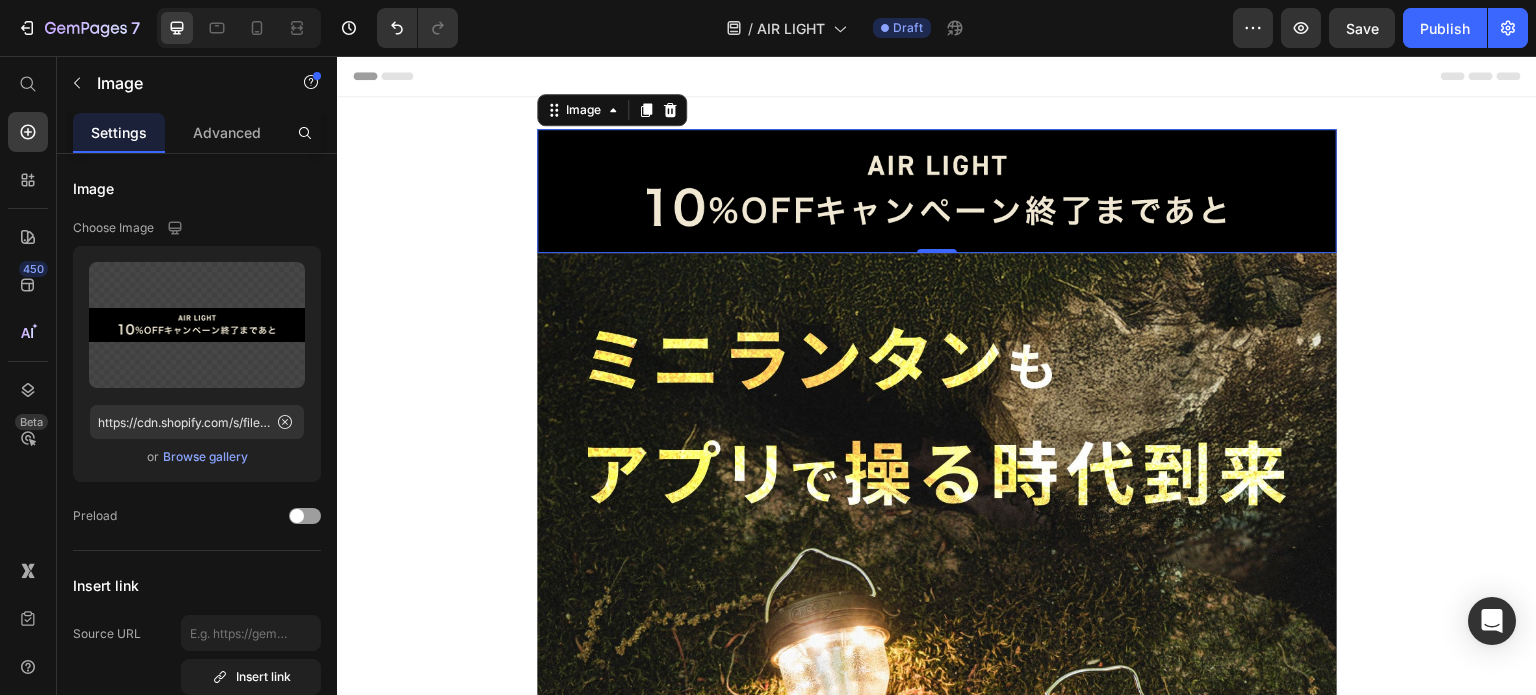 click at bounding box center [937, 191] 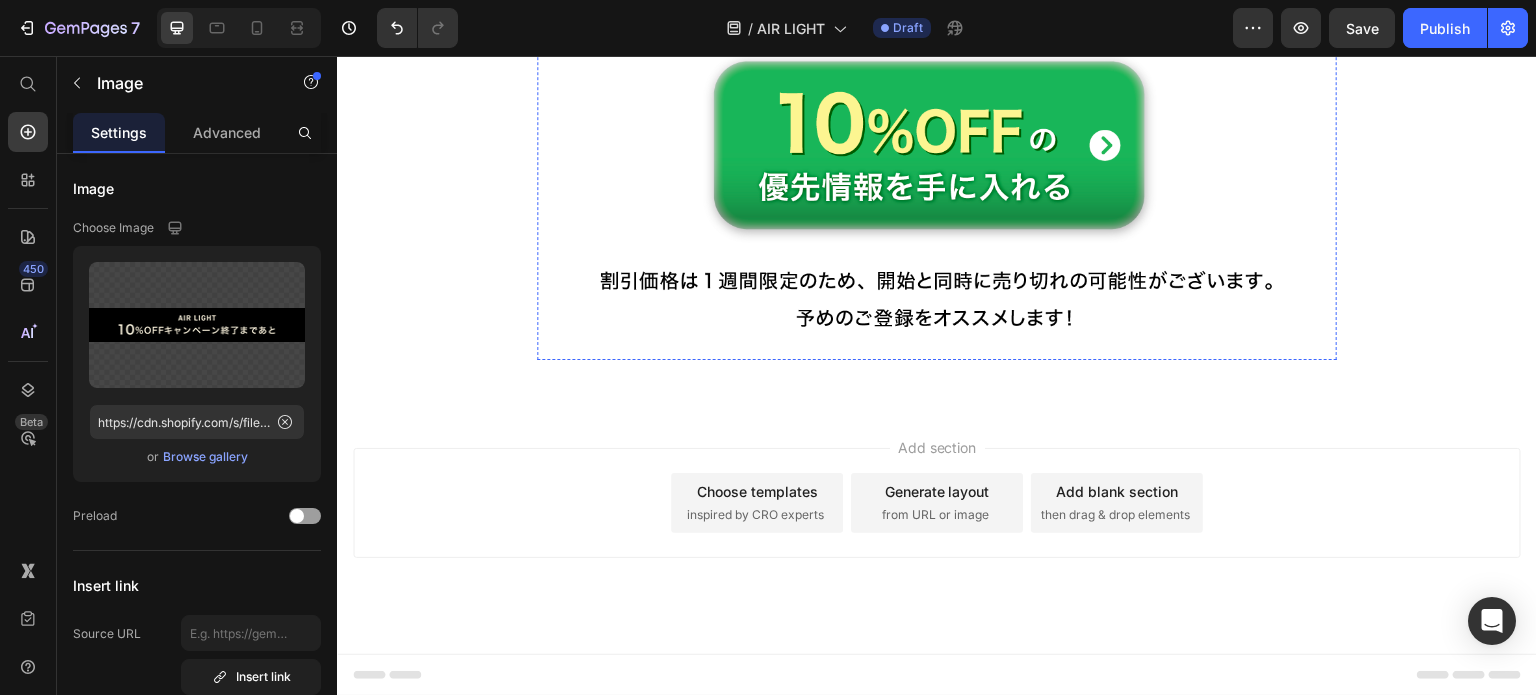 scroll, scrollTop: 38915, scrollLeft: 0, axis: vertical 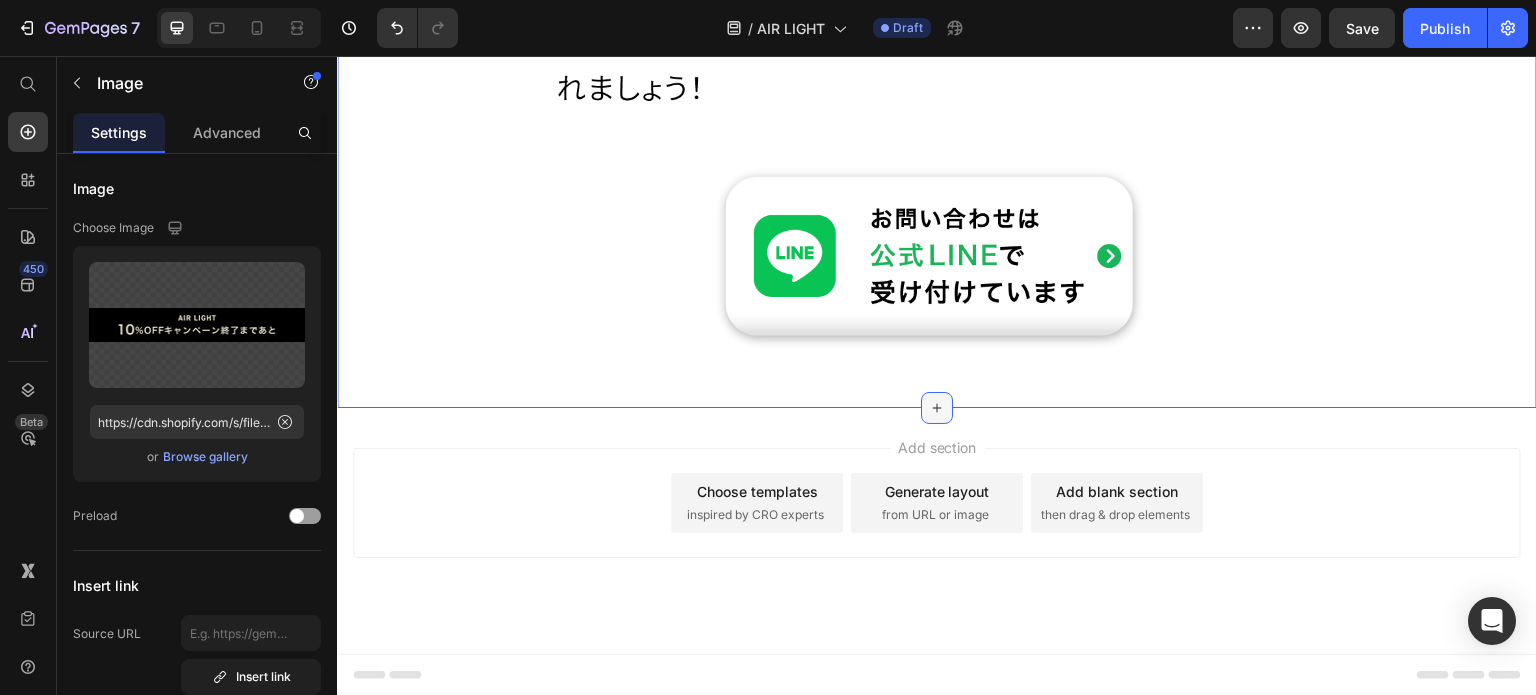 click 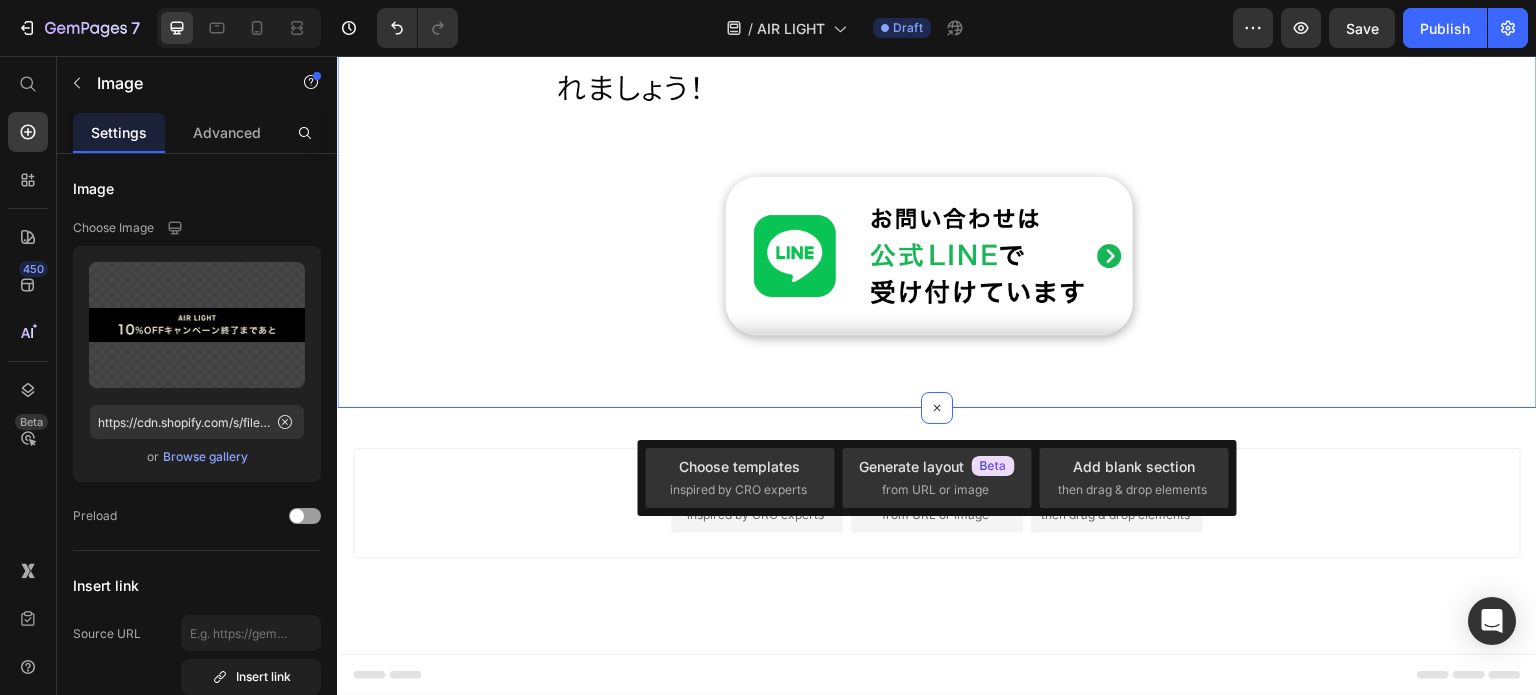click on "Image   0 Image Image Image Image Image Image Image Image Image Image Image Image Image Image Image Image Image Image Image Image Image Image Image Image Image Image Image Image Image Image Image Image Image Image Image Image Image Image Image Image Image Image Image Image Image Image Image Image Image Image Image Image Image Image Image Image Image Image Image Image Image Image Image Image Image Image Image Image Image Image Image Image Image Image Image Image Image Image Image Image Image Image Row Section 1" at bounding box center (937, -7971) 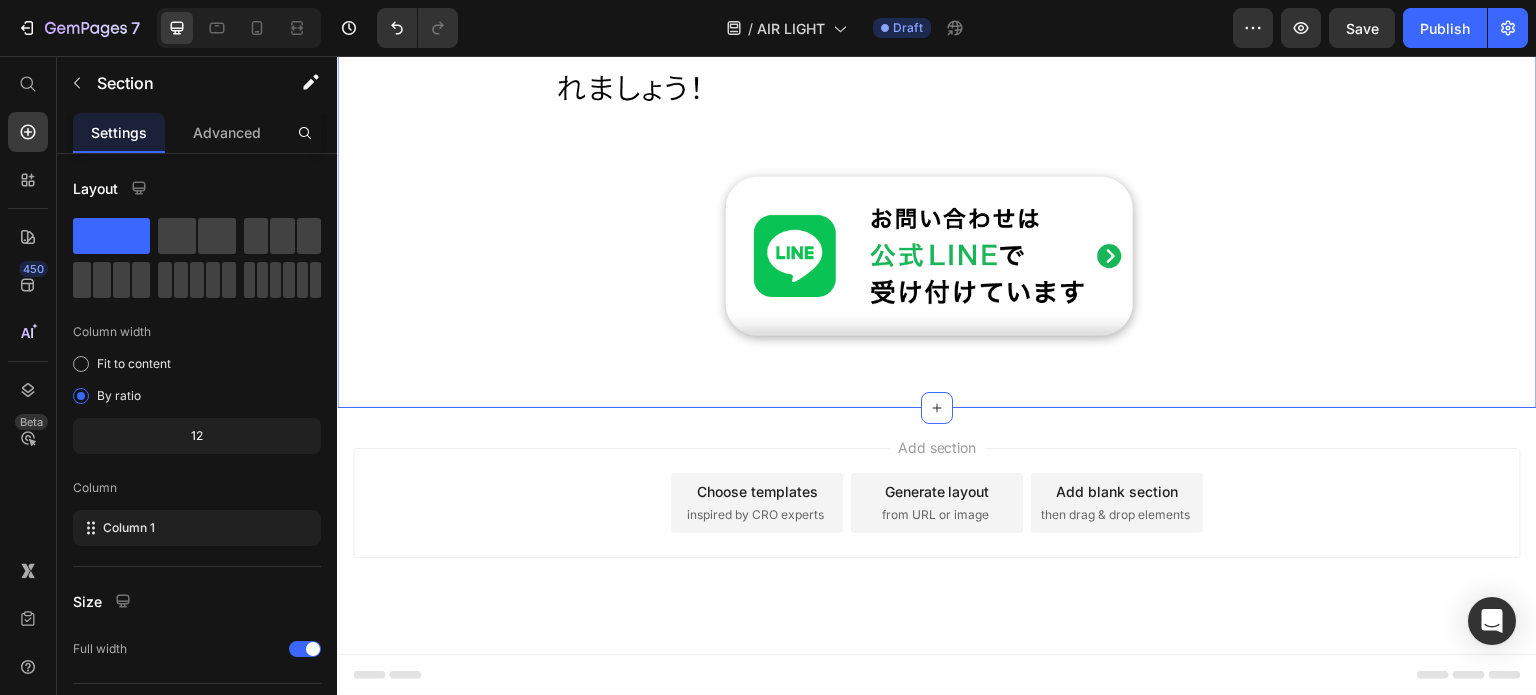 click on "Add blank section then drag & drop elements" at bounding box center (1117, 503) 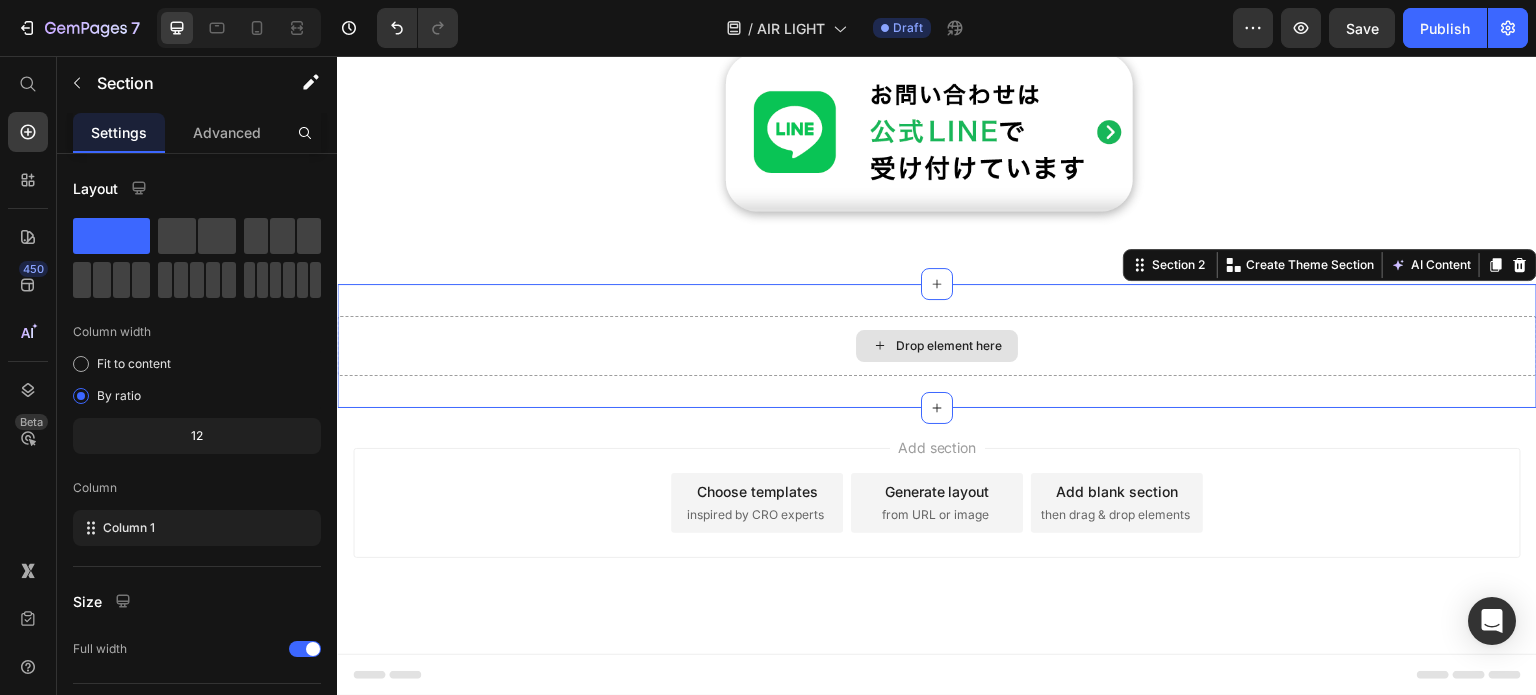 click on "Drop element here" at bounding box center [937, 346] 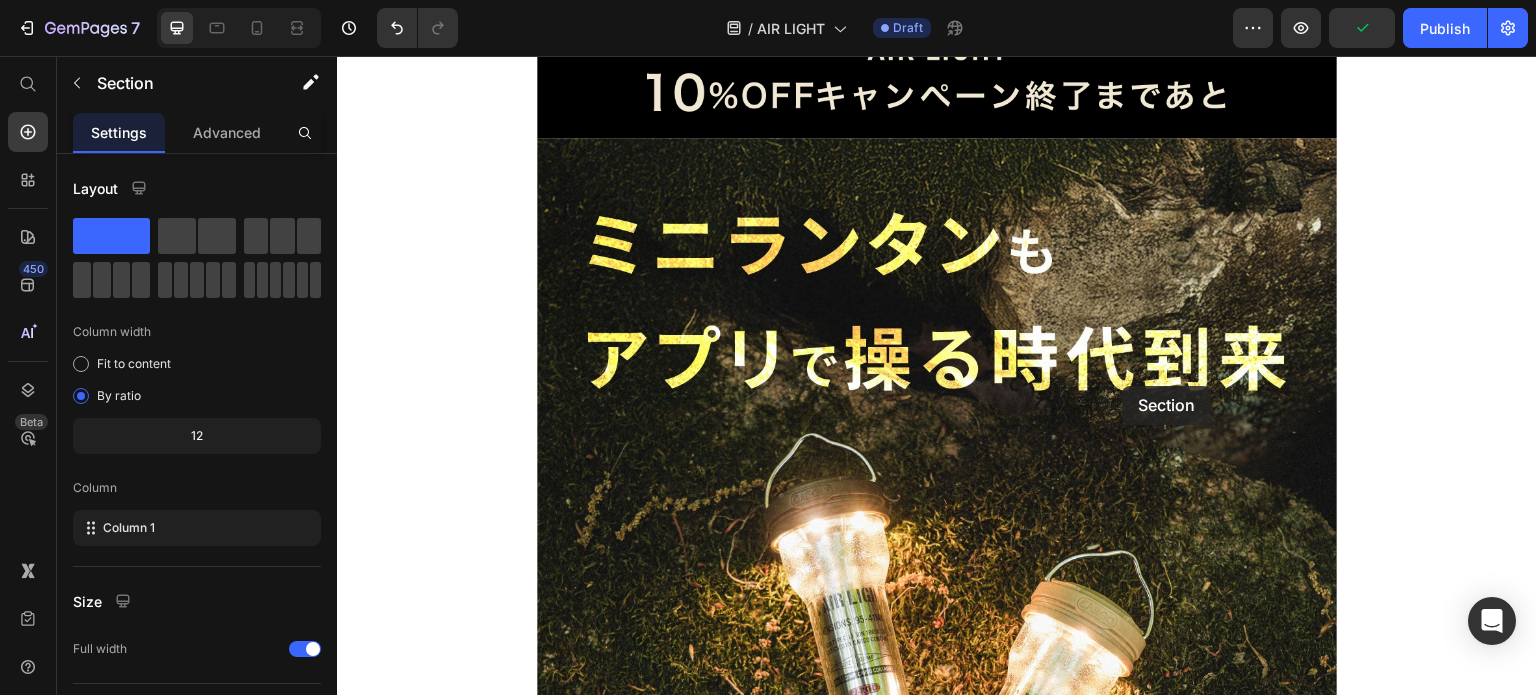 scroll, scrollTop: 0, scrollLeft: 0, axis: both 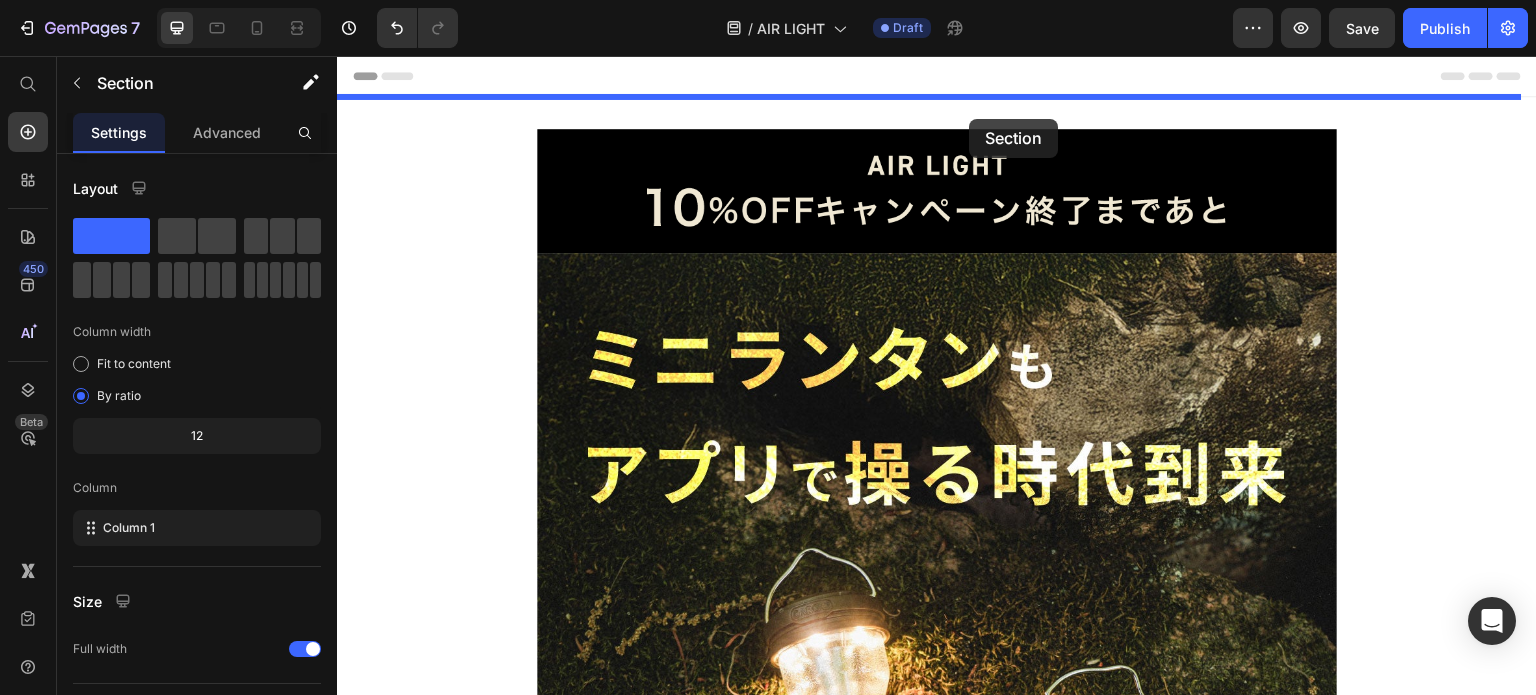 drag, startPoint x: 1123, startPoint y: 386, endPoint x: 970, endPoint y: 119, distance: 307.7304 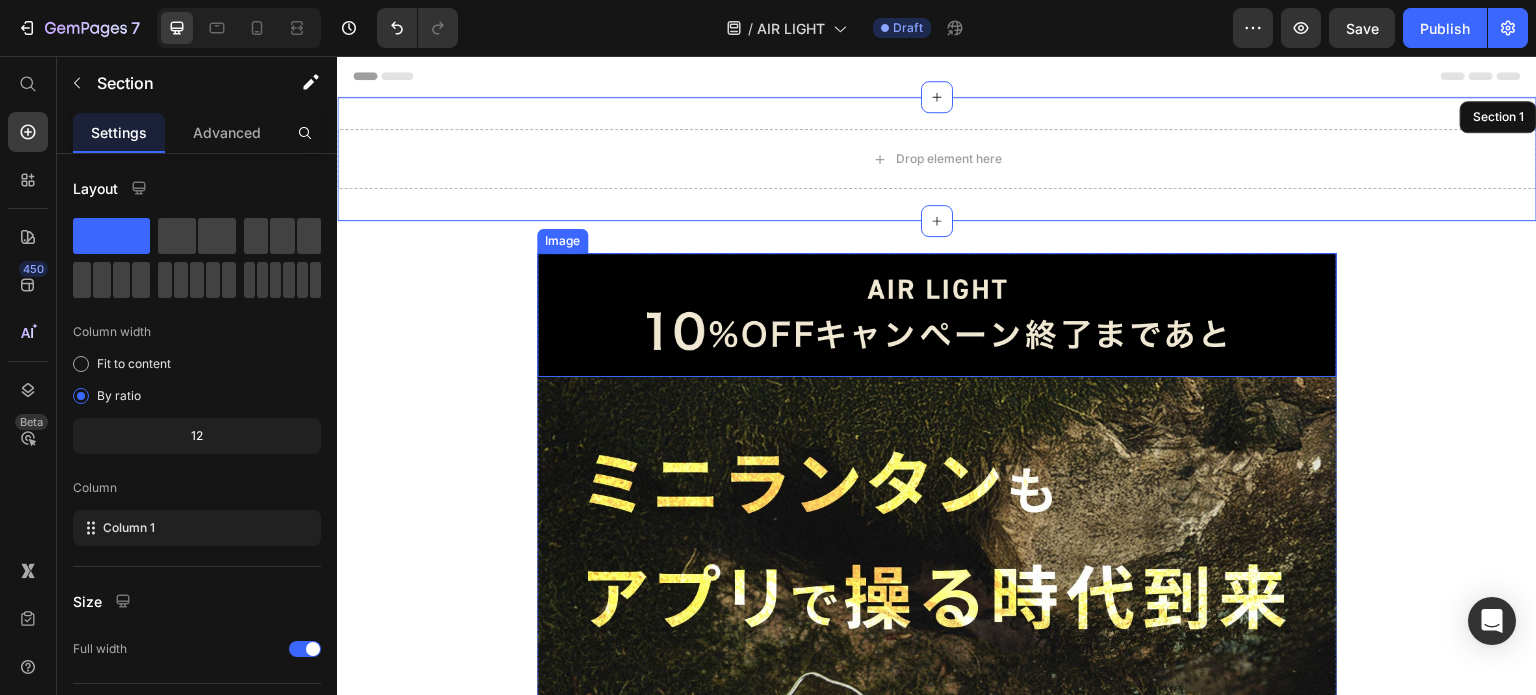 click at bounding box center (937, 315) 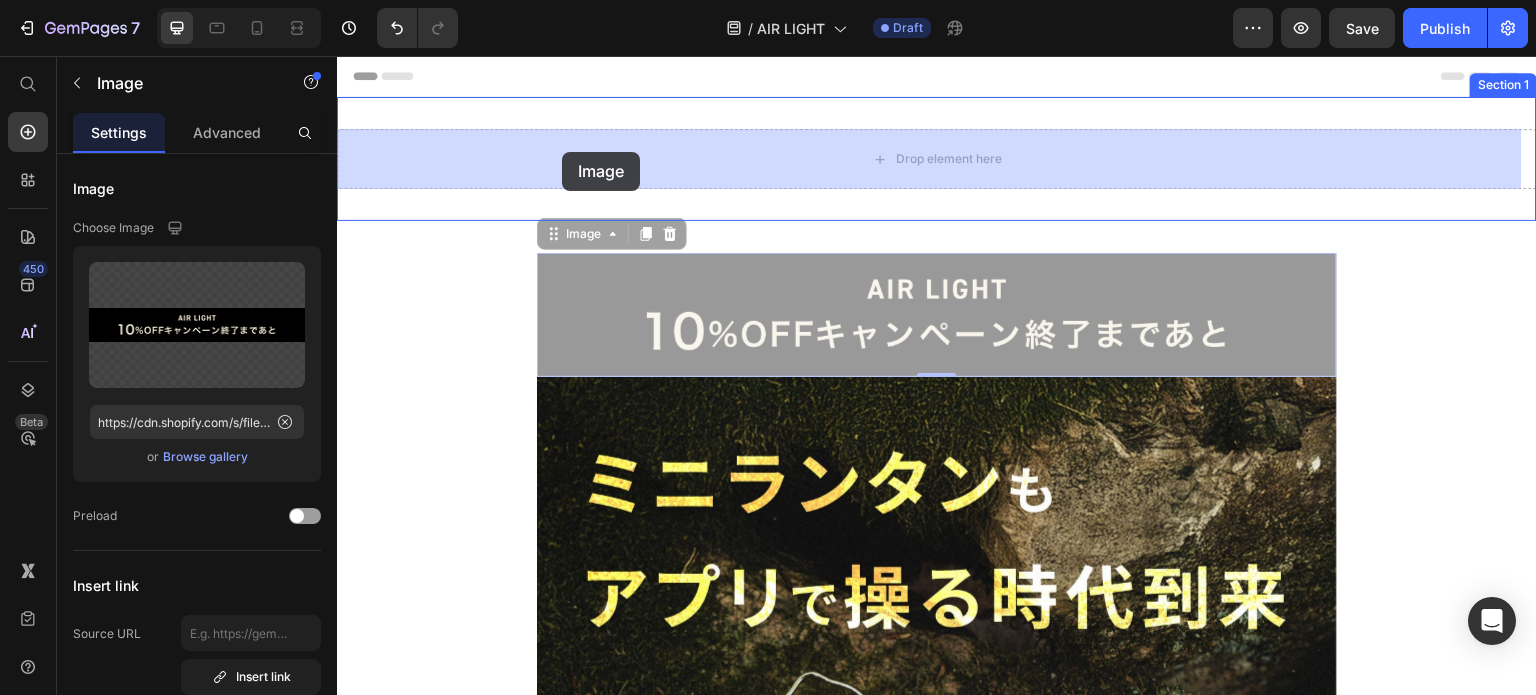 drag, startPoint x: 556, startPoint y: 233, endPoint x: 562, endPoint y: 152, distance: 81.22192 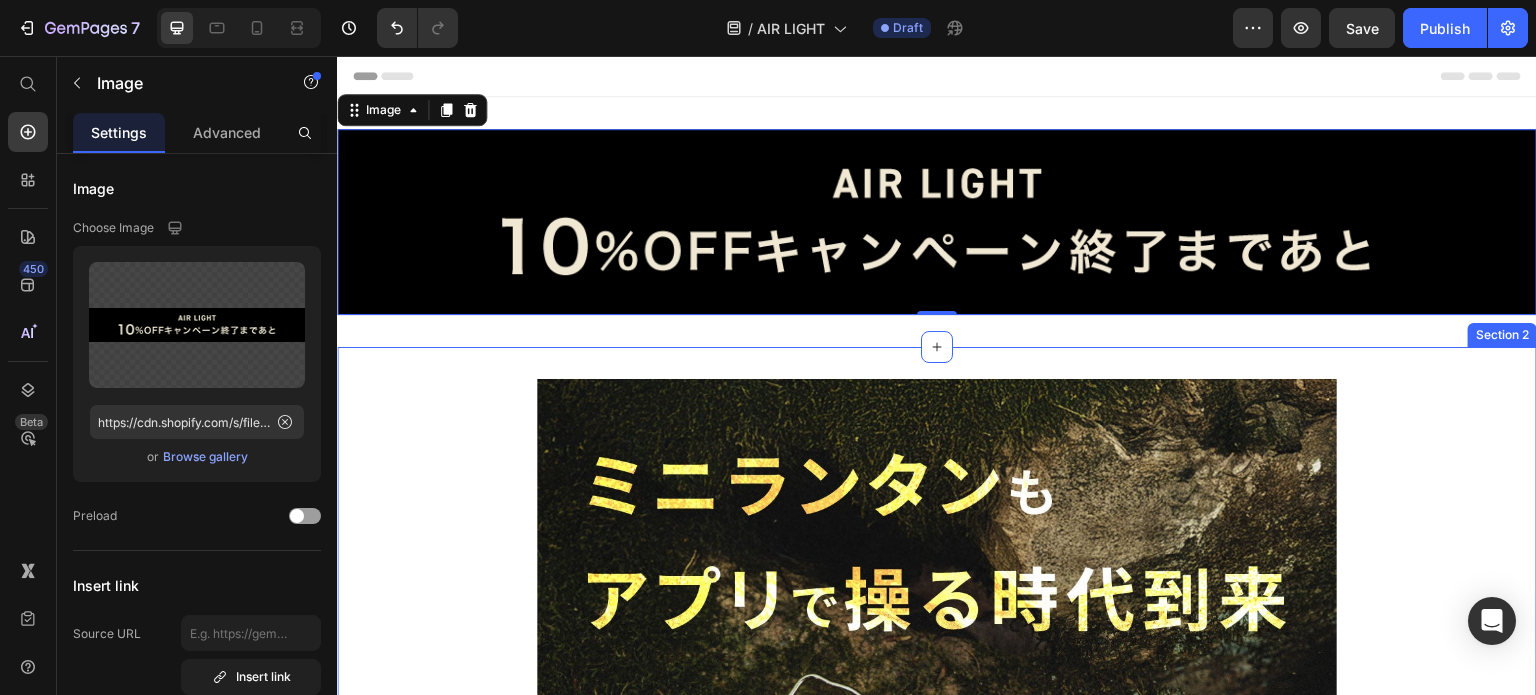 click on "Image Image Image Image Image Image Image Image Image Image Image Image Image Image Image Image Image Image Image Image Image Image Image Image Image Image Image Image Image Image Image Image Image Image Image Image Image Image Image Image Image Image Image Image Image Image Image Image Image Image Image Image Image Image Image Image Image Image Image Image Image Image Image Image Image Image Image Image Image Image Image Image Image Image Image Image Image Image Image Image Image Image Row" at bounding box center [937, 8664] 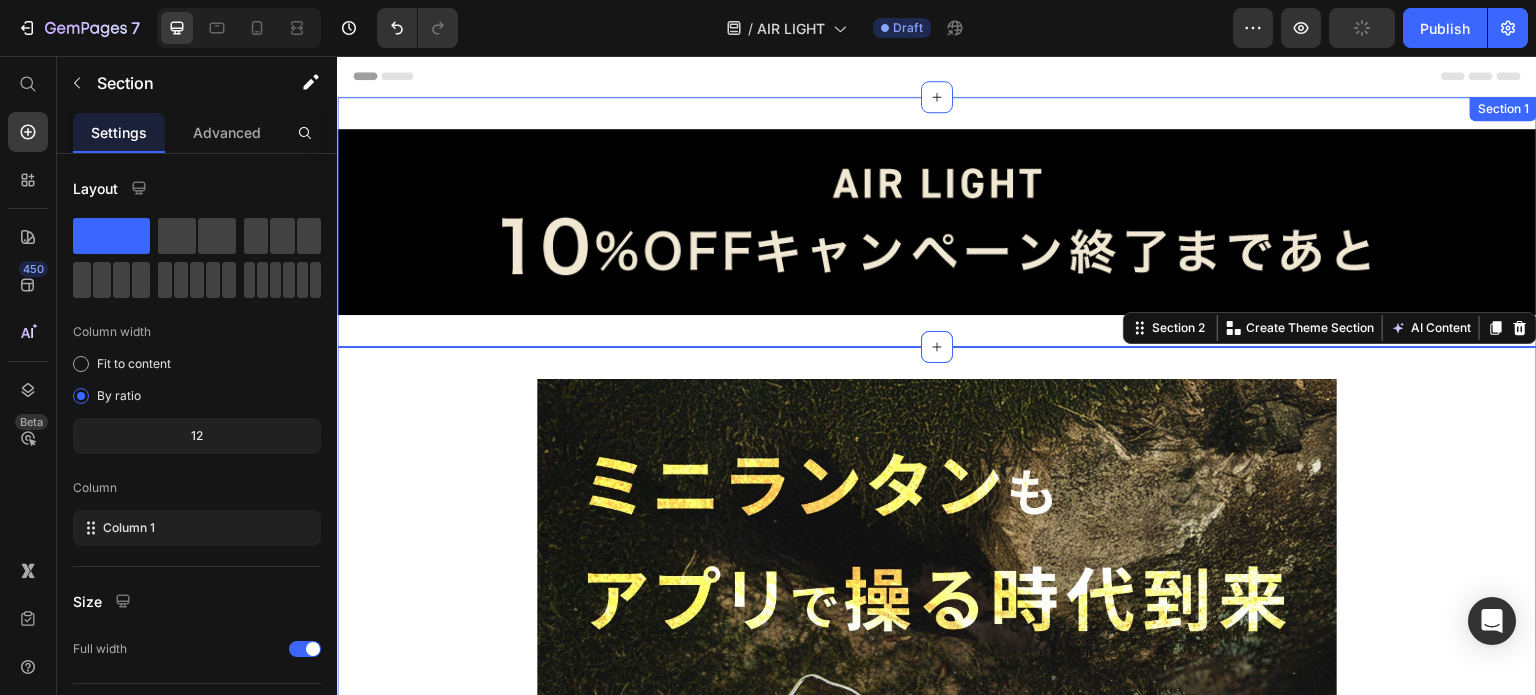 click on "Image Section 1" at bounding box center [937, 222] 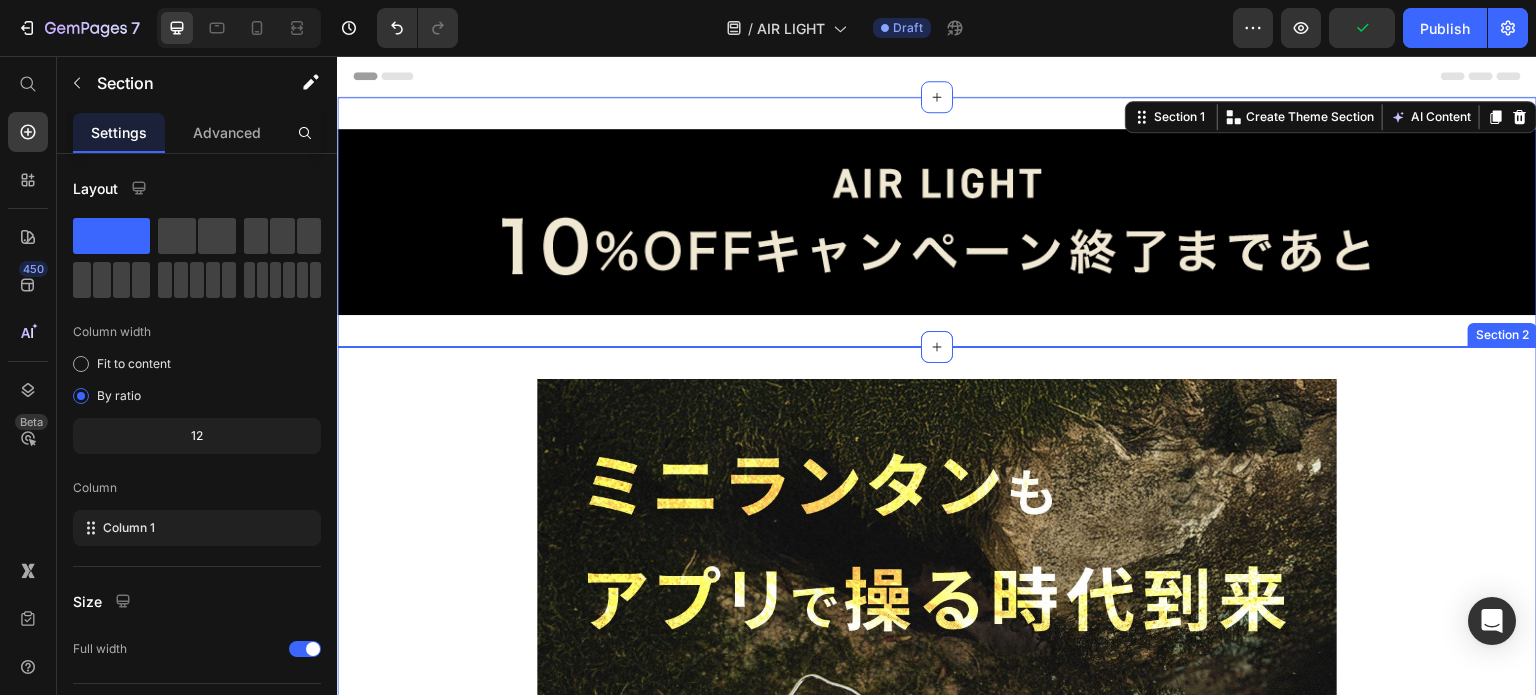 click on "Image Image Image Image Image Image Image Image Image Image Image Image Image Image Image Image Image Image Image Image Image Image Image Image Image Image Image Image Image Image Image Image Image Image Image Image Image Image Image Image Image Image Image Image Image Image Image Image Image Image Image Image Image Image Image Image Image Image Image Image Image Image Image Image Image Image Image Image Image Image Image Image Image Image Image Image Image Image Image Image Image Image Row" at bounding box center (937, 8664) 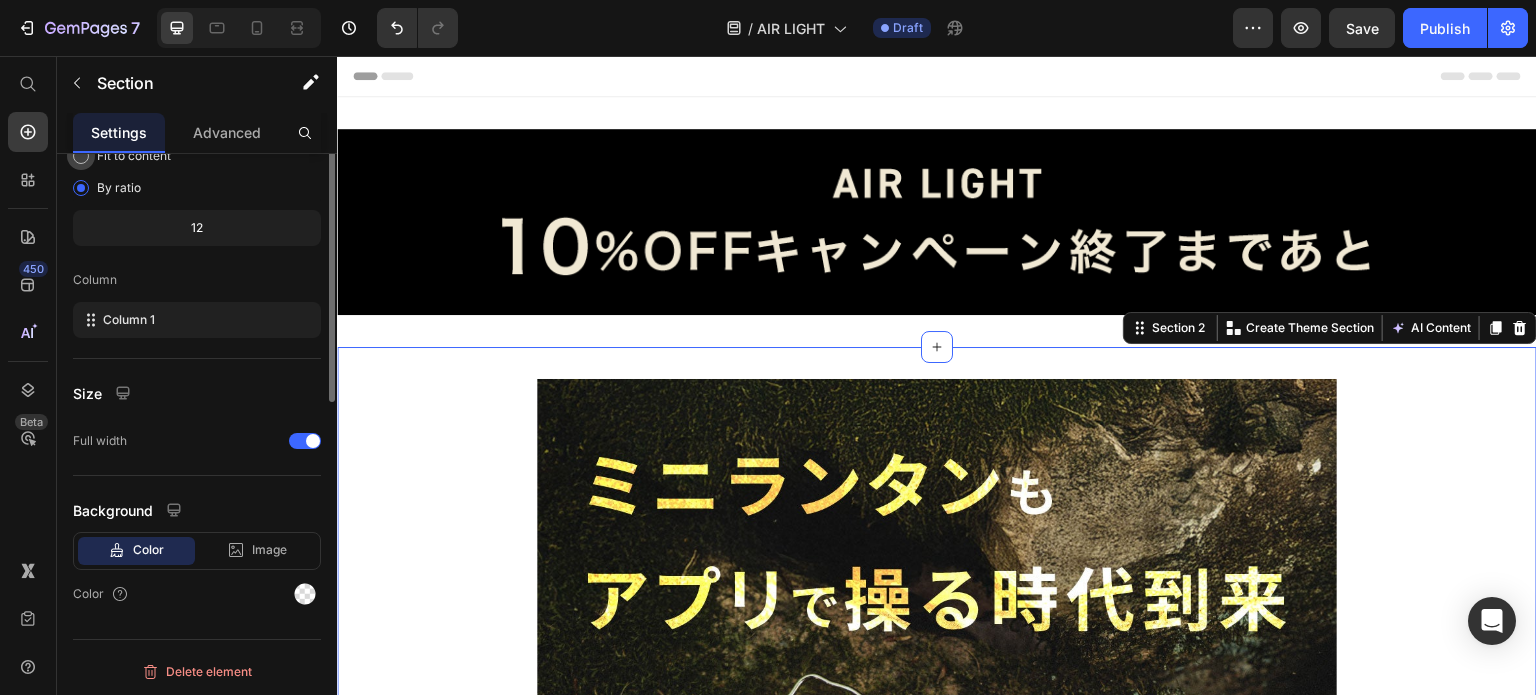 scroll, scrollTop: 0, scrollLeft: 0, axis: both 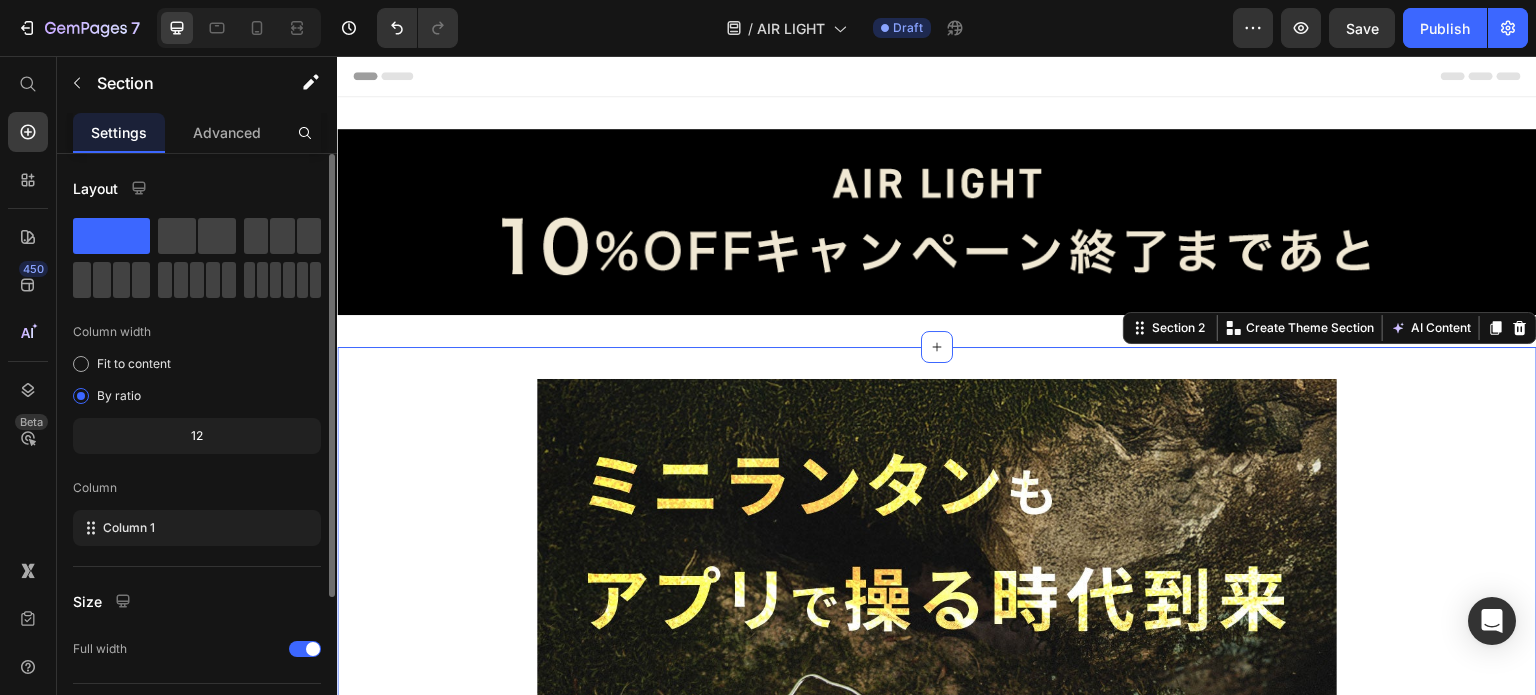 click on "Settings" 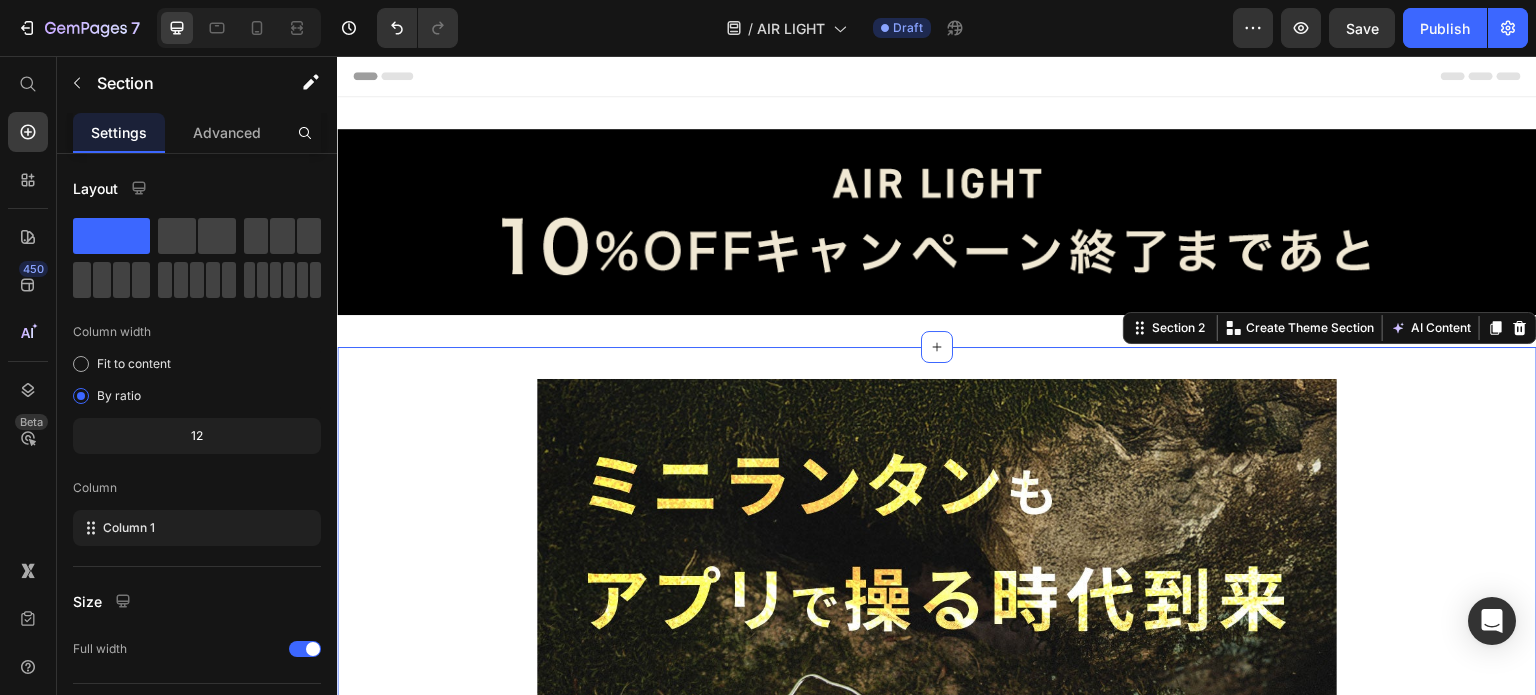 click on "Image Image Image Image Image Image Image Image Image Image Image Image Image Image Image Image Image Image Image Image Image Image Image Image Image Image Image Image Image Image Image Image Image Image Image Image Image Image Image Image Image Image Image Image Image Image Image Image Image Image Image Image Image Image Image Image Image Image Image Image Image Image Image Image Image Image Image Image Image Image Image Image Image Image Image Image Image Image Image Image Image Image Row" at bounding box center (937, 8664) 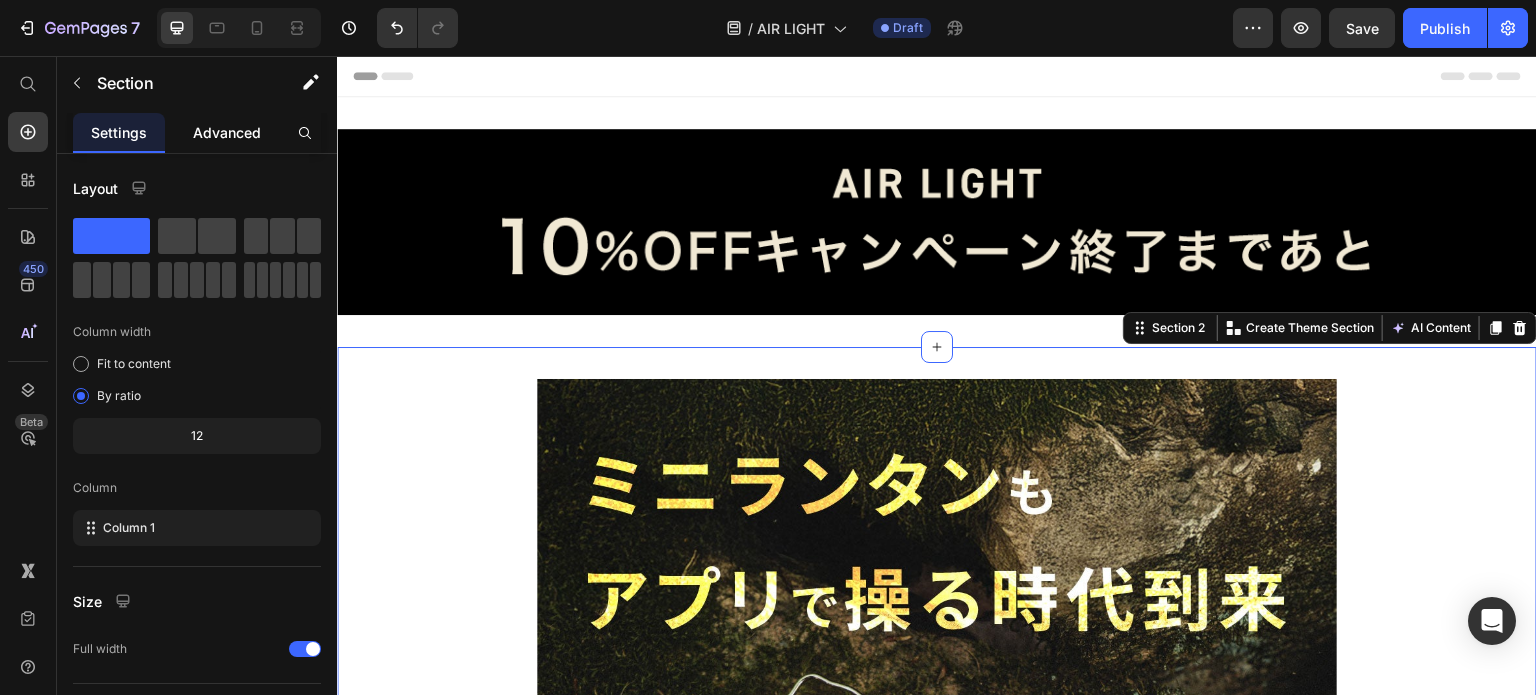 click on "Advanced" at bounding box center [227, 132] 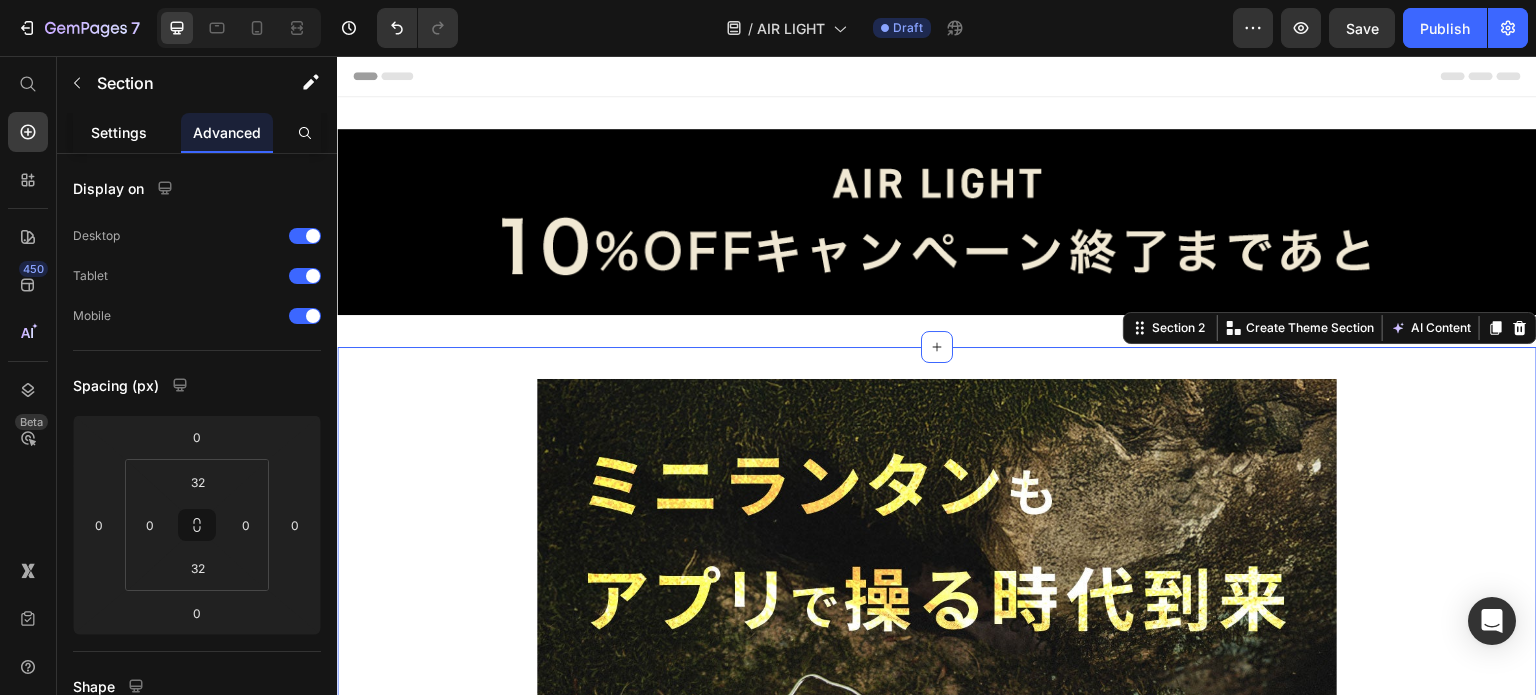 click on "Settings" at bounding box center (119, 132) 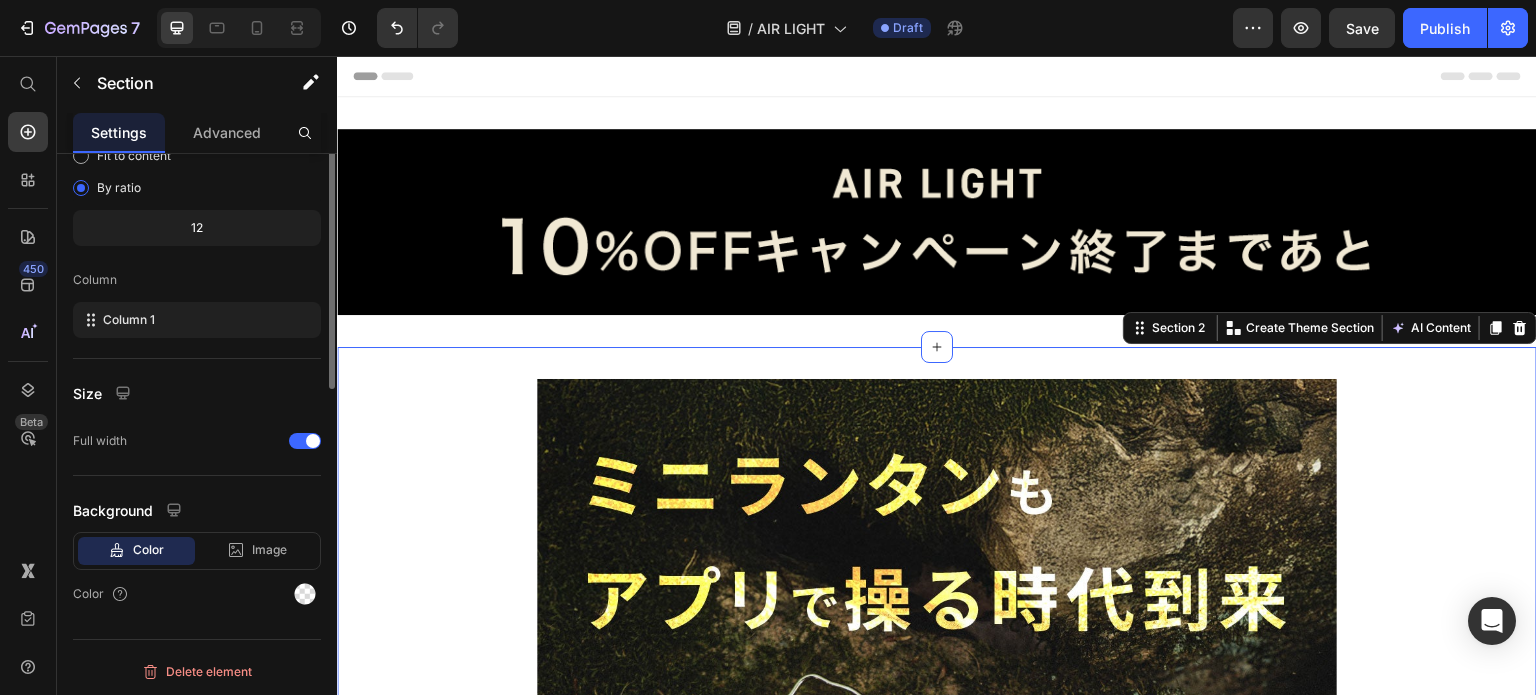 scroll, scrollTop: 0, scrollLeft: 0, axis: both 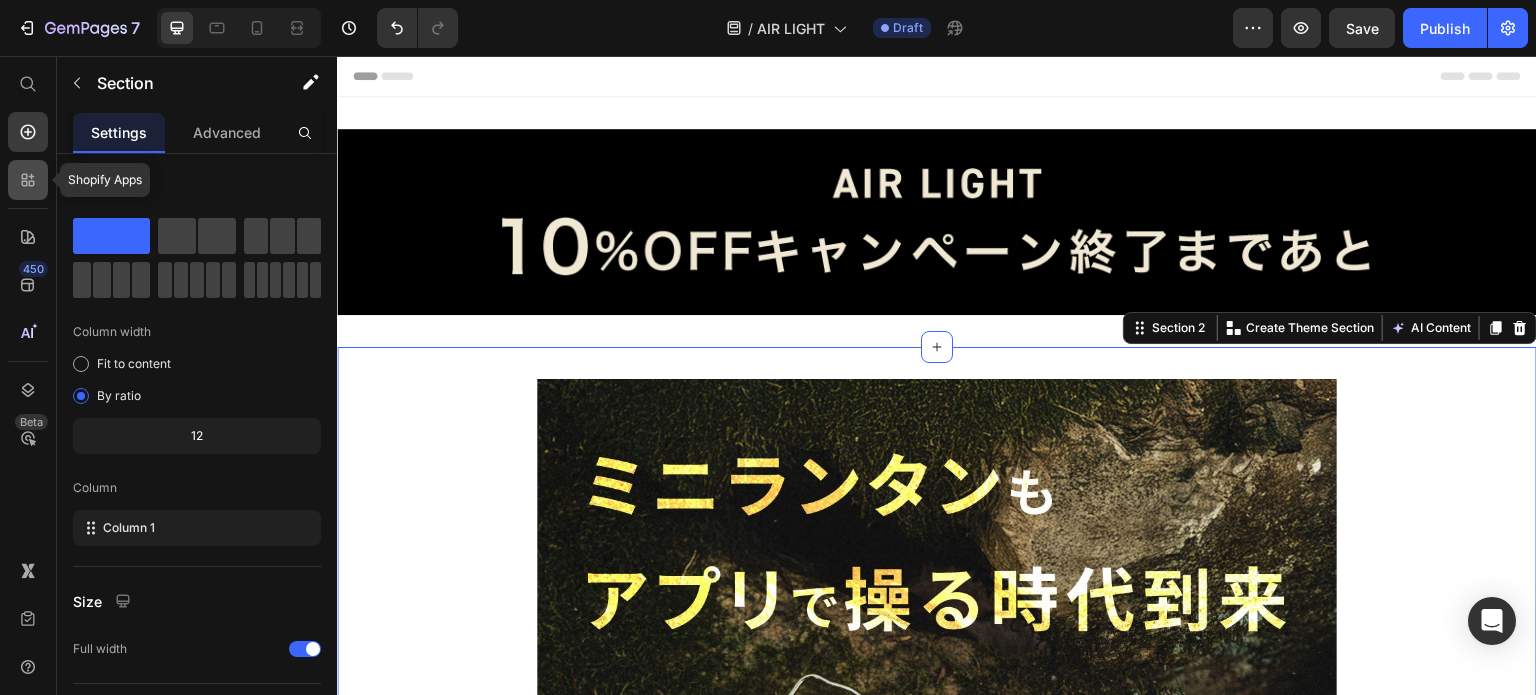 click 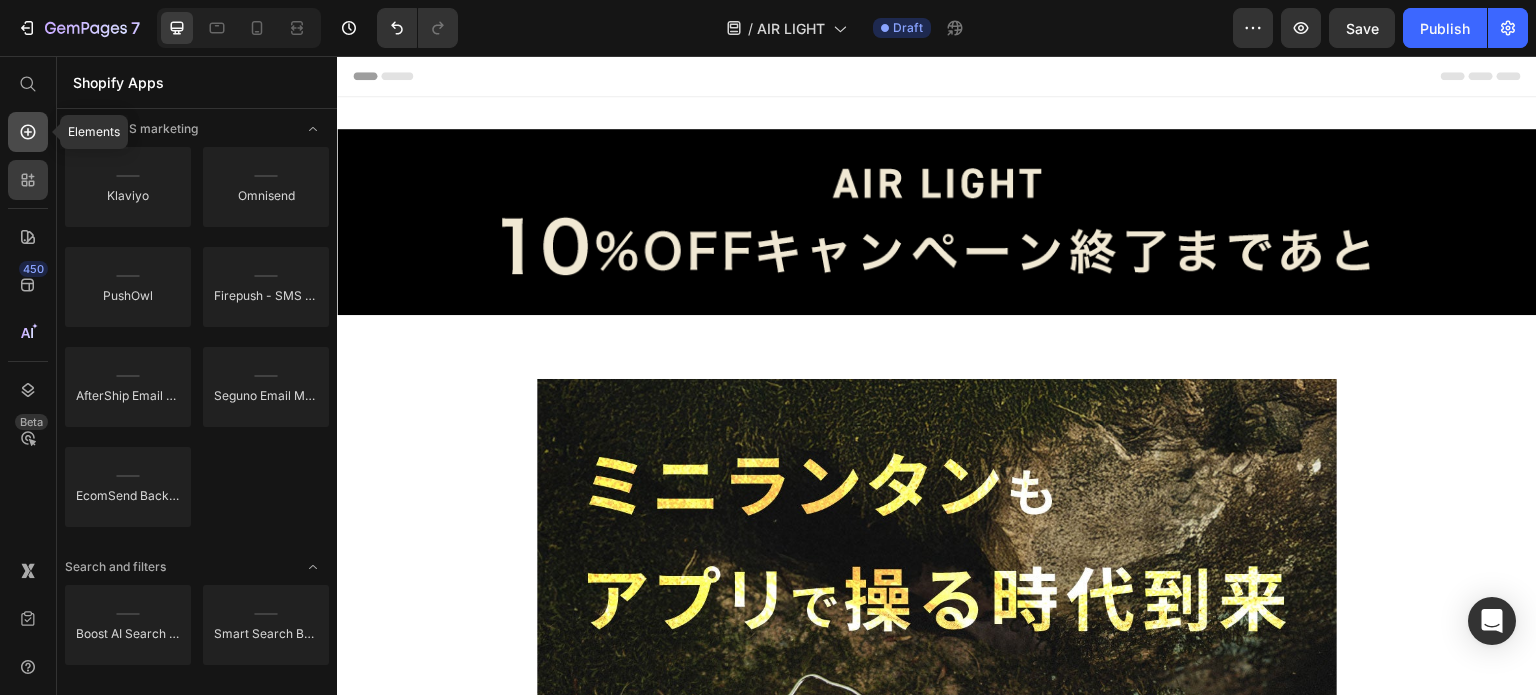 click 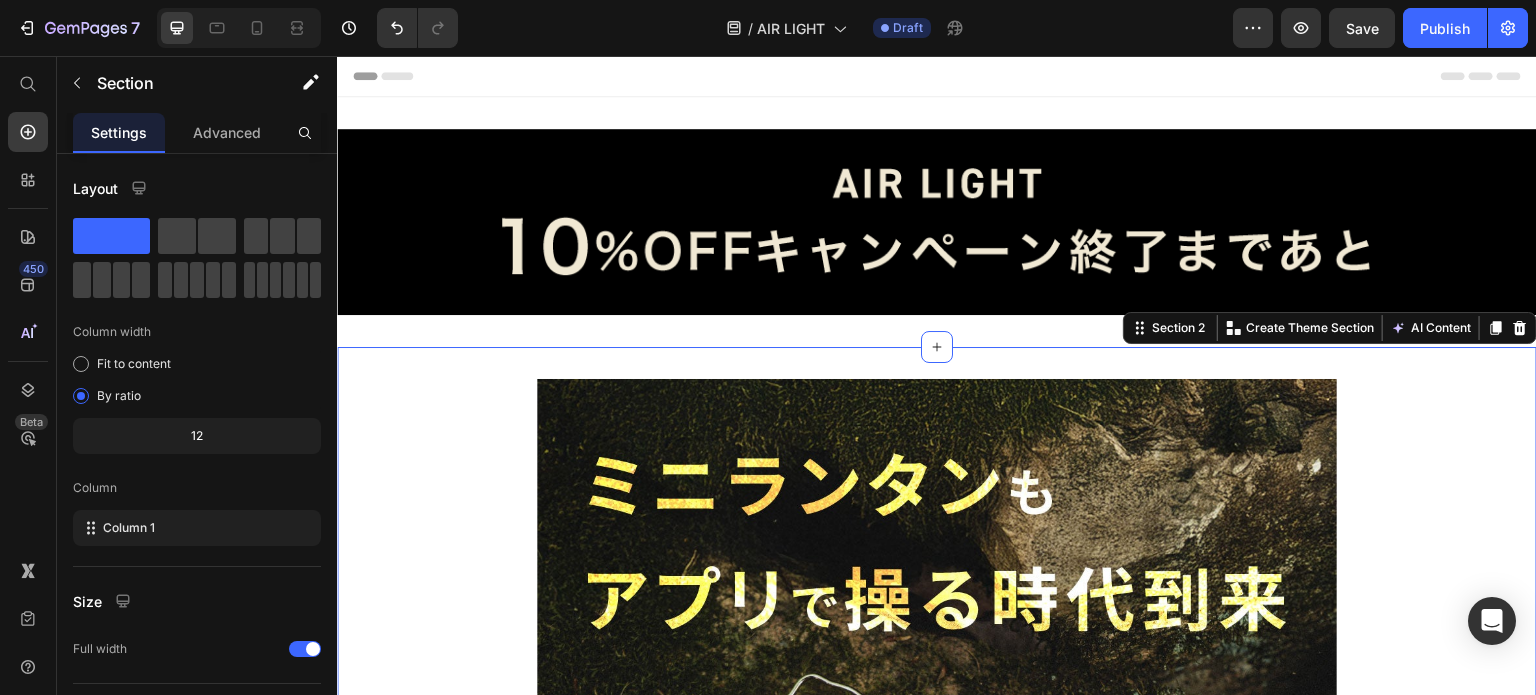 click on "Image Image Image Image Image Image Image Image Image Image Image Image Image Image Image Image Image Image Image Image Image Image Image Image Image Image Image Image Image Image Image Image Image Image Image Image Image Image Image Image Image Image Image Image Image Image Image Image Image Image Image Image Image Image Image Image Image Image Image Image Image Image Image Image Image Image Image Image Image Image Image Image Image Image Image Image Image Image Image Image Image Image Row" at bounding box center (937, 8664) 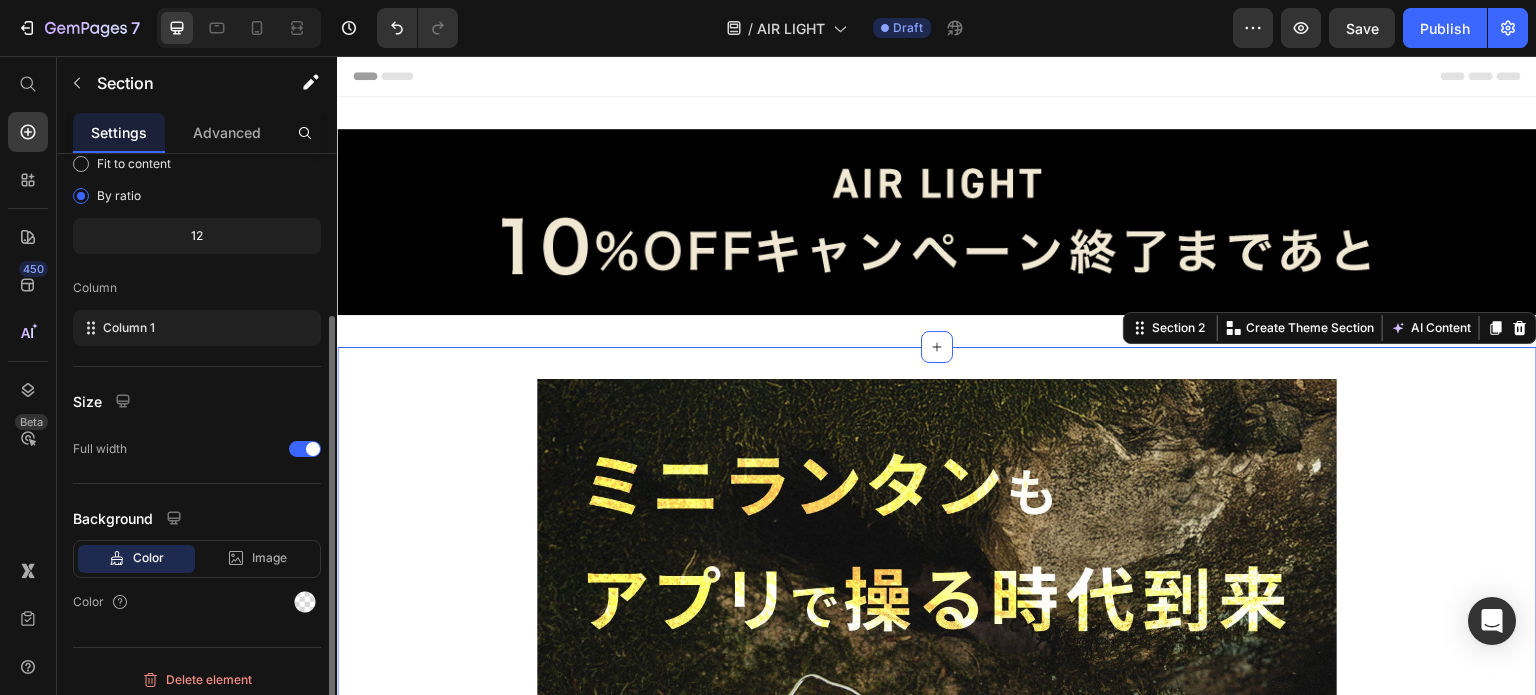 scroll, scrollTop: 208, scrollLeft: 0, axis: vertical 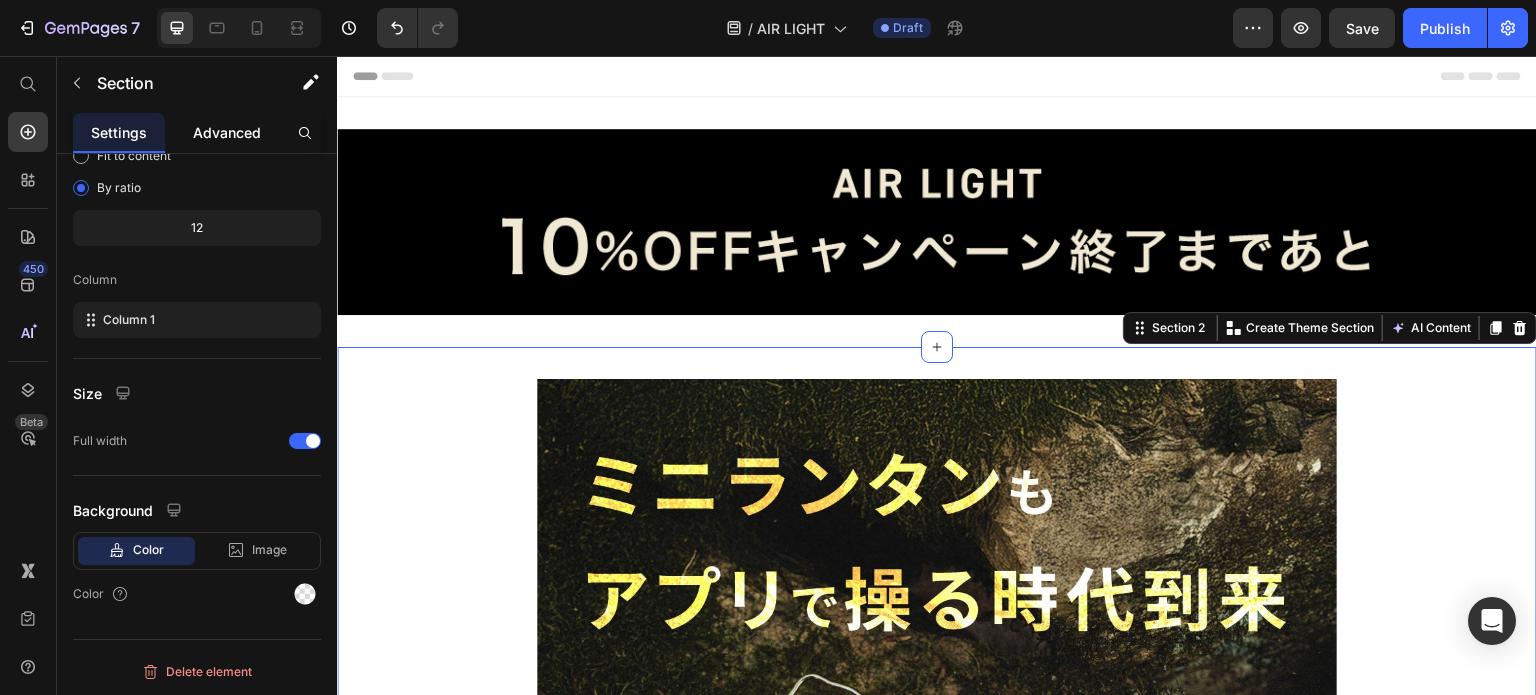 click on "Advanced" at bounding box center [227, 132] 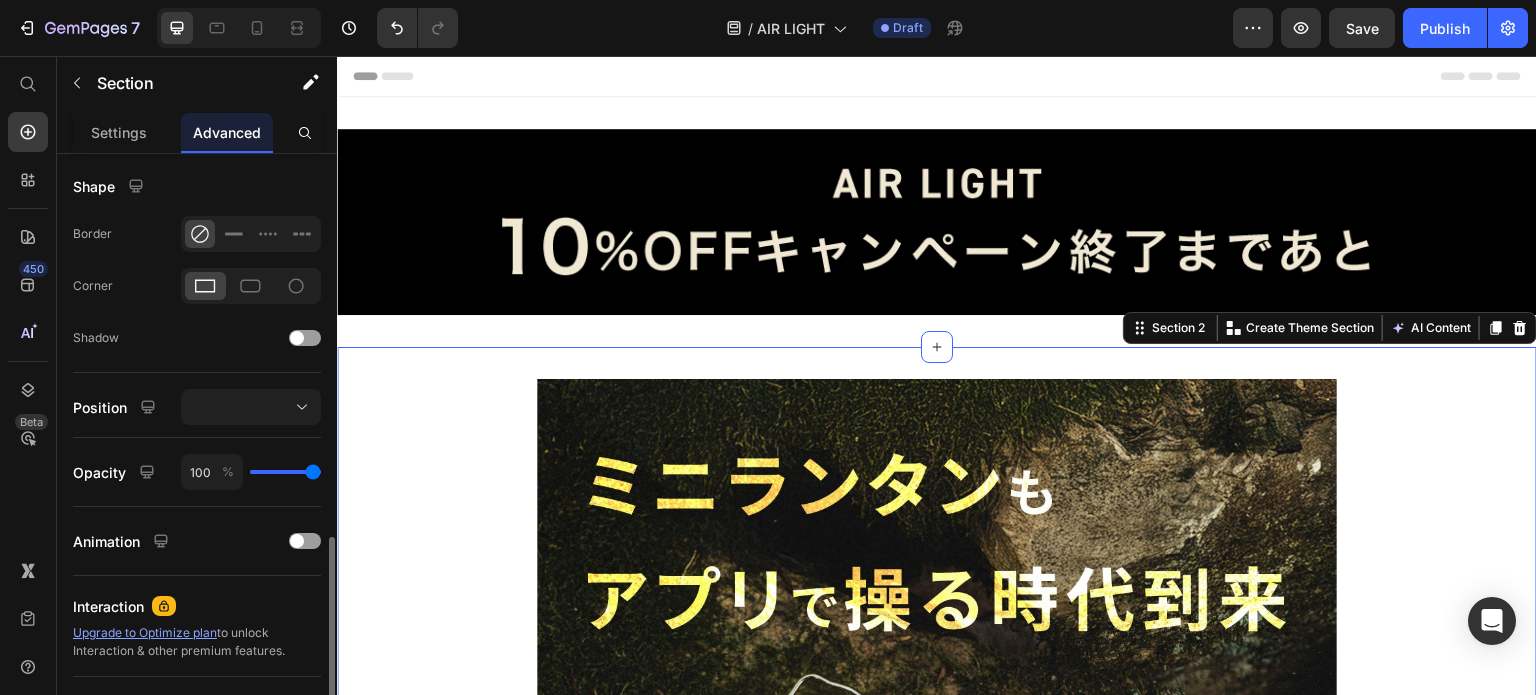 scroll, scrollTop: 668, scrollLeft: 0, axis: vertical 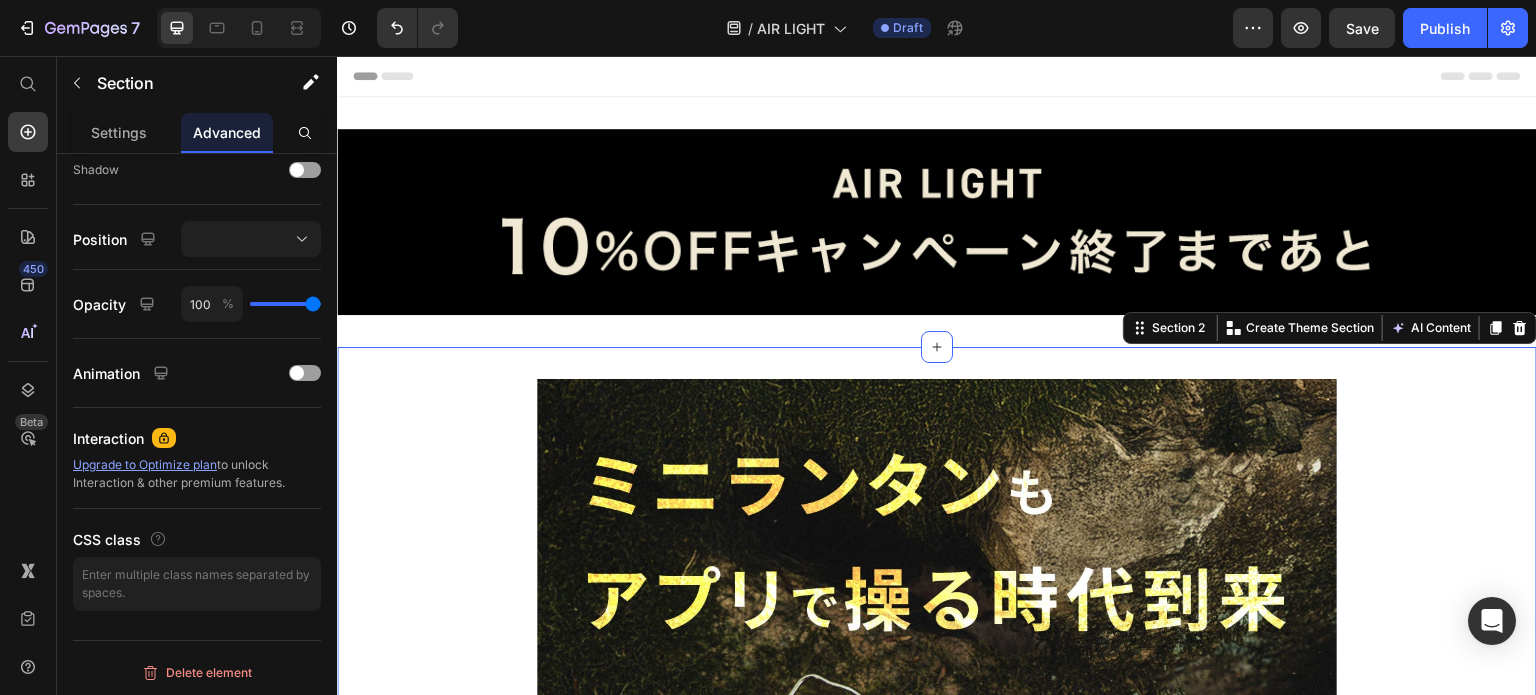 click on "Image Image Image Image Image Image Image Image Image Image Image Image Image Image Image Image Image Image Image Image Image Image Image Image Image Image Image Image Image Image Image Image Image Image Image Image Image Image Image Image Image Image Image Image Image Image Image Image Image Image Image Image Image Image Image Image Image Image Image Image Image Image Image Image Image Image Image Image Image Image Image Image Image Image Image Image Image Image Image Image Image Image Row" at bounding box center (937, 8664) 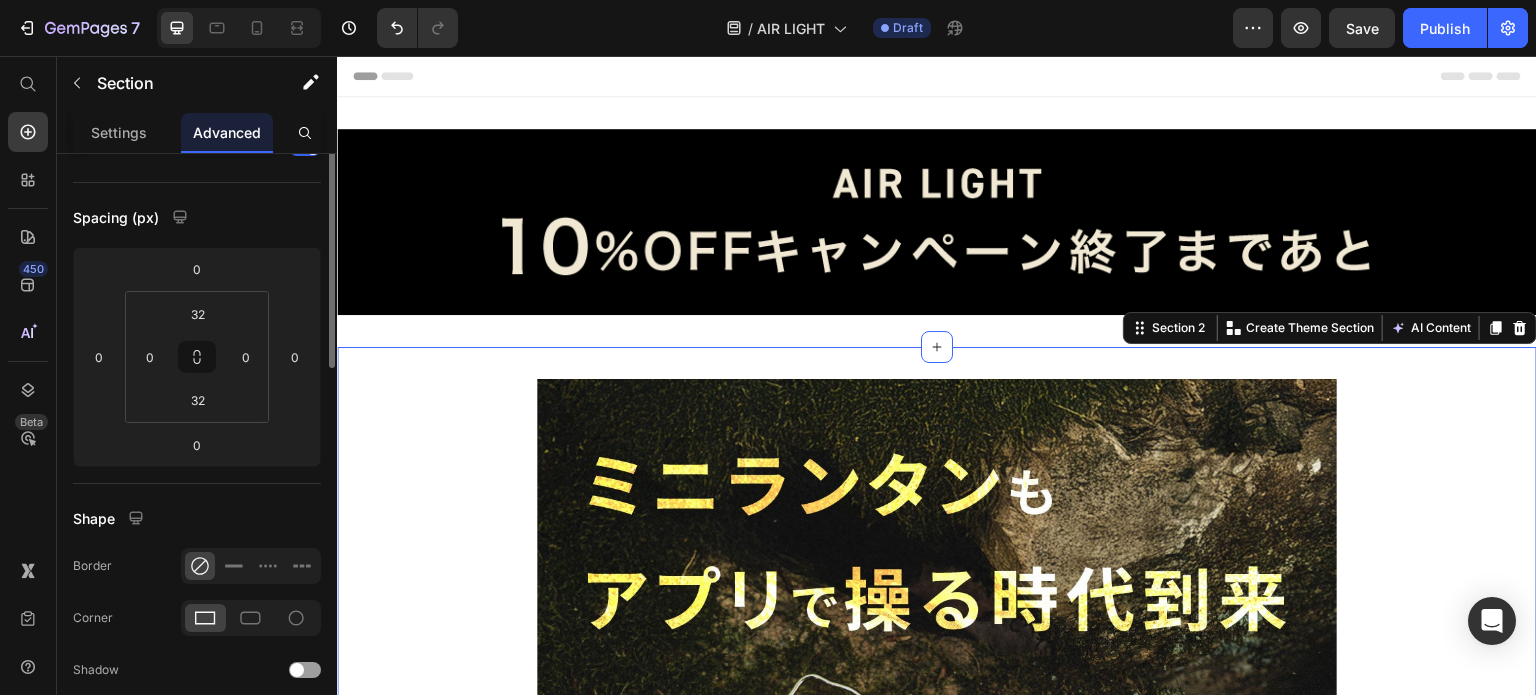scroll, scrollTop: 0, scrollLeft: 0, axis: both 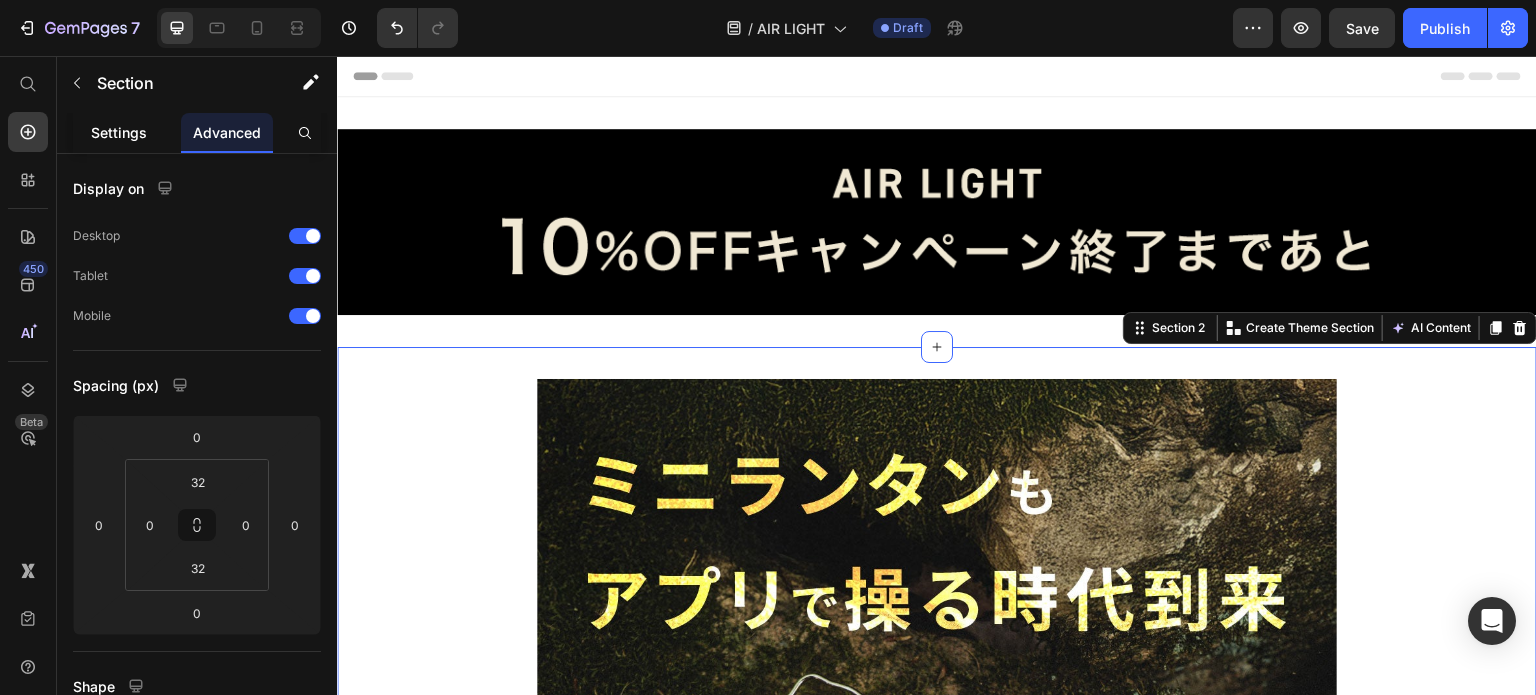 click on "Settings" at bounding box center [119, 132] 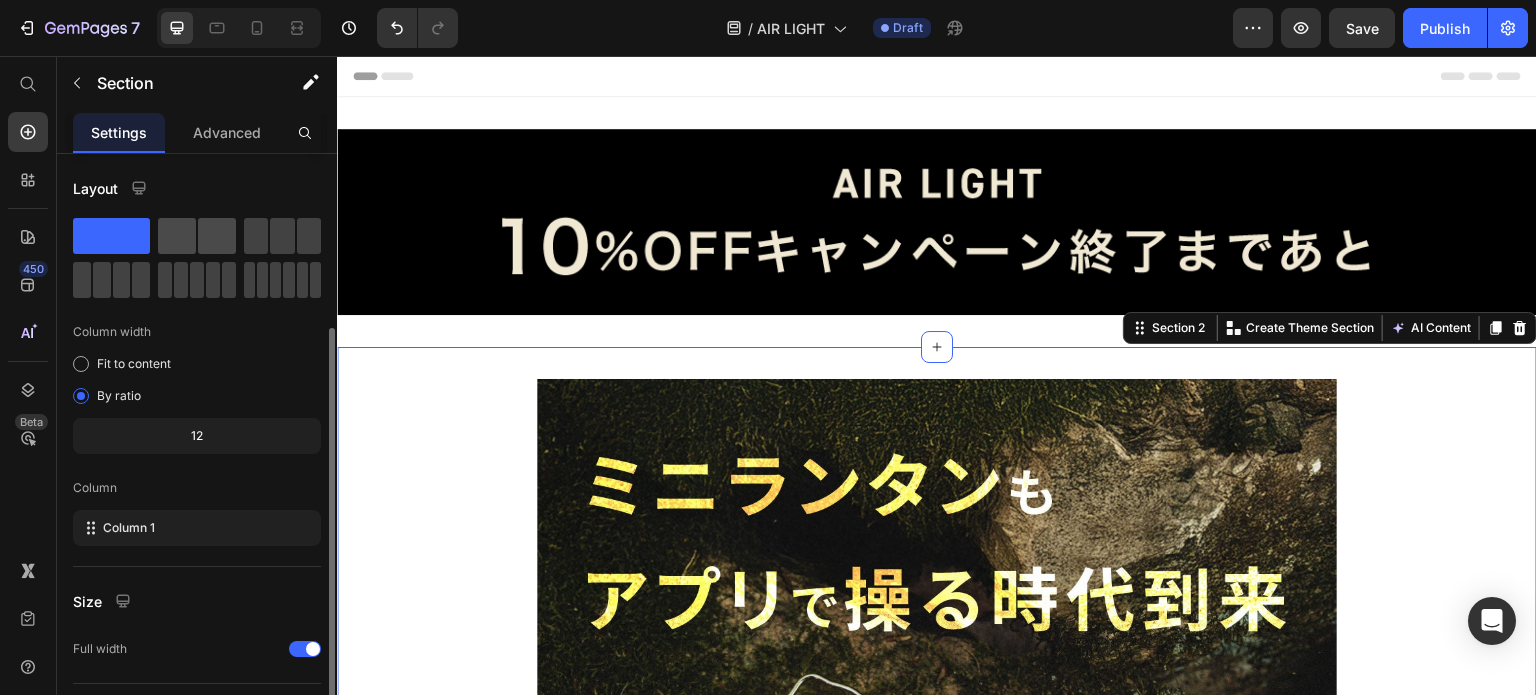 scroll, scrollTop: 208, scrollLeft: 0, axis: vertical 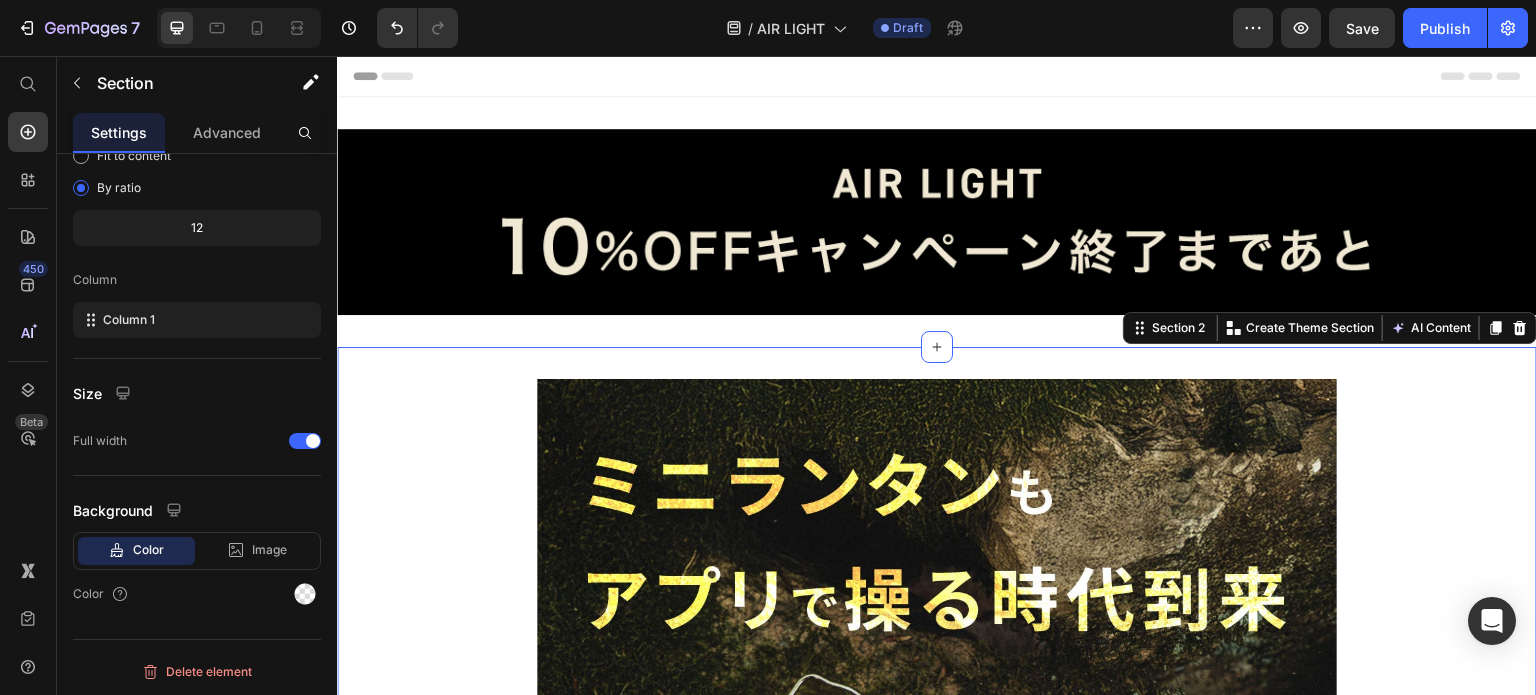 click on "Image Image Image Image Image Image Image Image Image Image Image Image Image Image Image Image Image Image Image Image Image Image Image Image Image Image Image Image Image Image Image Image Image Image Image Image Image Image Image Image Image Image Image Image Image Image Image Image Image Image Image Image Image Image Image Image Image Image Image Image Image Image Image Image Image Image Image Image Image Image Image Image Image Image Image Image Image Image Image Image Image Image Row" at bounding box center [937, 8664] 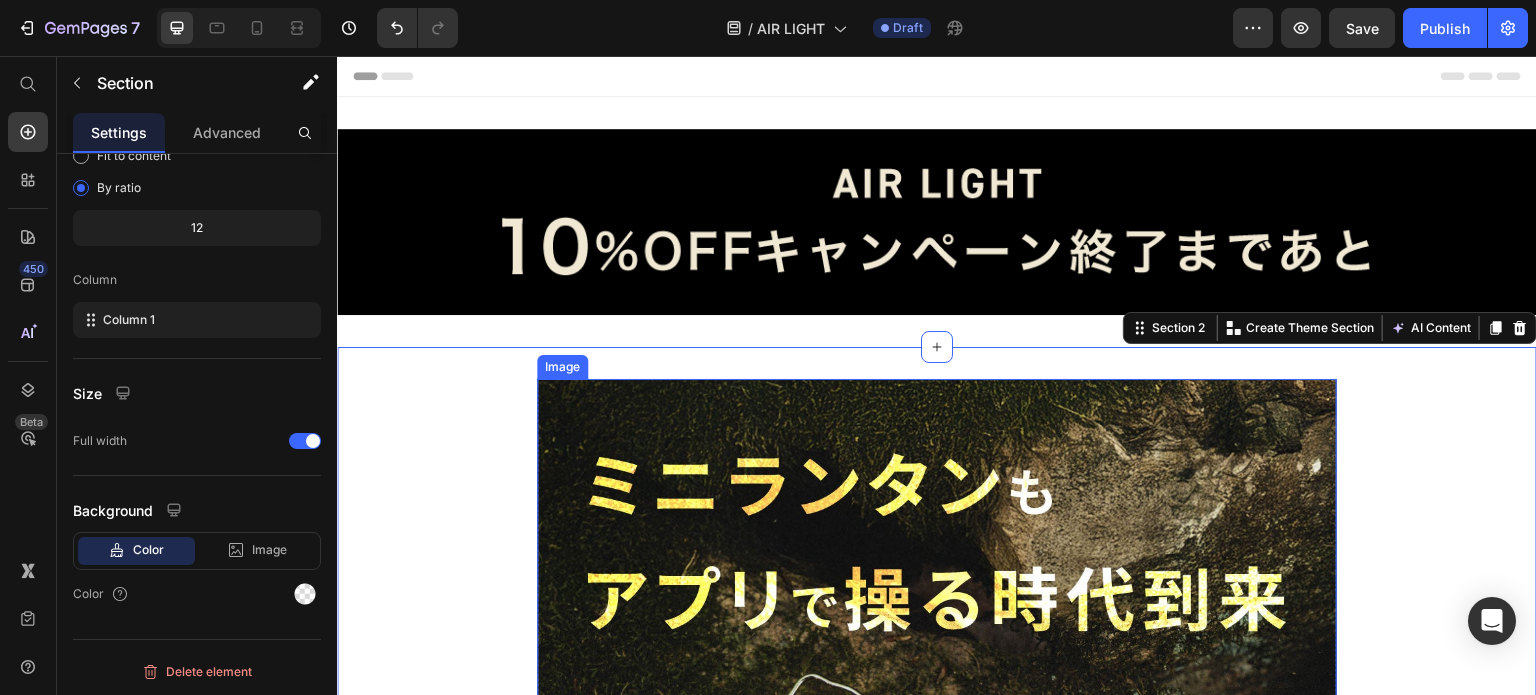 click at bounding box center (937, 1061) 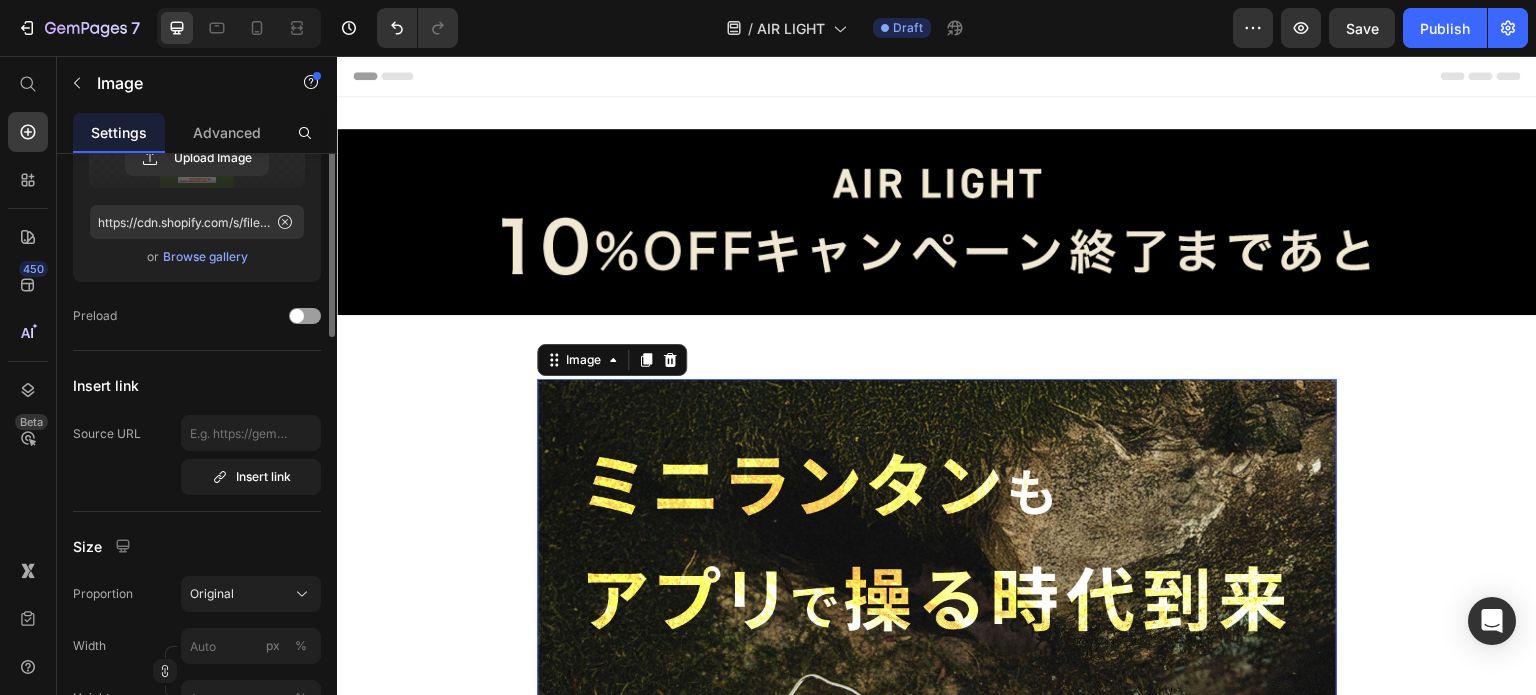 scroll, scrollTop: 0, scrollLeft: 0, axis: both 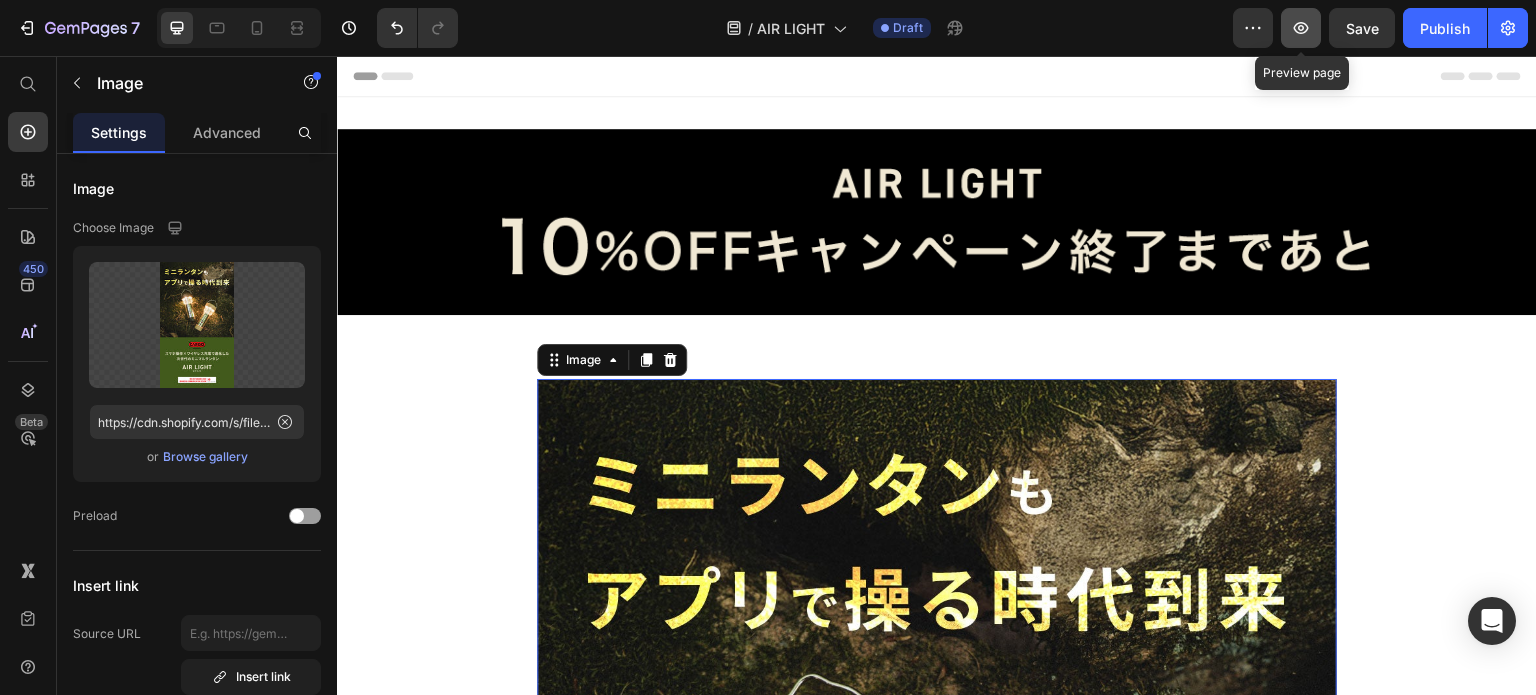 click 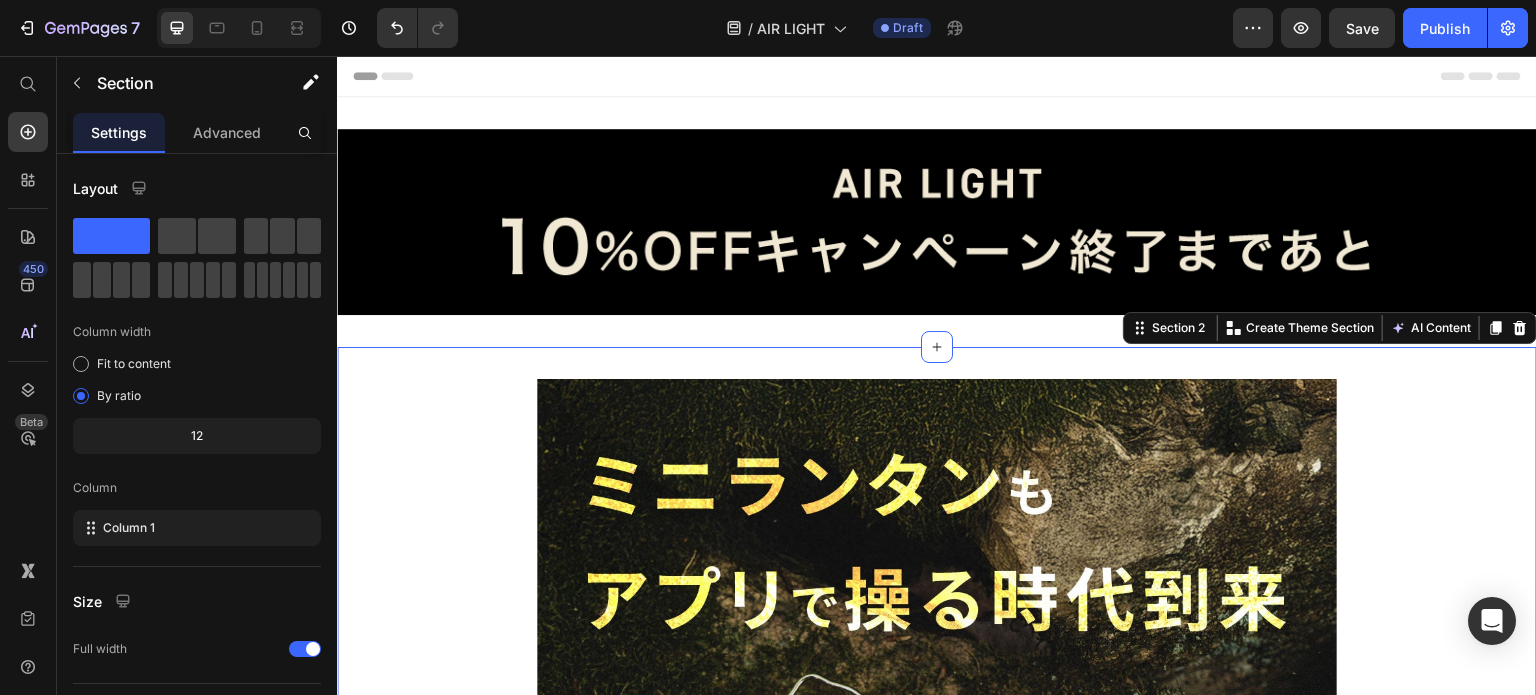 click on "Image Image Image Image Image Image Image Image Image Image Image Image Image Image Image Image Image Image Image Image Image Image Image Image Image Image Image Image Image Image Image Image Image Image Image Image Image Image Image Image Image Image Image Image Image Image Image Image Image Image Image Image Image Image Image Image Image Image Image Image Image Image Image Image Image Image Image Image Image Image Image Image Image Image Image Image Image Image Image Image Image Image Row" at bounding box center (937, 8664) 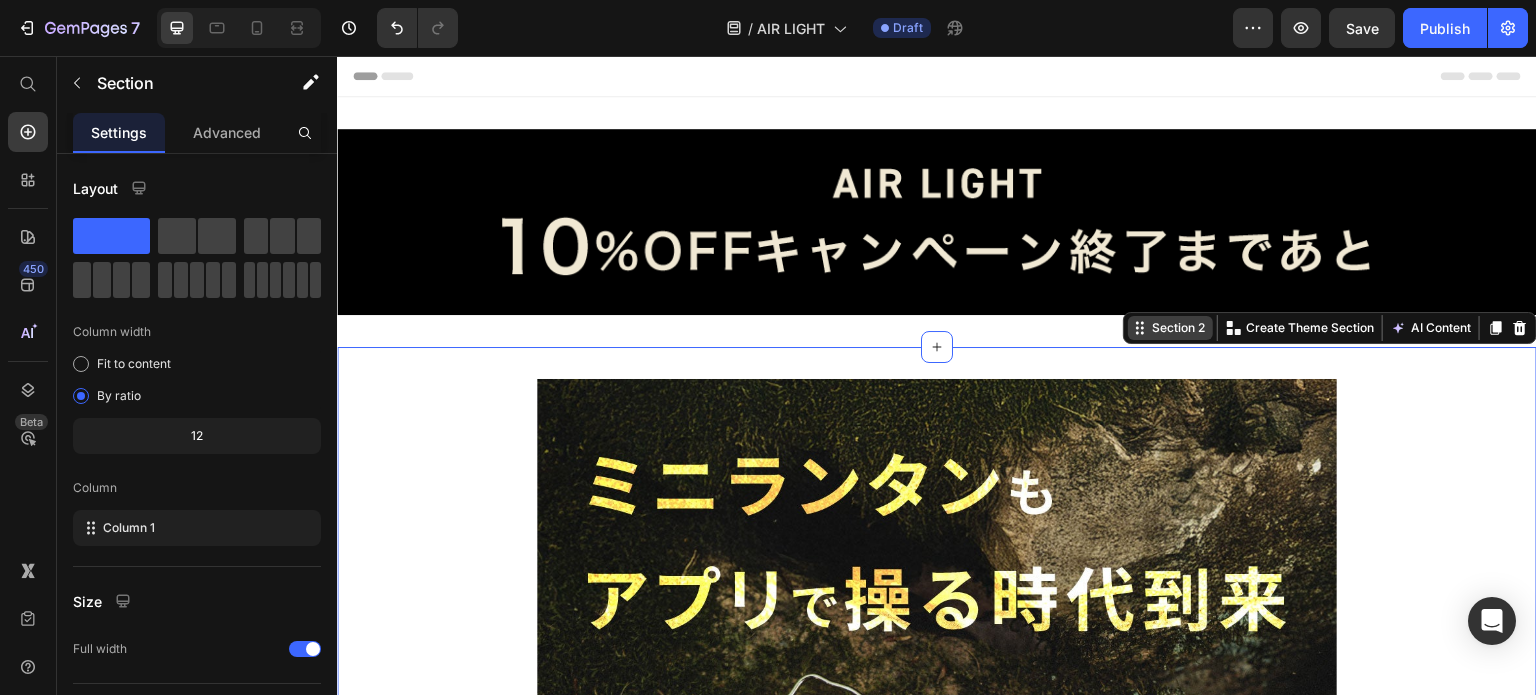 click on "Section 2" at bounding box center (1170, 328) 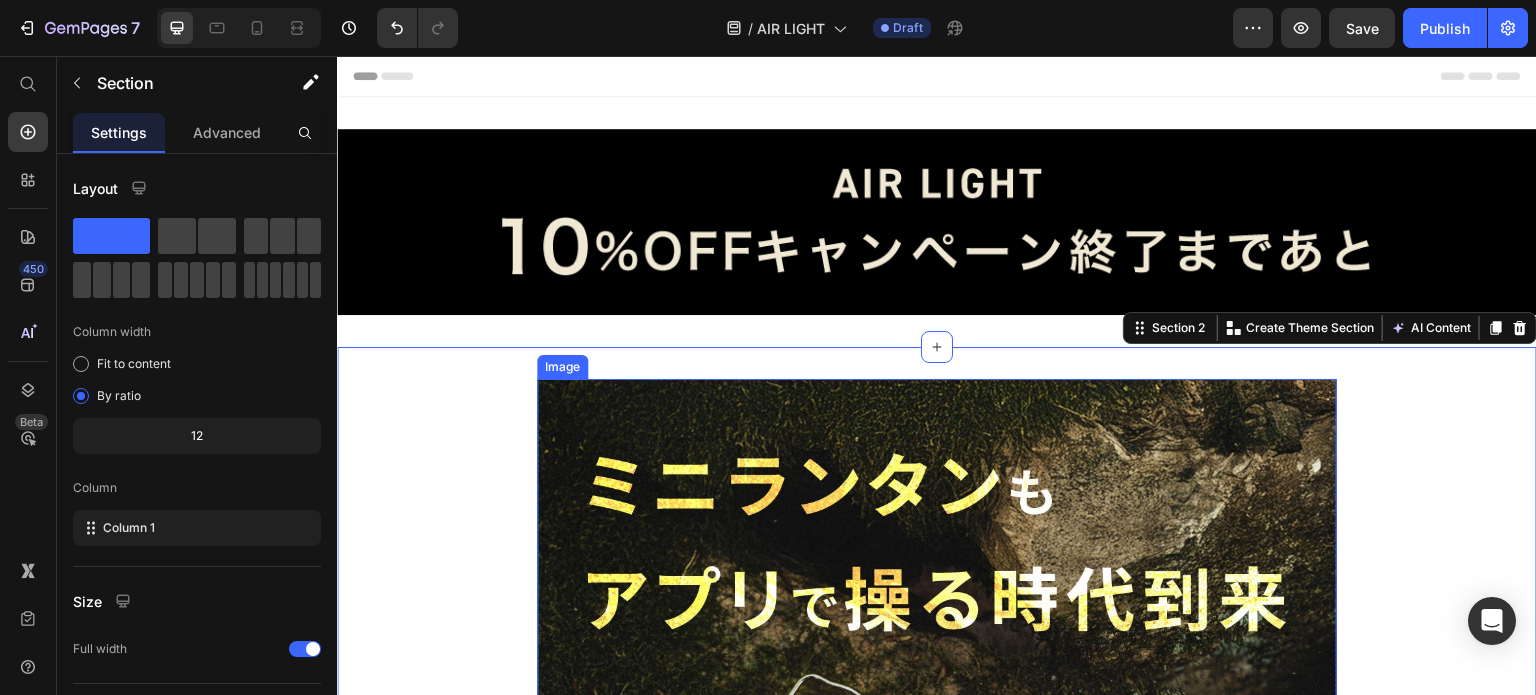 click at bounding box center (937, 1061) 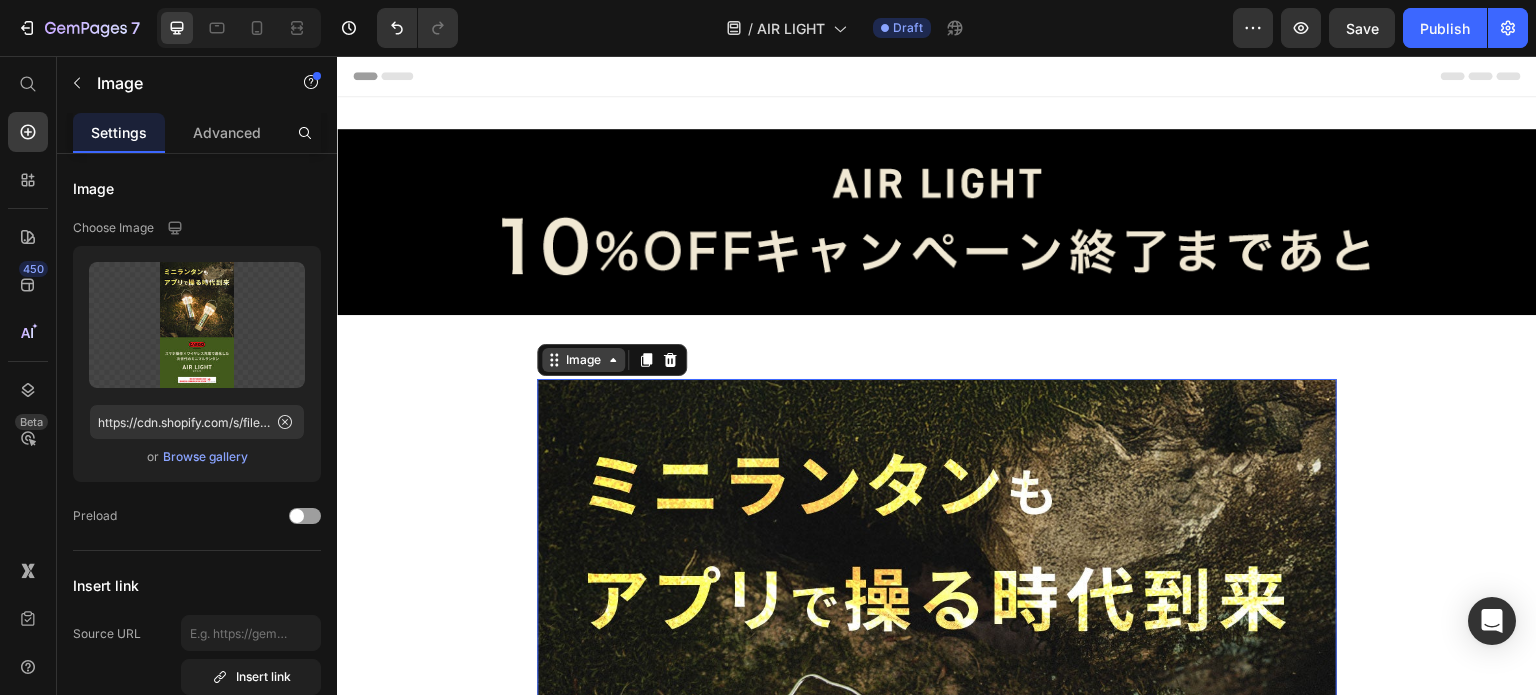 click 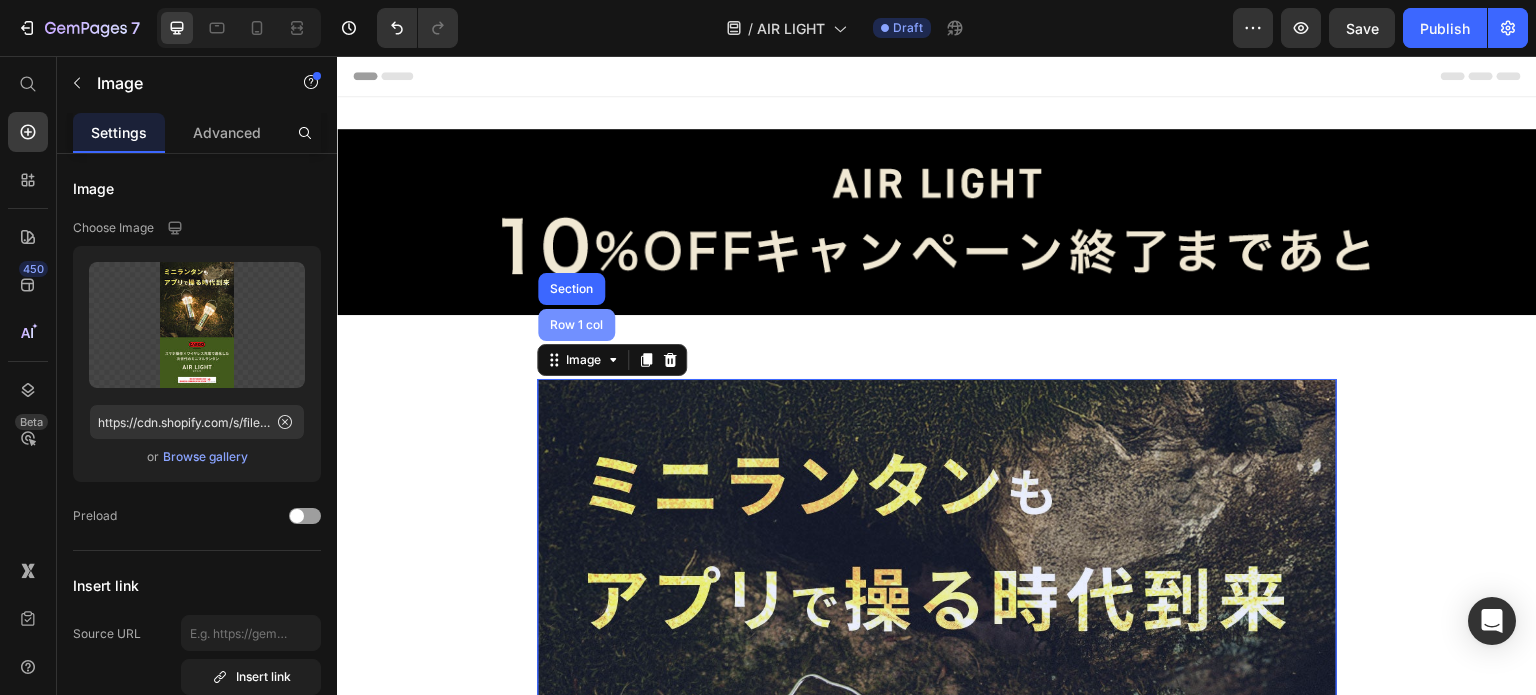 click on "Row 1 col" at bounding box center (576, 325) 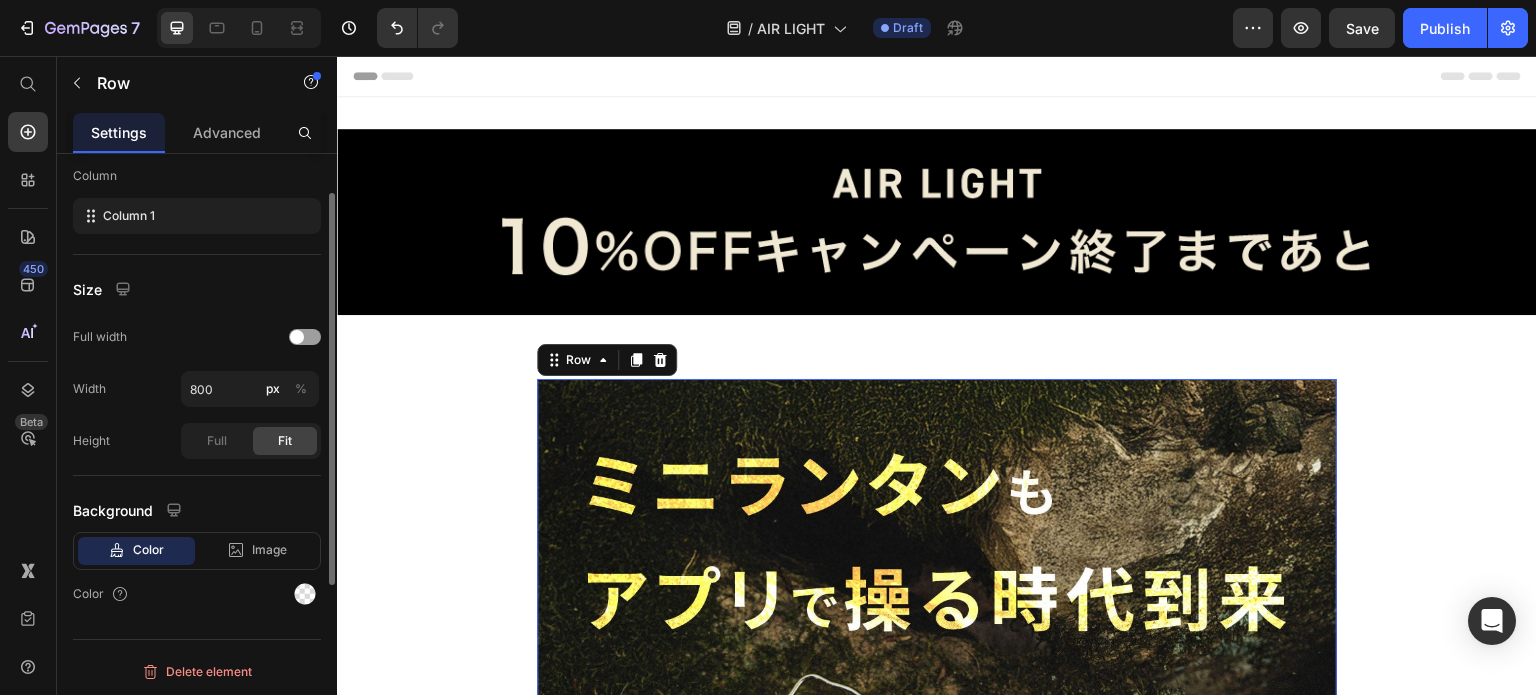 scroll, scrollTop: 212, scrollLeft: 0, axis: vertical 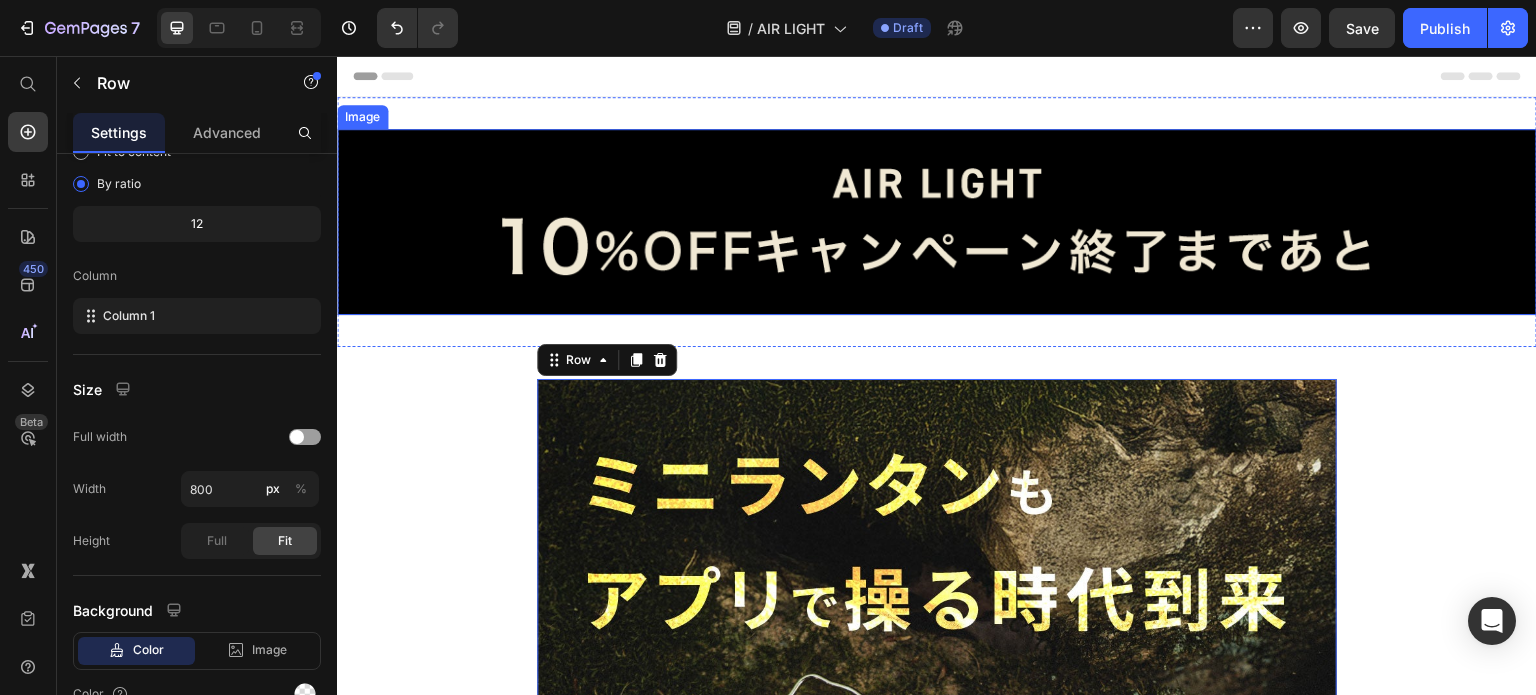 click at bounding box center [937, 222] 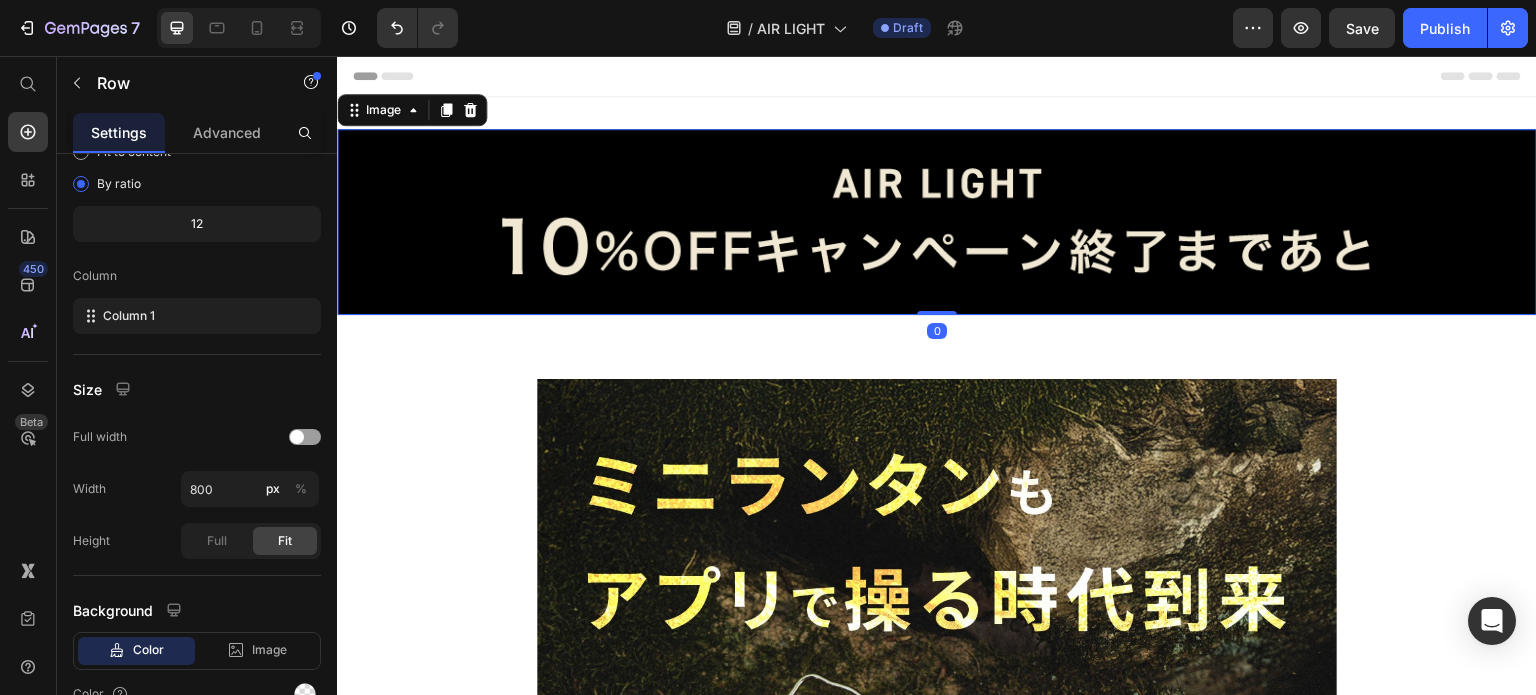scroll, scrollTop: 0, scrollLeft: 0, axis: both 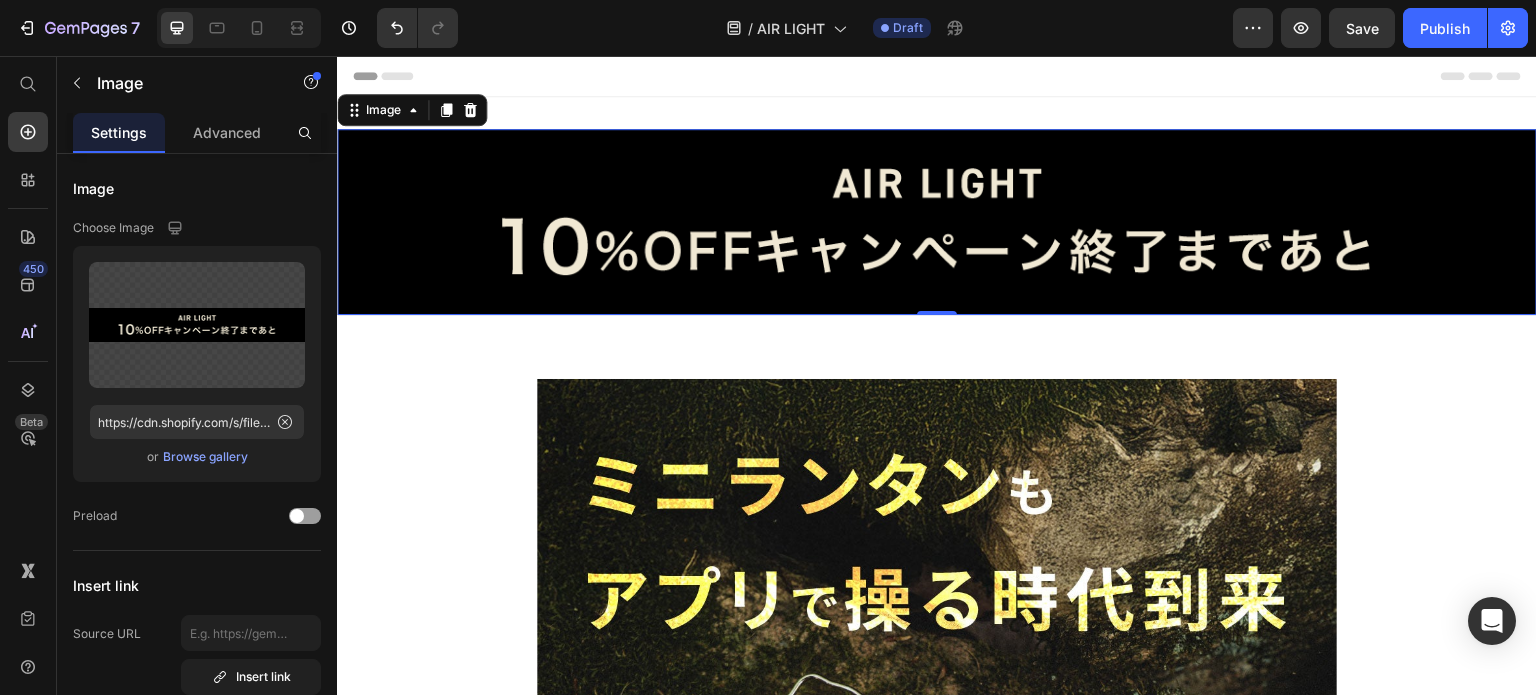 click at bounding box center [937, 222] 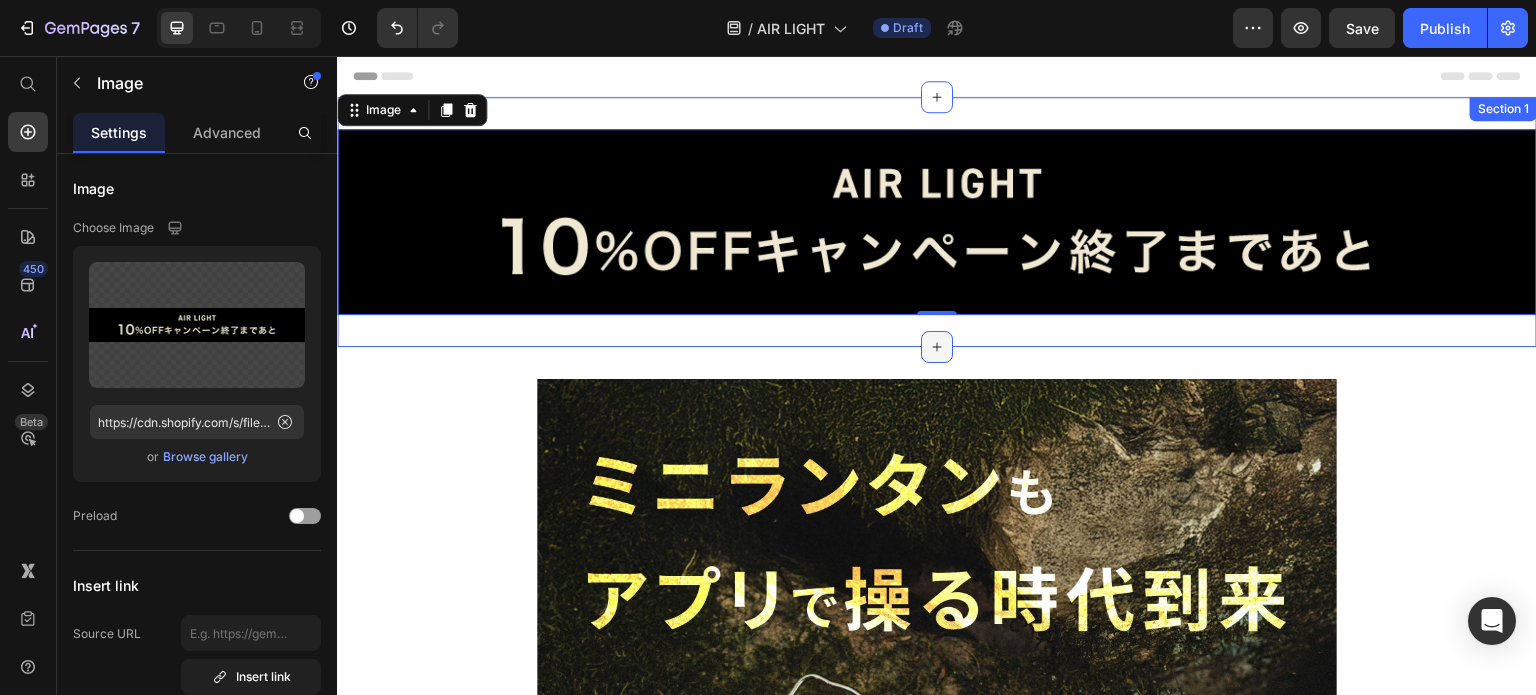 click 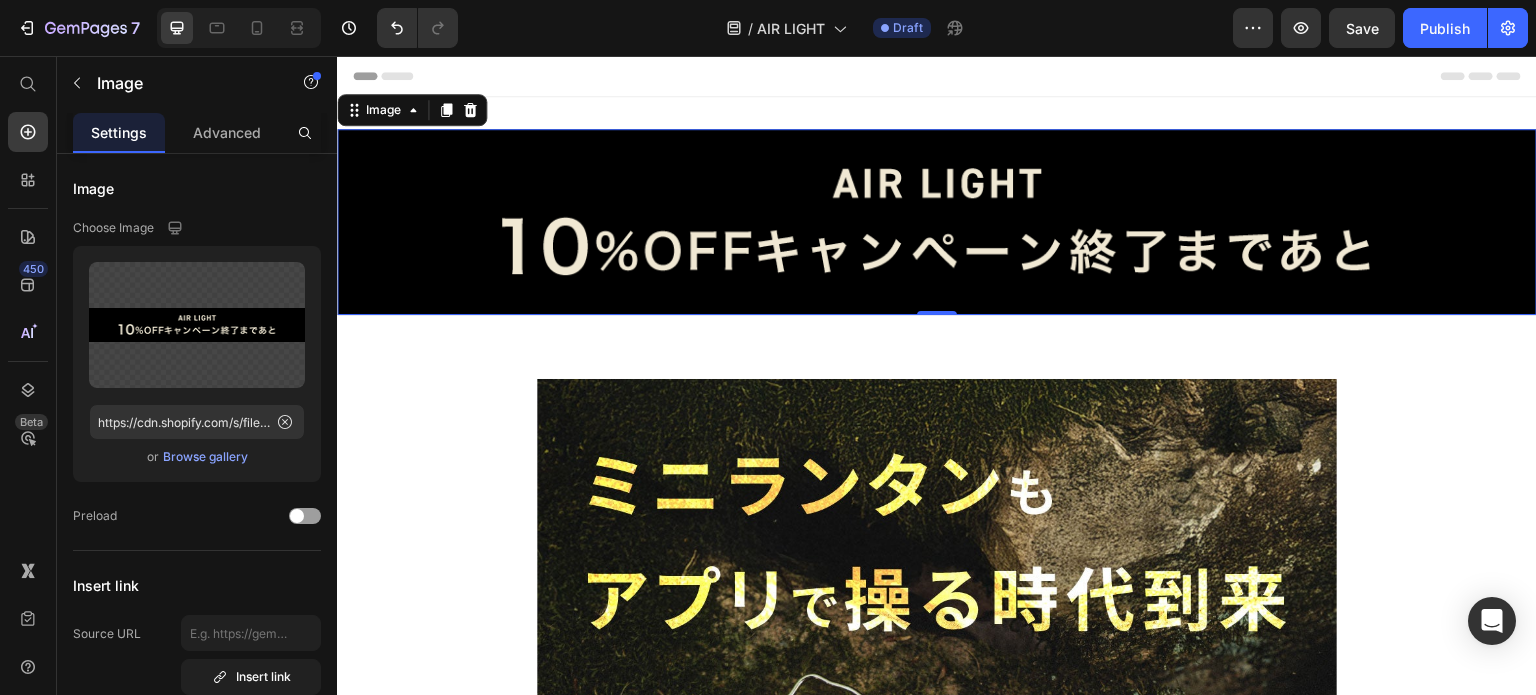 click at bounding box center [937, 222] 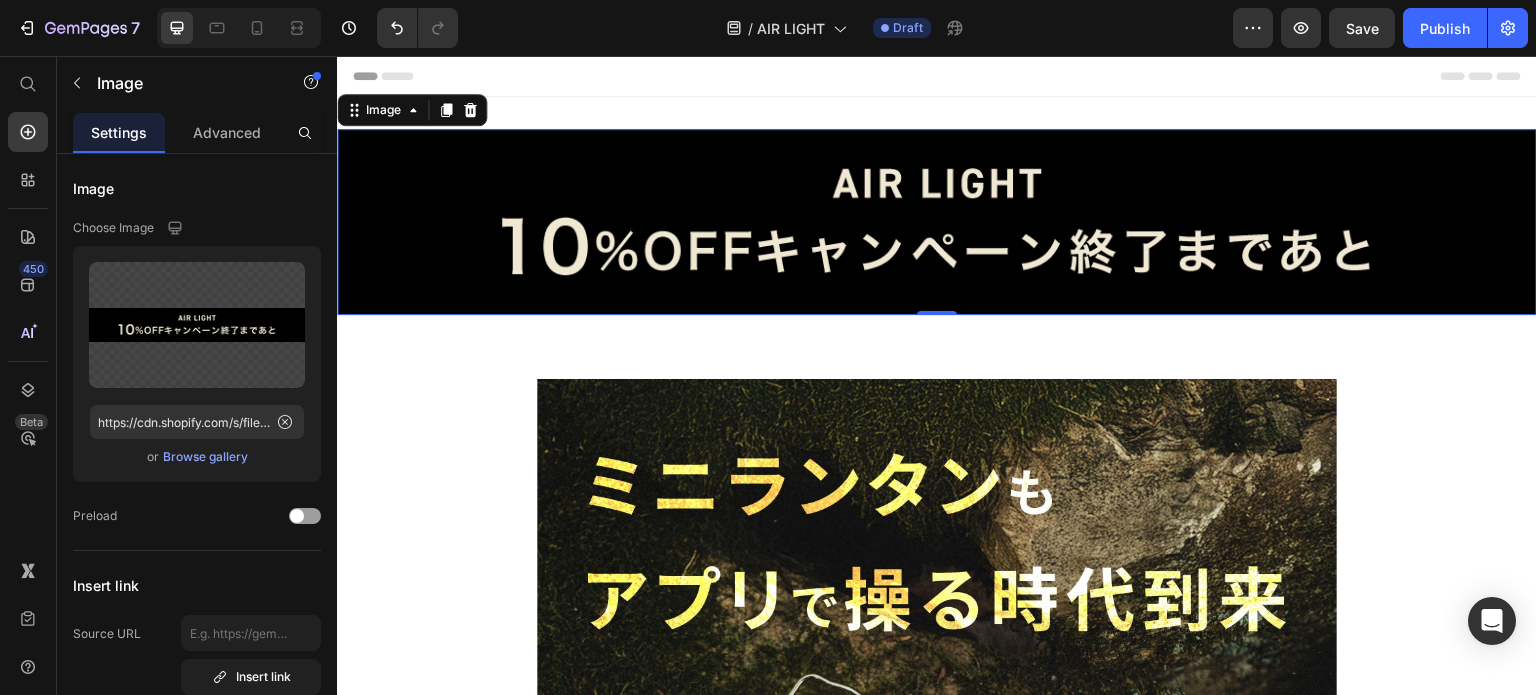 click on "Settings" at bounding box center [119, 132] 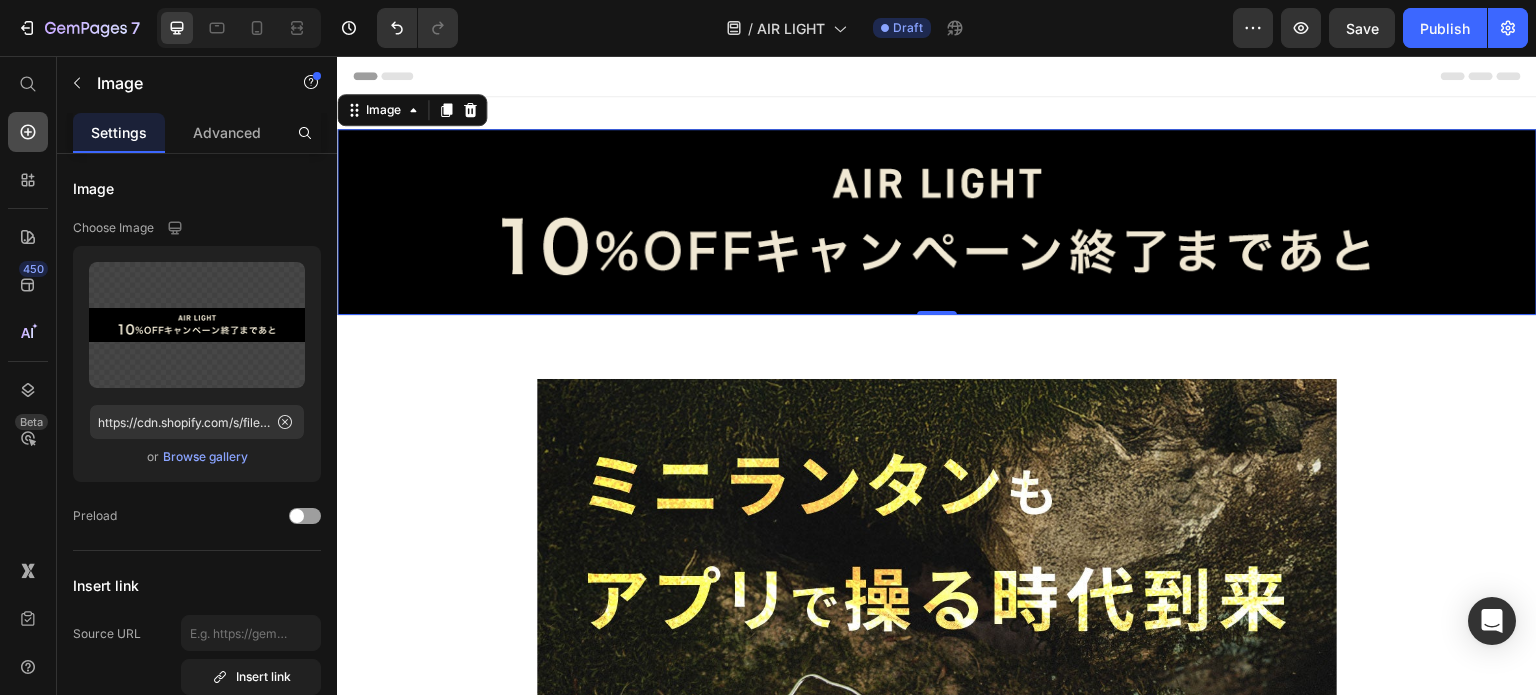 click 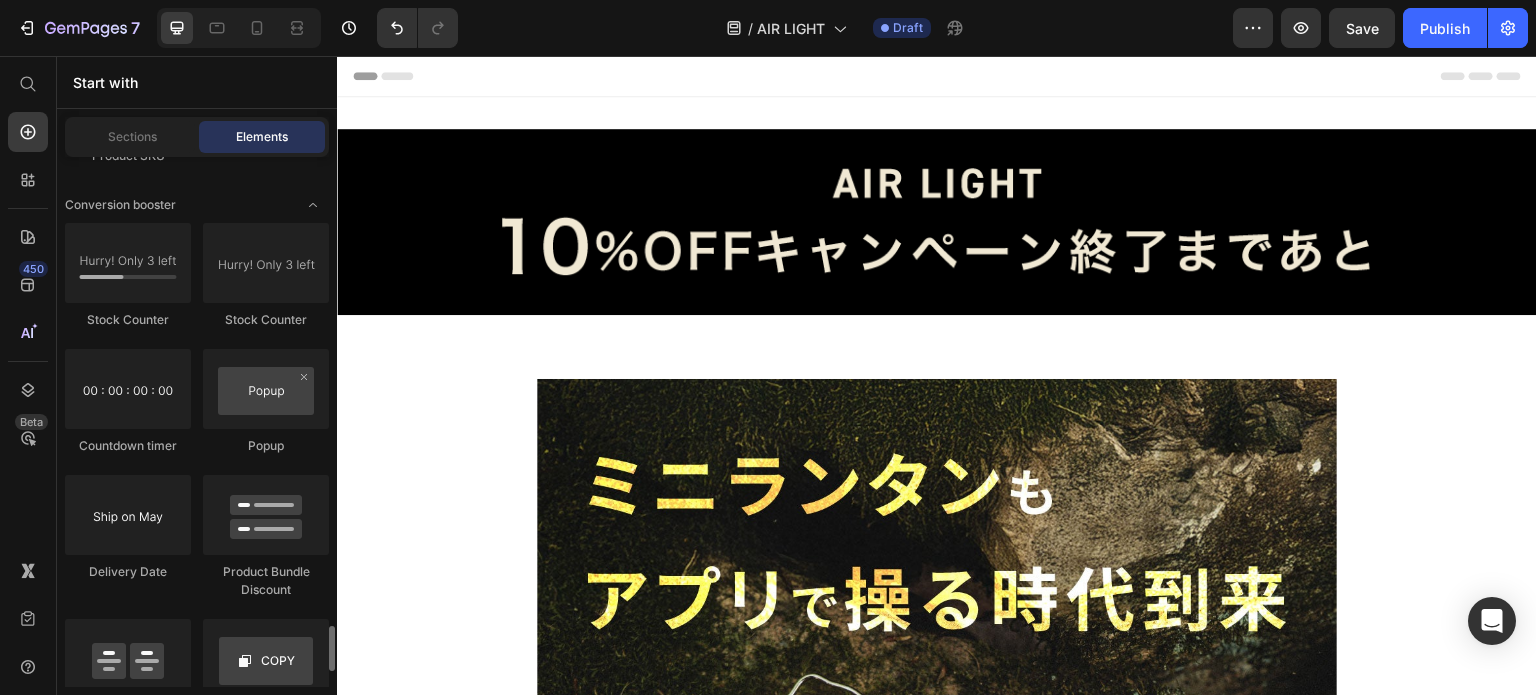 scroll, scrollTop: 4300, scrollLeft: 0, axis: vertical 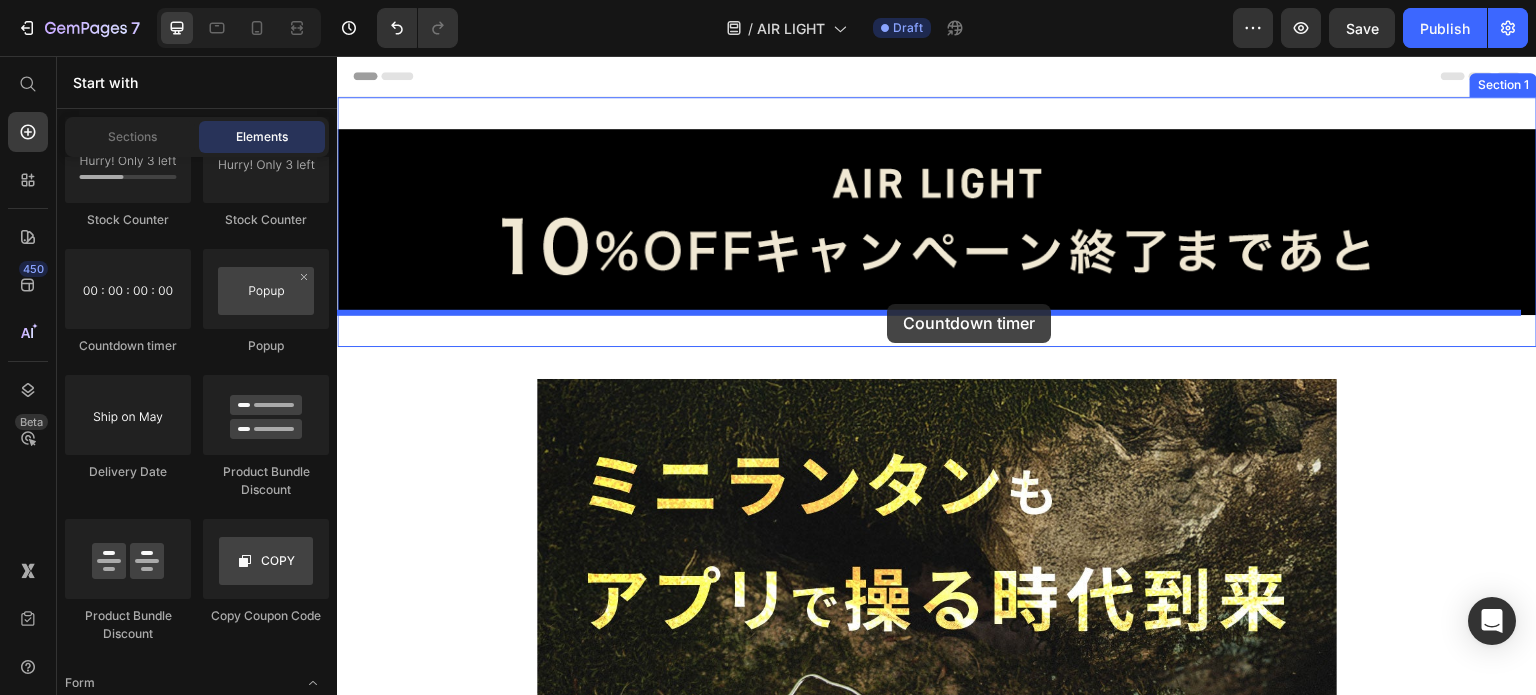 drag, startPoint x: 474, startPoint y: 356, endPoint x: 887, endPoint y: 304, distance: 416.26074 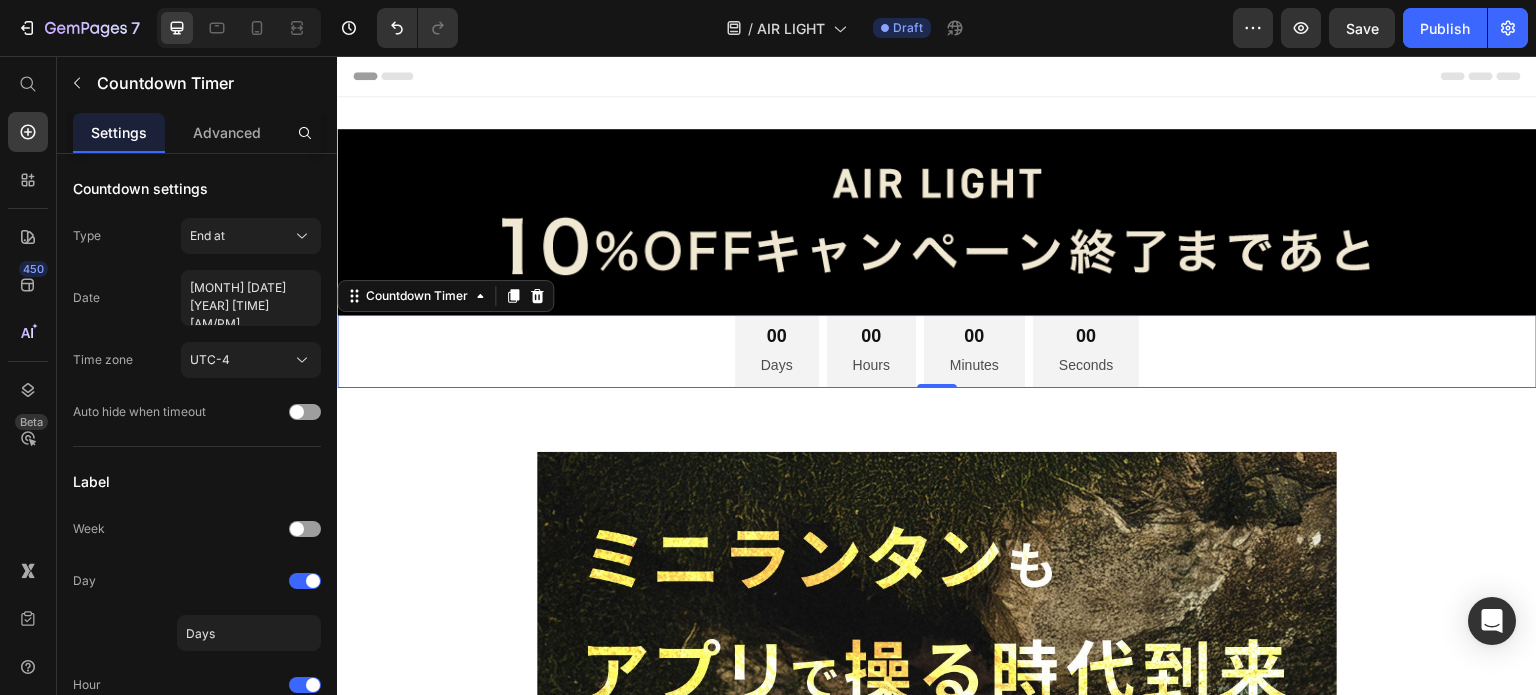 click on "00 Days 00 Hours 00 Minutes 00 Seconds" at bounding box center (937, 351) 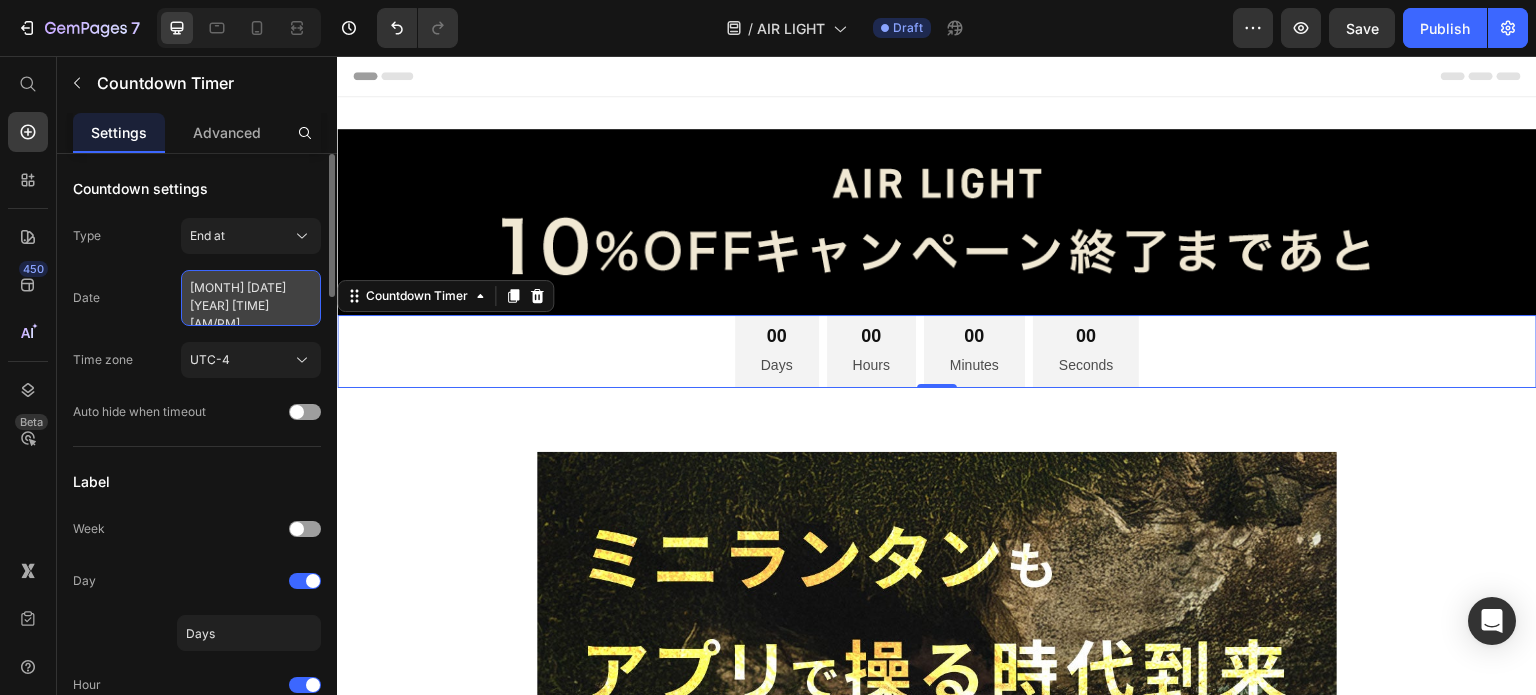 click on "[MONTH] [DATE] [YEAR] [TIME] [AM/PM]" at bounding box center [251, 298] 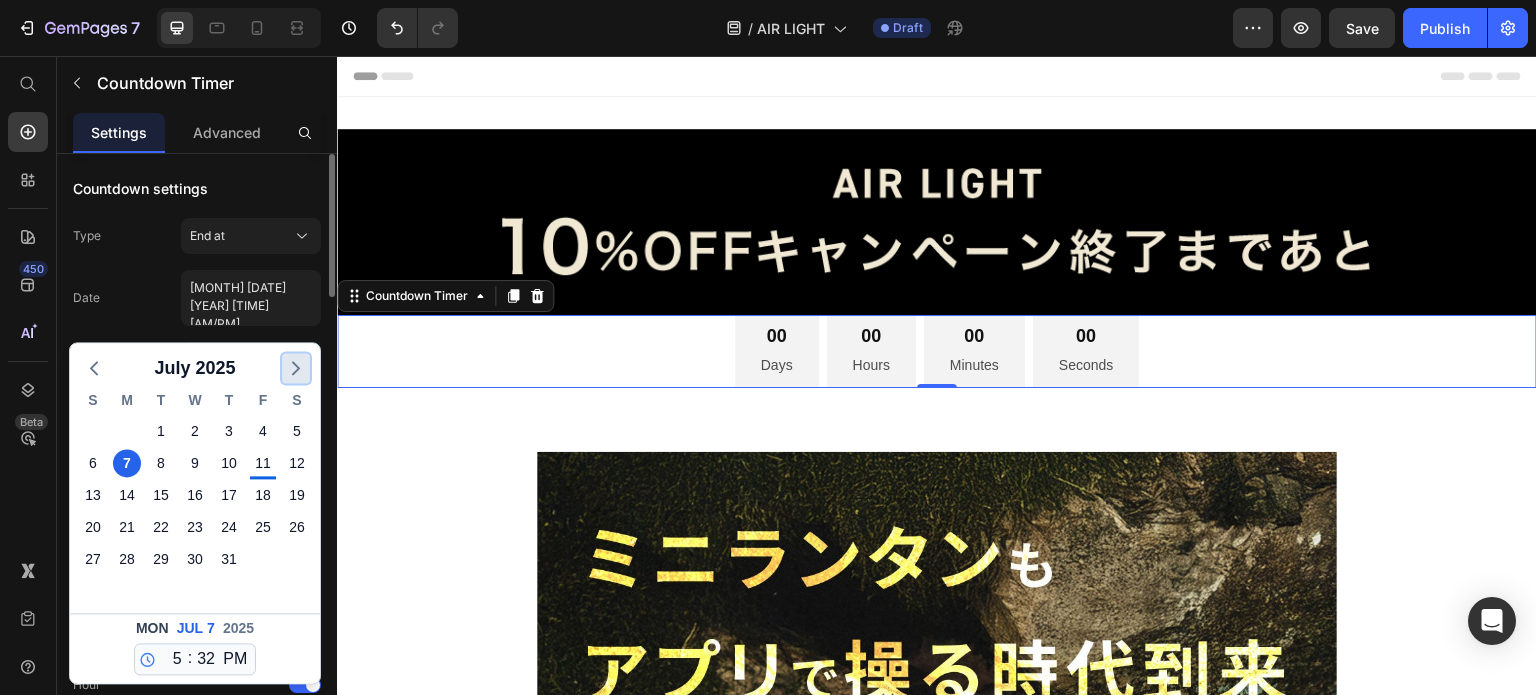 click 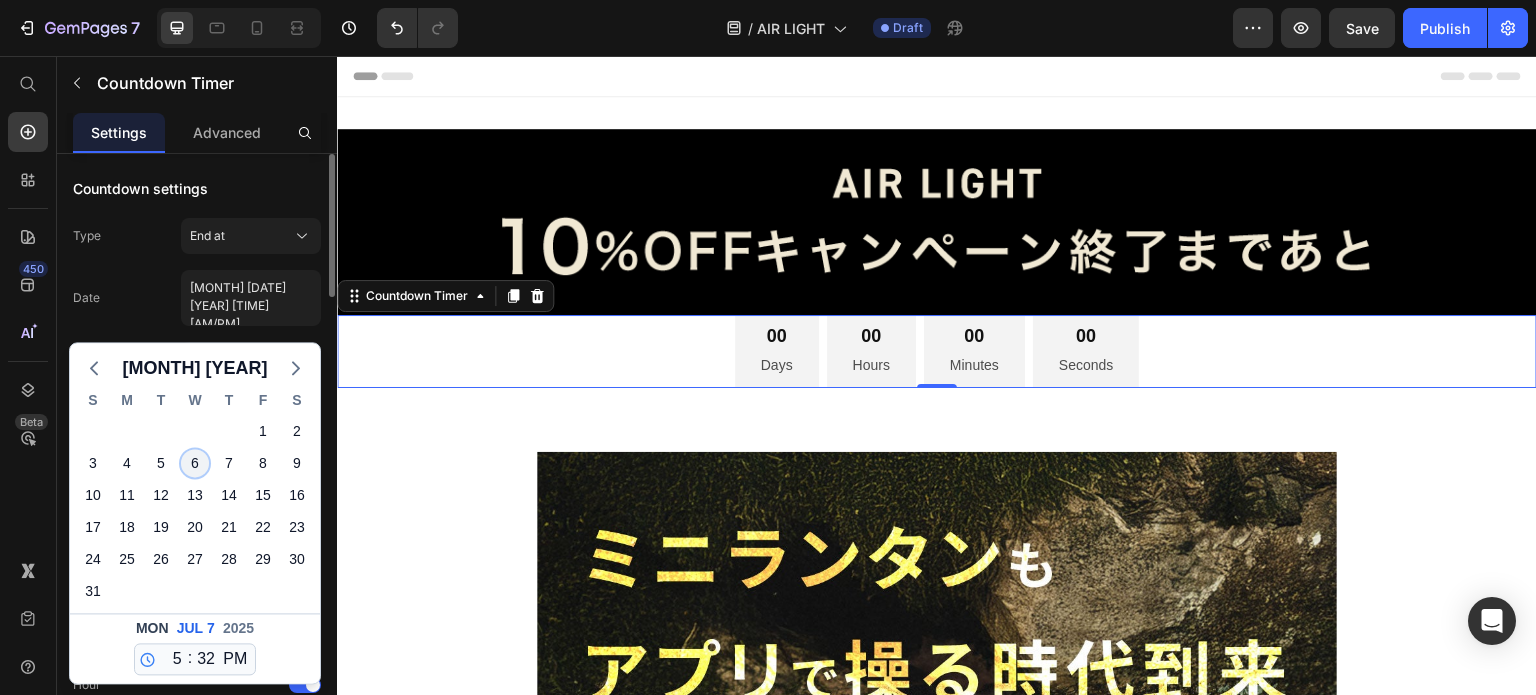 click on "6" 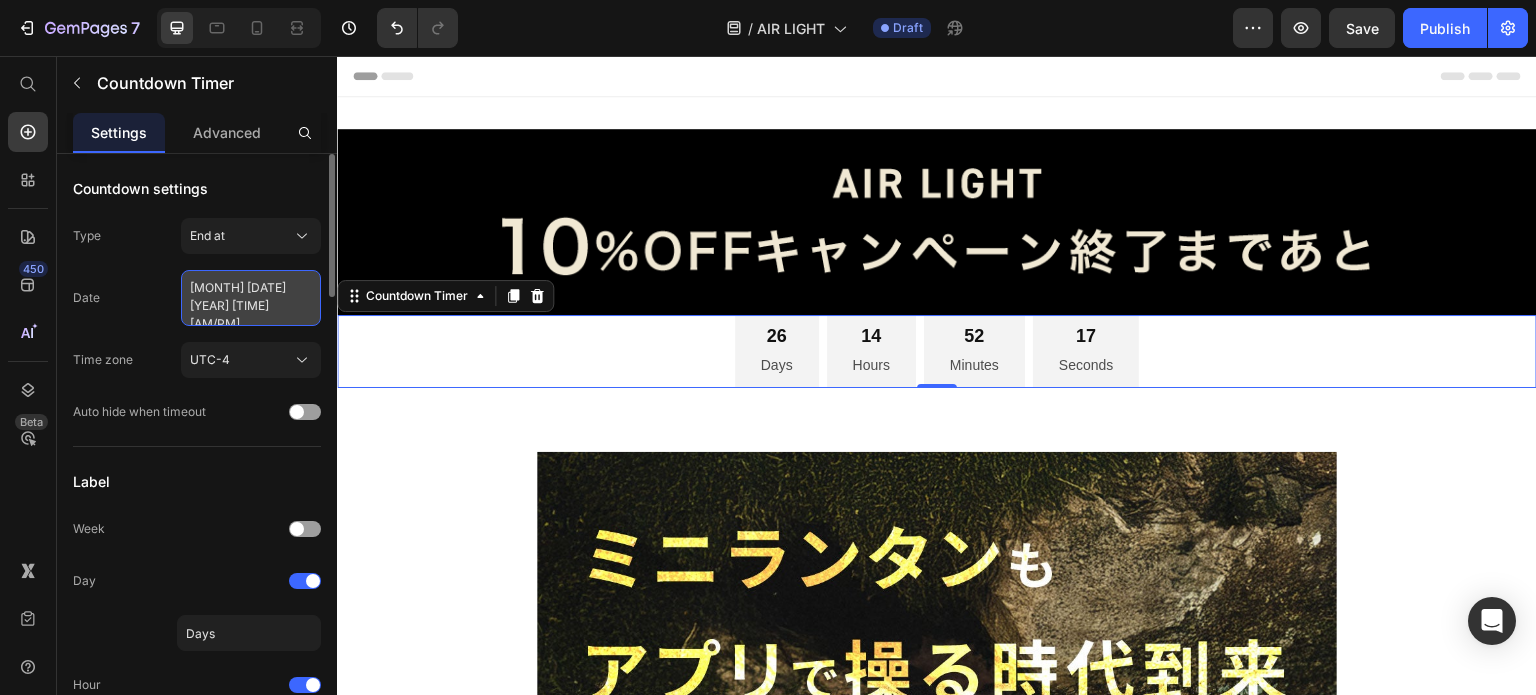 select on "17" 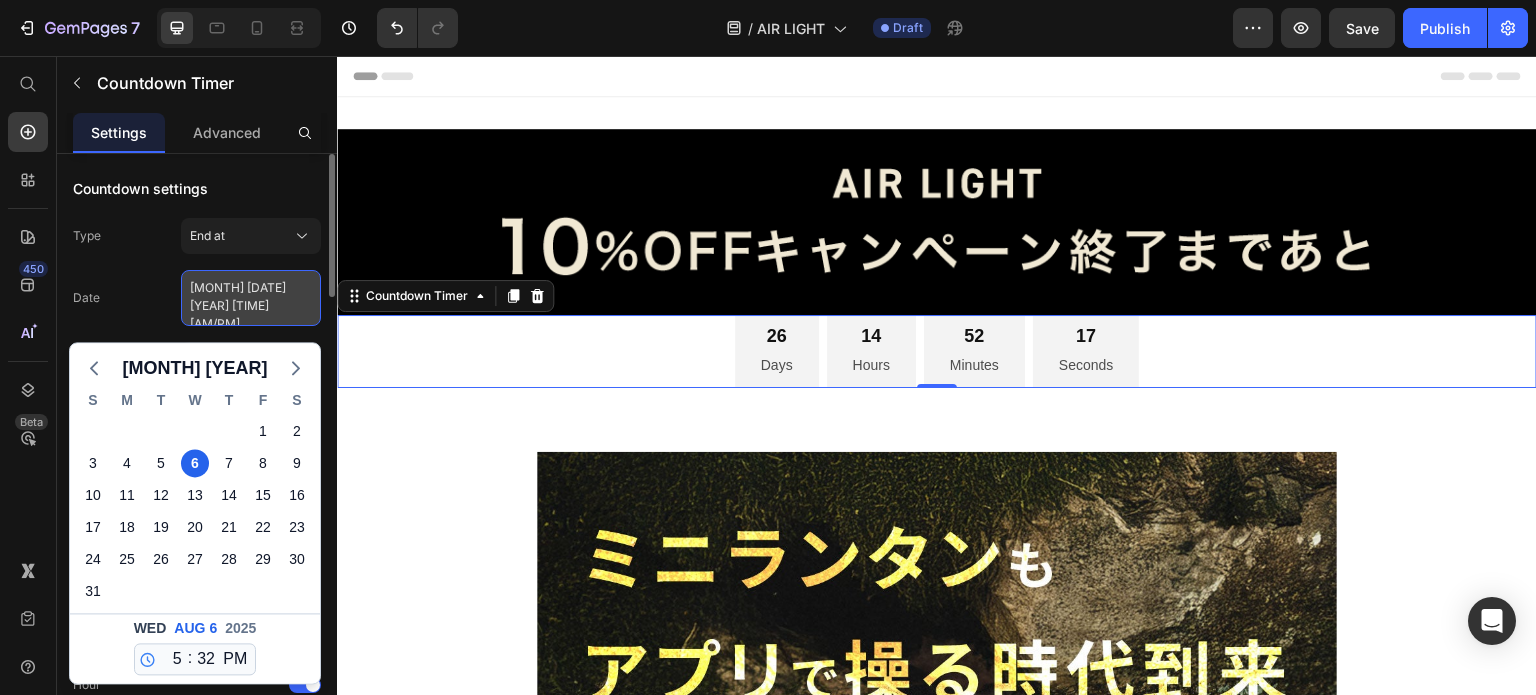 click on "[MONTH] [DATE] [YEAR] [TIME] [AM/PM]" at bounding box center [251, 298] 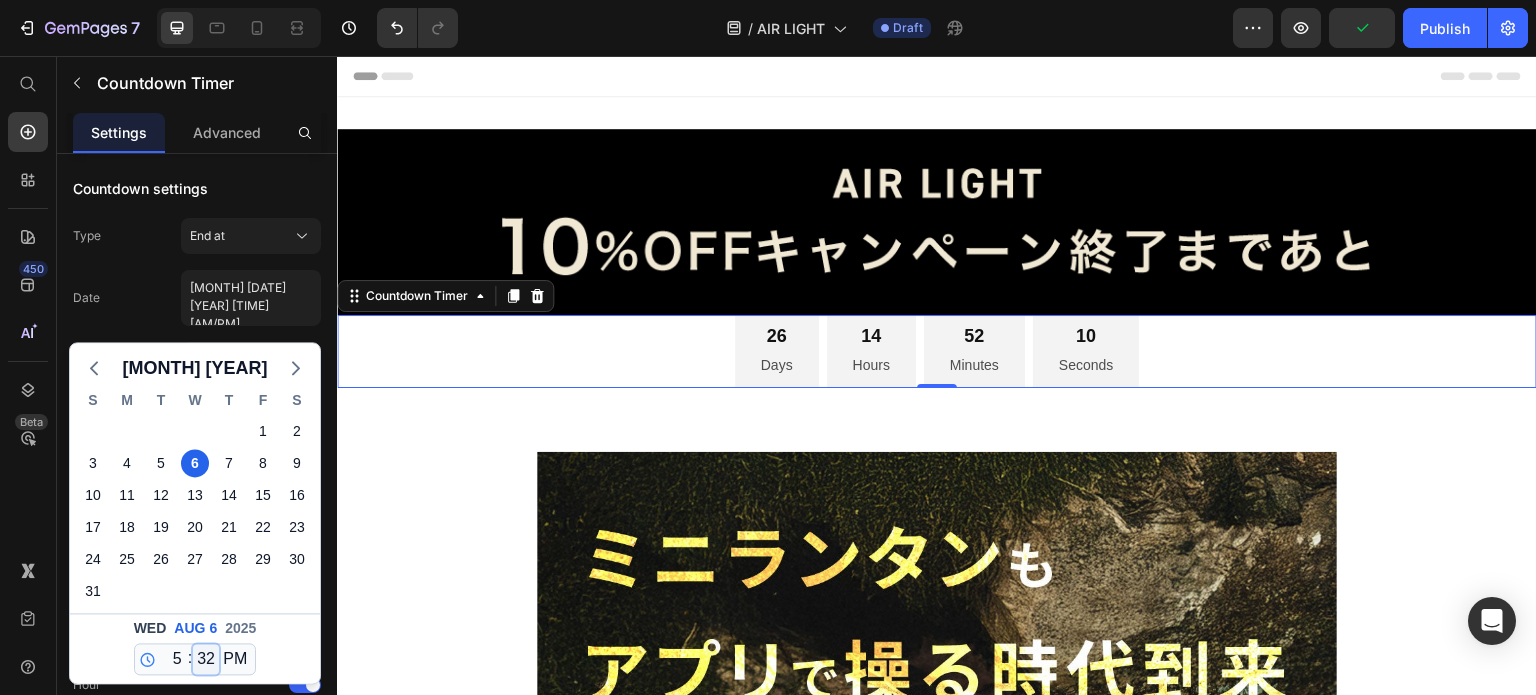 click on "00 01 02 03 04 05 06 07 08 09 10 11 12 13 14 15 16 17 18 19 20 21 22 23 24 25 26 27 28 29 30 31 32 33 34 35 36 37 38 39 40 41 42 43 44 45 46 47 48 49 50 51 52 53 54 55 56 57 58 59" at bounding box center (206, 659) 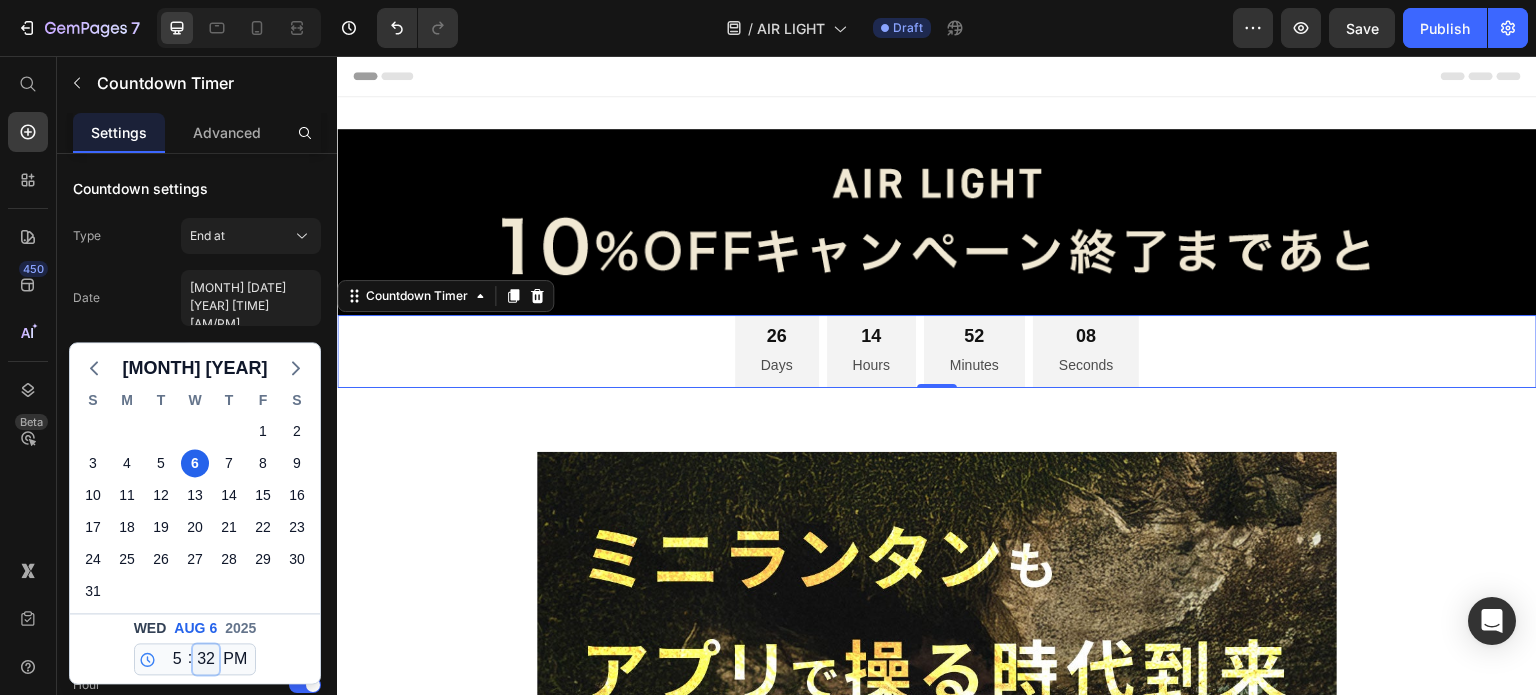 click on "00 01 02 03 04 05 06 07 08 09 10 11 12 13 14 15 16 17 18 19 20 21 22 23 24 25 26 27 28 29 30 31 32 33 34 35 36 37 38 39 40 41 42 43 44 45 46 47 48 49 50 51 52 53 54 55 56 57 58 59" at bounding box center [206, 659] 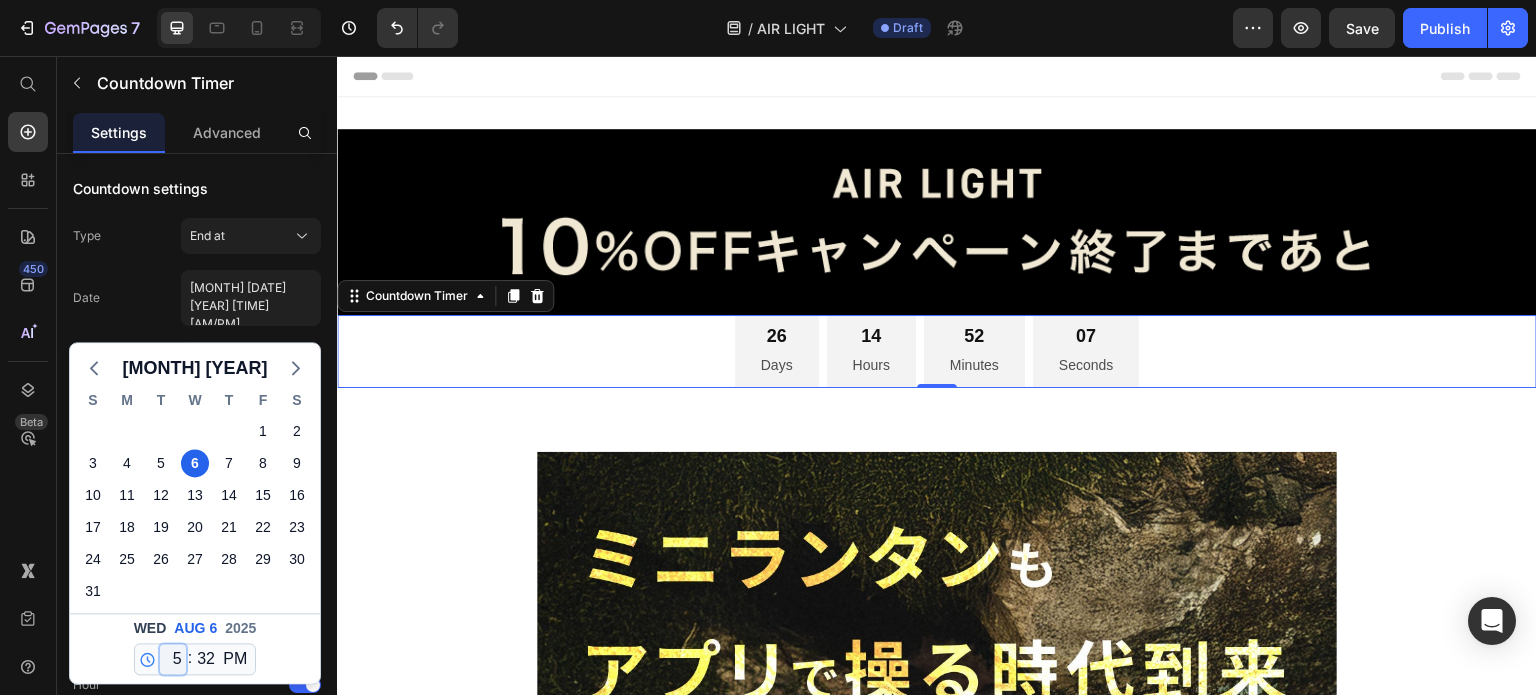 click on "12 1 2 3 4 5 6 7 8 9 10 11" at bounding box center (173, 659) 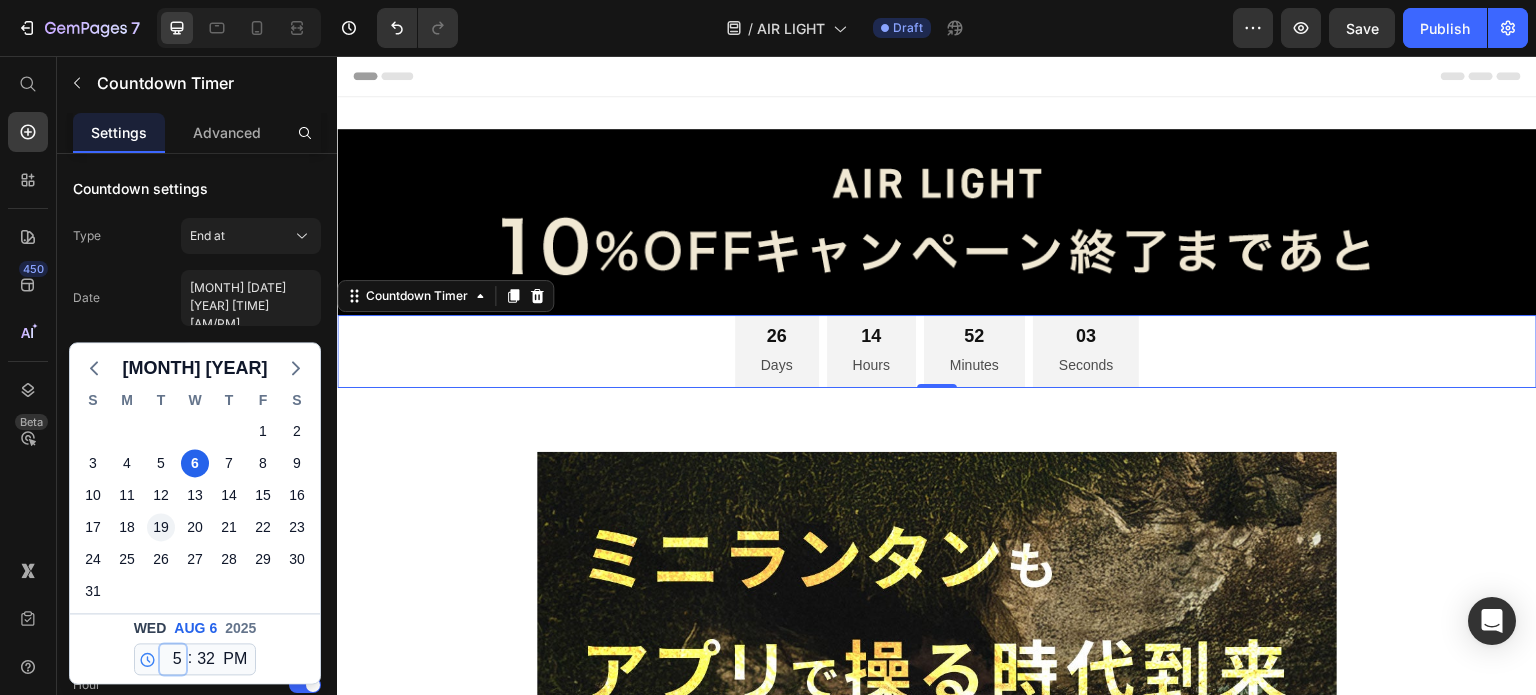 select on "23" 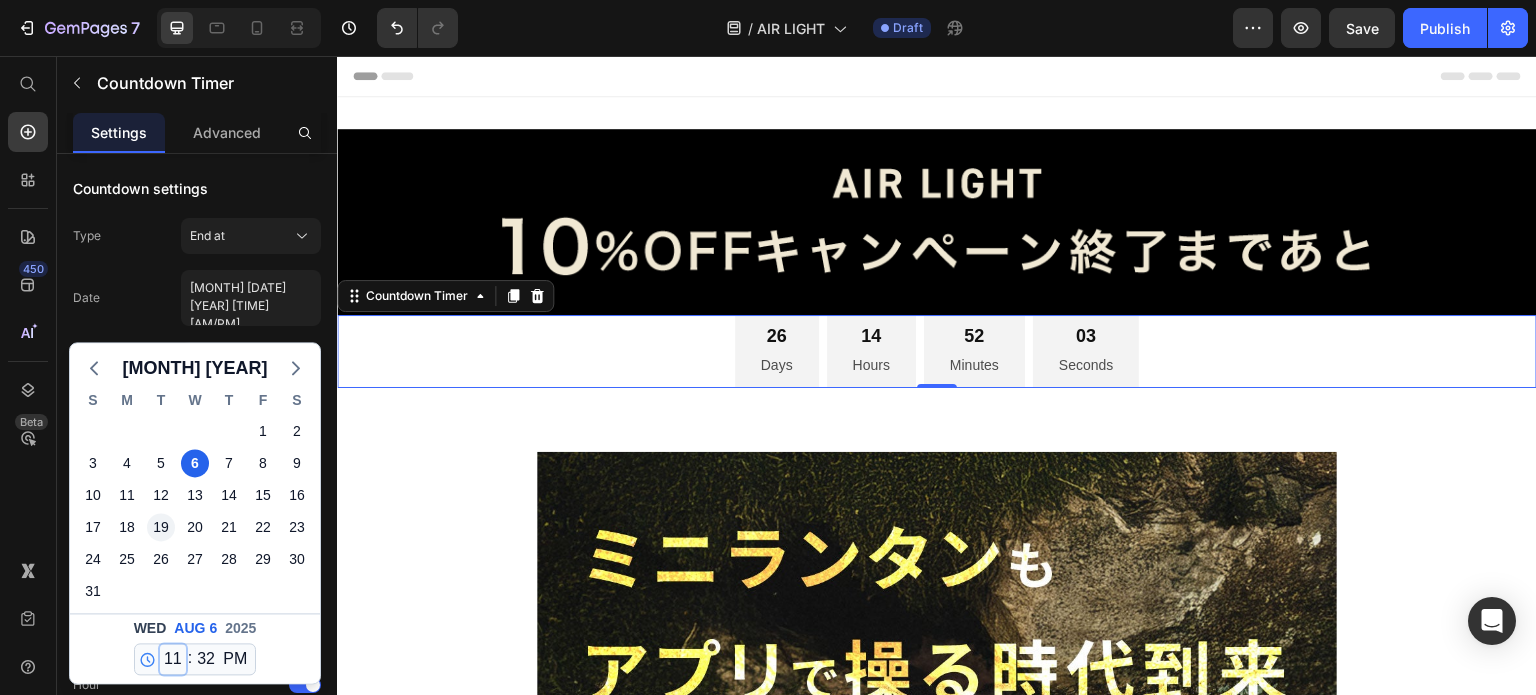 click on "12 1 2 3 4 5 6 7 8 9 10 11" at bounding box center [173, 659] 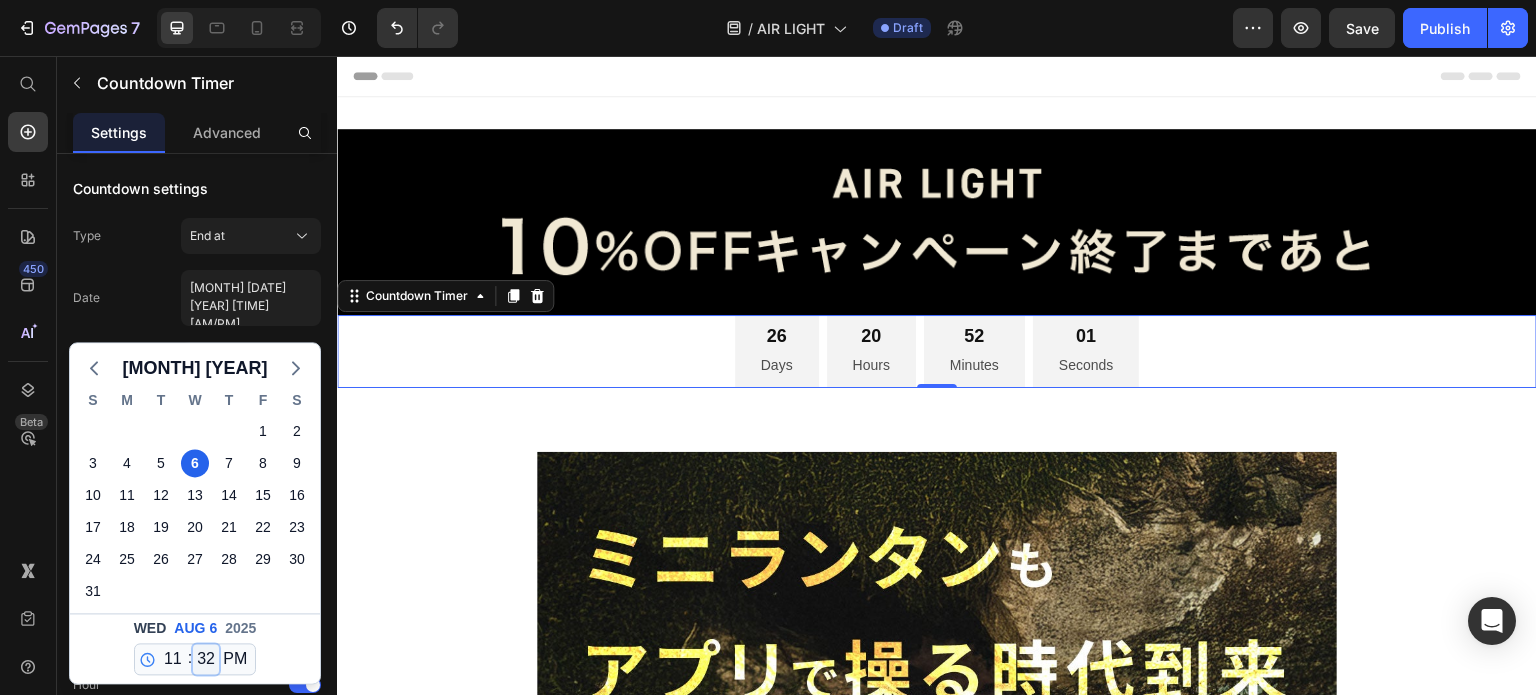 click on "00 01 02 03 04 05 06 07 08 09 10 11 12 13 14 15 16 17 18 19 20 21 22 23 24 25 26 27 28 29 30 31 32 33 34 35 36 37 38 39 40 41 42 43 44 45 46 47 48 49 50 51 52 53 54 55 56 57 58 59" at bounding box center [206, 659] 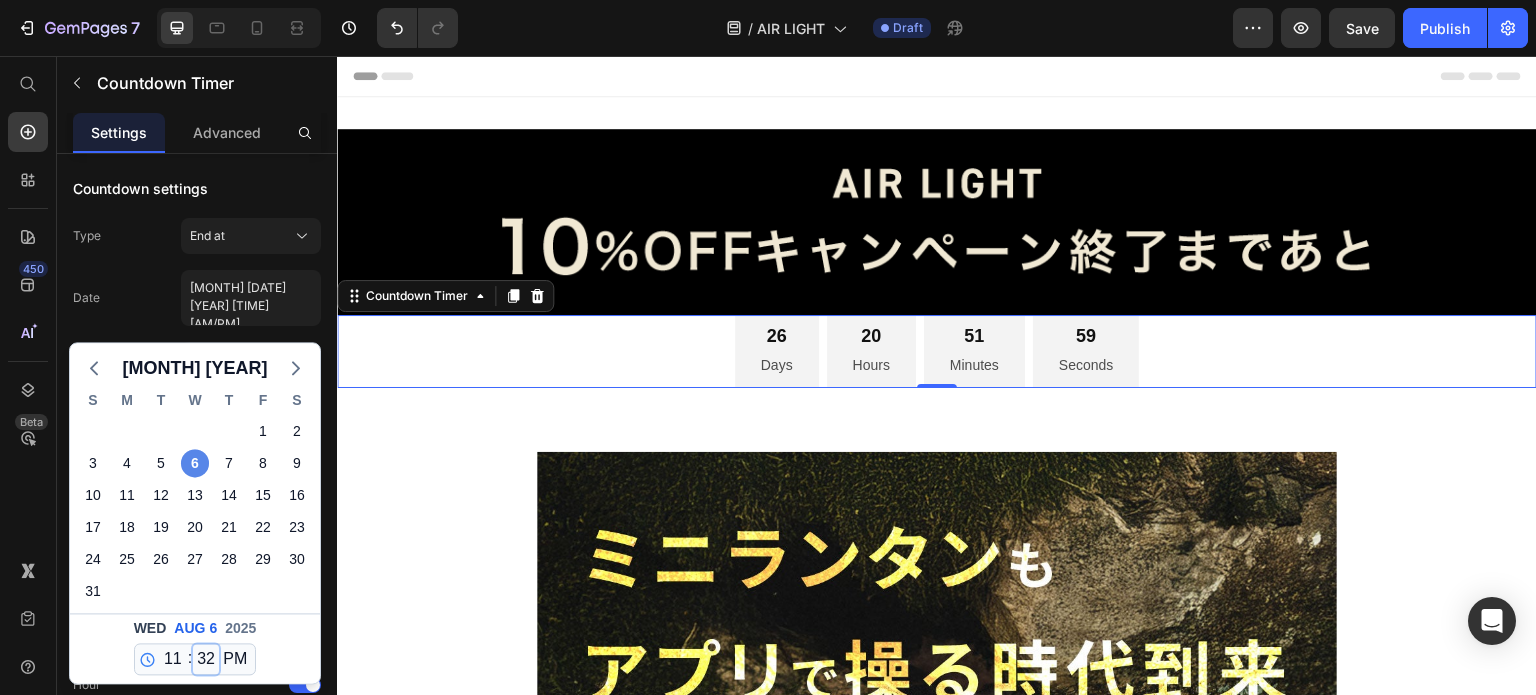 select on "59" 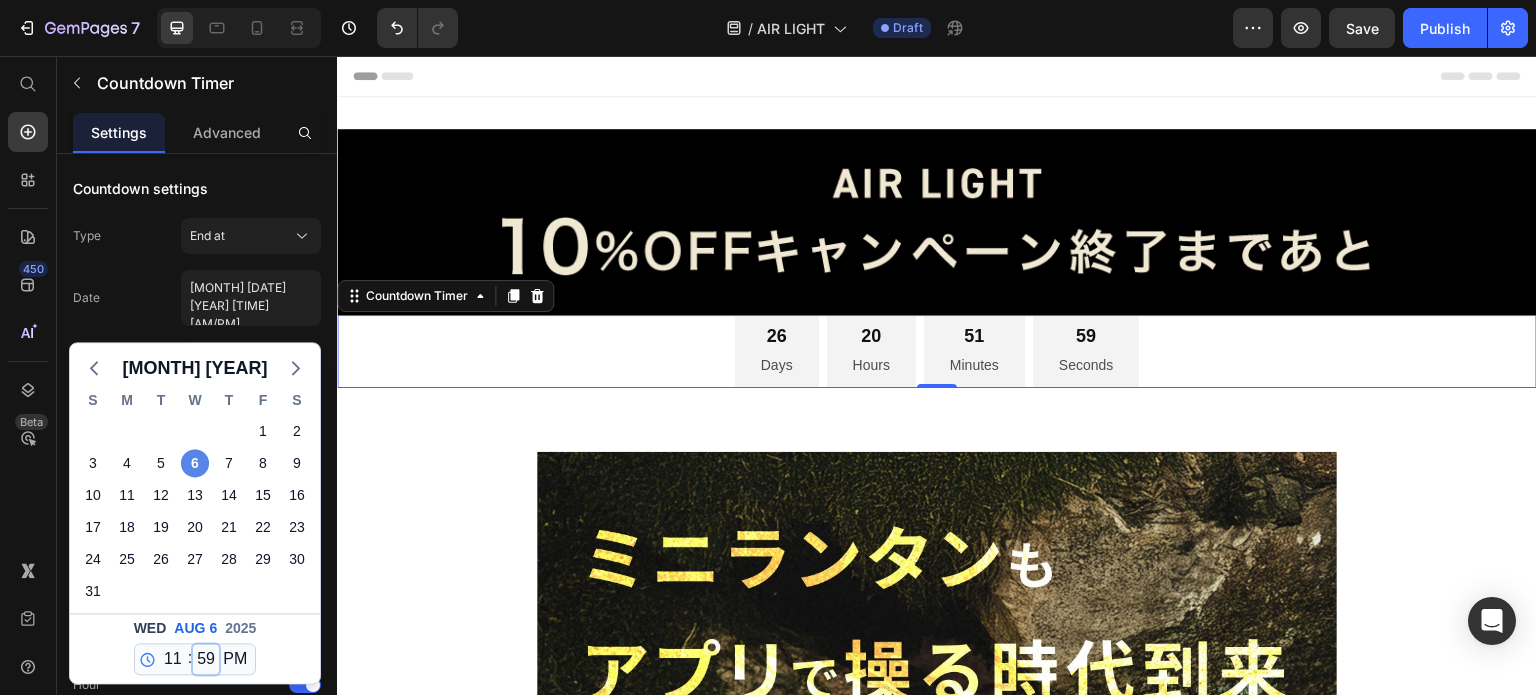 click on "00 01 02 03 04 05 06 07 08 09 10 11 12 13 14 15 16 17 18 19 20 21 22 23 24 25 26 27 28 29 30 31 32 33 34 35 36 37 38 39 40 41 42 43 44 45 46 47 48 49 50 51 52 53 54 55 56 57 58 59" at bounding box center [206, 659] 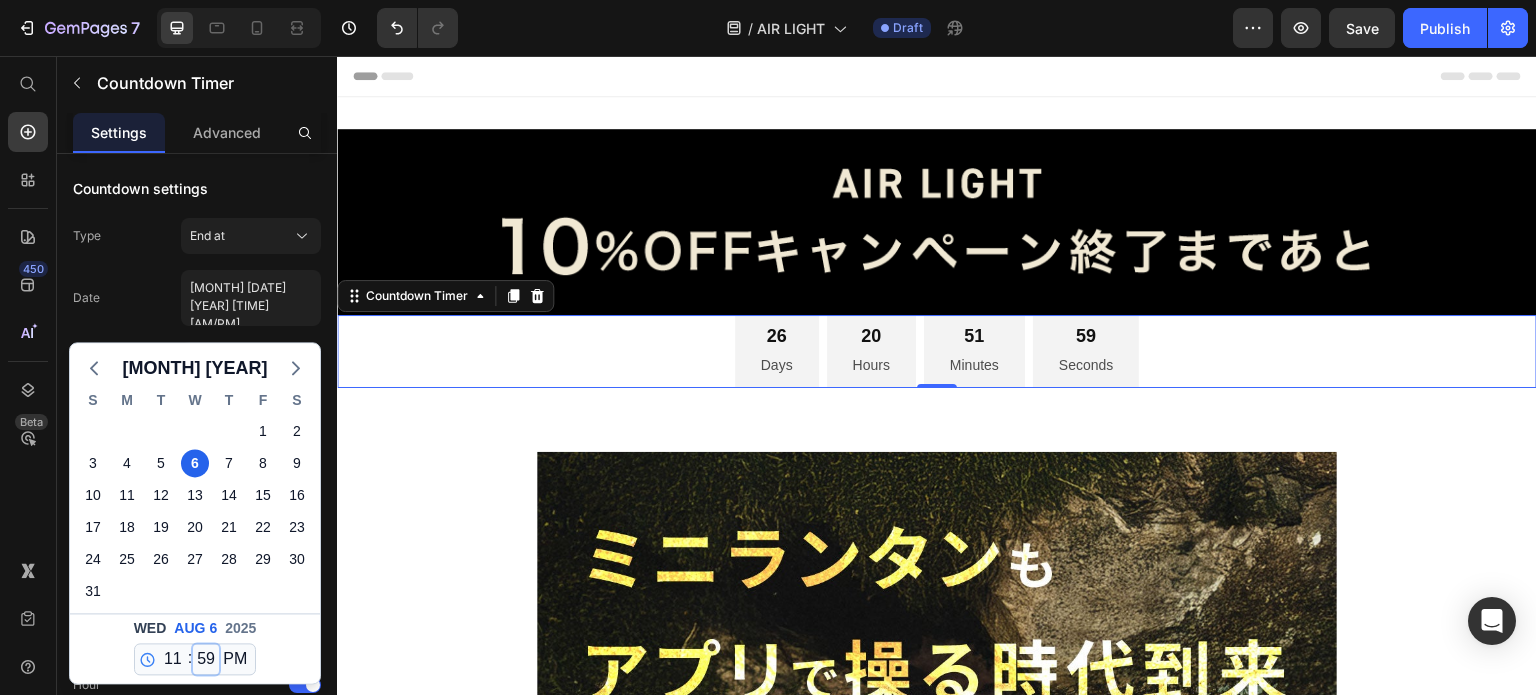 type on "[MONTH] [DATE] [YEAR] [TIME] [AM/PM]" 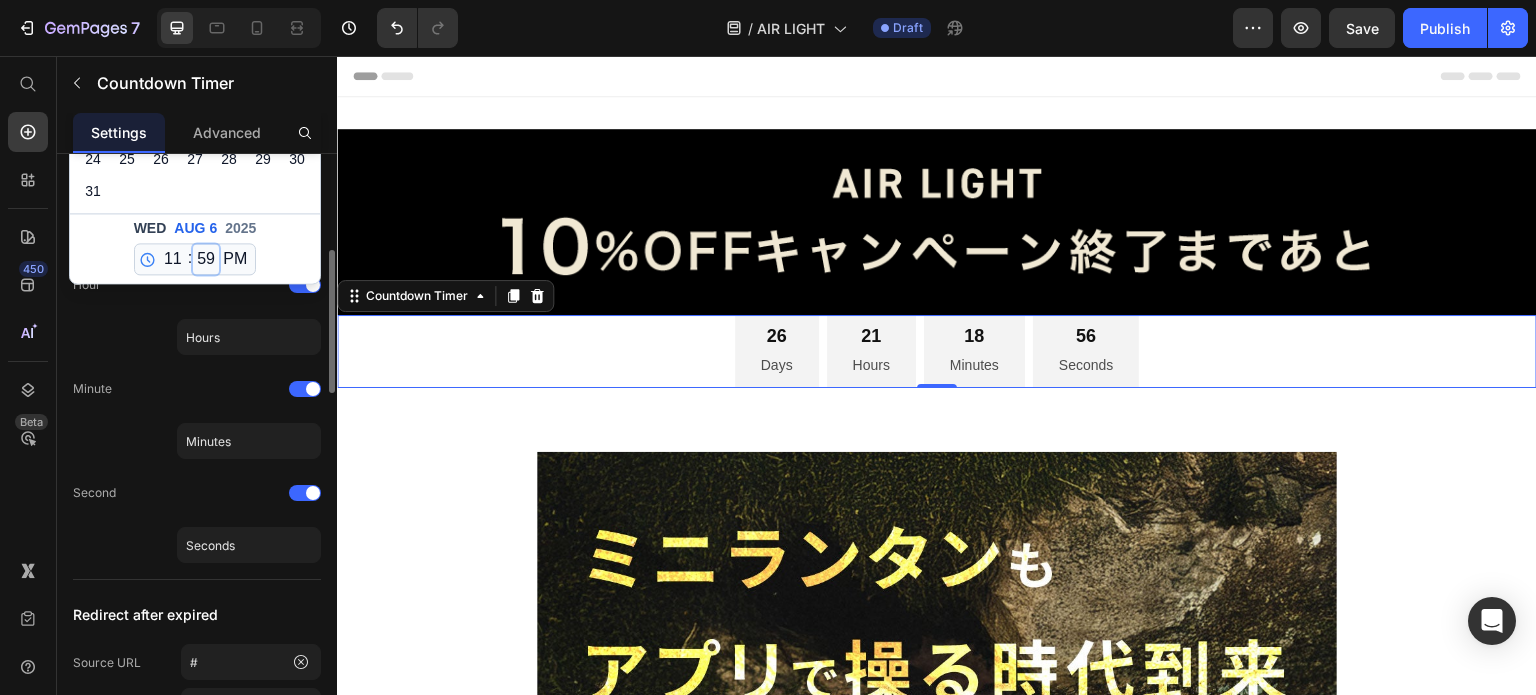 scroll, scrollTop: 500, scrollLeft: 0, axis: vertical 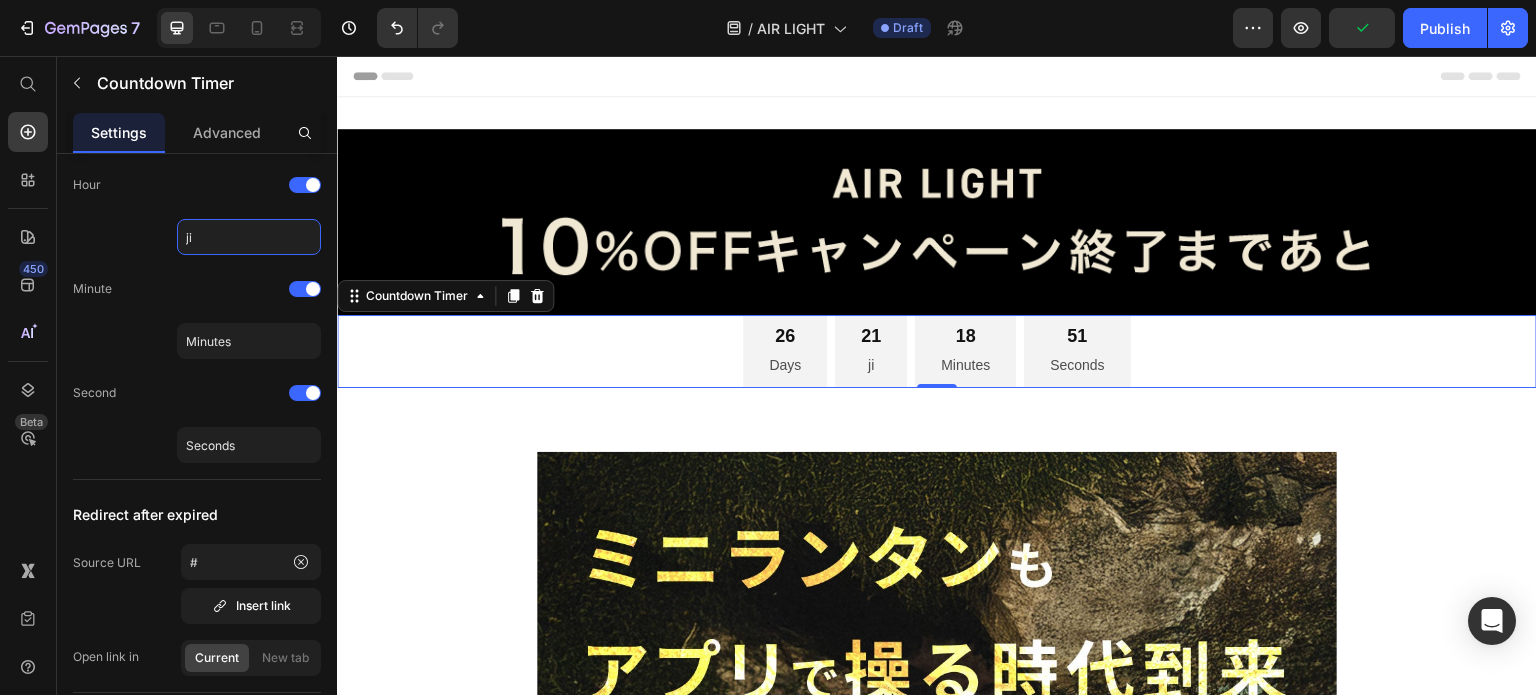 type on "j" 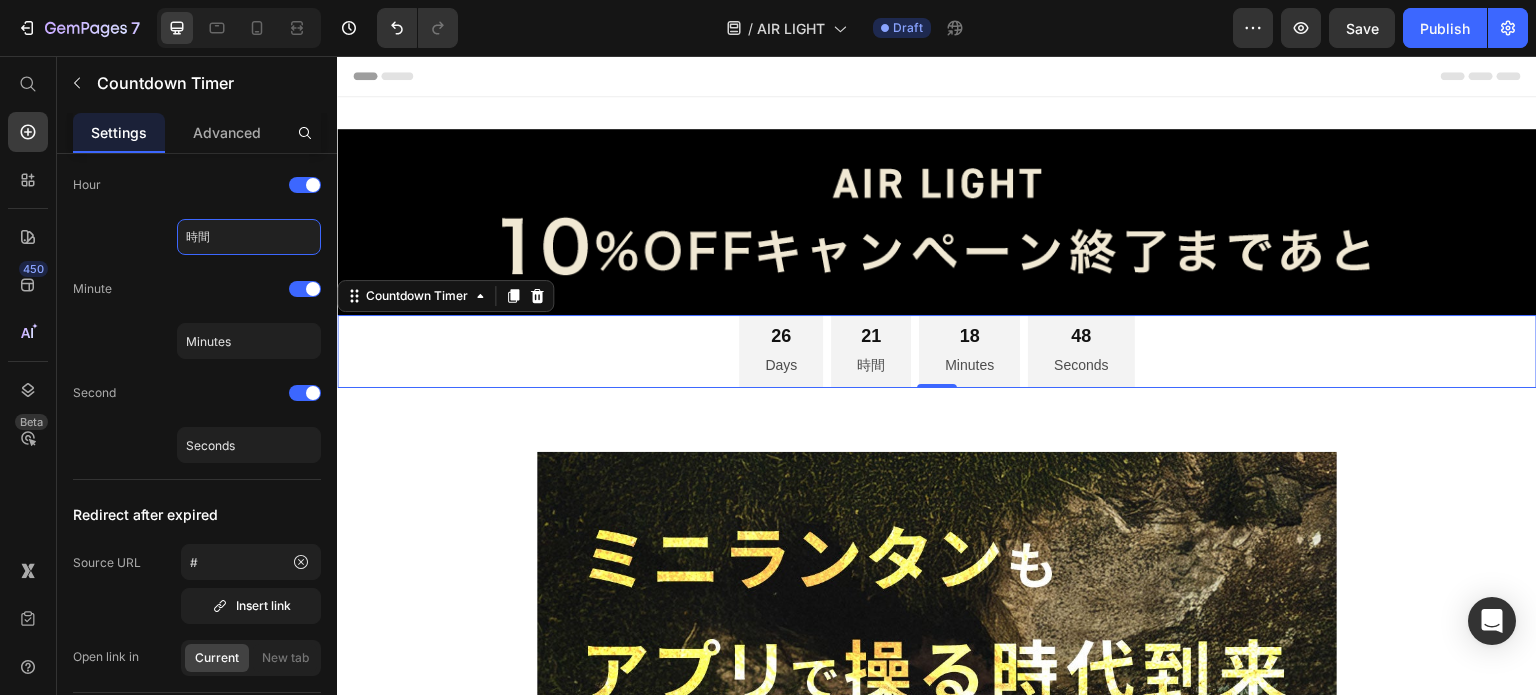 scroll, scrollTop: 400, scrollLeft: 0, axis: vertical 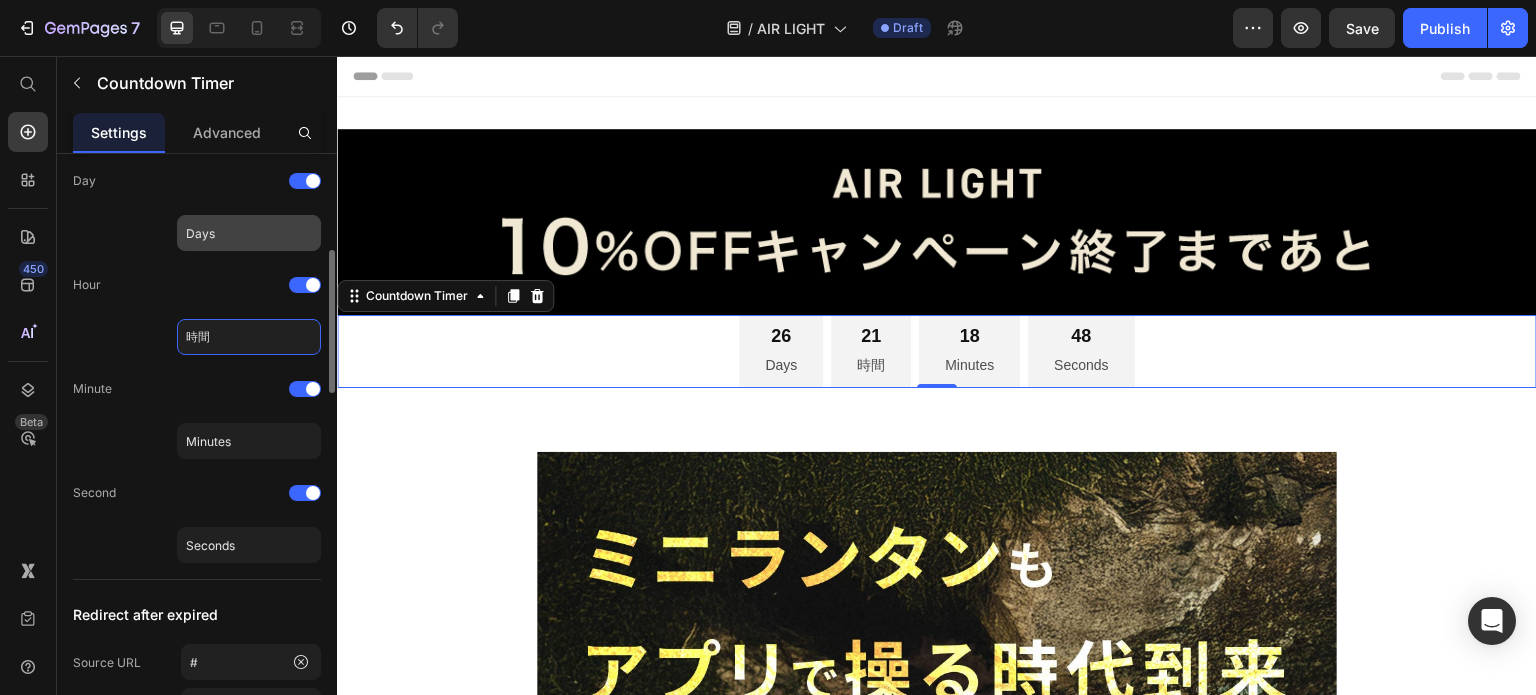 type on "時間" 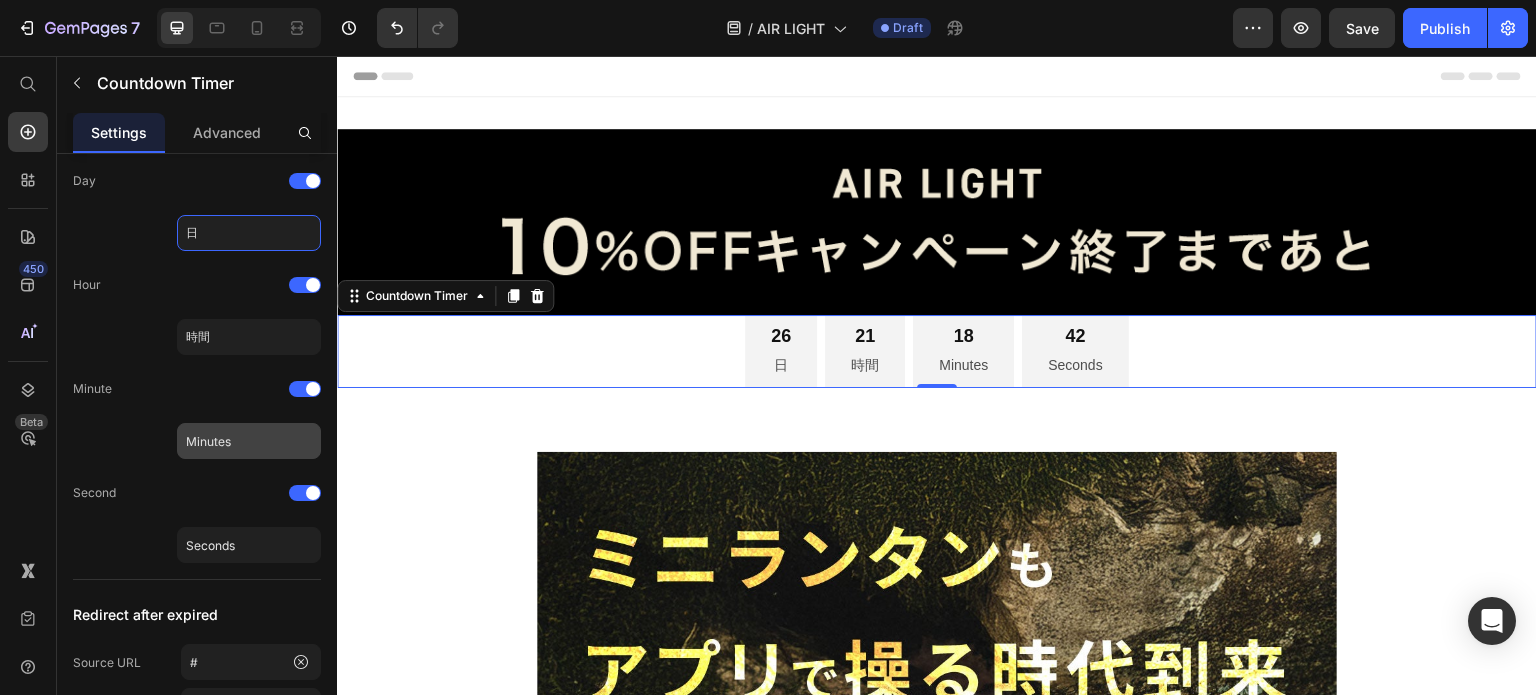 type on "日" 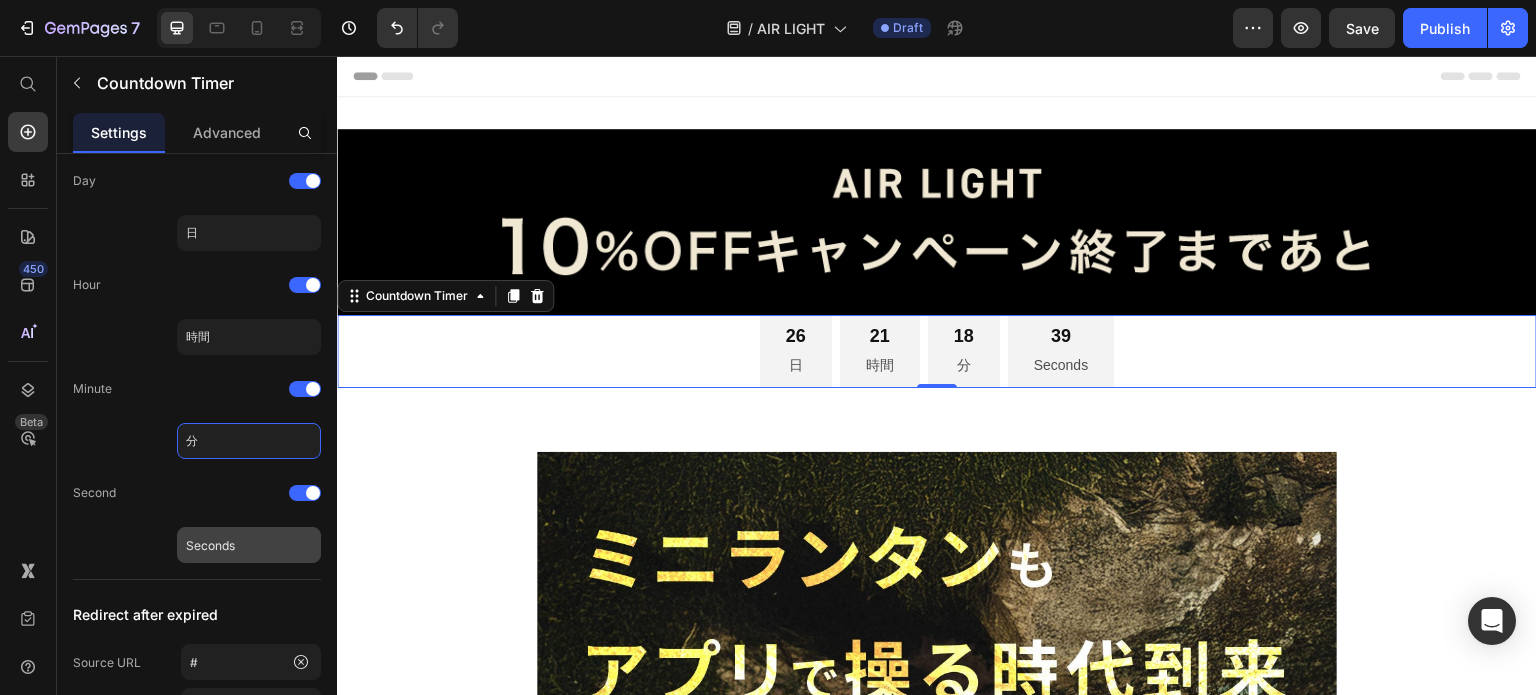 type on "分" 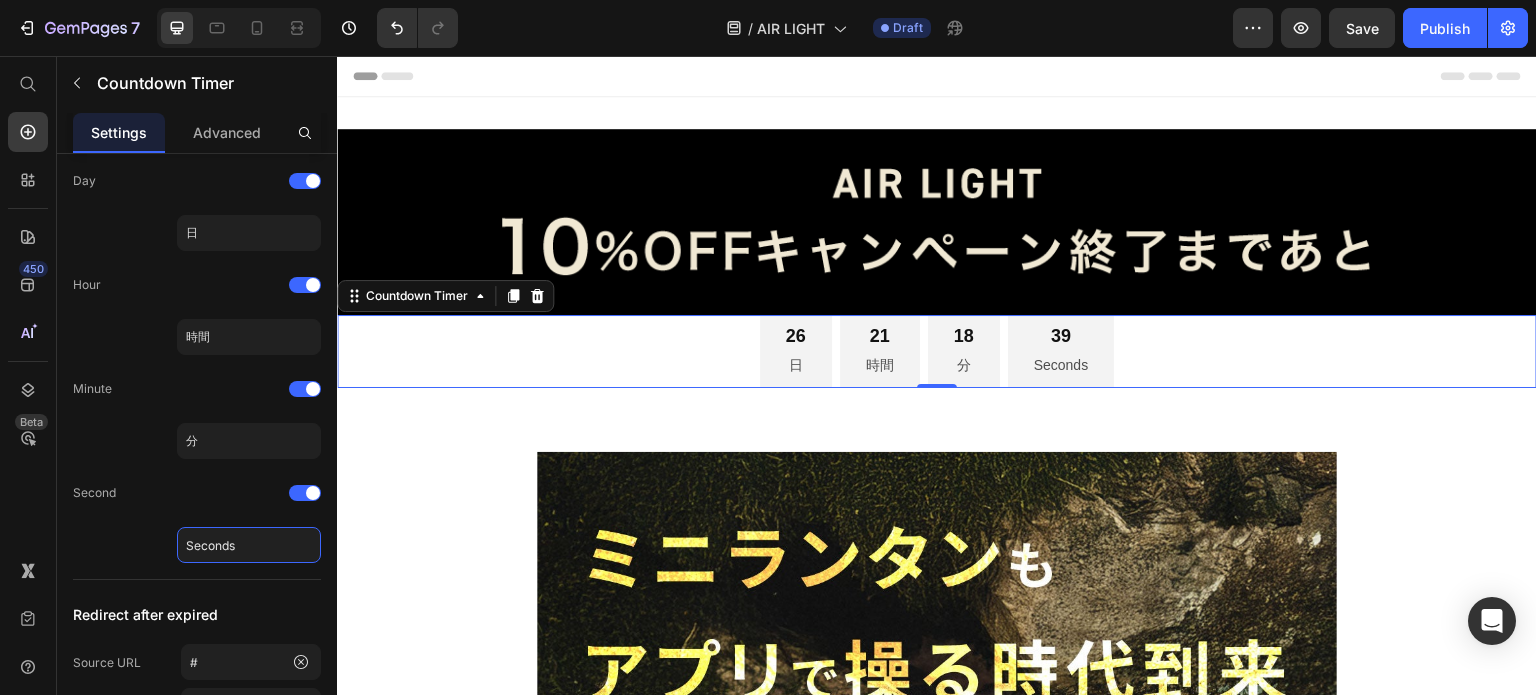click on "Seconds" 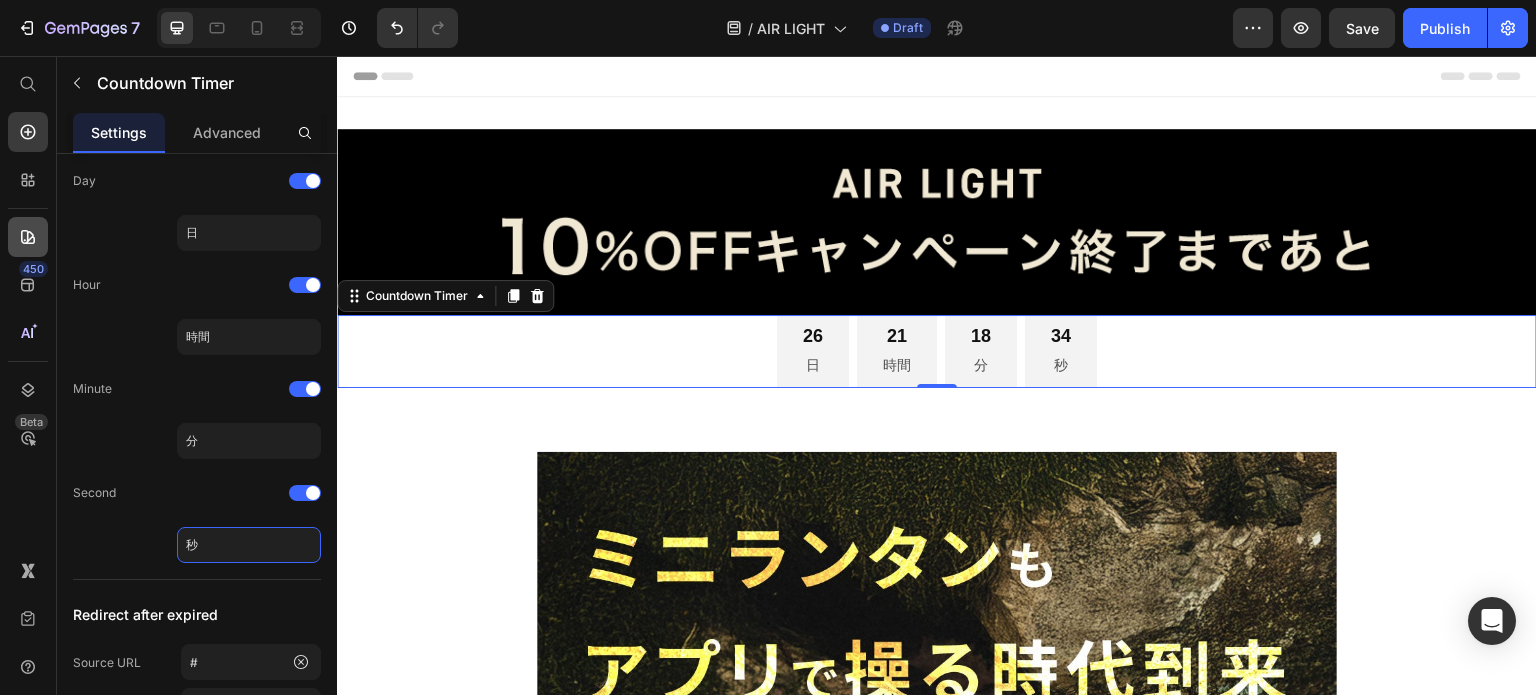 type on "秒" 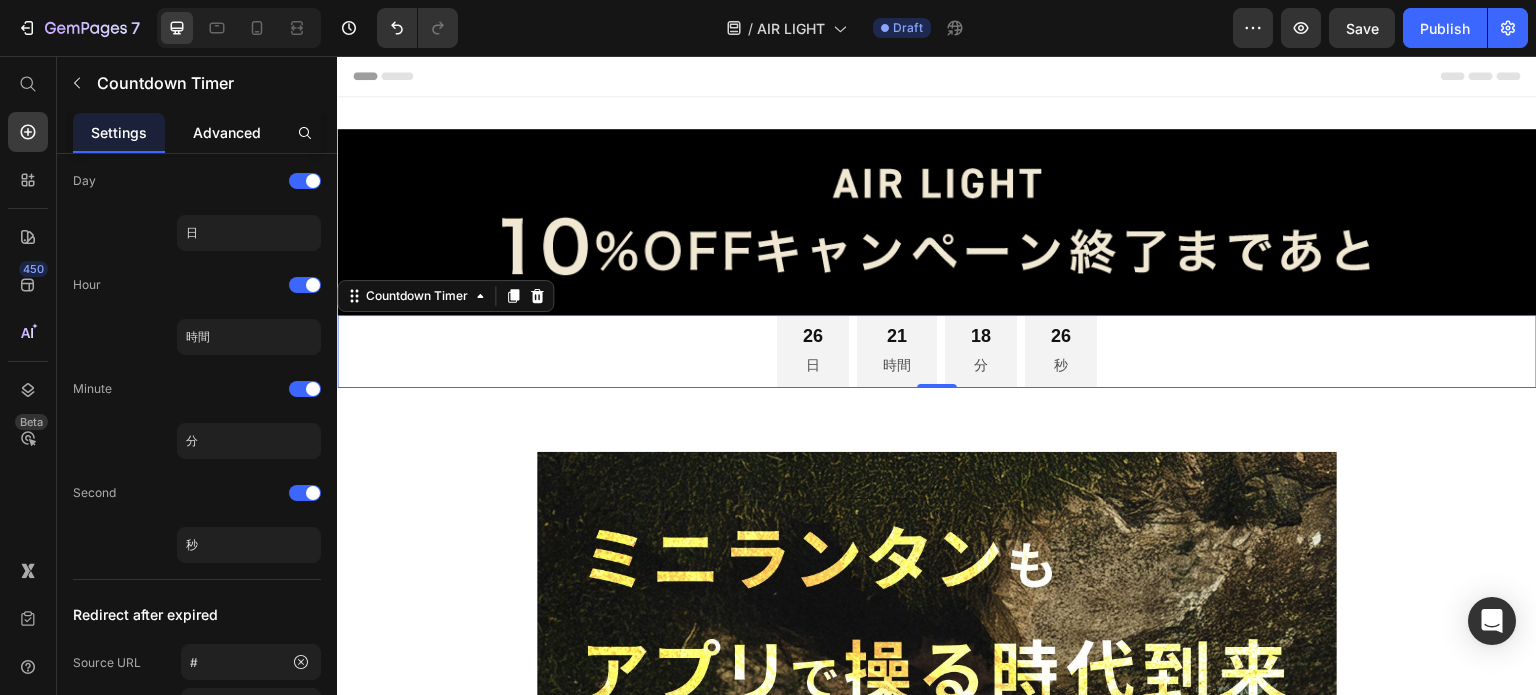 click on "Advanced" at bounding box center (227, 132) 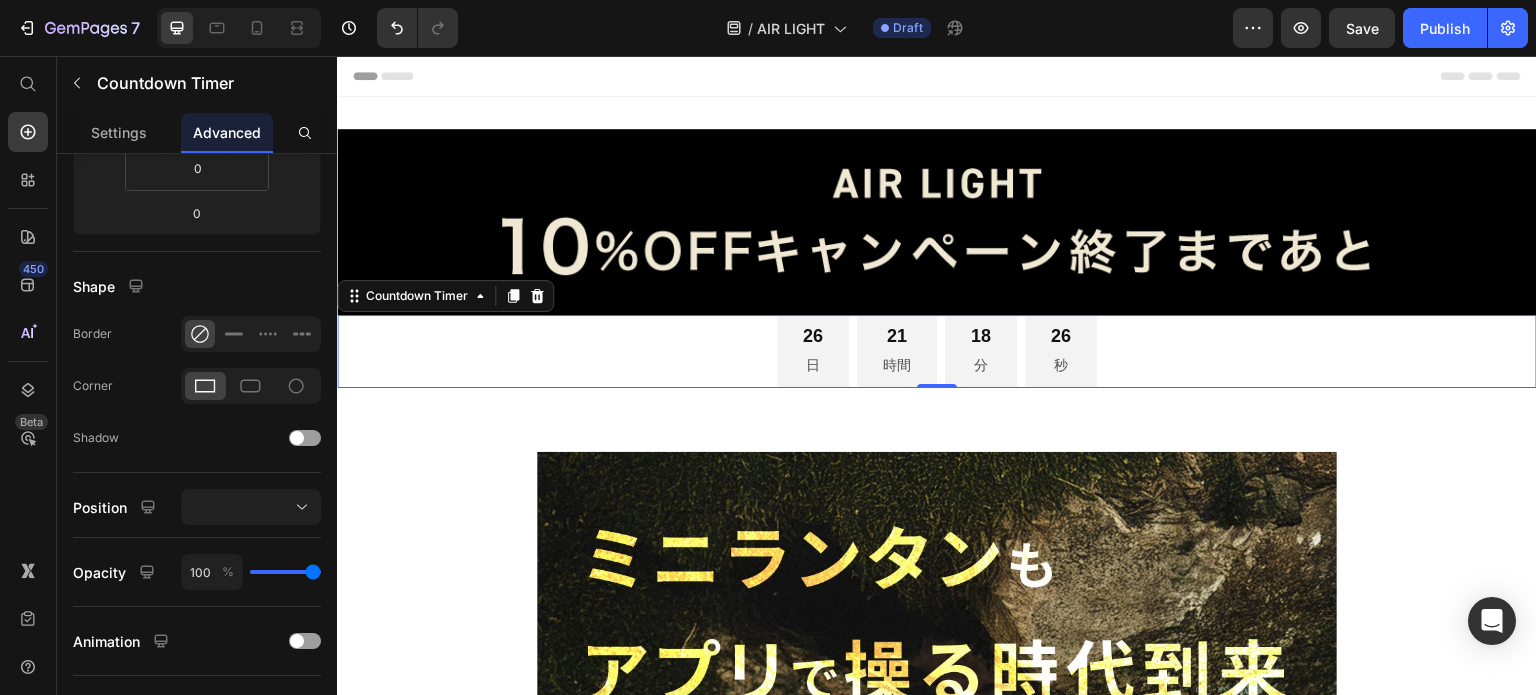 scroll, scrollTop: 0, scrollLeft: 0, axis: both 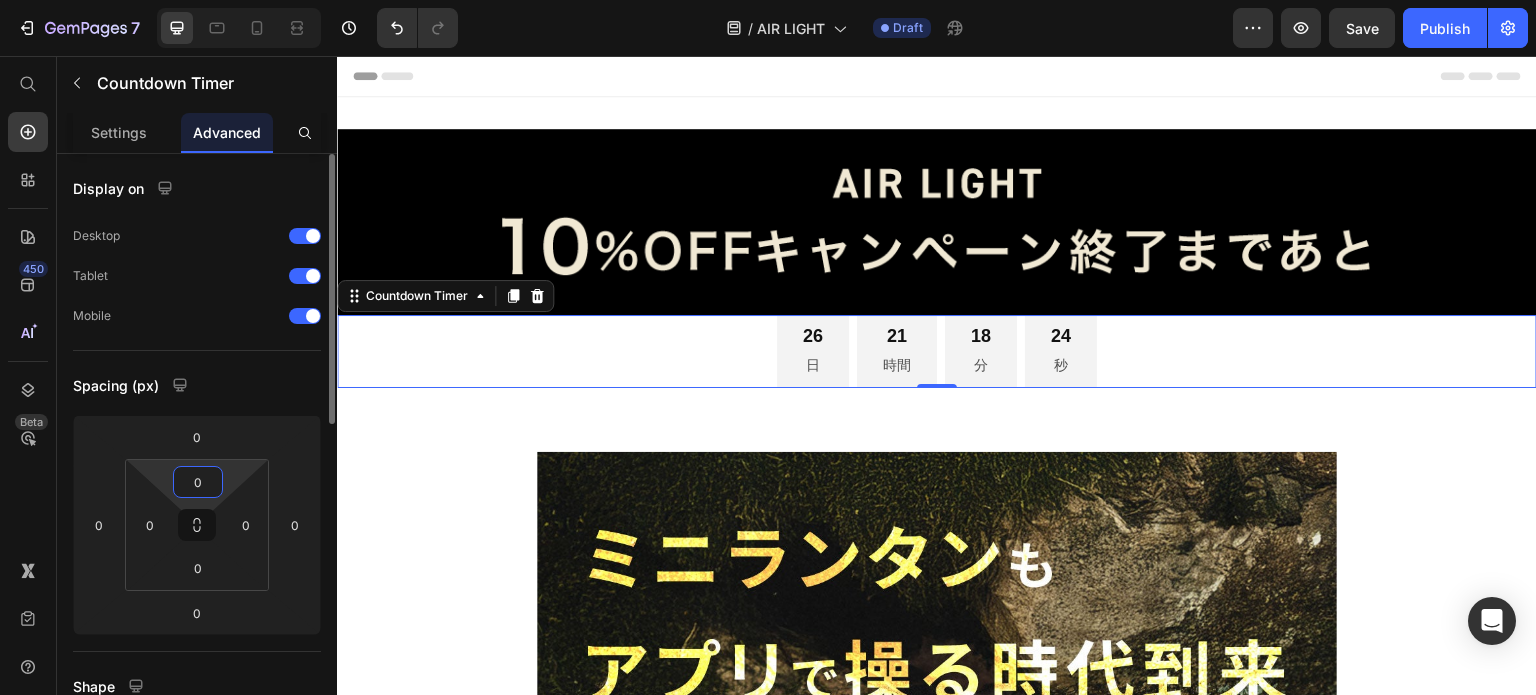 click on "0" at bounding box center [198, 482] 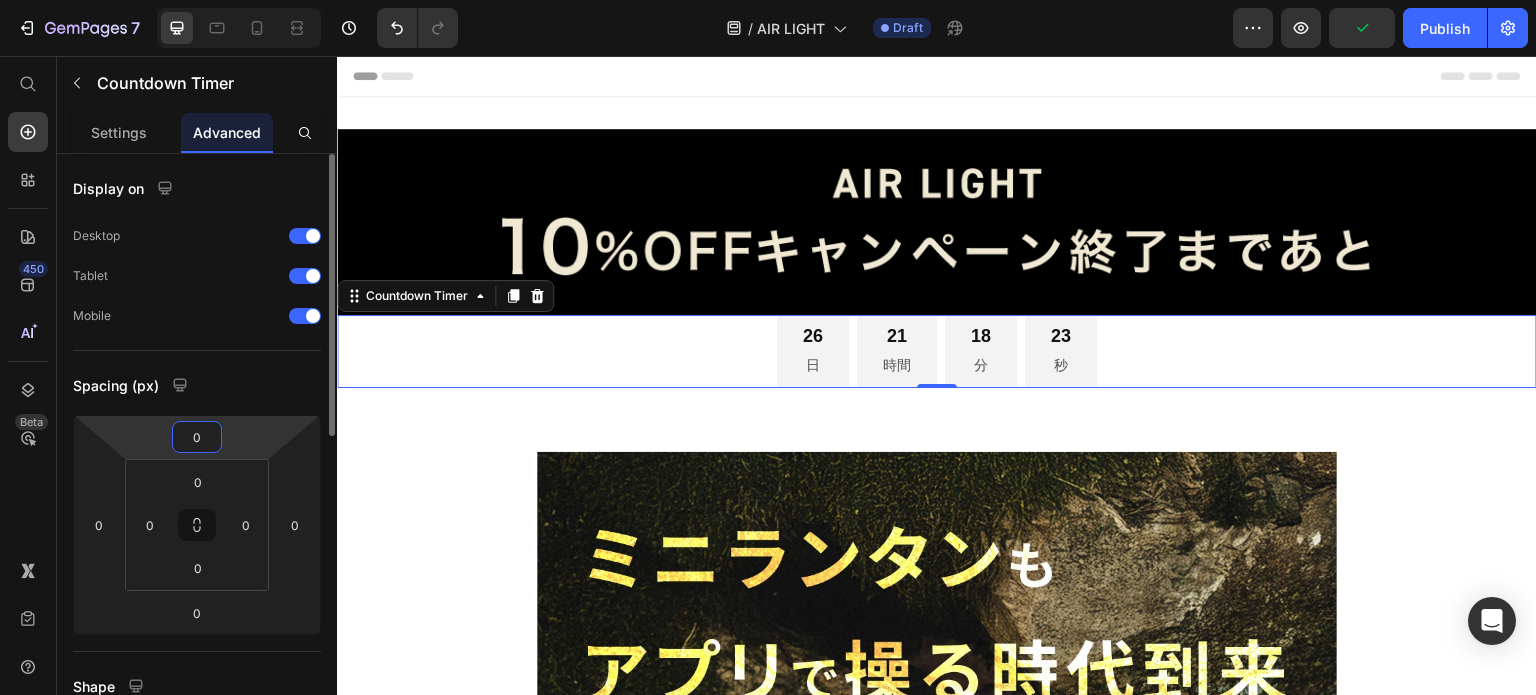 click on "0" at bounding box center (197, 437) 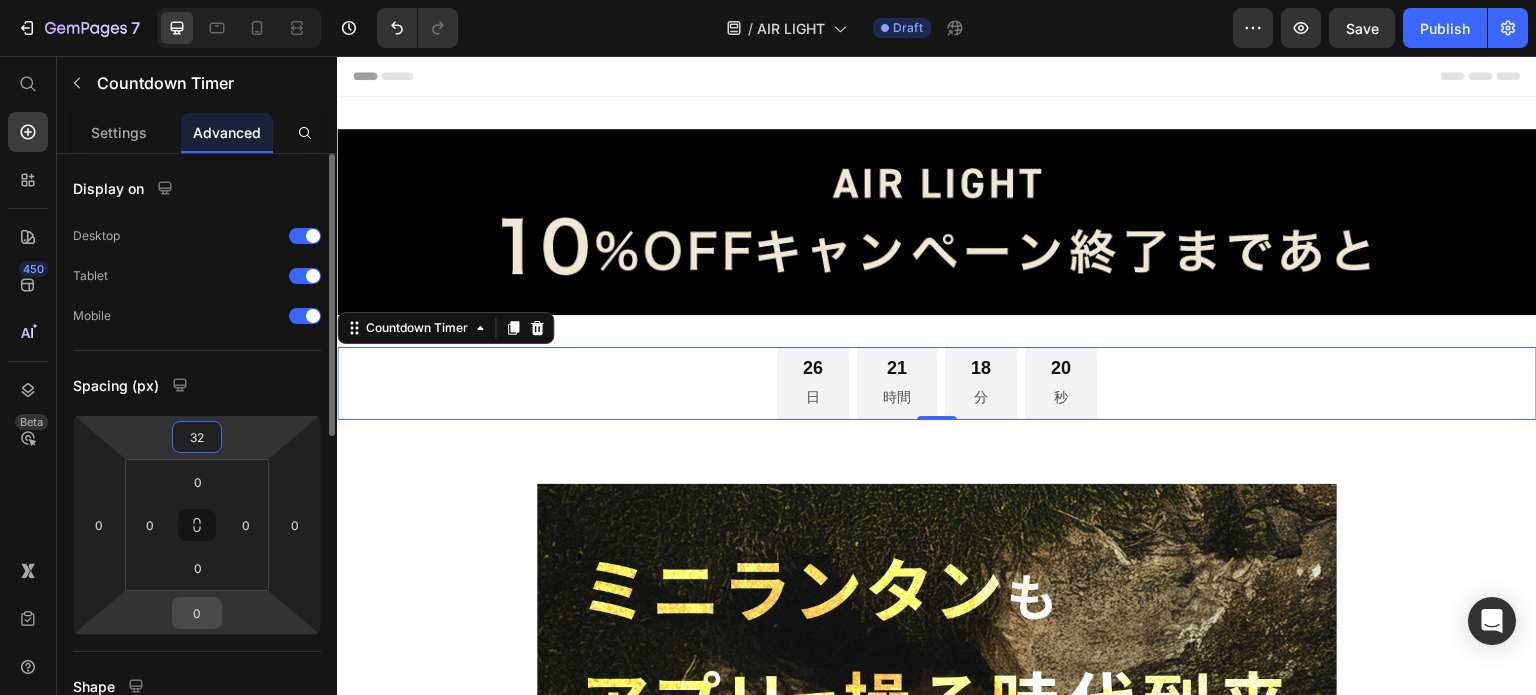 type on "32" 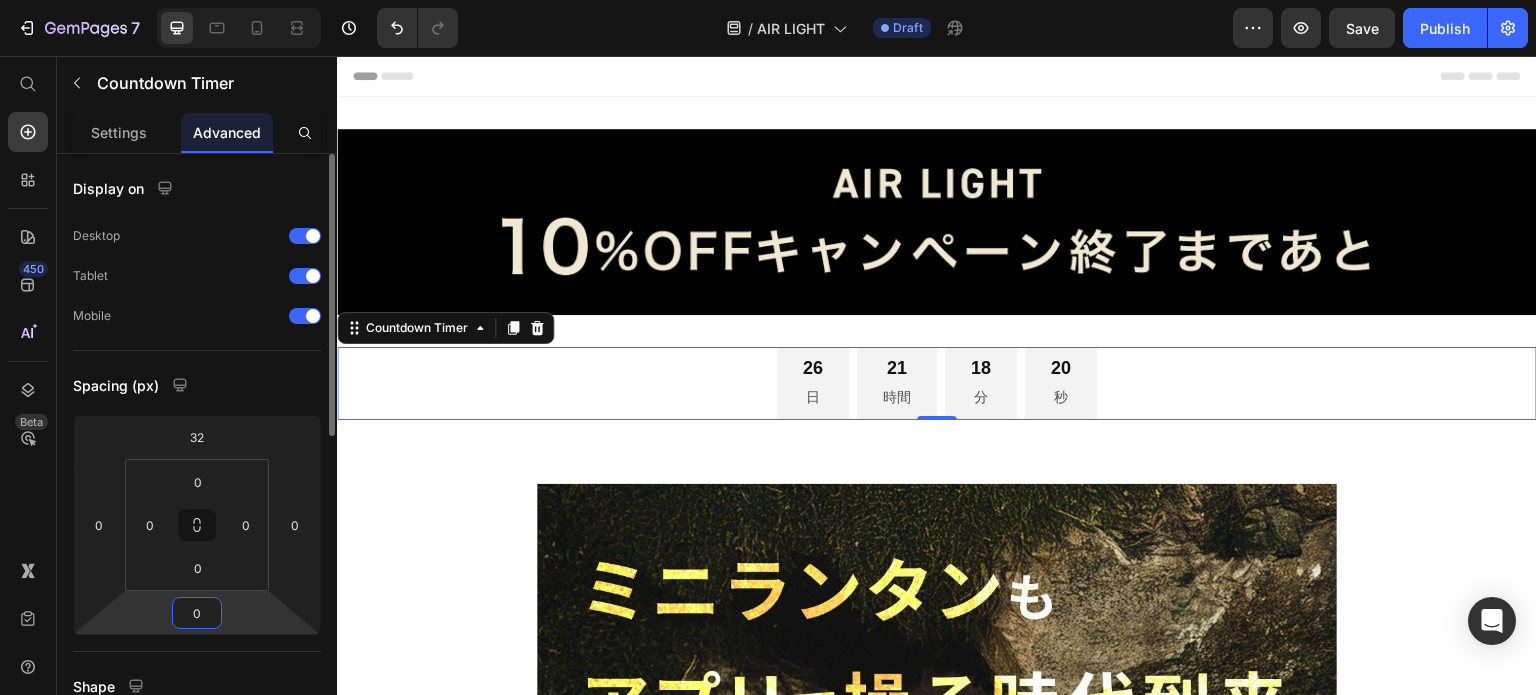 click on "0" at bounding box center [197, 613] 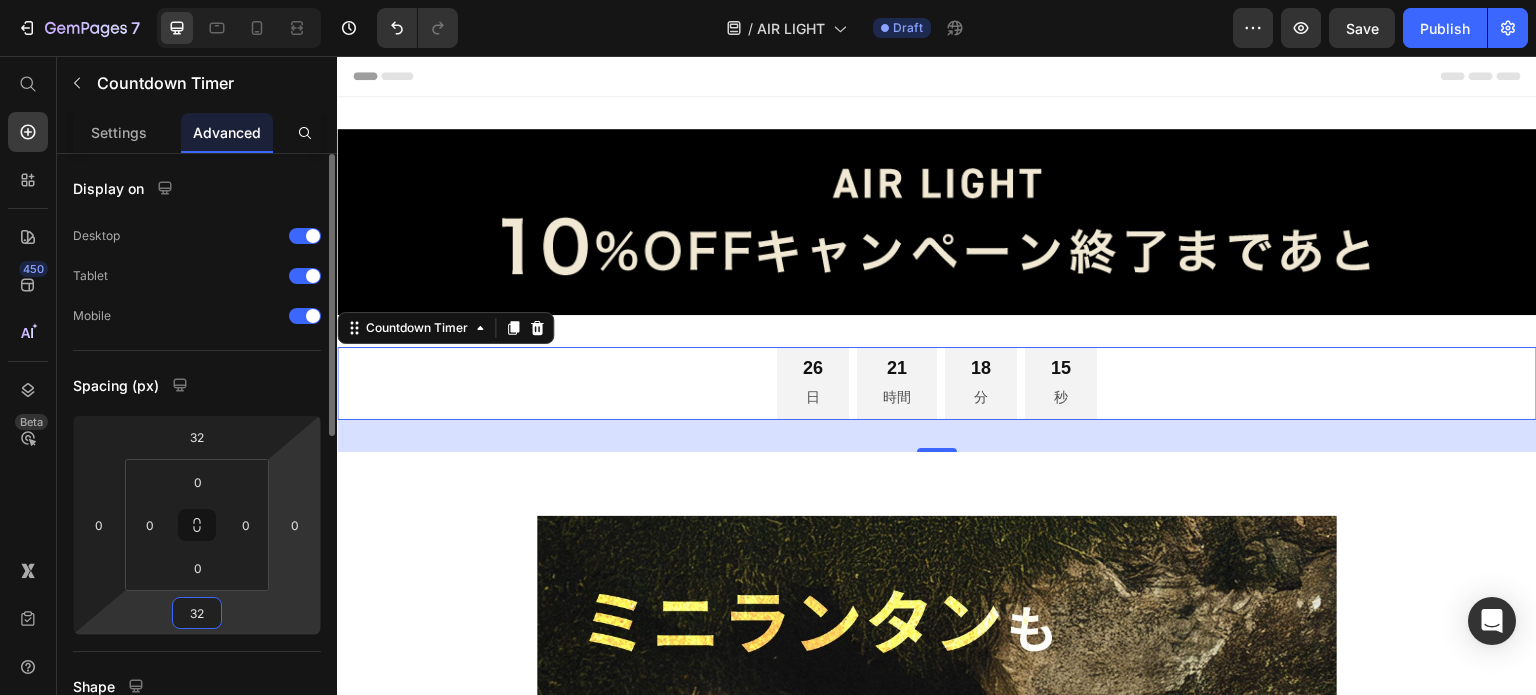 type on "3" 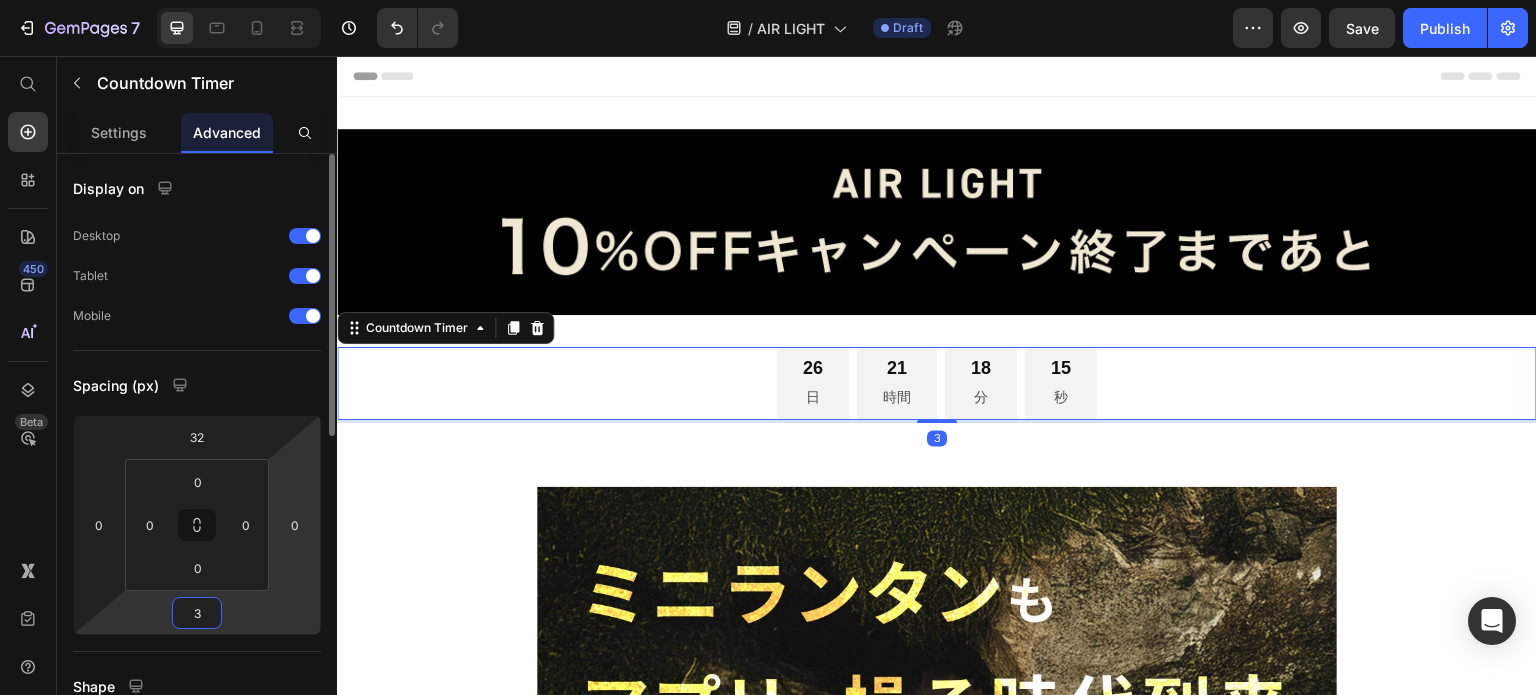 type 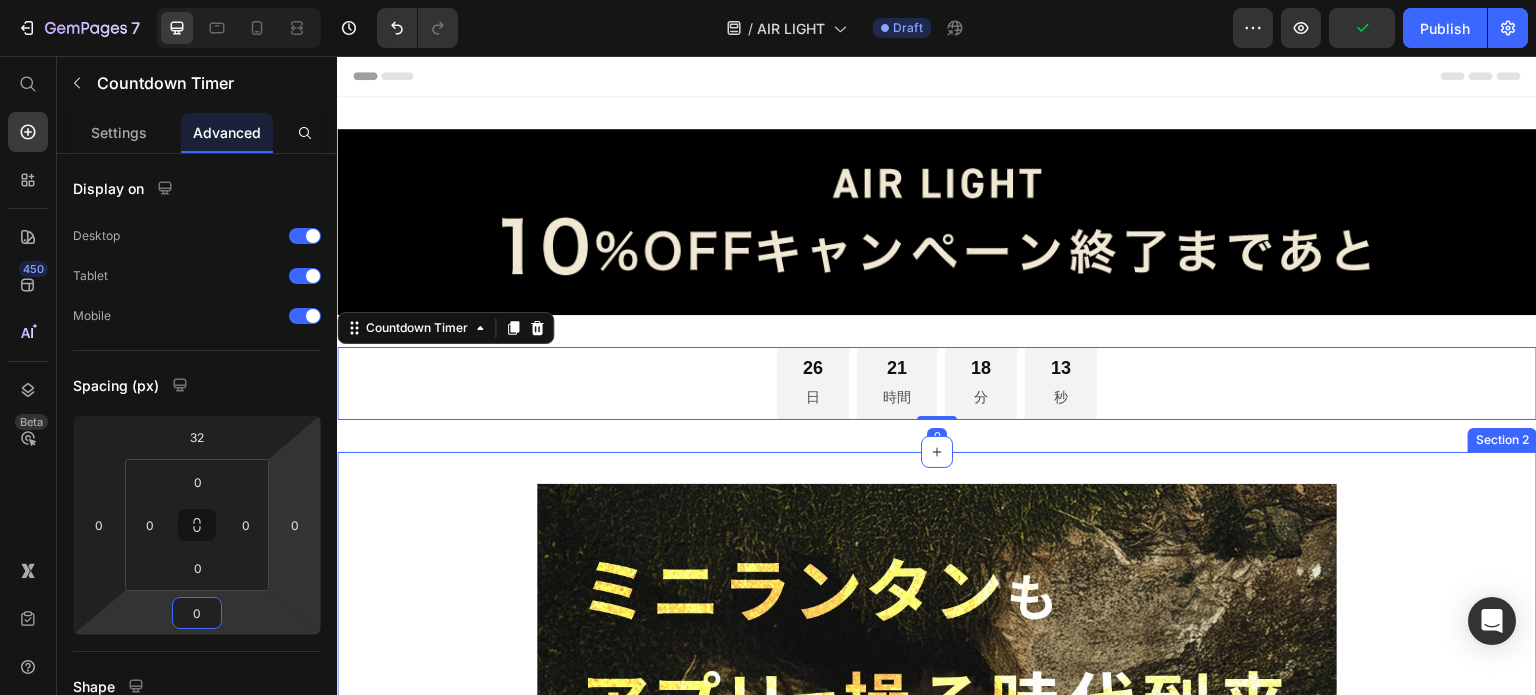 click on "Image Image Image Image Image Image Image Image Image Image Image Image Image Image Image Image Image Image Image Image Image Image Image Image Image Image Image Image Image Image Image Image Image Image Image Image Image Image Image Image Image Image Image Image Image Image Image Image Image Image Image Image Image Image Image Image Image Image Image Image Image Image Image Image Image Image Image Image Image Image Image Image Image Image Image Image Image Image Image Image Image Image Row Section 2" at bounding box center [937, 8769] 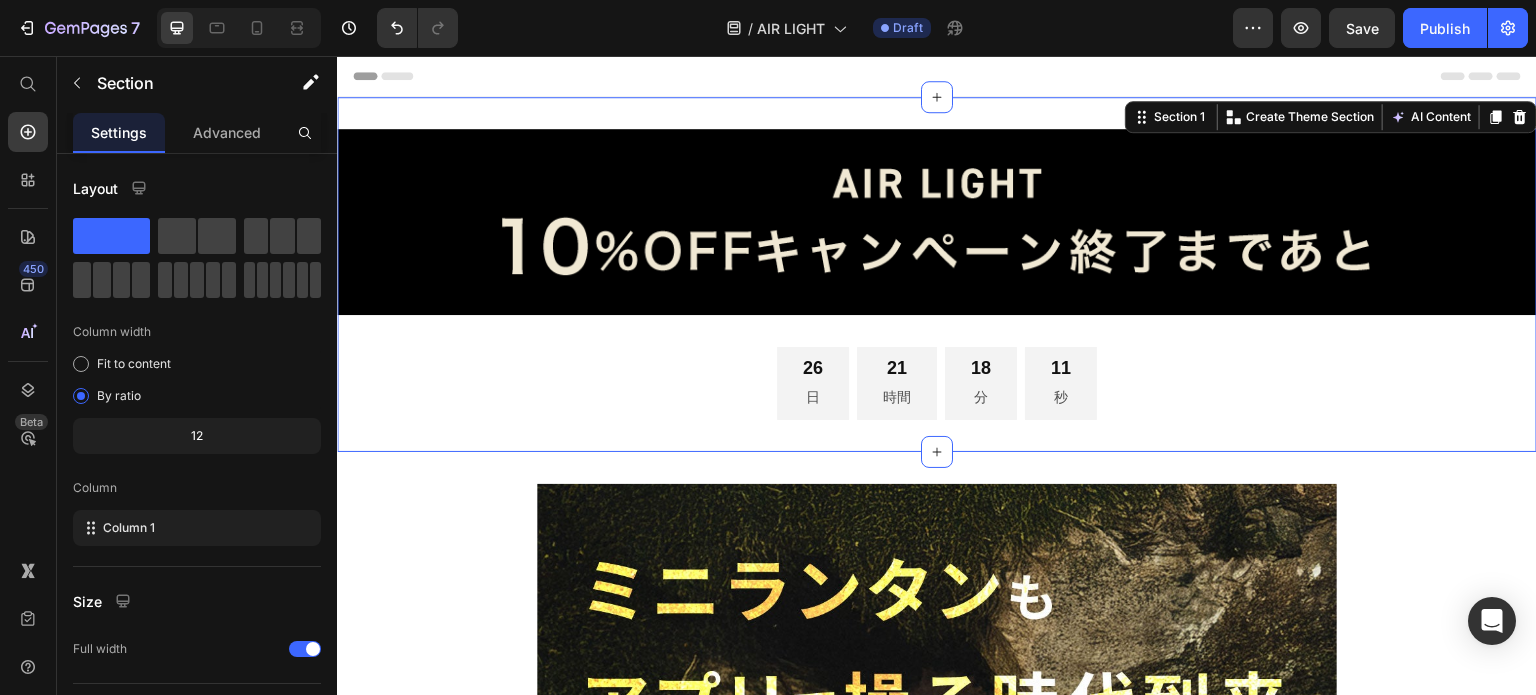 click on "Image [DATE] [TIME] [TIME] [TIME] Countdown Timer Section 1   You can create reusable sections Create Theme Section AI Content Write with GemAI What would you like to describe here? Tone and Voice Persuasive Product SLIM LIGHT PRO Show more Generate" at bounding box center [937, 274] 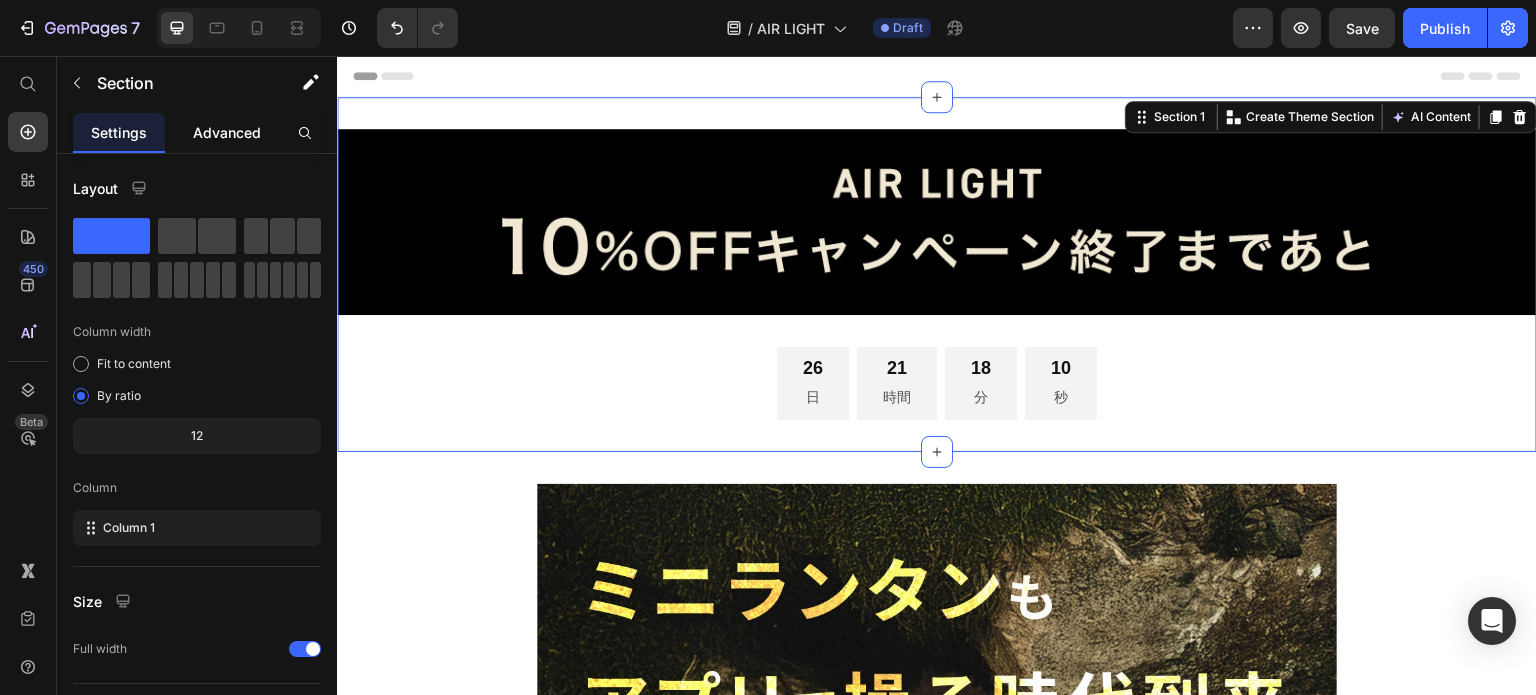 click on "Advanced" at bounding box center [227, 132] 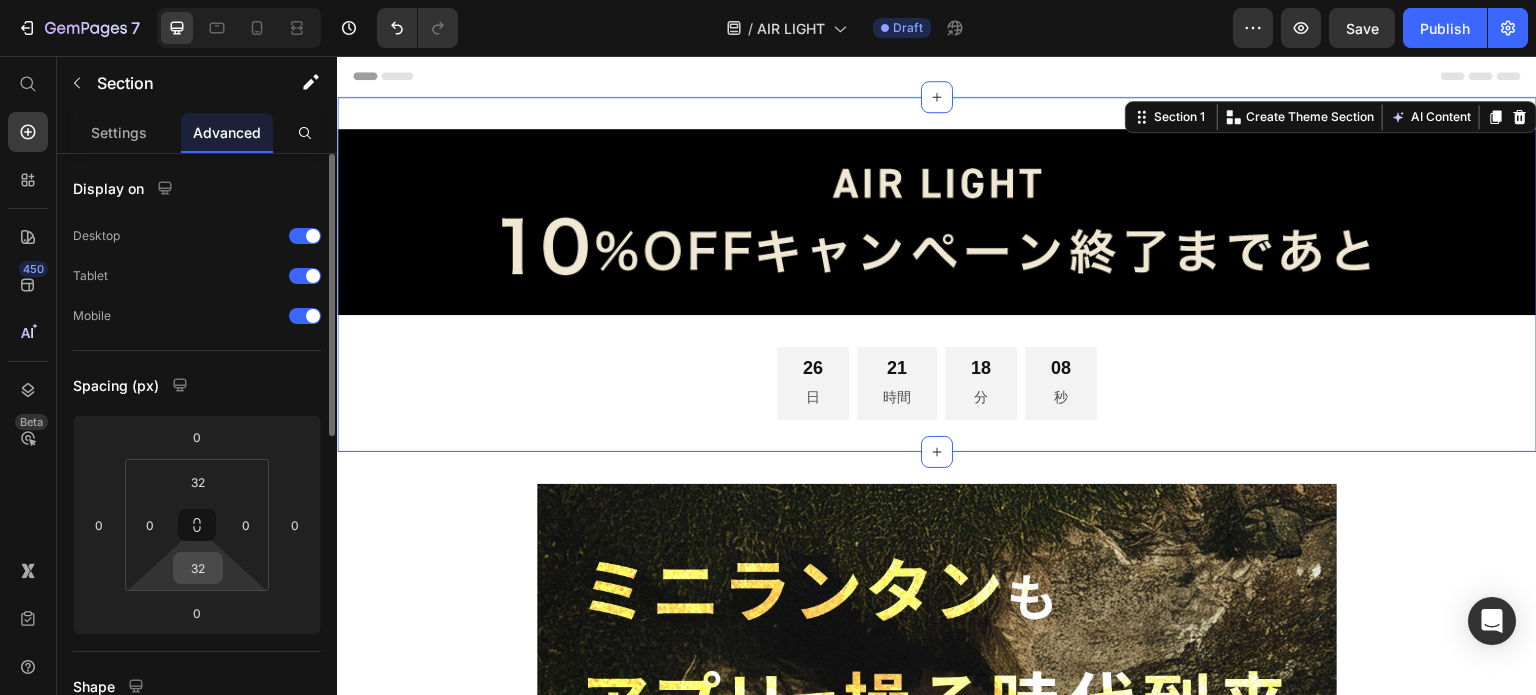 click on "32" at bounding box center [198, 568] 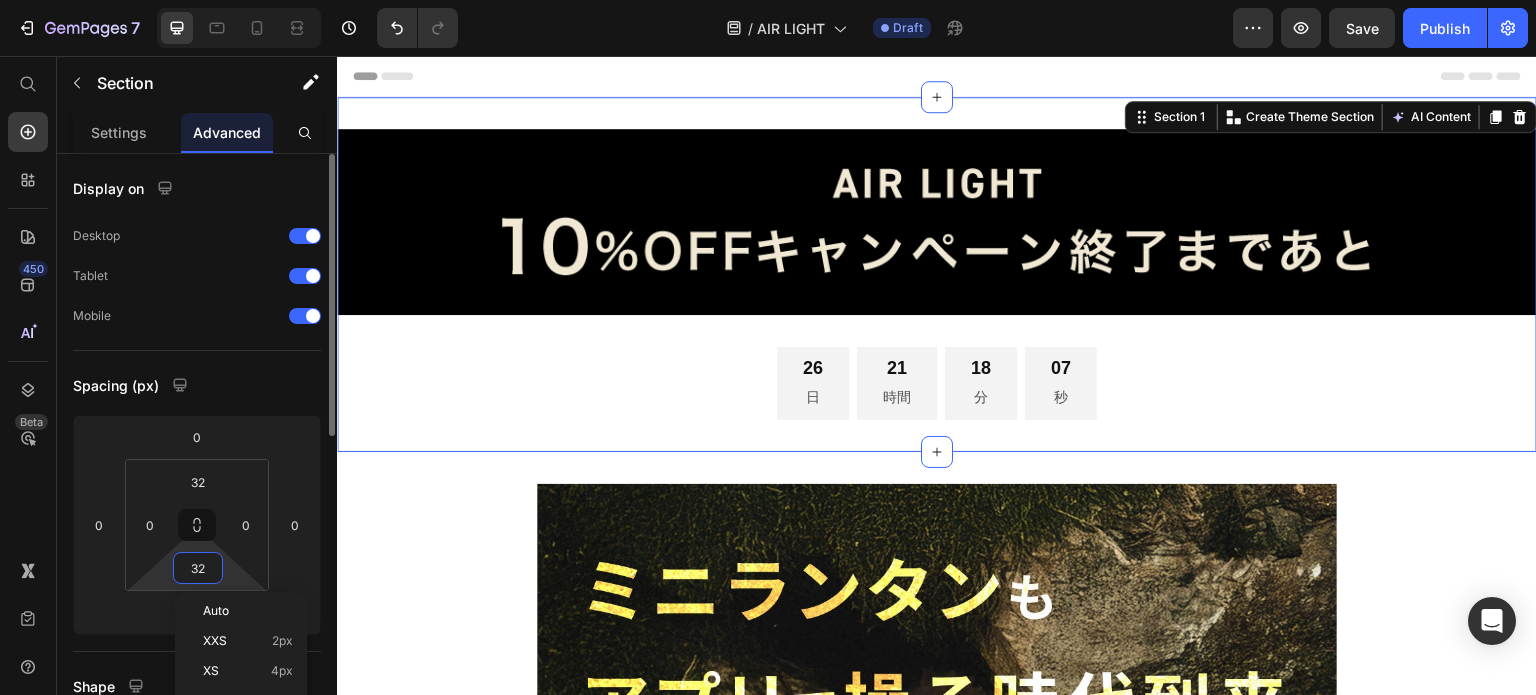 type on "0" 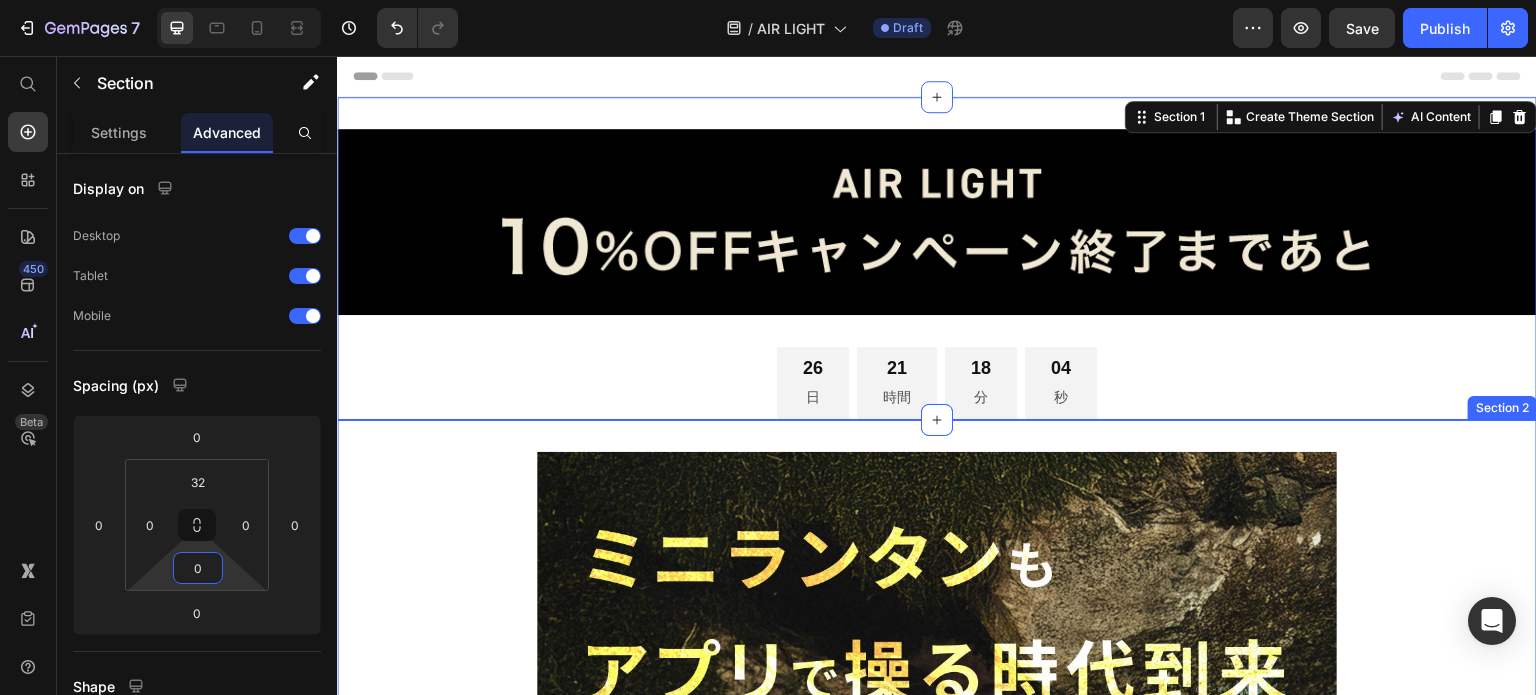 click on "Image Image Image Image Image Image Image Image Image Image Image Image Image Image Image Image Image Image Image Image Image Image Image Image Image Image Image Image Image Image Image Image Image Image Image Image Image Image Image Image Image Image Image Image Image Image Image Image Image Image Image Image Image Image Image Image Image Image Image Image Image Image Image Image Image Image Image Image Image Image Image Image Image Image Image Image Image Image Image Image Image Image Row" at bounding box center [937, 8737] 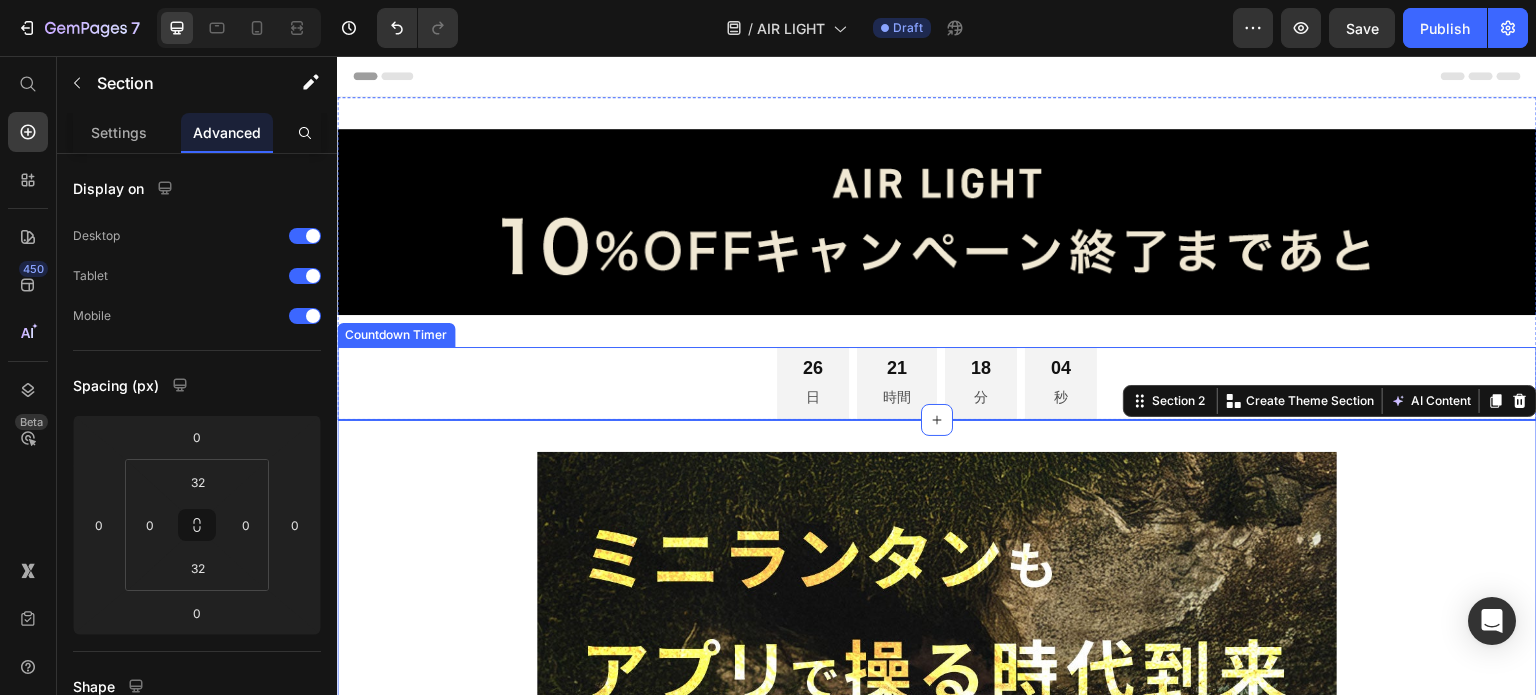 click on "[DATE] [TIME] [TIME] [TIME]" at bounding box center [937, 383] 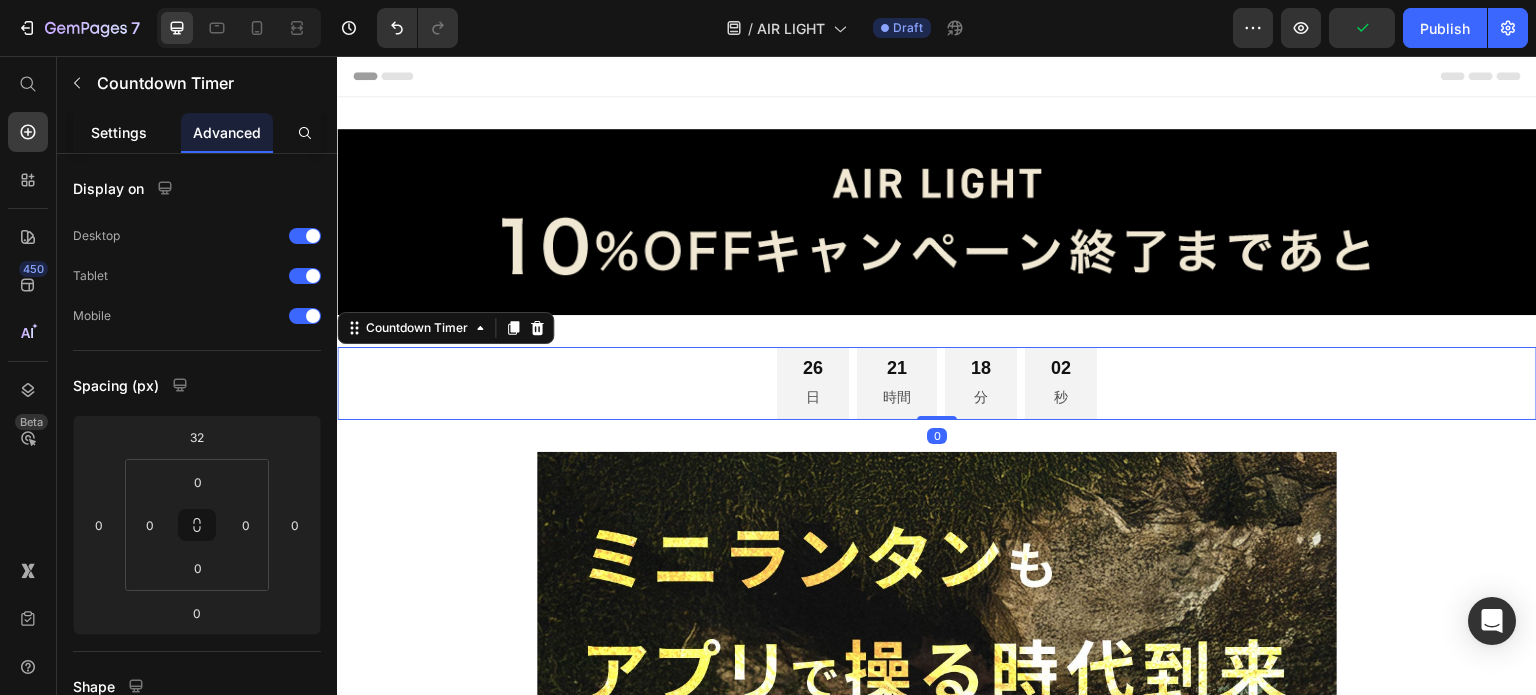 click on "Settings" 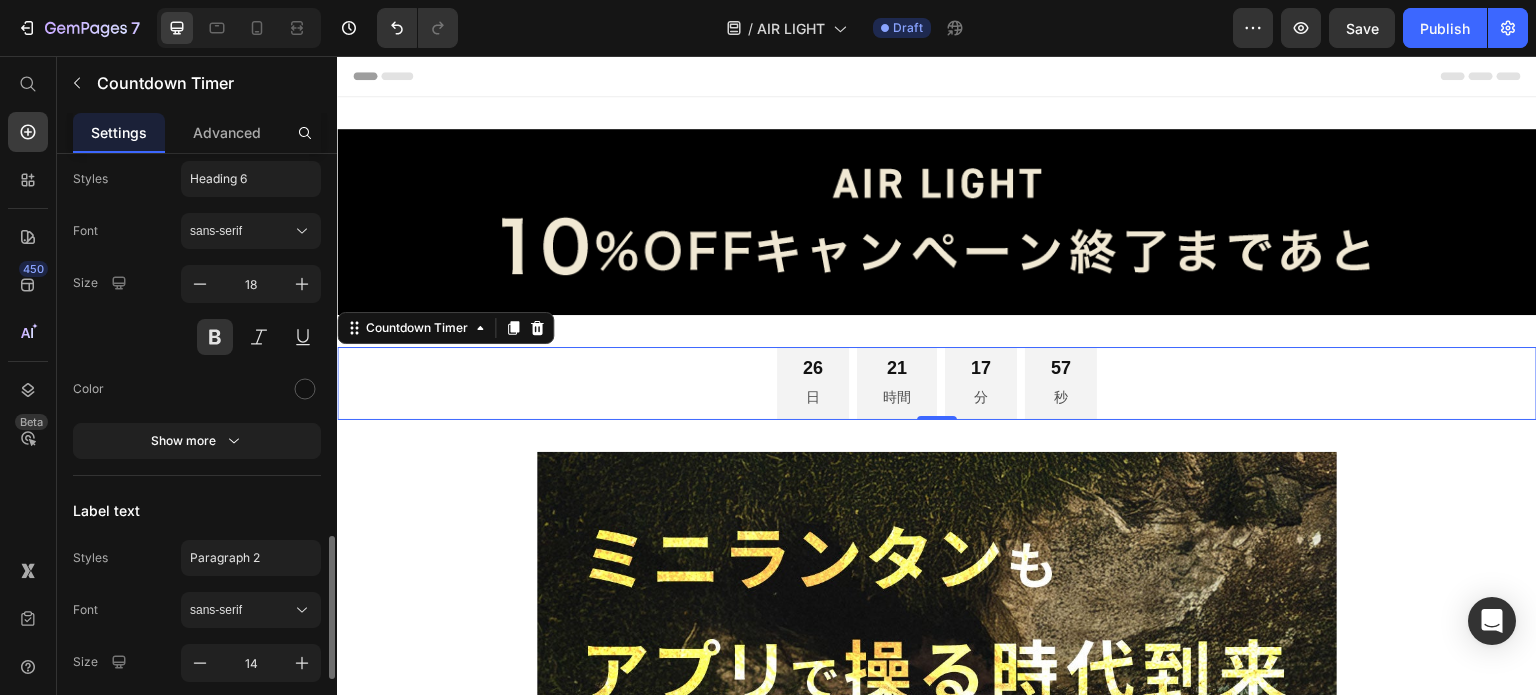 scroll, scrollTop: 1492, scrollLeft: 0, axis: vertical 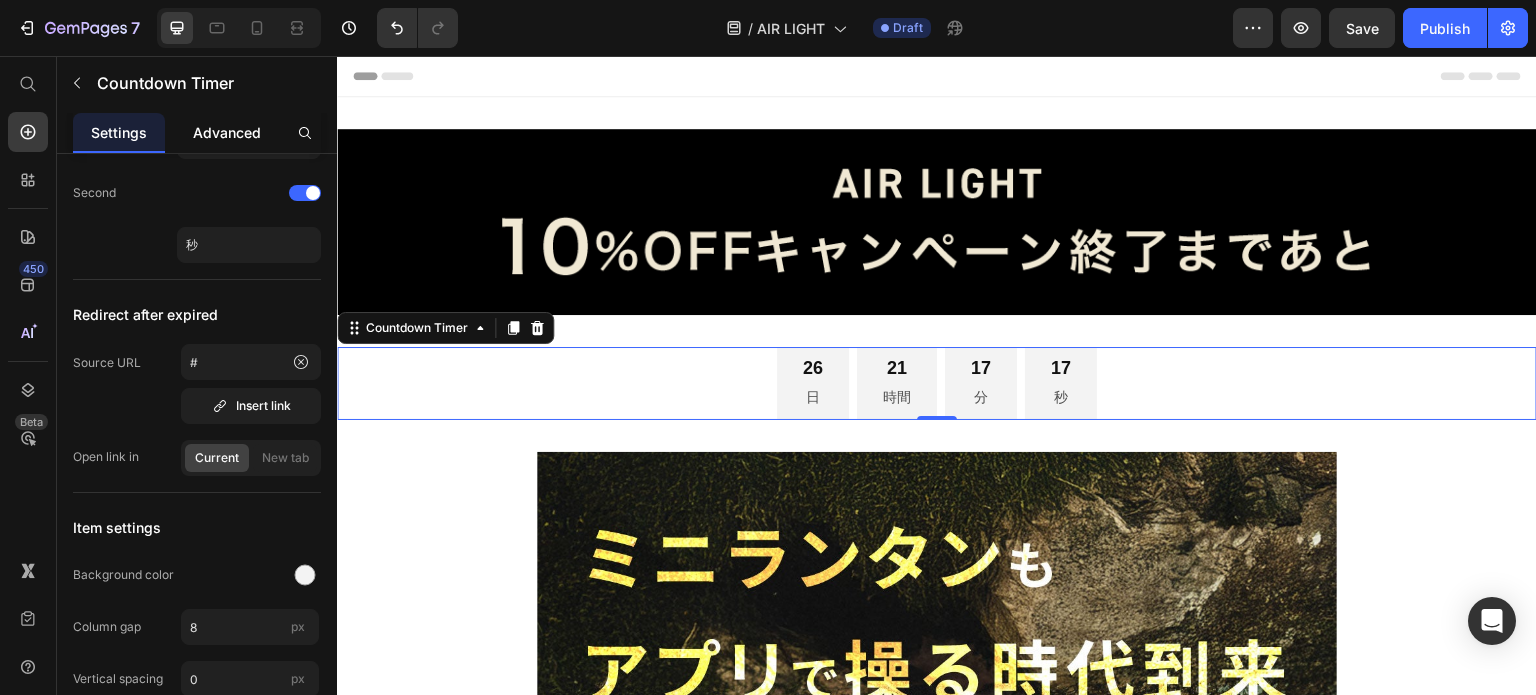 click on "Advanced" at bounding box center [227, 132] 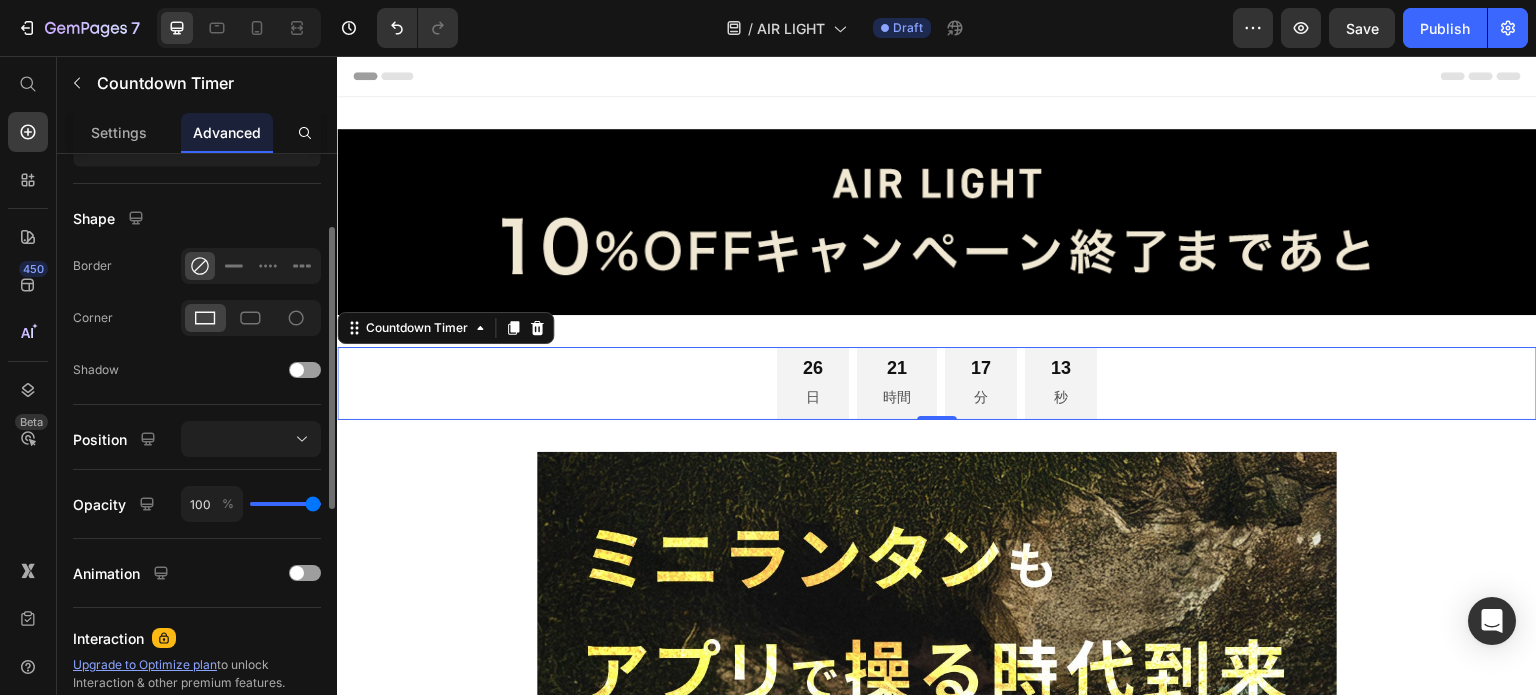 scroll, scrollTop: 168, scrollLeft: 0, axis: vertical 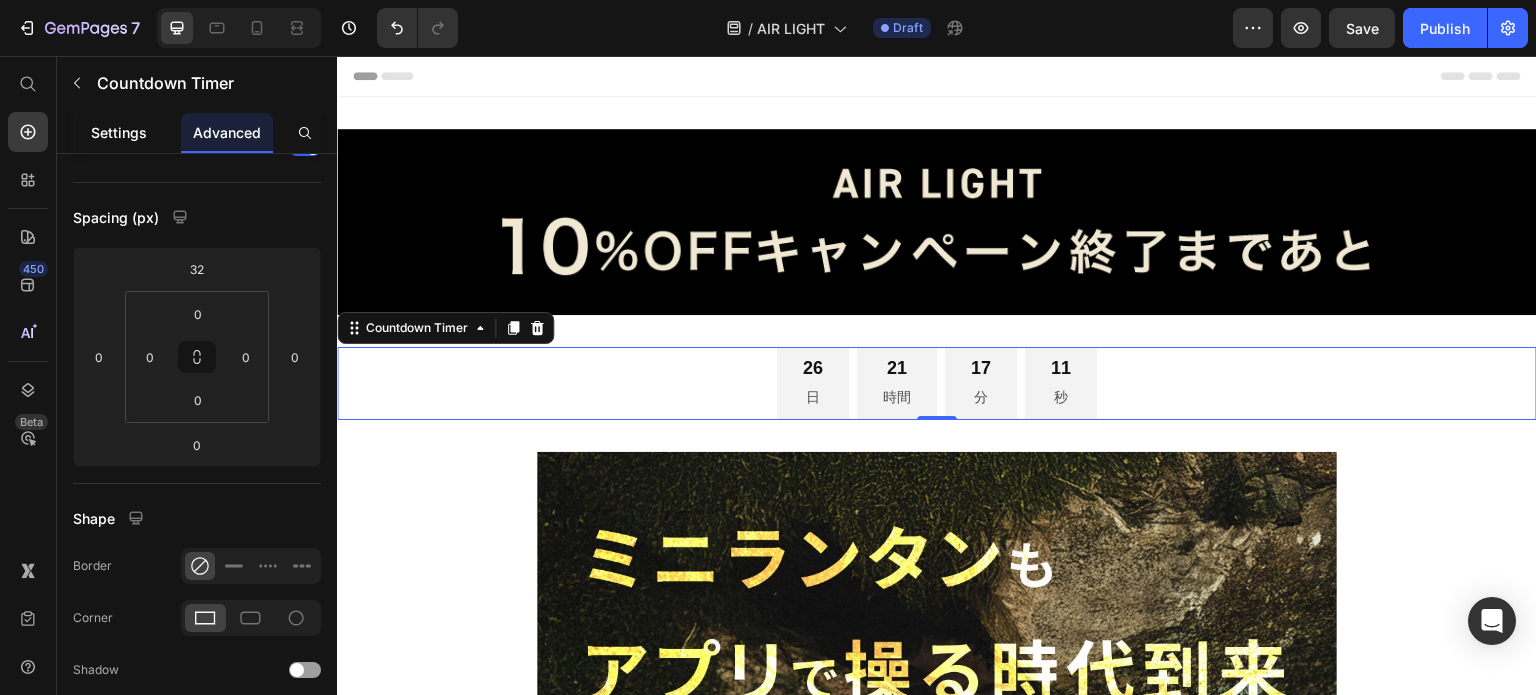 click on "Settings" 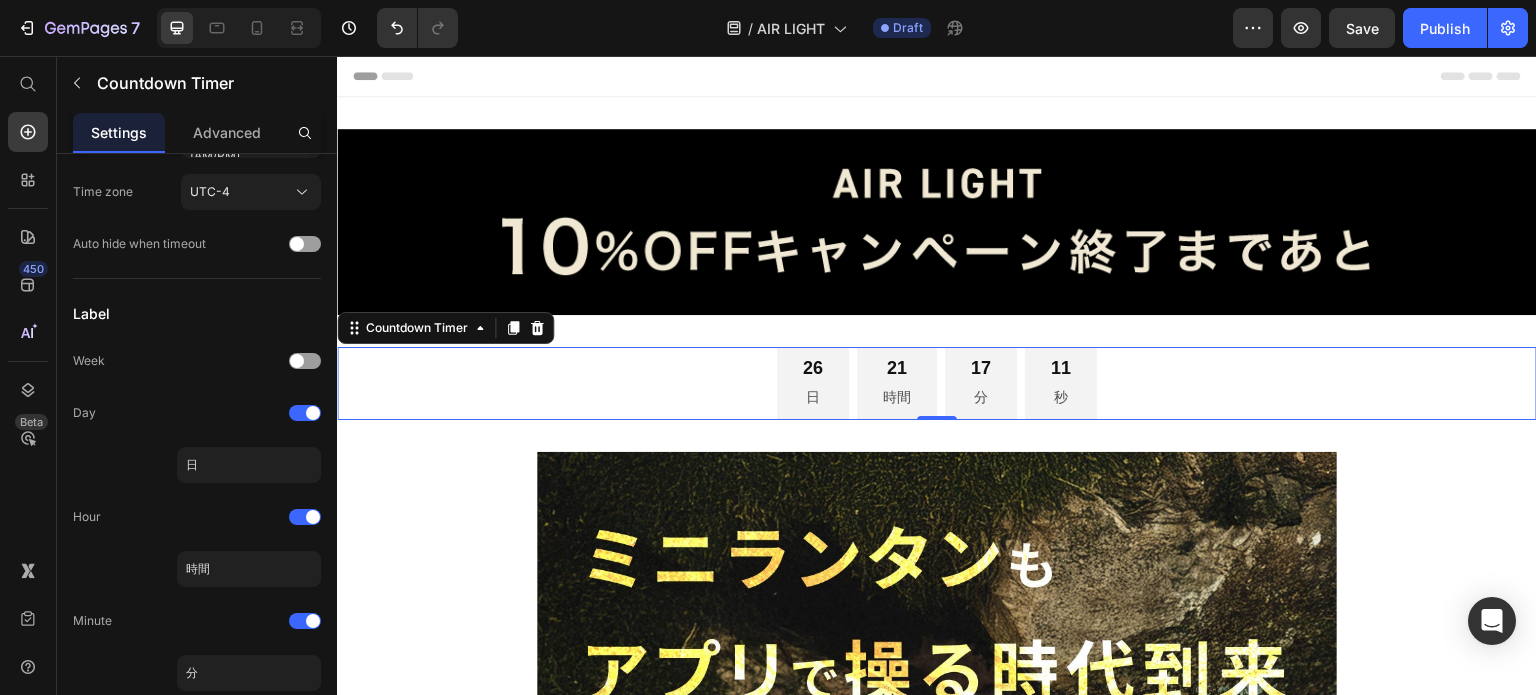 scroll, scrollTop: 0, scrollLeft: 0, axis: both 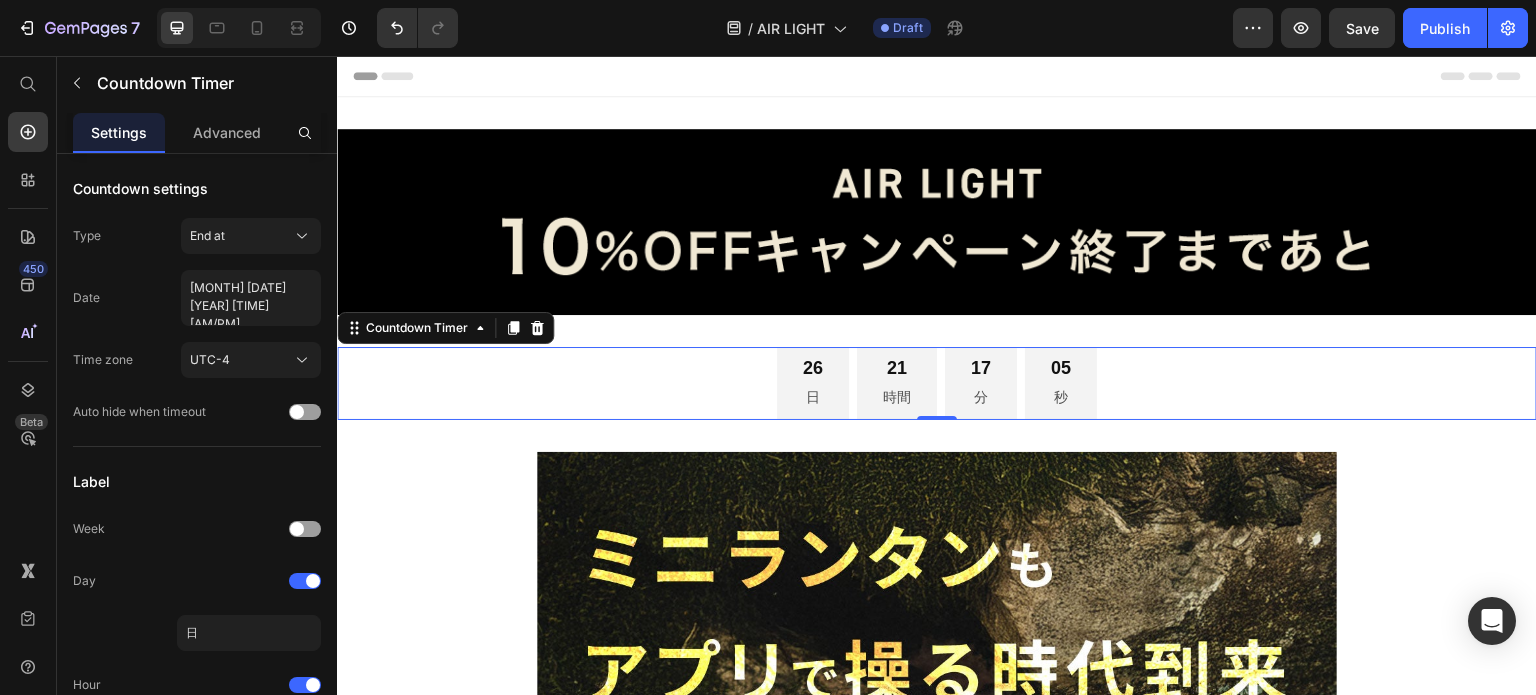 click on "[DATE] [TIME] [TIME] [TIME]" at bounding box center (937, 383) 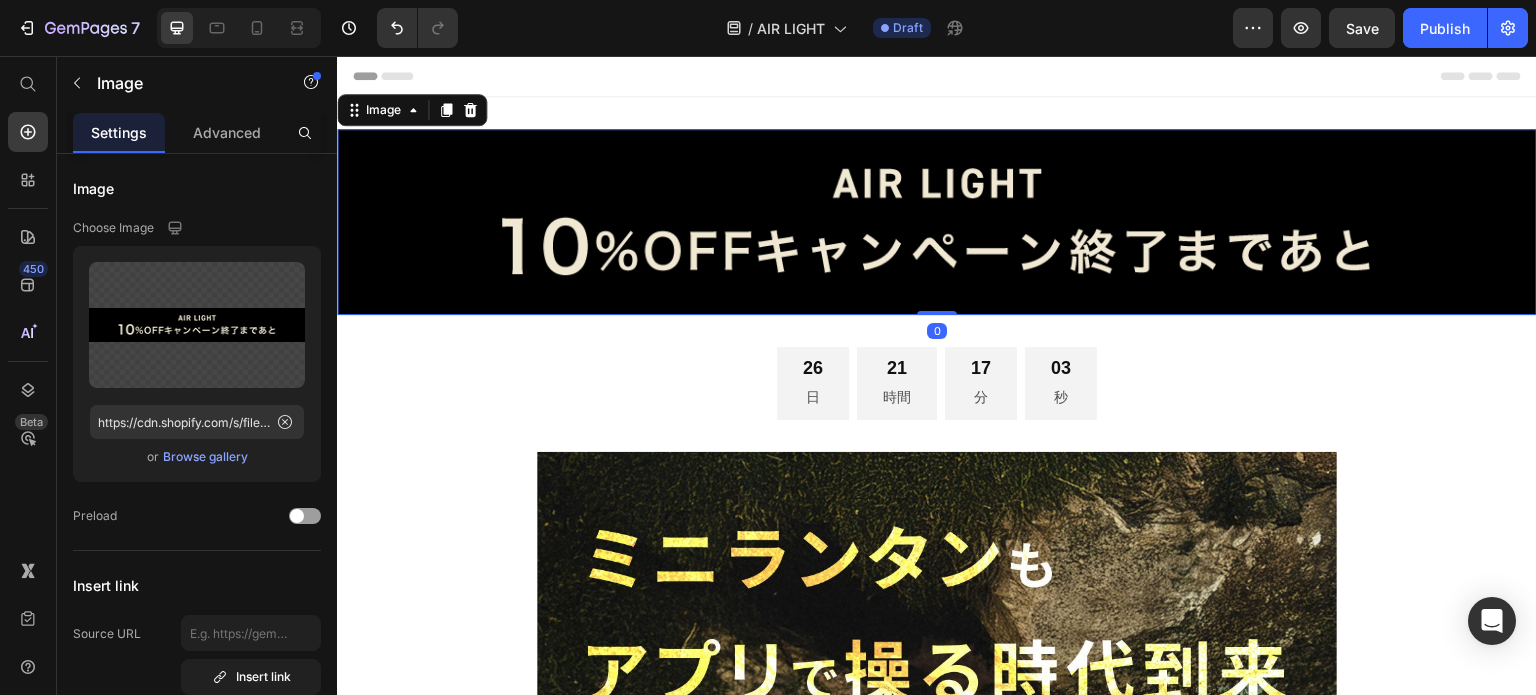 click at bounding box center (937, 222) 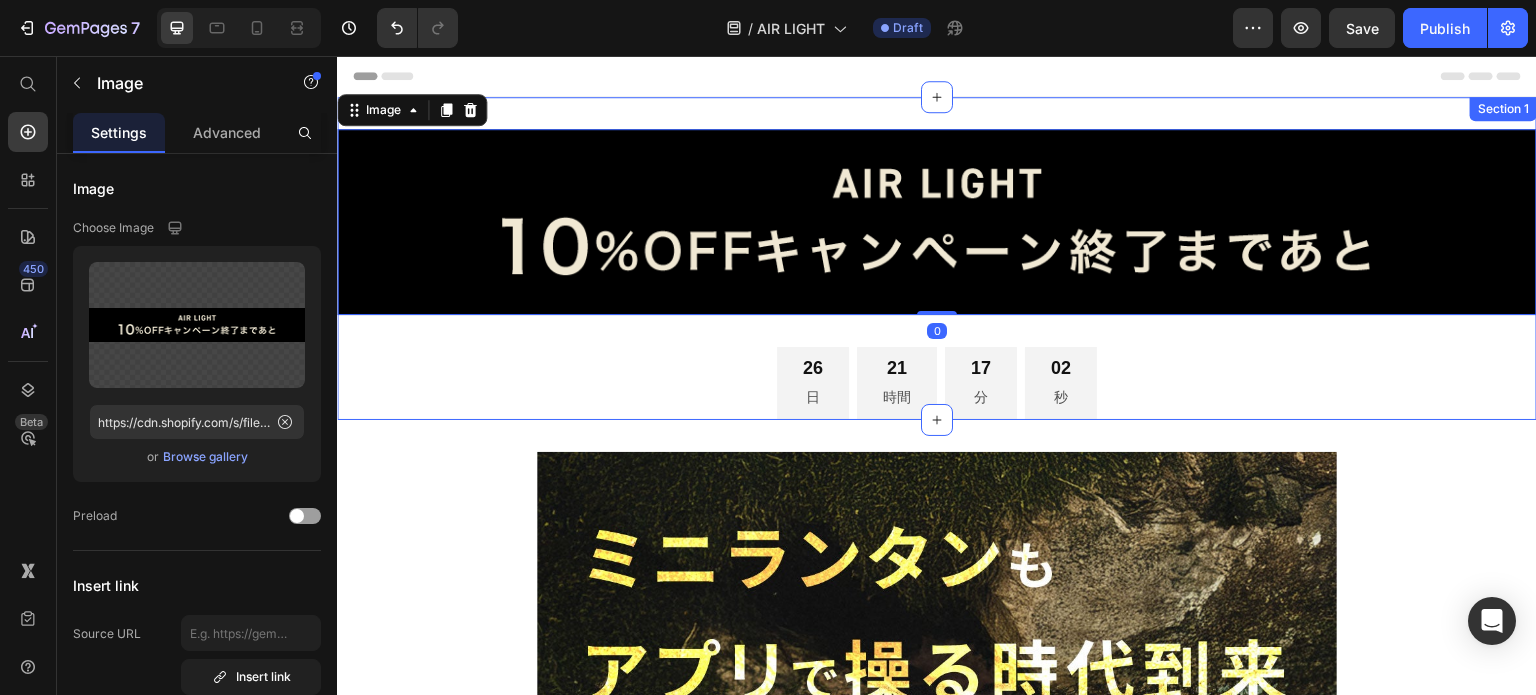 click on "Image   0 [DATE] [TIME] [TIME] [TIME] Countdown Timer" at bounding box center [937, 274] 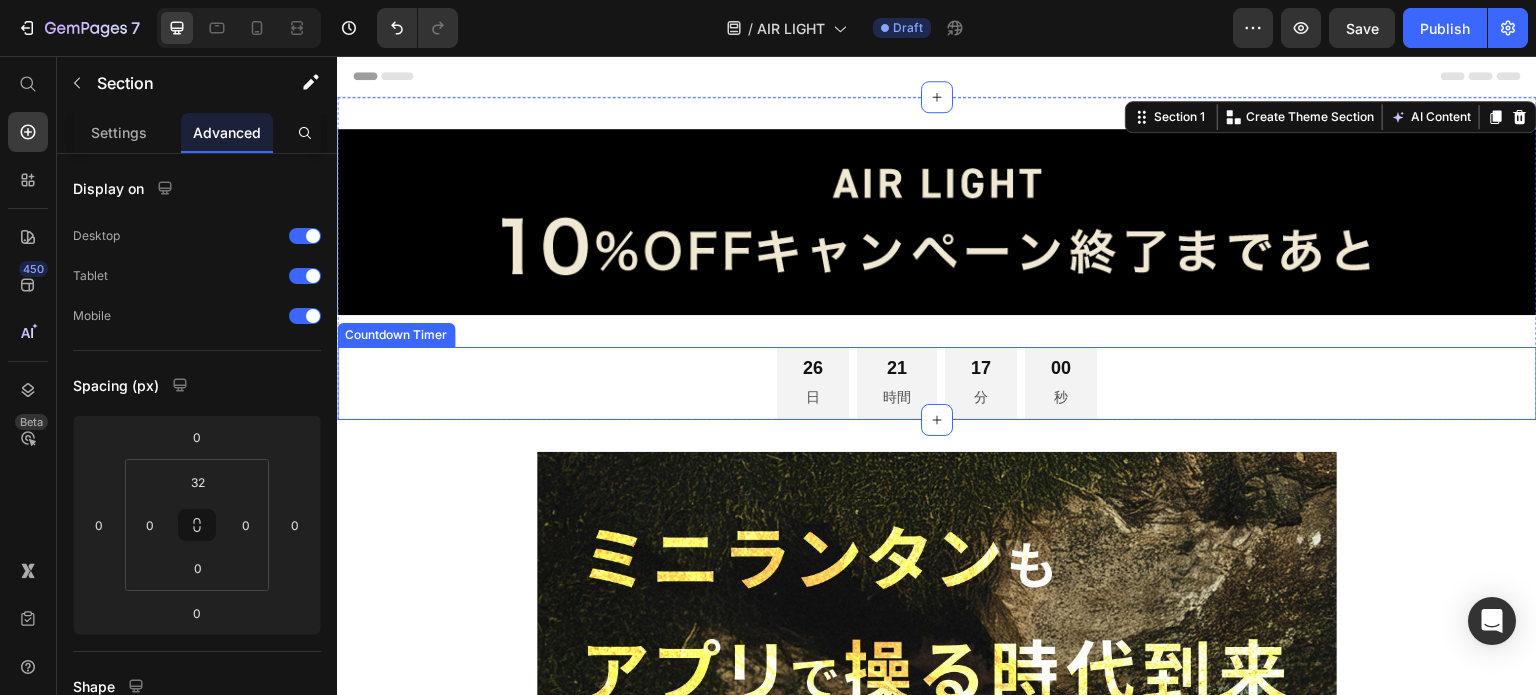 click on "[DATE] [TIME] [TIME] [TIME]" at bounding box center (937, 383) 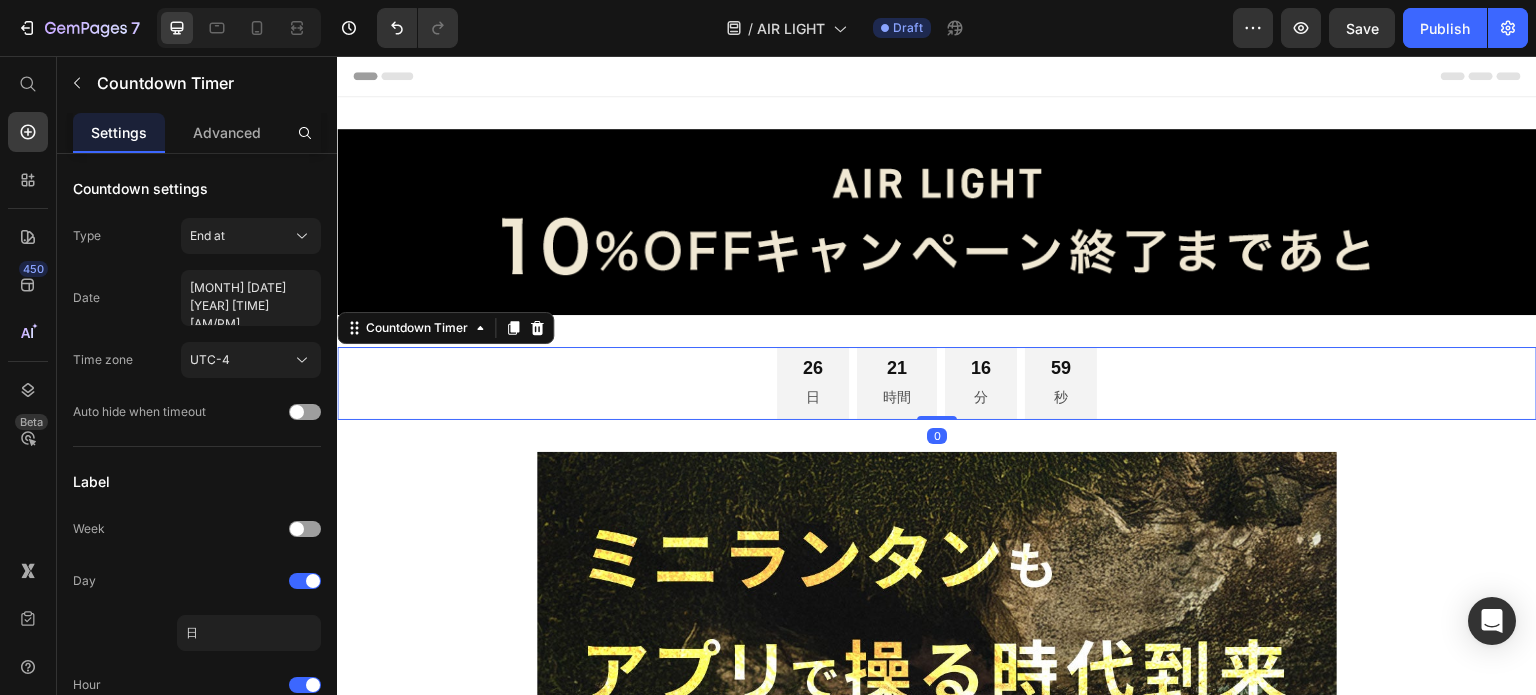 click on "[DATE] [TIME] [TIME] [TIME]" at bounding box center (937, 383) 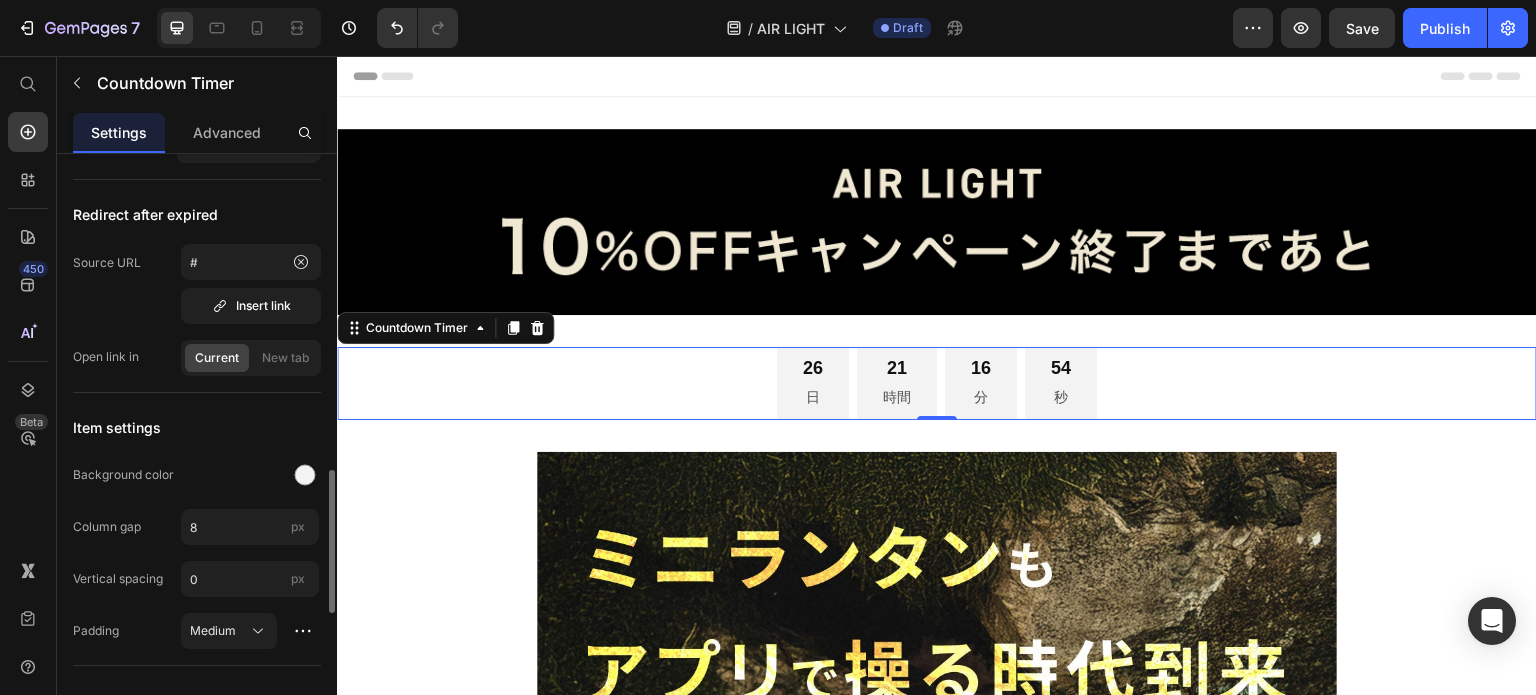 scroll, scrollTop: 900, scrollLeft: 0, axis: vertical 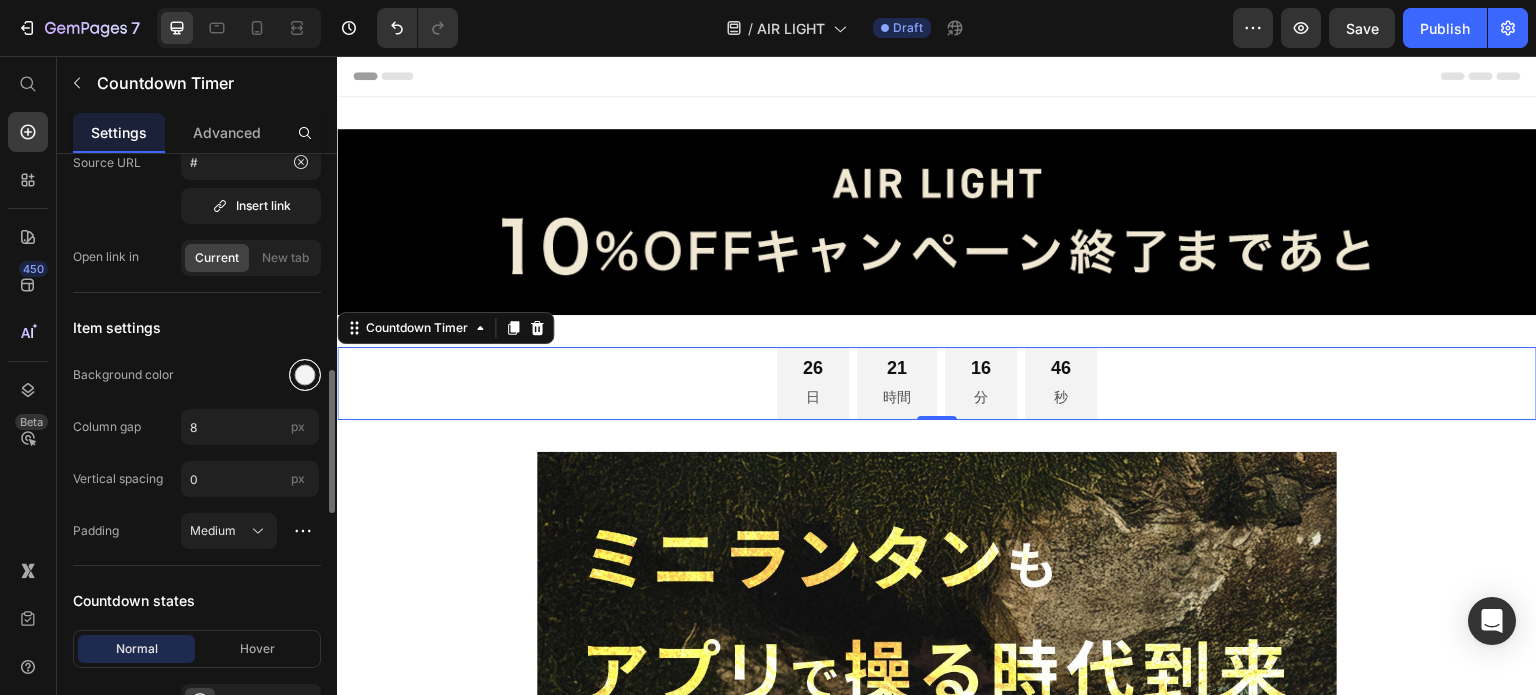 click at bounding box center [305, 375] 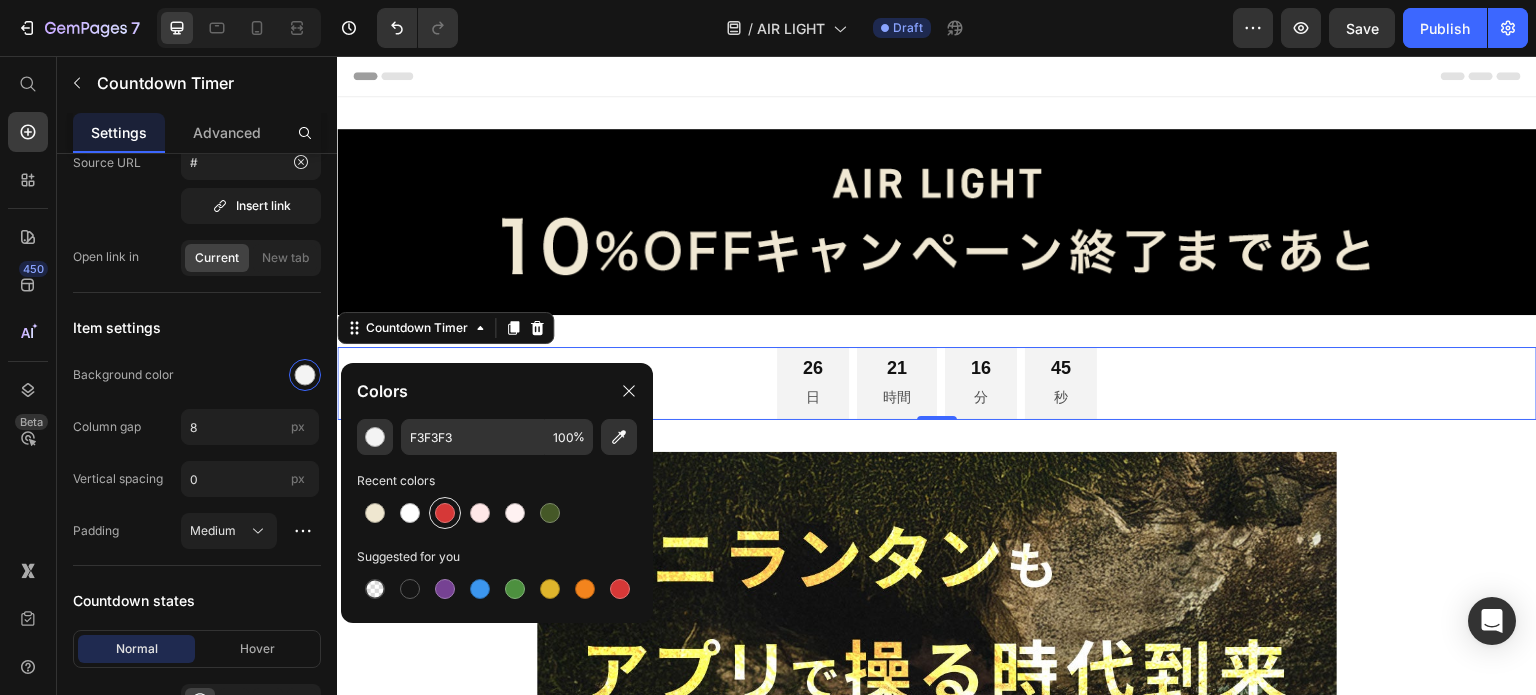 click at bounding box center (445, 513) 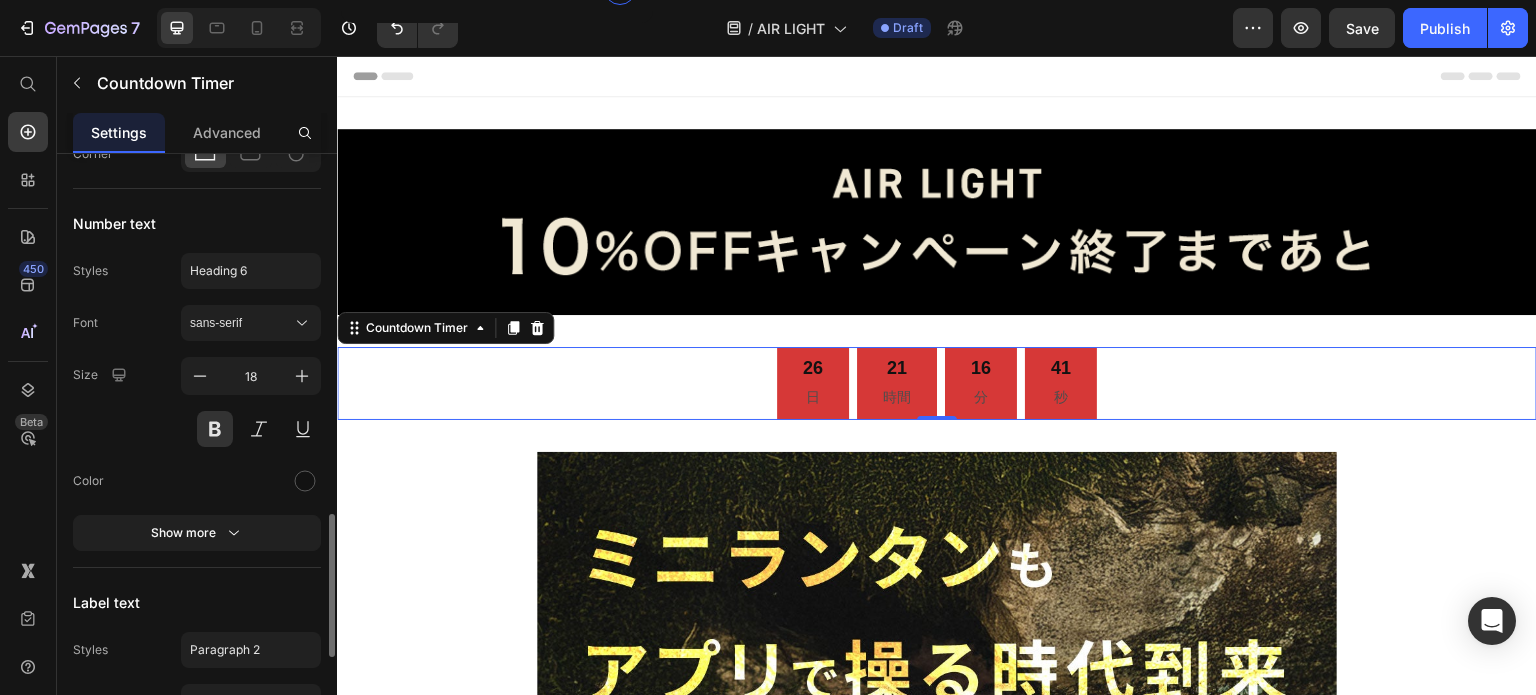 scroll, scrollTop: 1600, scrollLeft: 0, axis: vertical 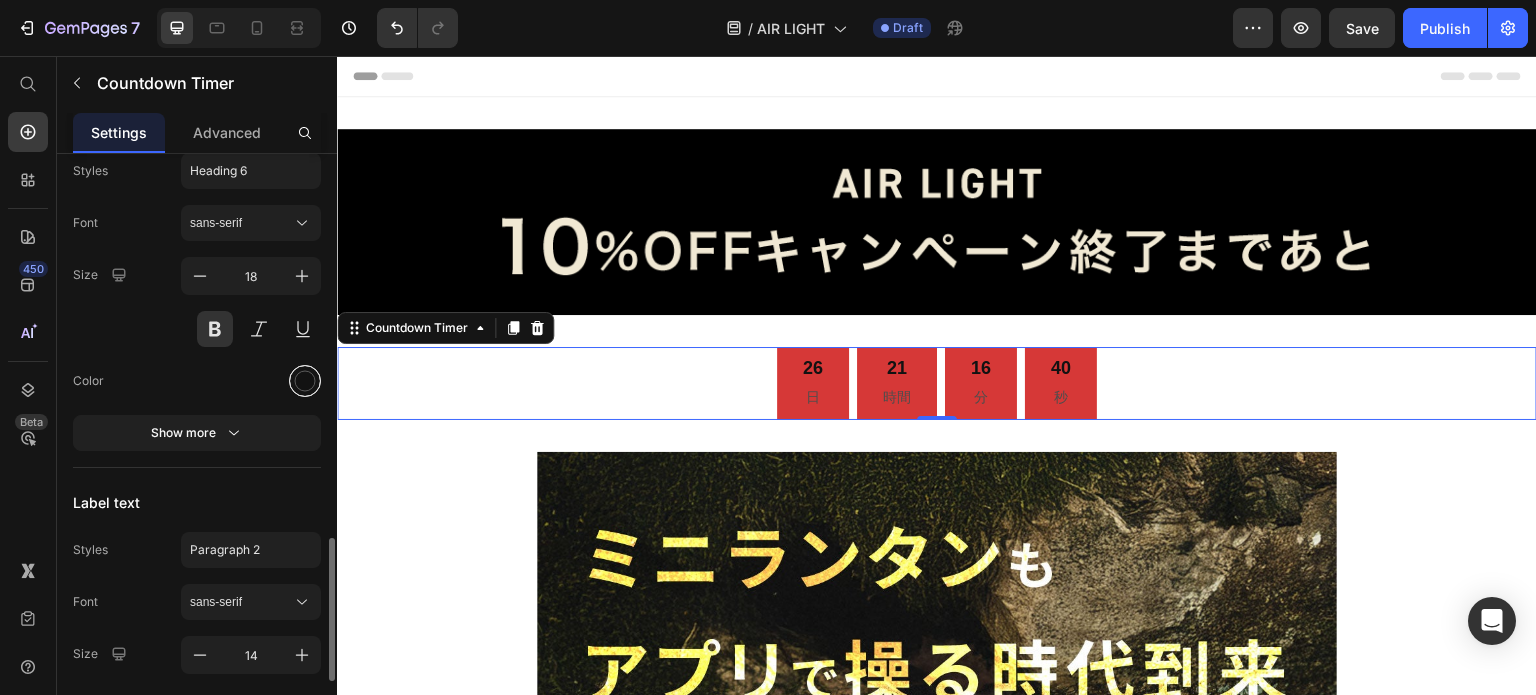 click at bounding box center [305, 381] 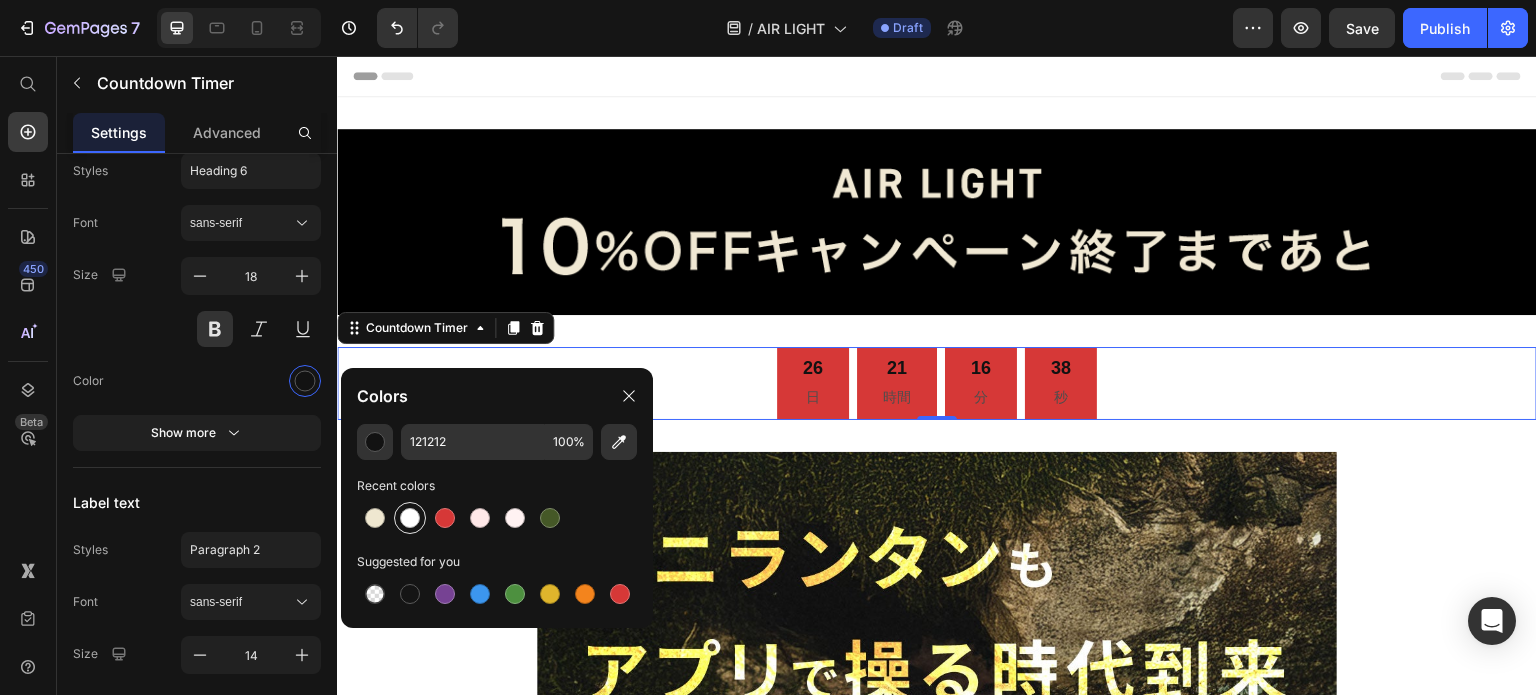 click at bounding box center (410, 518) 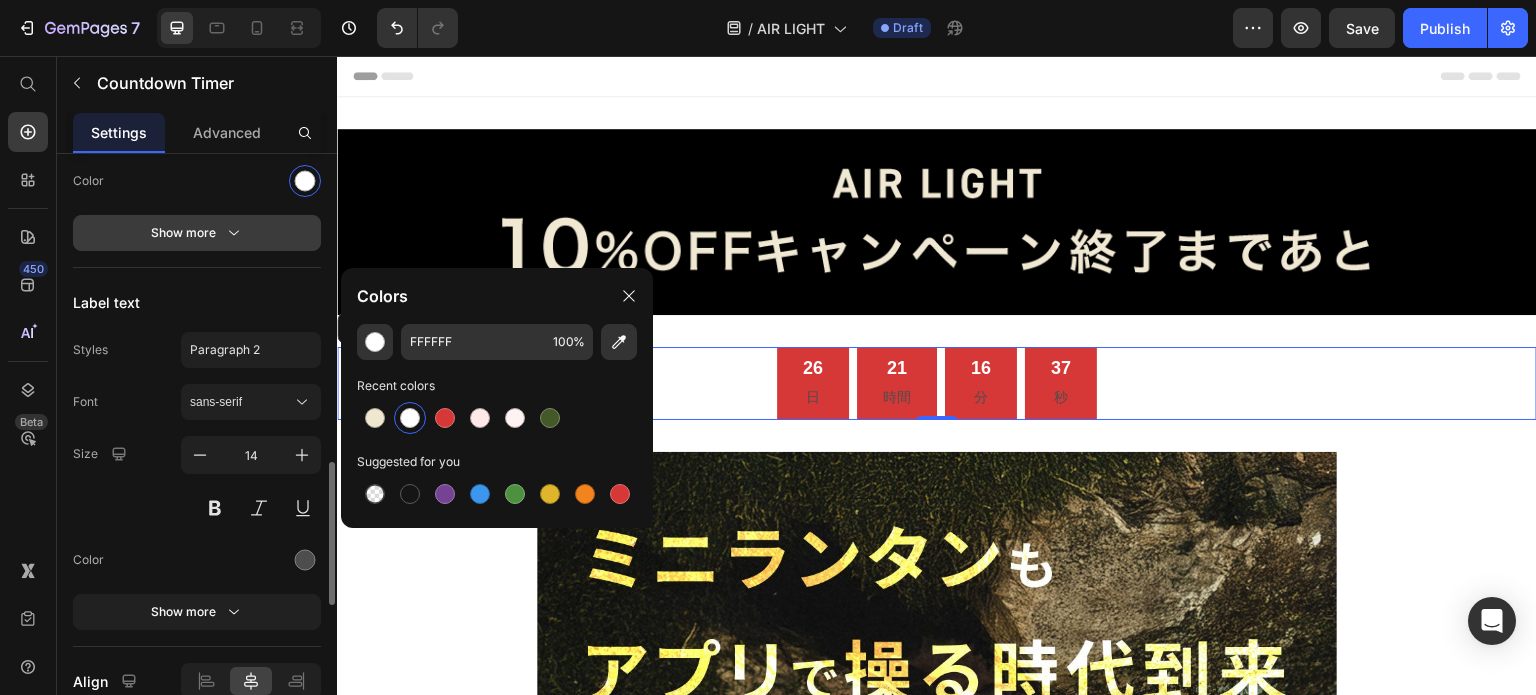 scroll, scrollTop: 1892, scrollLeft: 0, axis: vertical 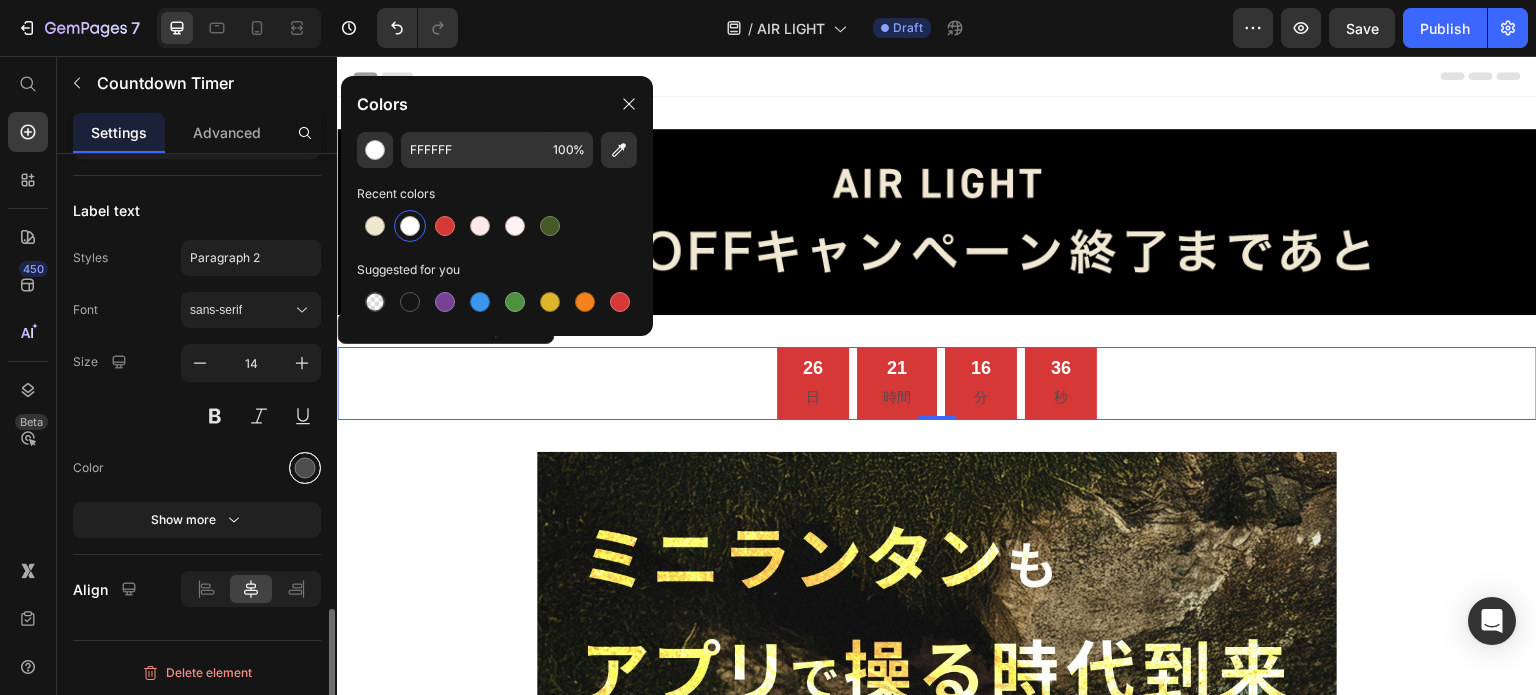 click at bounding box center (305, 468) 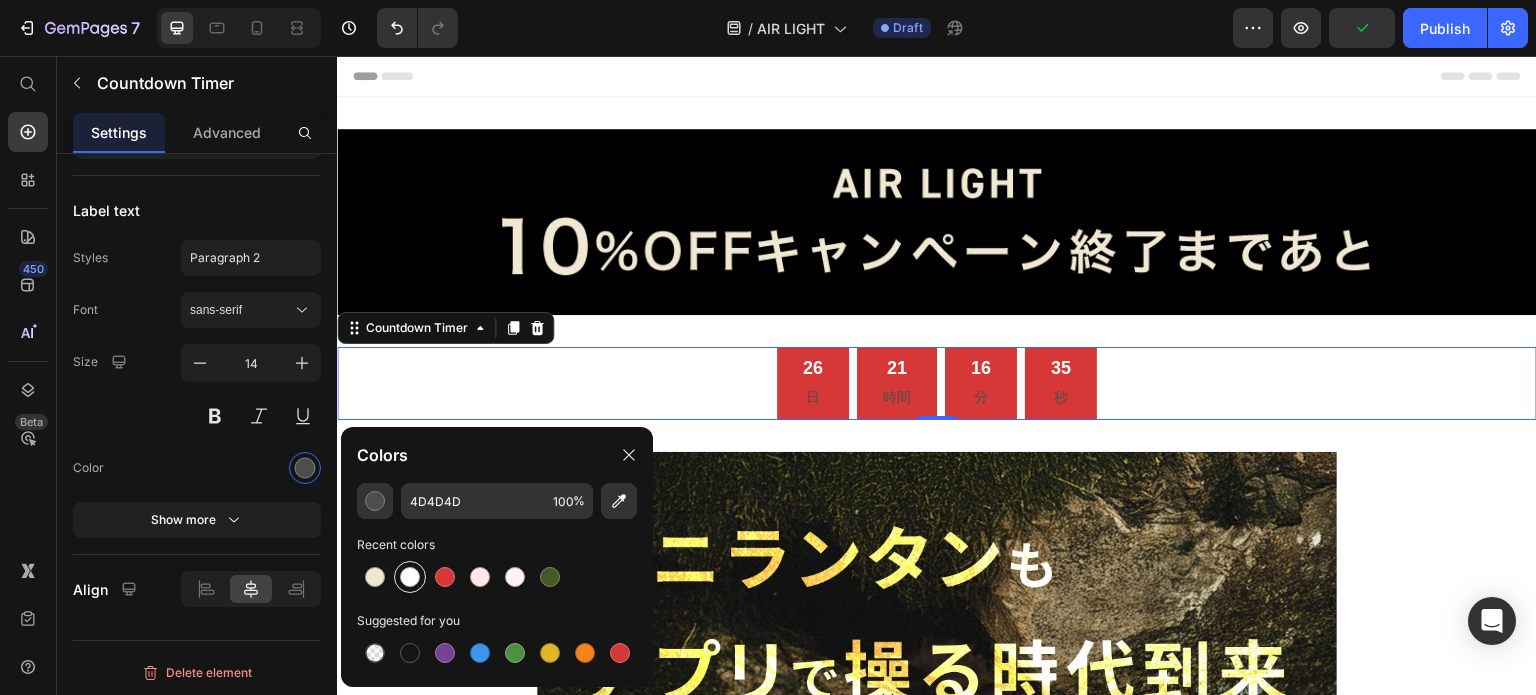click at bounding box center [410, 577] 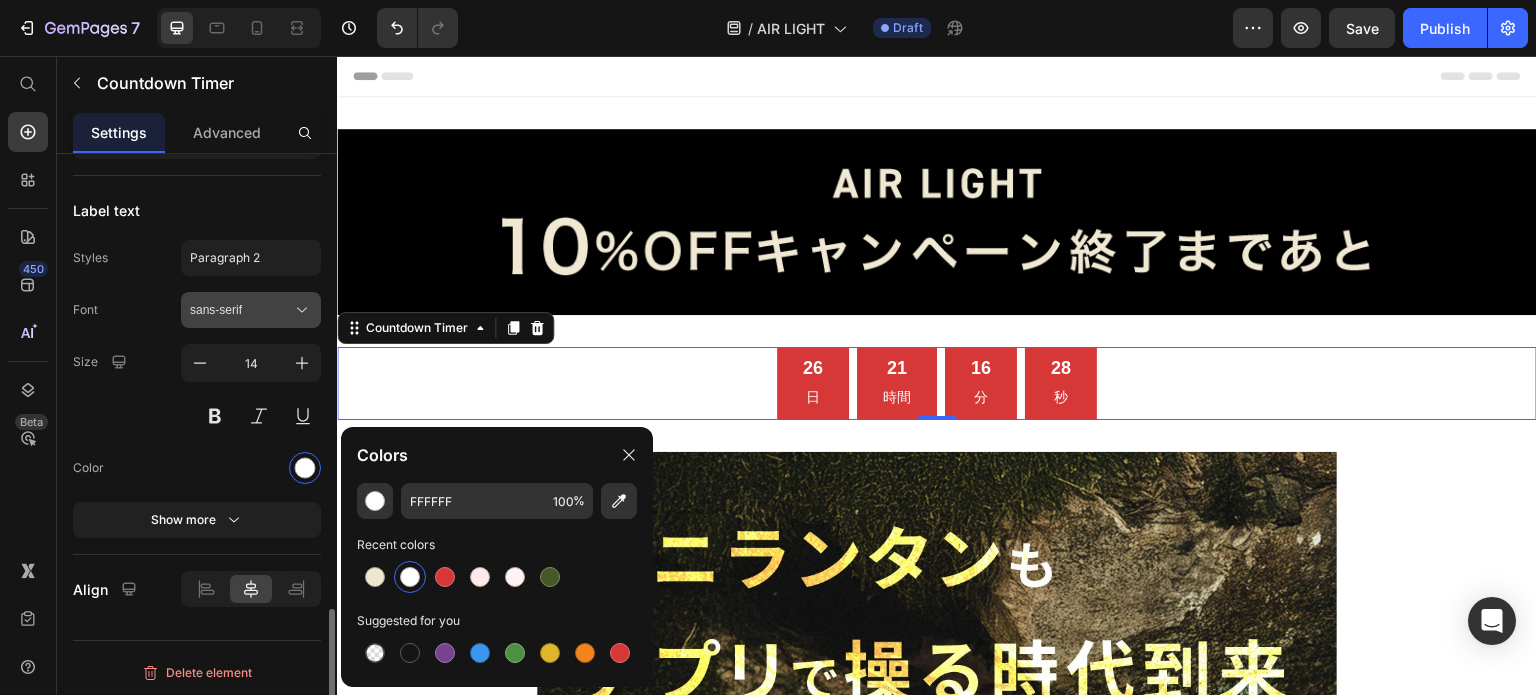 click 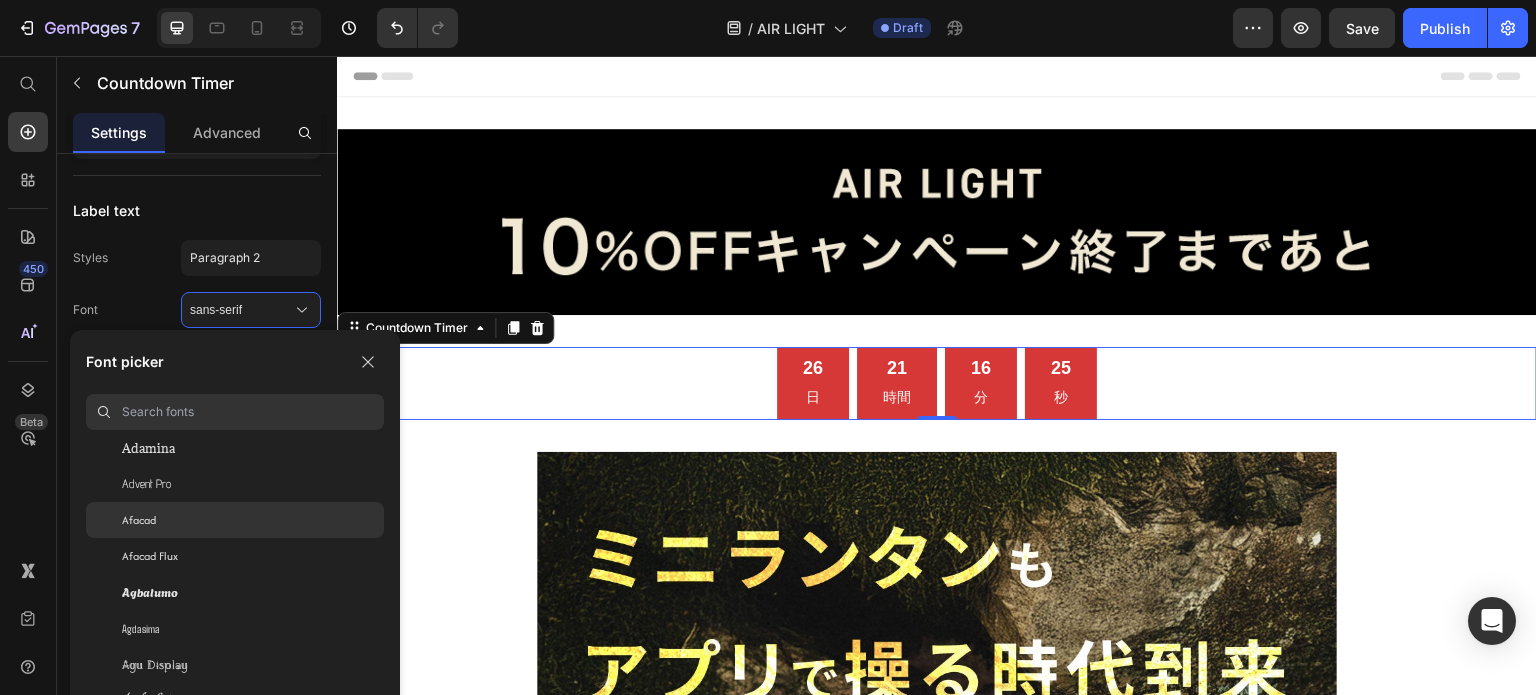 scroll, scrollTop: 800, scrollLeft: 0, axis: vertical 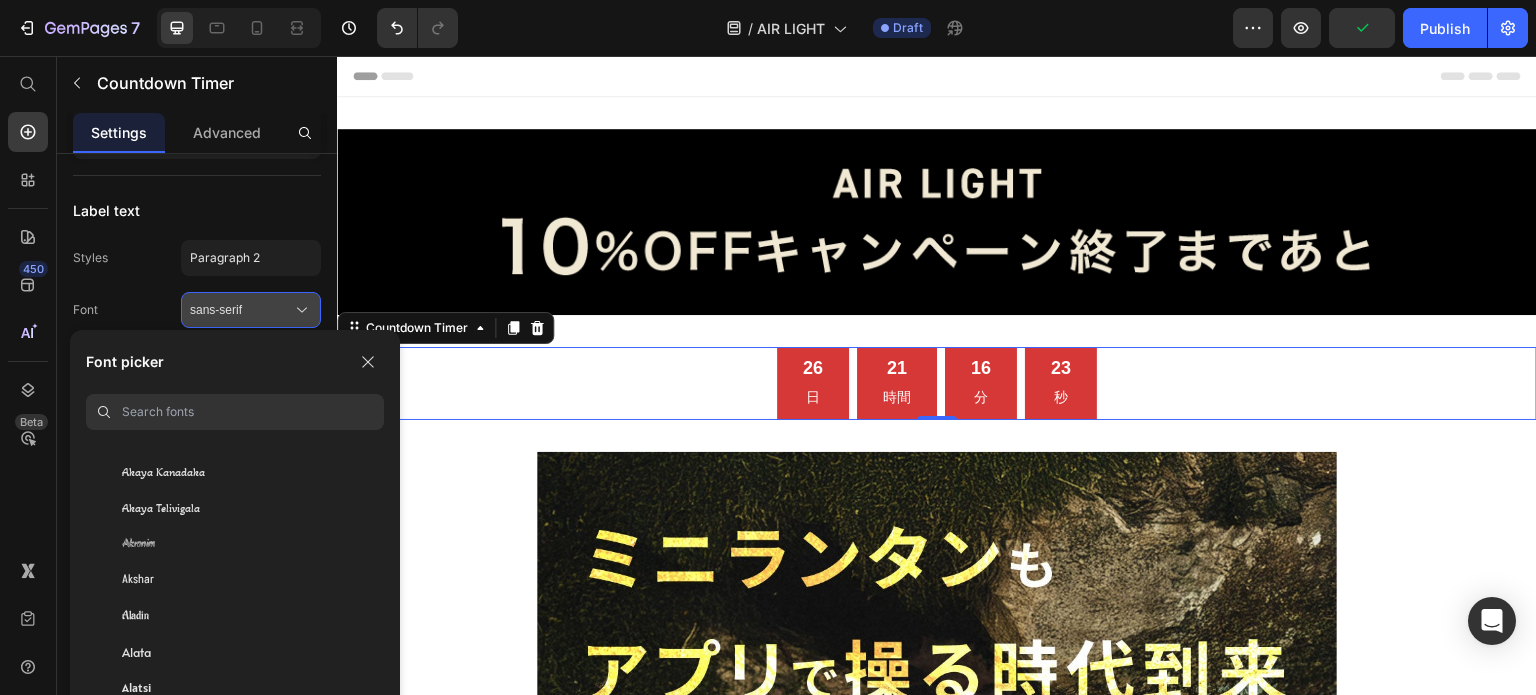 click 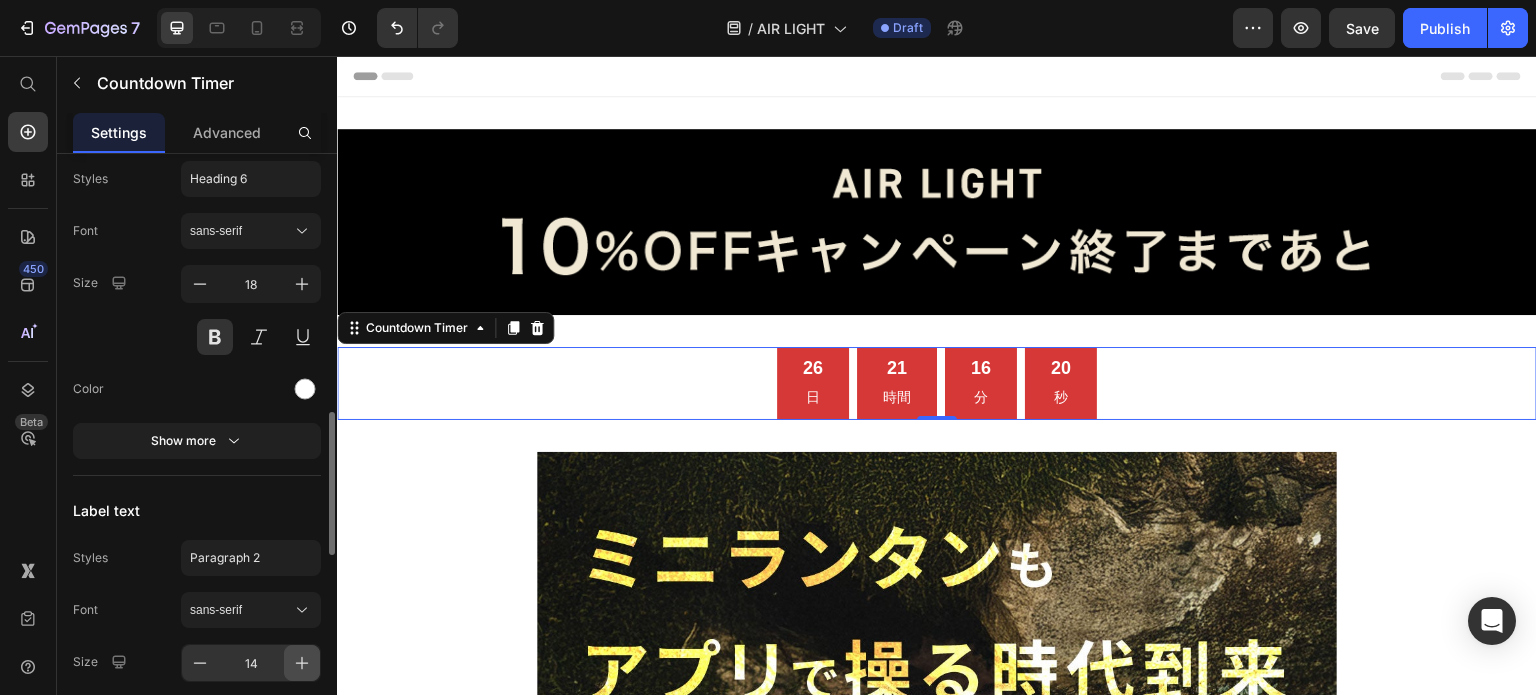 scroll, scrollTop: 1492, scrollLeft: 0, axis: vertical 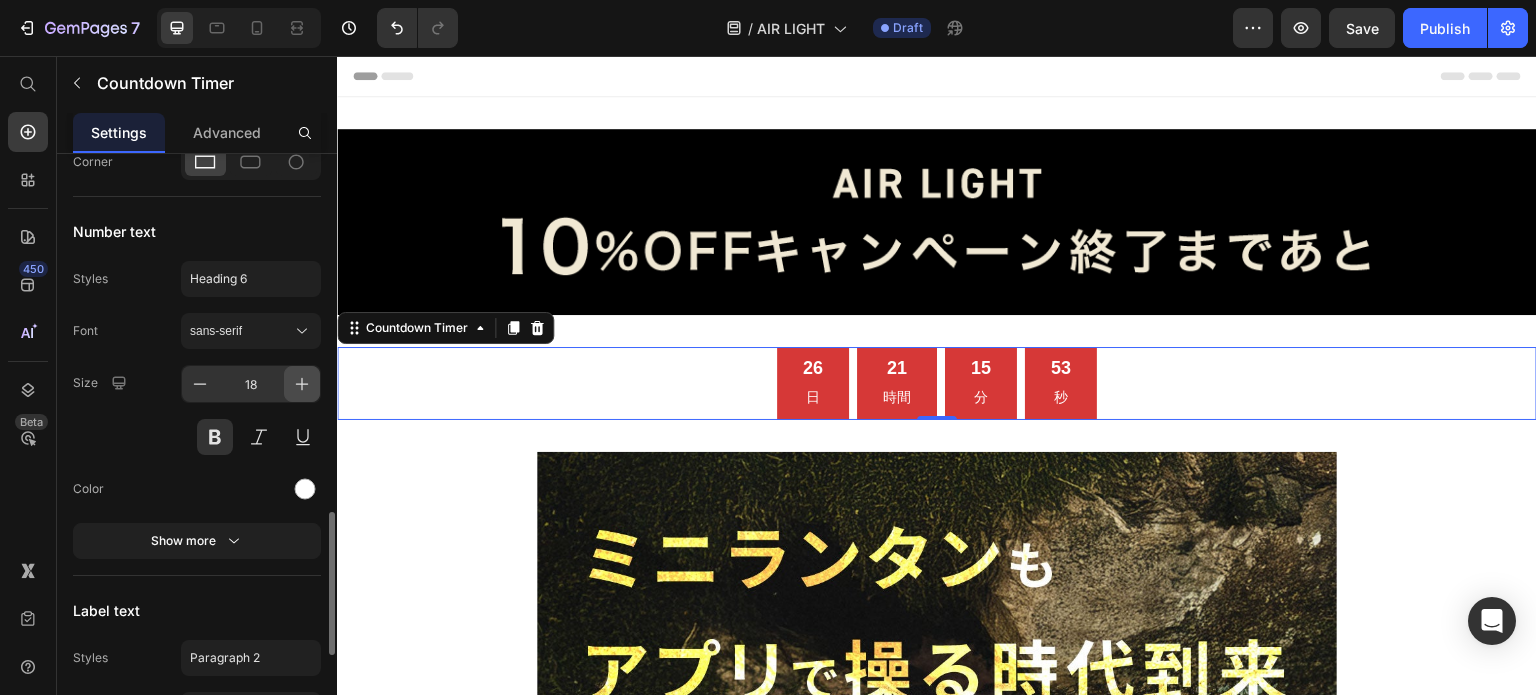 click 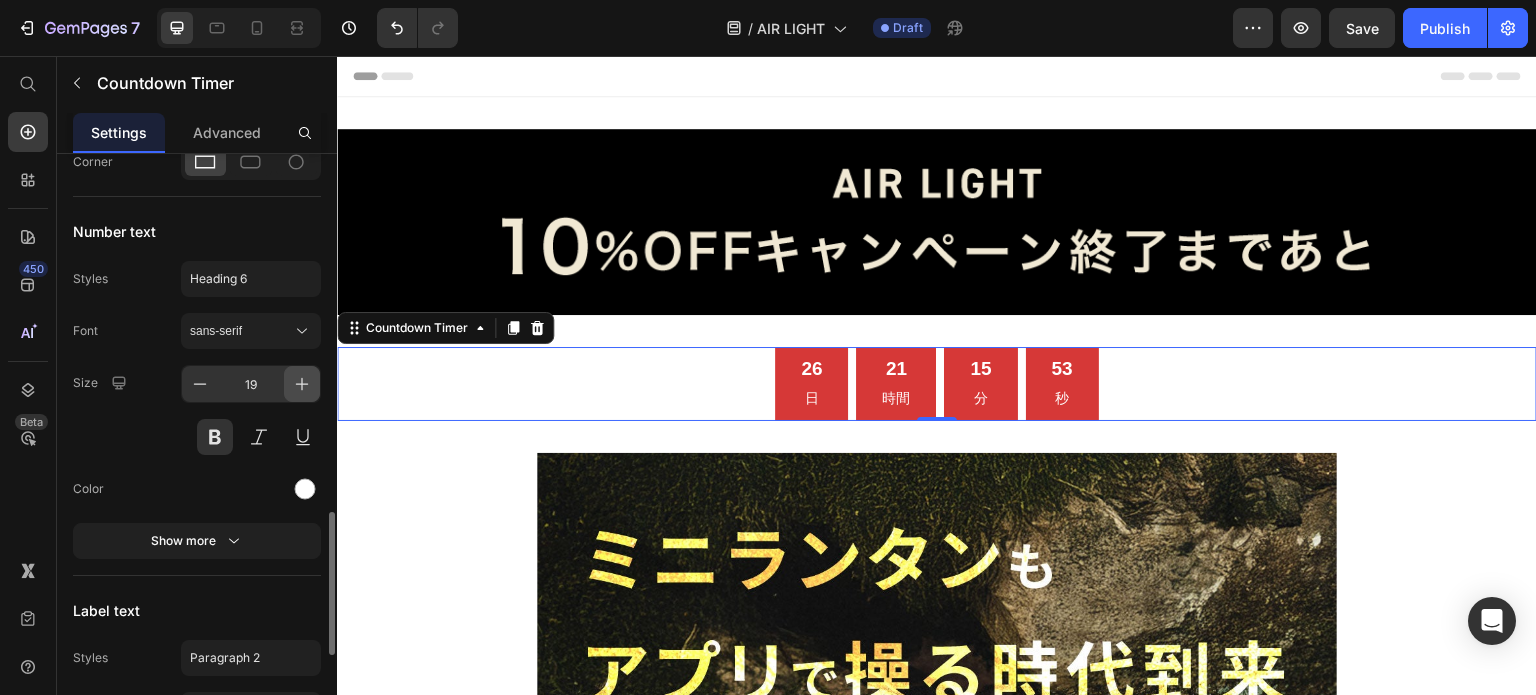 click 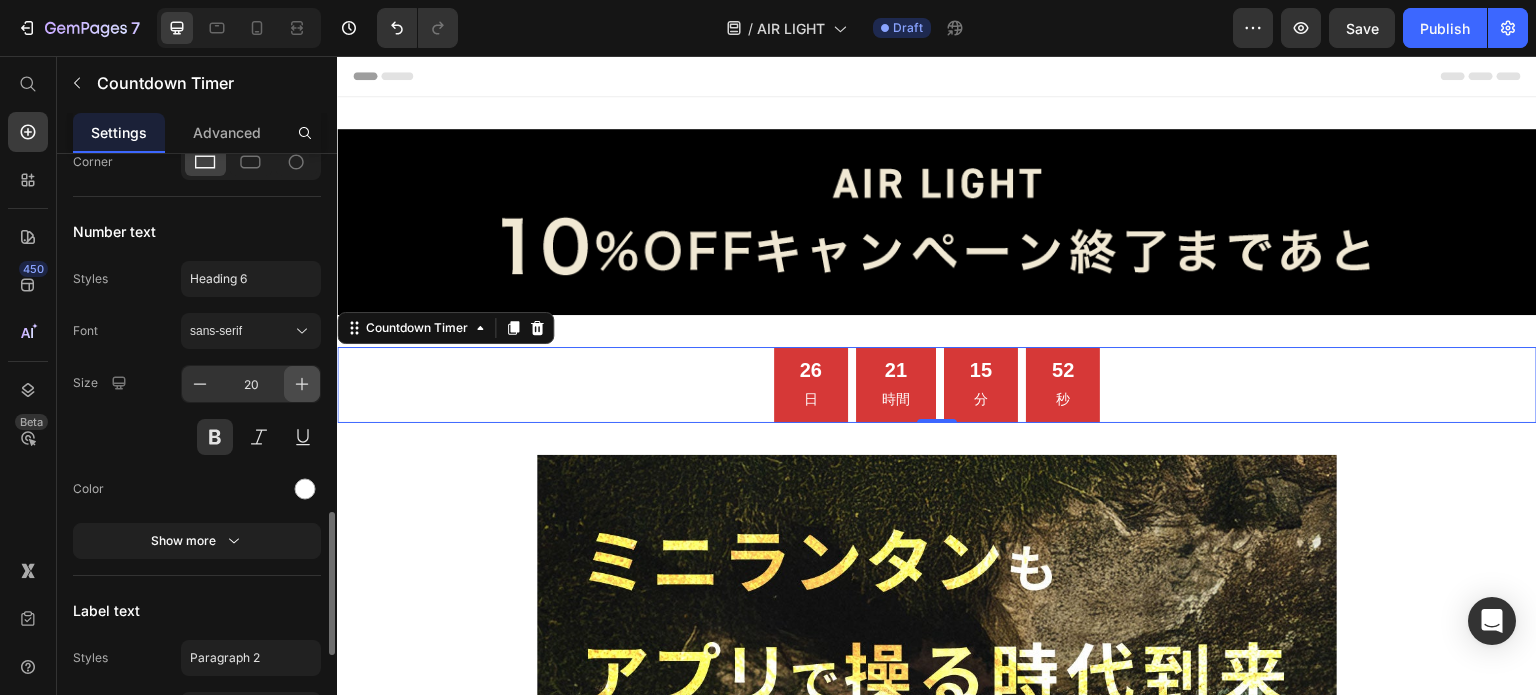 click 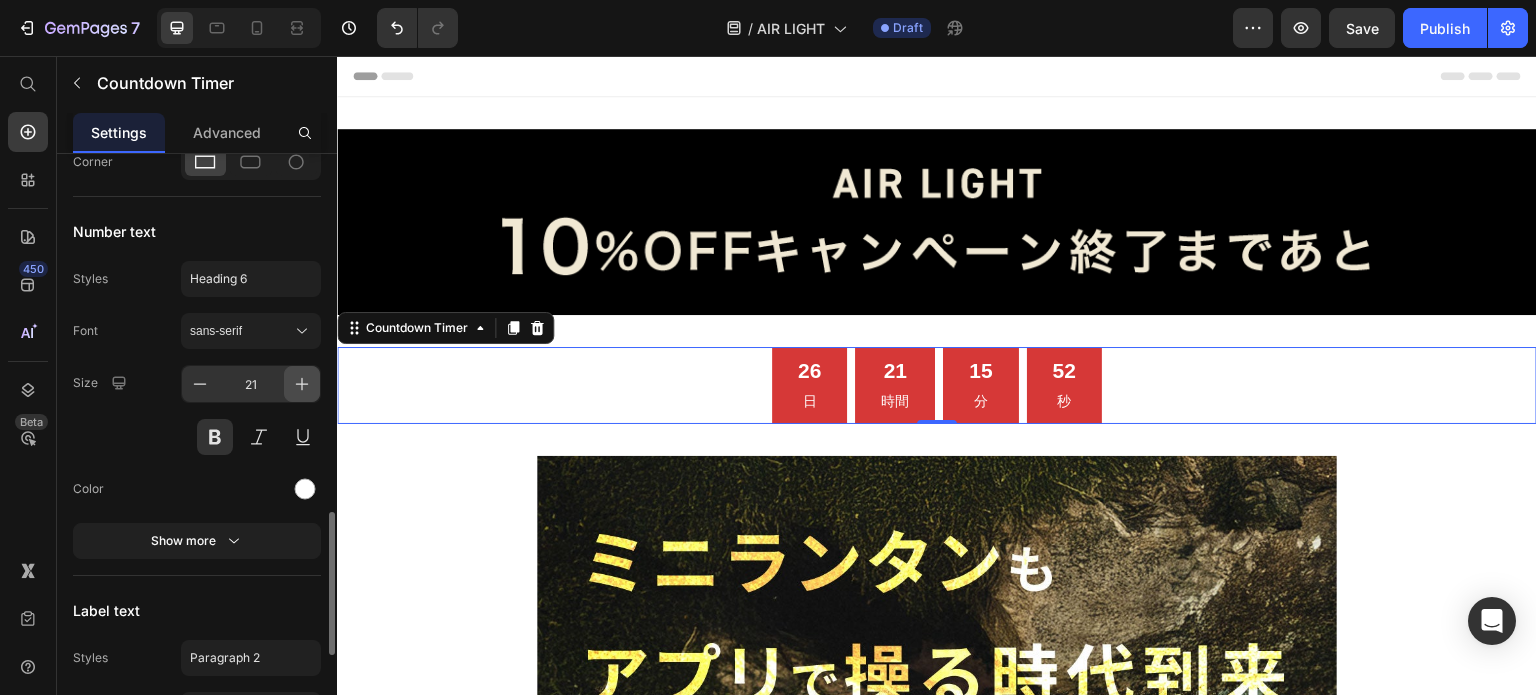 click 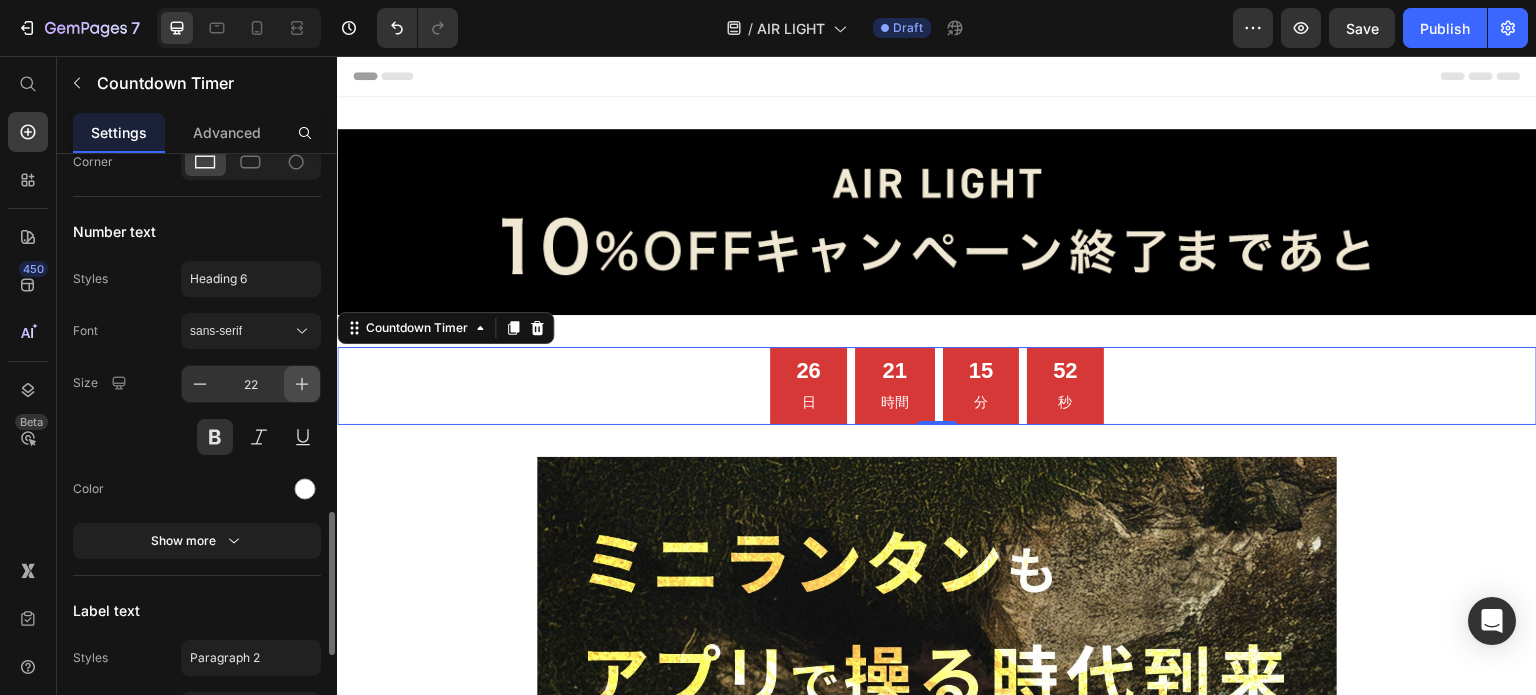 click 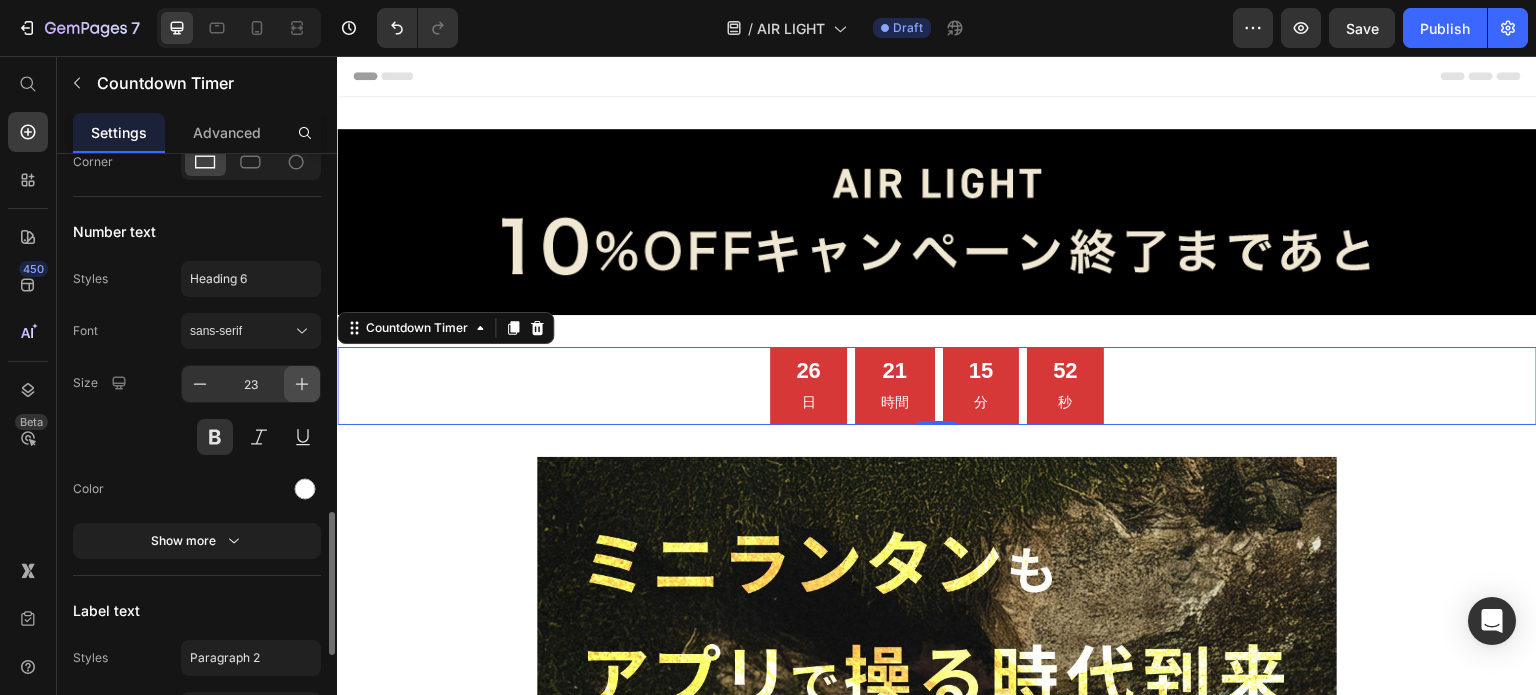 click 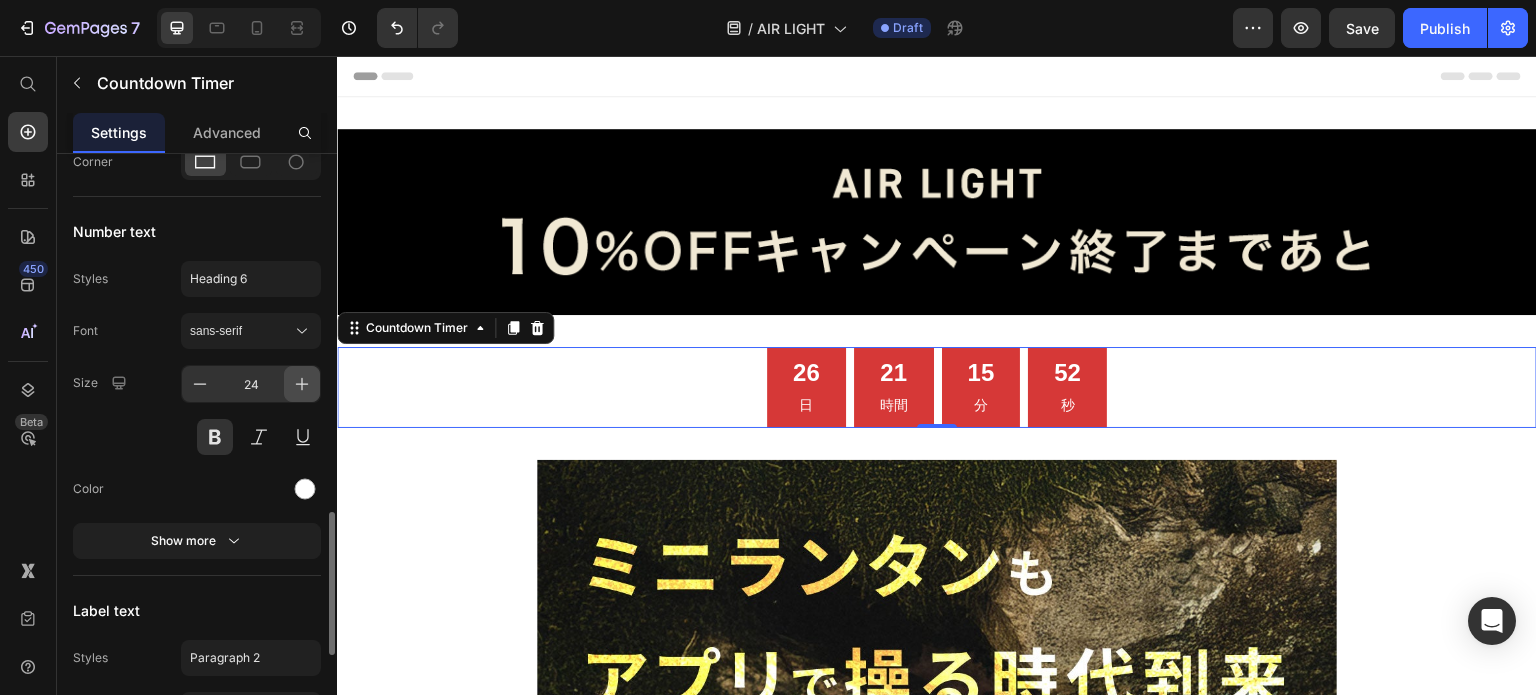 click 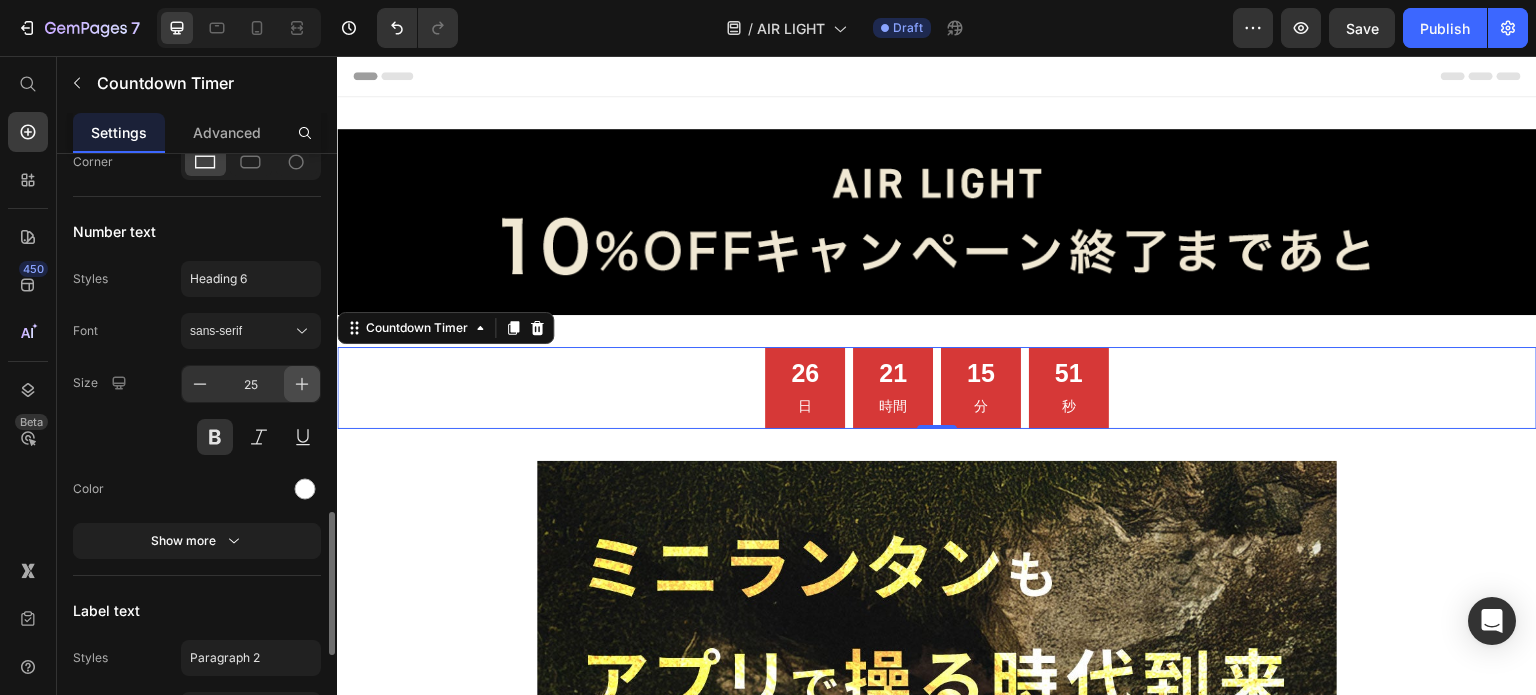 click 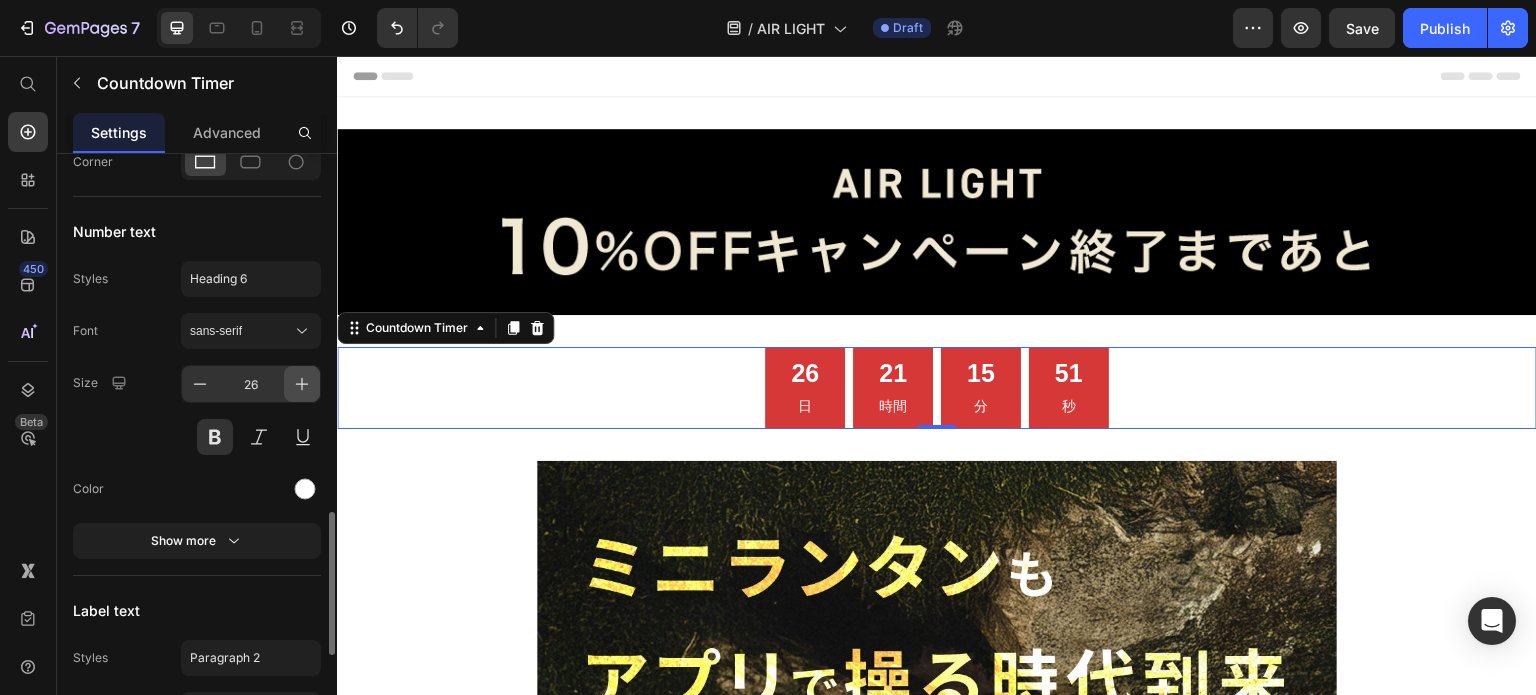 click 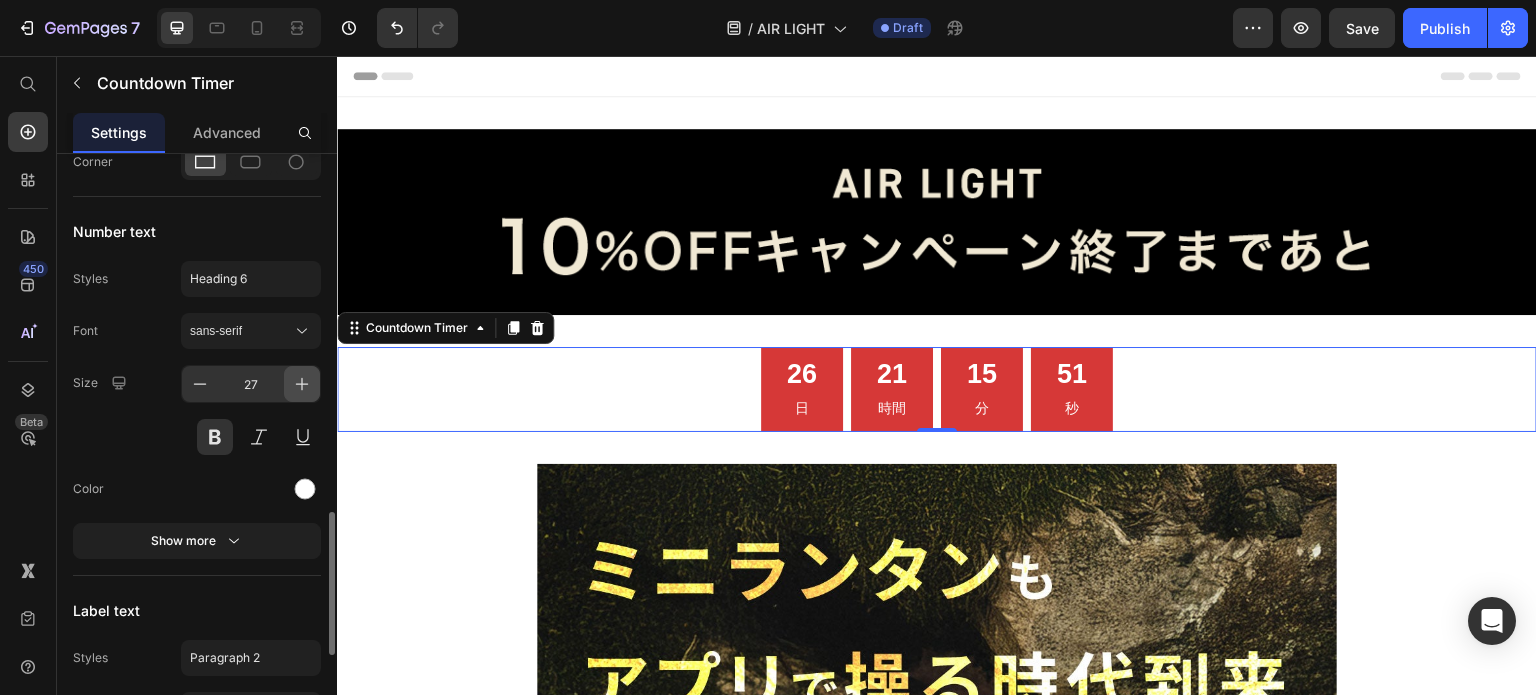 click 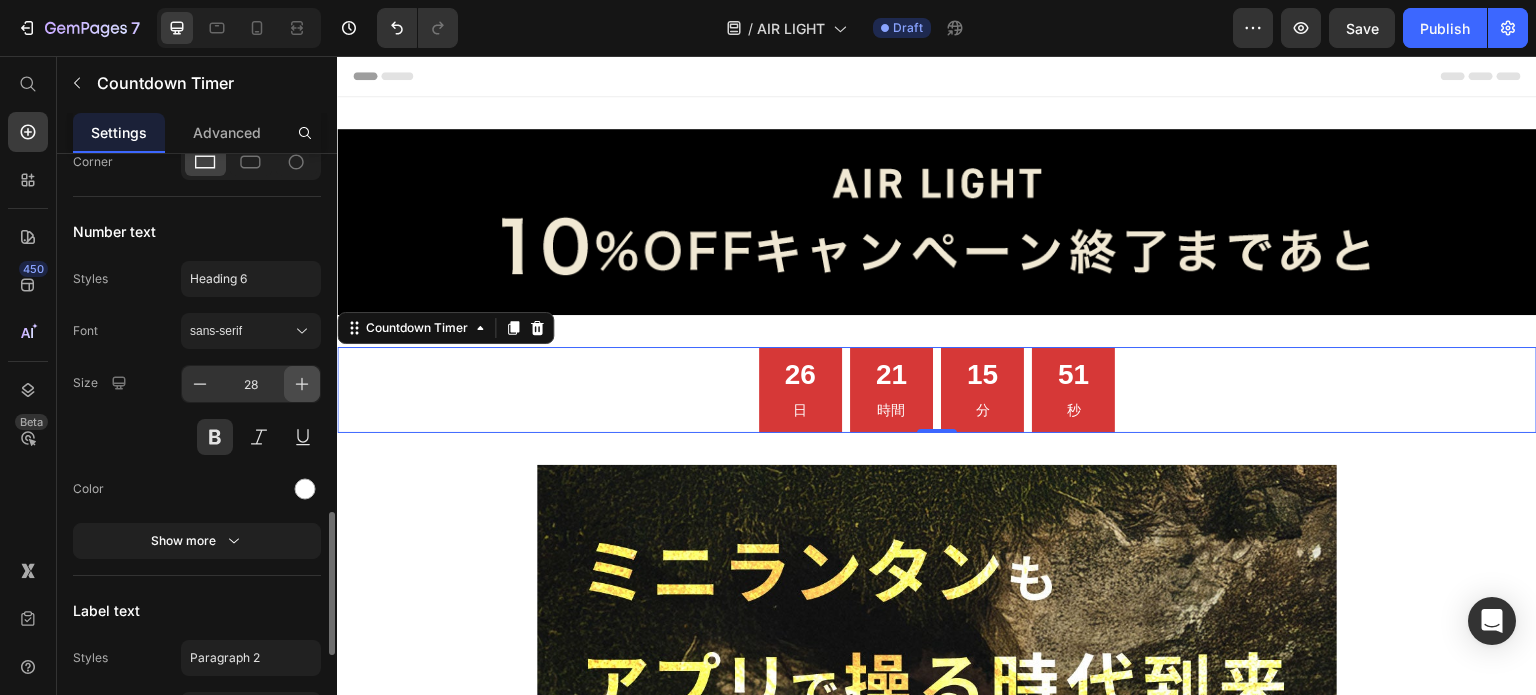 click 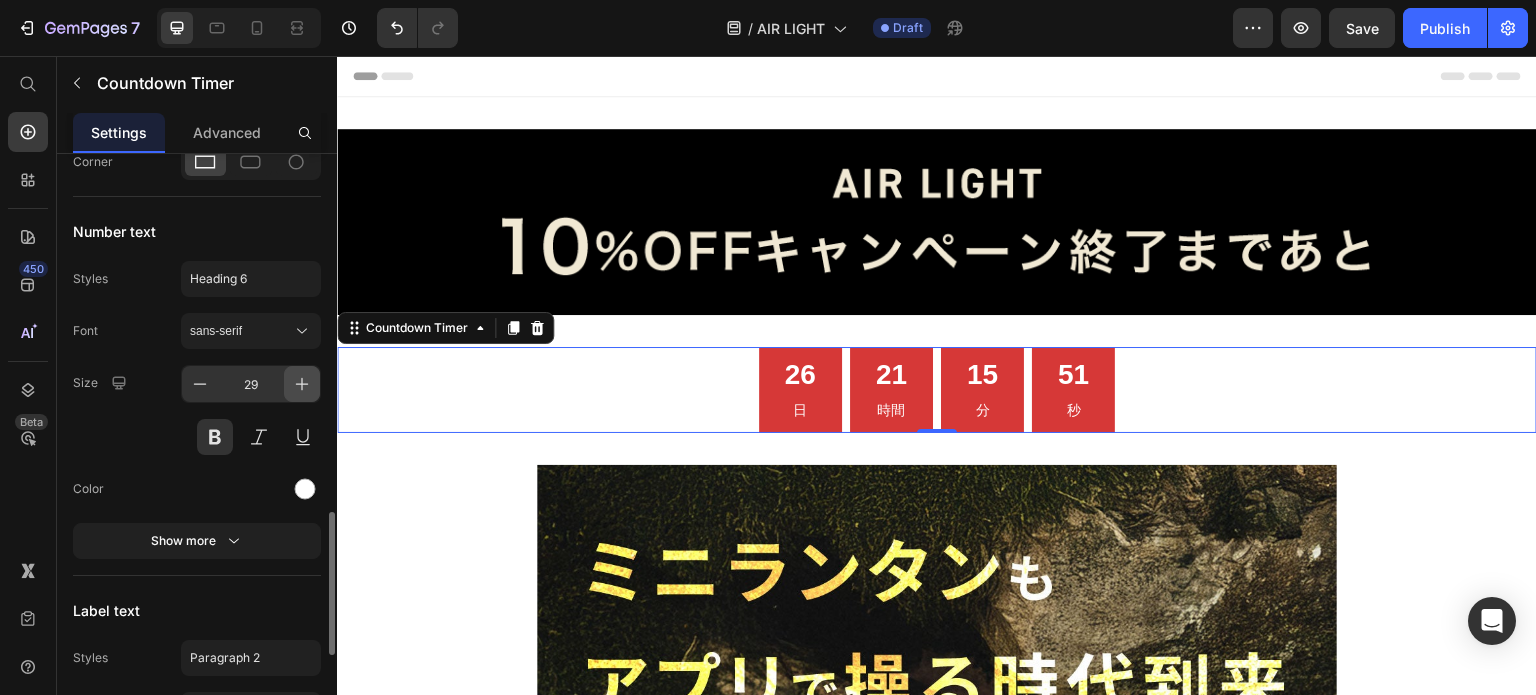 click 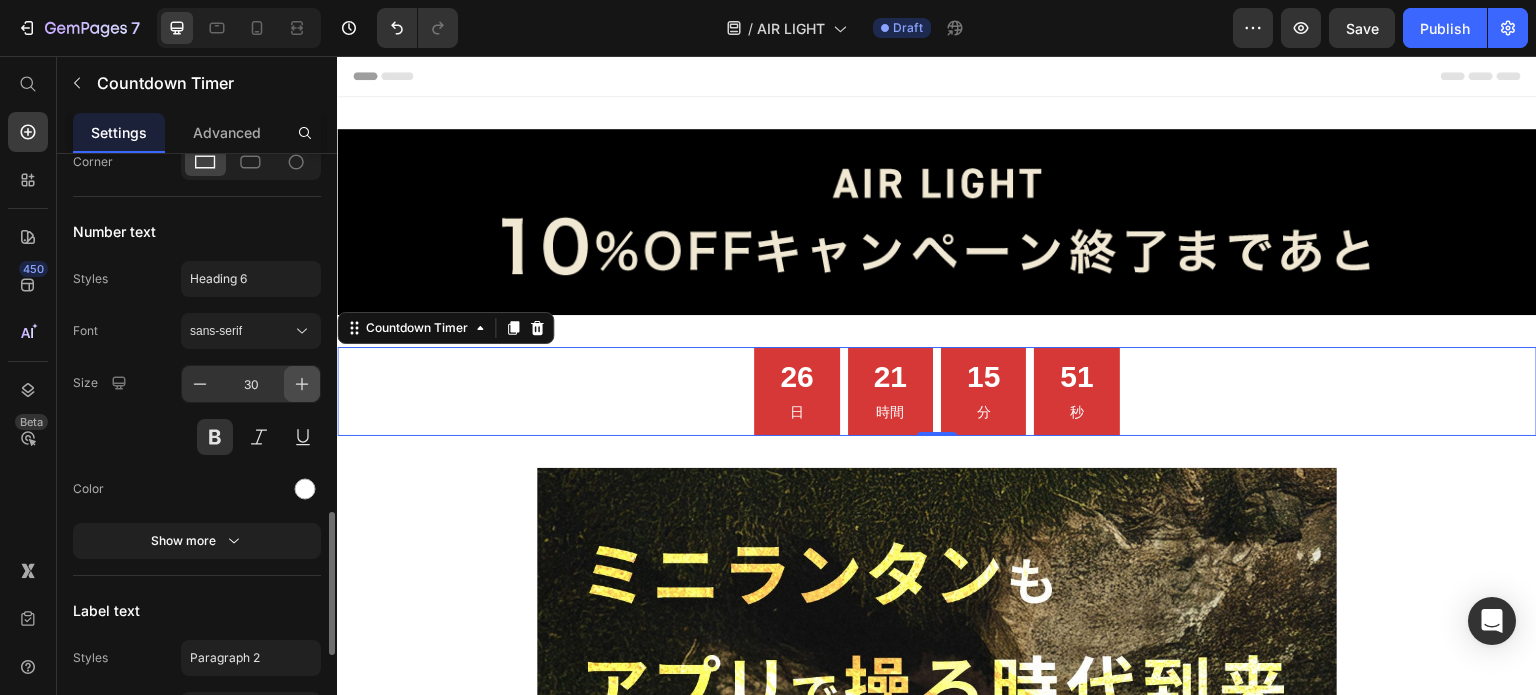 click 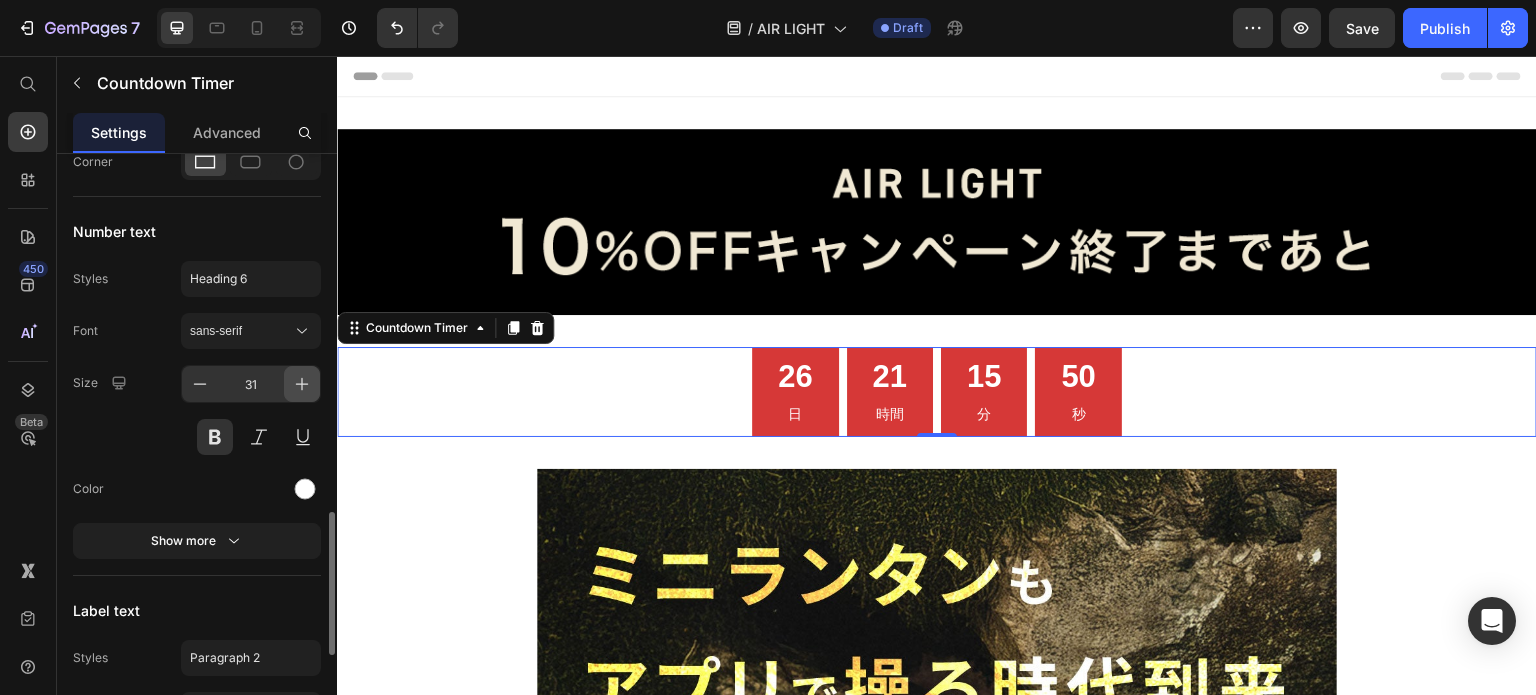 click 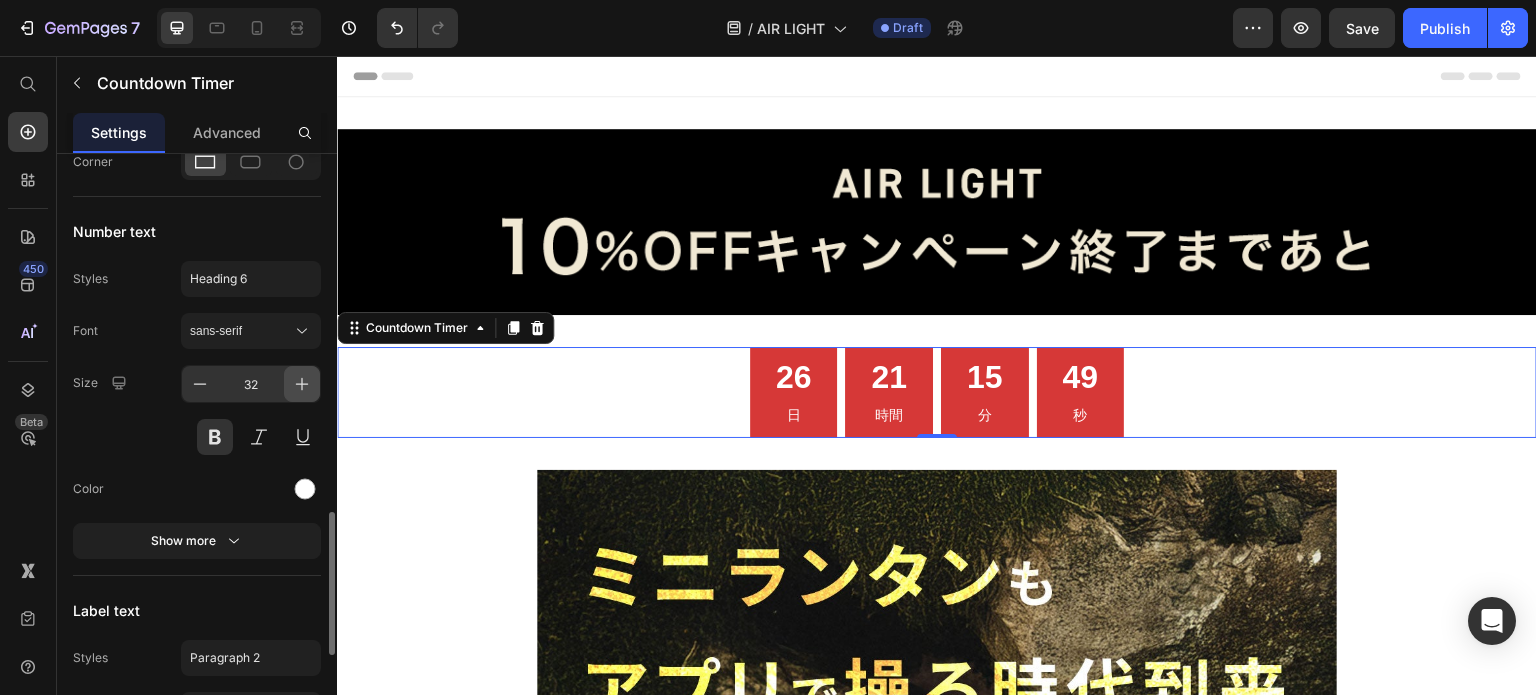 click 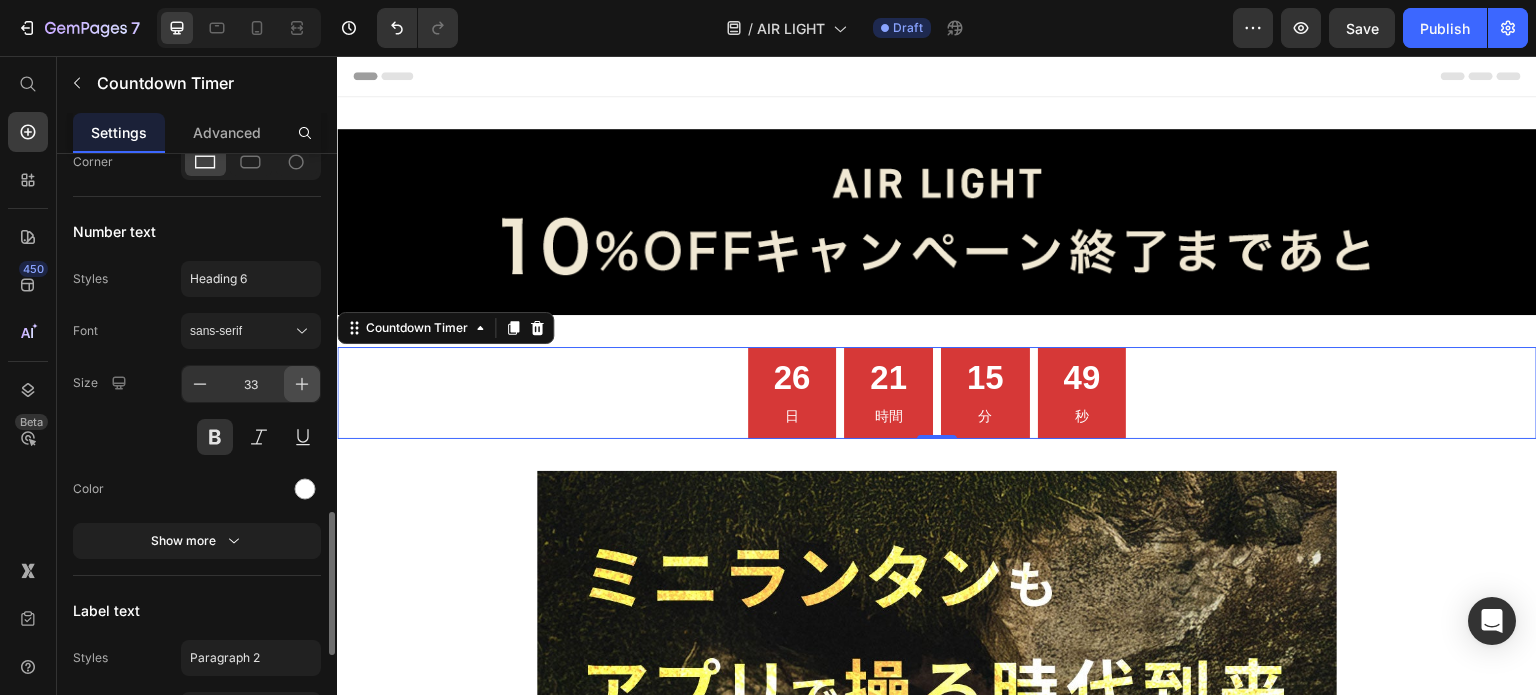 click 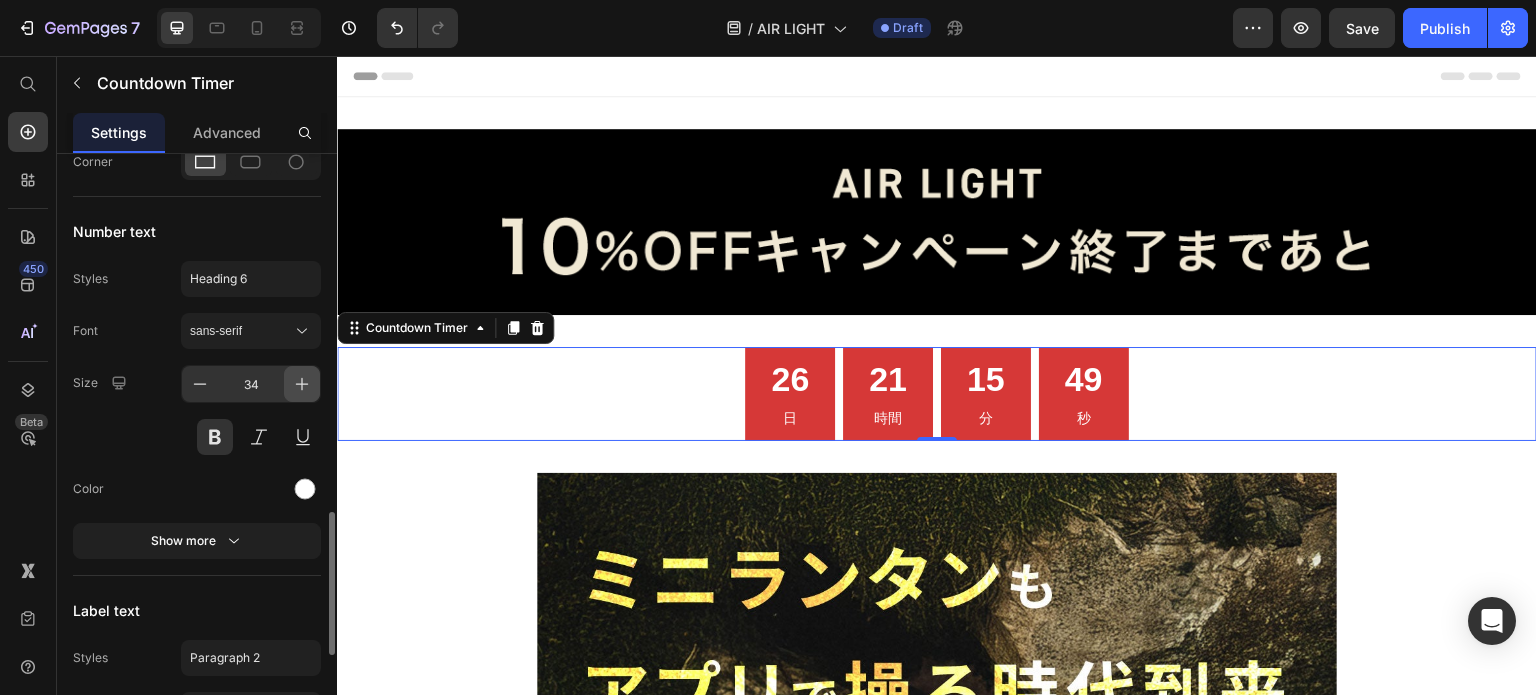 click 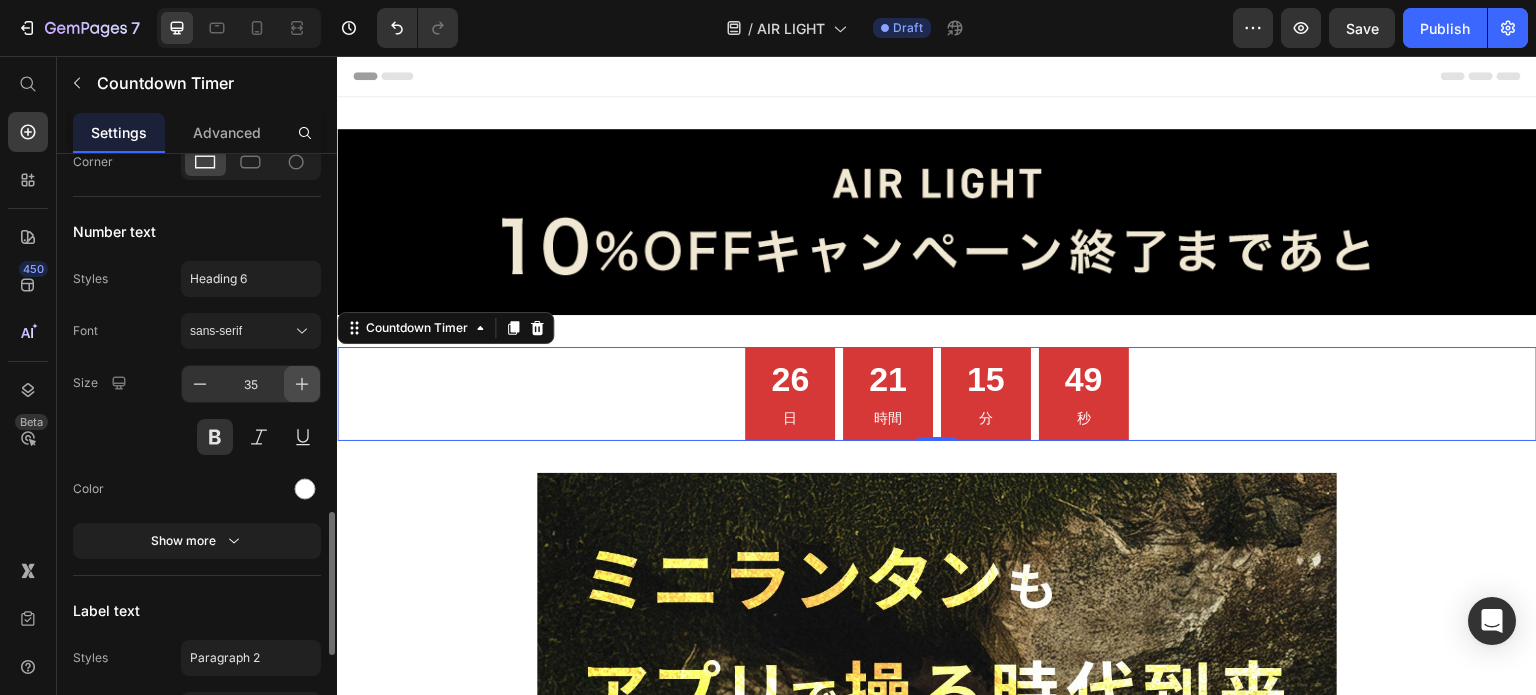 click 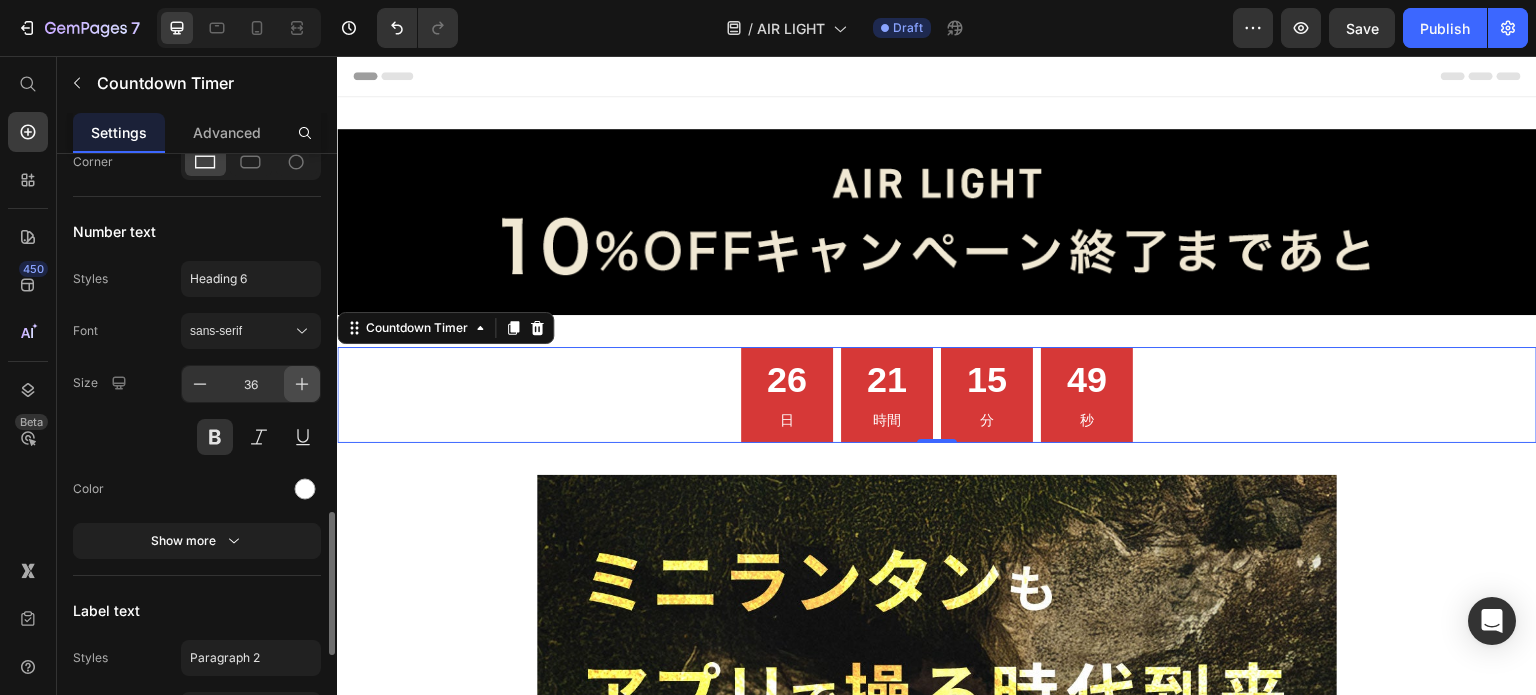 click 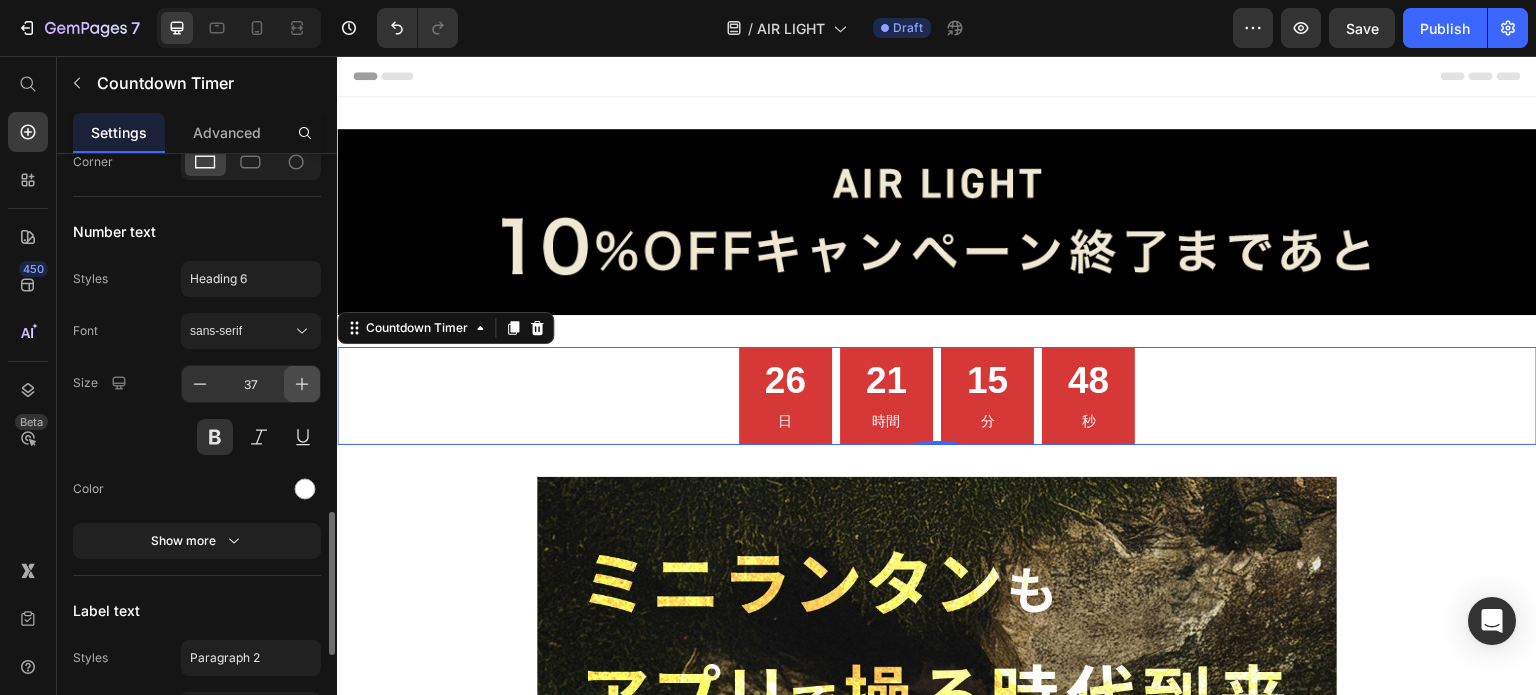 click 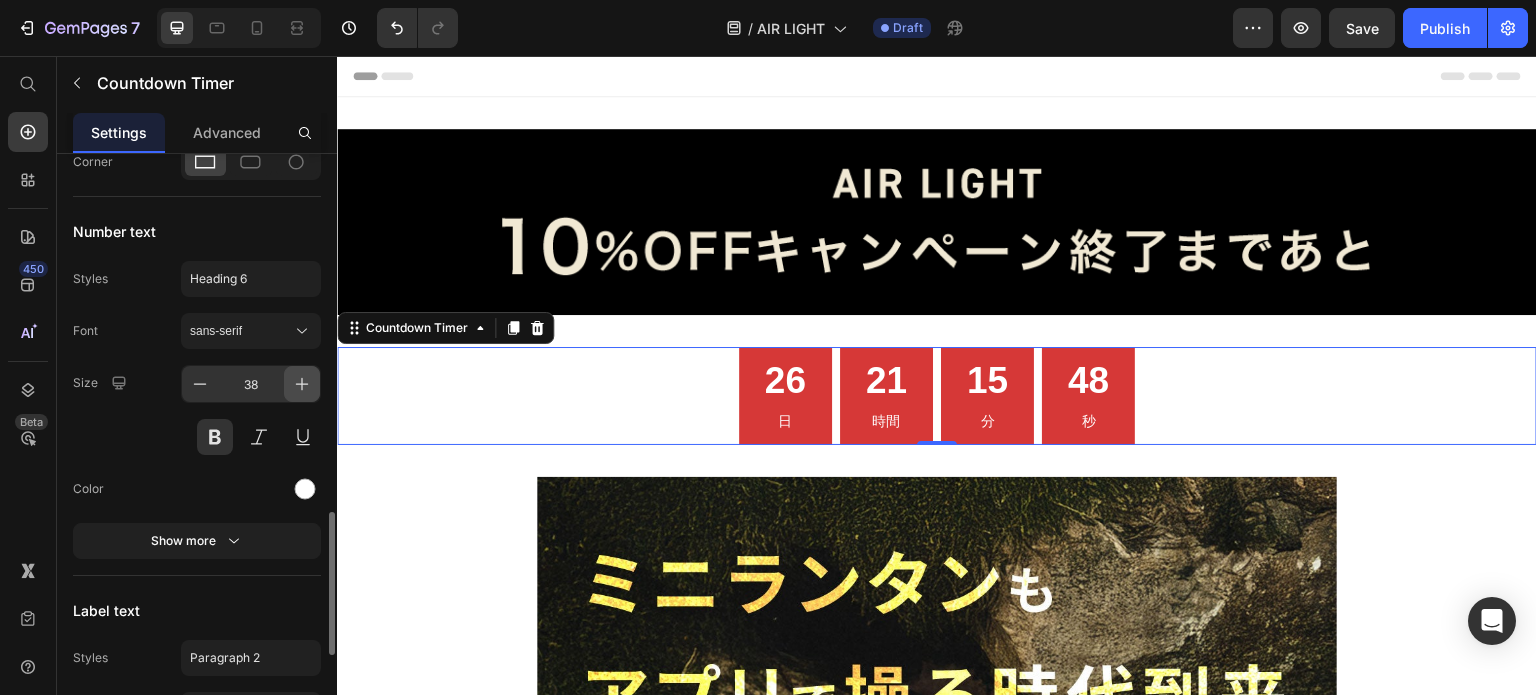 click 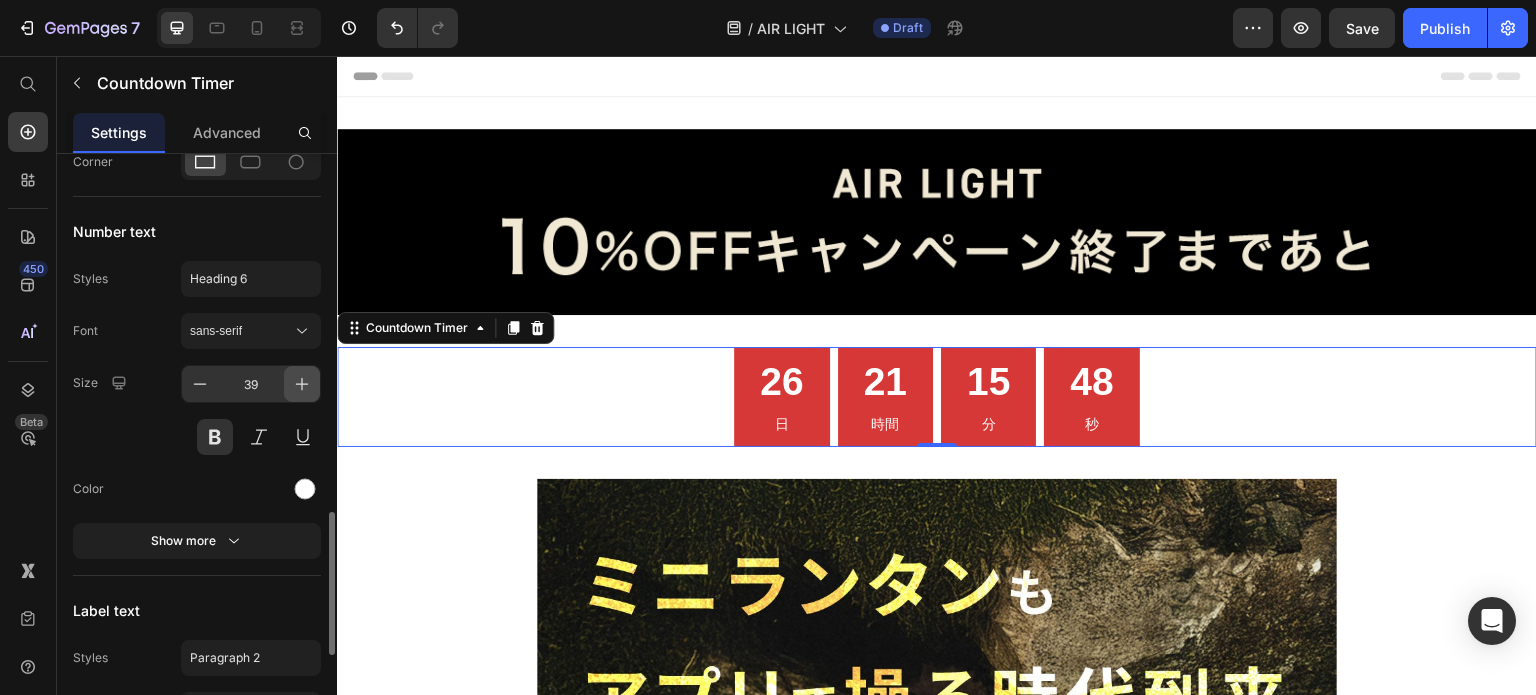 click 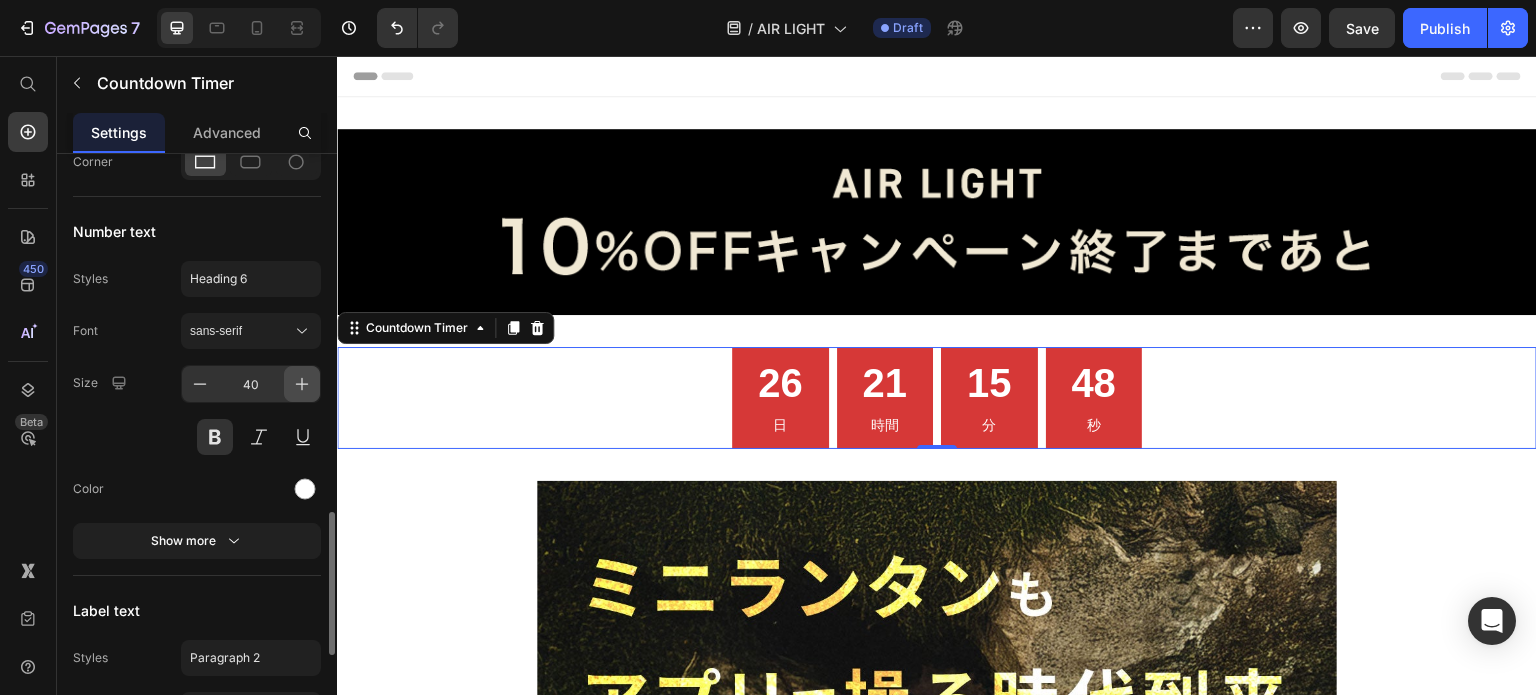click 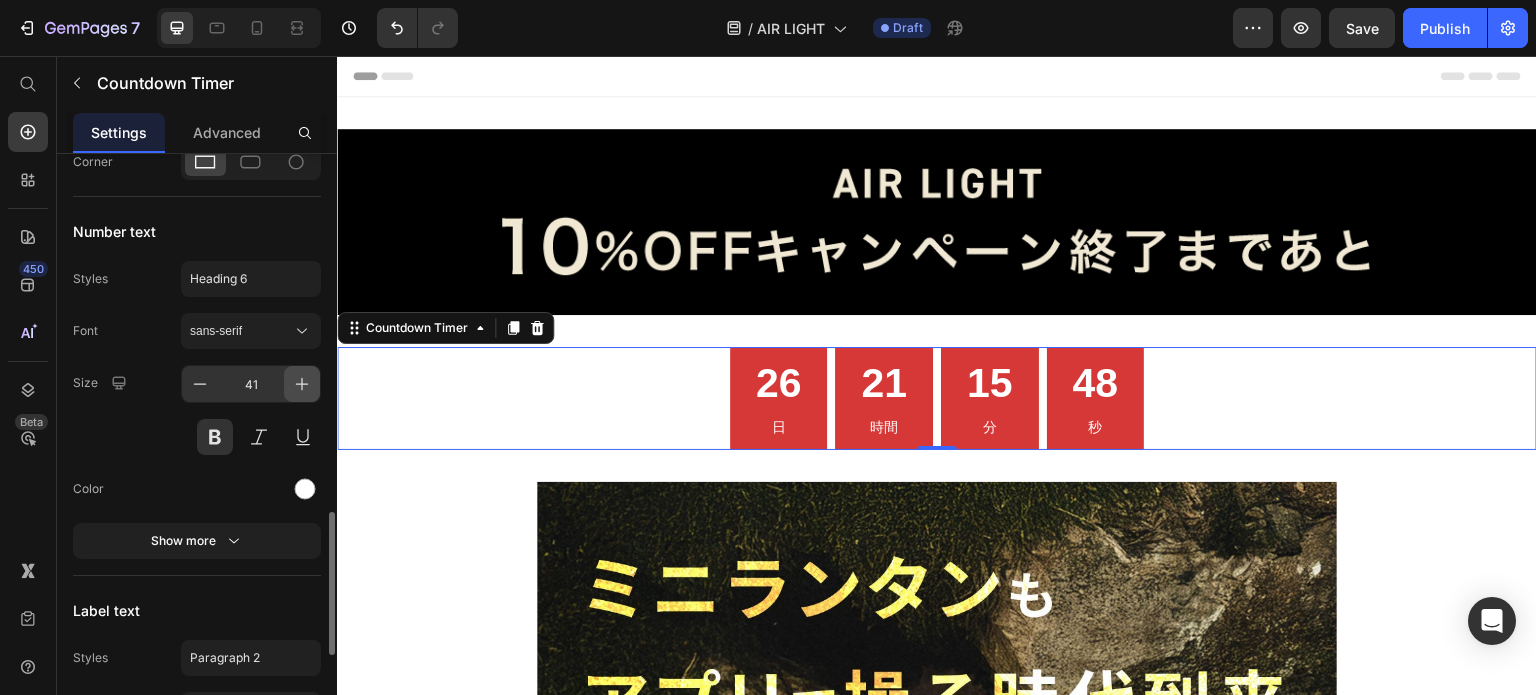click 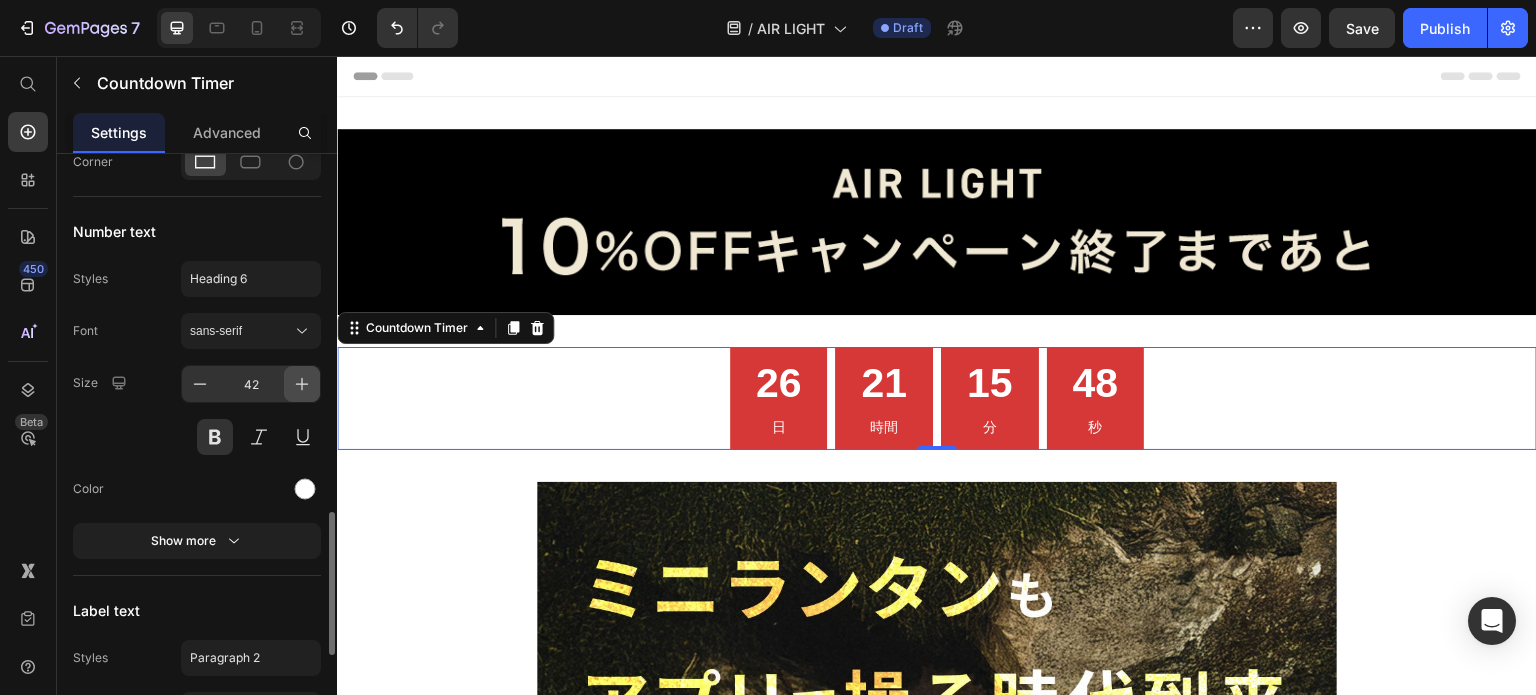 click 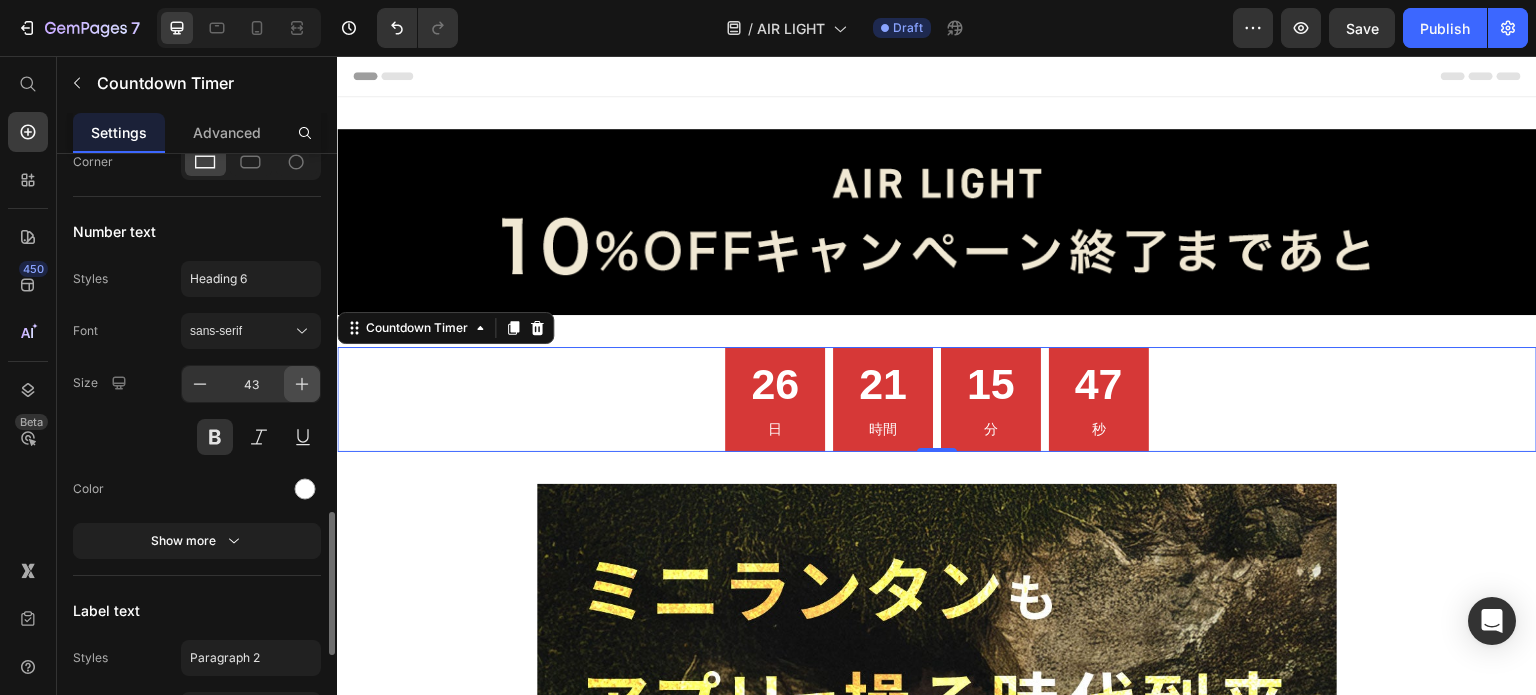 click 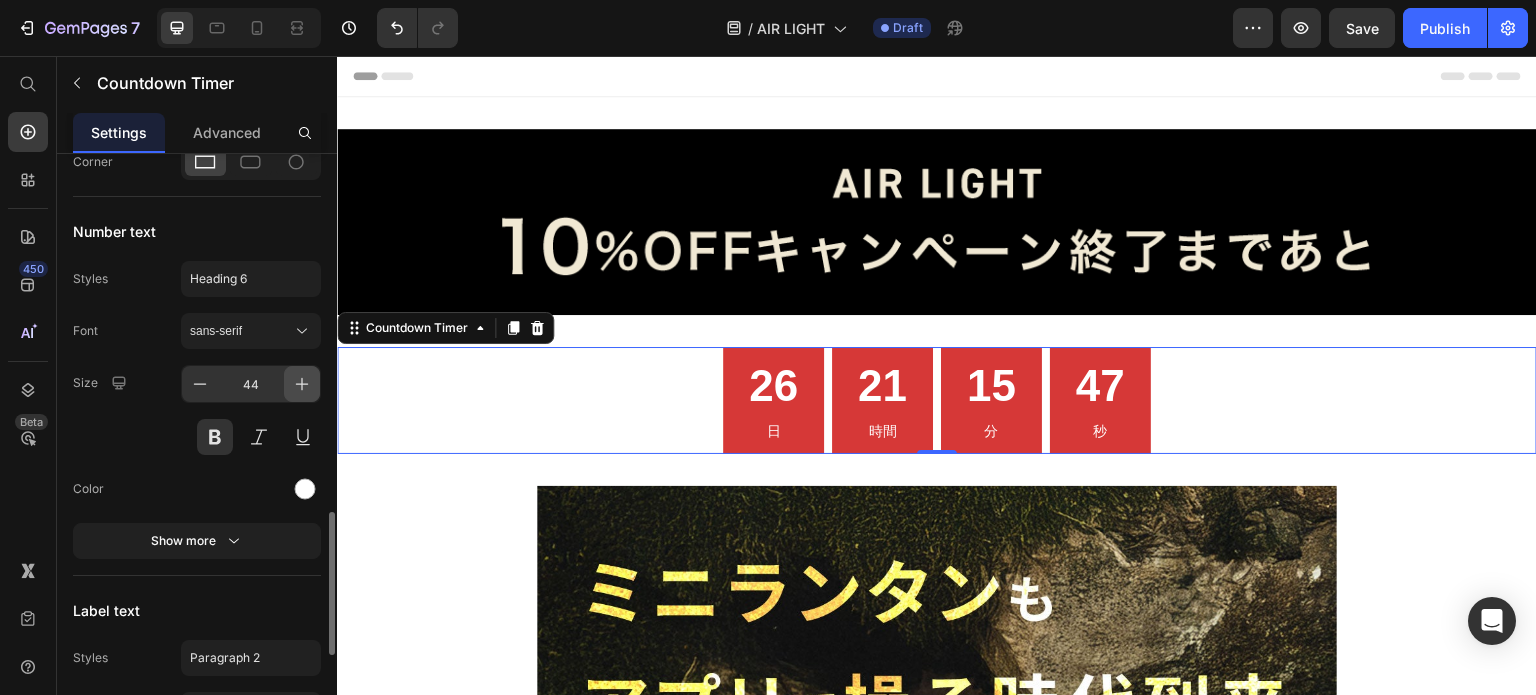 click 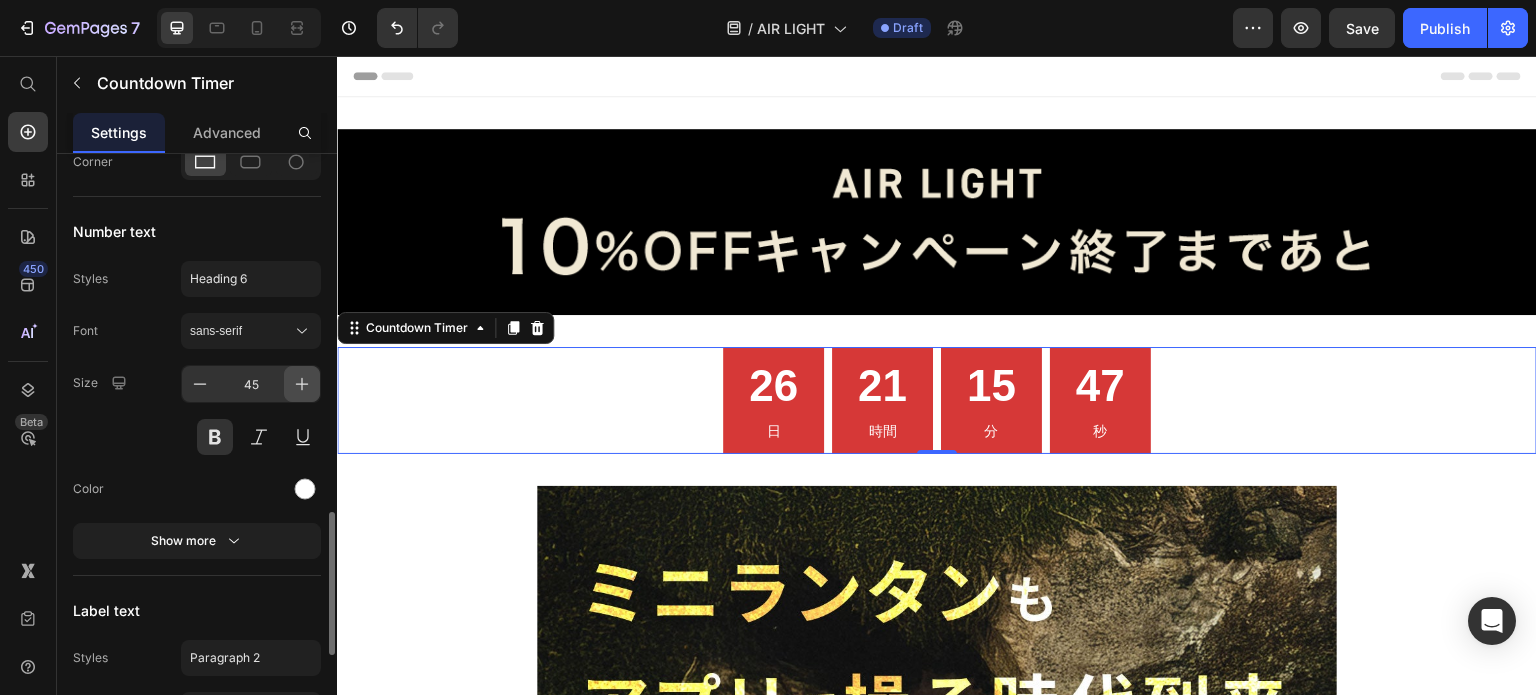 click 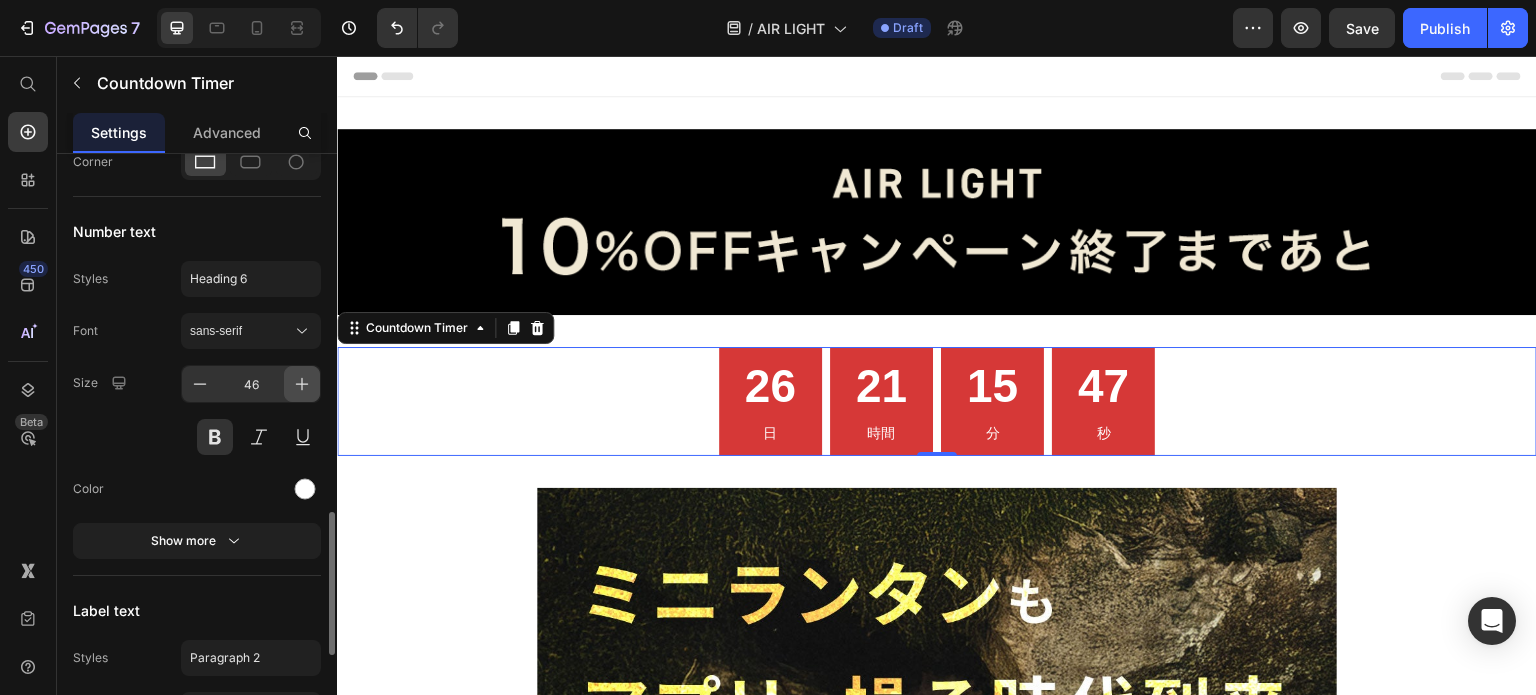 click 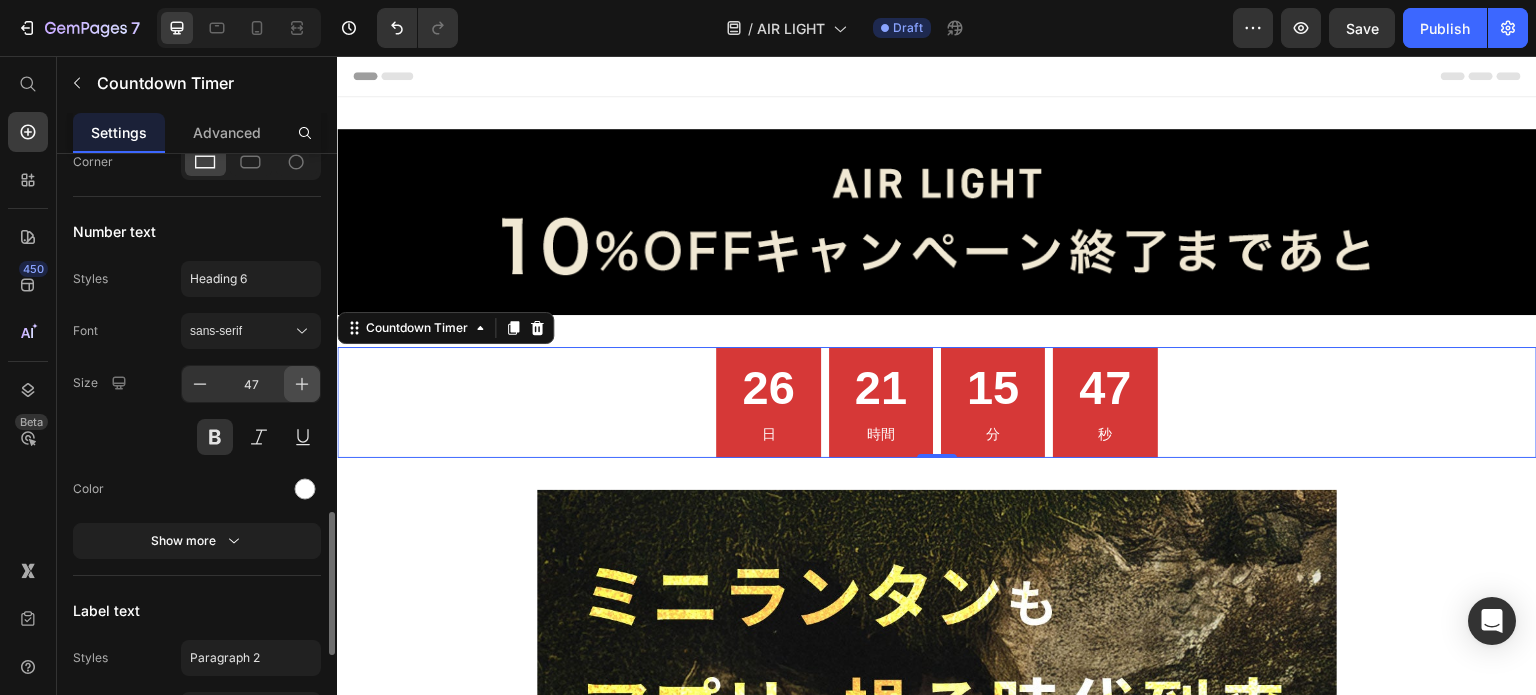 click 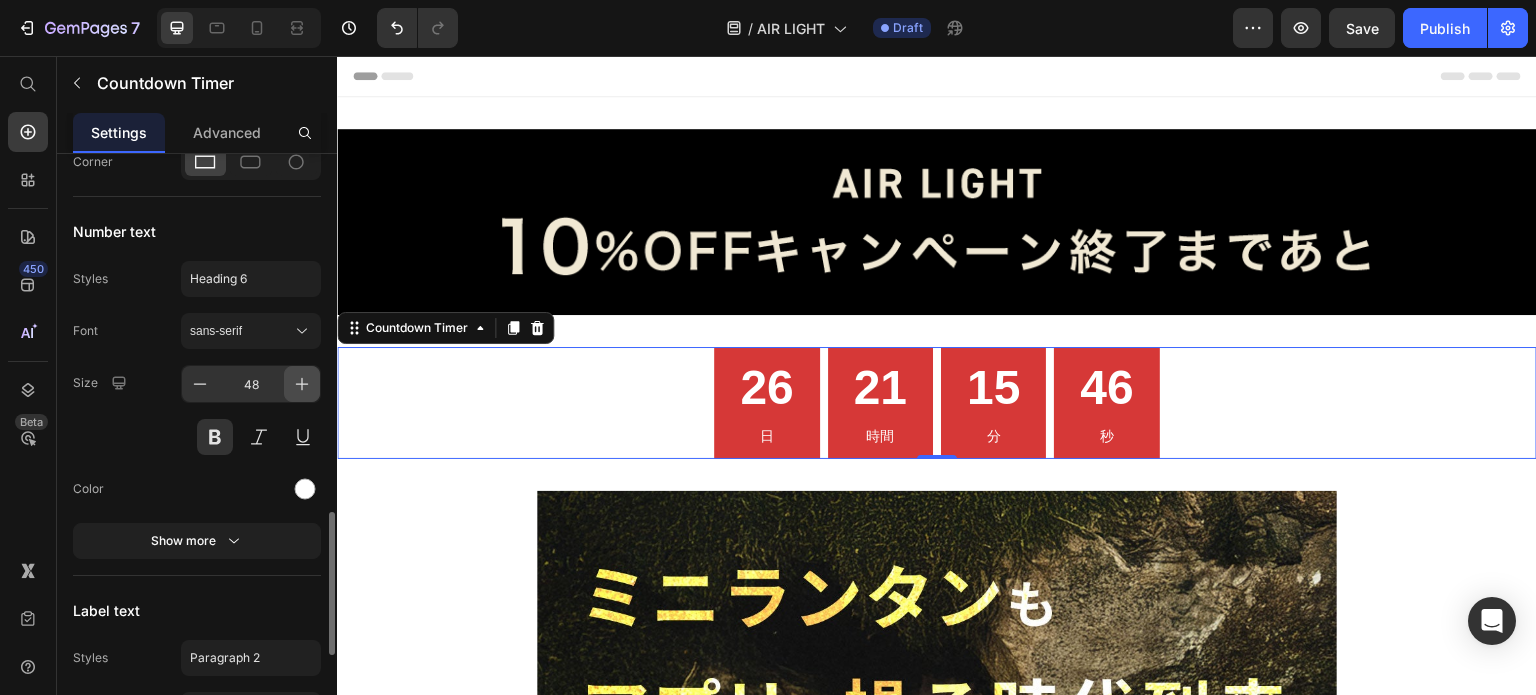 click 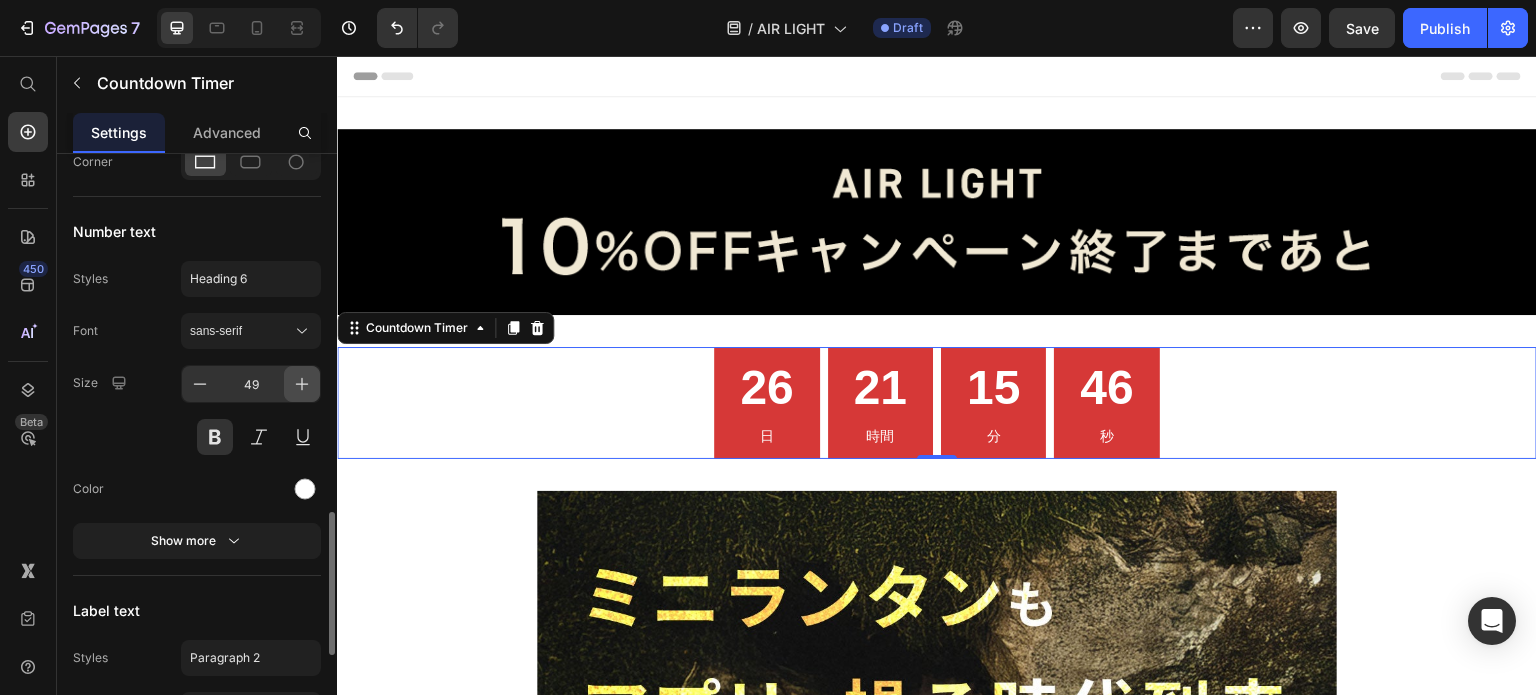click 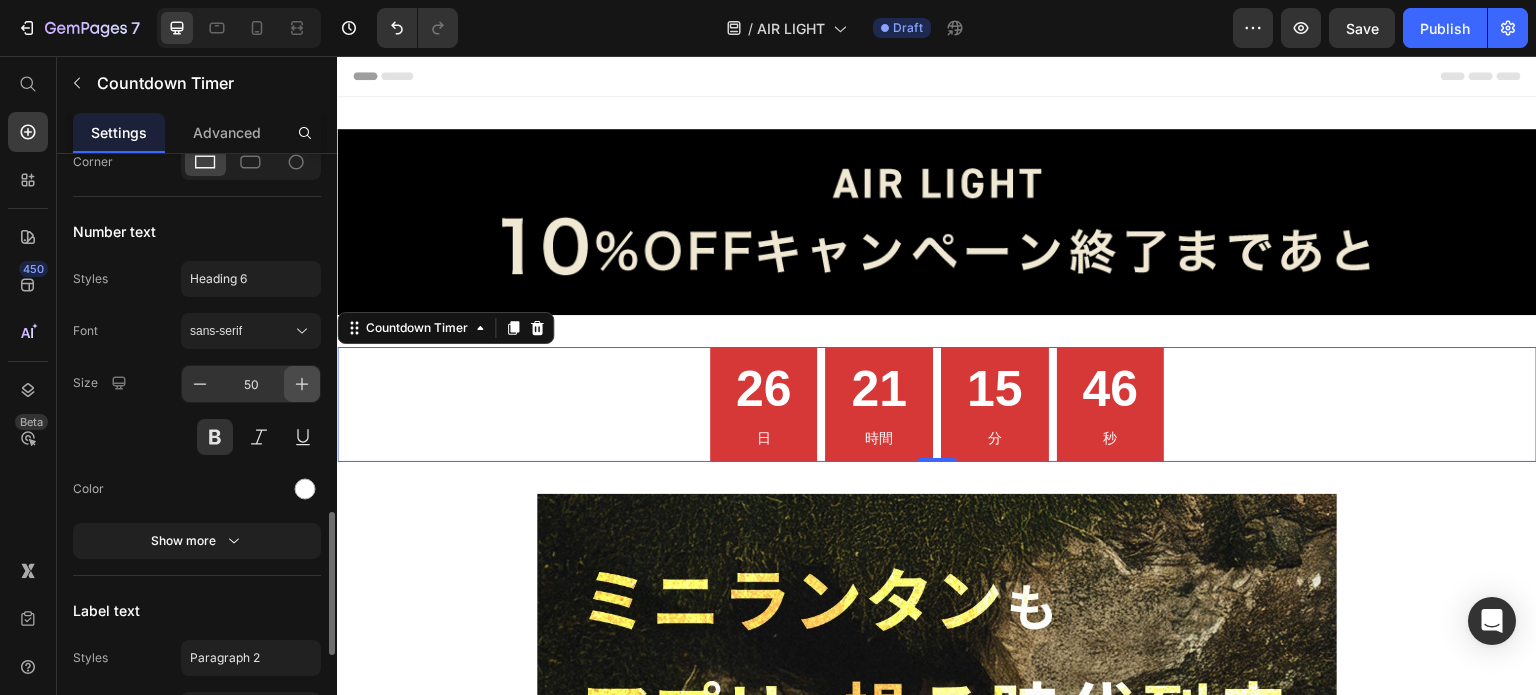 click 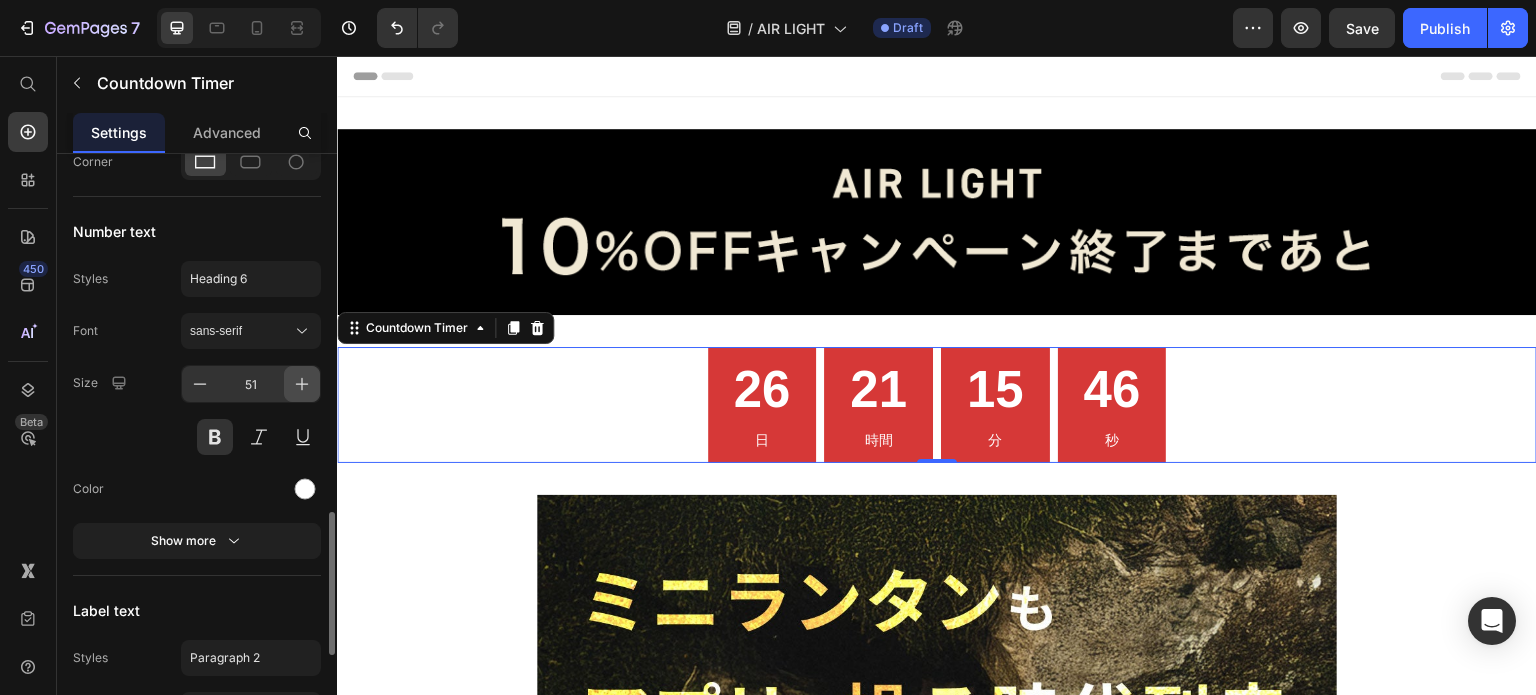 click 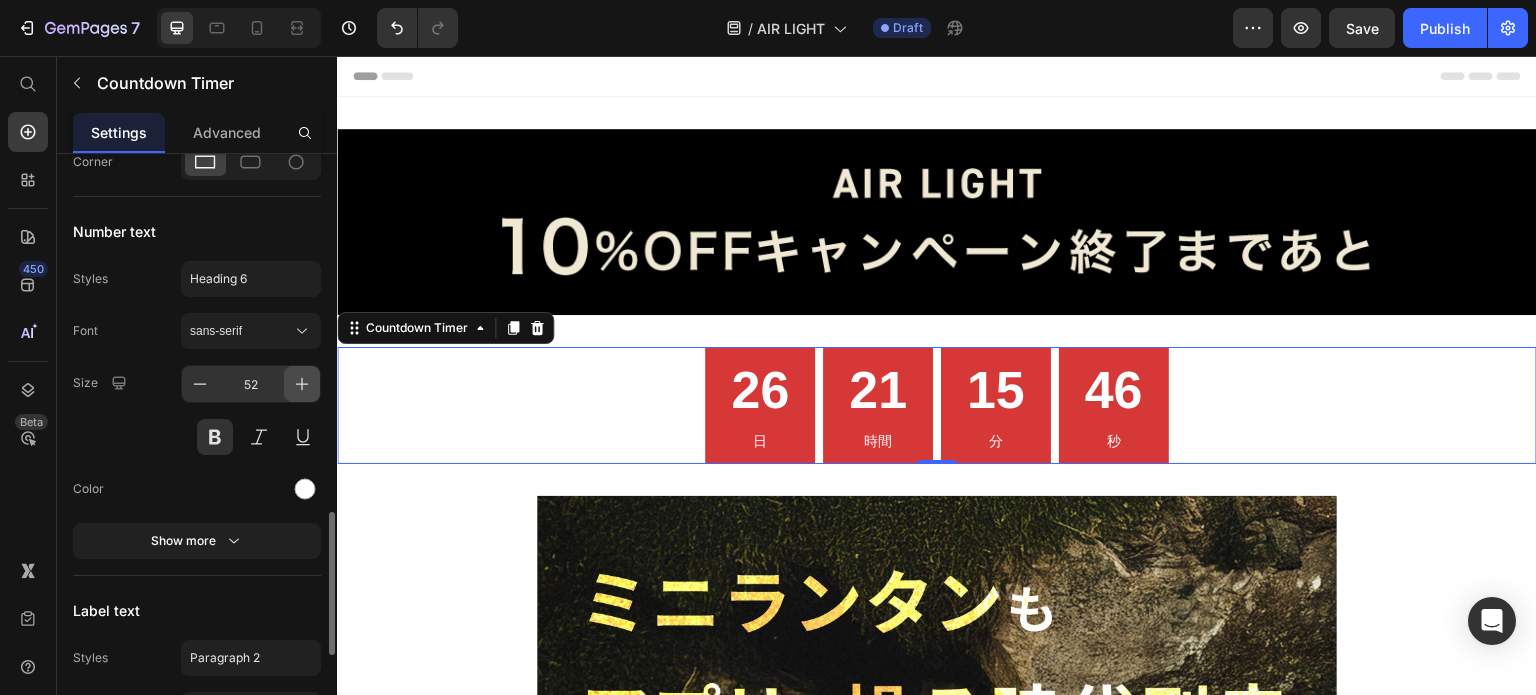 click 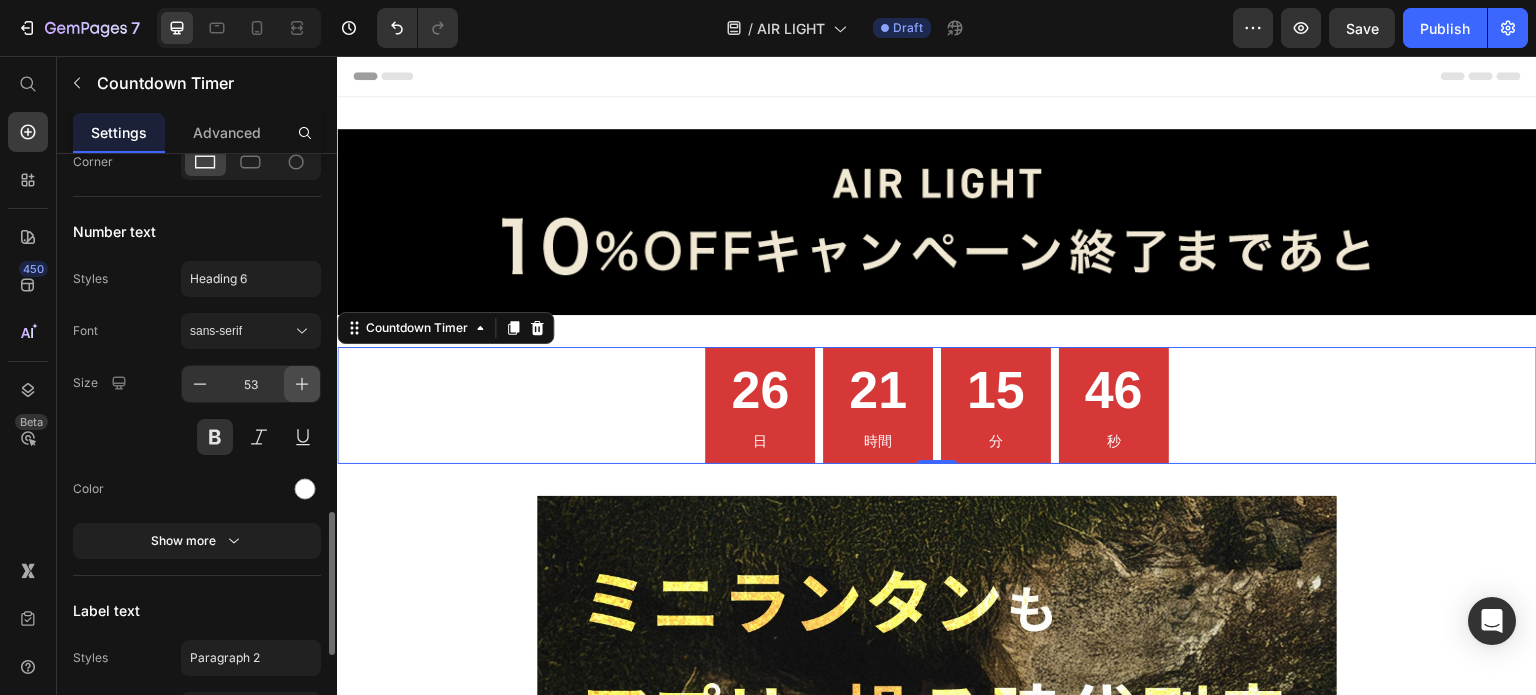 click 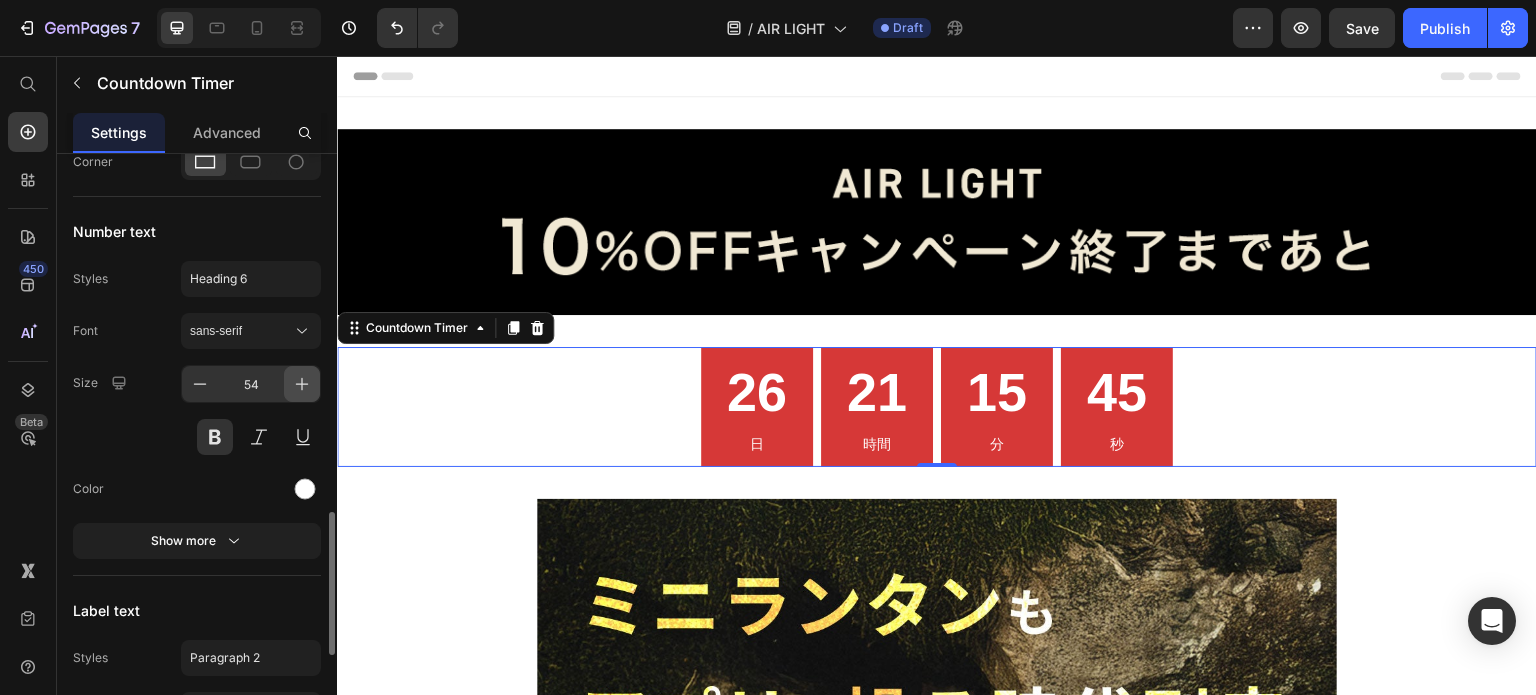 click 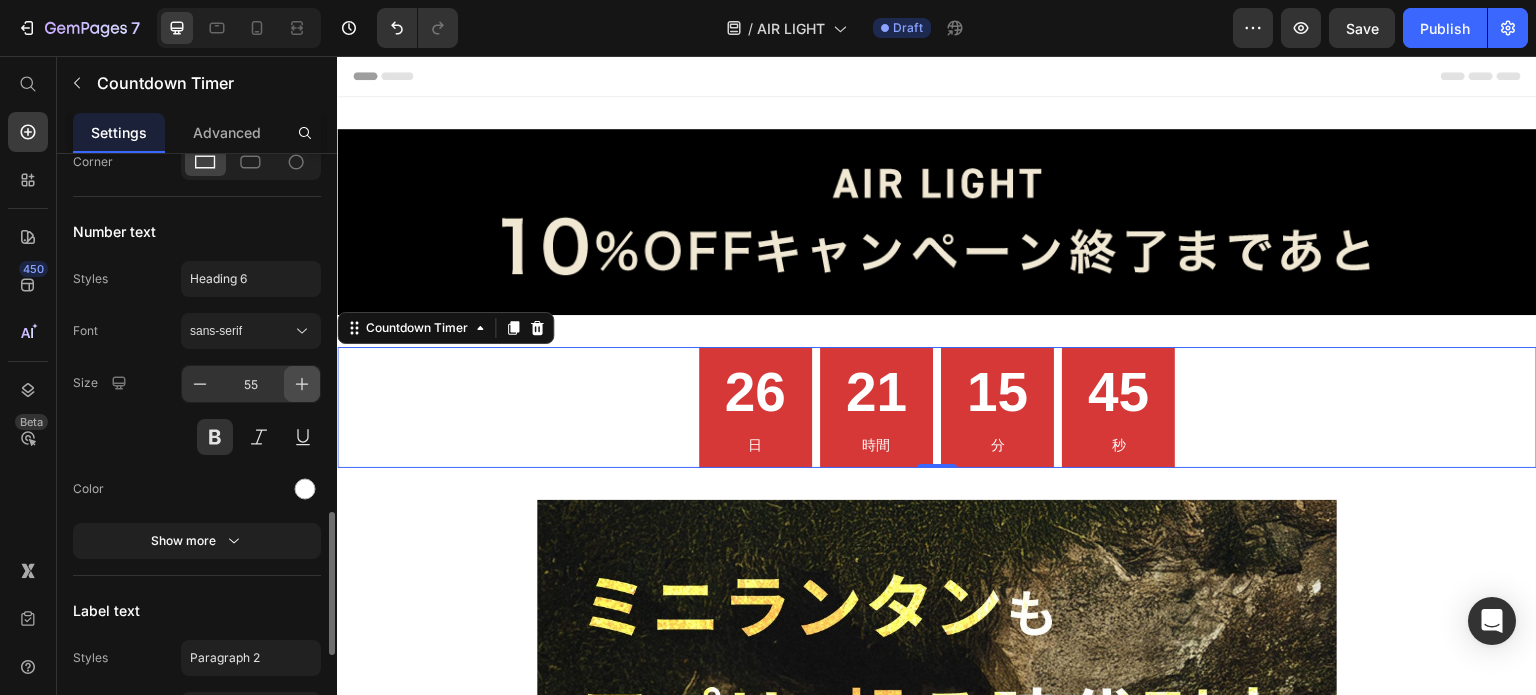 click 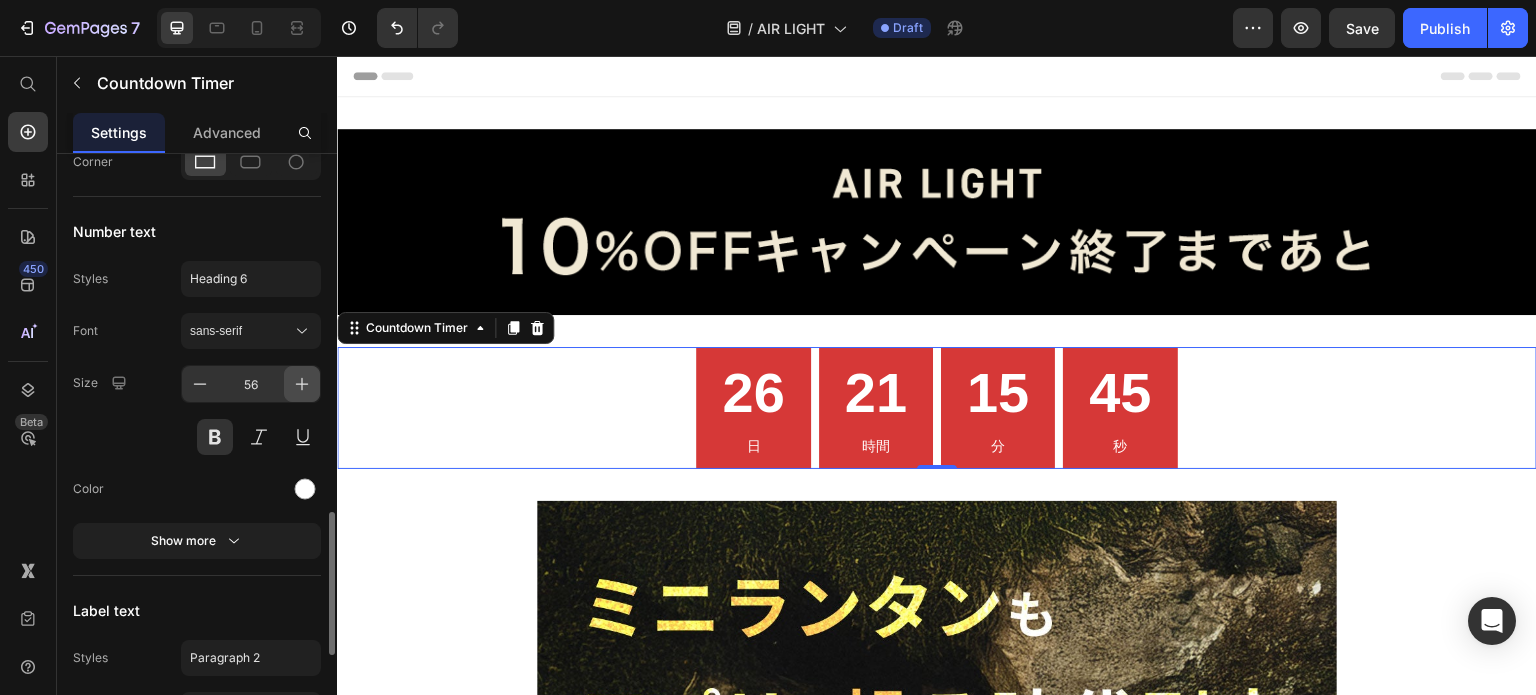 click 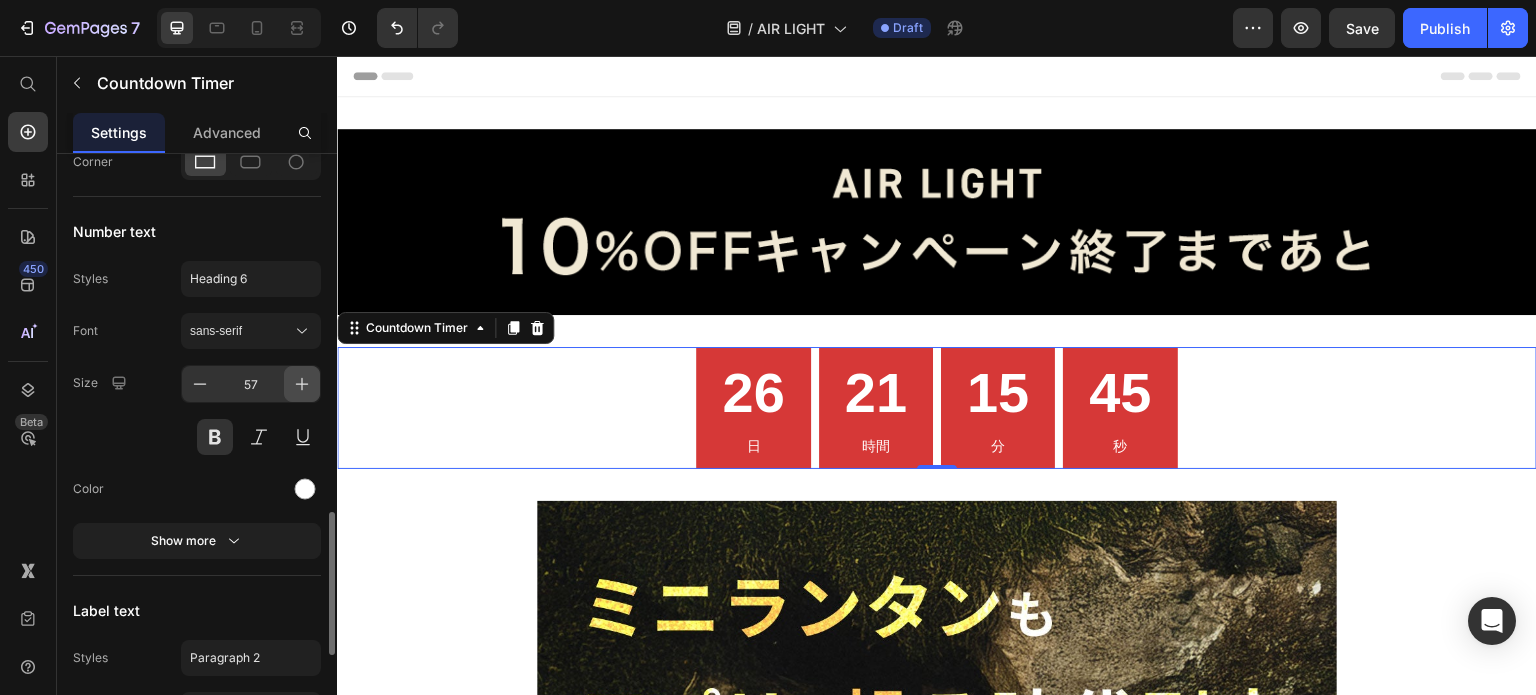 click 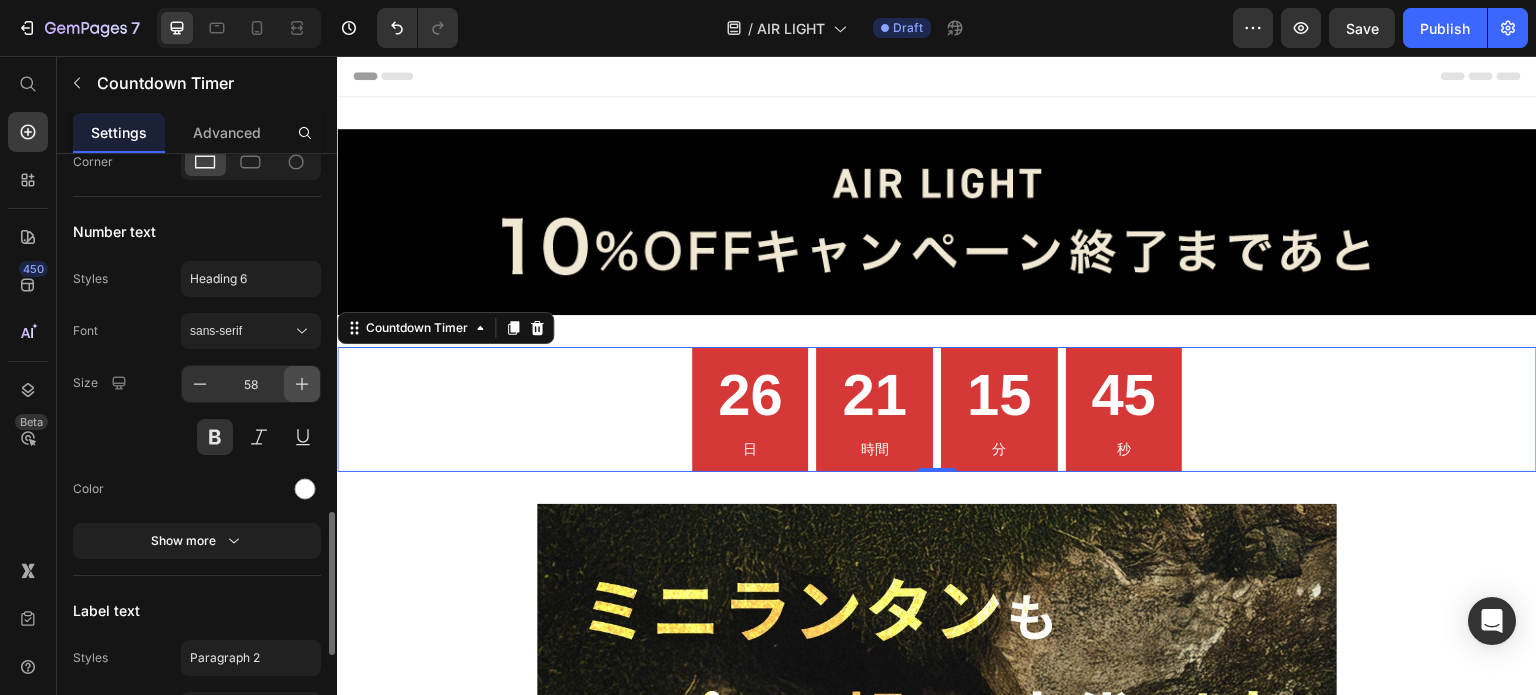click 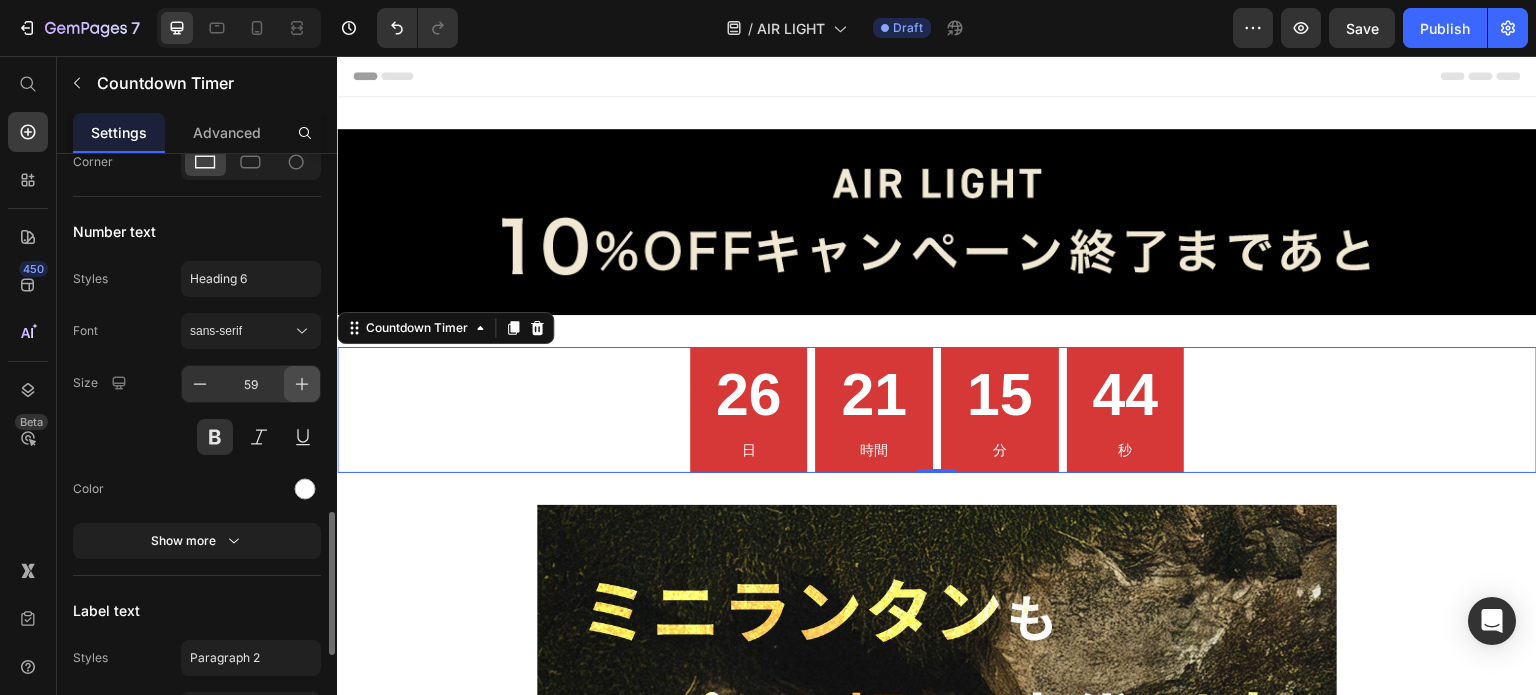 click 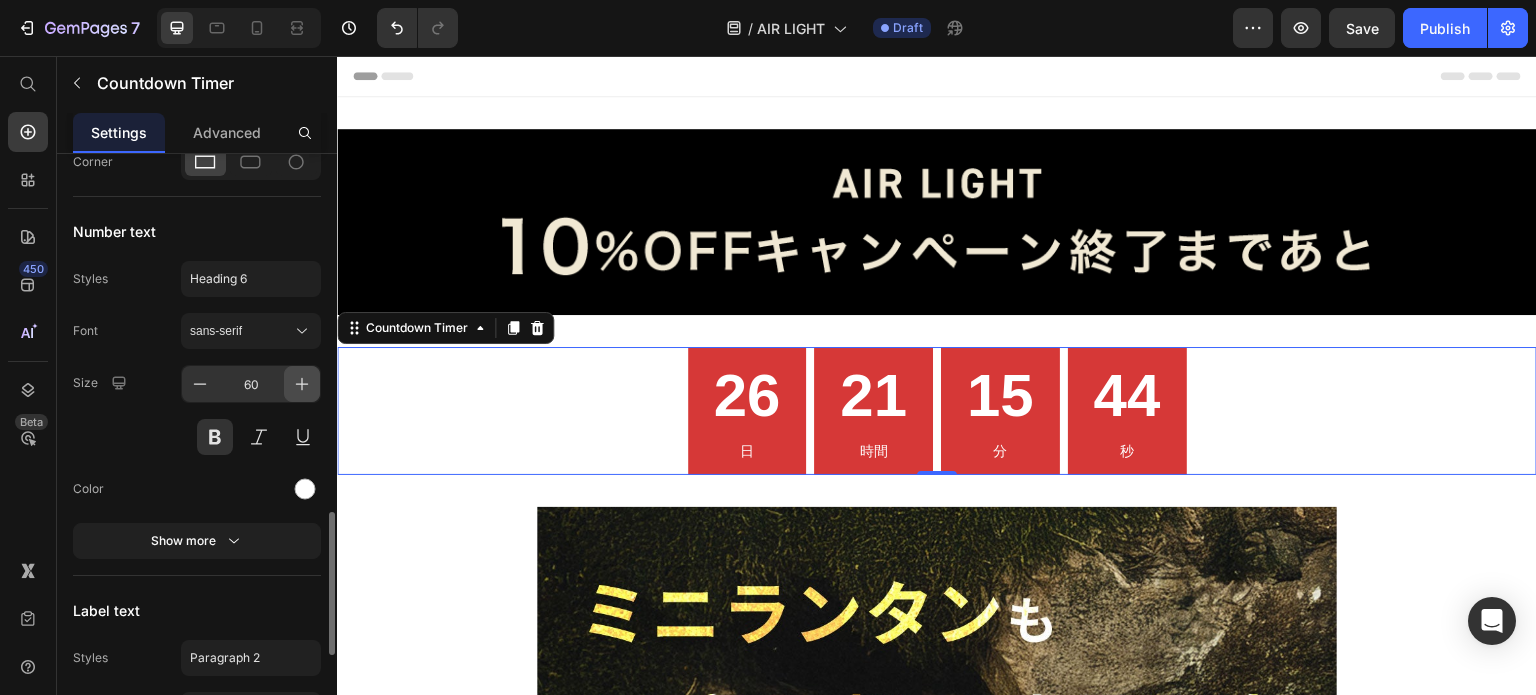 click 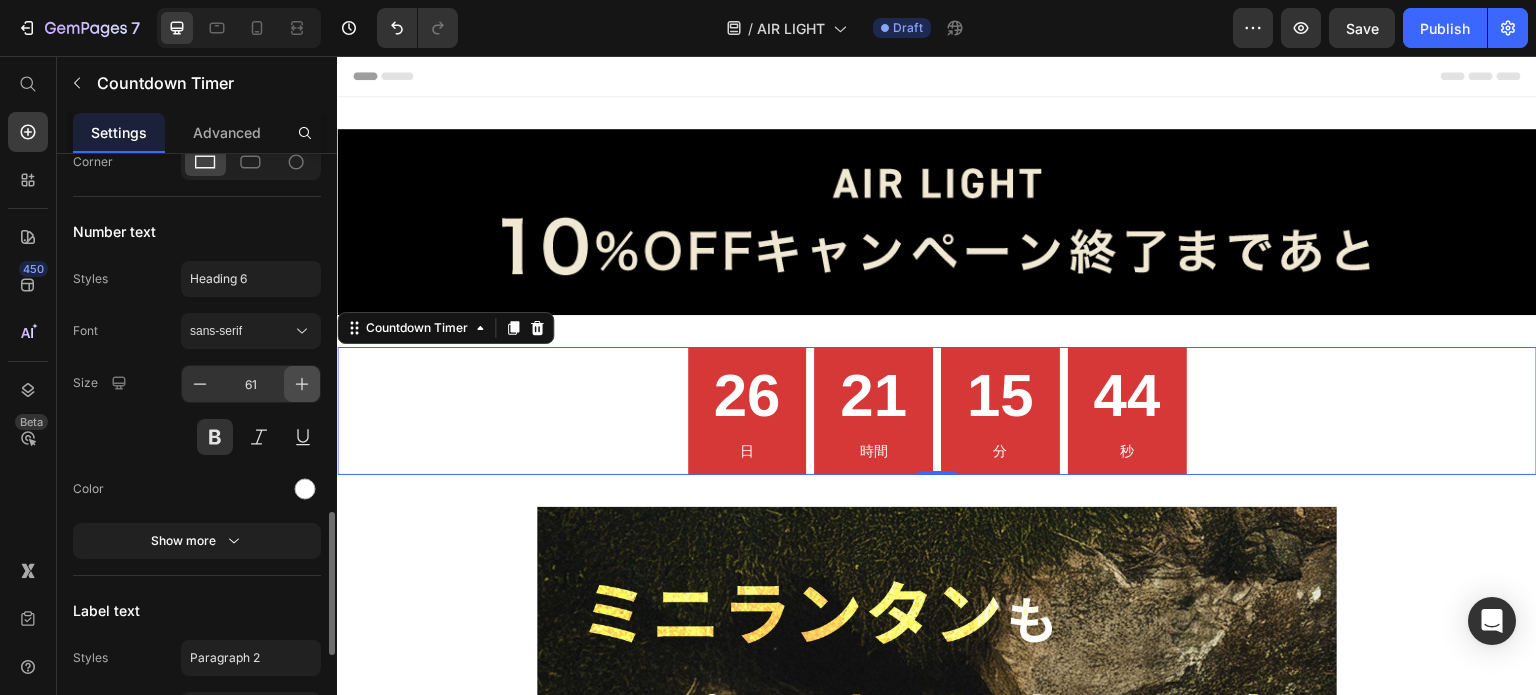 click 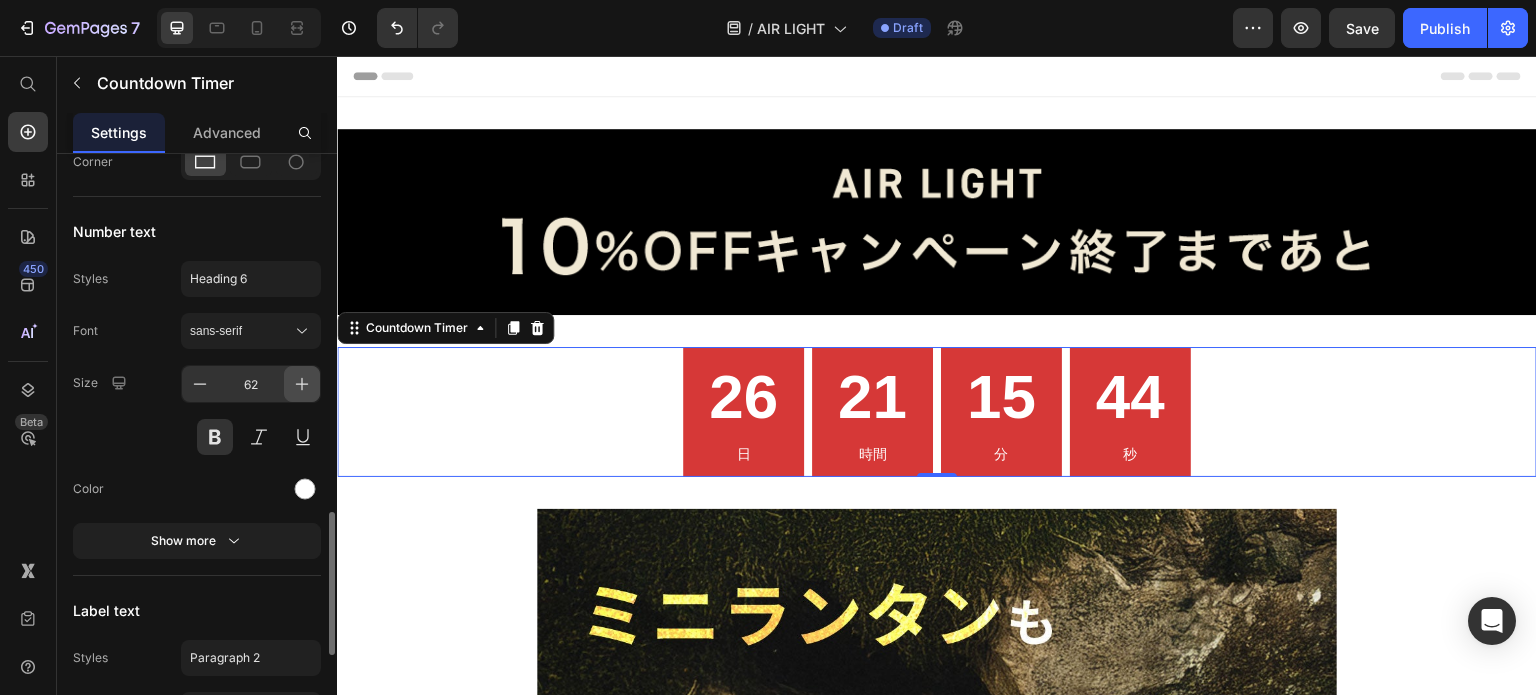 click 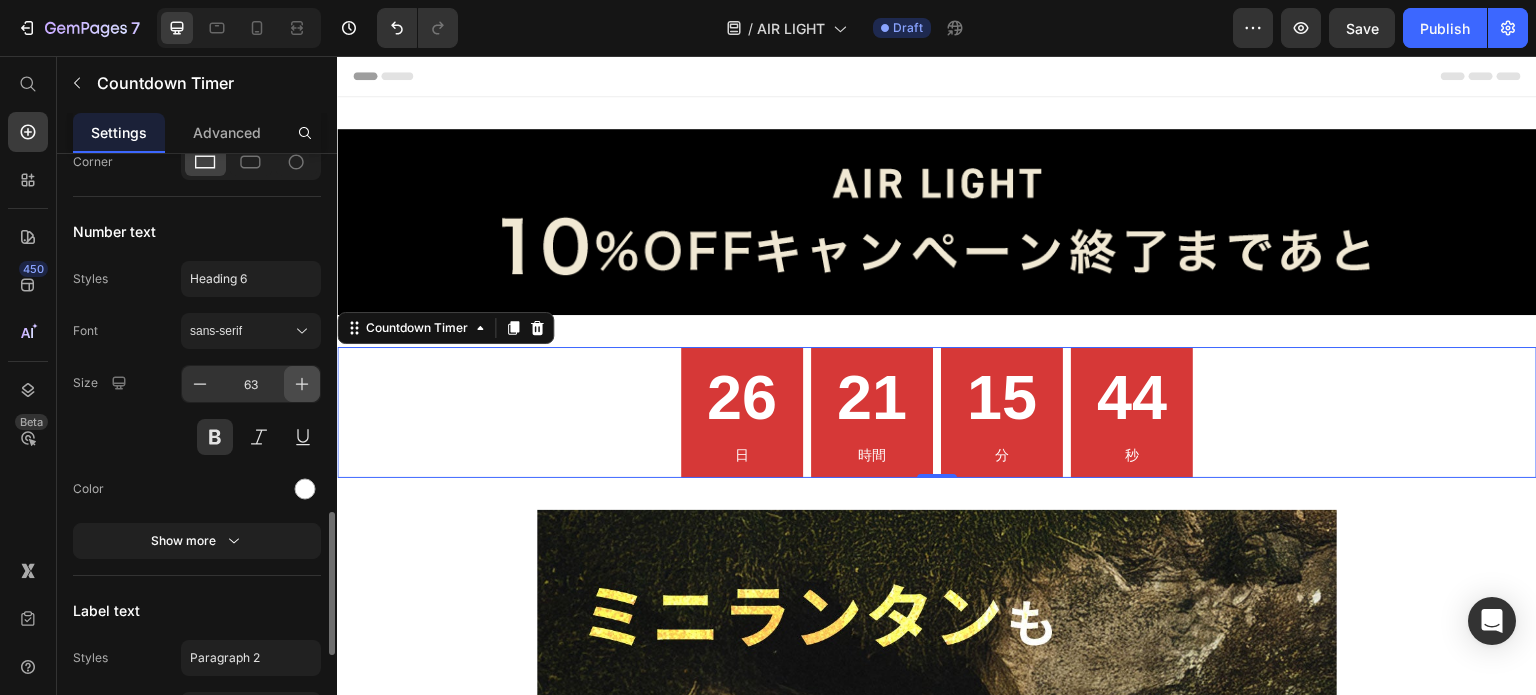 click 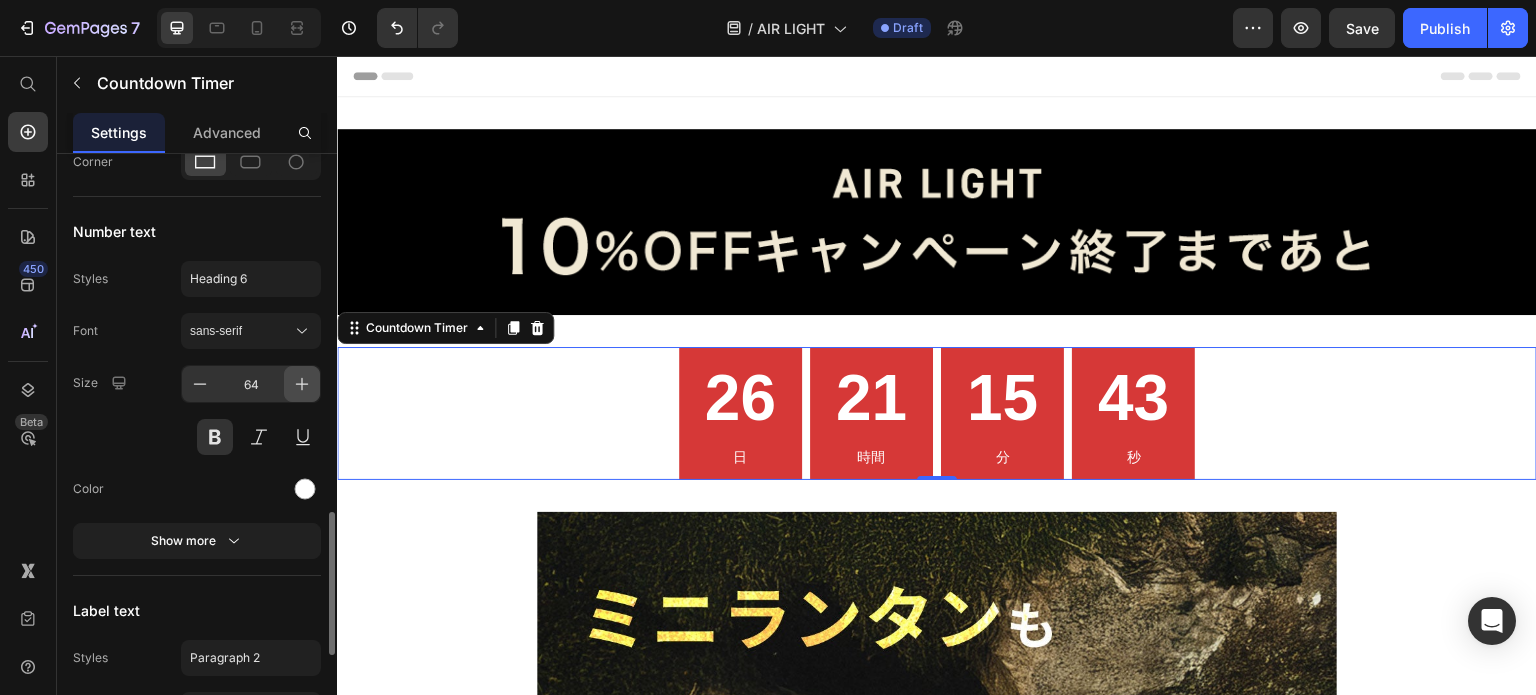 click 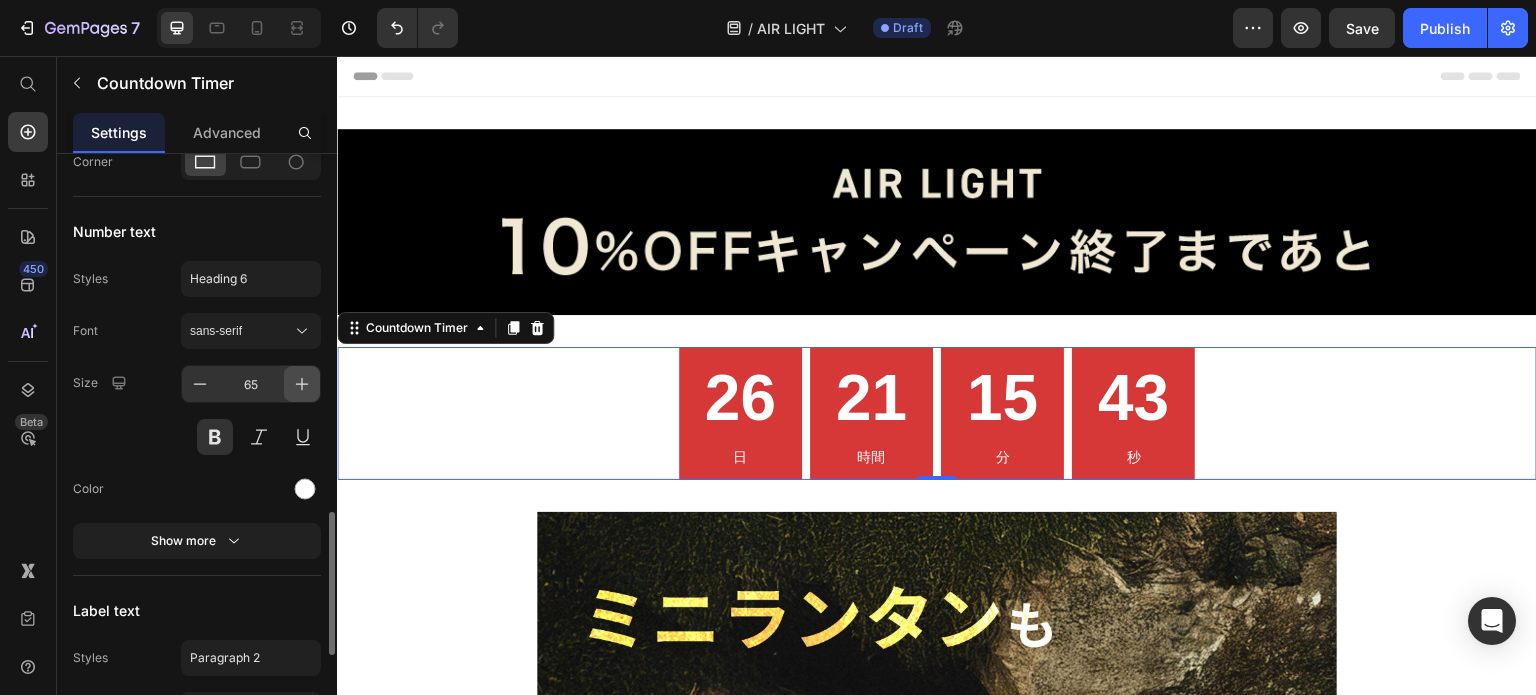 click 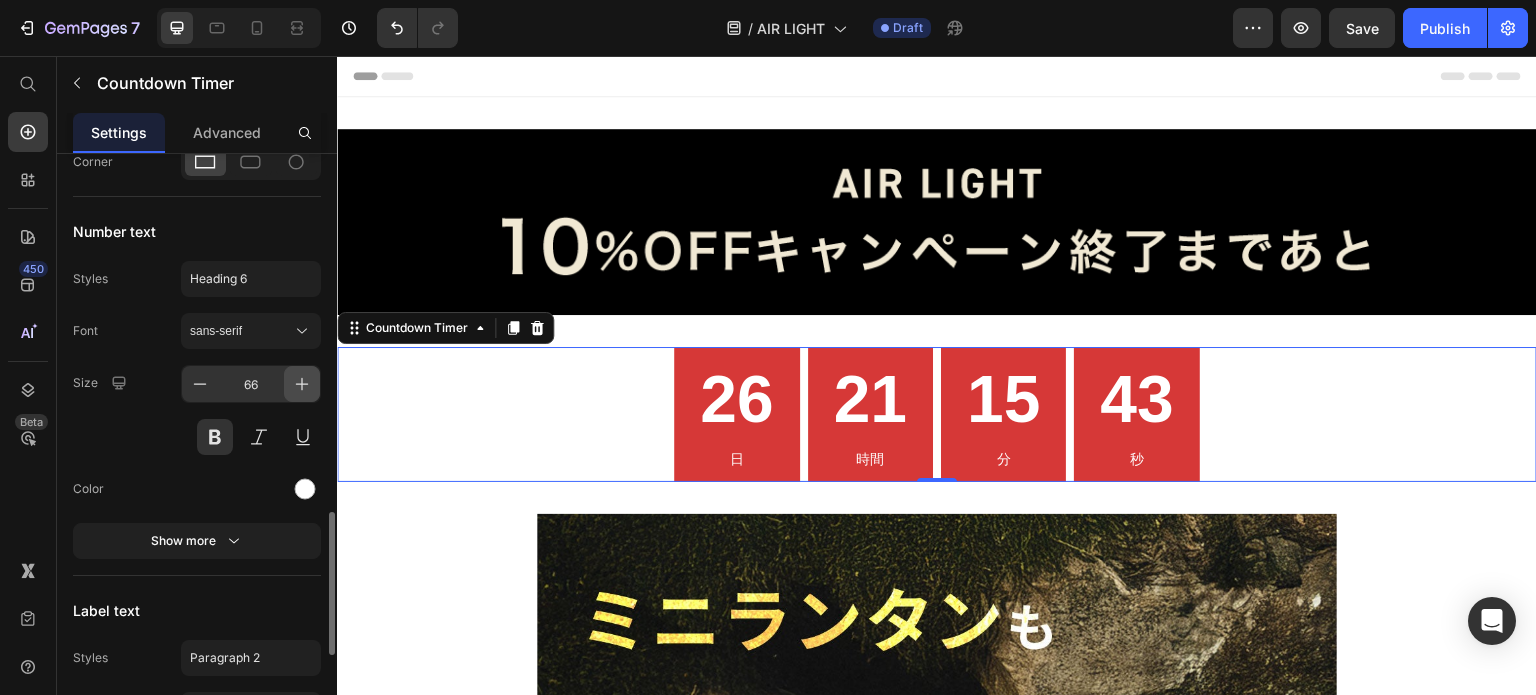 click 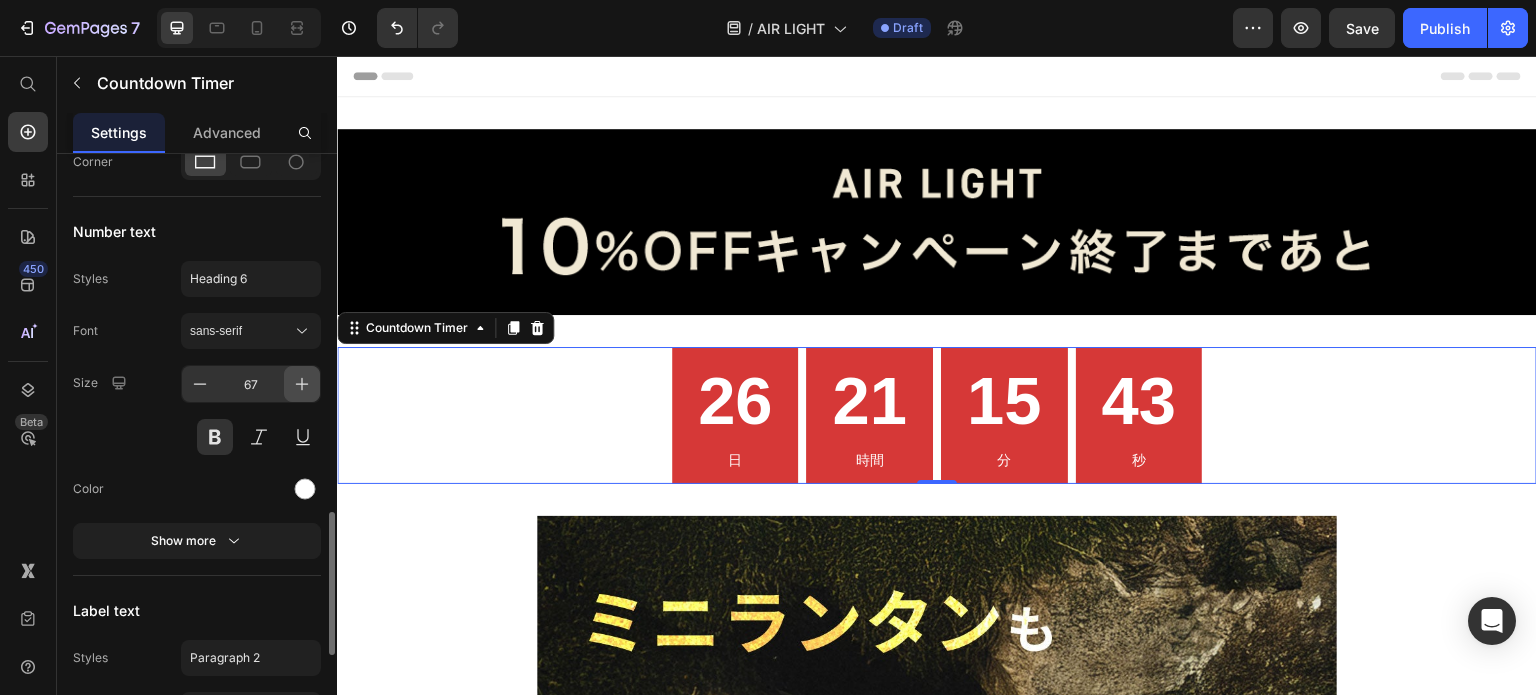 click 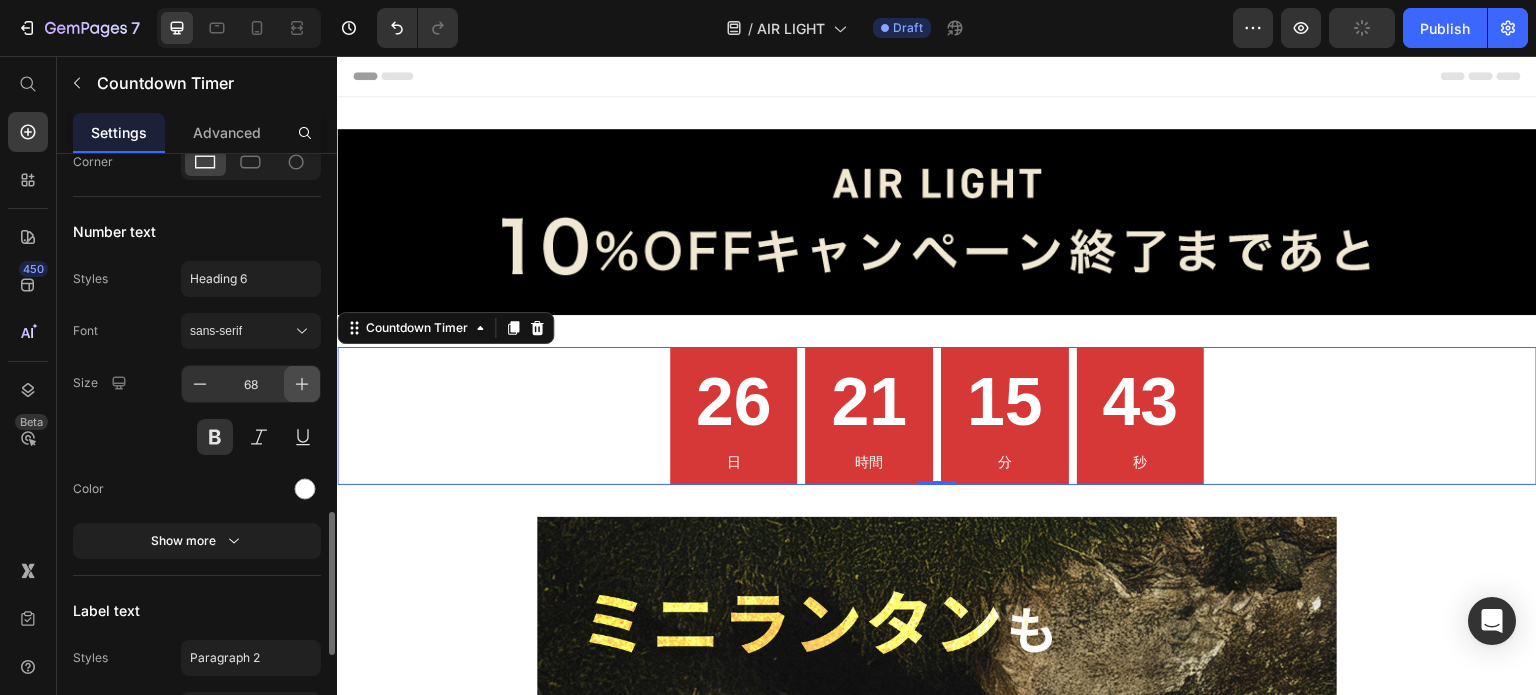 click 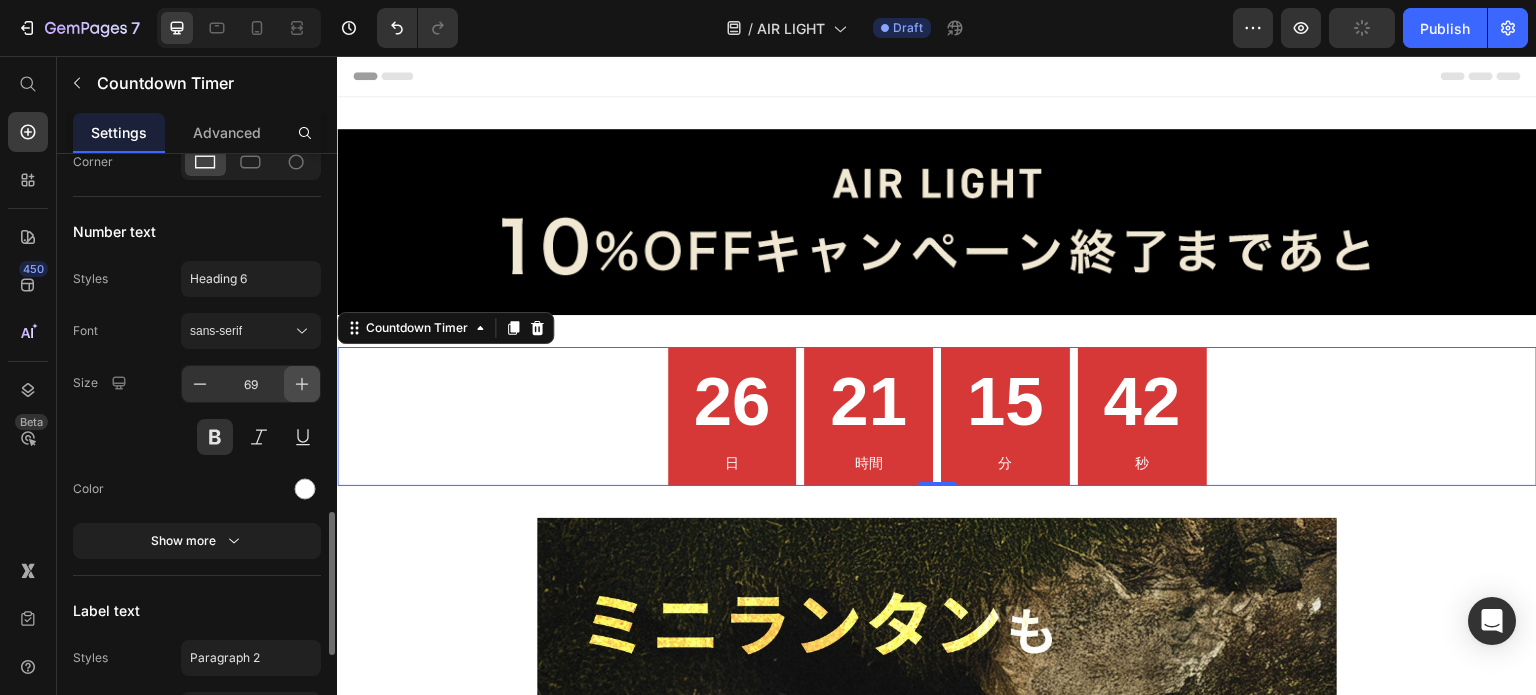 click 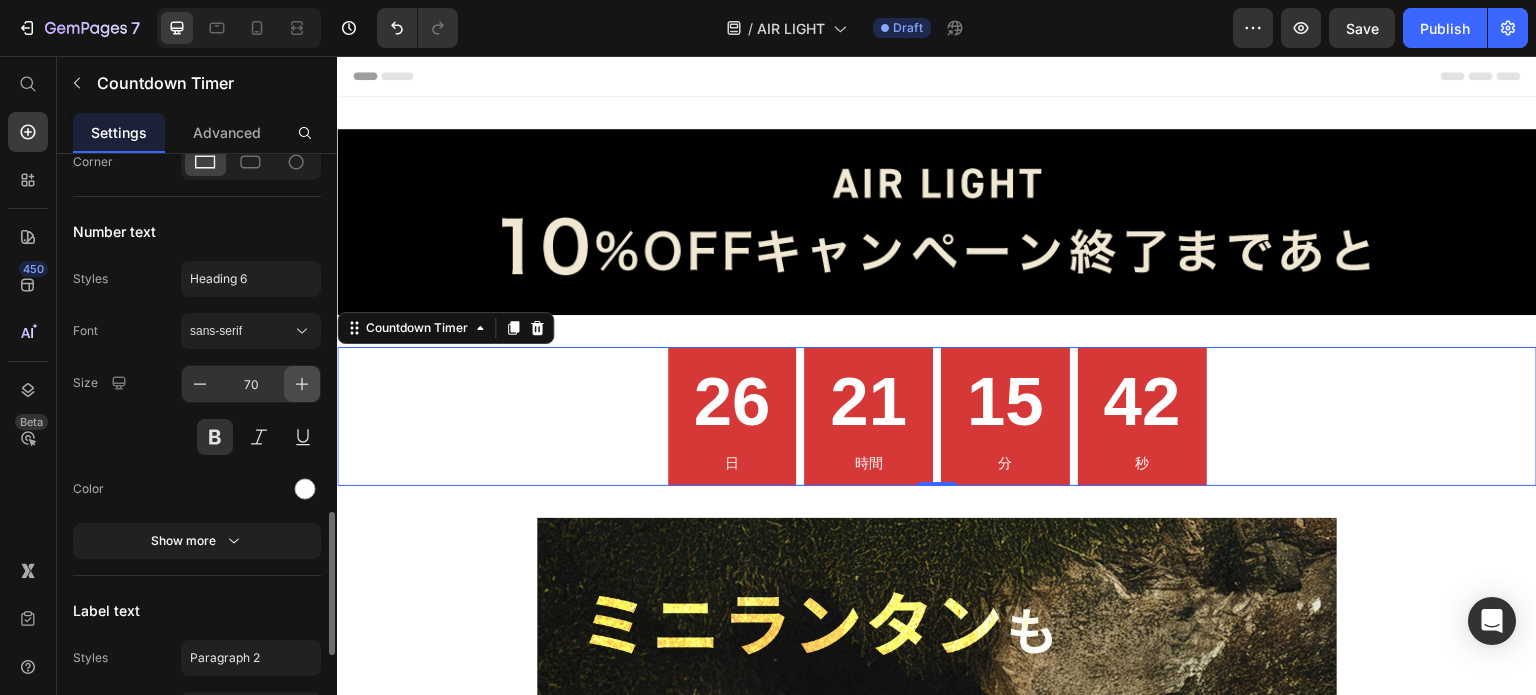 click 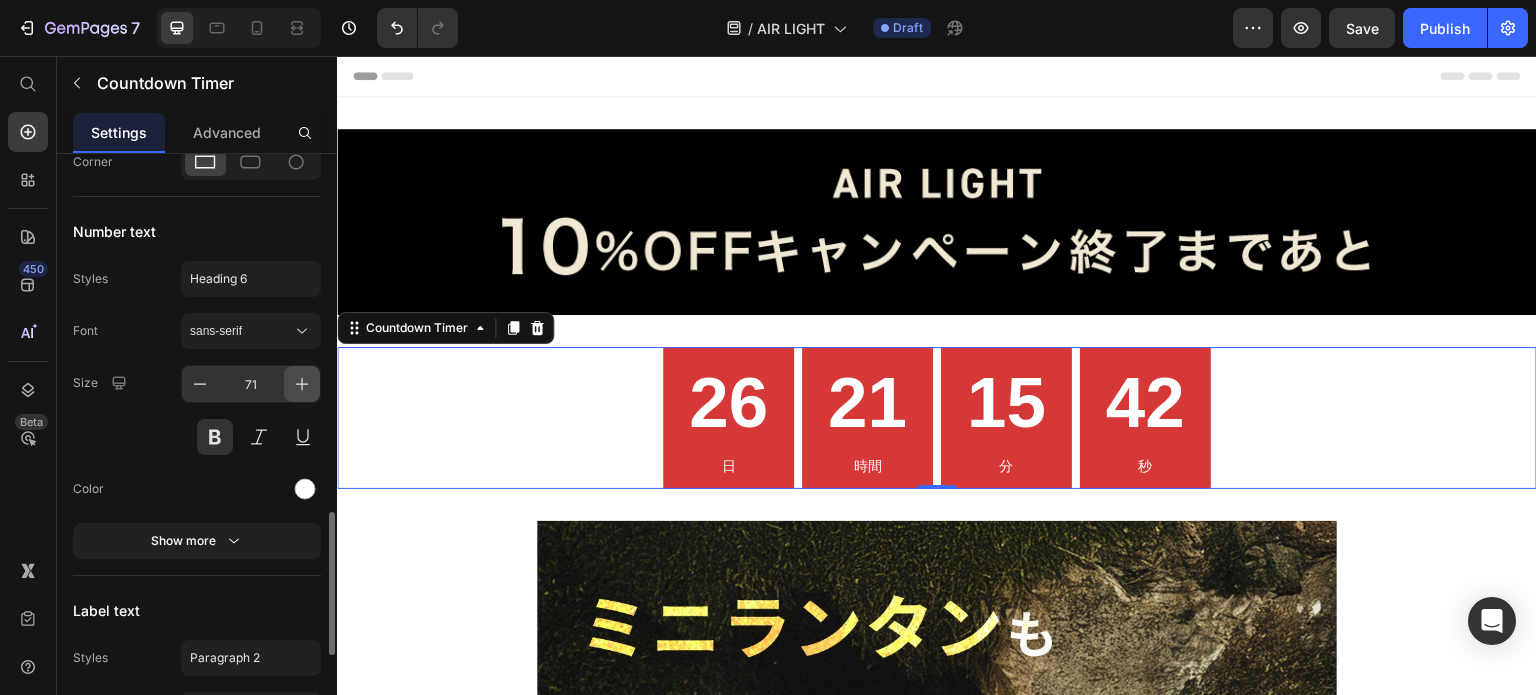 click 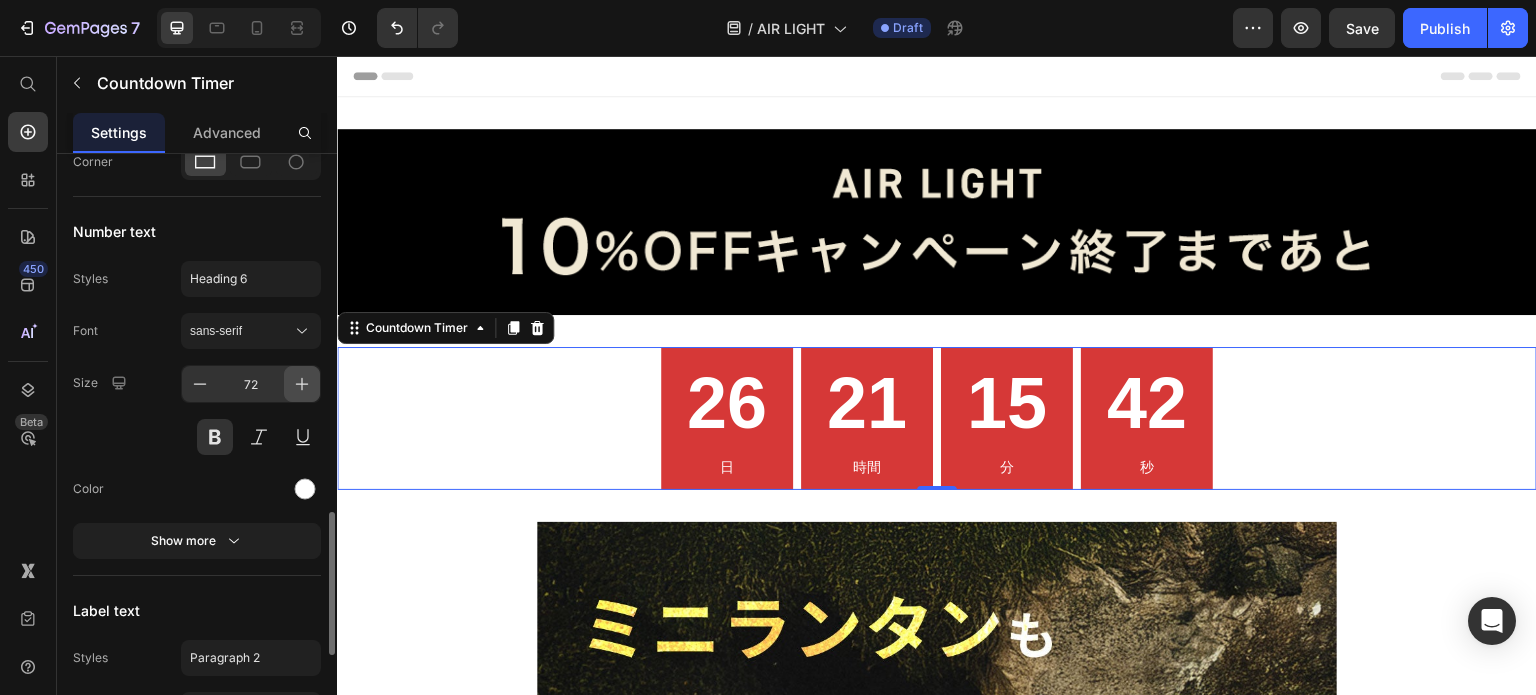 click 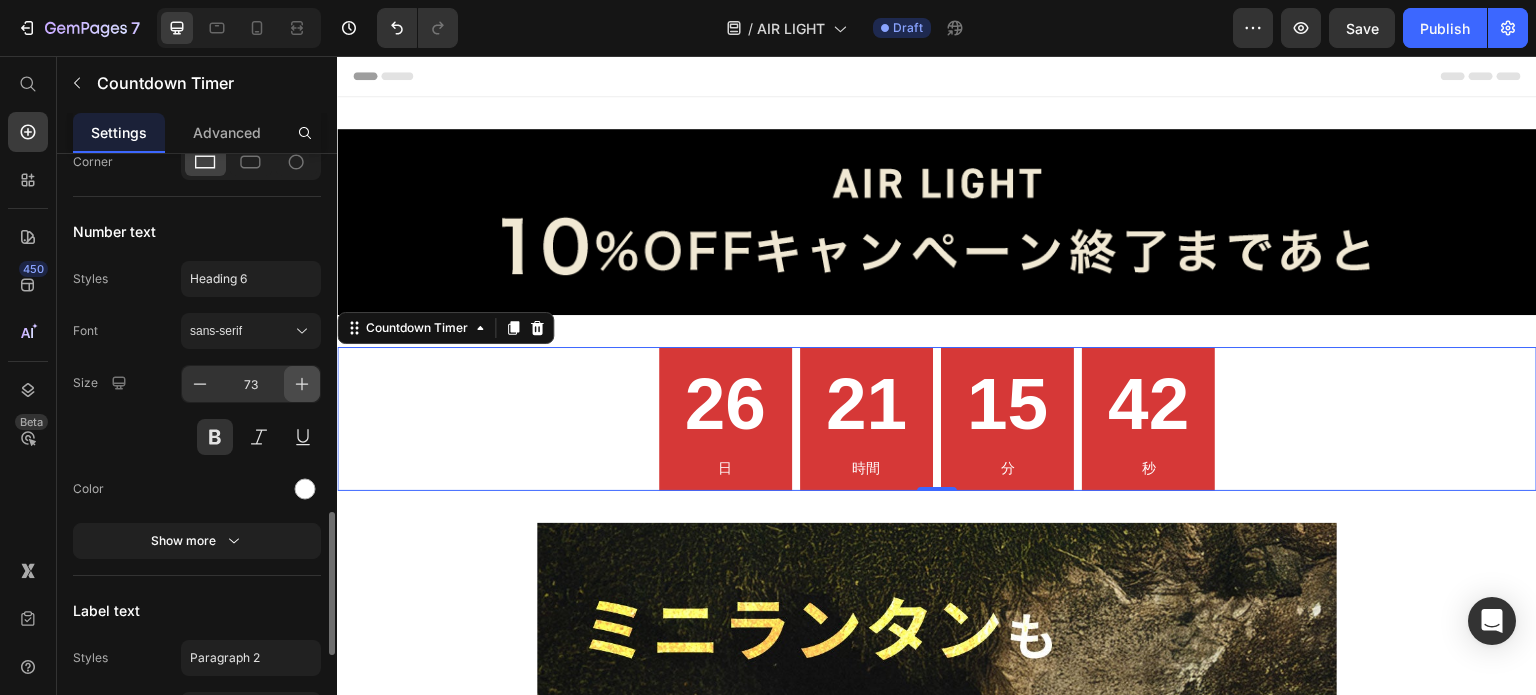 click 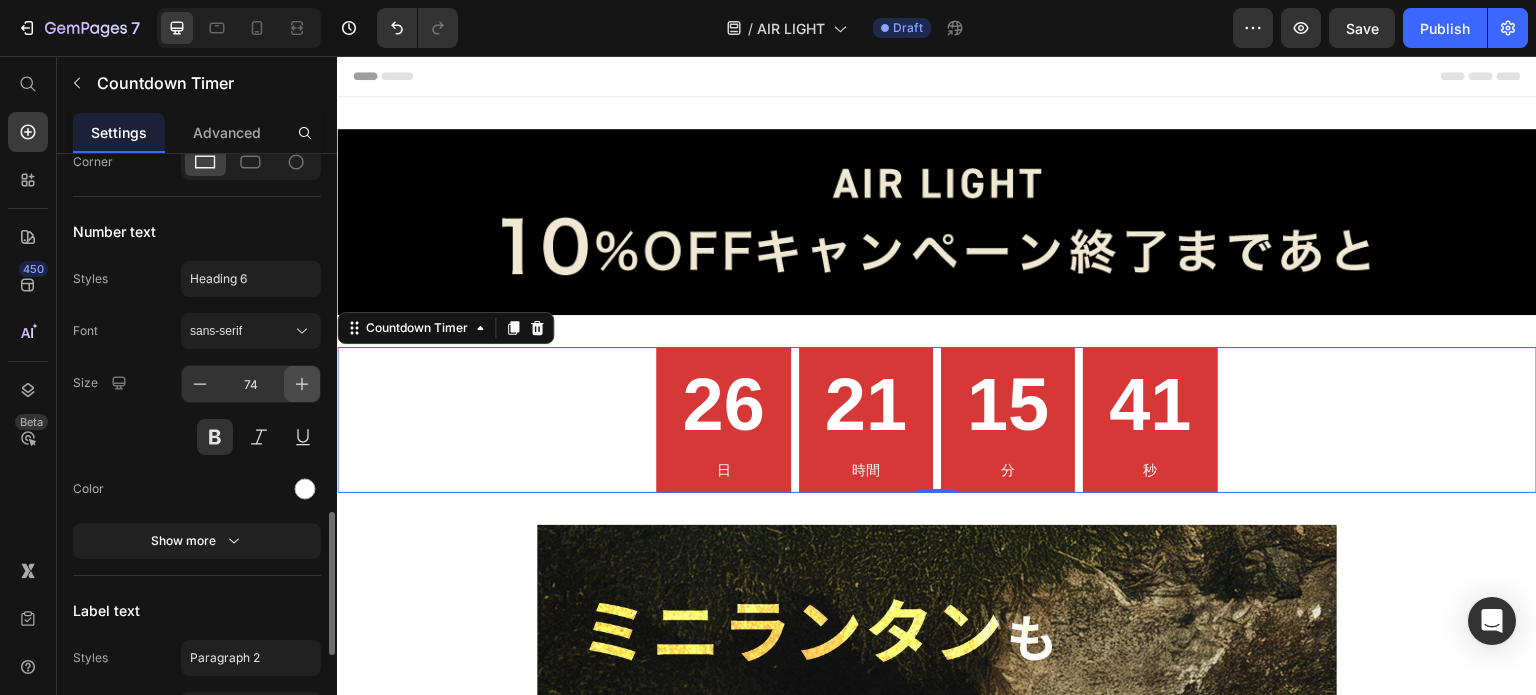 click 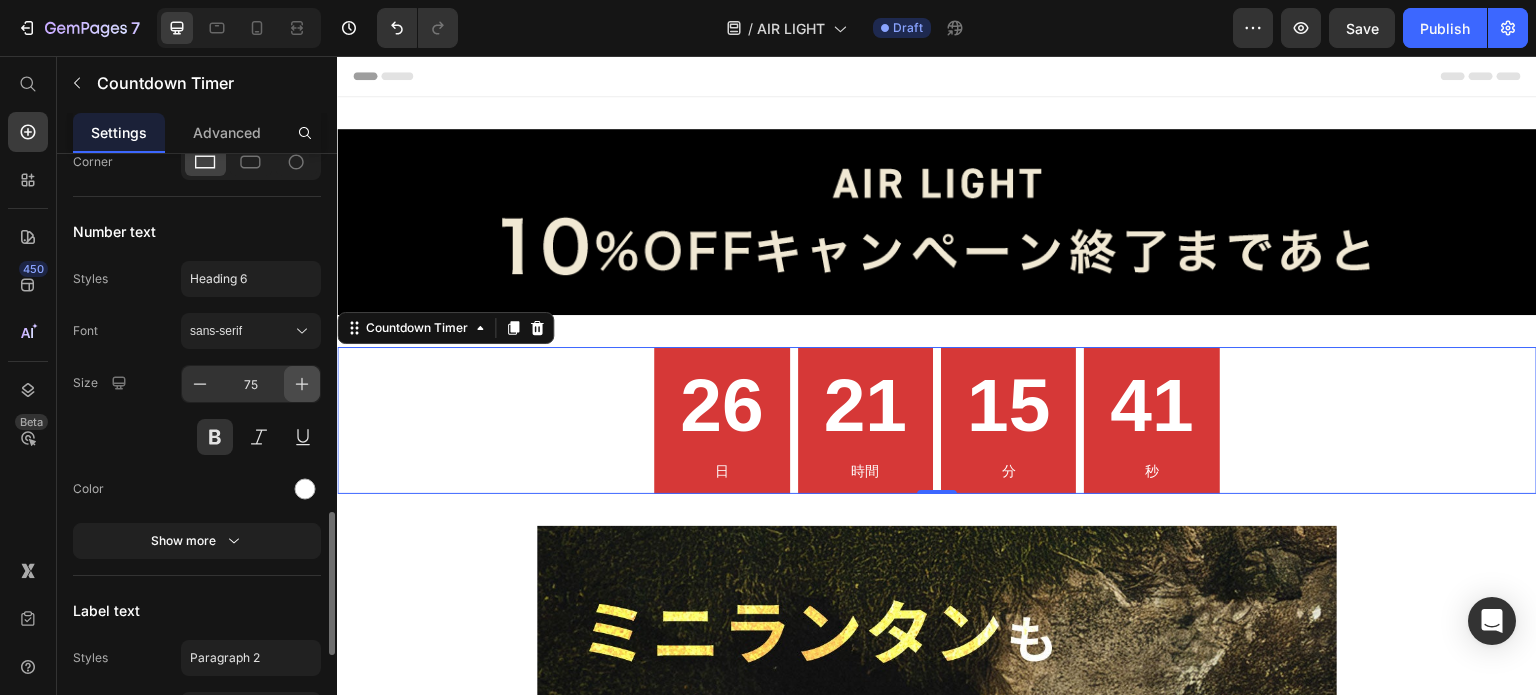 click 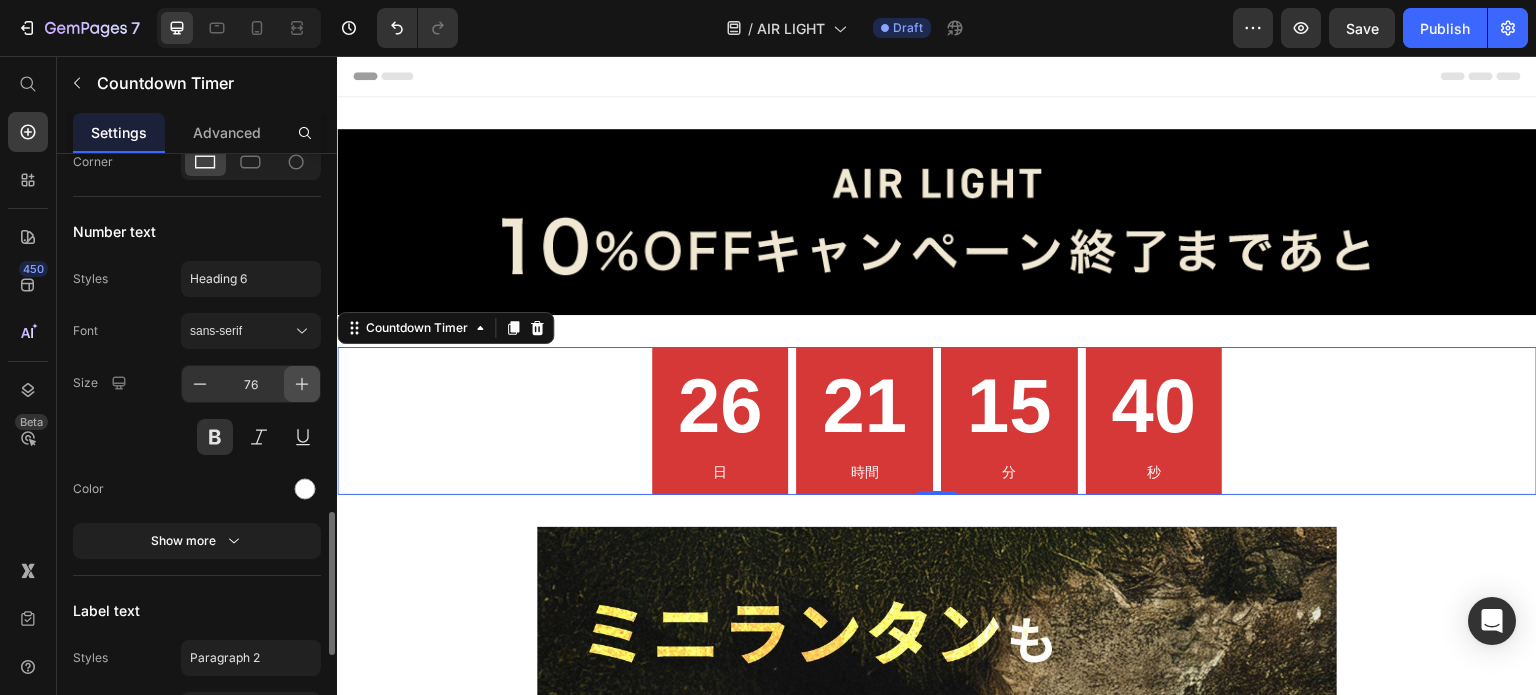 click 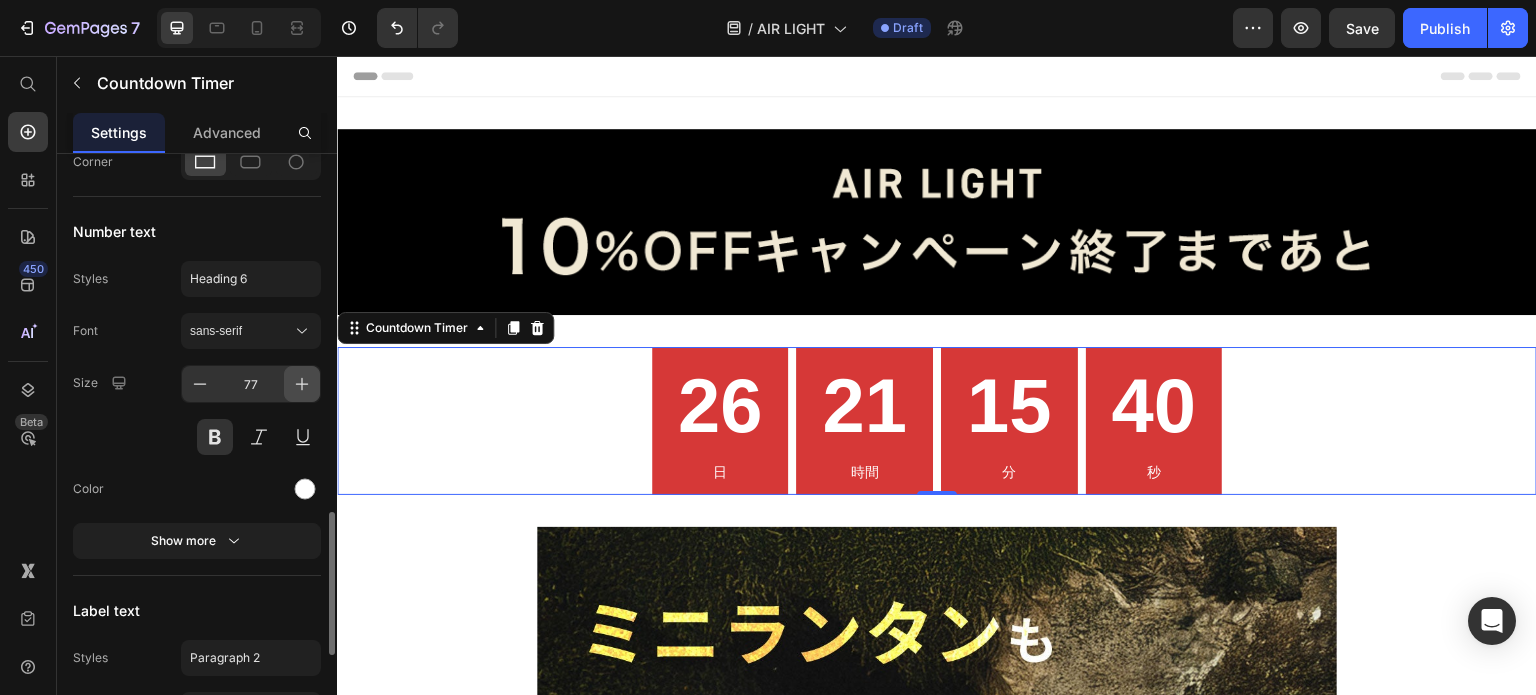 click 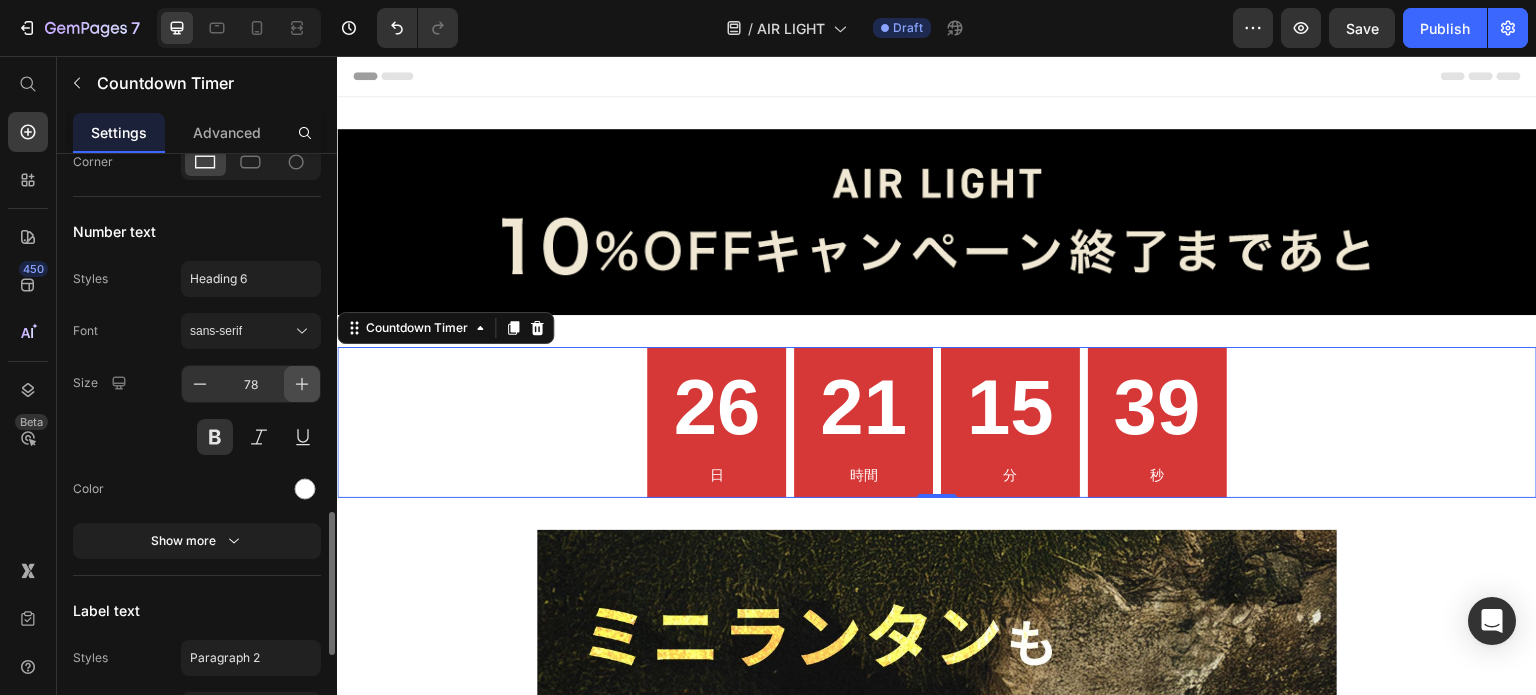 click 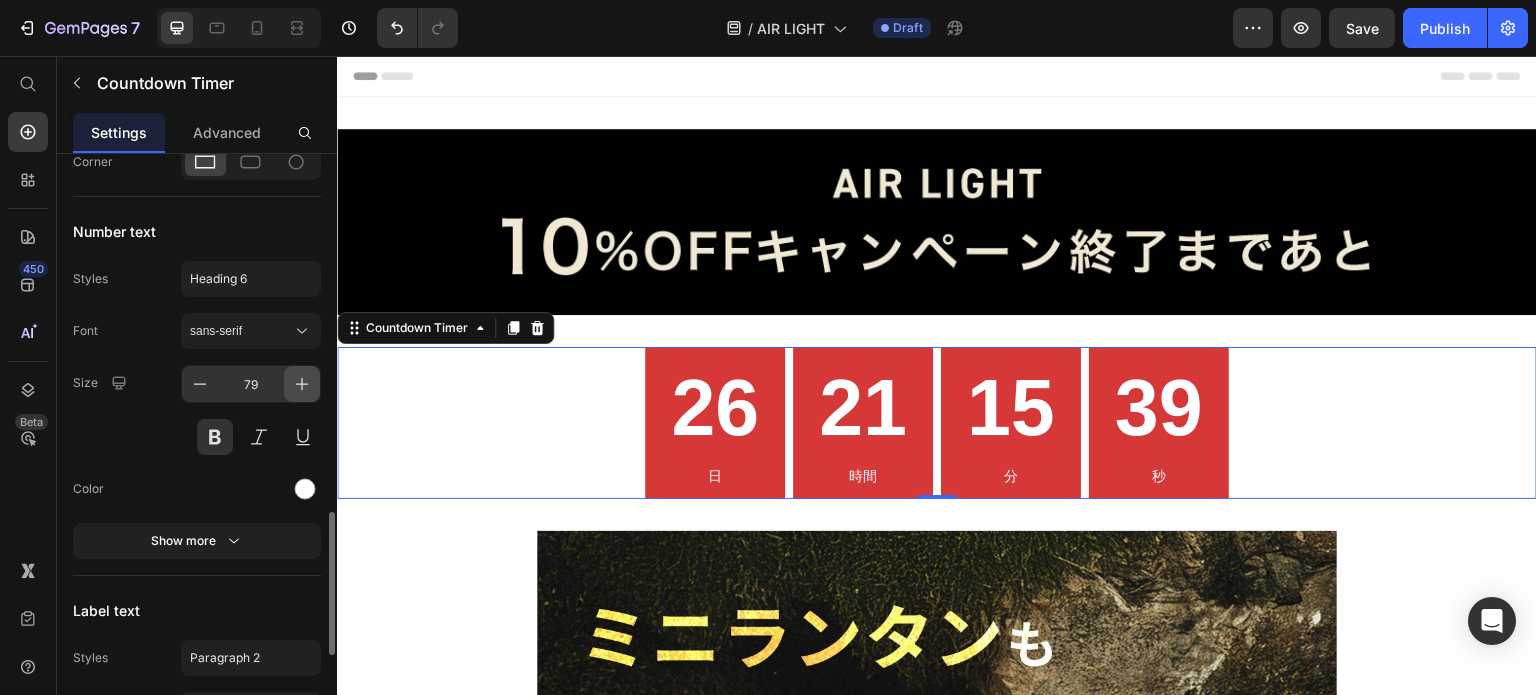 click 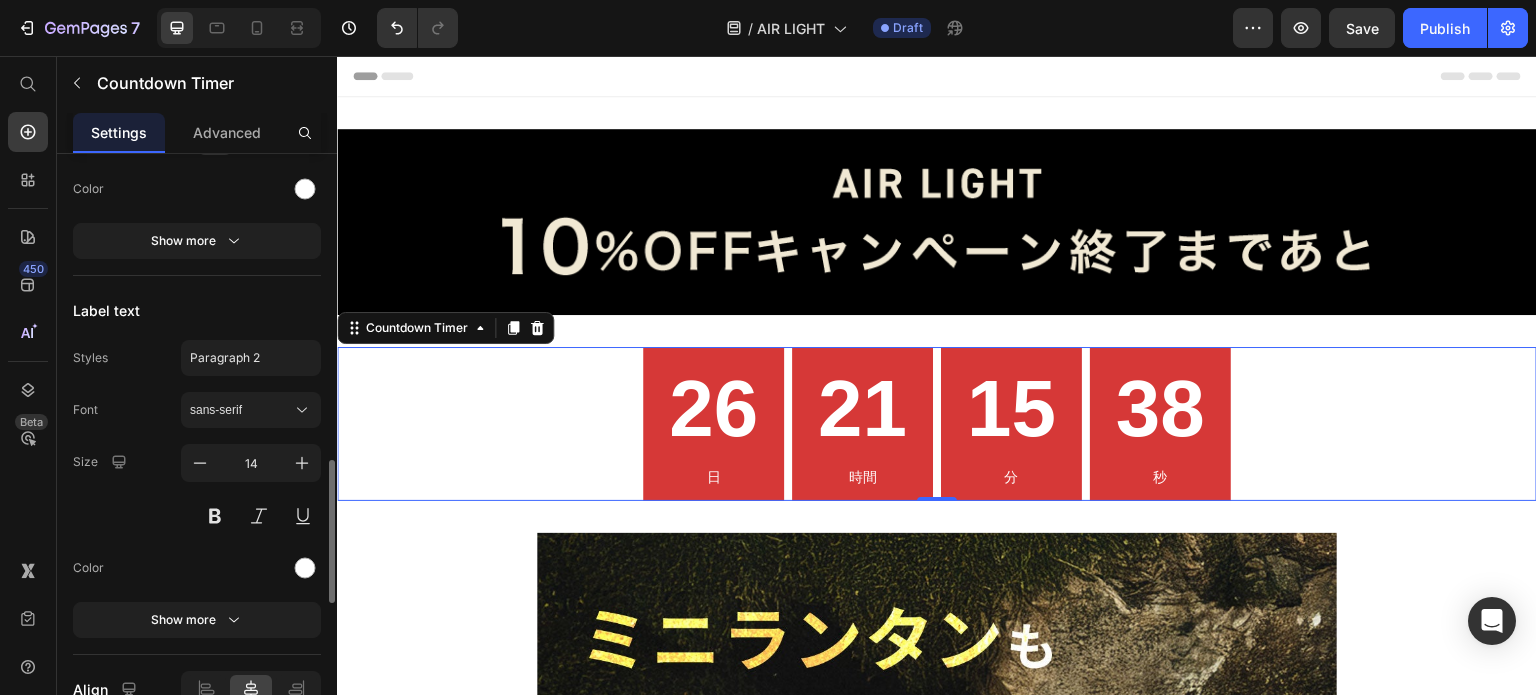 scroll, scrollTop: 1892, scrollLeft: 0, axis: vertical 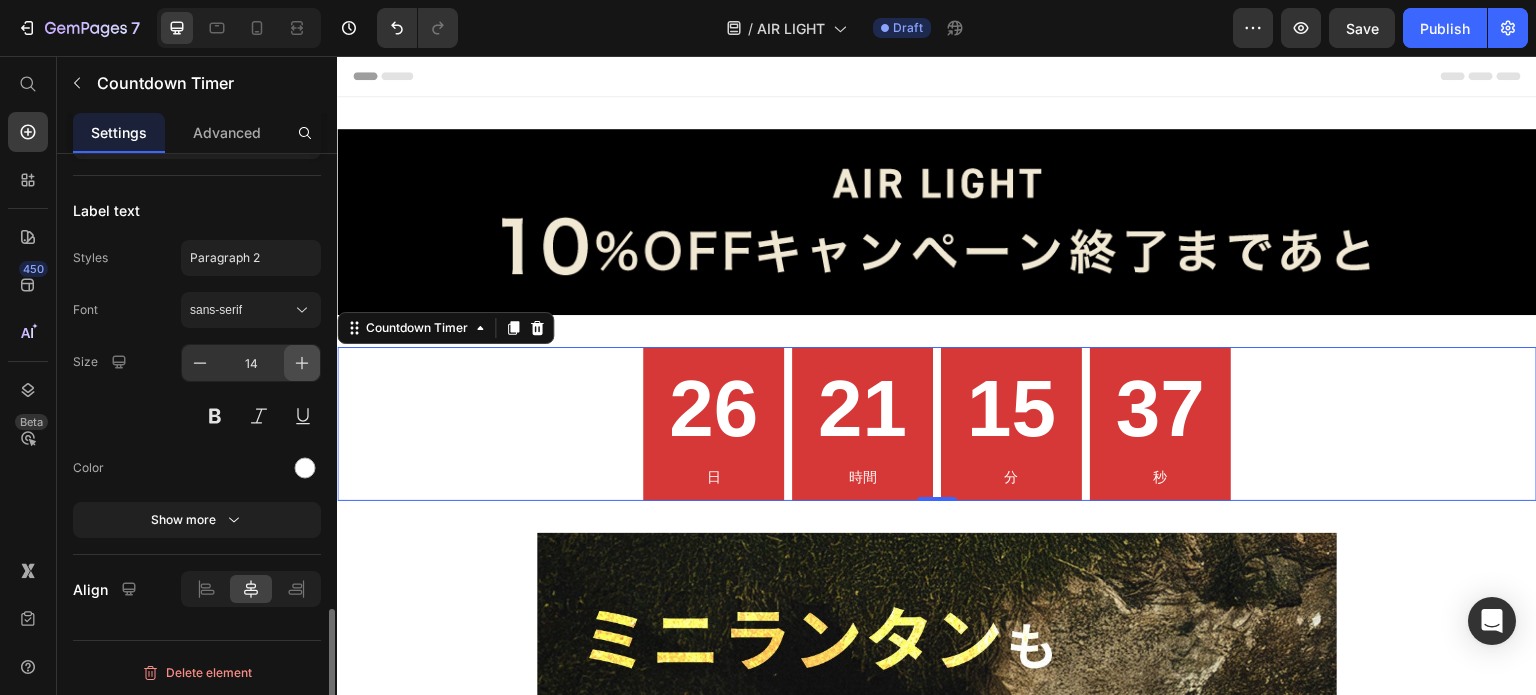 click at bounding box center (302, 363) 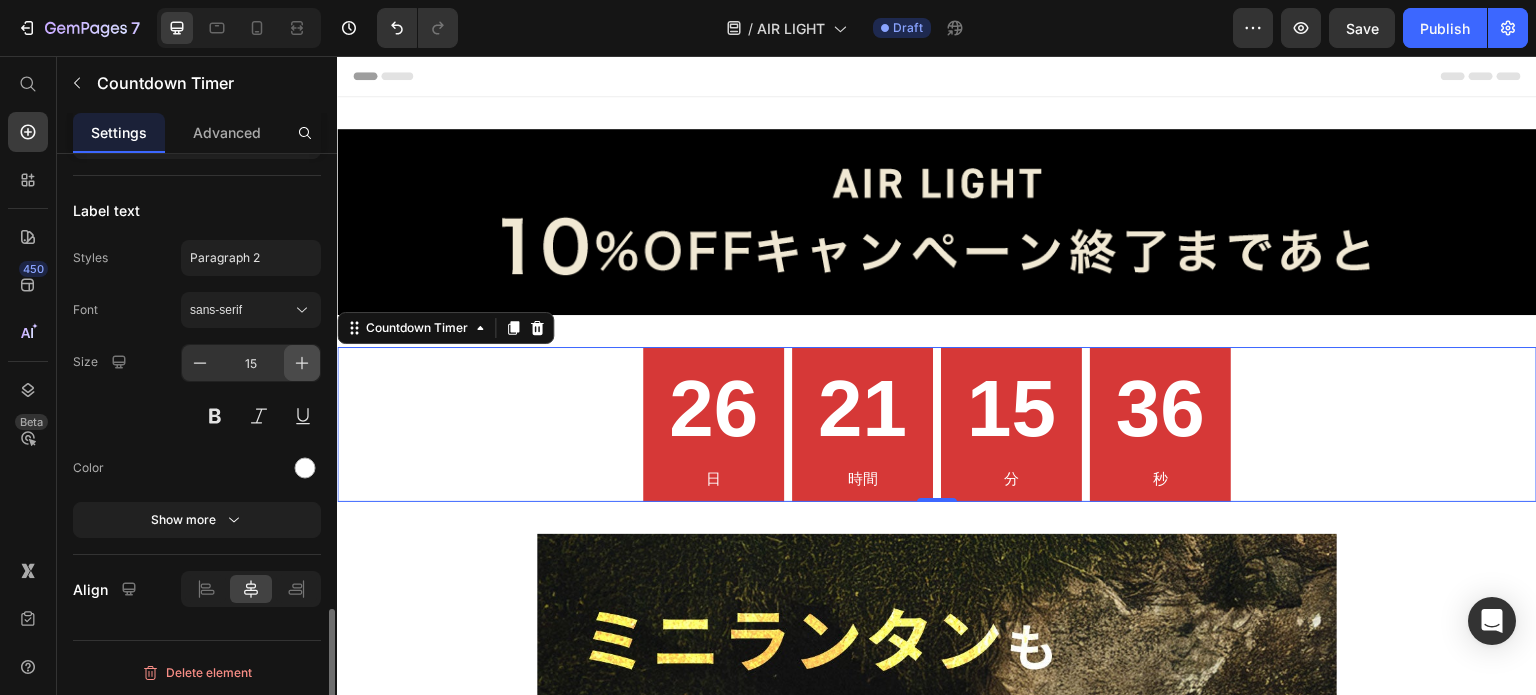click at bounding box center [302, 363] 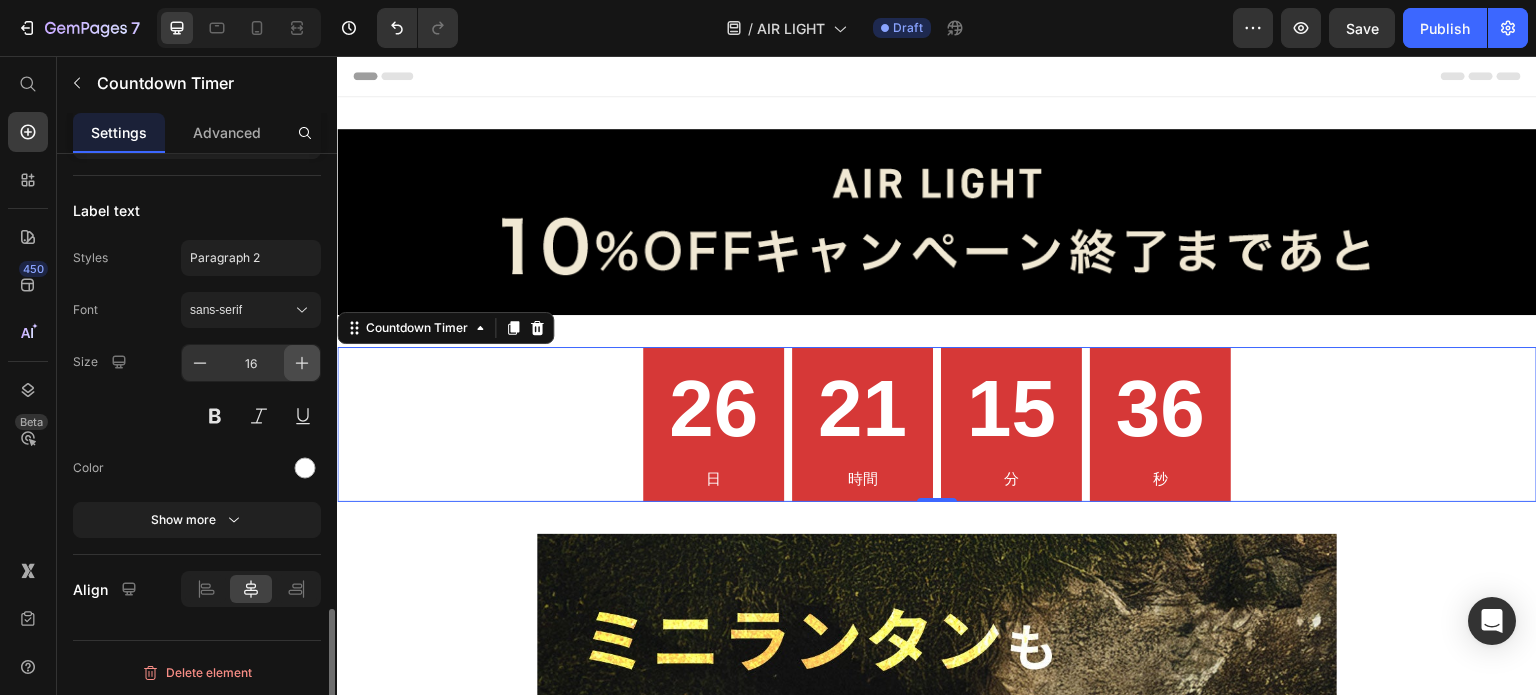 click at bounding box center [302, 363] 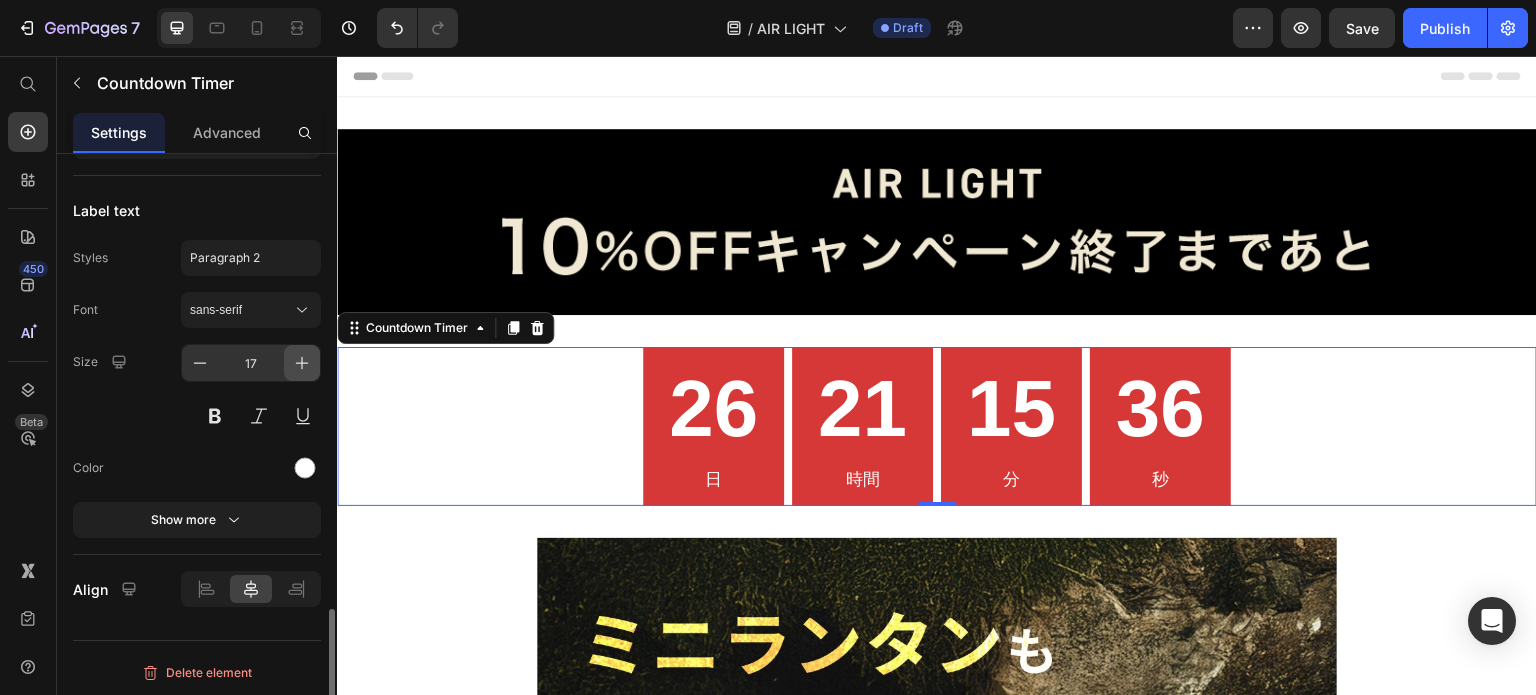 click at bounding box center (302, 363) 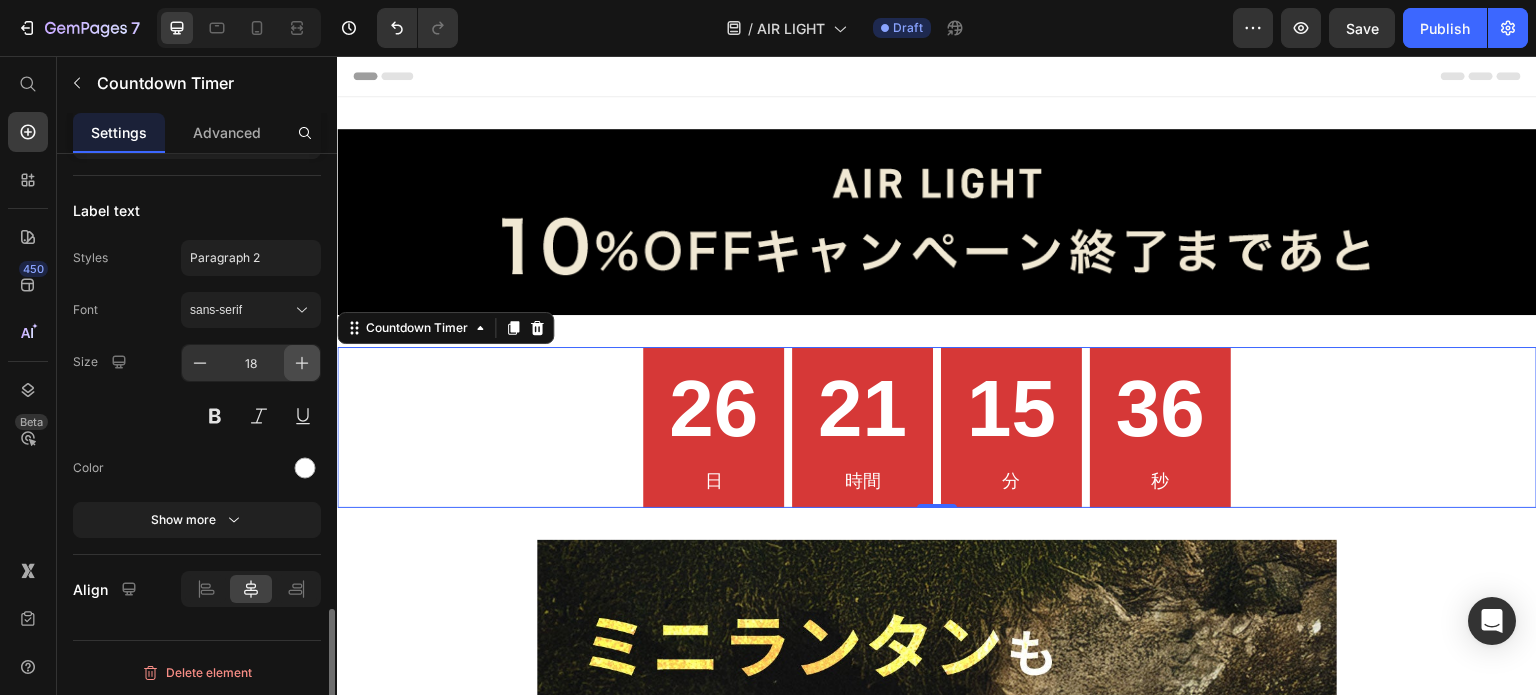 click at bounding box center [302, 363] 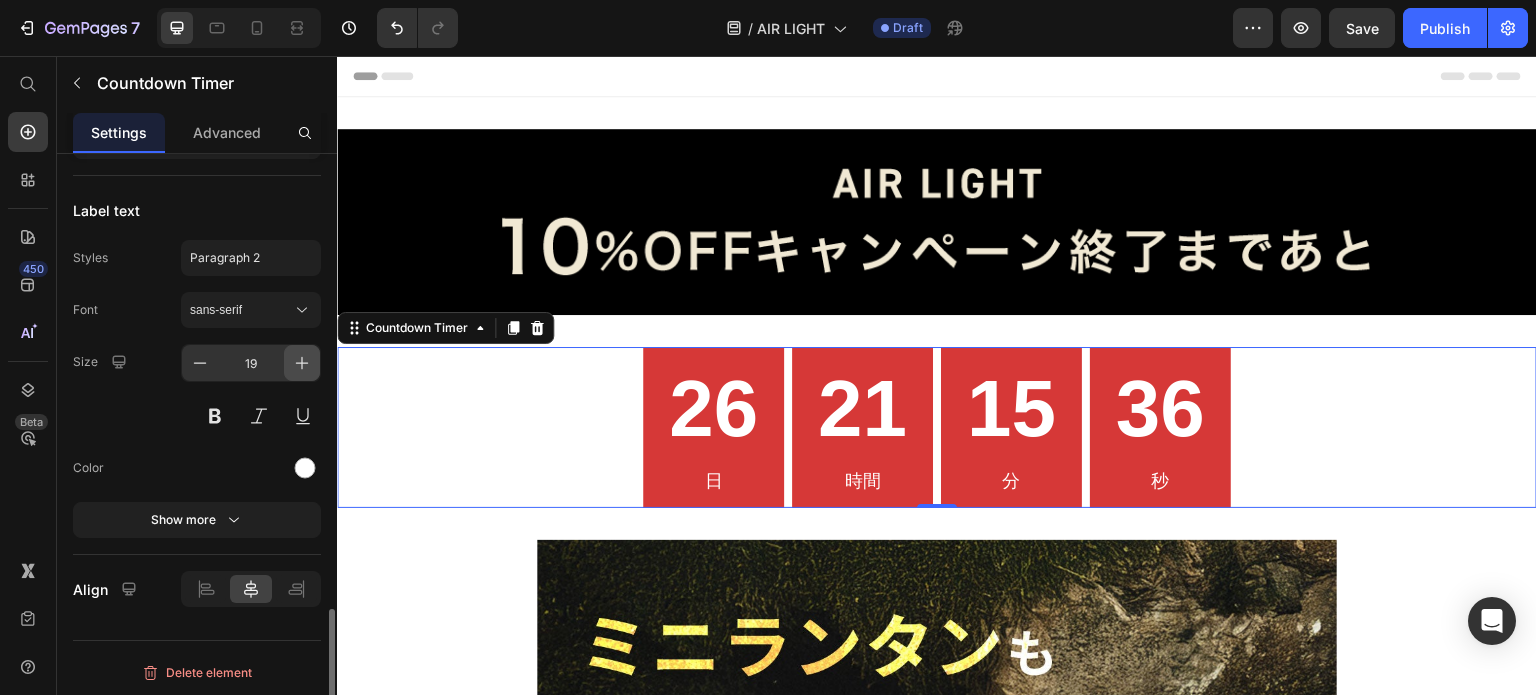 click at bounding box center (302, 363) 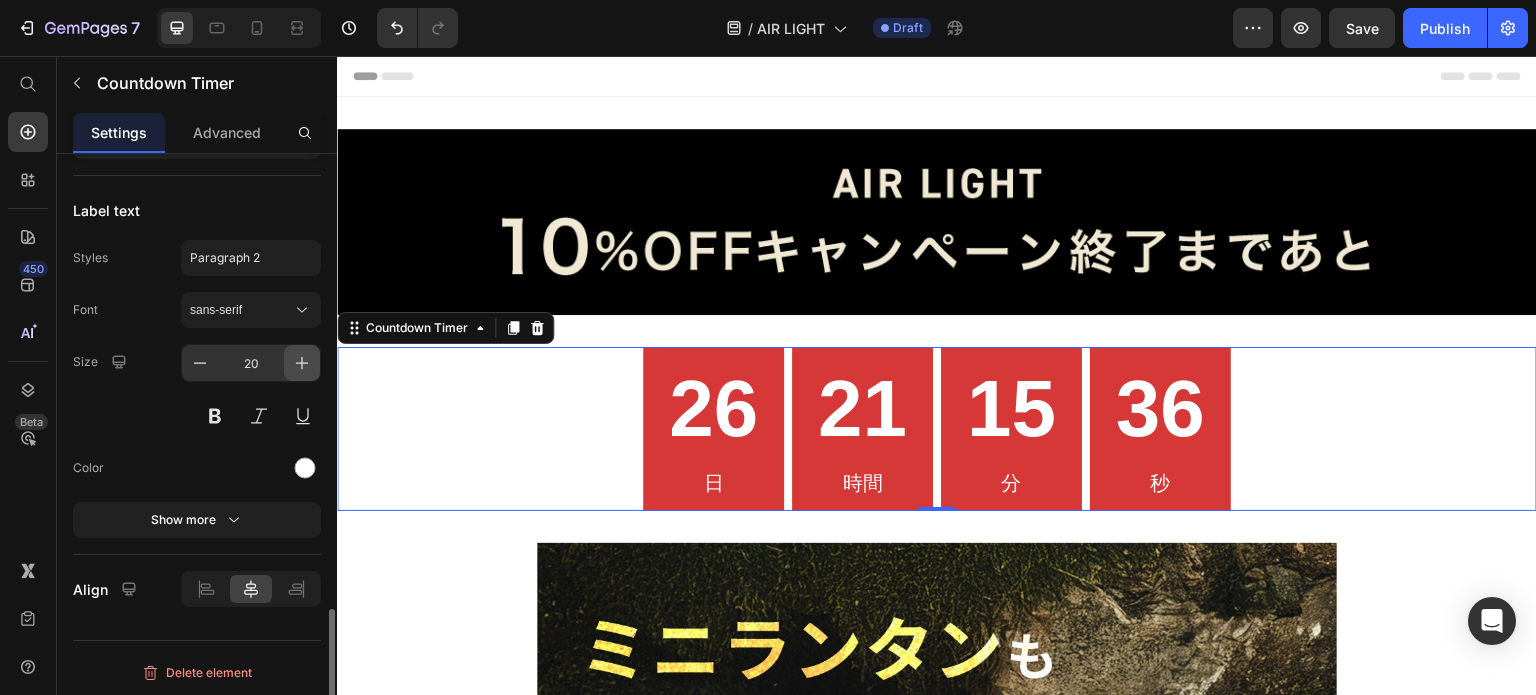 click at bounding box center [302, 363] 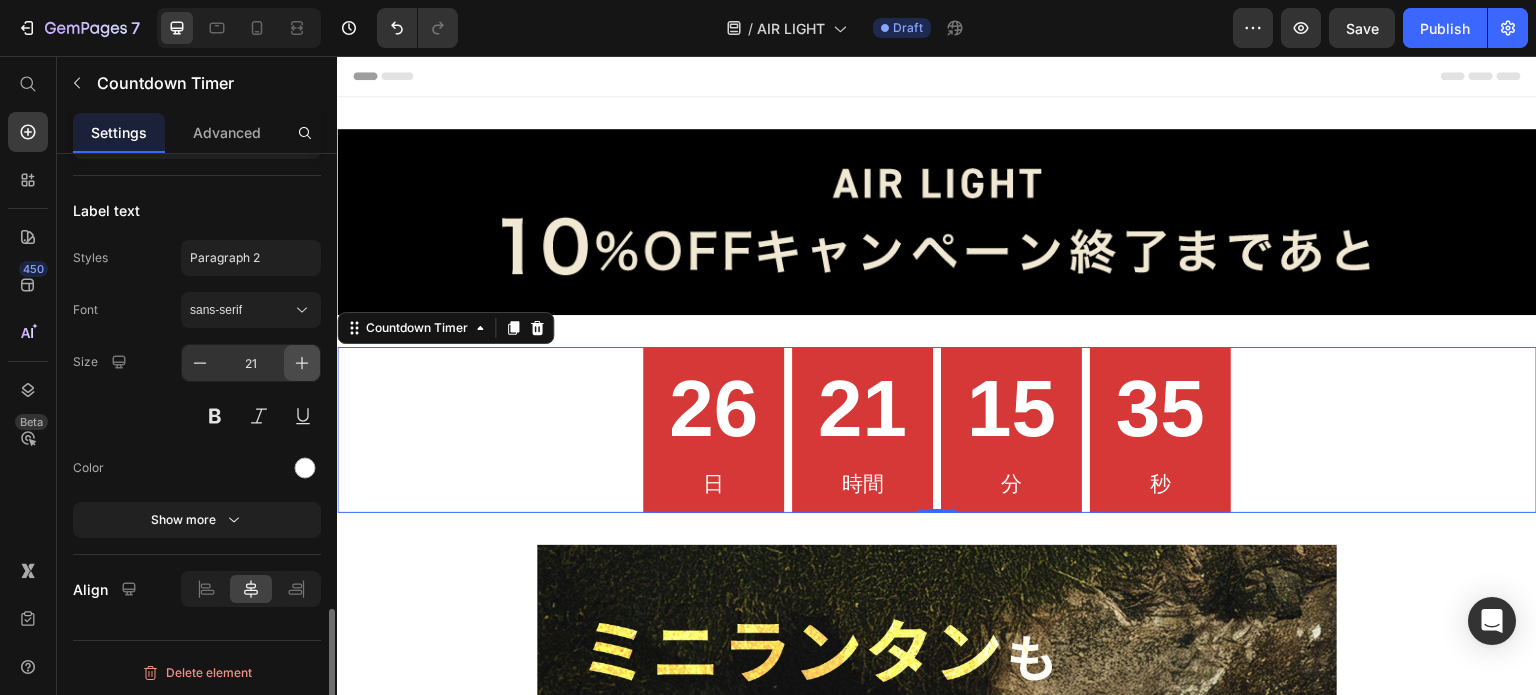 click at bounding box center (302, 363) 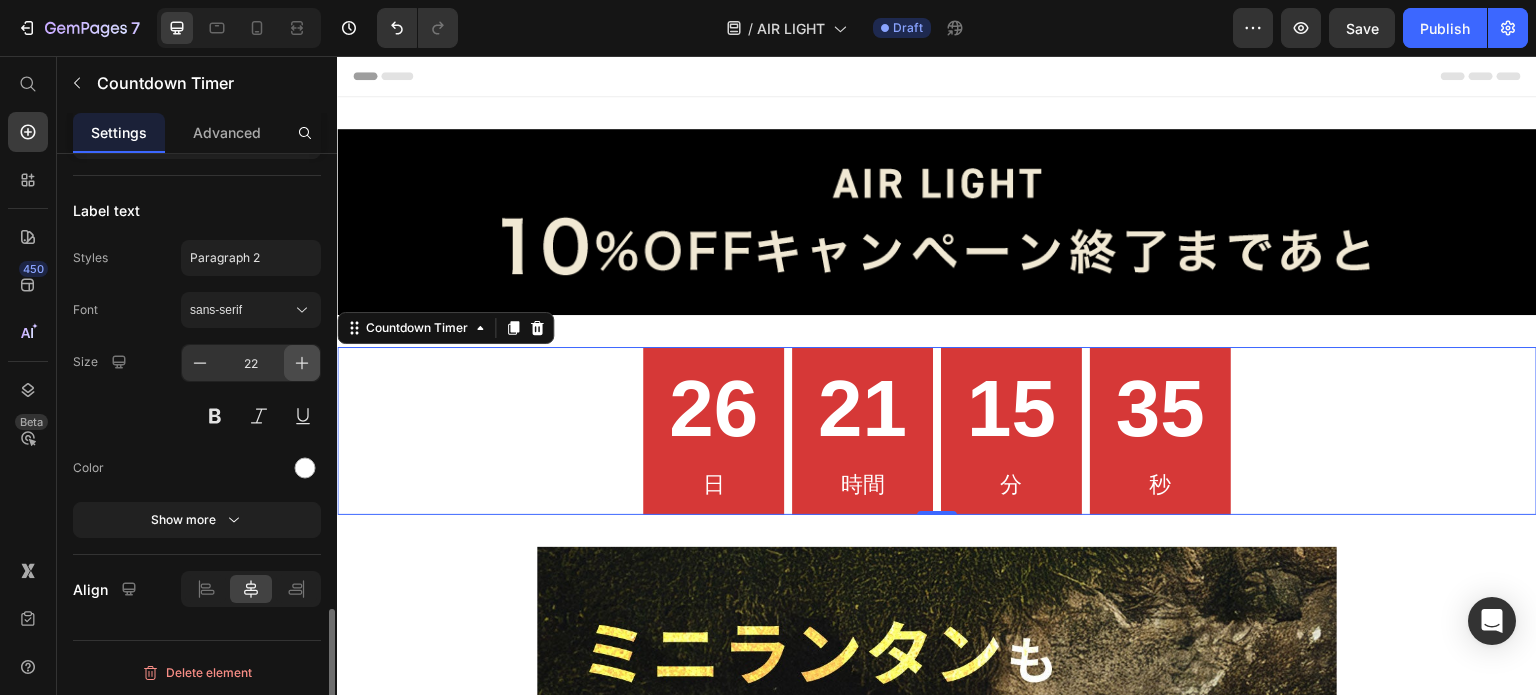 click at bounding box center [302, 363] 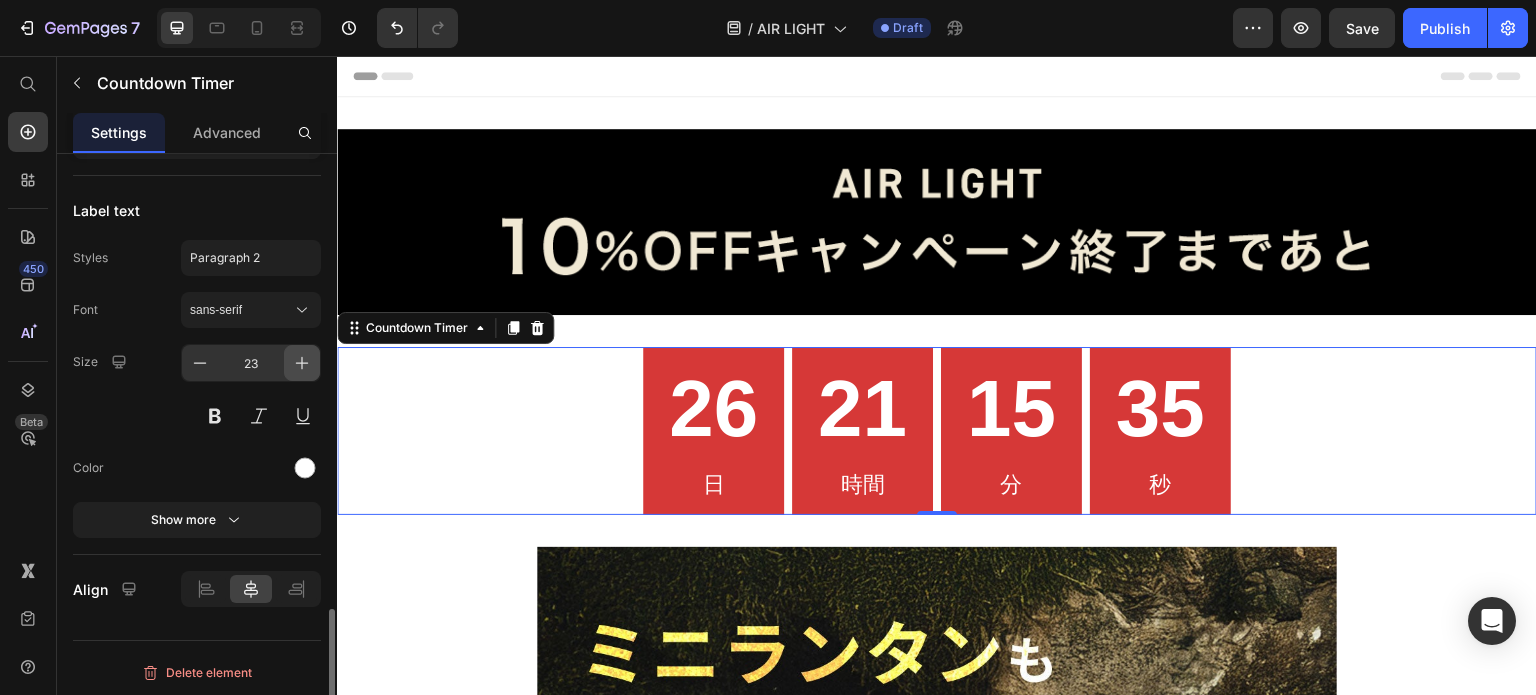 click at bounding box center [302, 363] 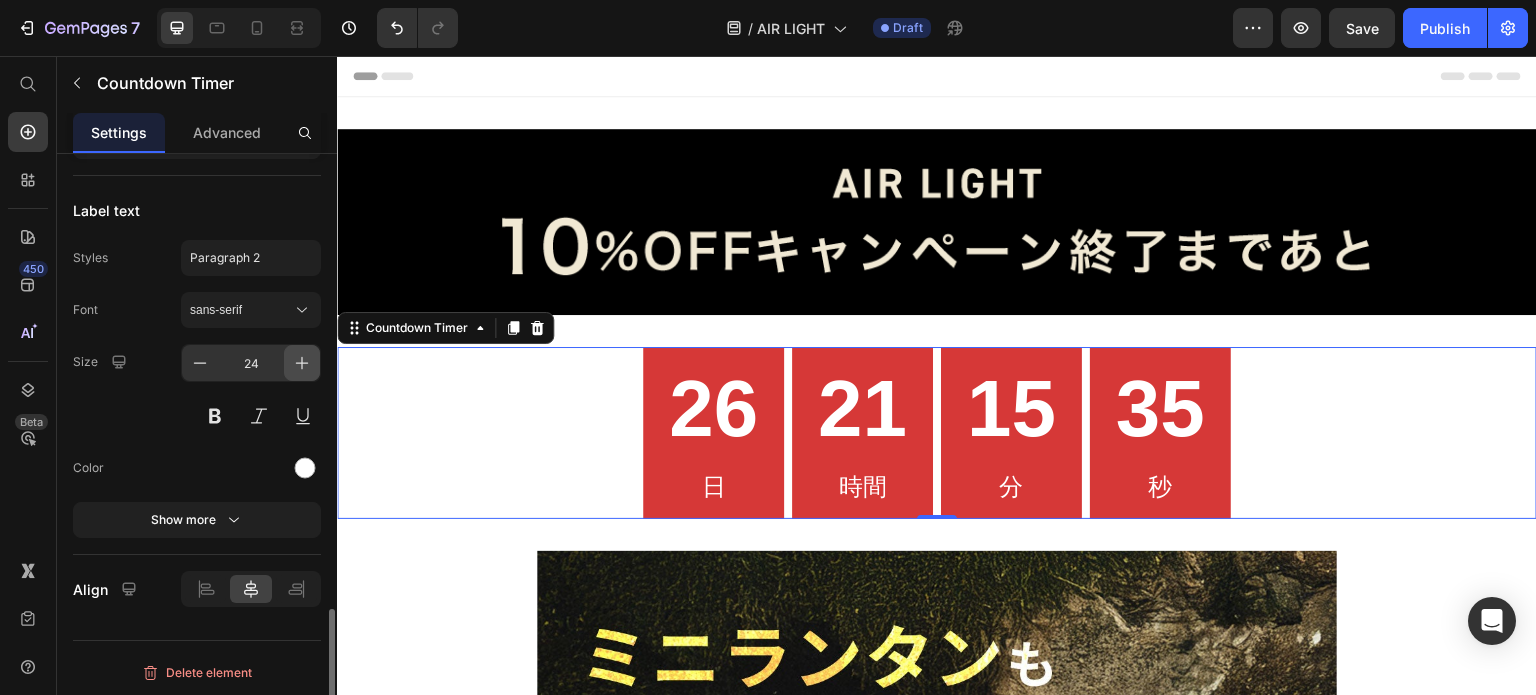 click at bounding box center (302, 363) 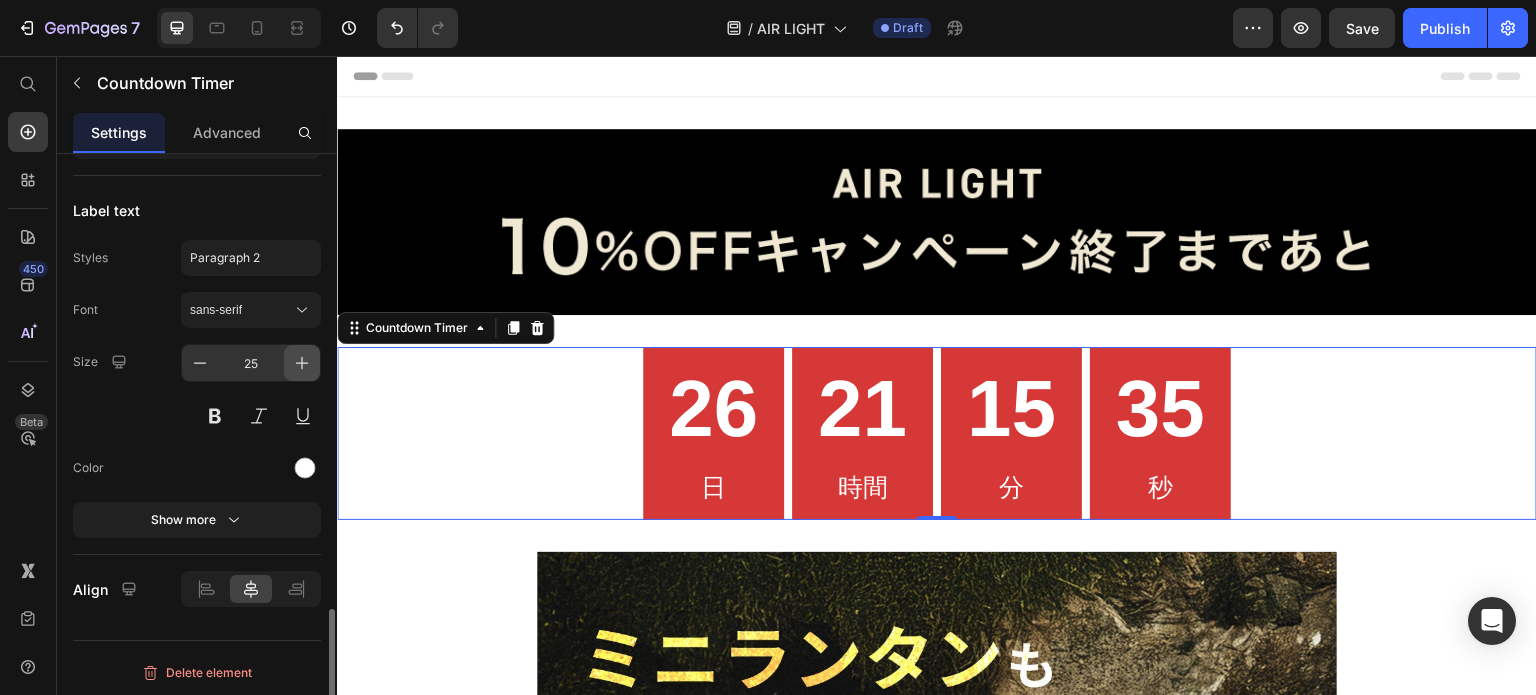 click at bounding box center (302, 363) 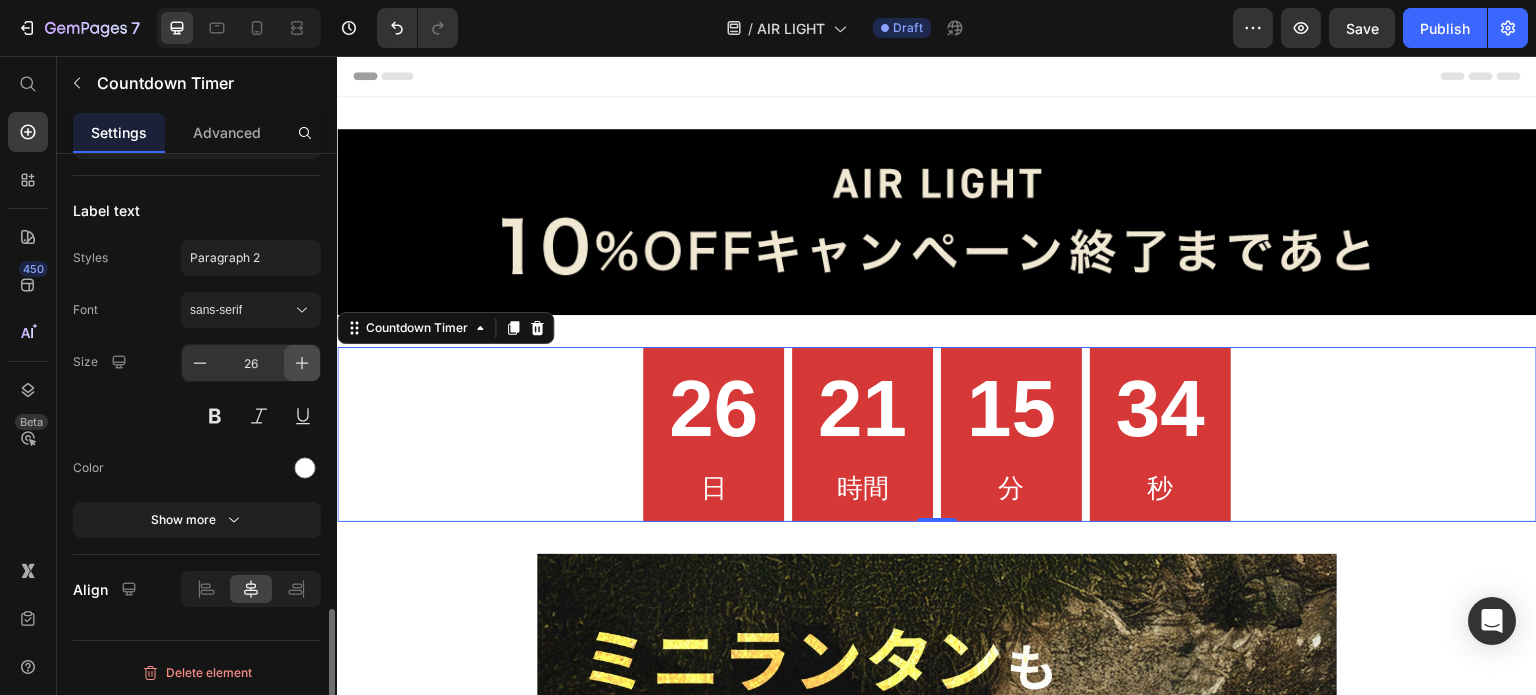 click at bounding box center (302, 363) 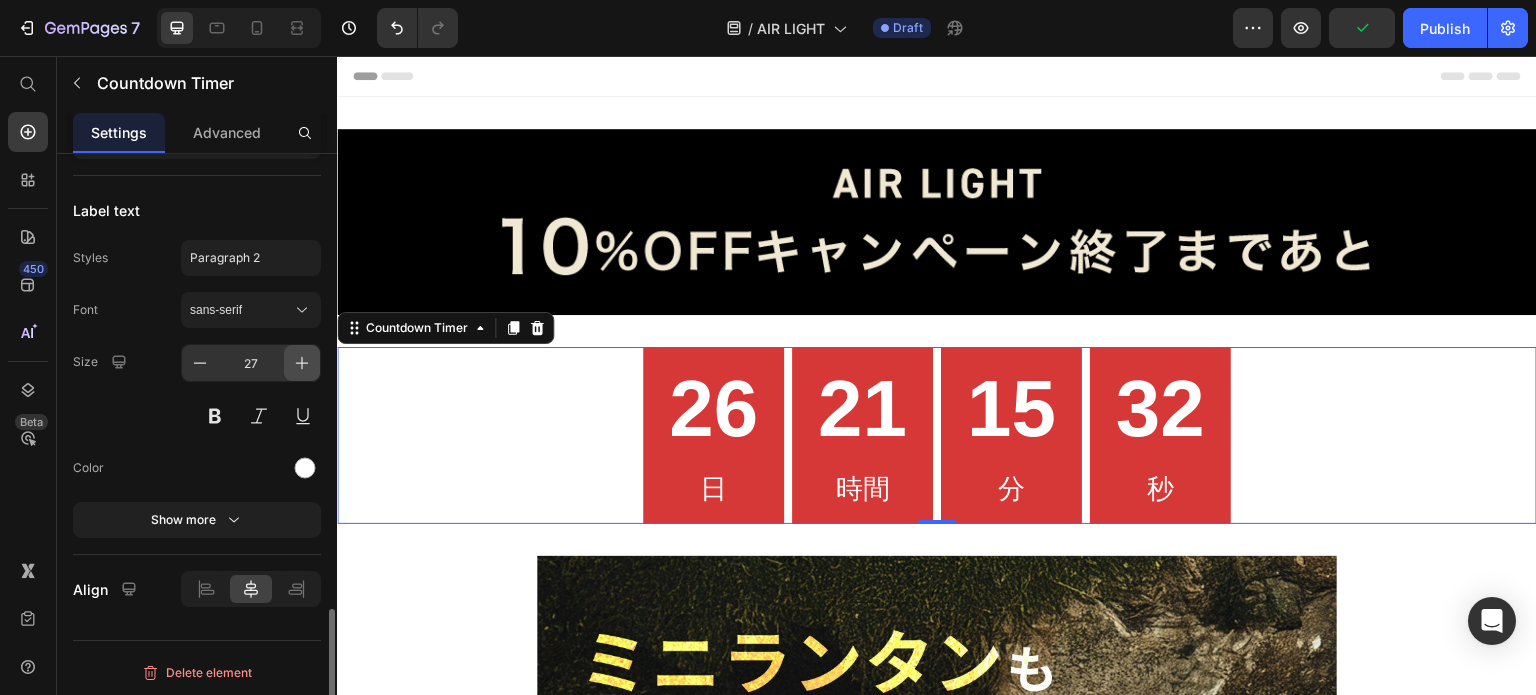 click 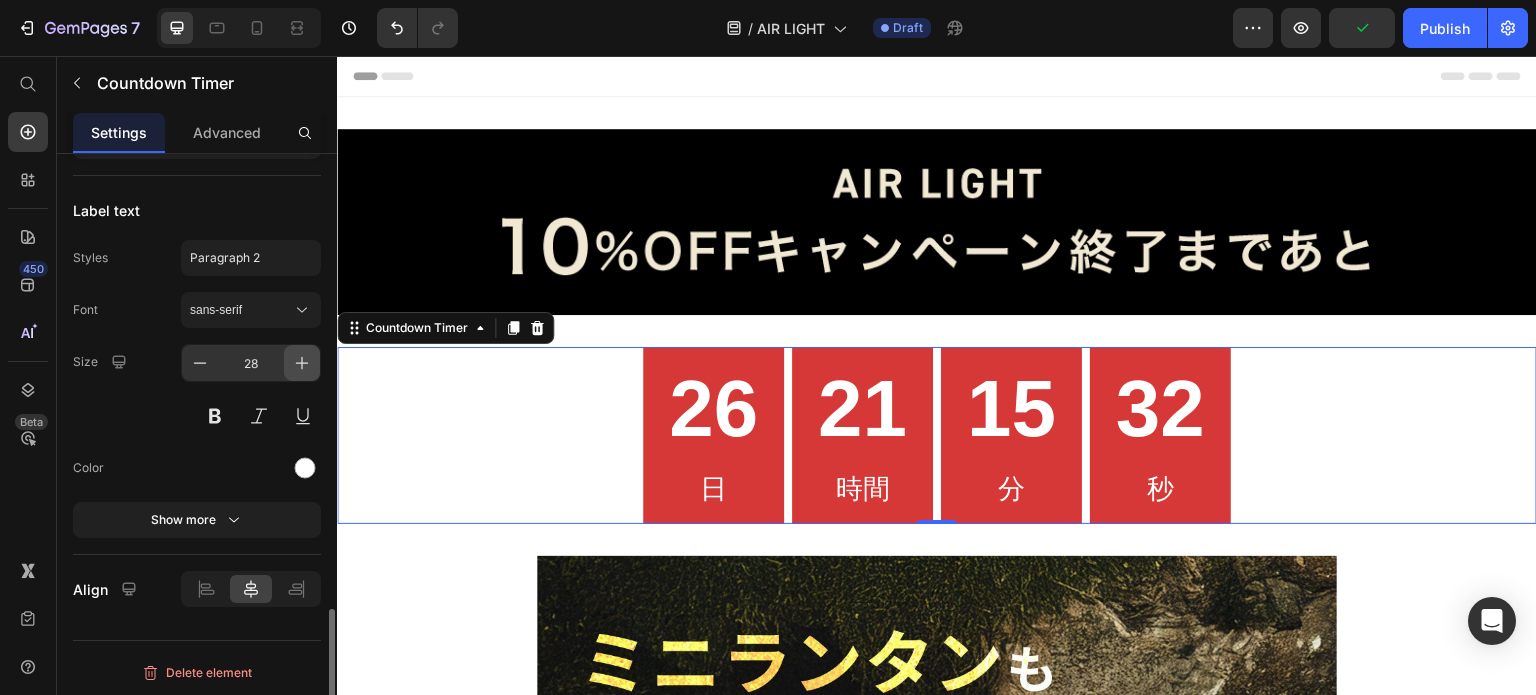click 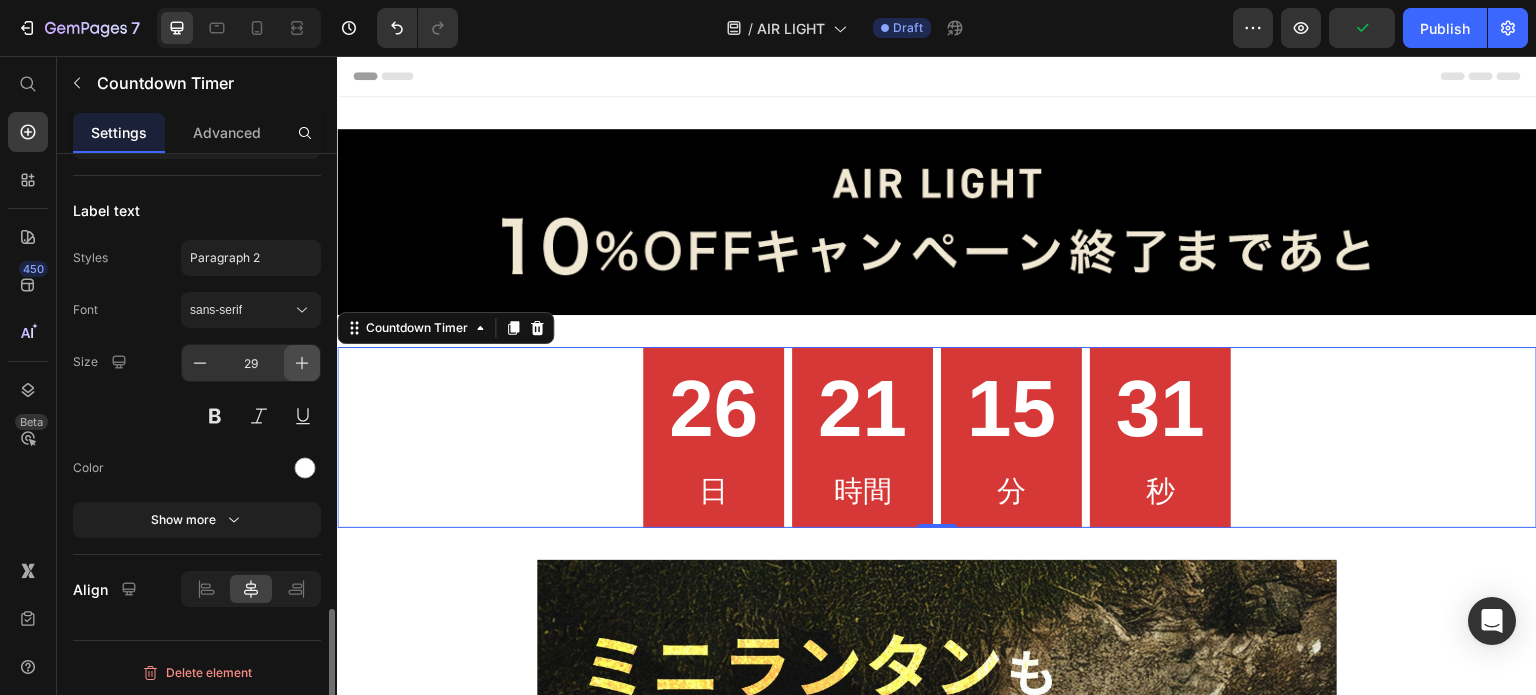 click 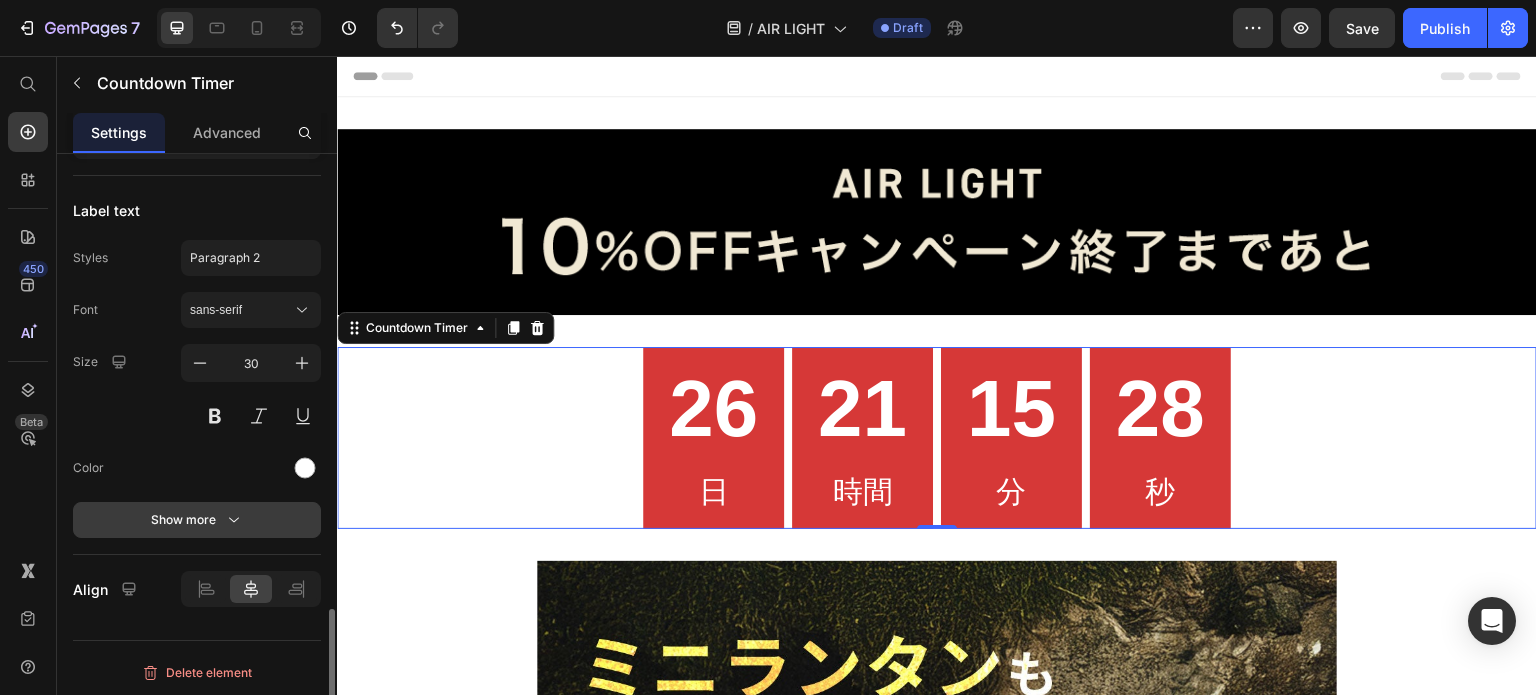 click on "Show more" at bounding box center [197, 520] 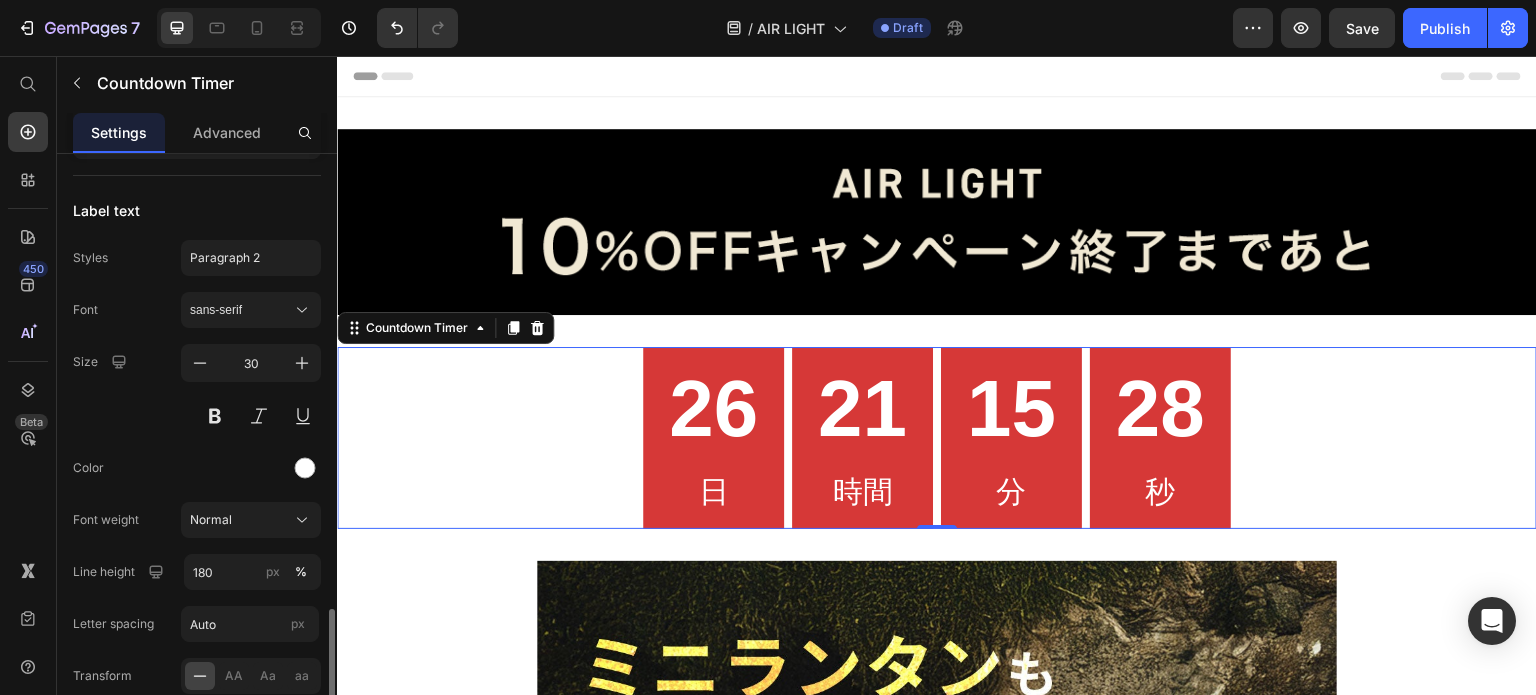 scroll, scrollTop: 1992, scrollLeft: 0, axis: vertical 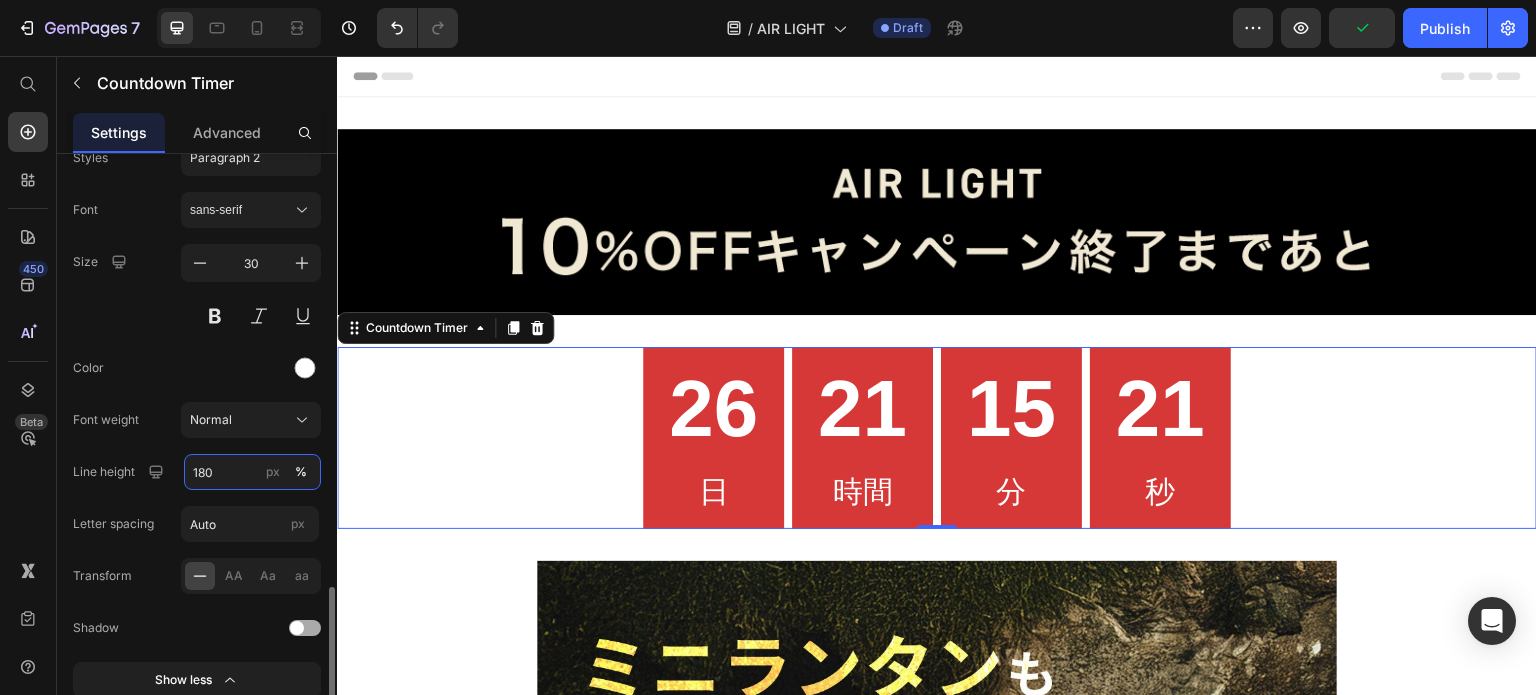 click on "180" at bounding box center (252, 472) 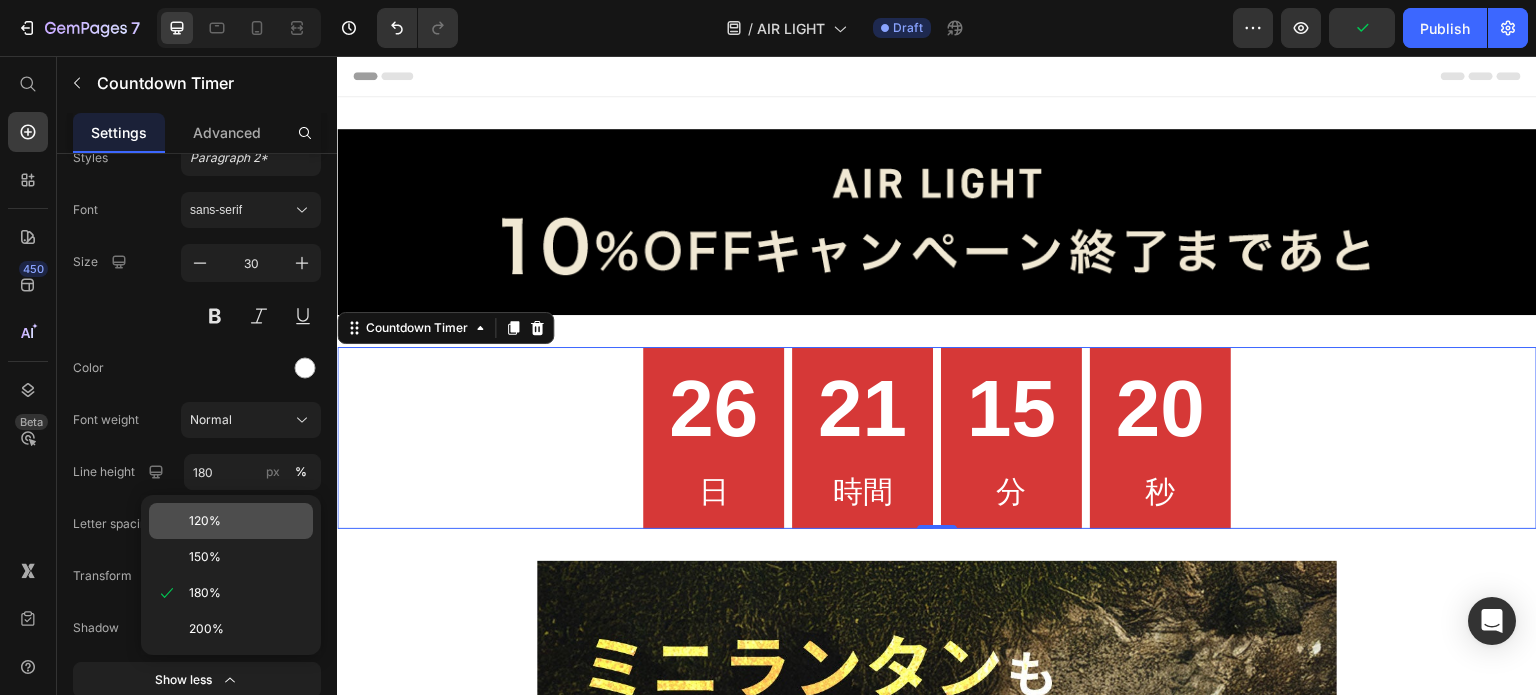 click on "120%" at bounding box center (247, 521) 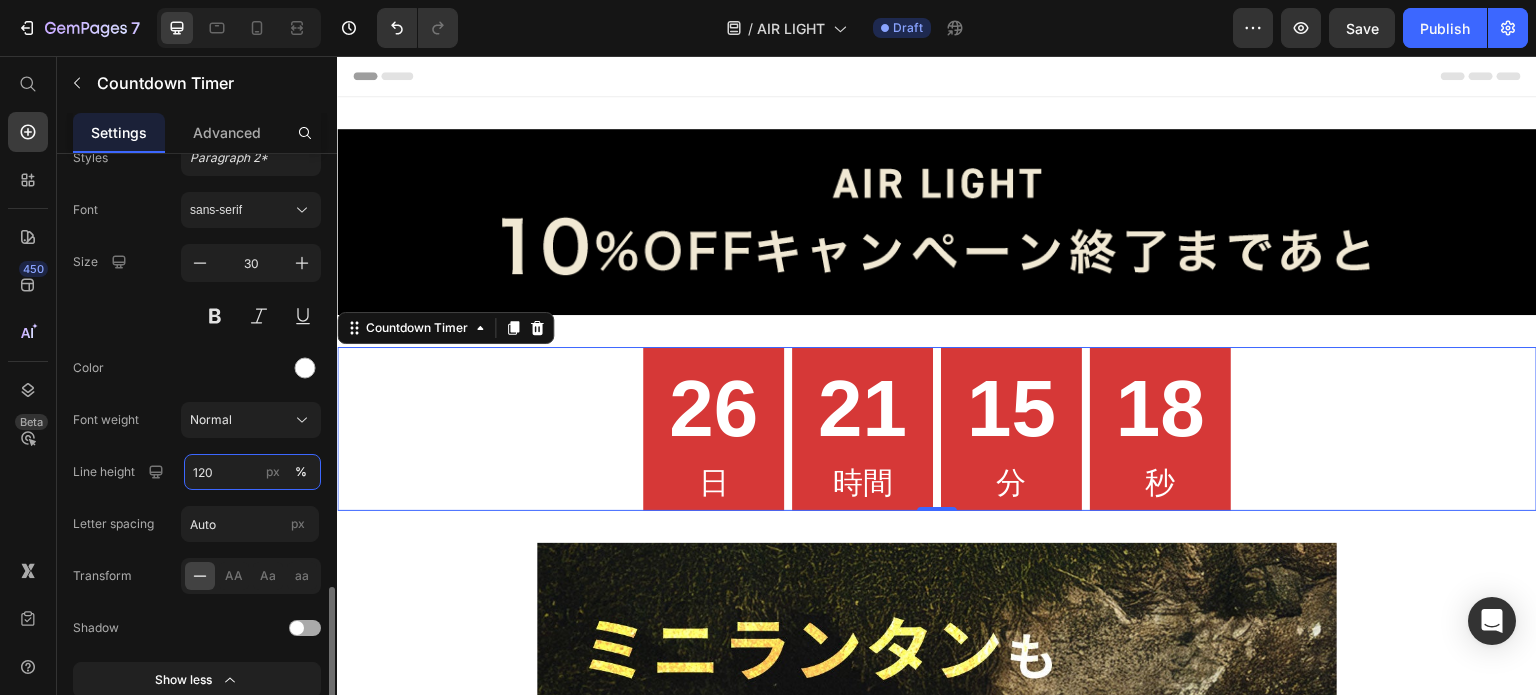 click on "120" at bounding box center [252, 472] 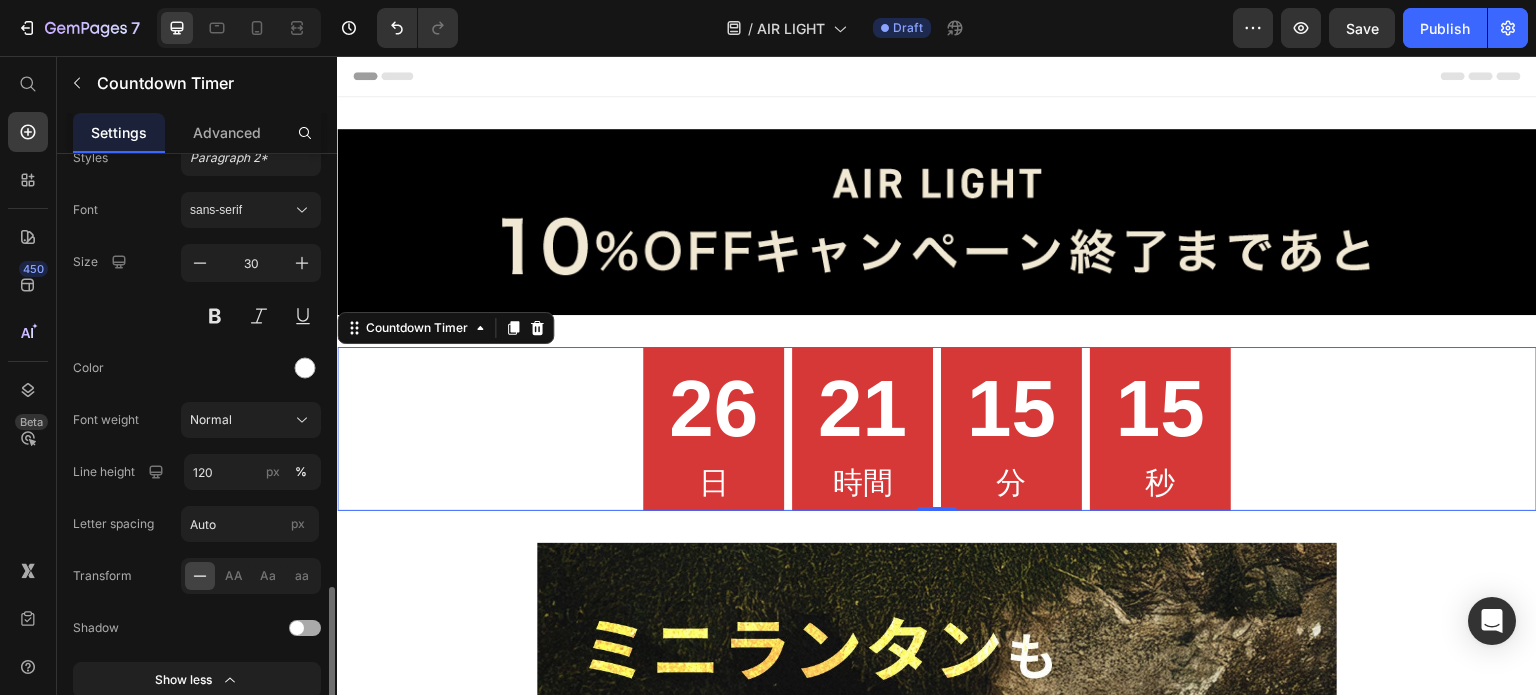click on "Font sans-serif Size 30 Color Font weight Normal Line height 120 px % Letter spacing Auto px Transform
AA Aa aa Shadow Show less" at bounding box center [197, 445] 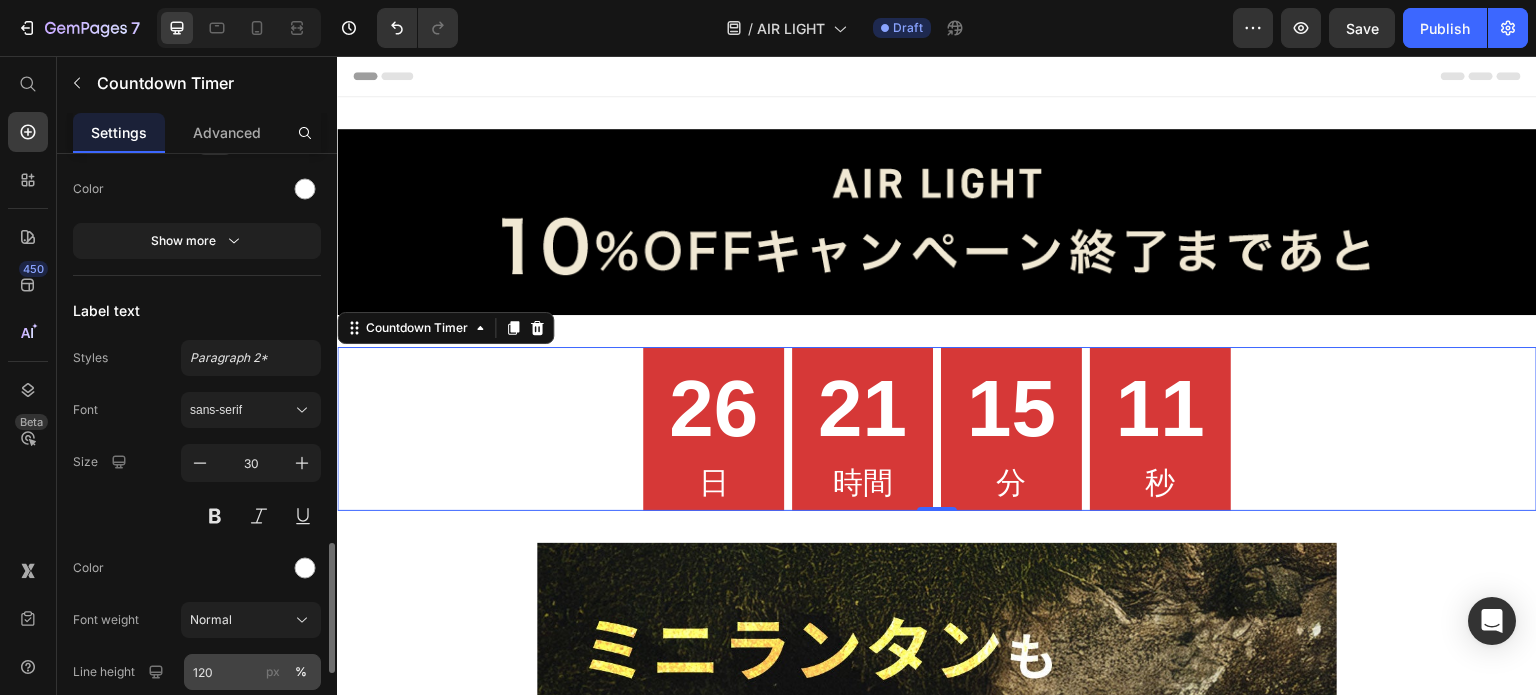 scroll, scrollTop: 1692, scrollLeft: 0, axis: vertical 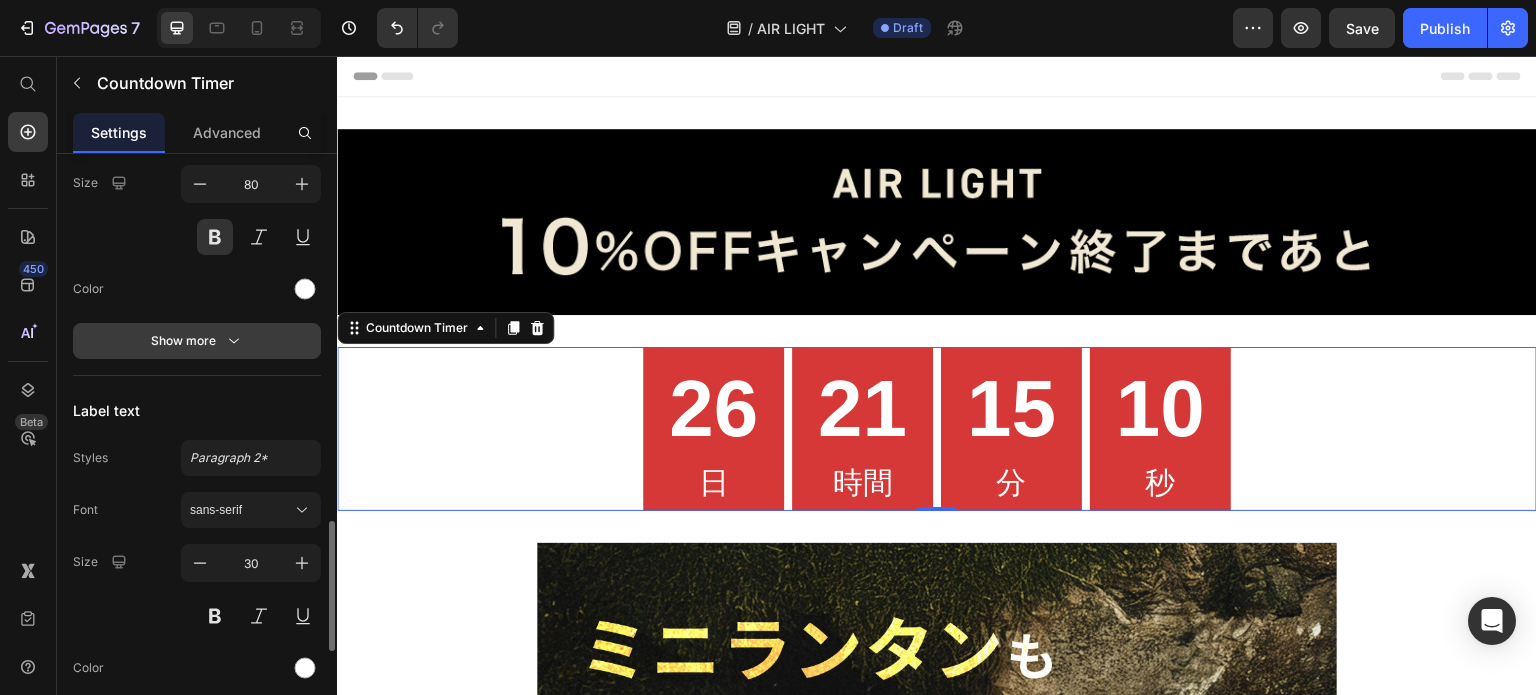 click on "Show more" at bounding box center [197, 341] 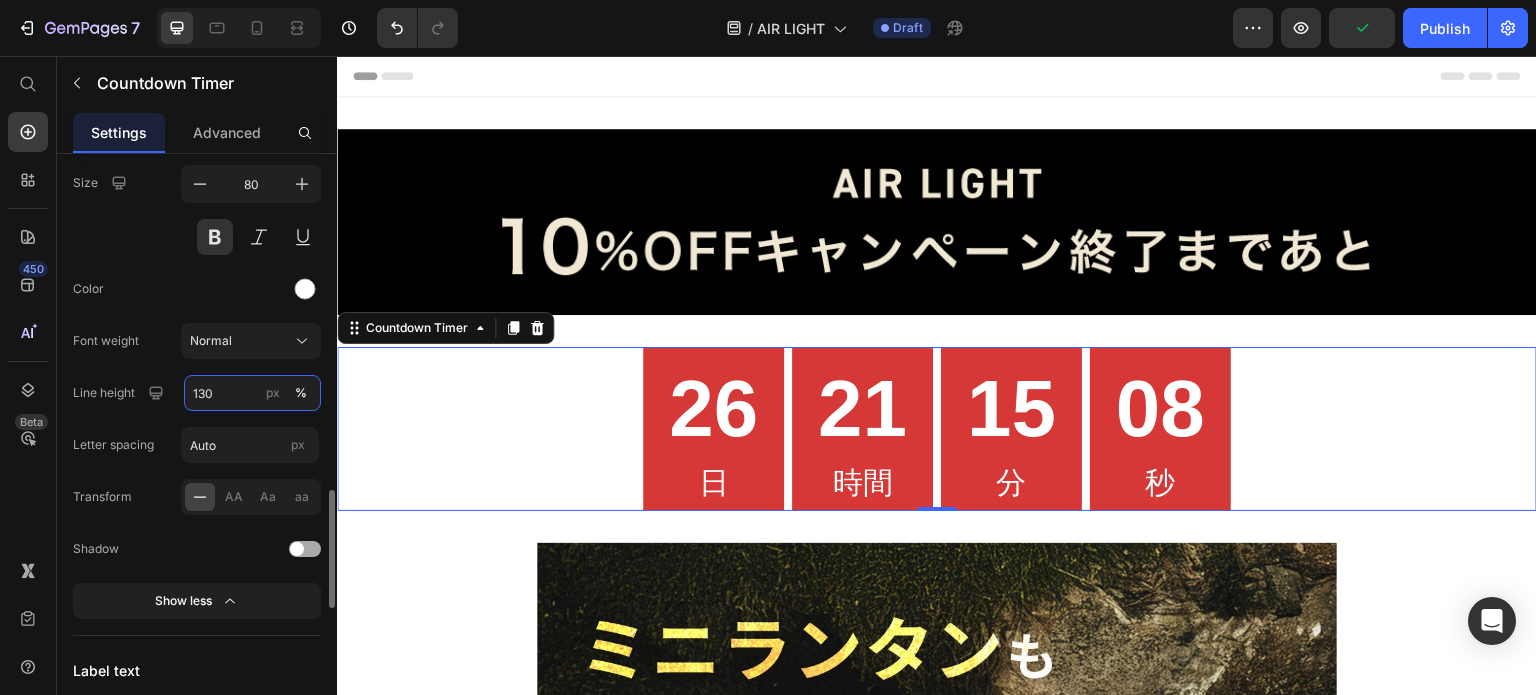 click on "130" at bounding box center (252, 393) 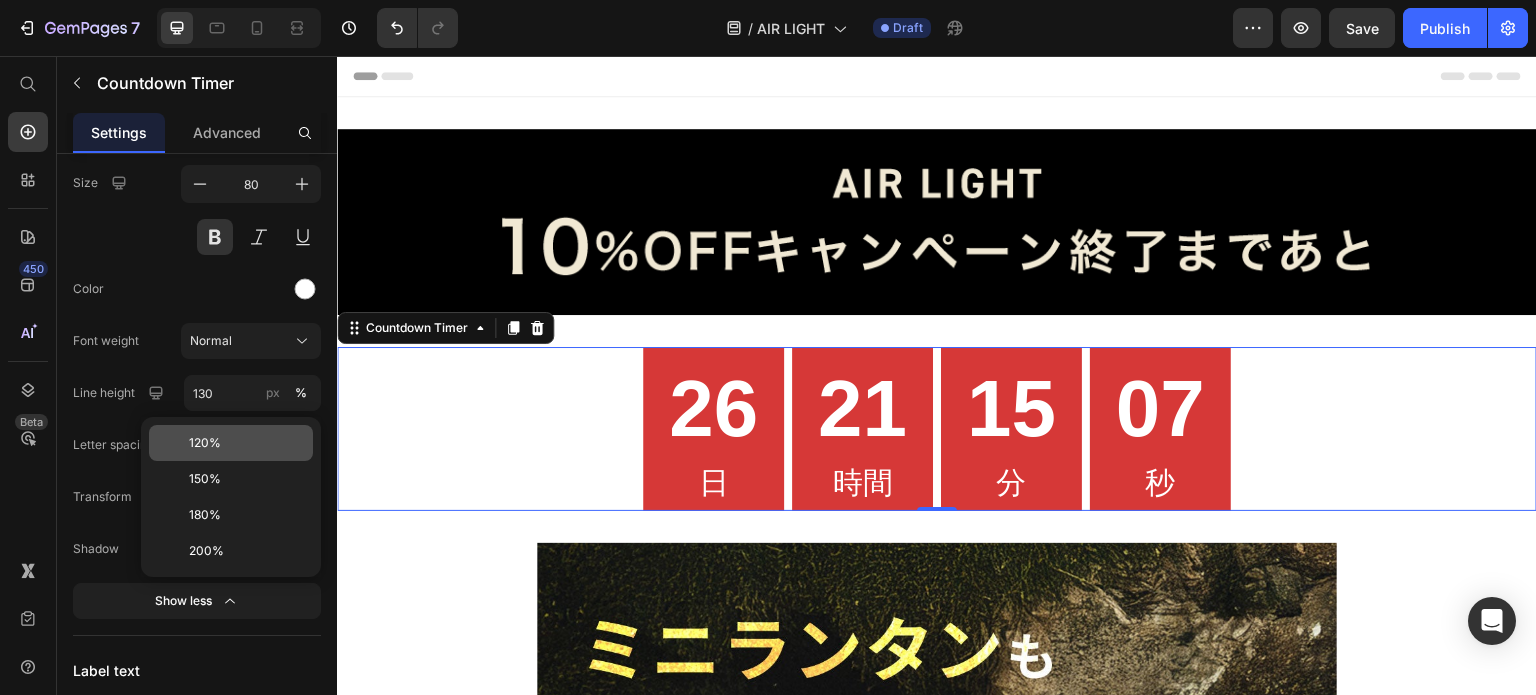 click on "120%" at bounding box center (247, 443) 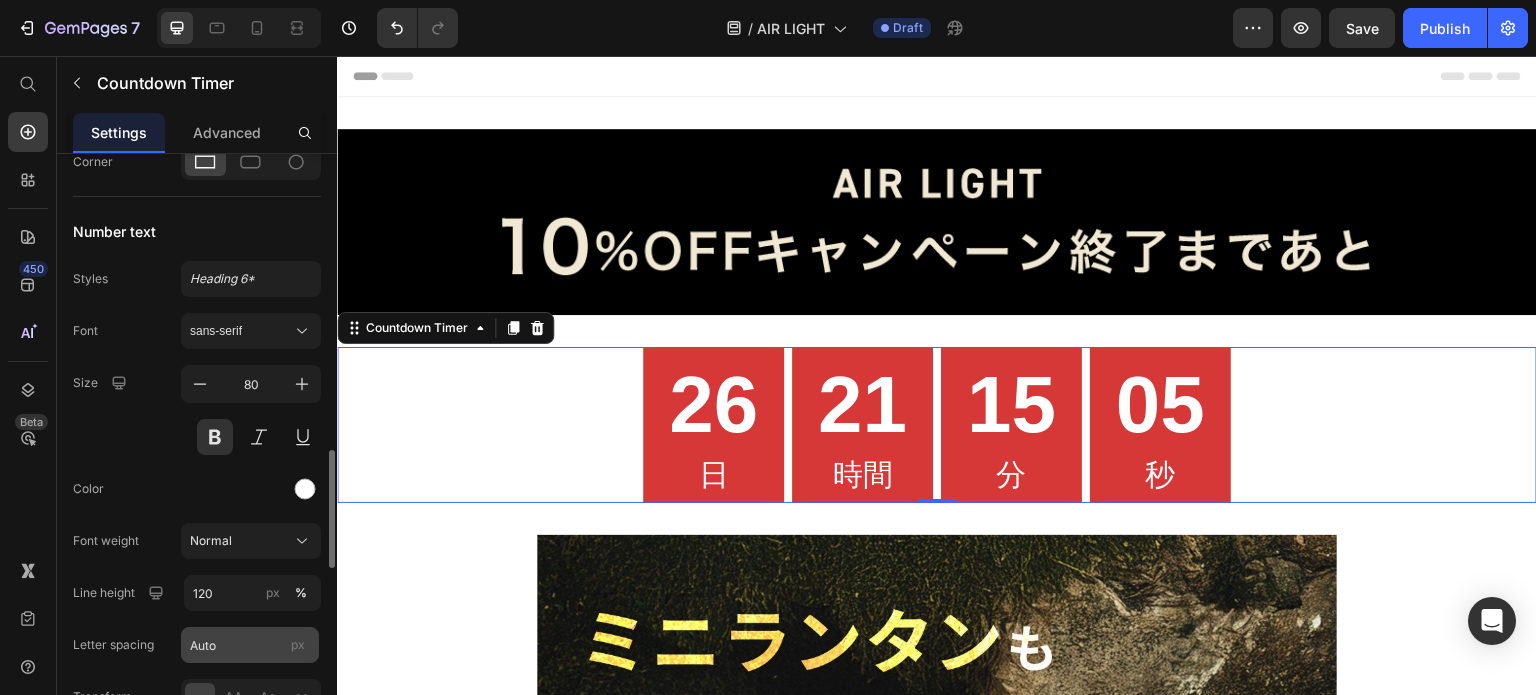 scroll, scrollTop: 1692, scrollLeft: 0, axis: vertical 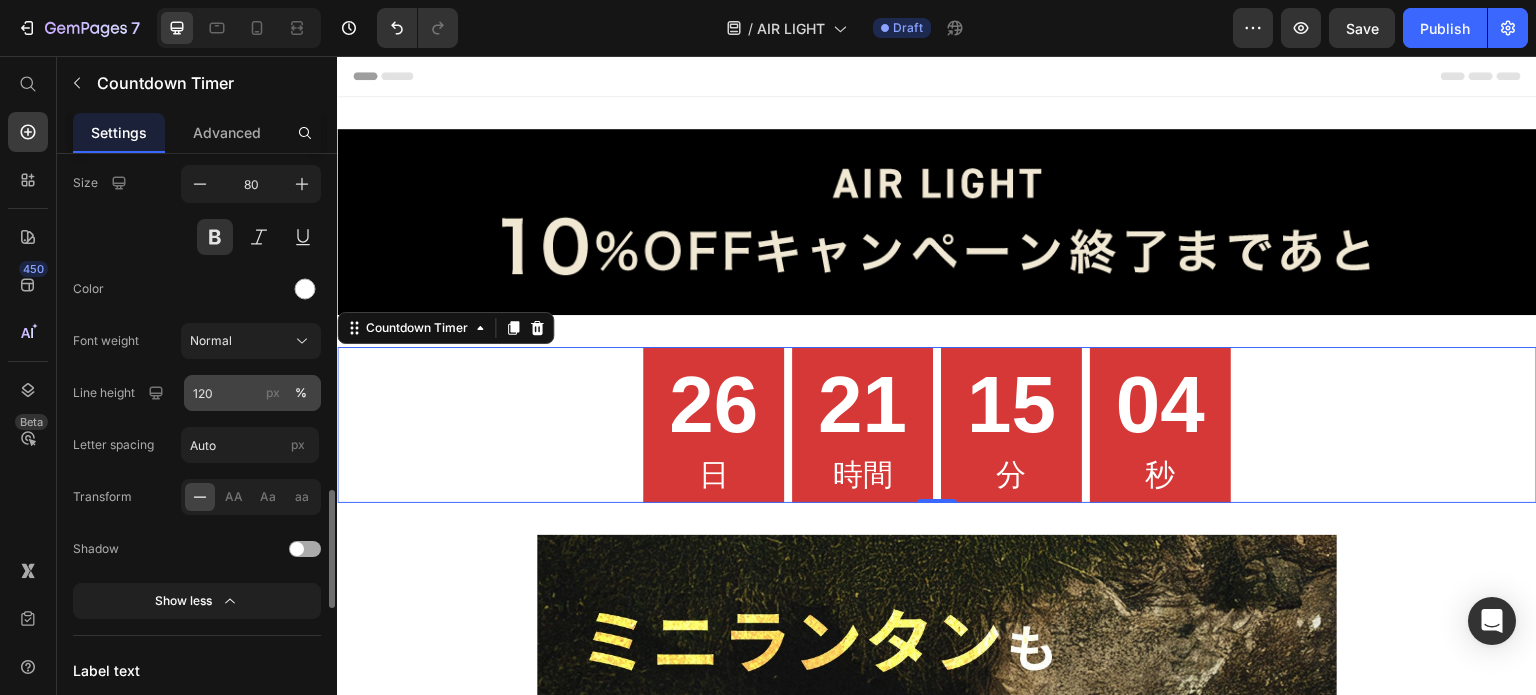 click on "px" at bounding box center (273, 393) 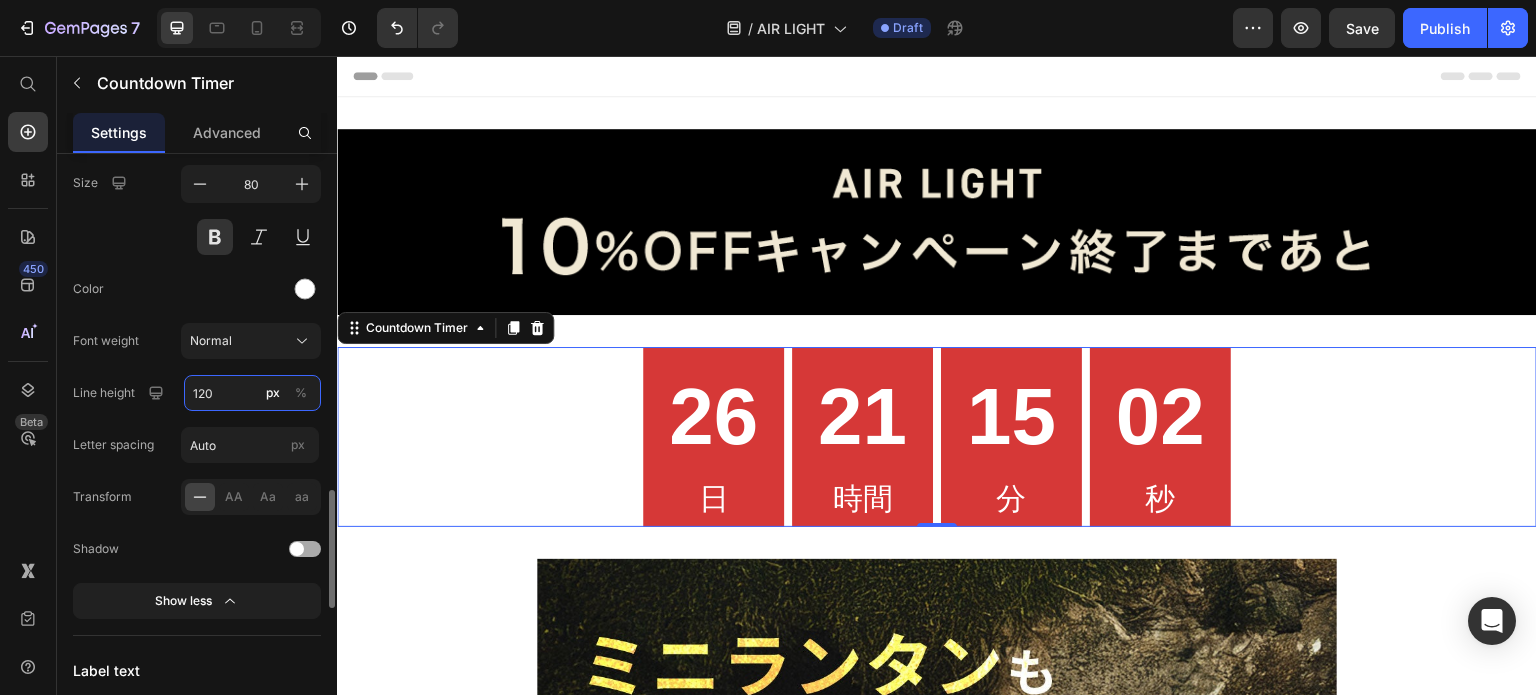 click on "120" at bounding box center [252, 393] 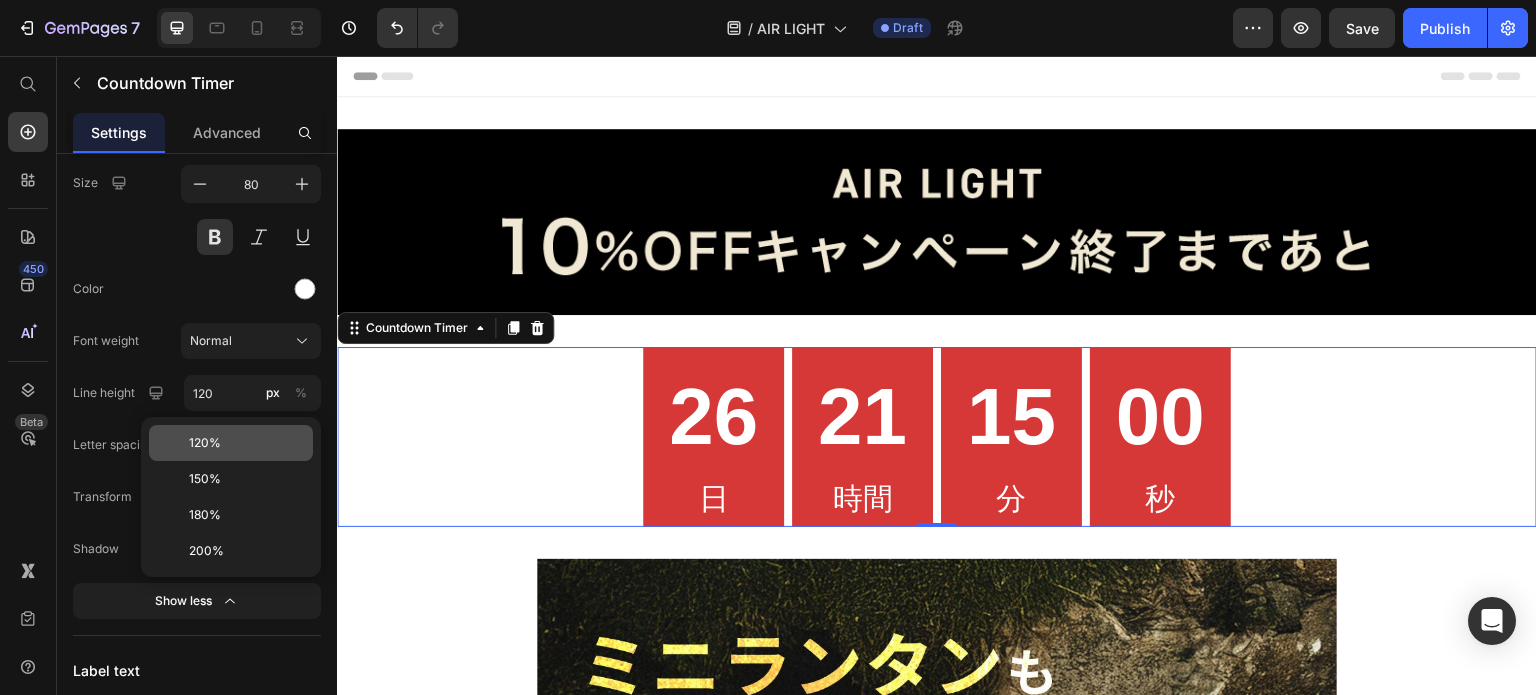 click on "120%" at bounding box center (247, 443) 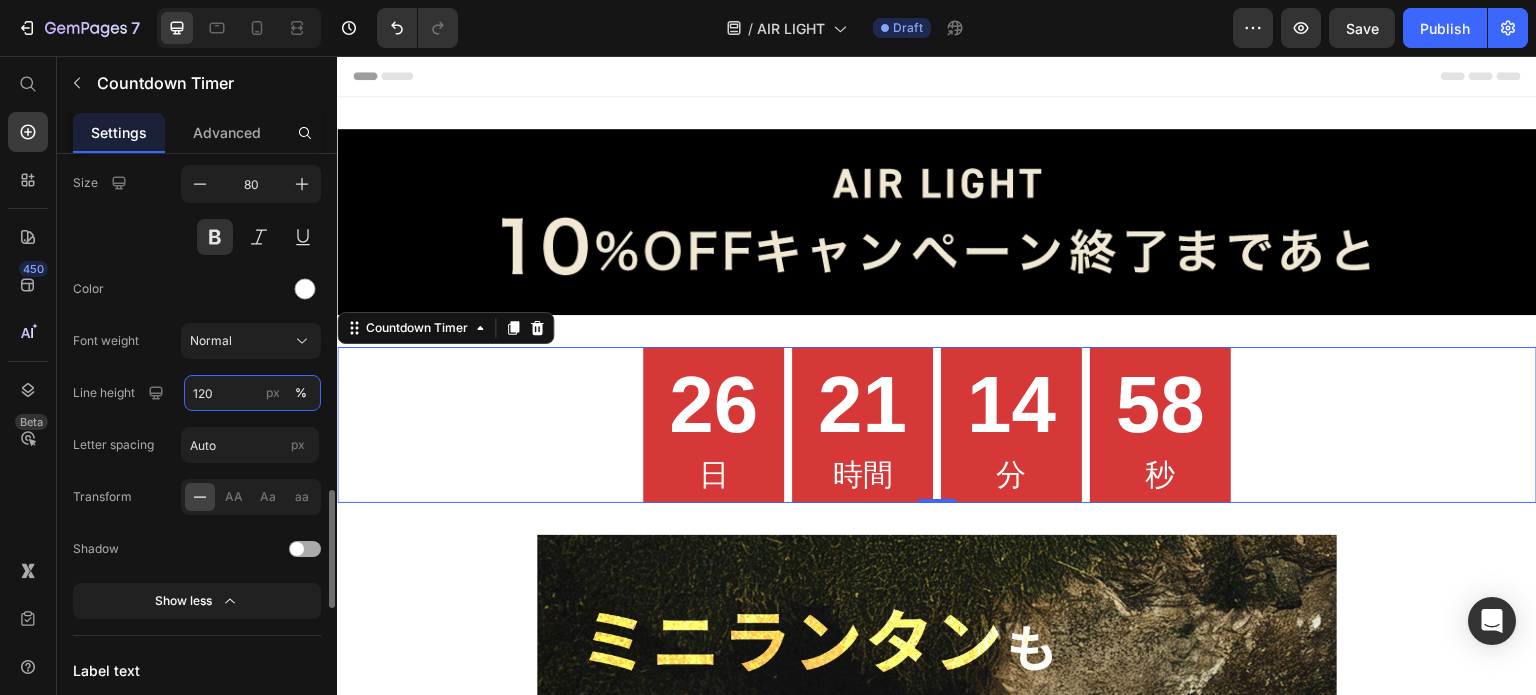click on "120" at bounding box center [252, 393] 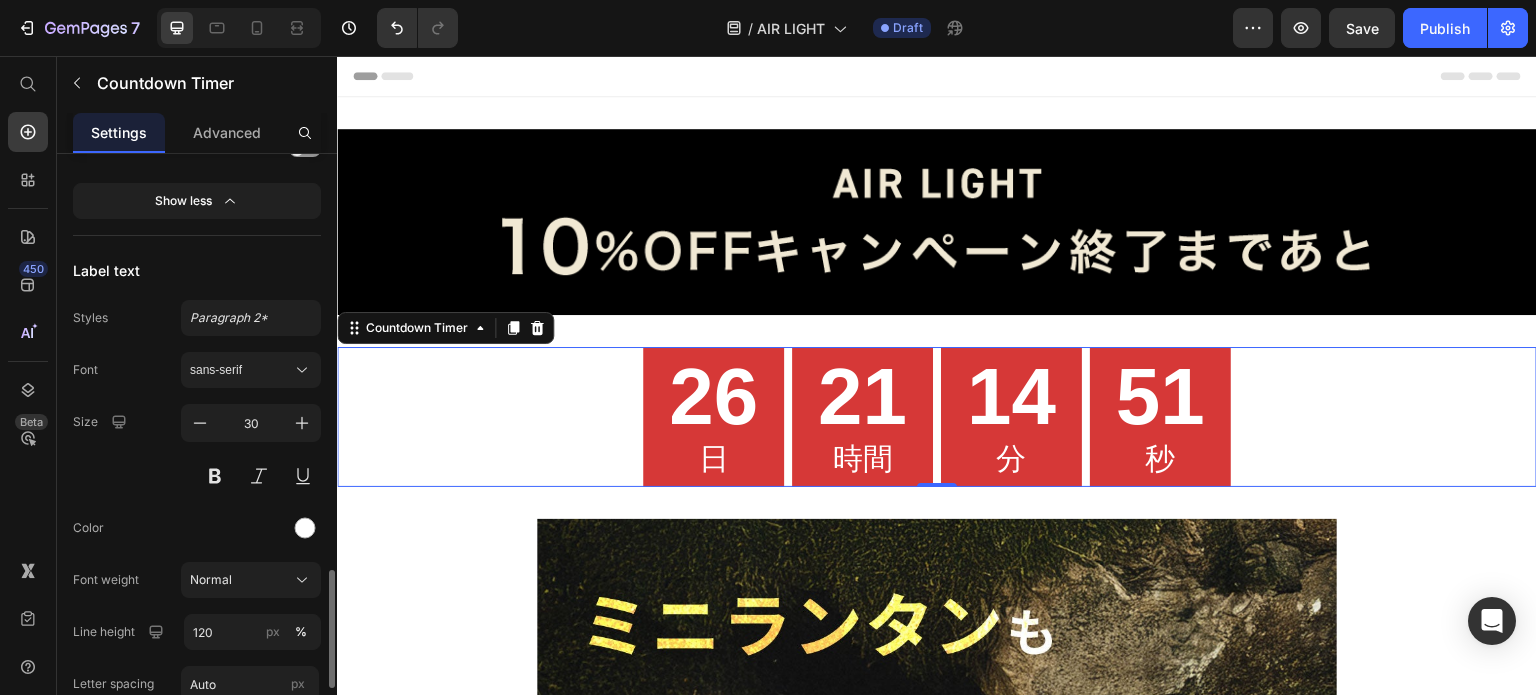 scroll, scrollTop: 2292, scrollLeft: 0, axis: vertical 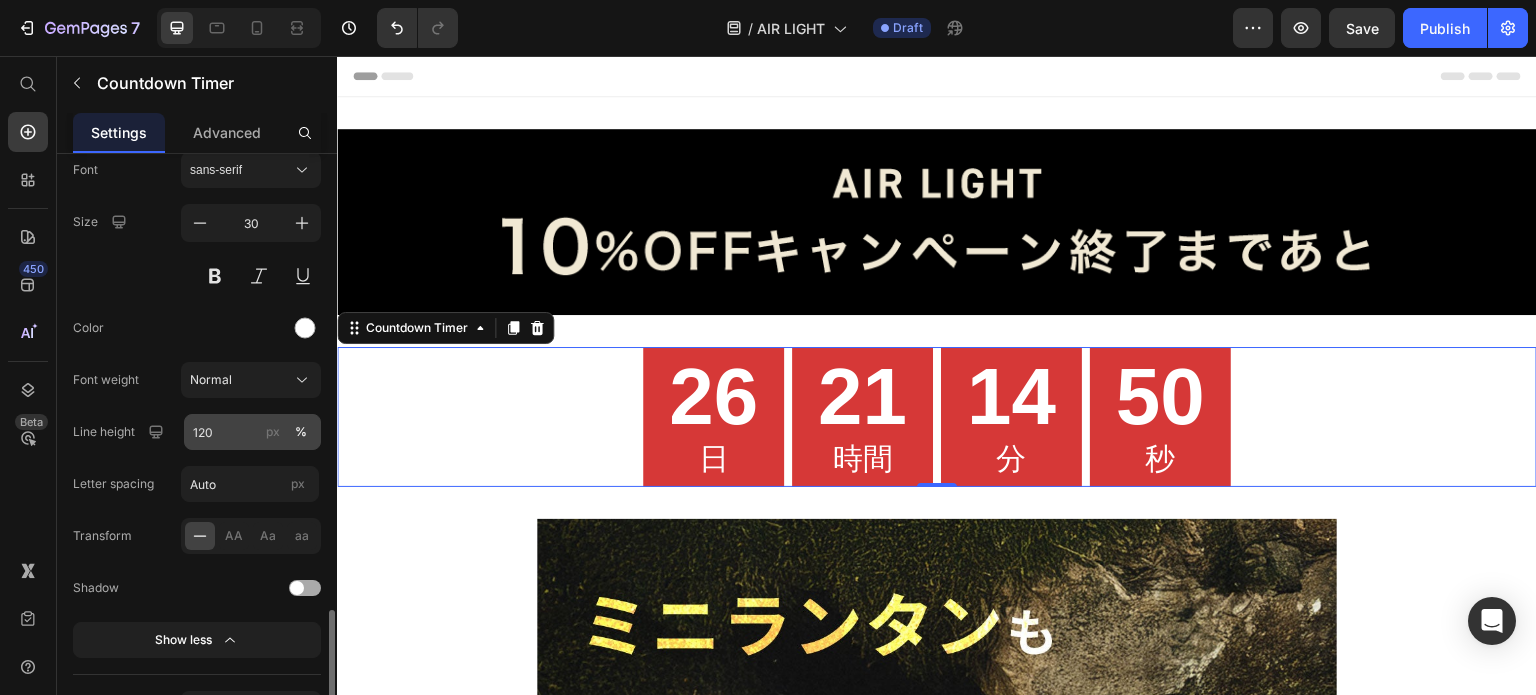 type on "100" 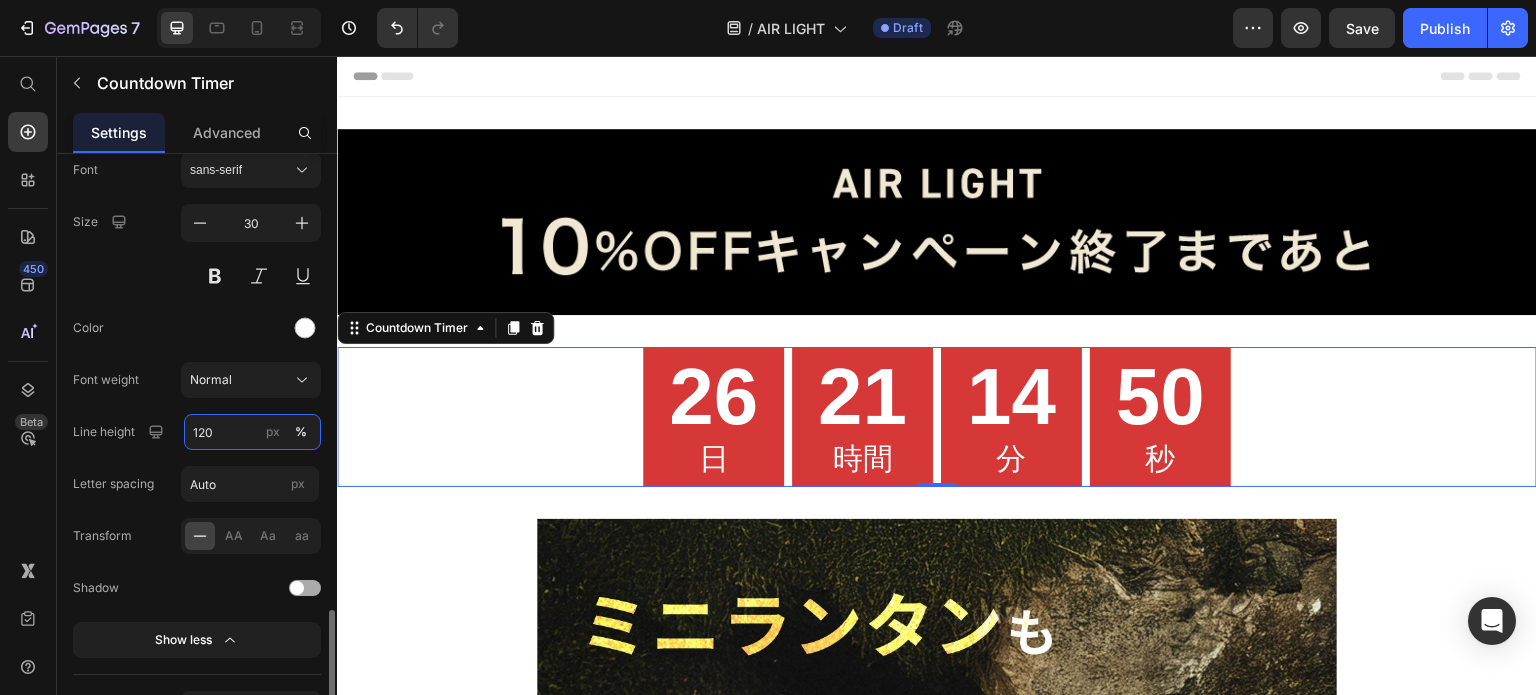 click on "120" at bounding box center (252, 432) 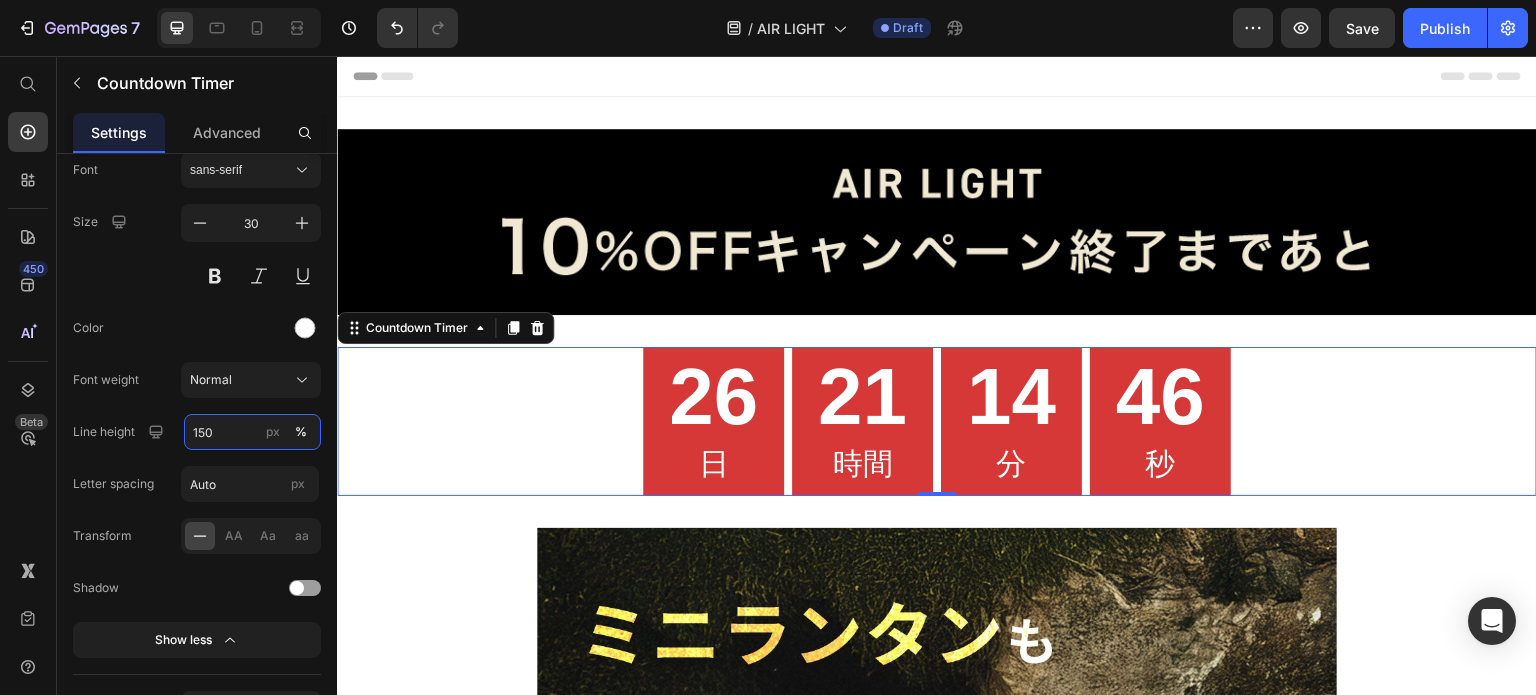 type on "150" 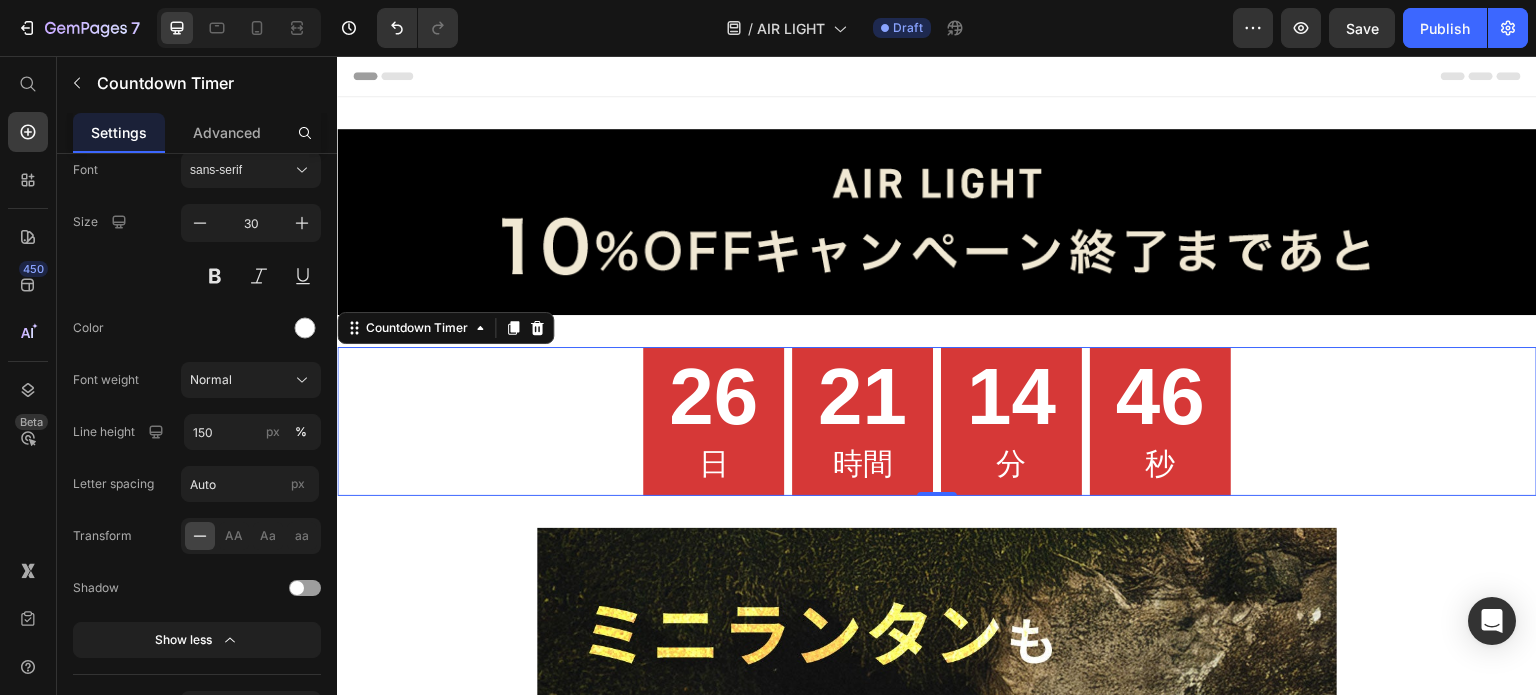 click on "[DATE] [TIME] [TIME] [TIME]" at bounding box center (937, 421) 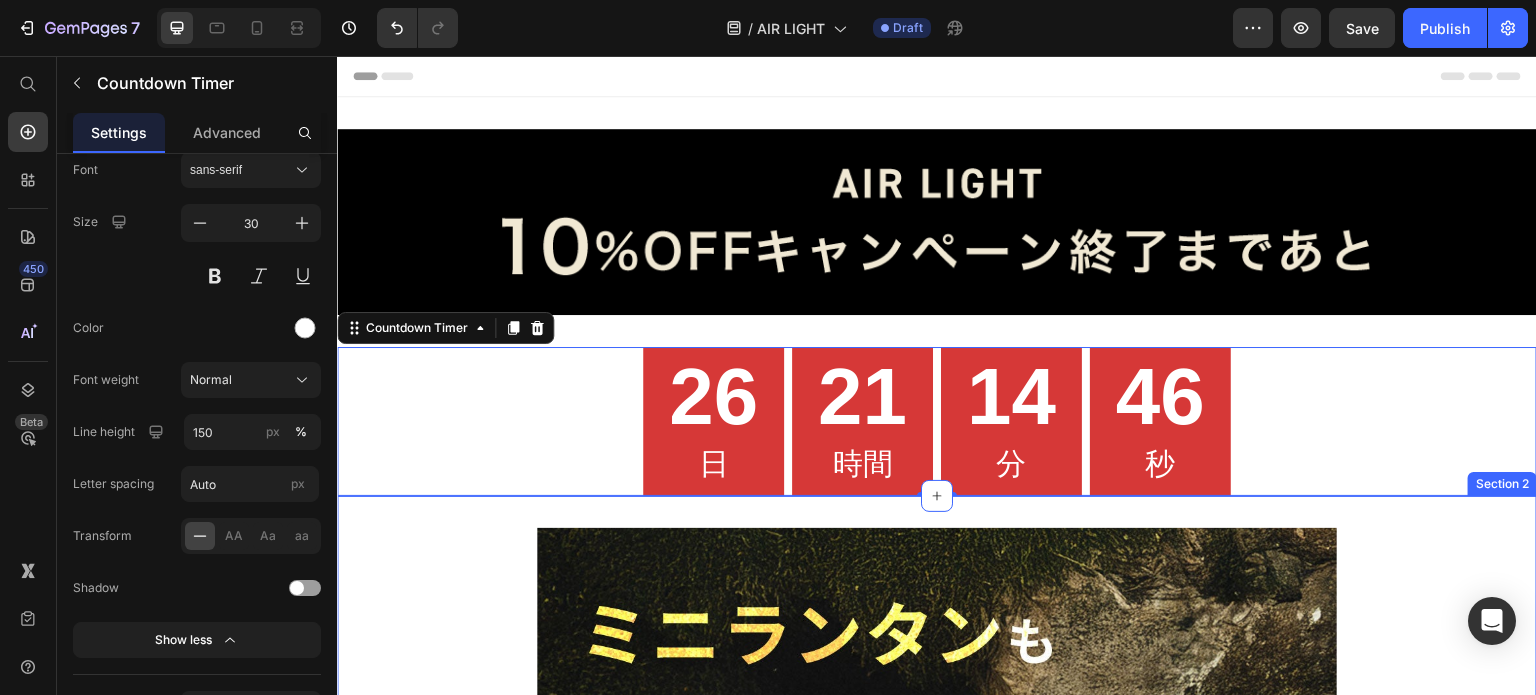 click on "Image Image Image Image Image Image Image Image Image Image Image Image Image Image Image Image Image Image Image Image Image Image Image Image Image Image Image Image Image Image Image Image Image Image Image Image Image Image Image Image Image Image Image Image Image Image Image Image Image Image Image Image Image Image Image Image Image Image Image Image Image Image Image Image Image Image Image Image Image Image Image Image Image Image Image Image Image Image Image Image Image Image Row" at bounding box center [937, 8813] 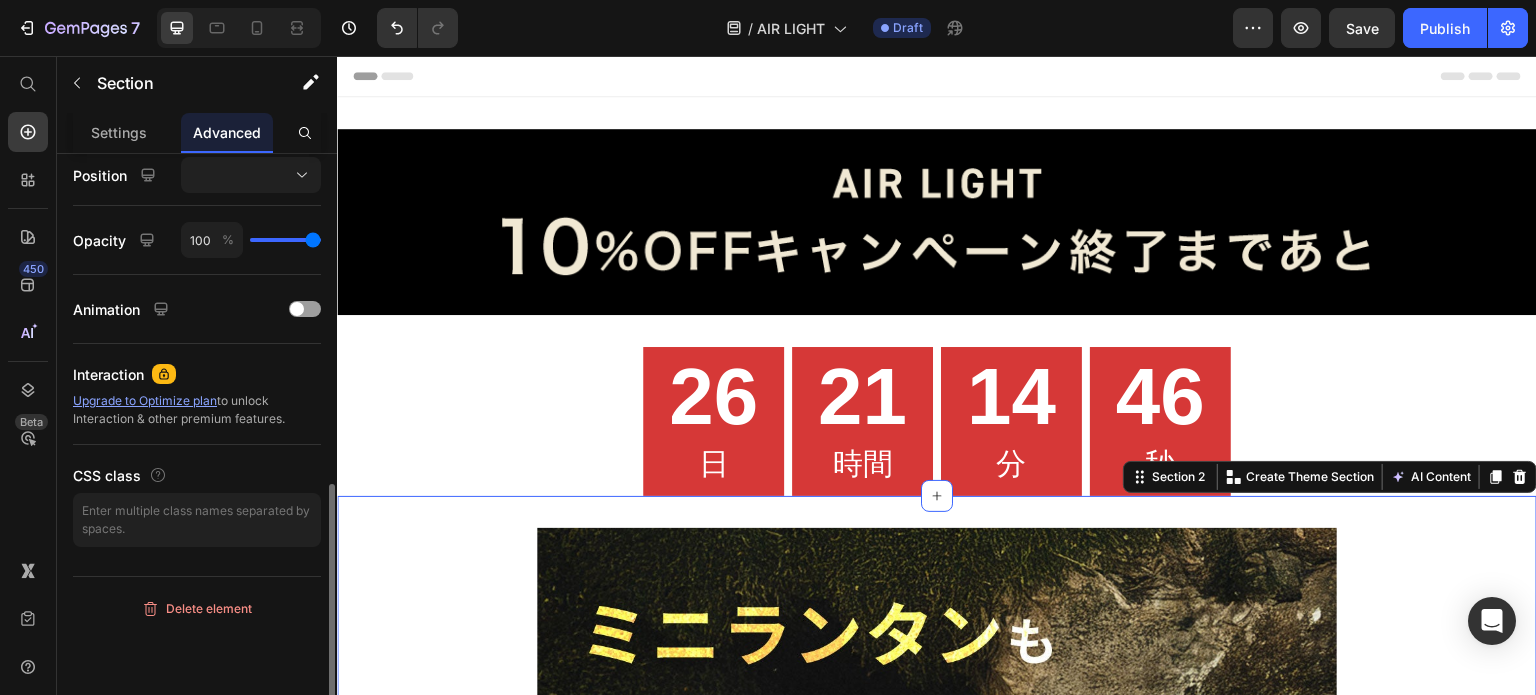 scroll, scrollTop: 0, scrollLeft: 0, axis: both 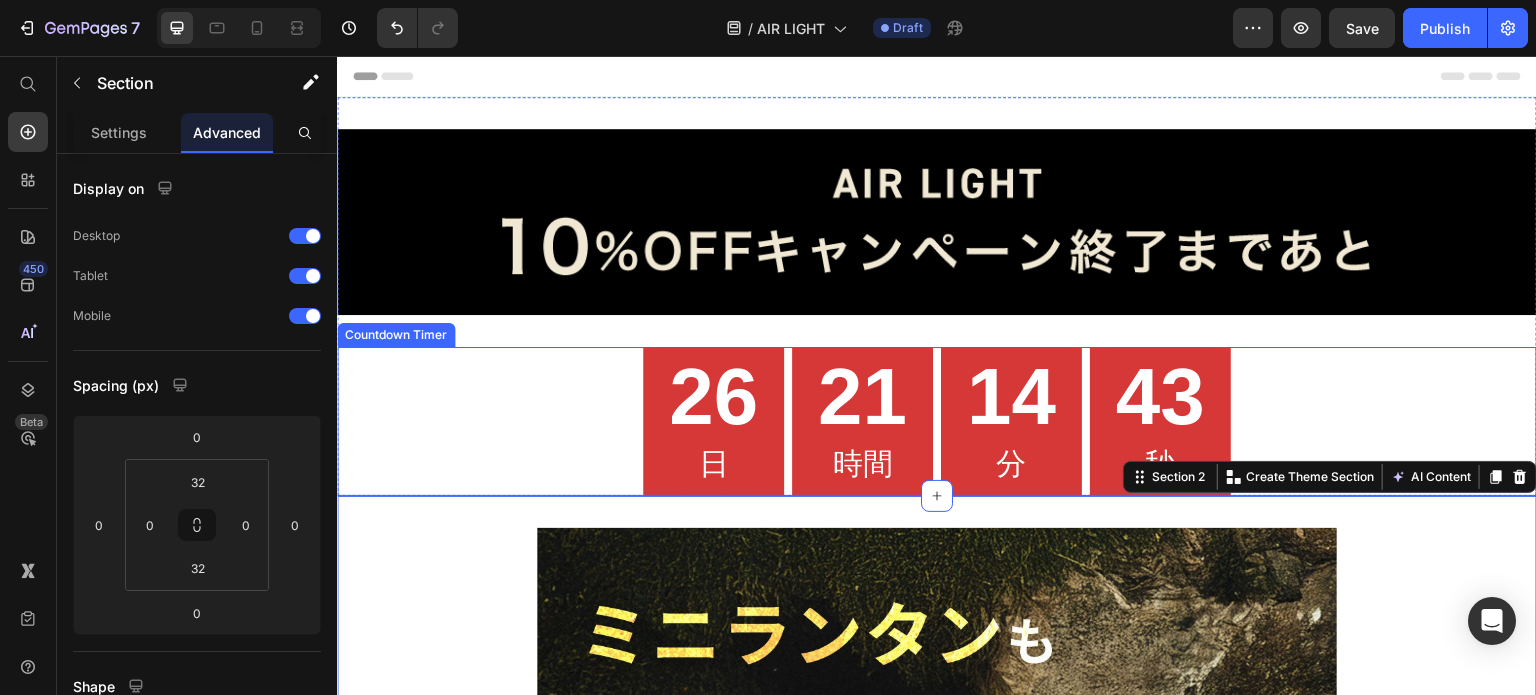 click on "26" at bounding box center (713, 397) 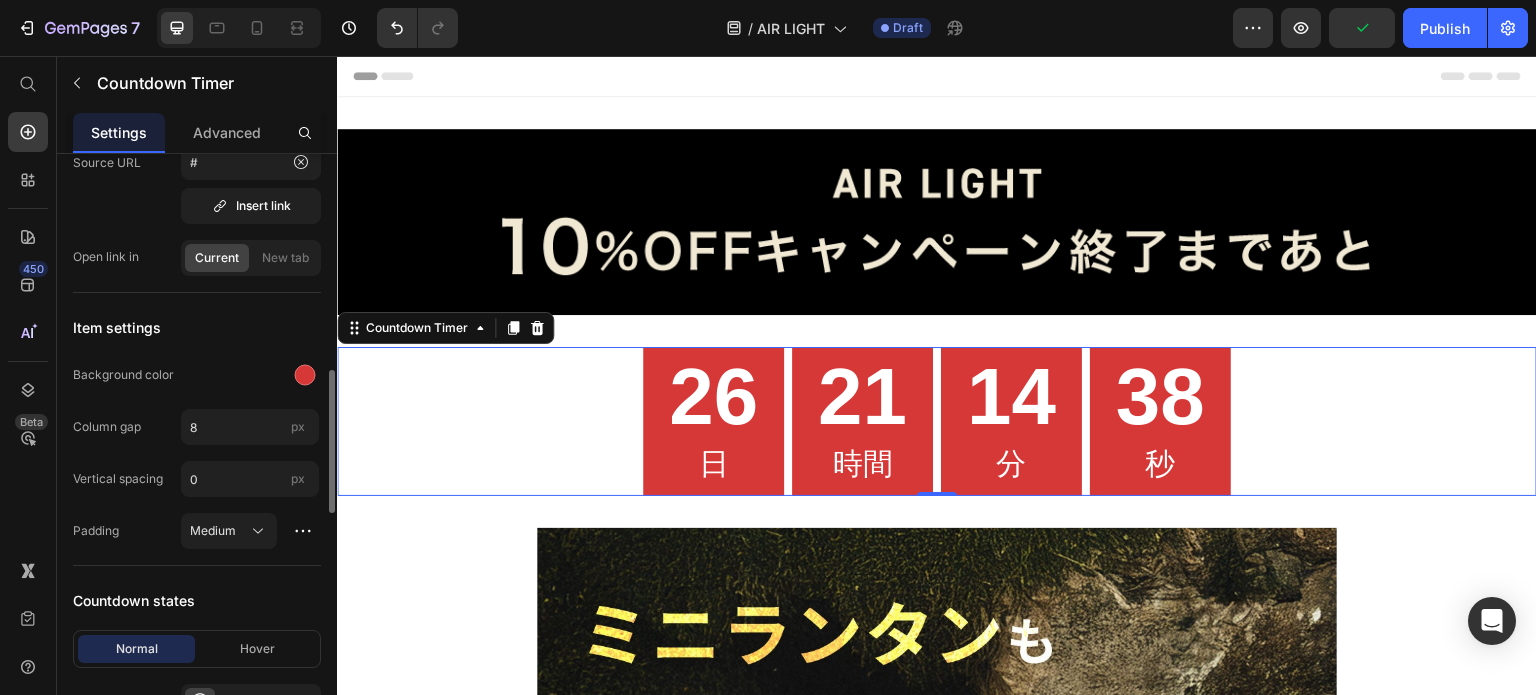scroll, scrollTop: 1000, scrollLeft: 0, axis: vertical 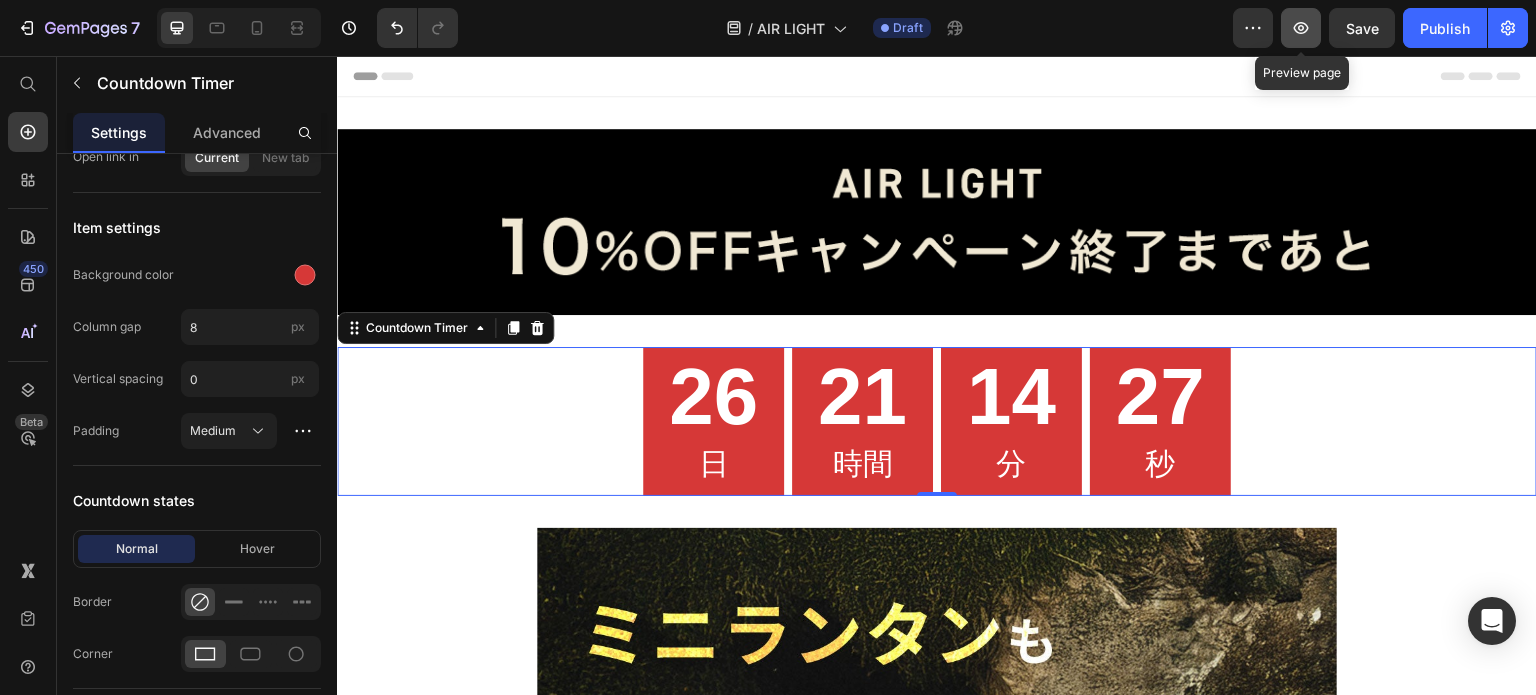 click 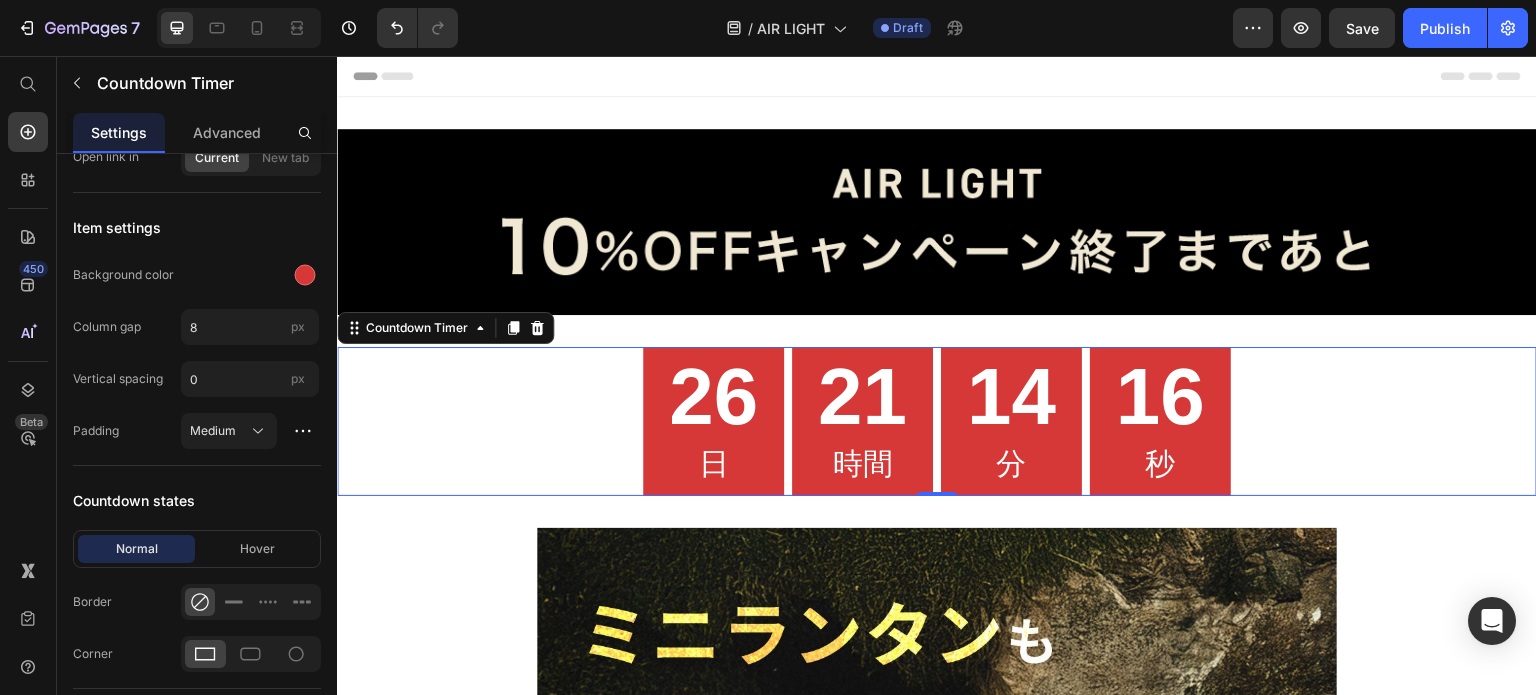click on "26" at bounding box center [713, 397] 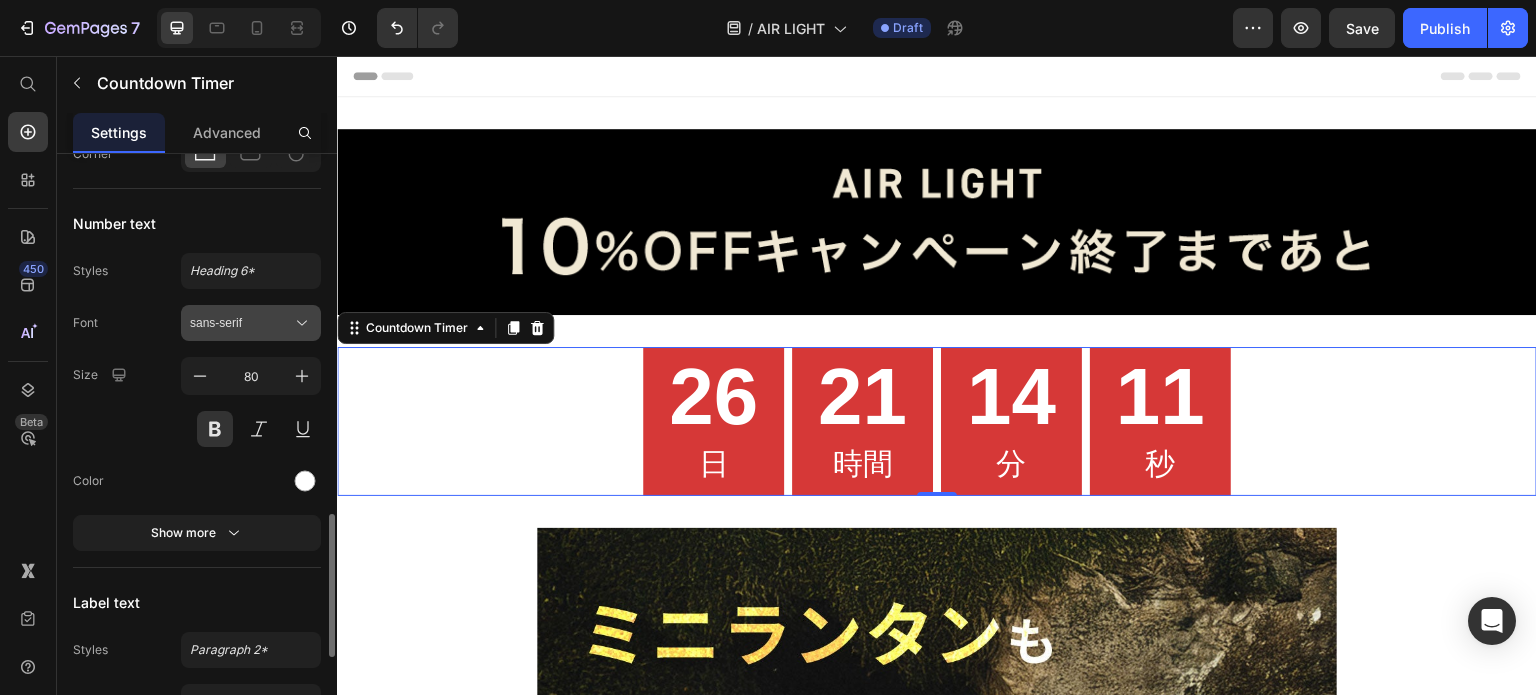 scroll, scrollTop: 1700, scrollLeft: 0, axis: vertical 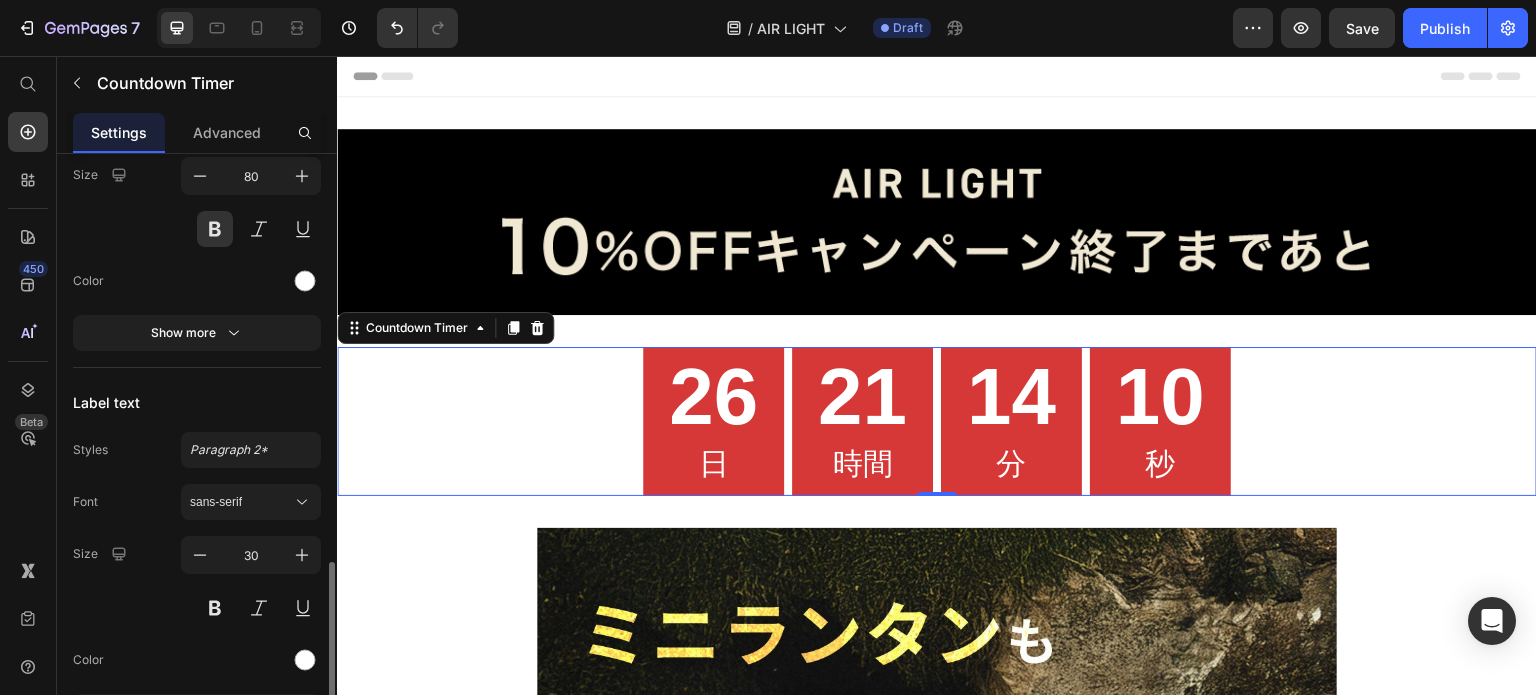 click on "日" at bounding box center [713, 463] 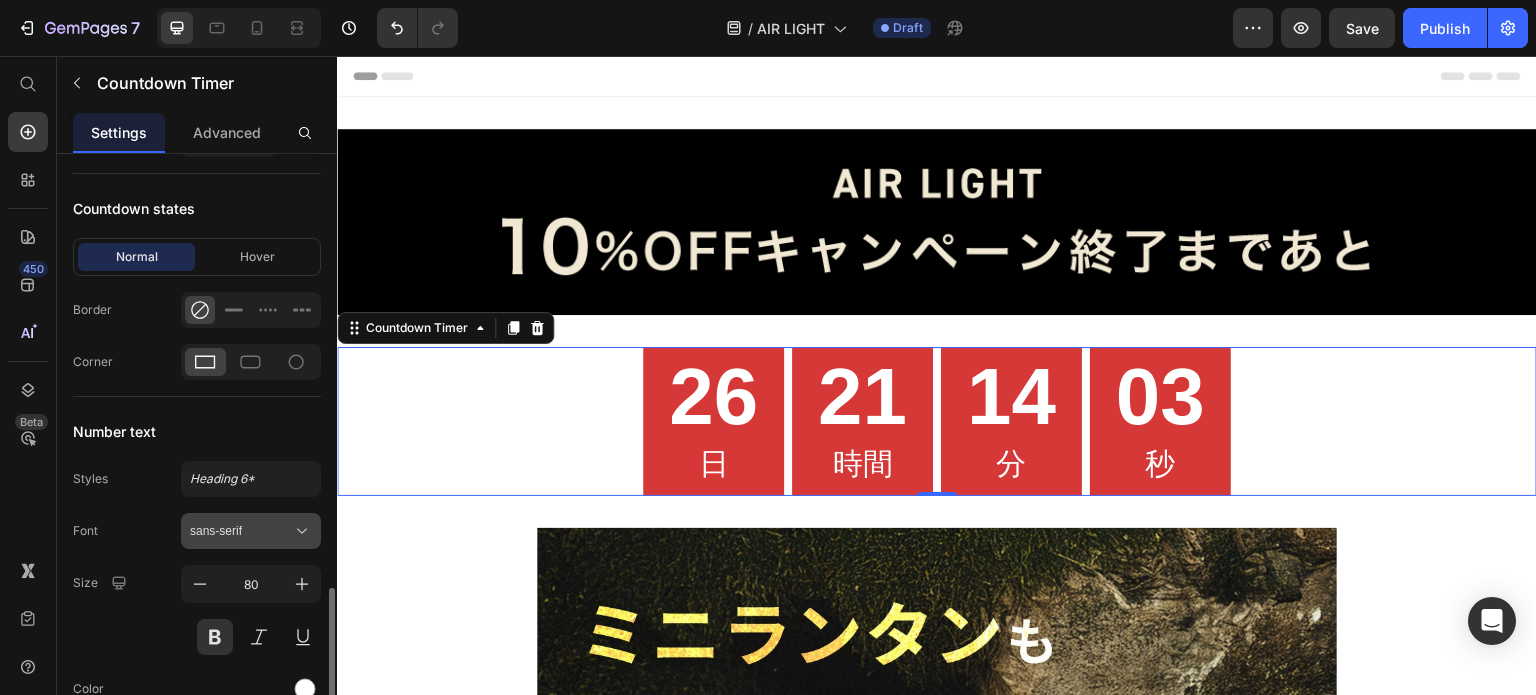 scroll, scrollTop: 1492, scrollLeft: 0, axis: vertical 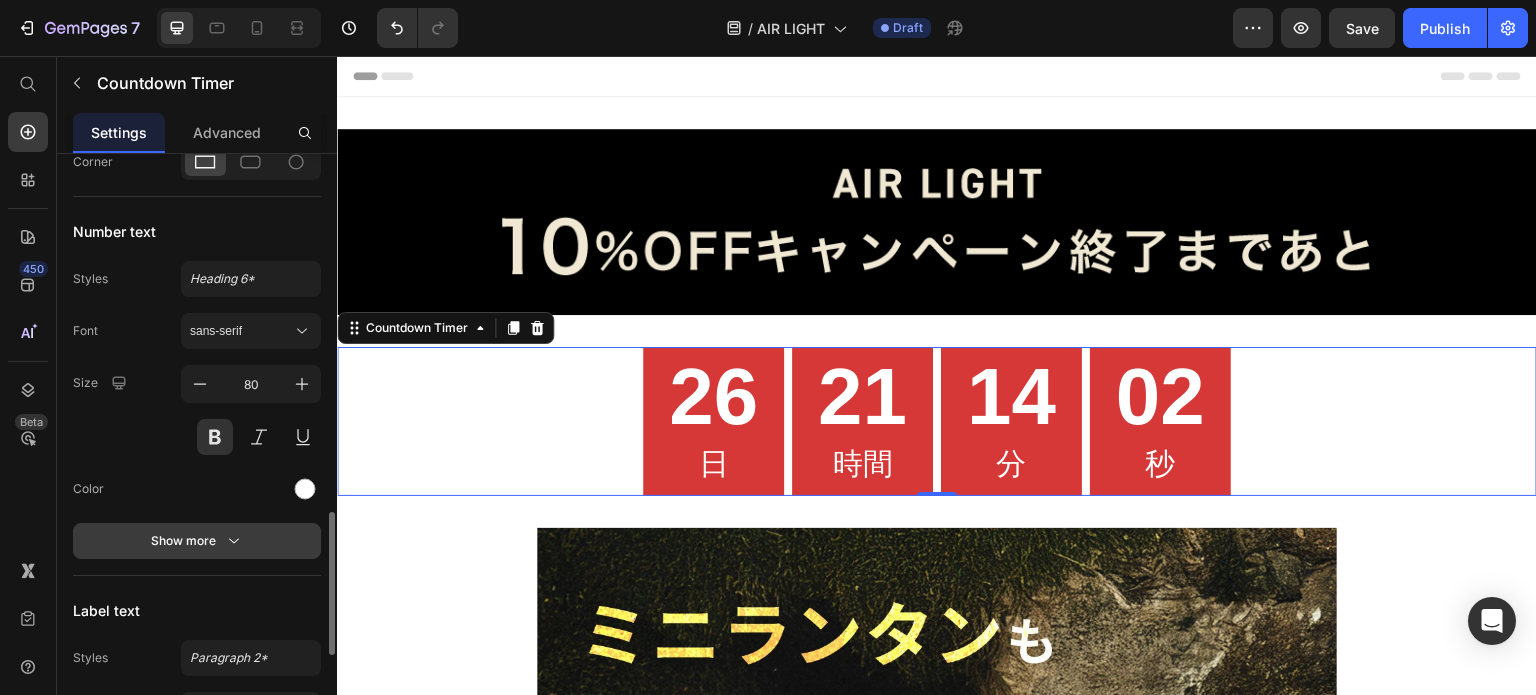 click on "Show more" at bounding box center (197, 541) 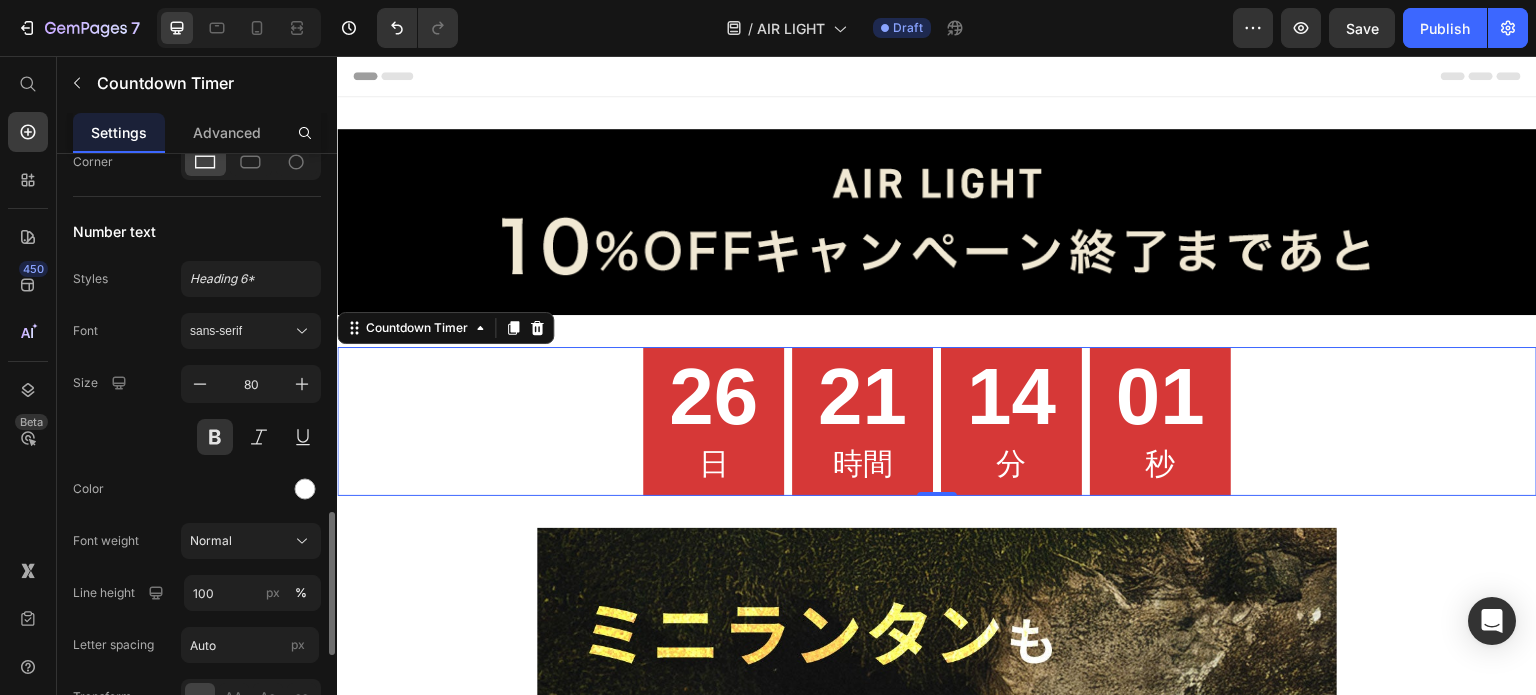 scroll, scrollTop: 1692, scrollLeft: 0, axis: vertical 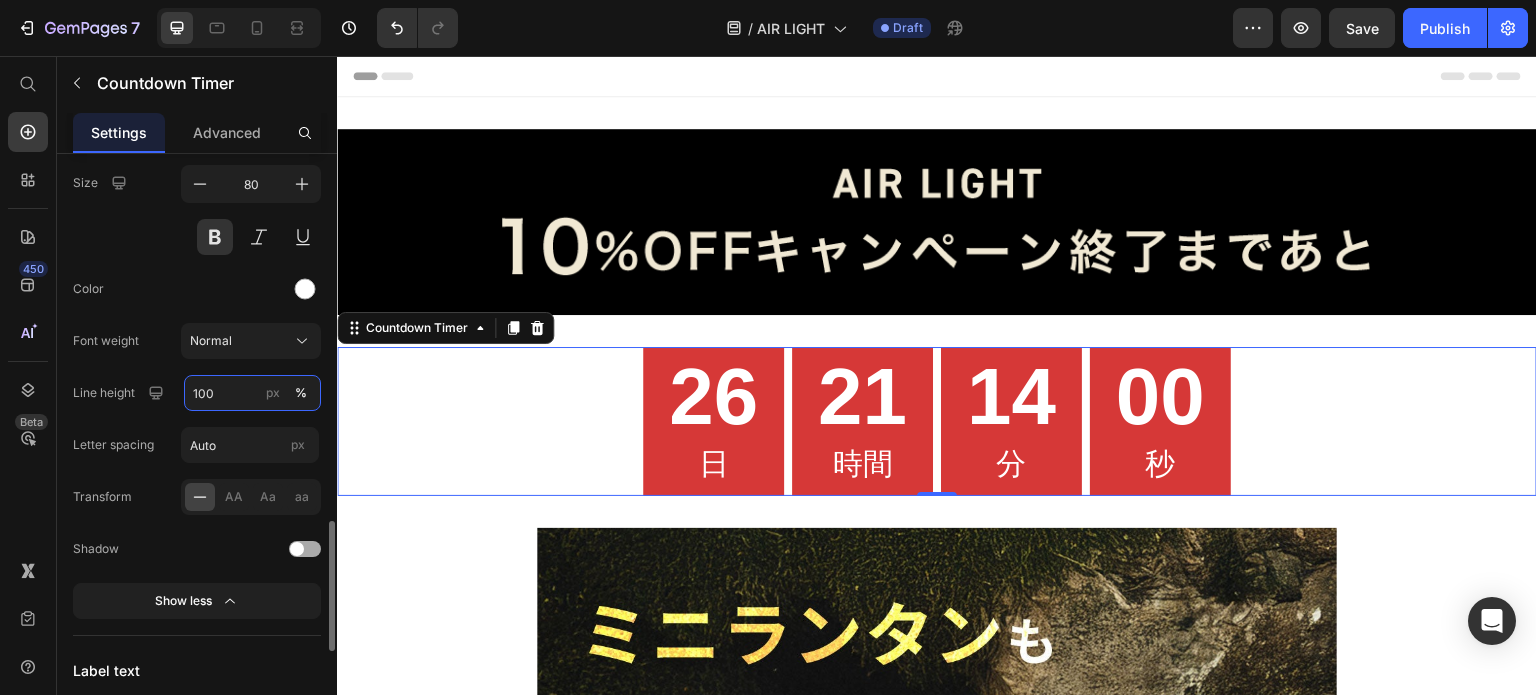click on "100" at bounding box center (252, 393) 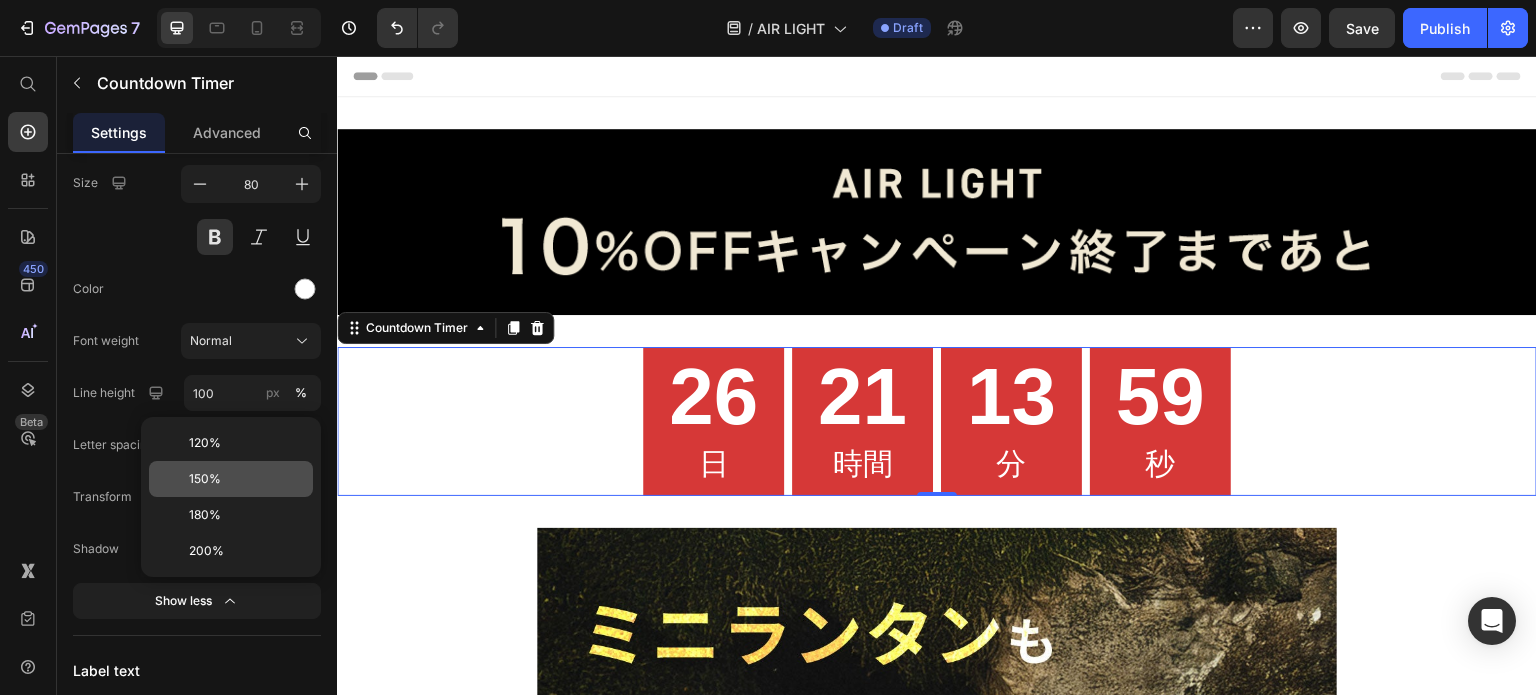 click on "150%" at bounding box center [247, 479] 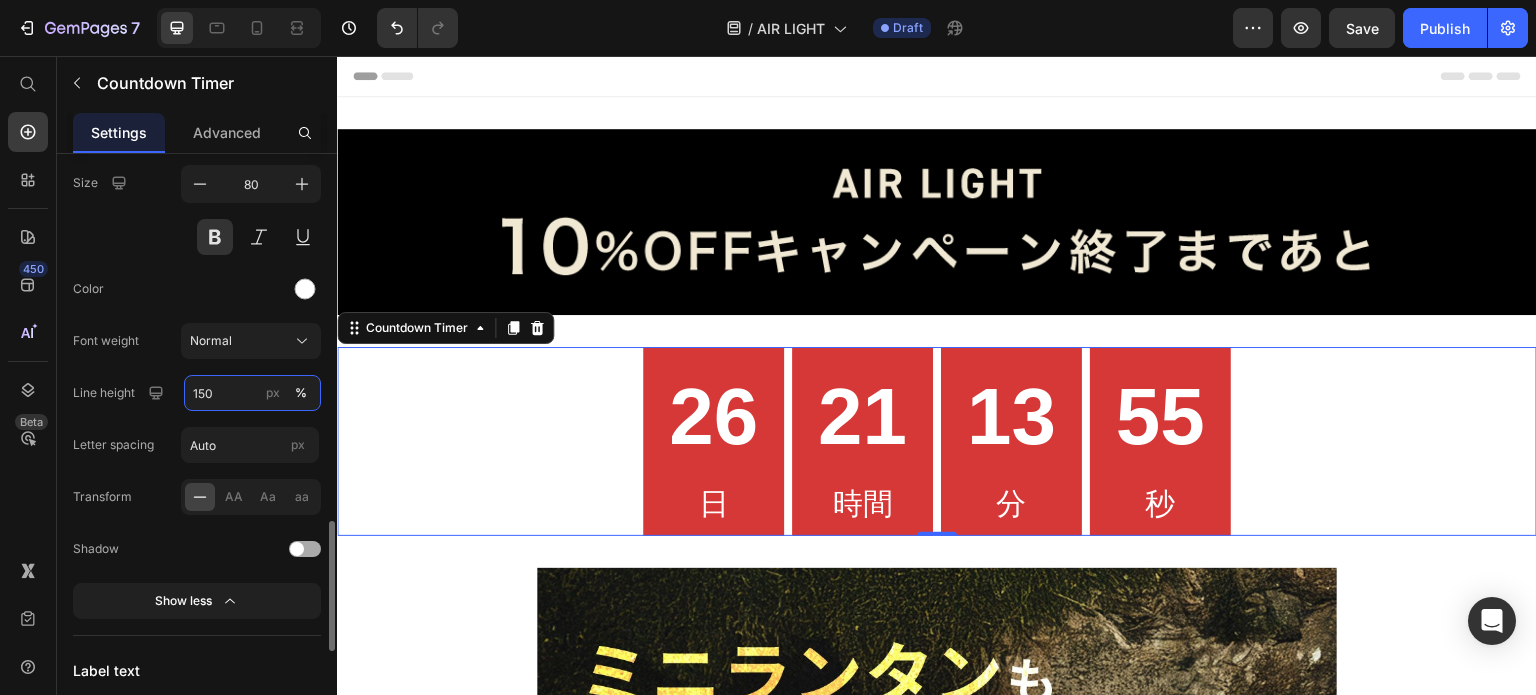click on "150" at bounding box center (252, 393) 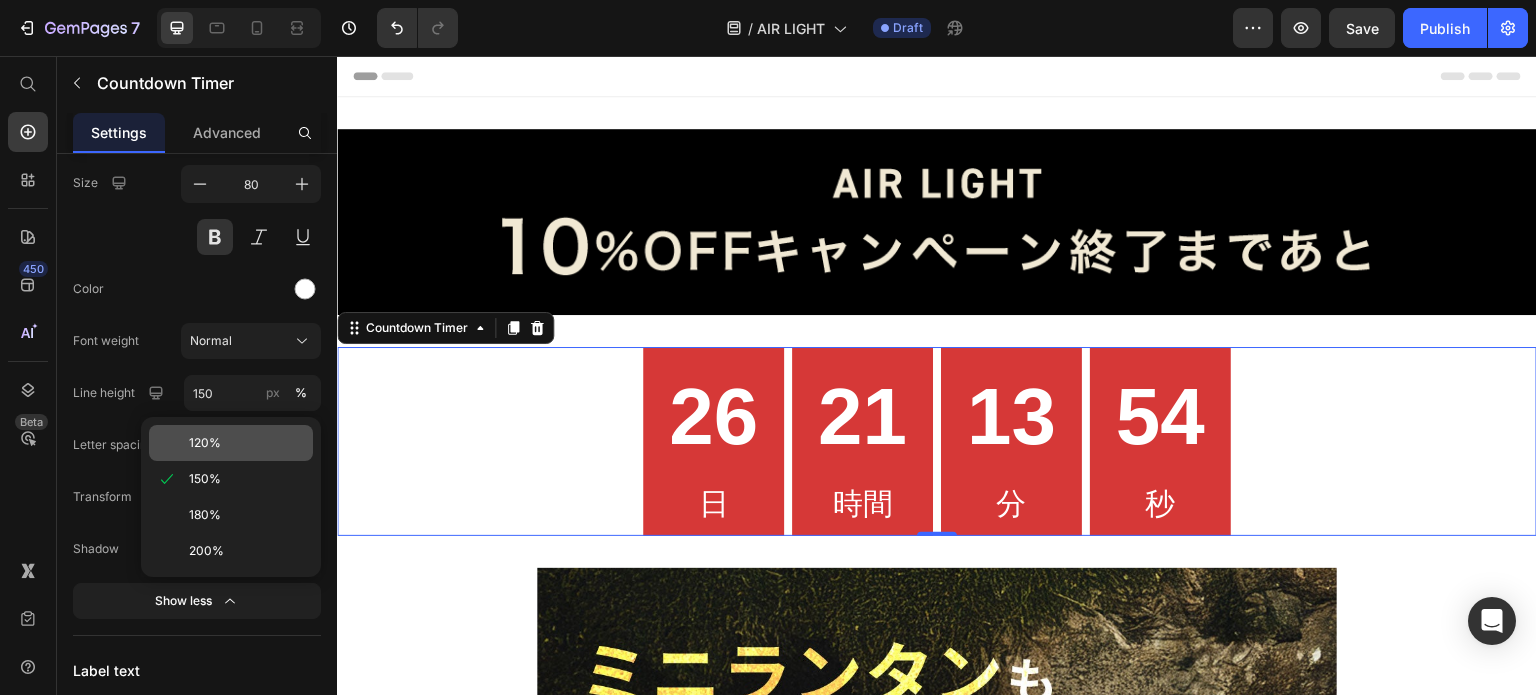 click on "120%" at bounding box center (247, 443) 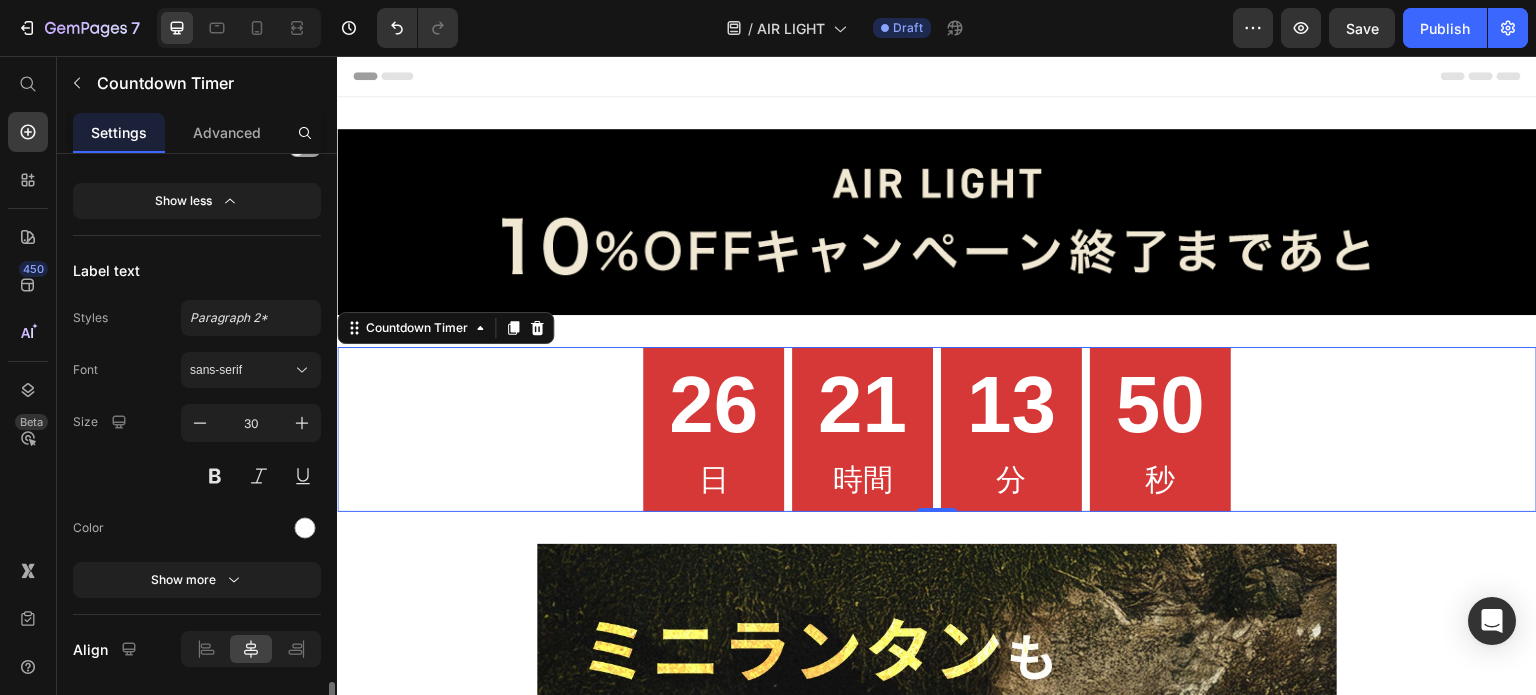 scroll, scrollTop: 2152, scrollLeft: 0, axis: vertical 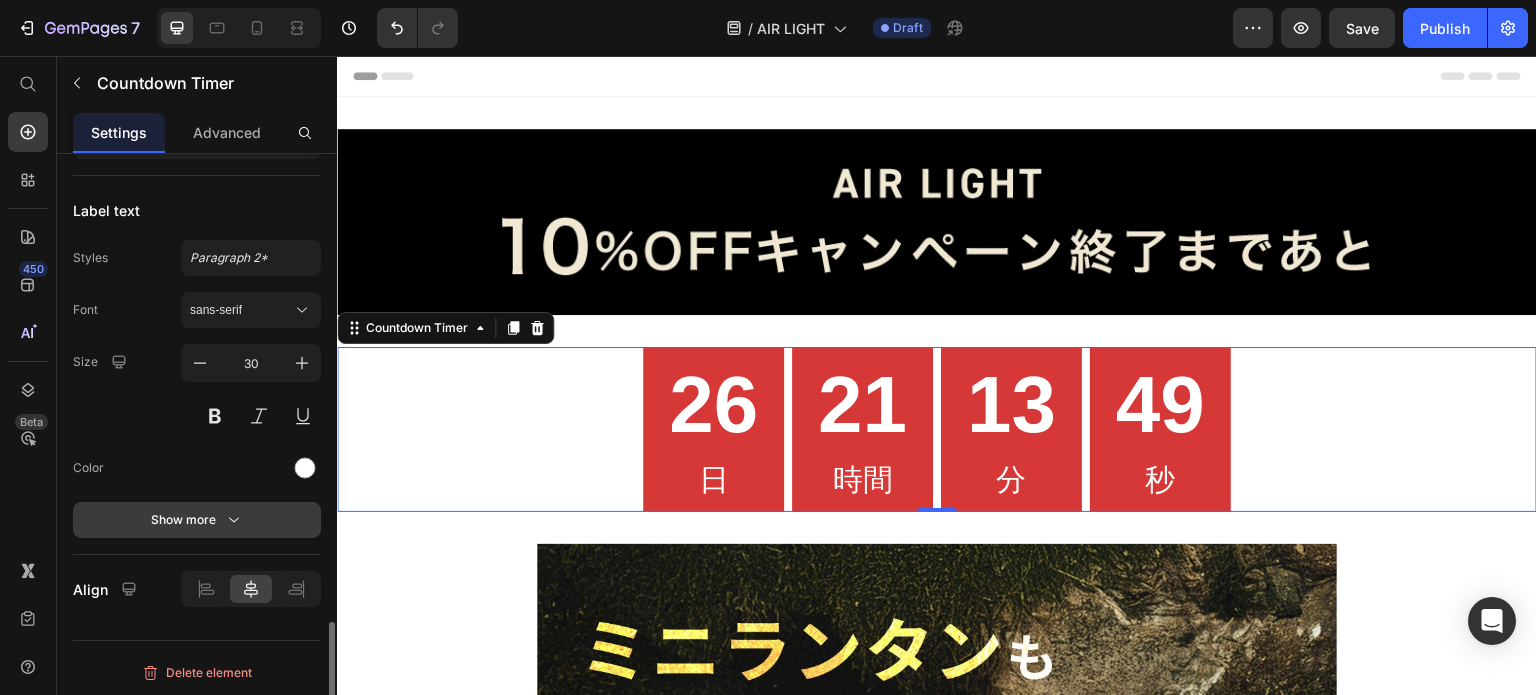 click on "Show more" at bounding box center [197, 520] 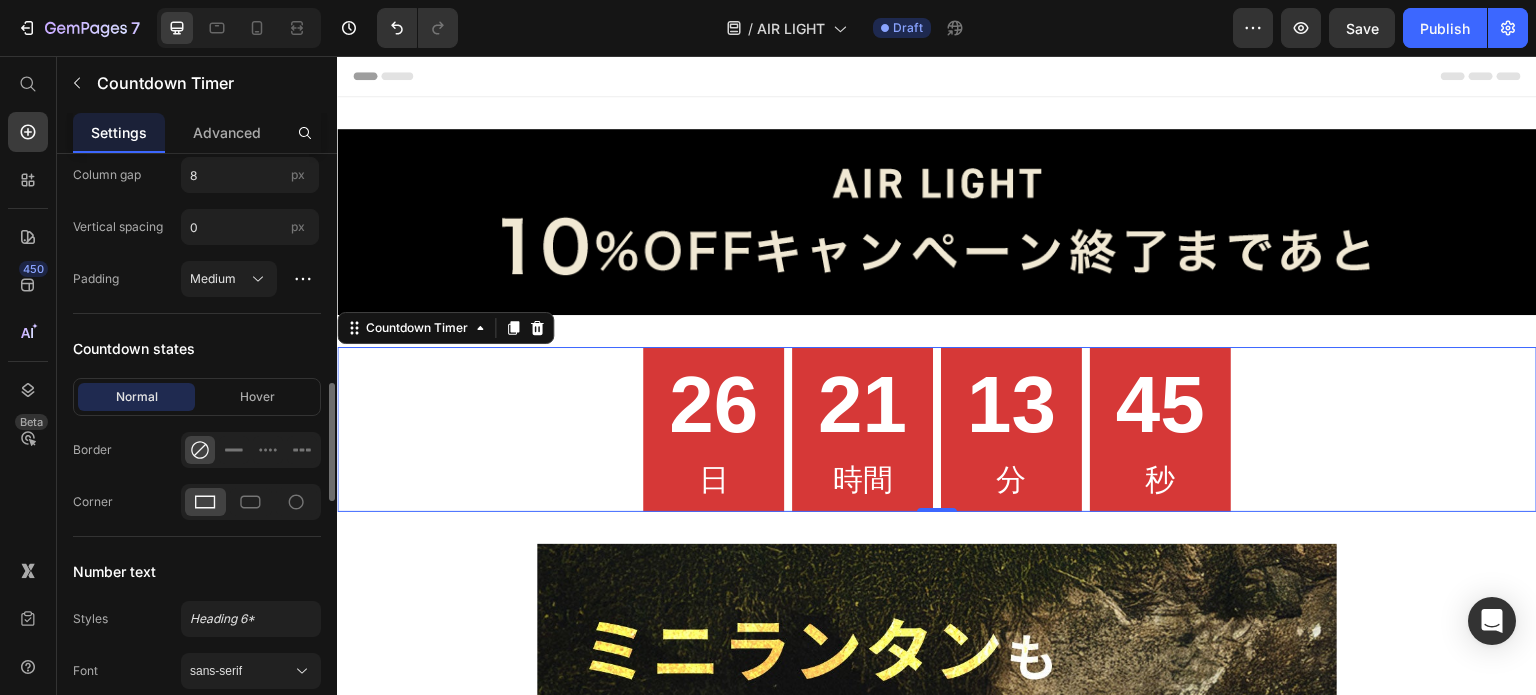 scroll, scrollTop: 1052, scrollLeft: 0, axis: vertical 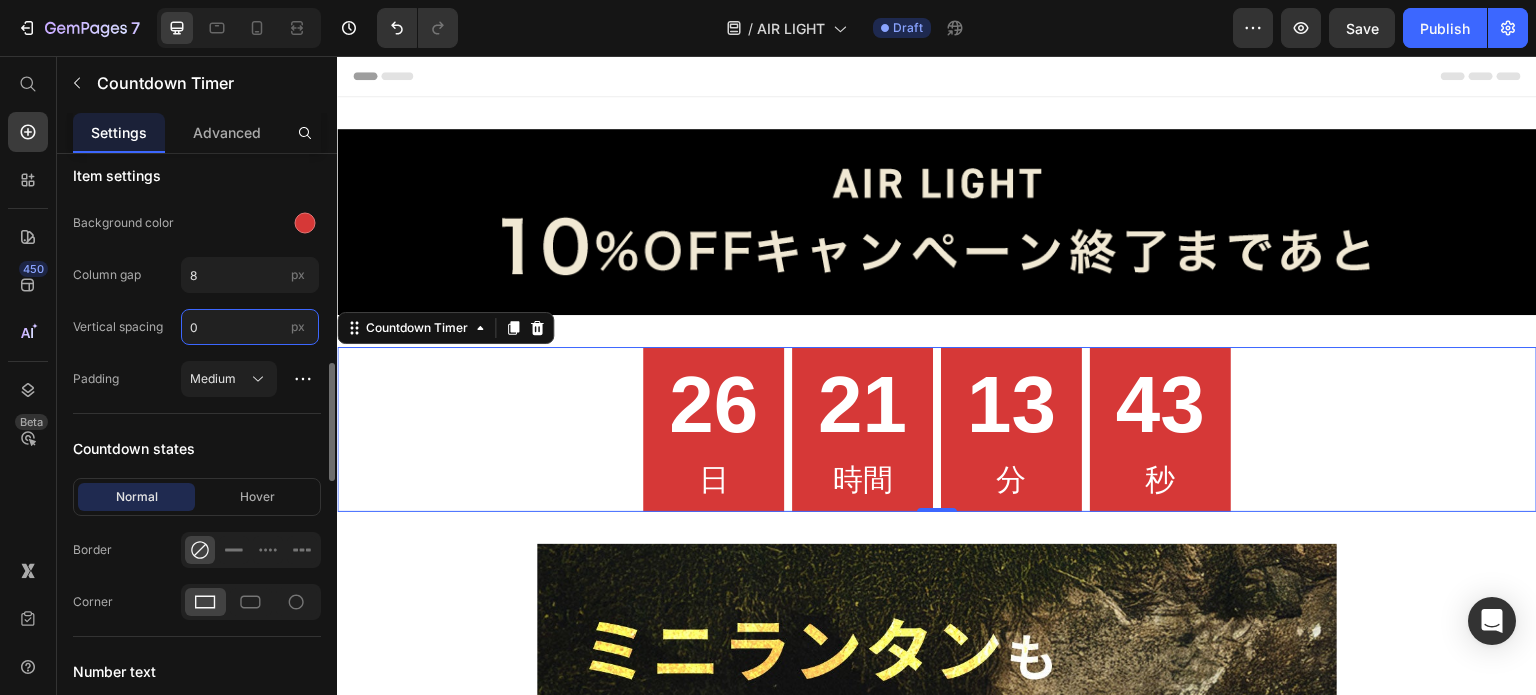 click on "0" at bounding box center [250, 327] 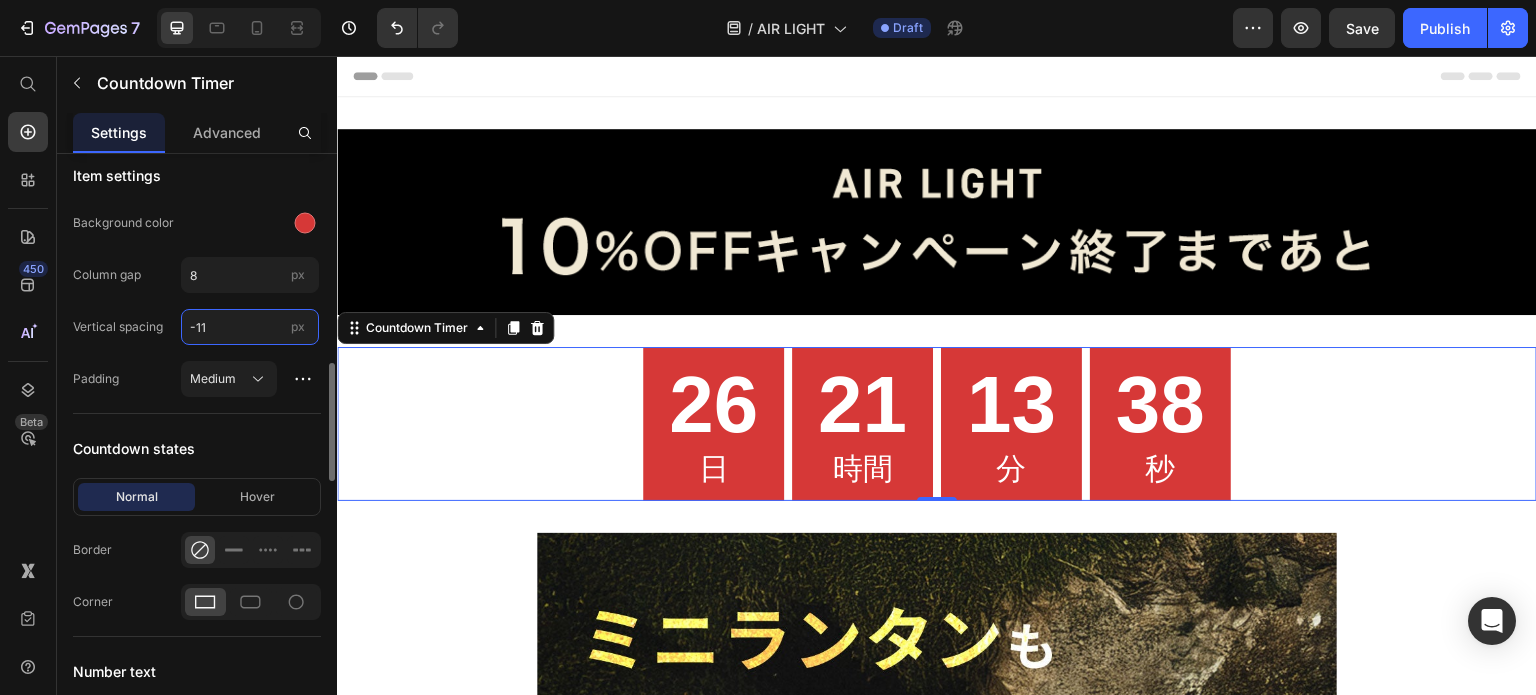 type on "-12" 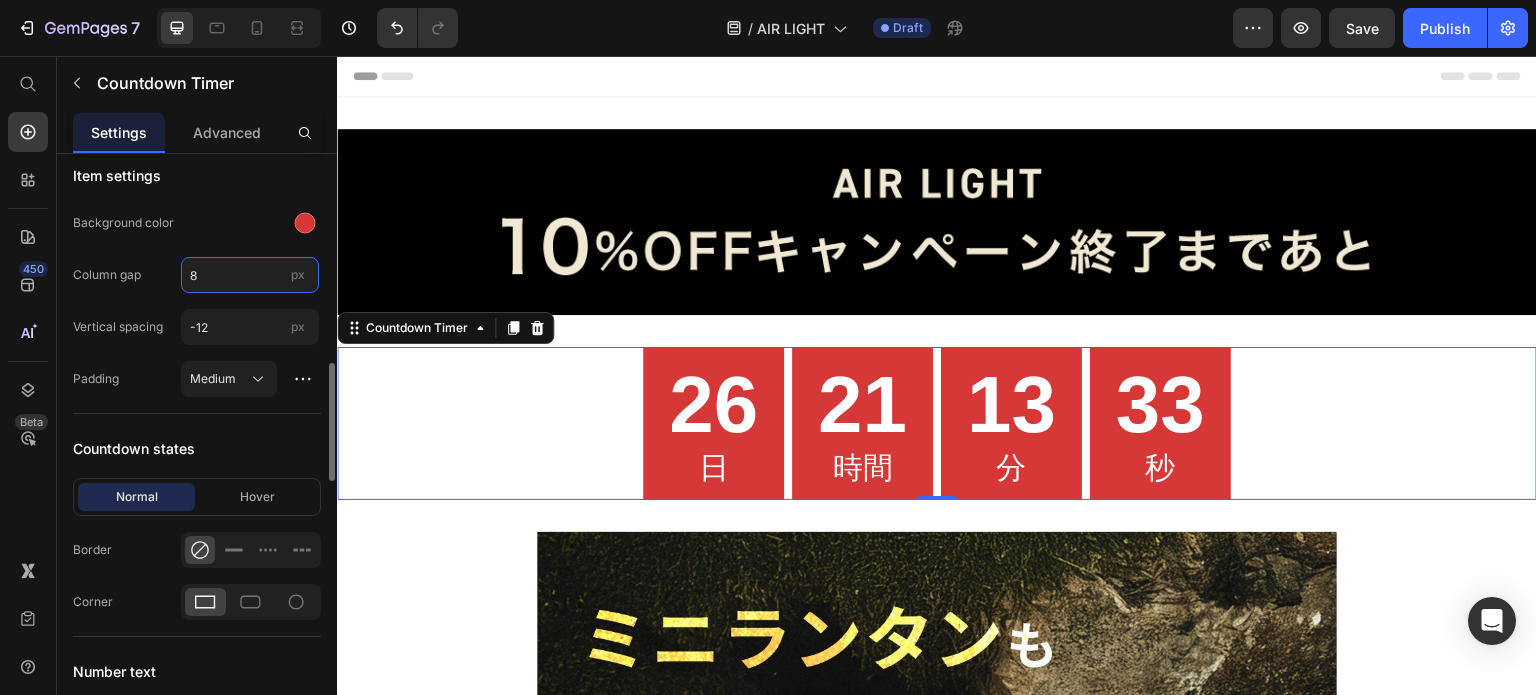 click on "8" at bounding box center [250, 275] 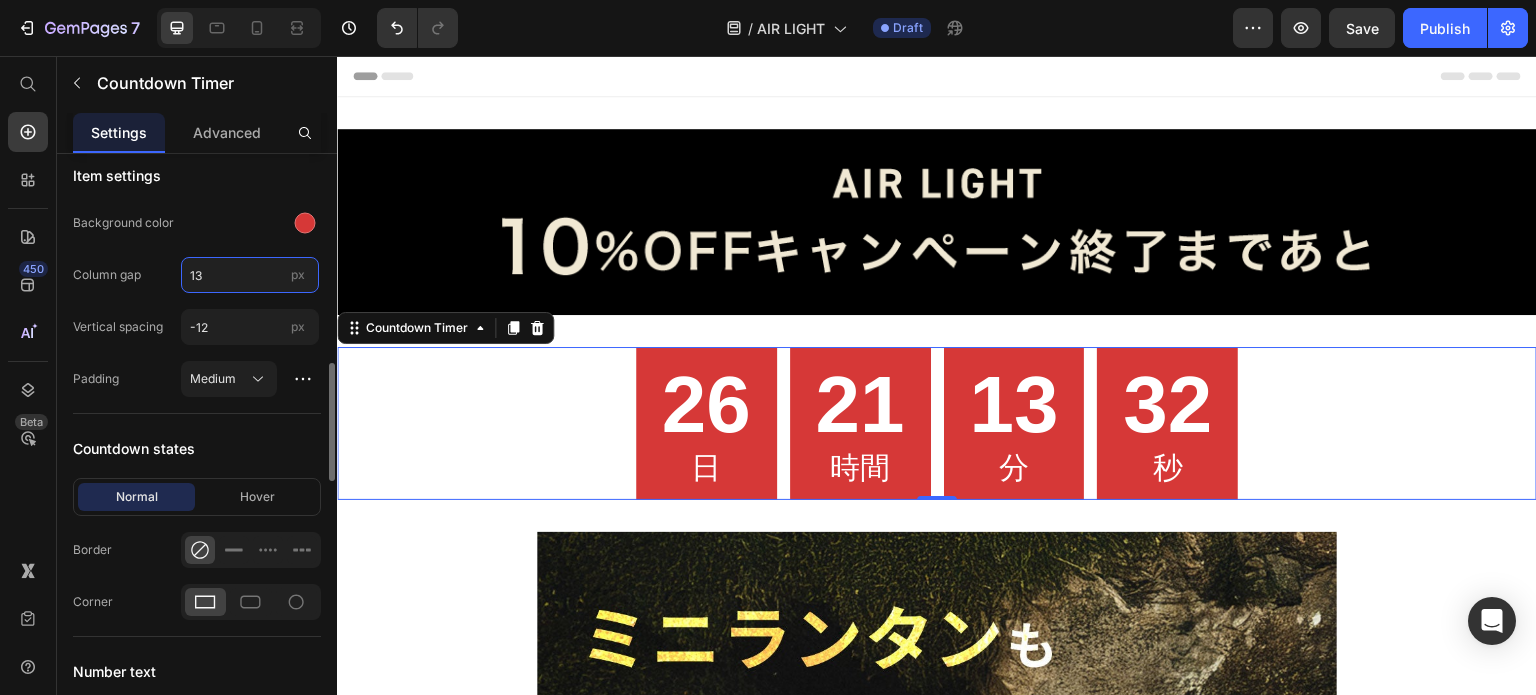 type on "14" 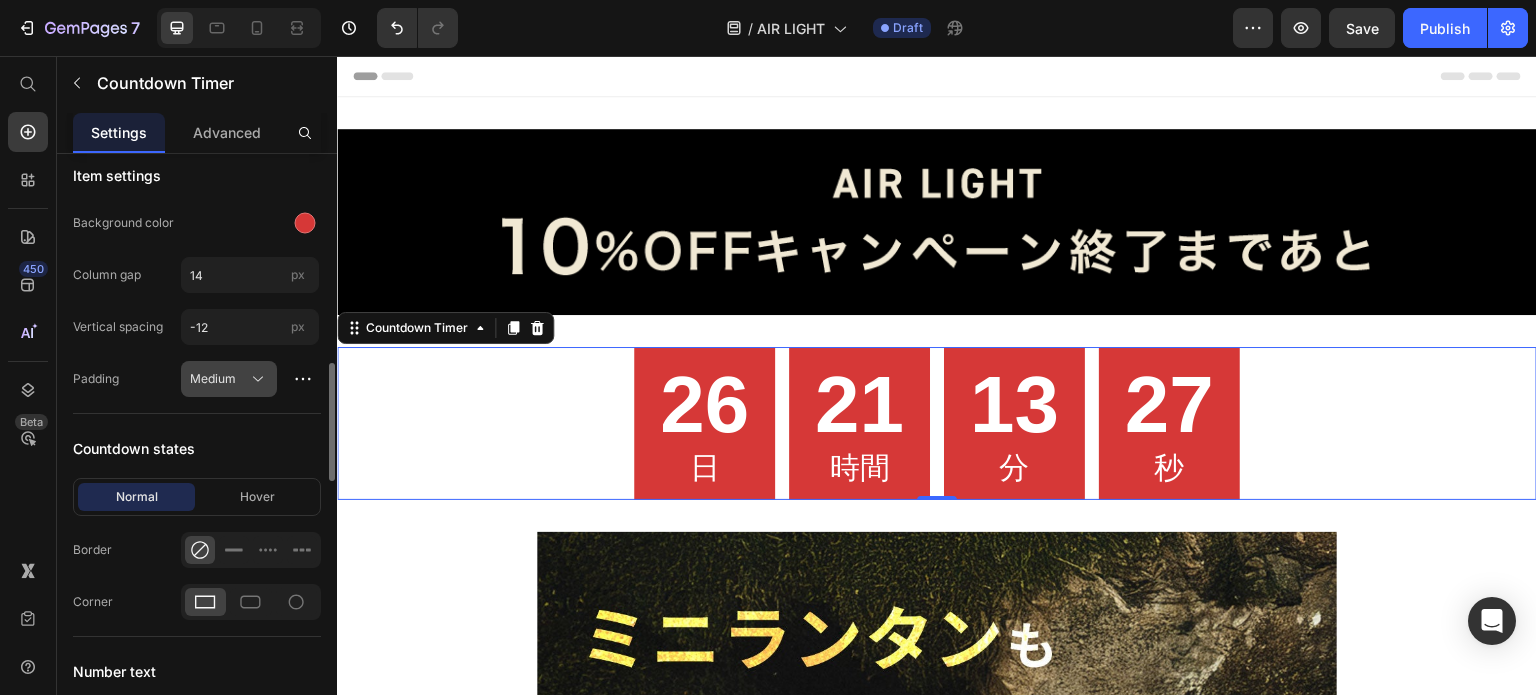 click 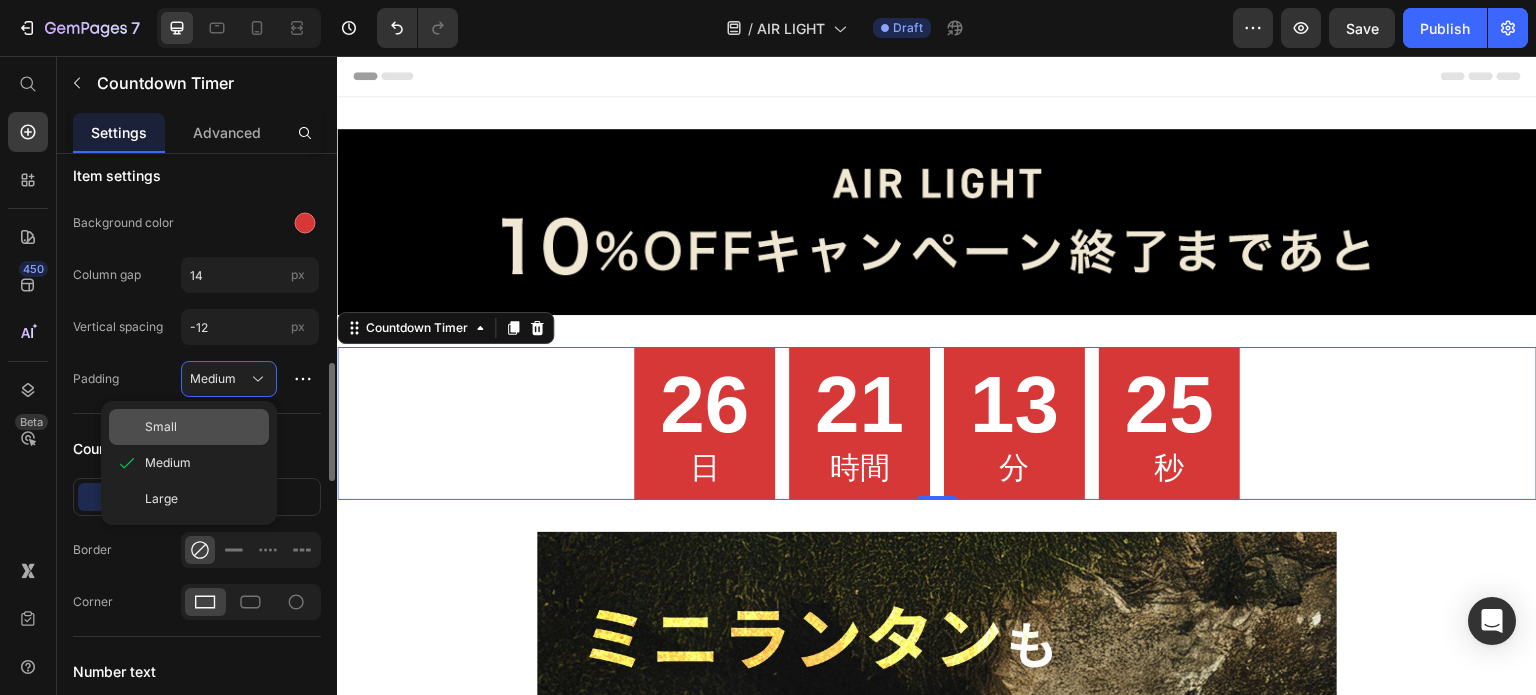 click on "Small" 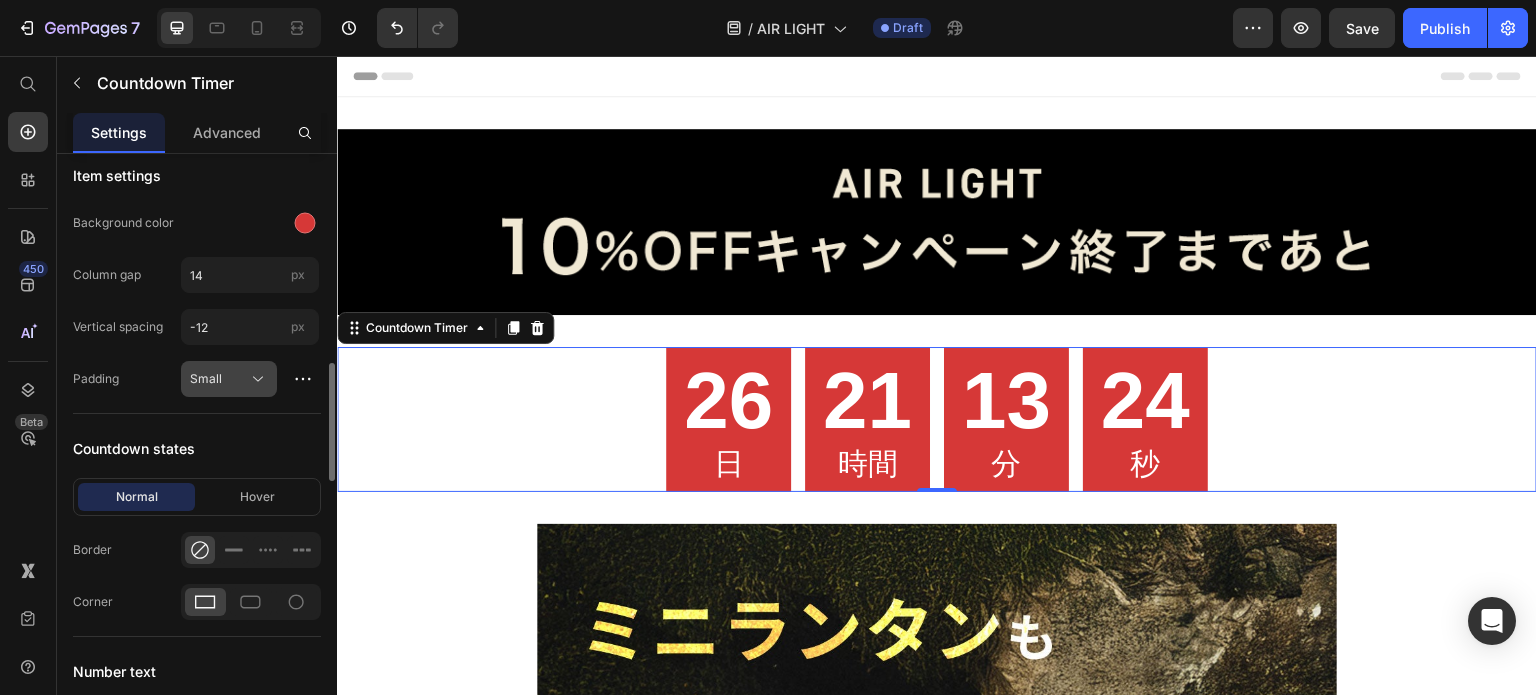 click on "Small" at bounding box center [229, 379] 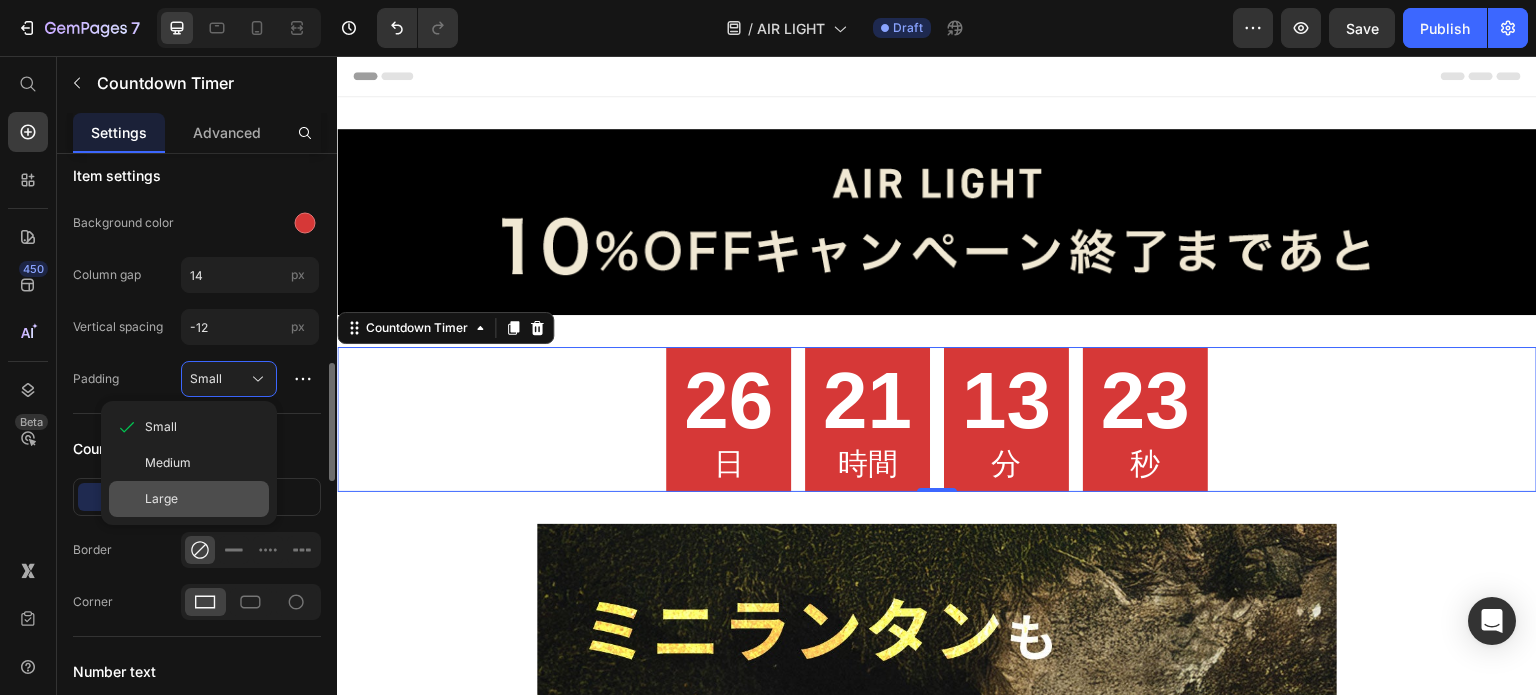 click on "Large" 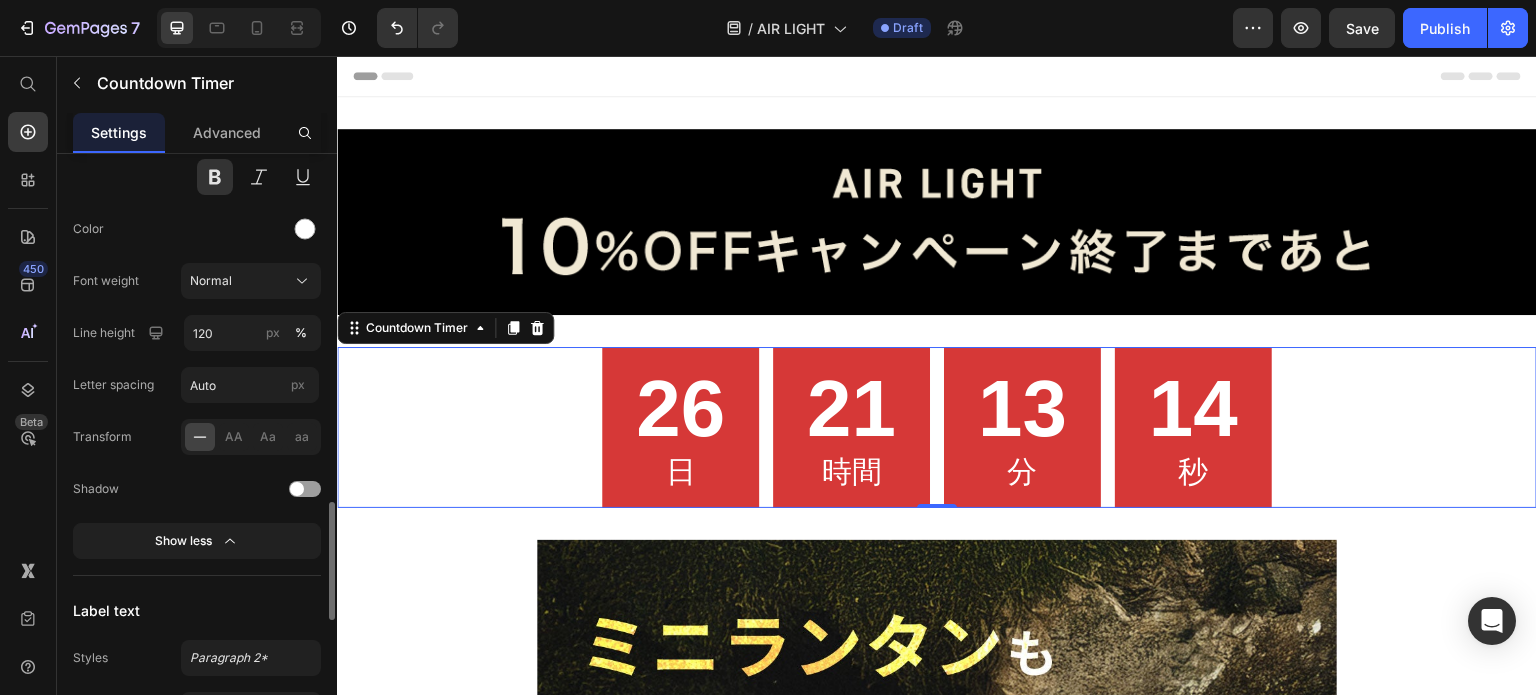 scroll, scrollTop: 1852, scrollLeft: 0, axis: vertical 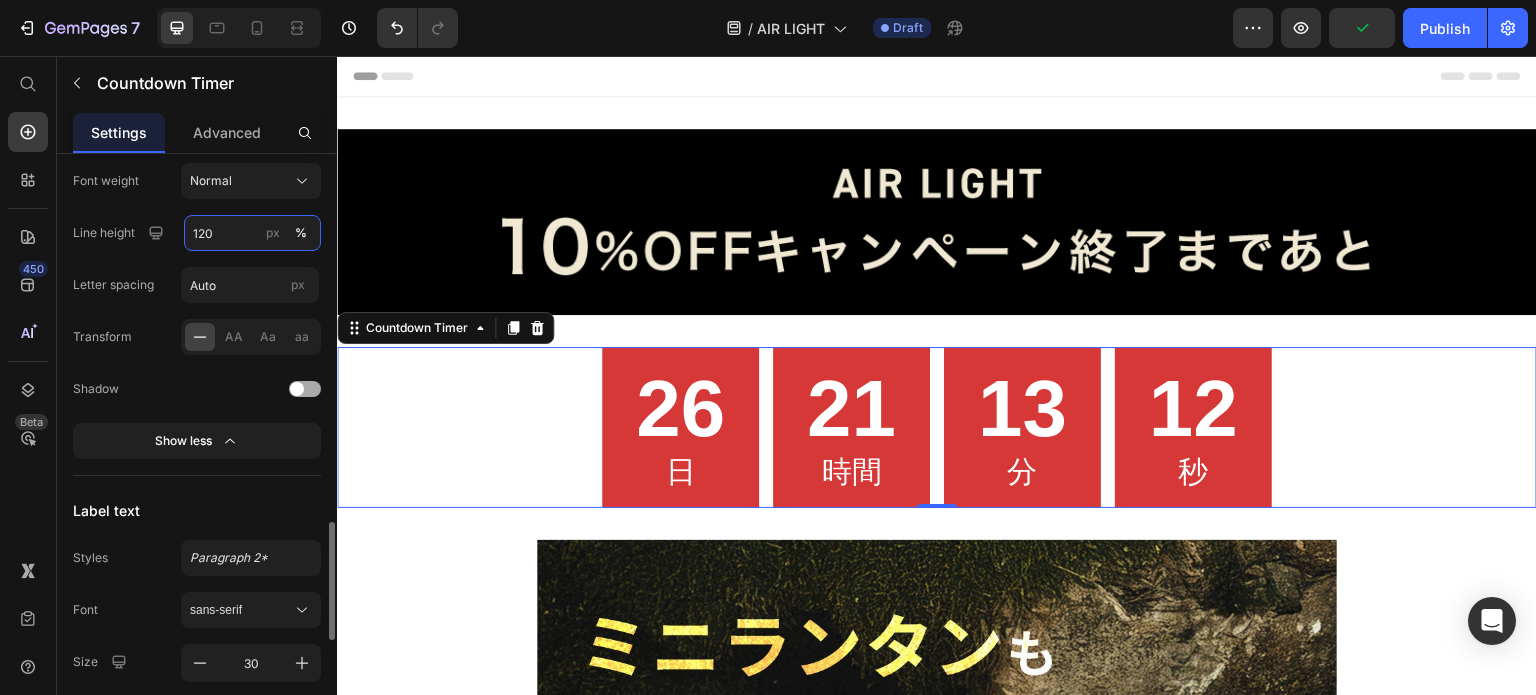 click on "120" at bounding box center (252, 233) 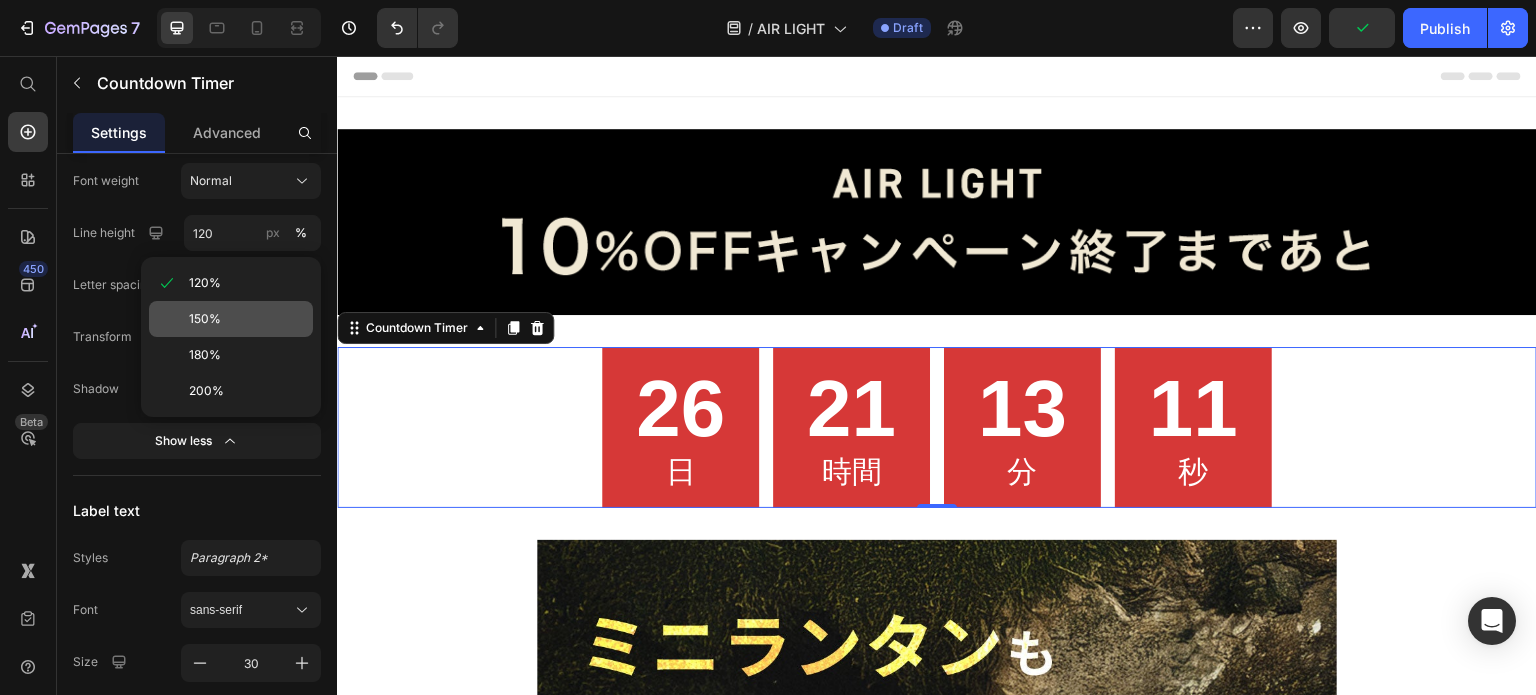 click on "150%" 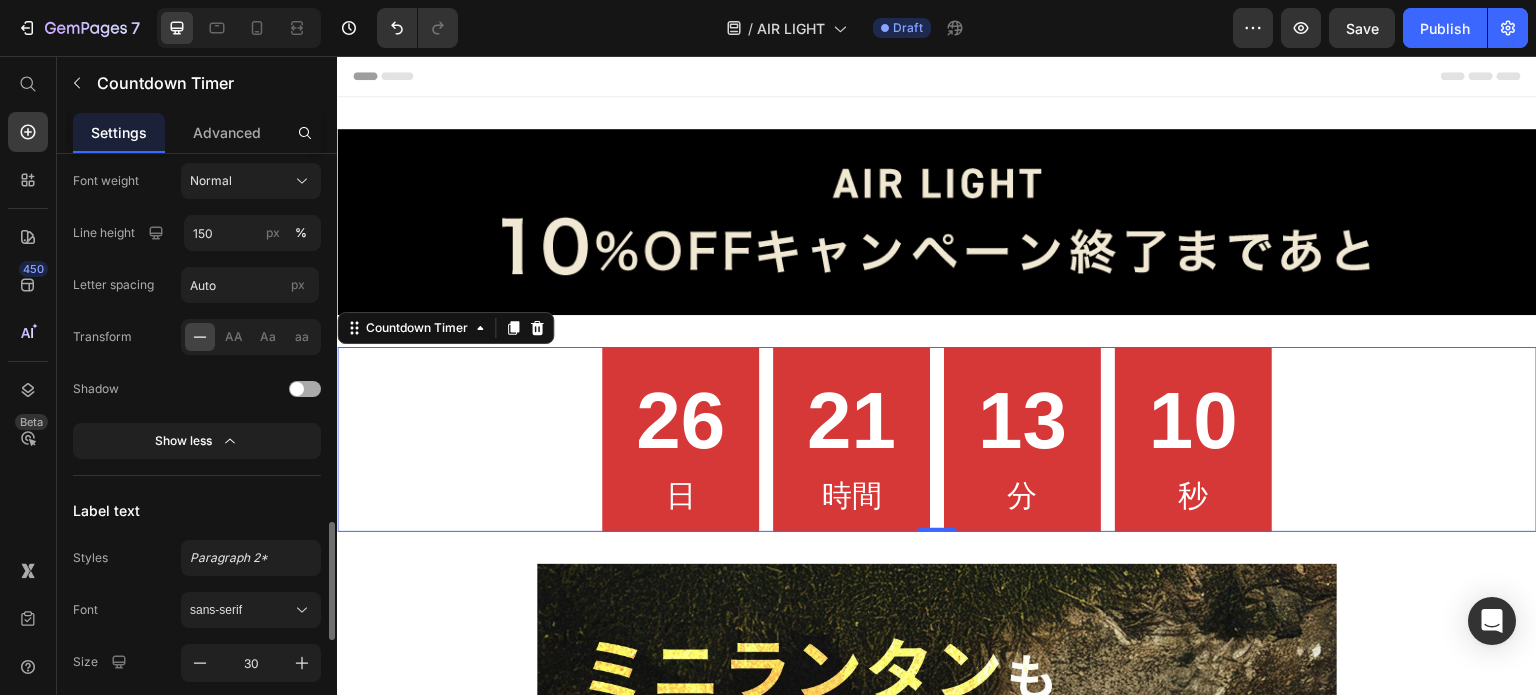 scroll, scrollTop: 1752, scrollLeft: 0, axis: vertical 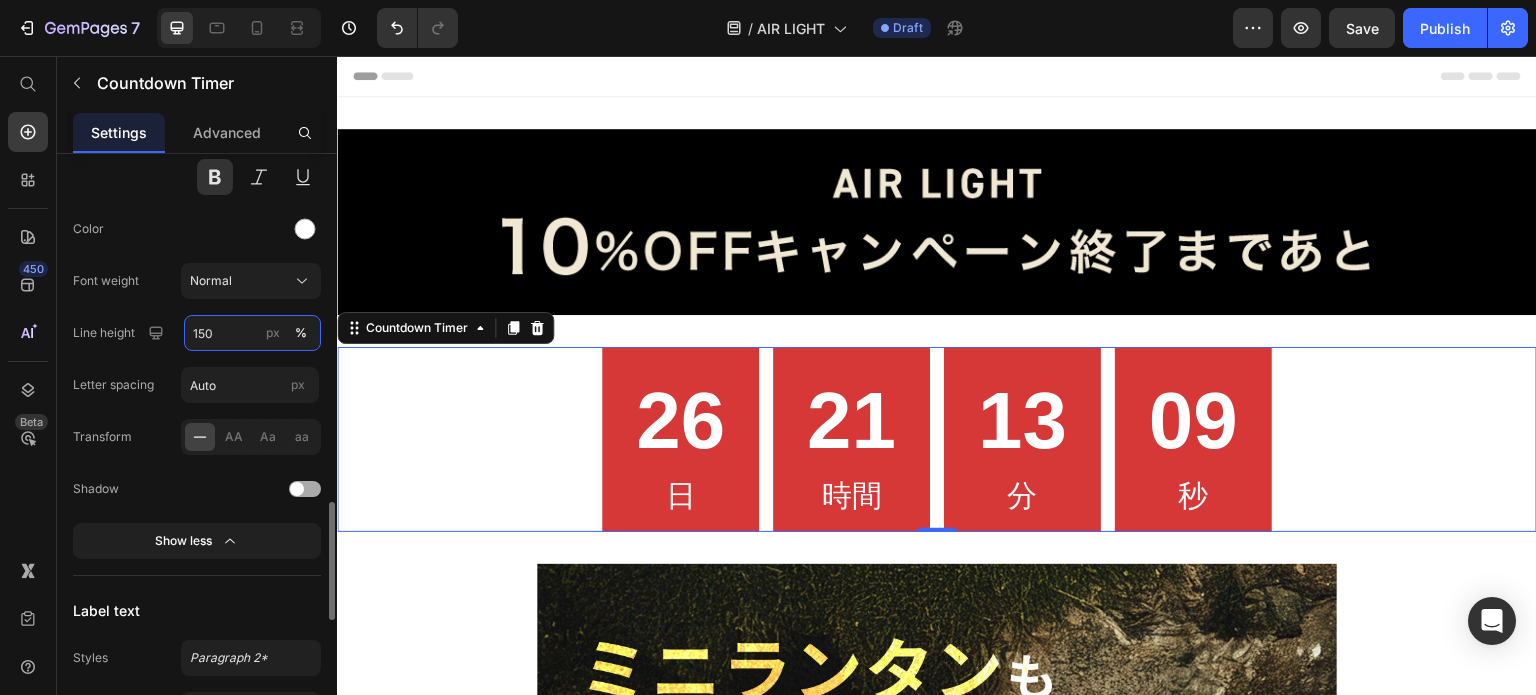 click on "150" at bounding box center [252, 333] 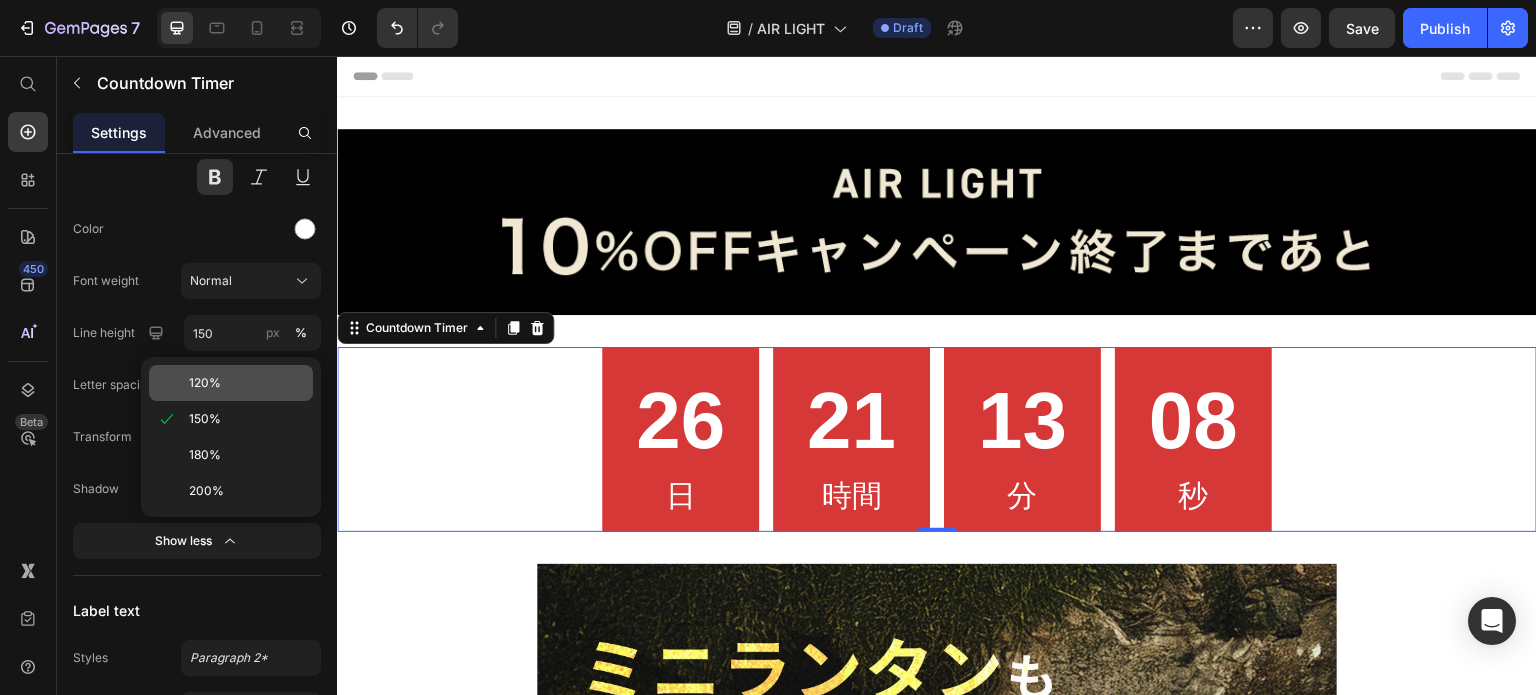 click on "120%" at bounding box center (247, 383) 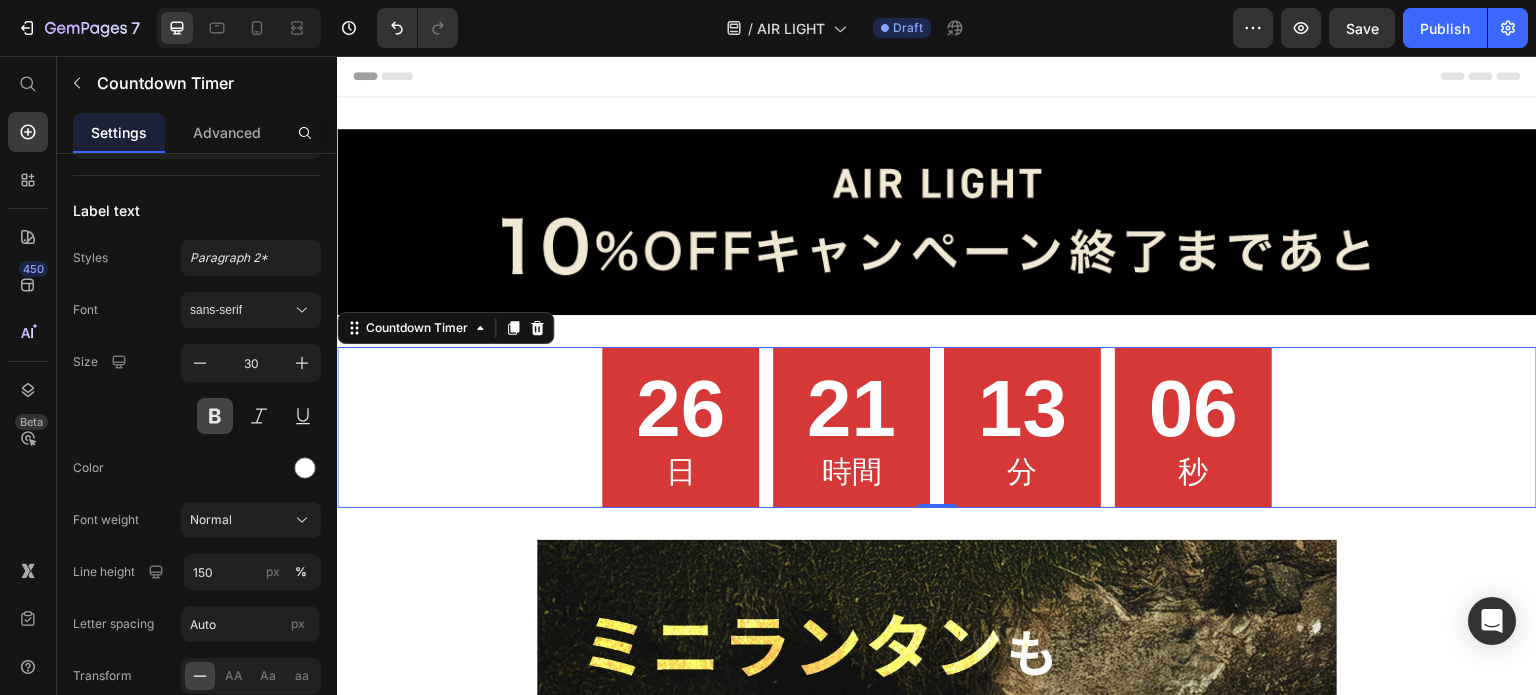 scroll, scrollTop: 2252, scrollLeft: 0, axis: vertical 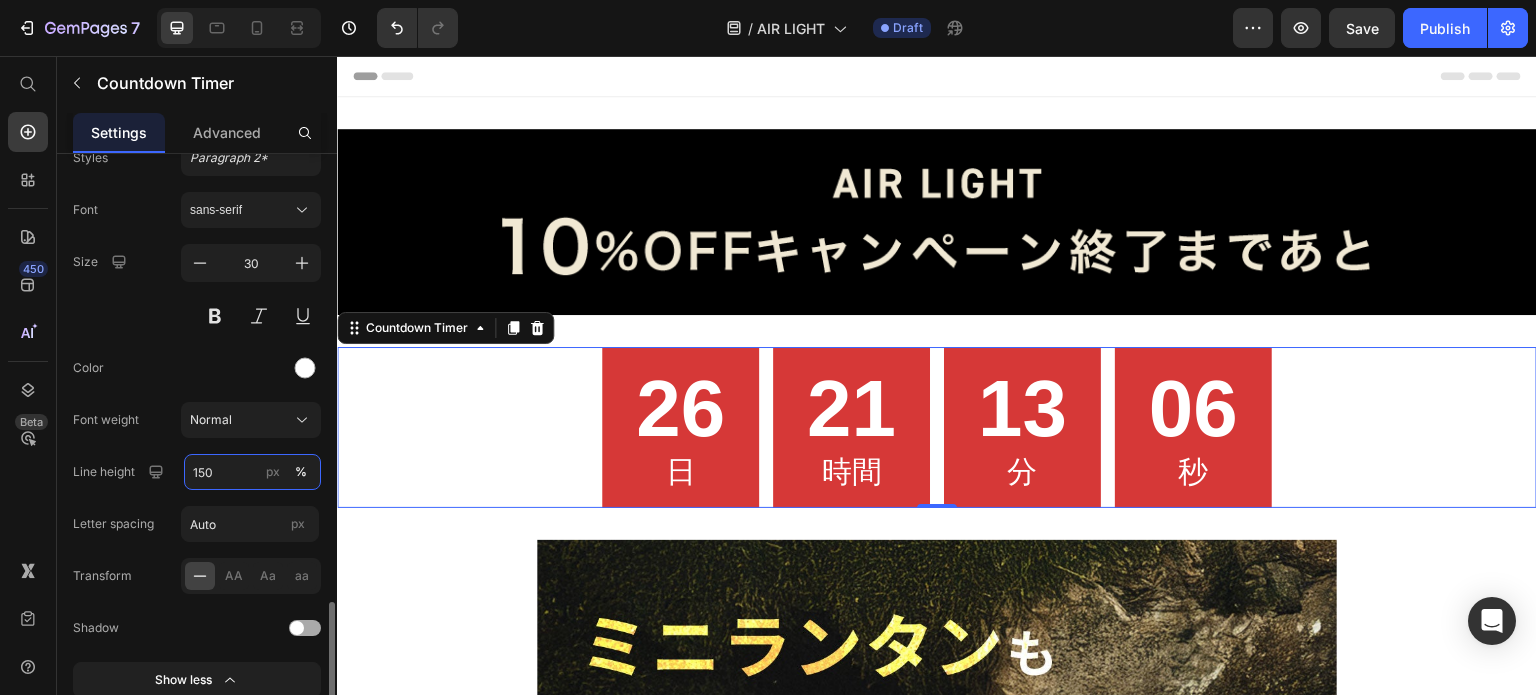 click on "150" at bounding box center [252, 472] 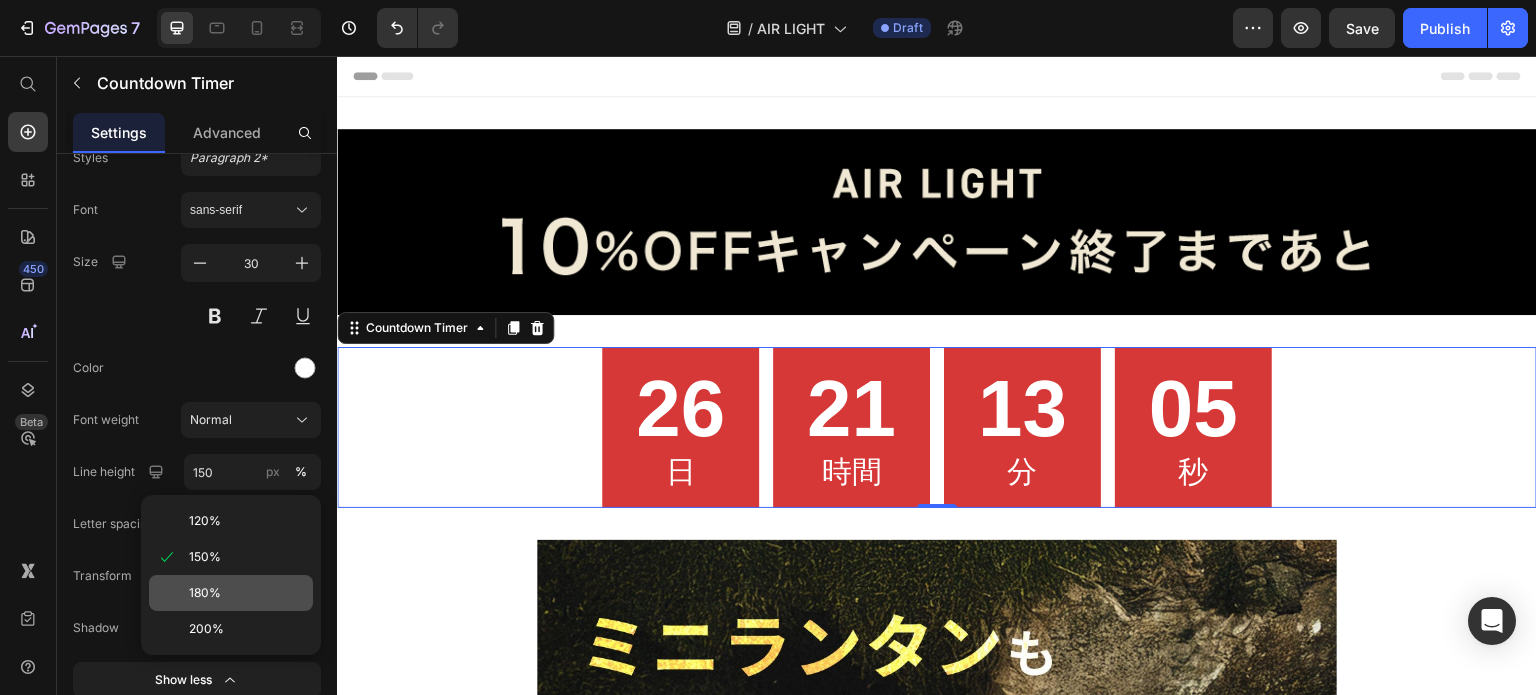click on "180%" 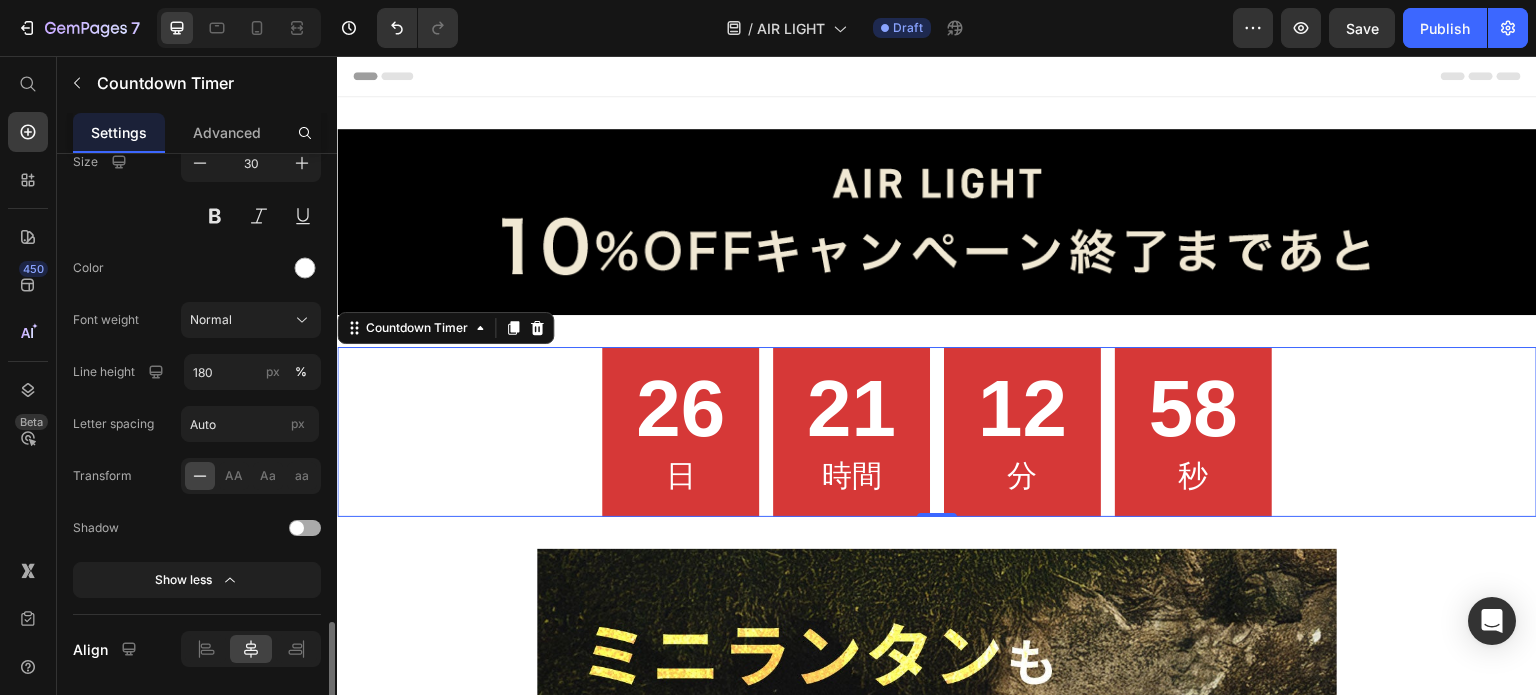 scroll, scrollTop: 2412, scrollLeft: 0, axis: vertical 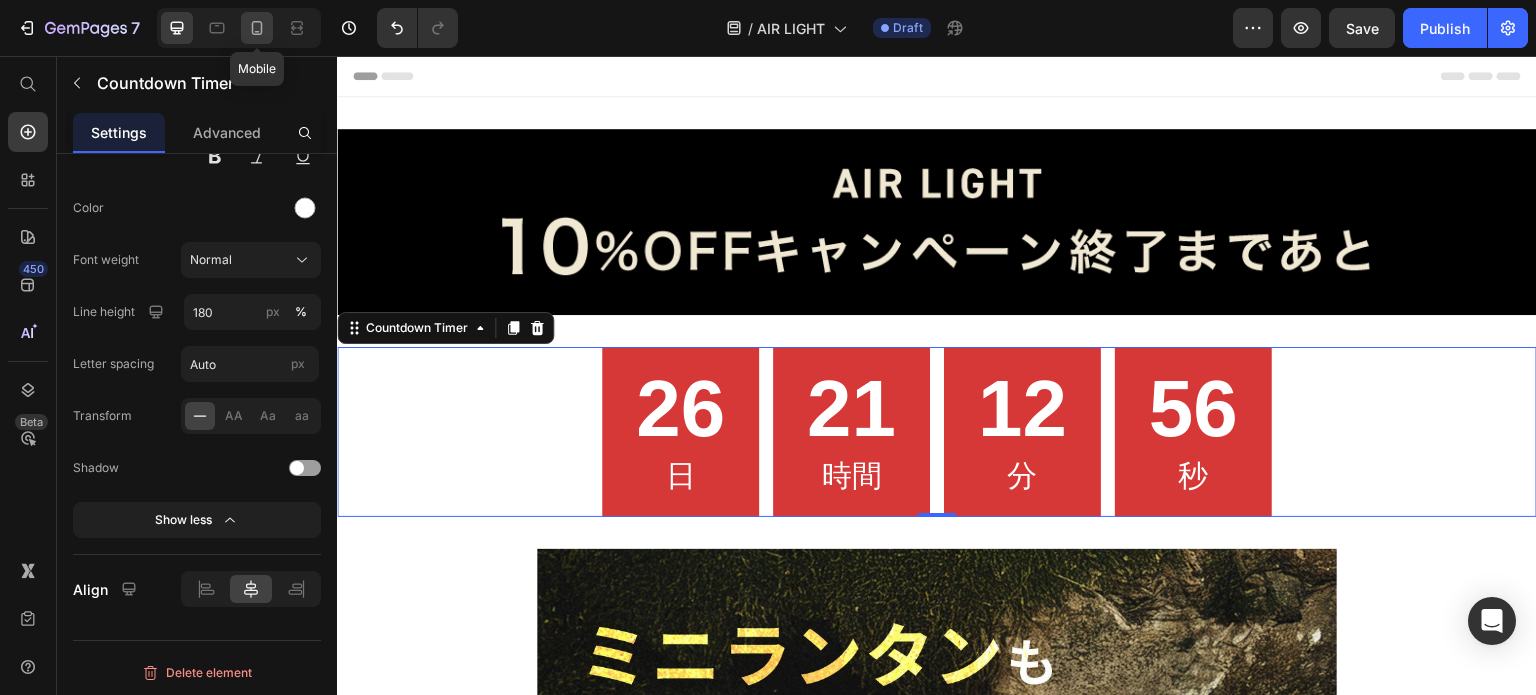 click 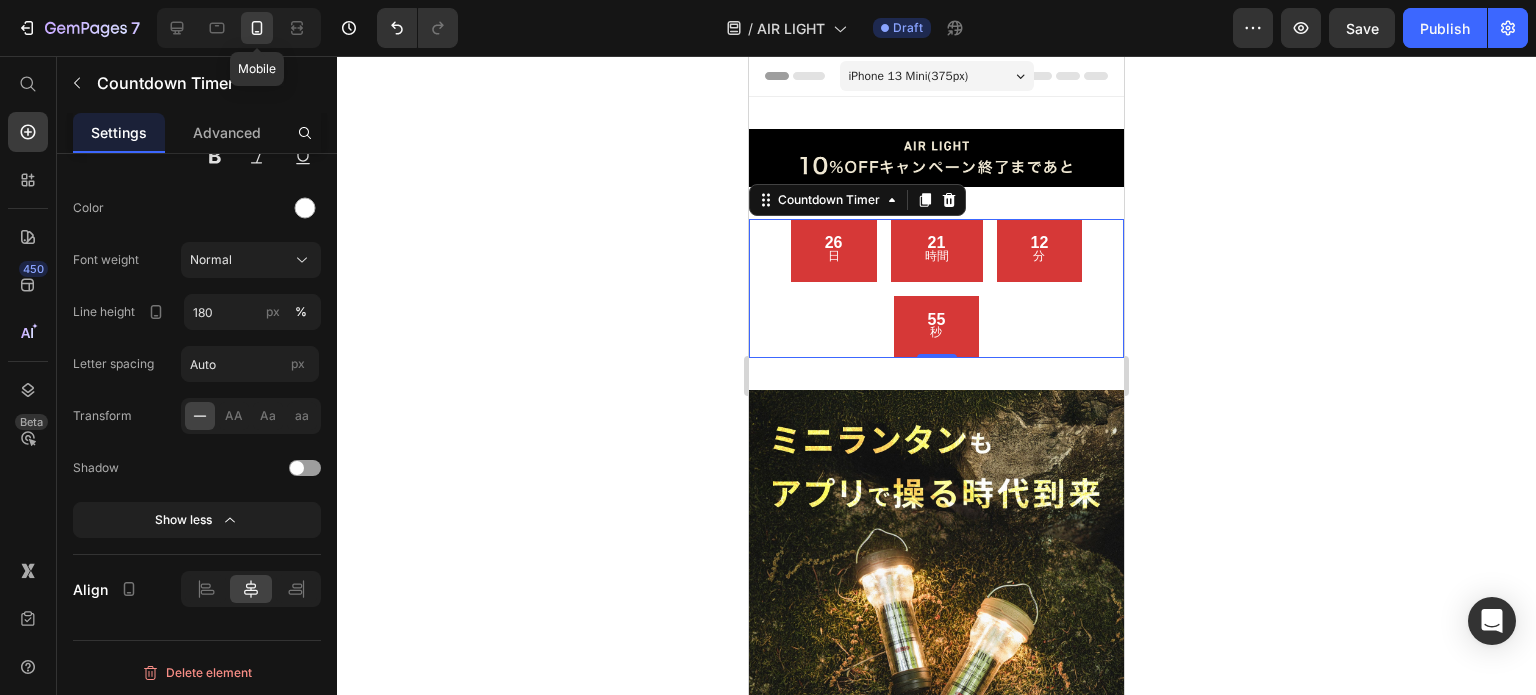 scroll, scrollTop: 90, scrollLeft: 0, axis: vertical 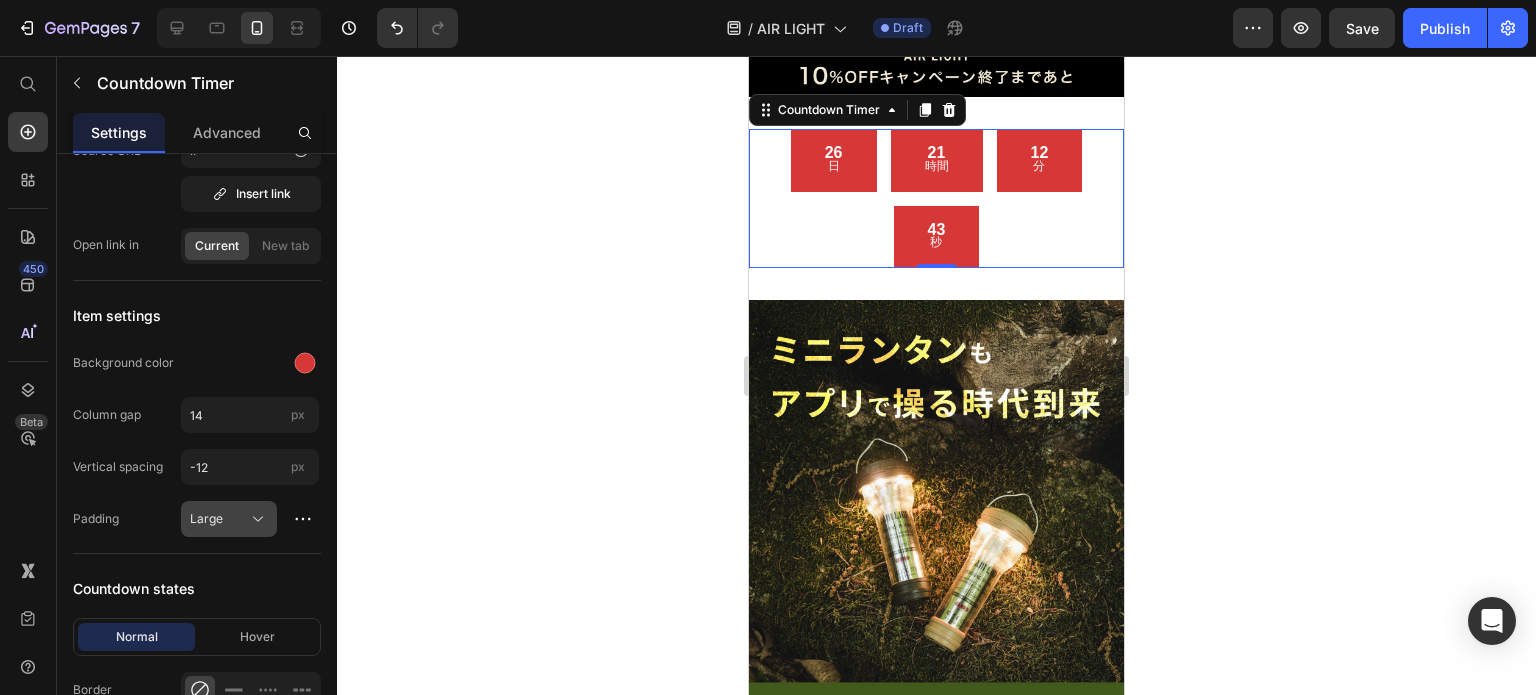 click on "Large" at bounding box center (217, 519) 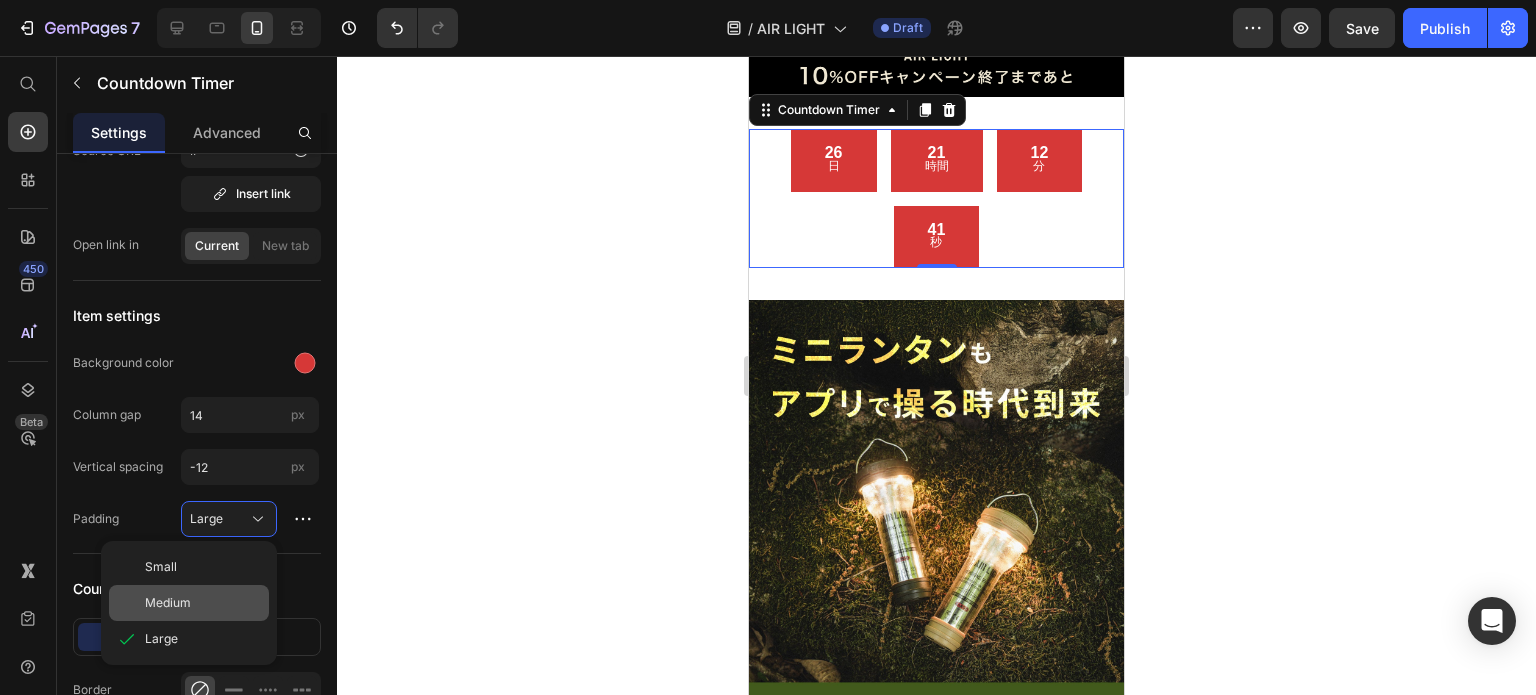 click on "Medium" 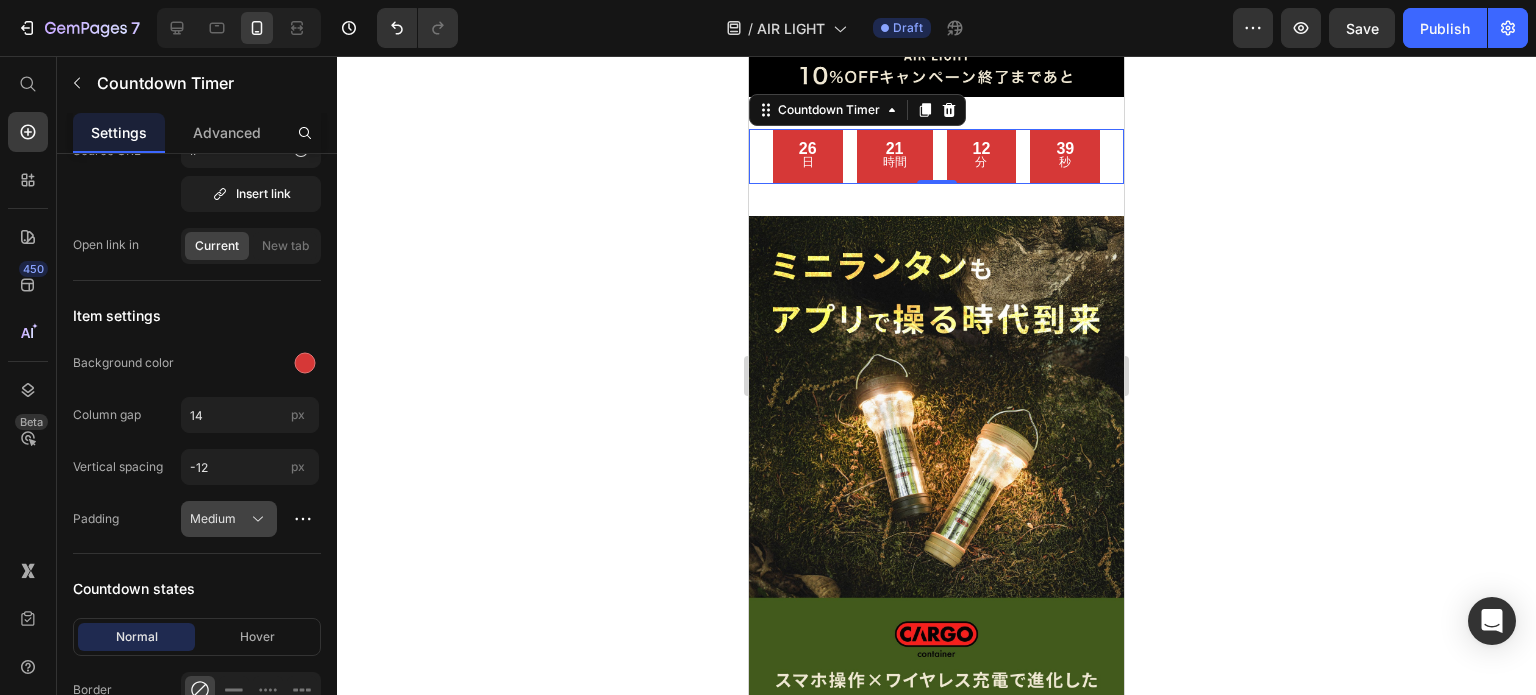 click on "Medium" 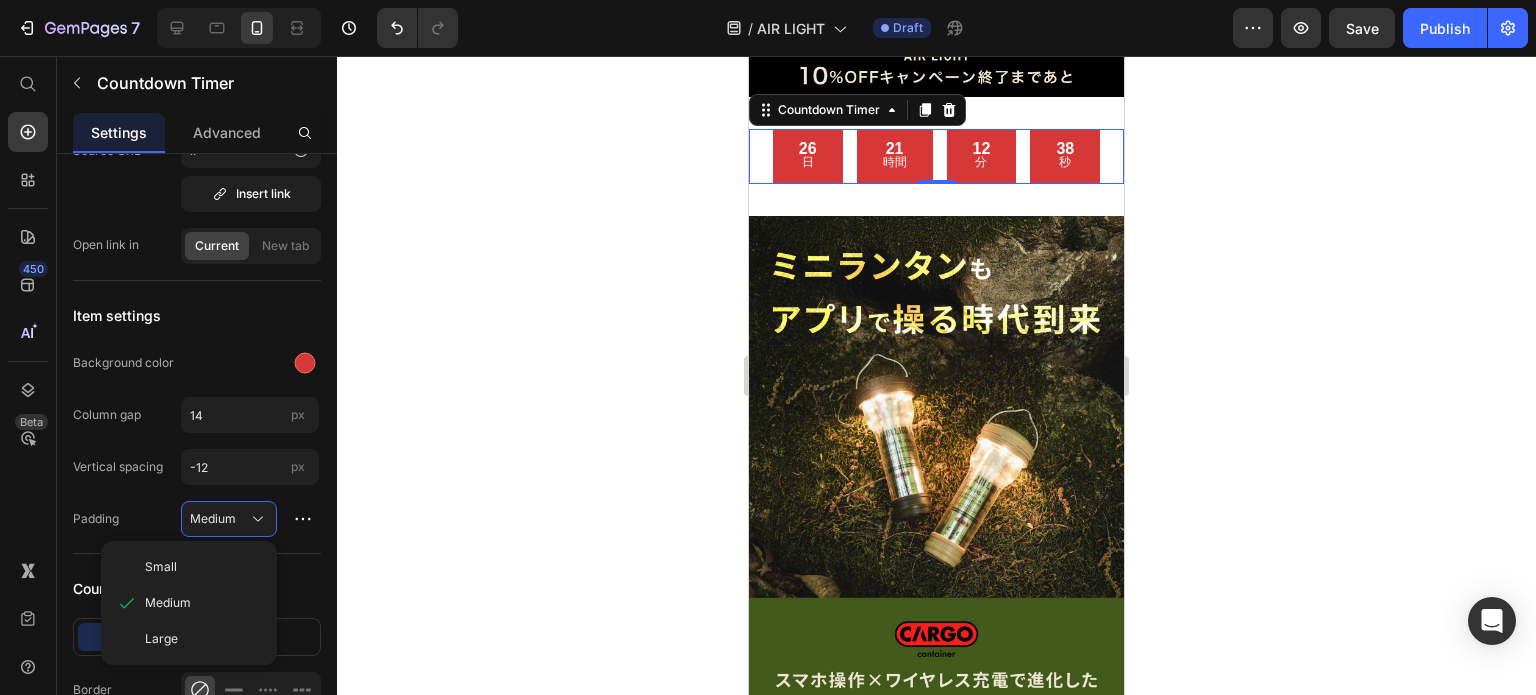 click on "Small" 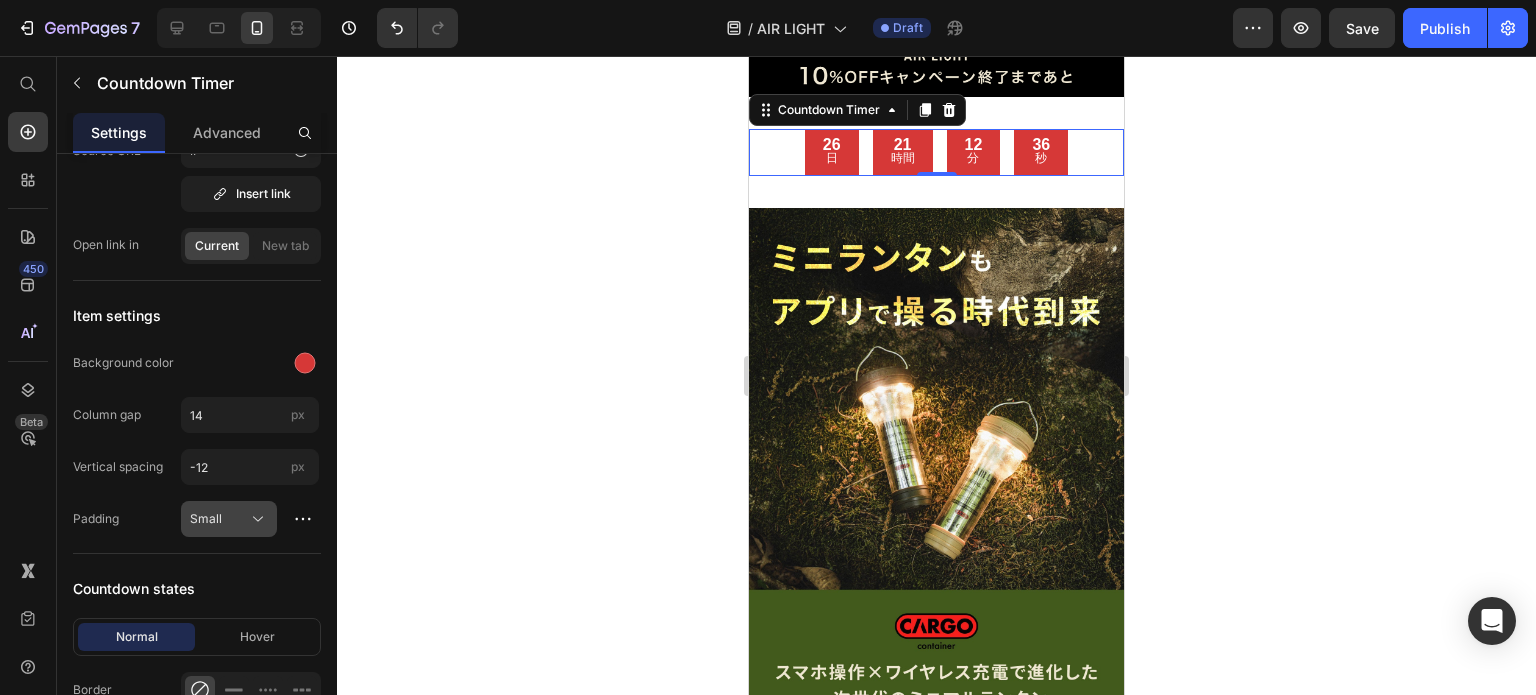 click on "Small" at bounding box center (229, 519) 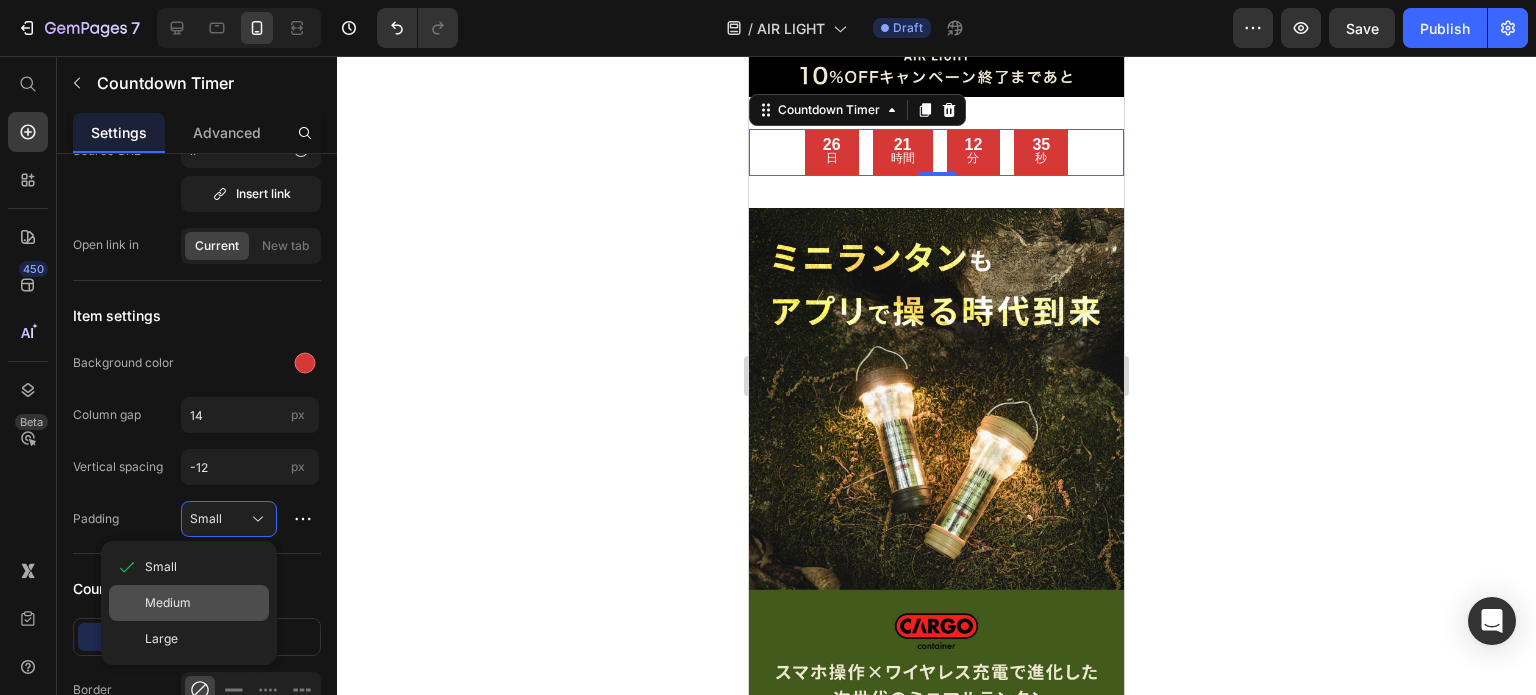 click on "Medium" at bounding box center [203, 603] 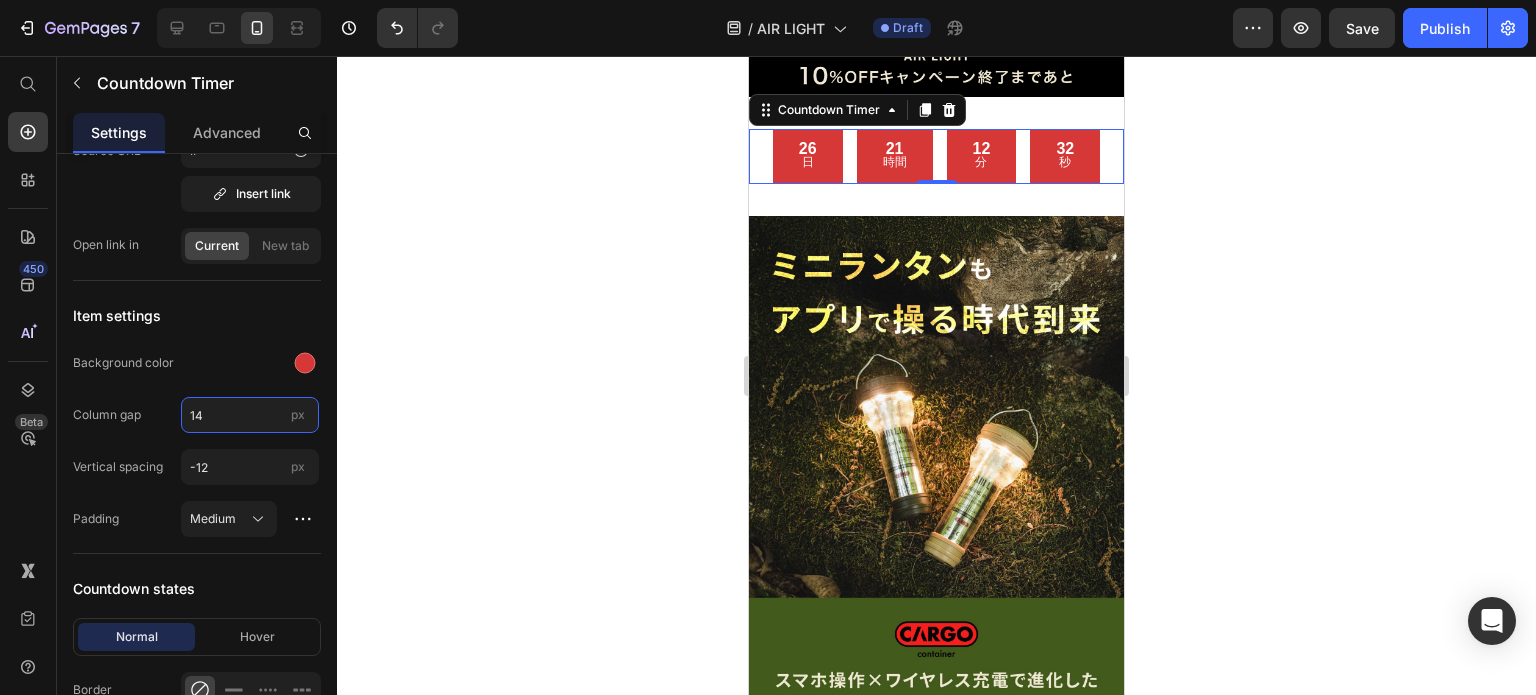 click on "14" at bounding box center (250, 415) 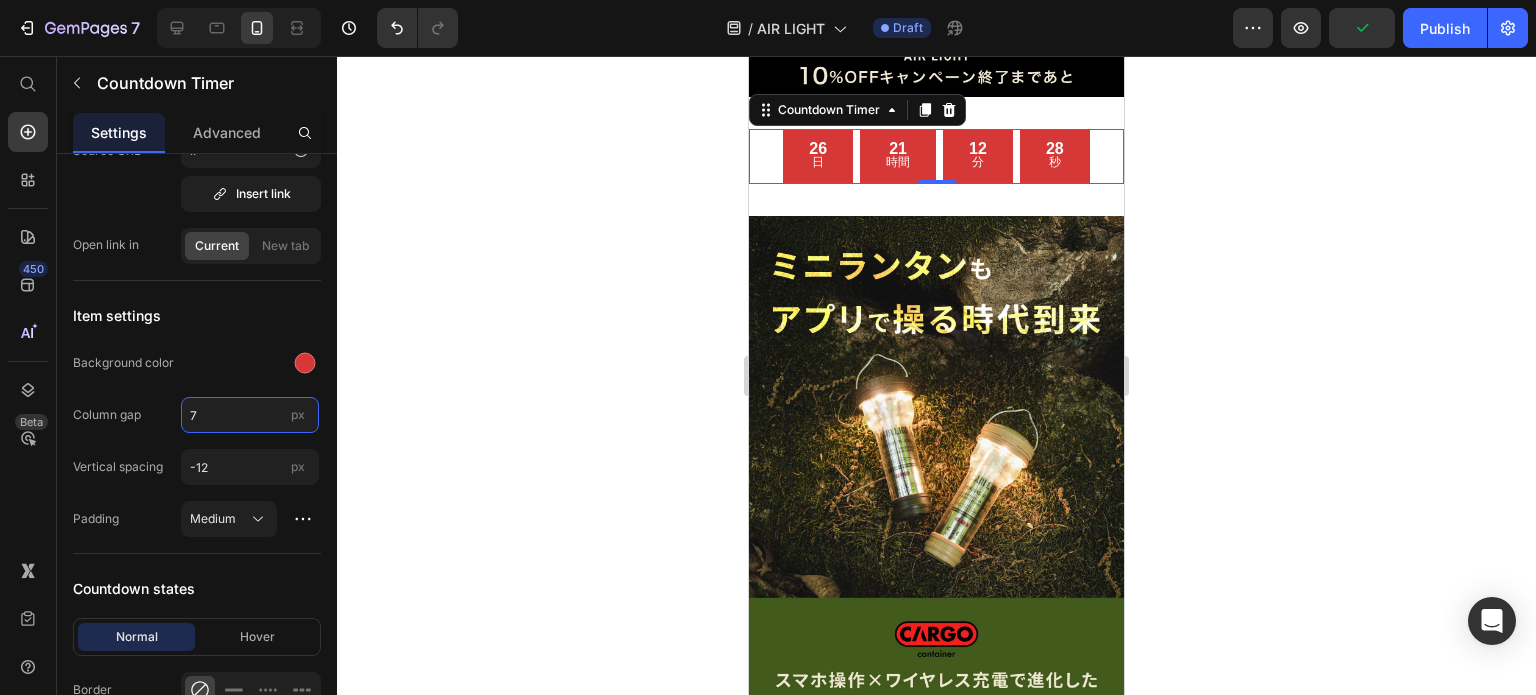 type on "6" 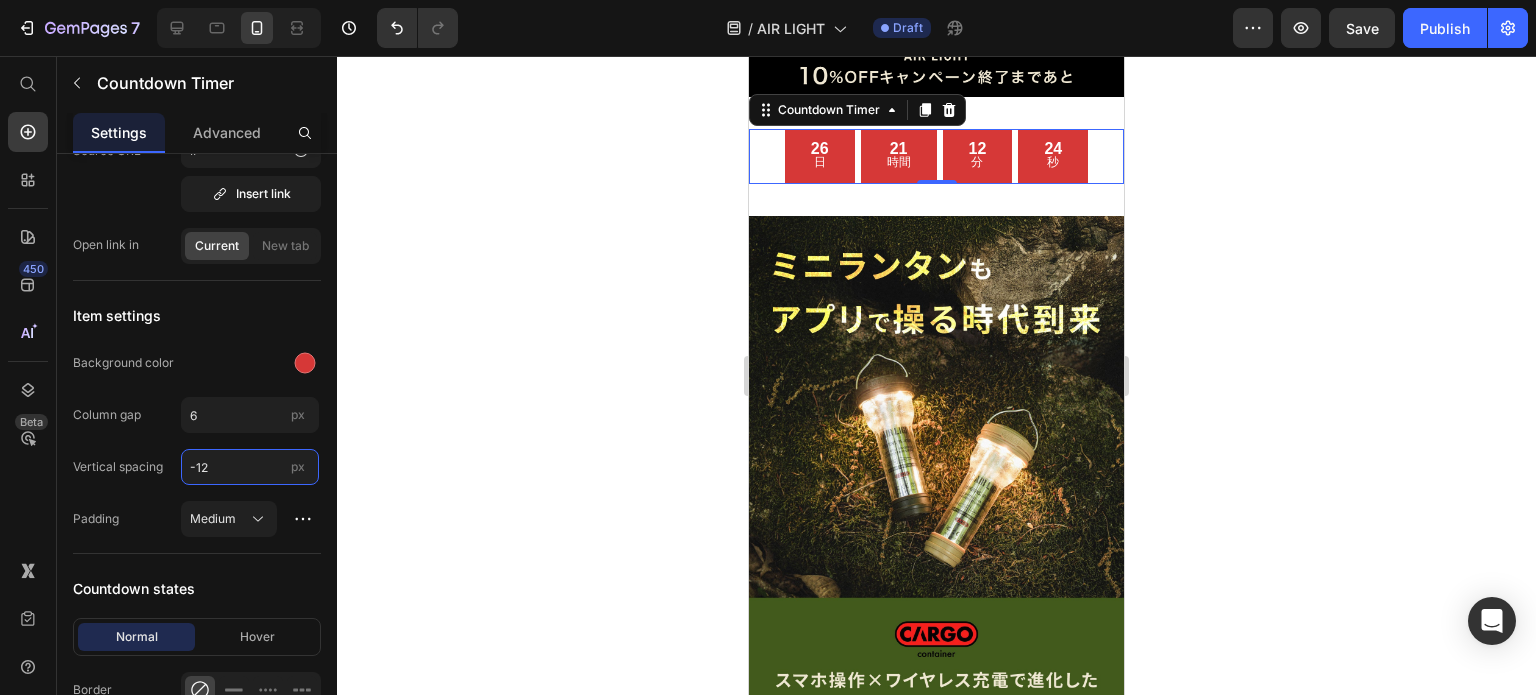 click on "-12" at bounding box center [250, 467] 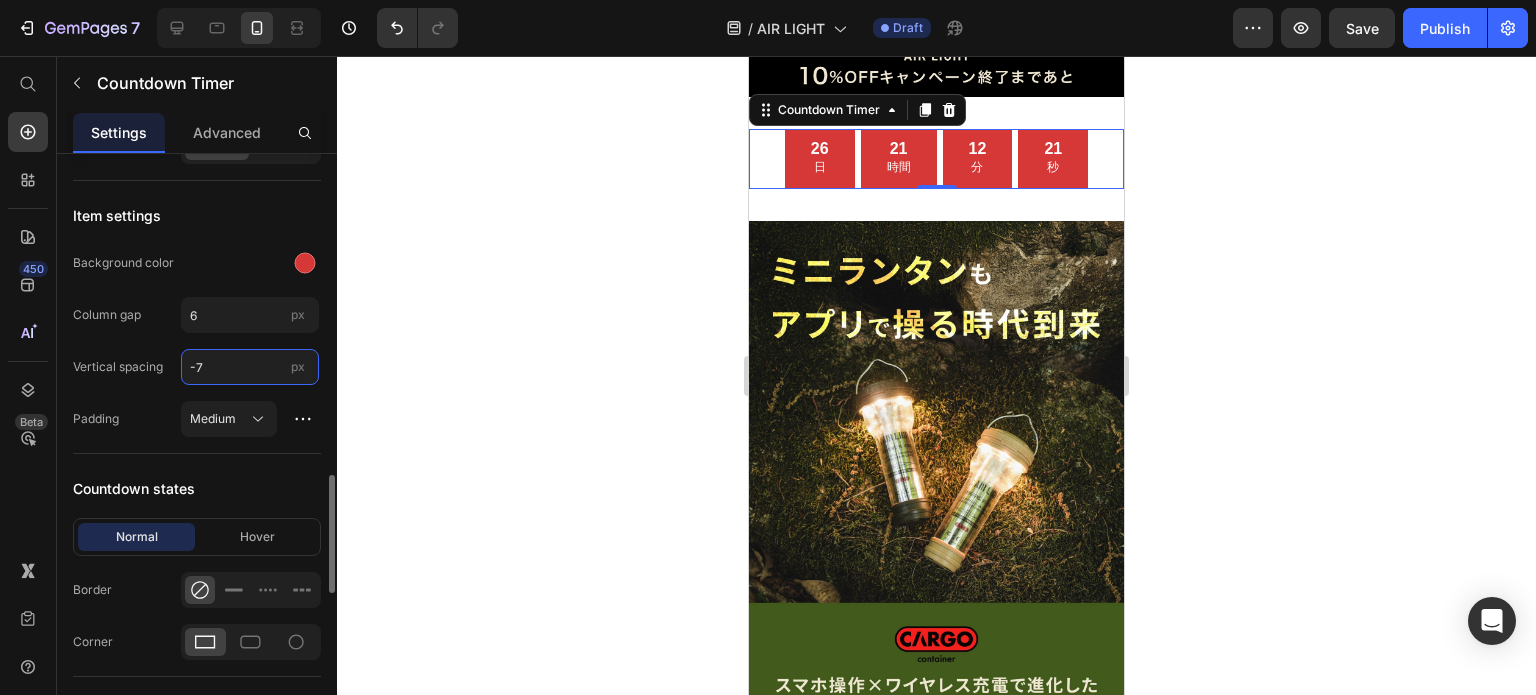 scroll, scrollTop: 1212, scrollLeft: 0, axis: vertical 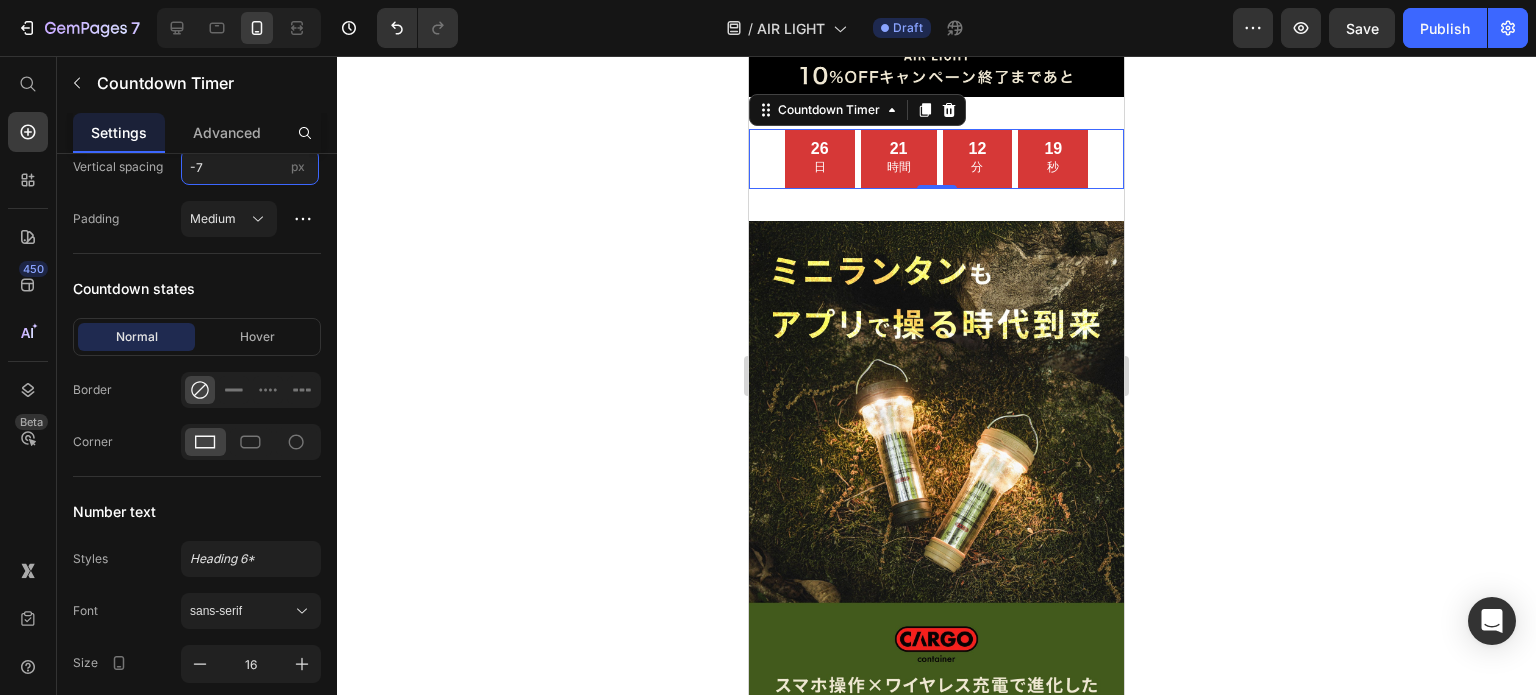 type on "-6" 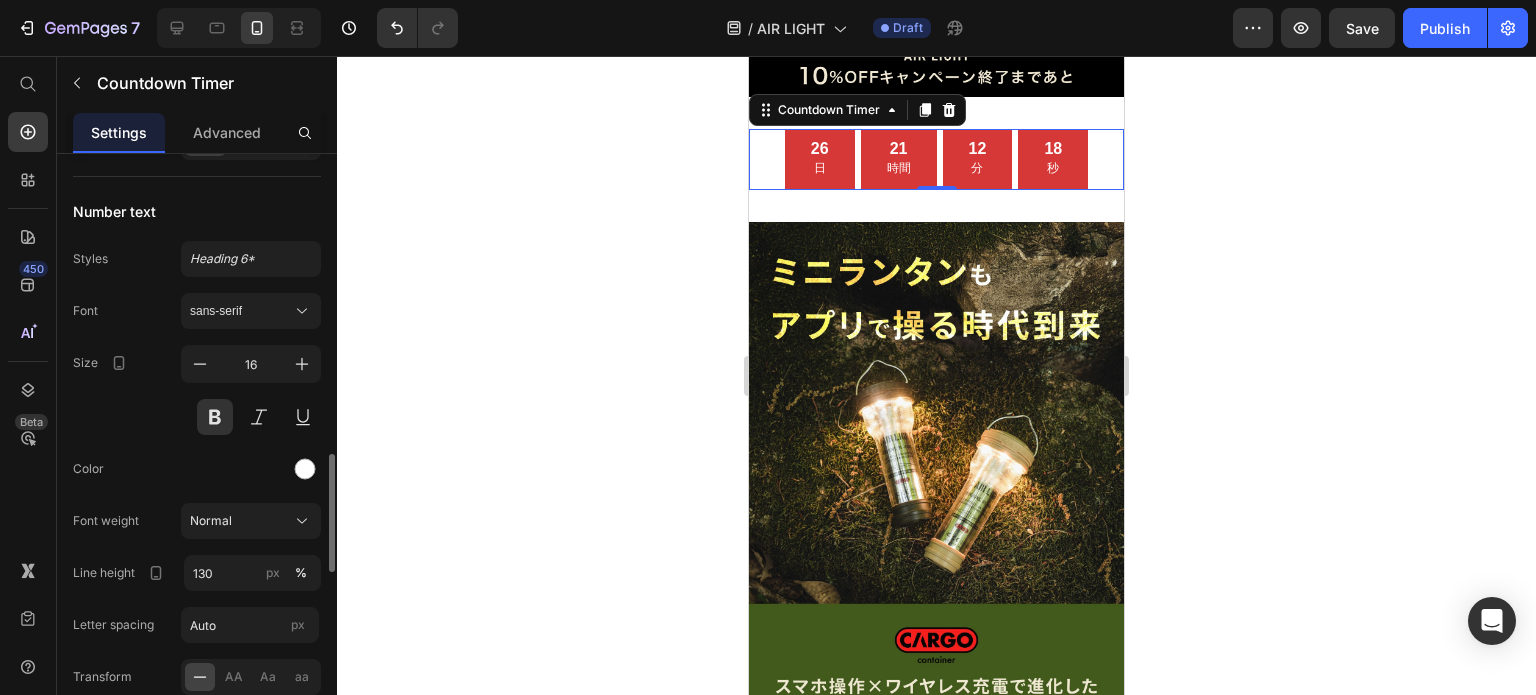 scroll, scrollTop: 1612, scrollLeft: 0, axis: vertical 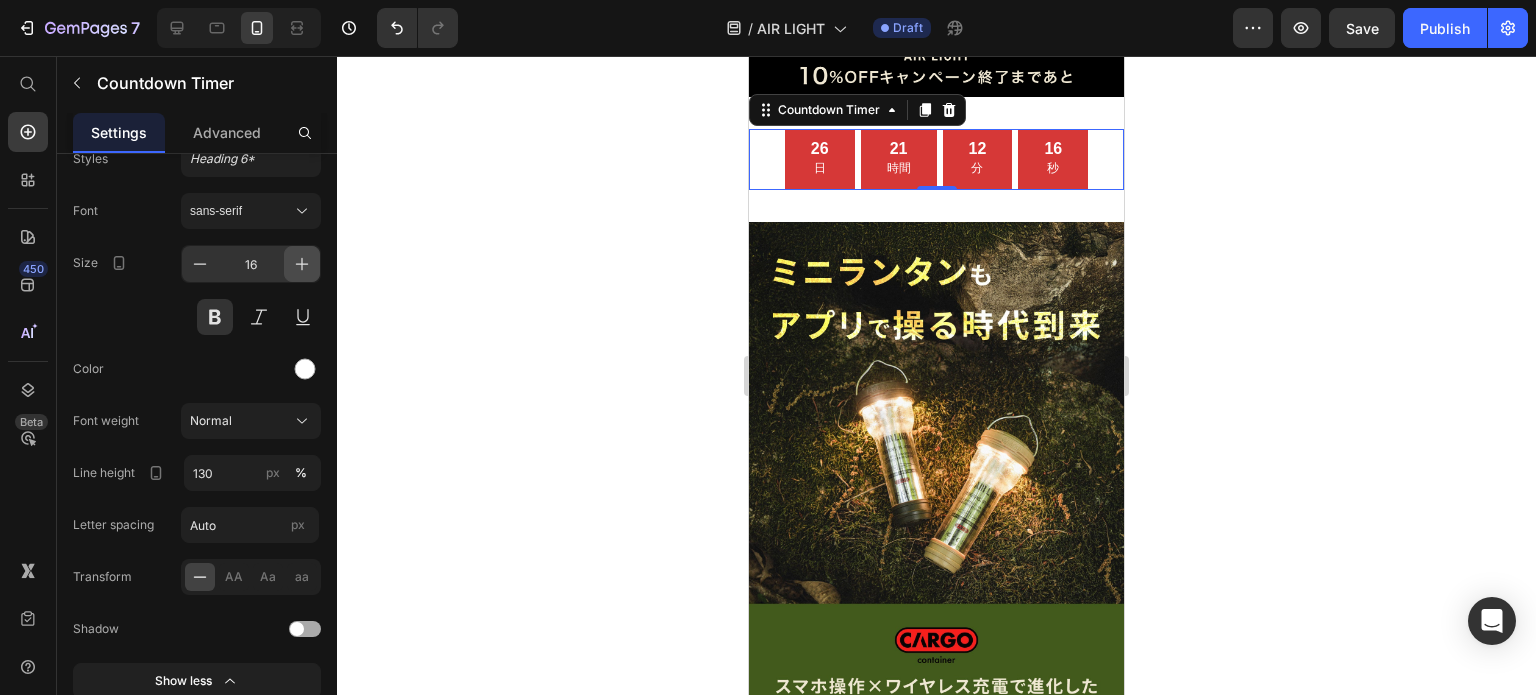 click 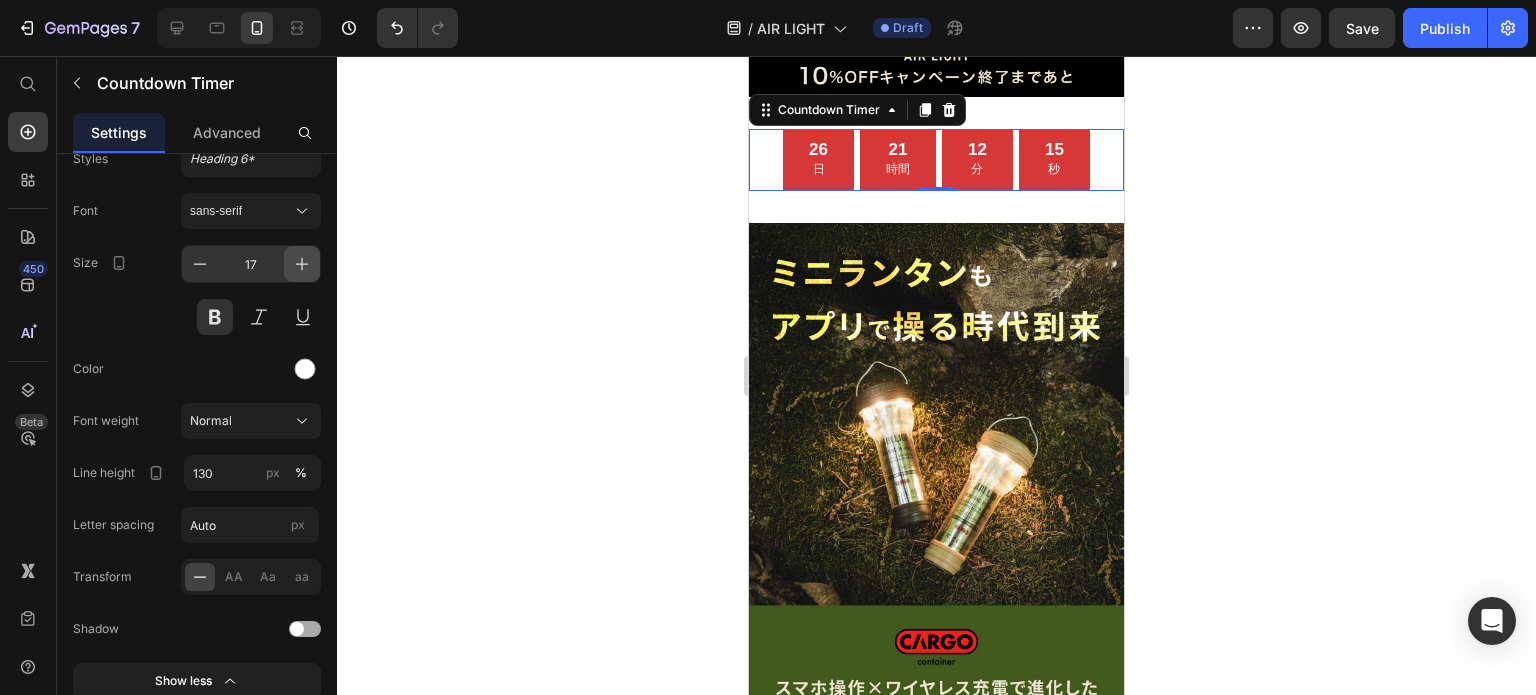 click 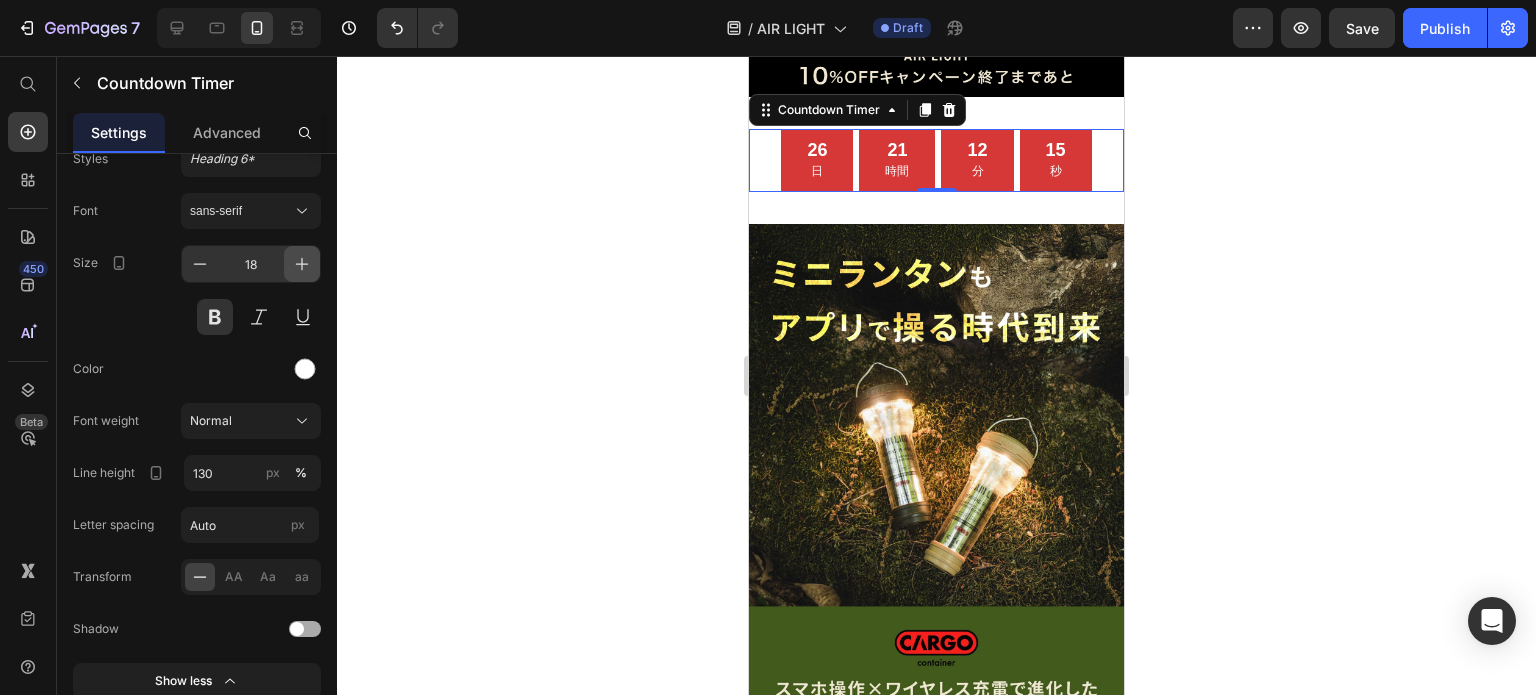 click 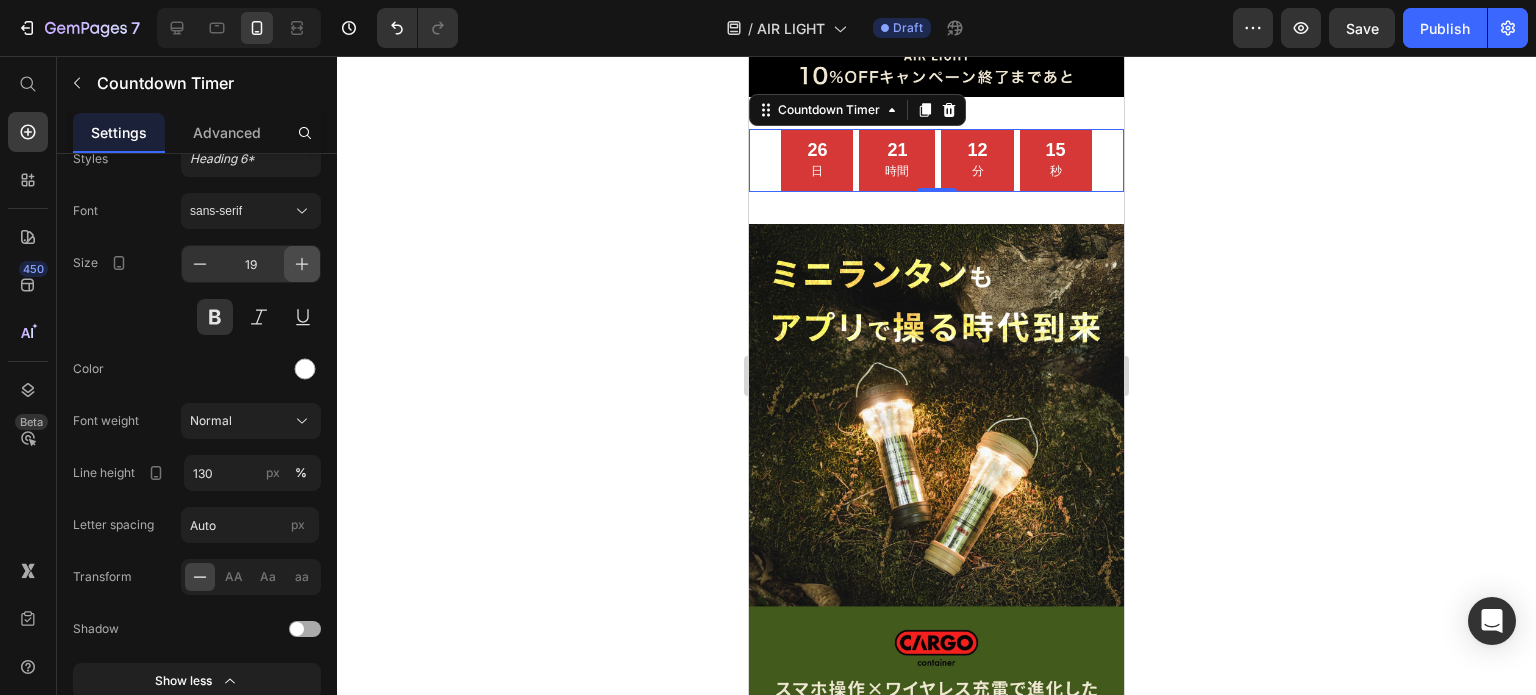 click 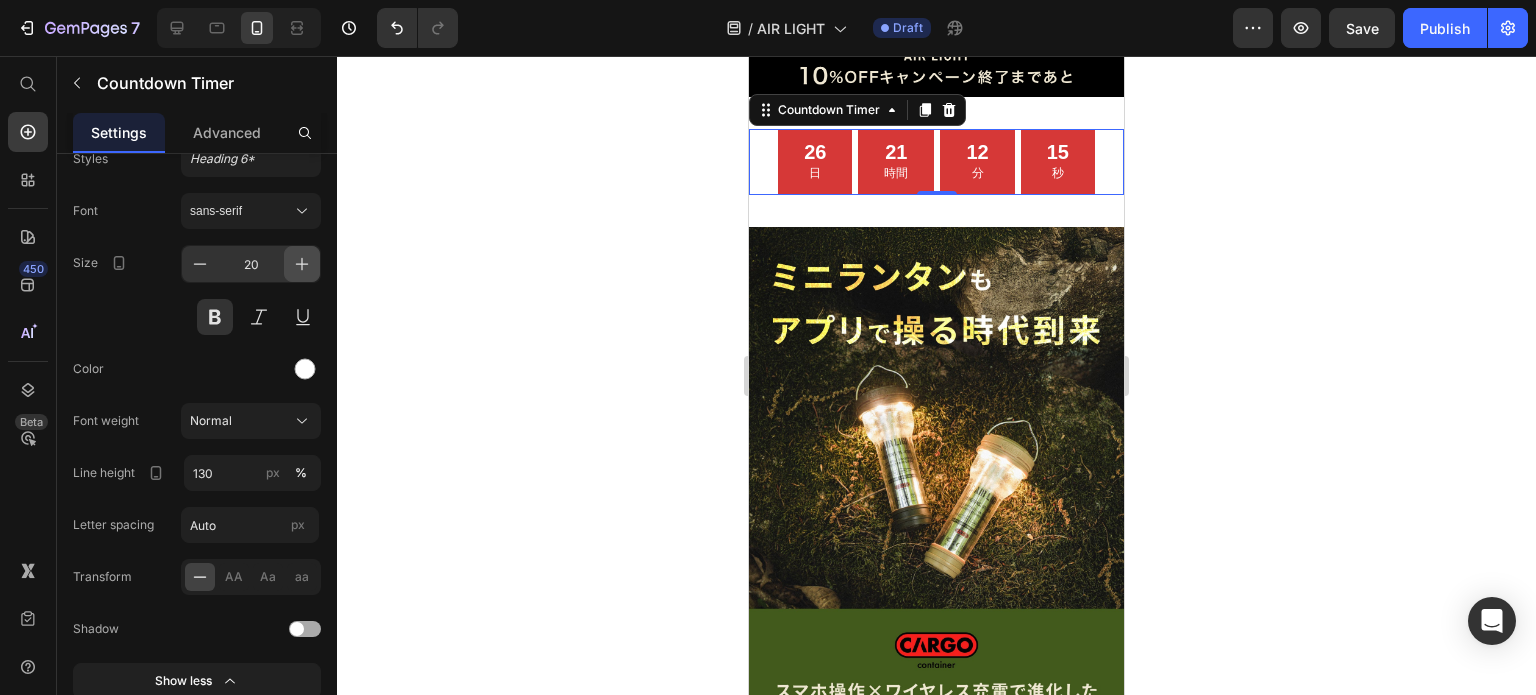 click 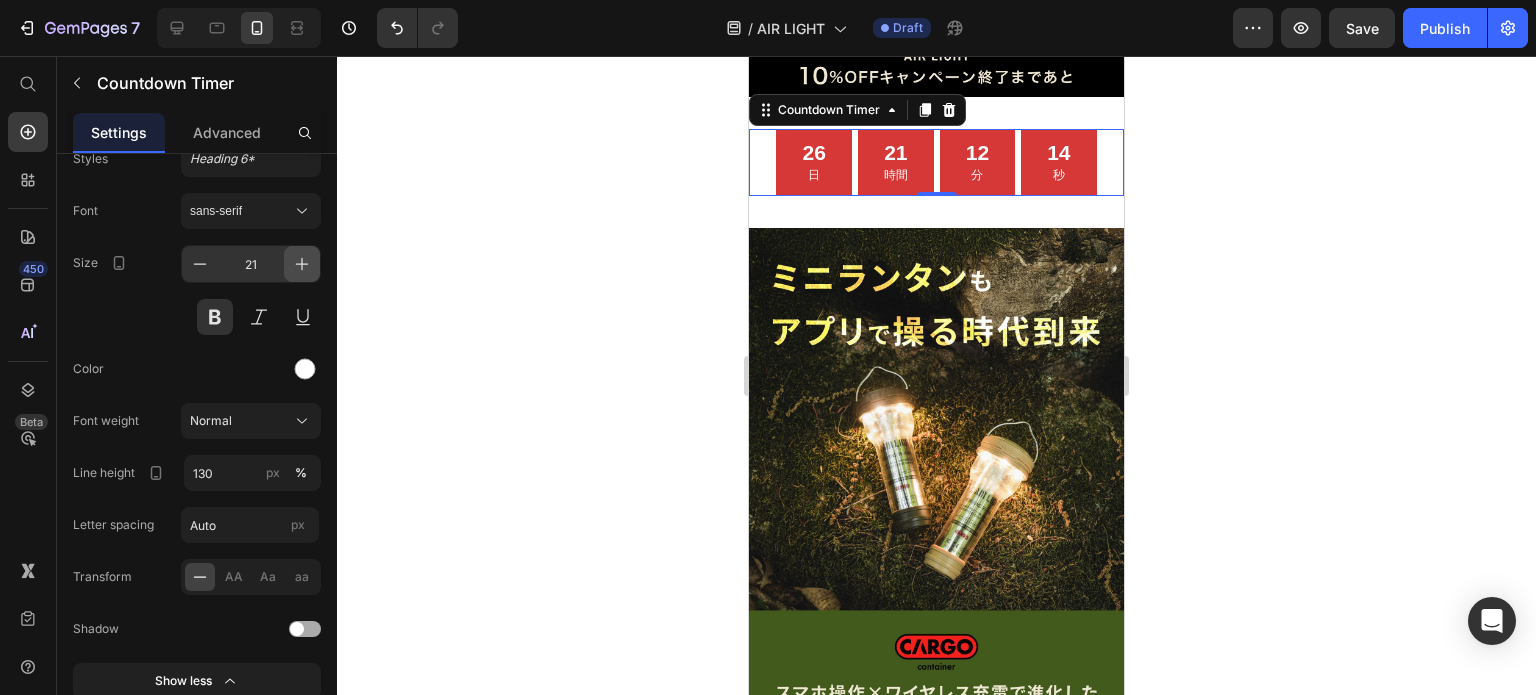 click 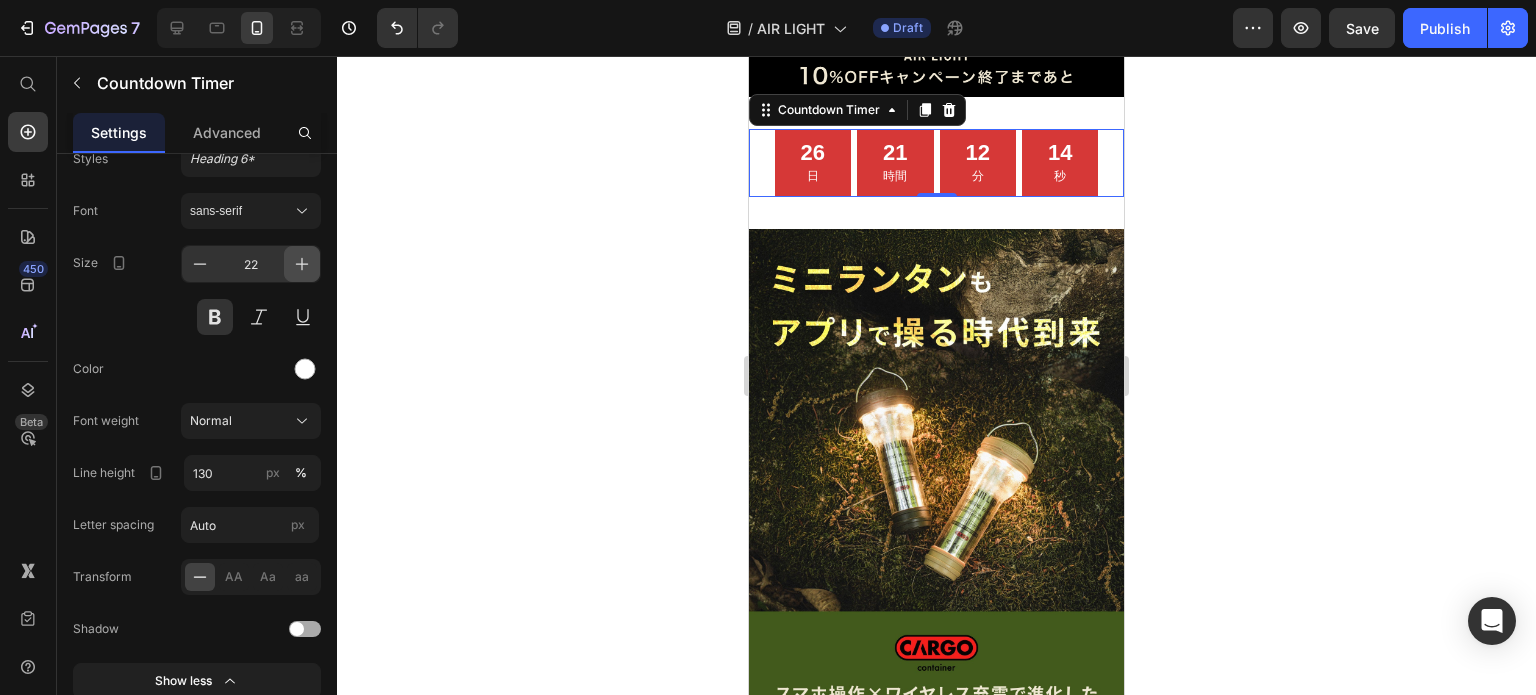 click 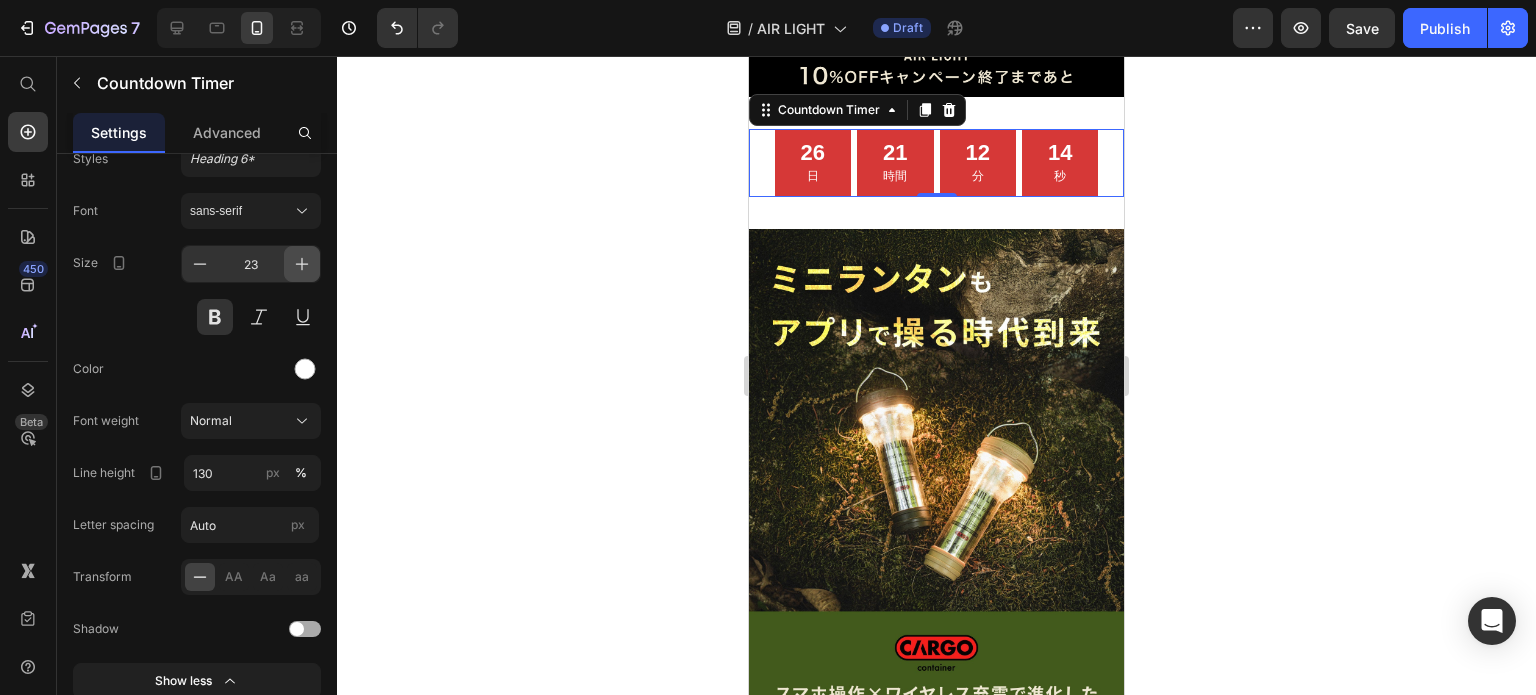 click 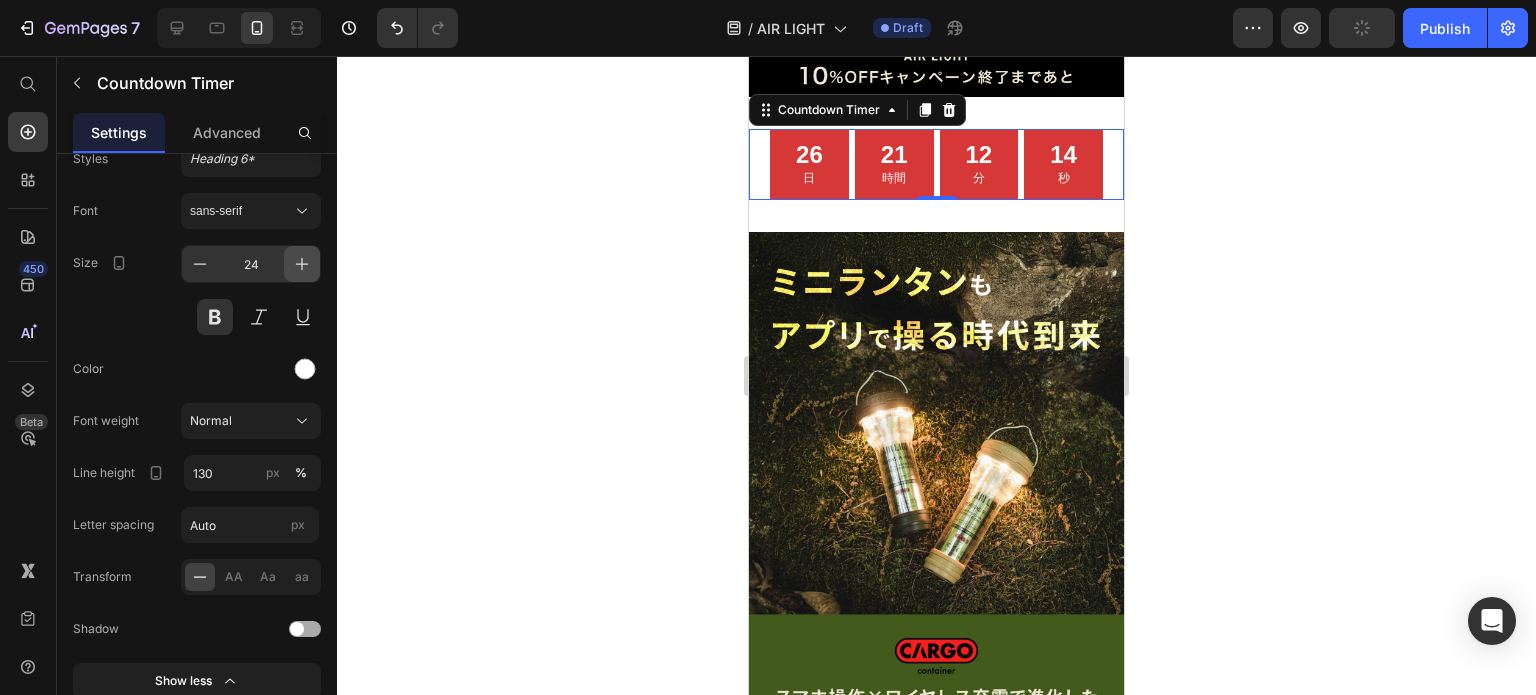 click 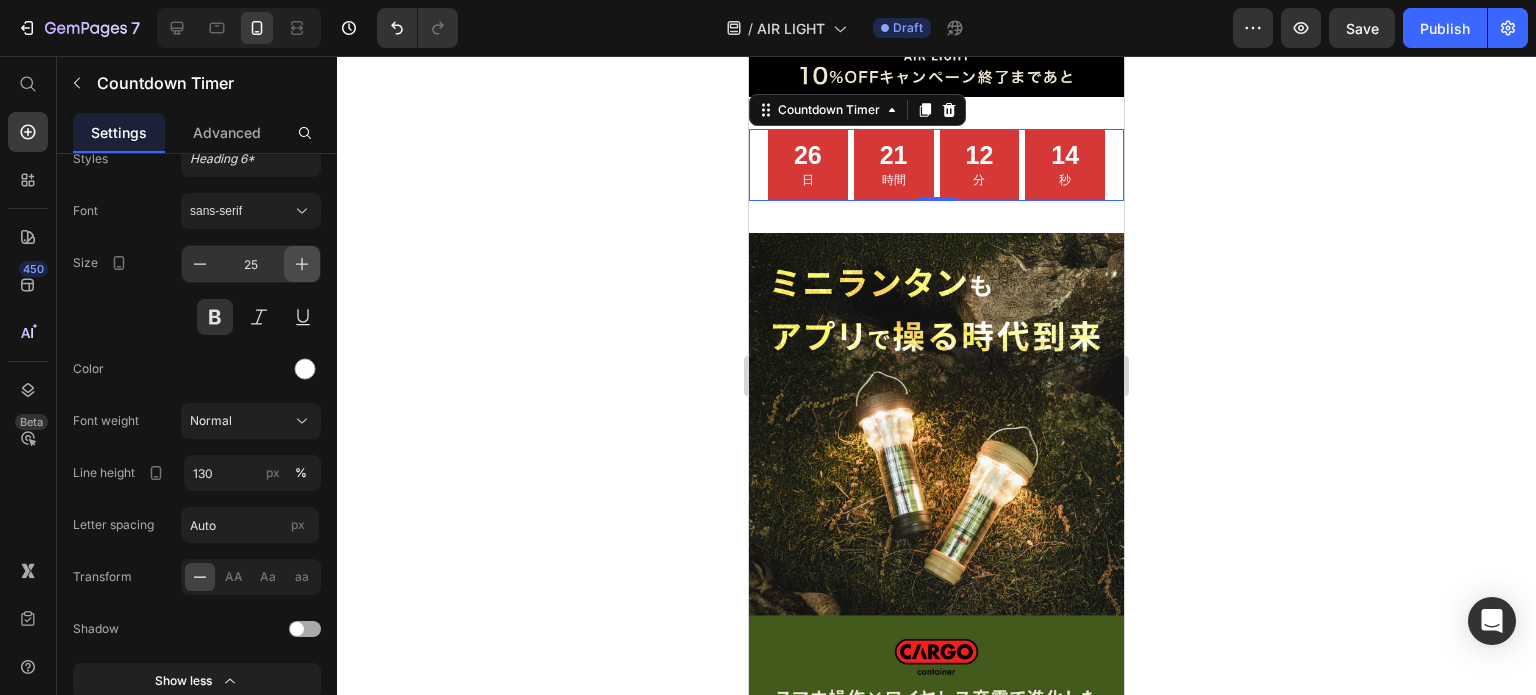 click 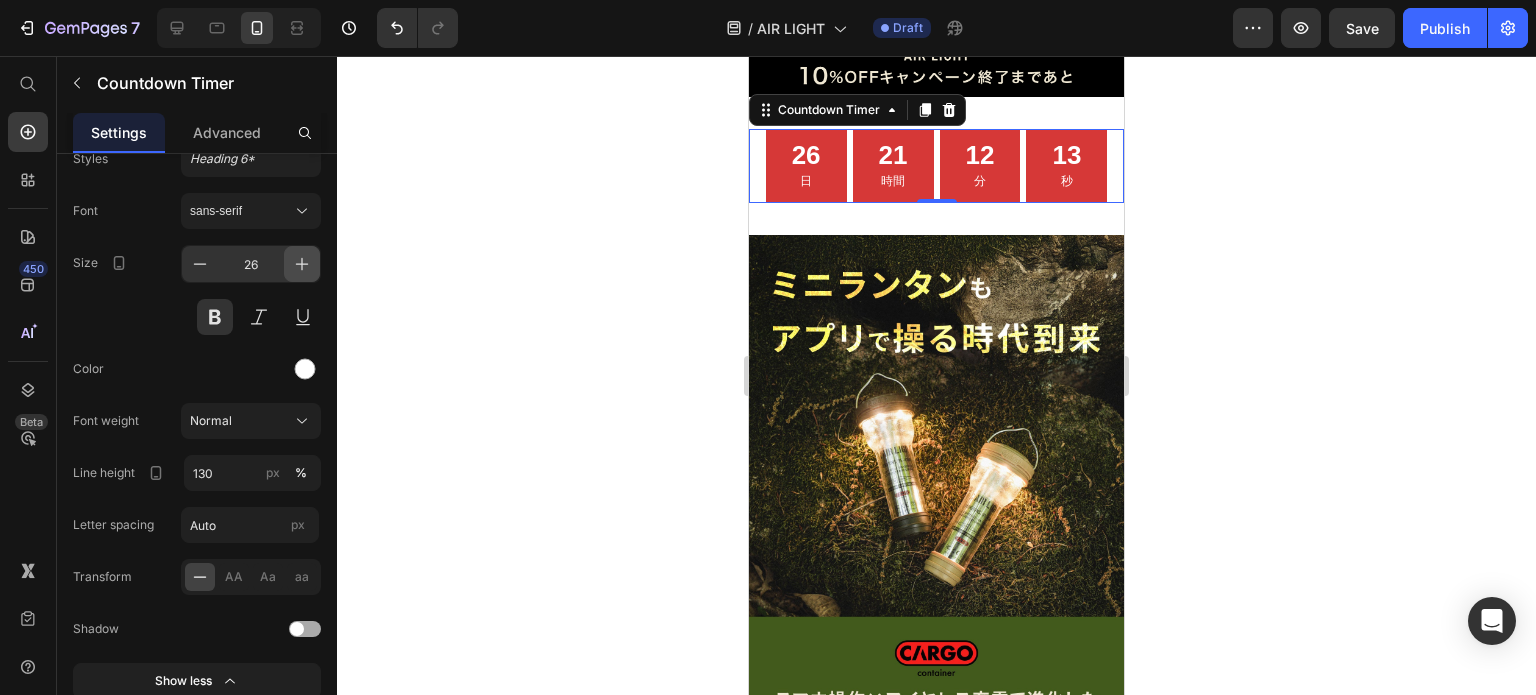 click 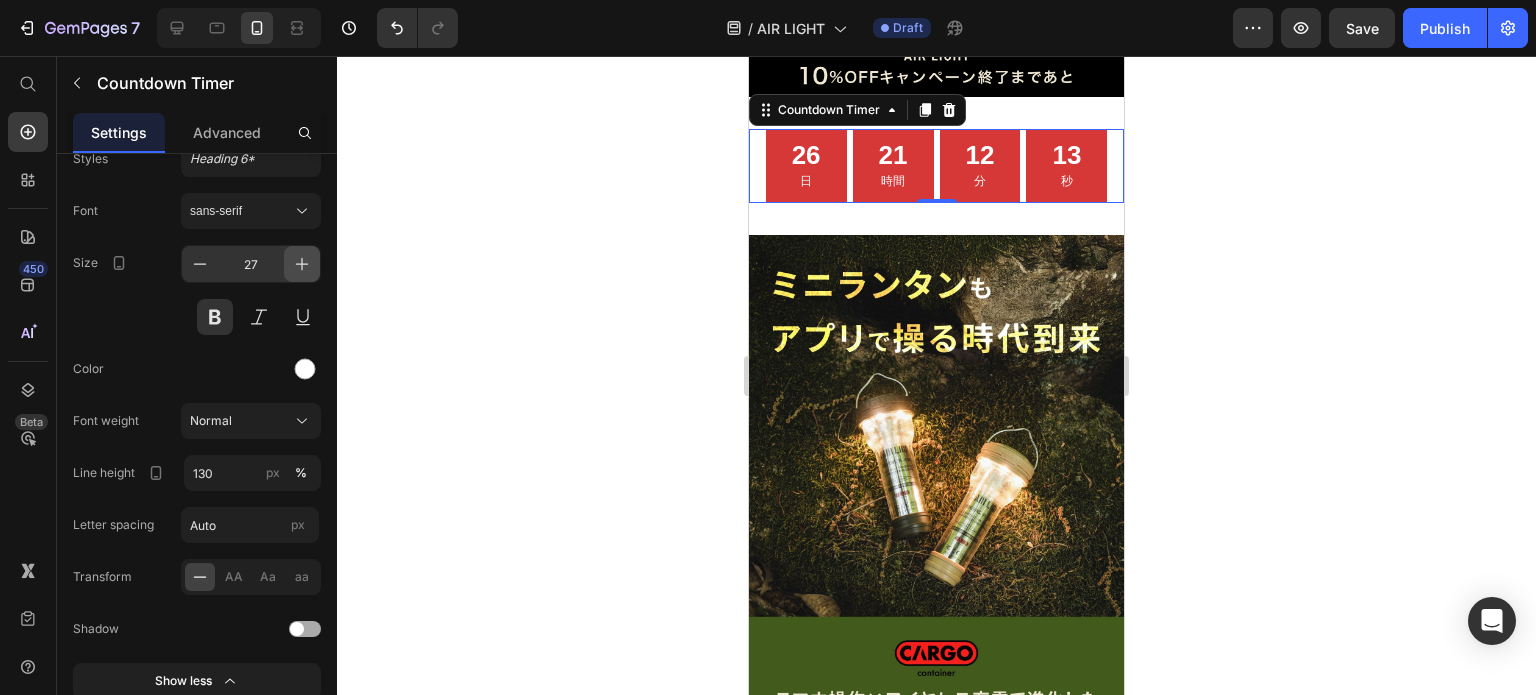 click 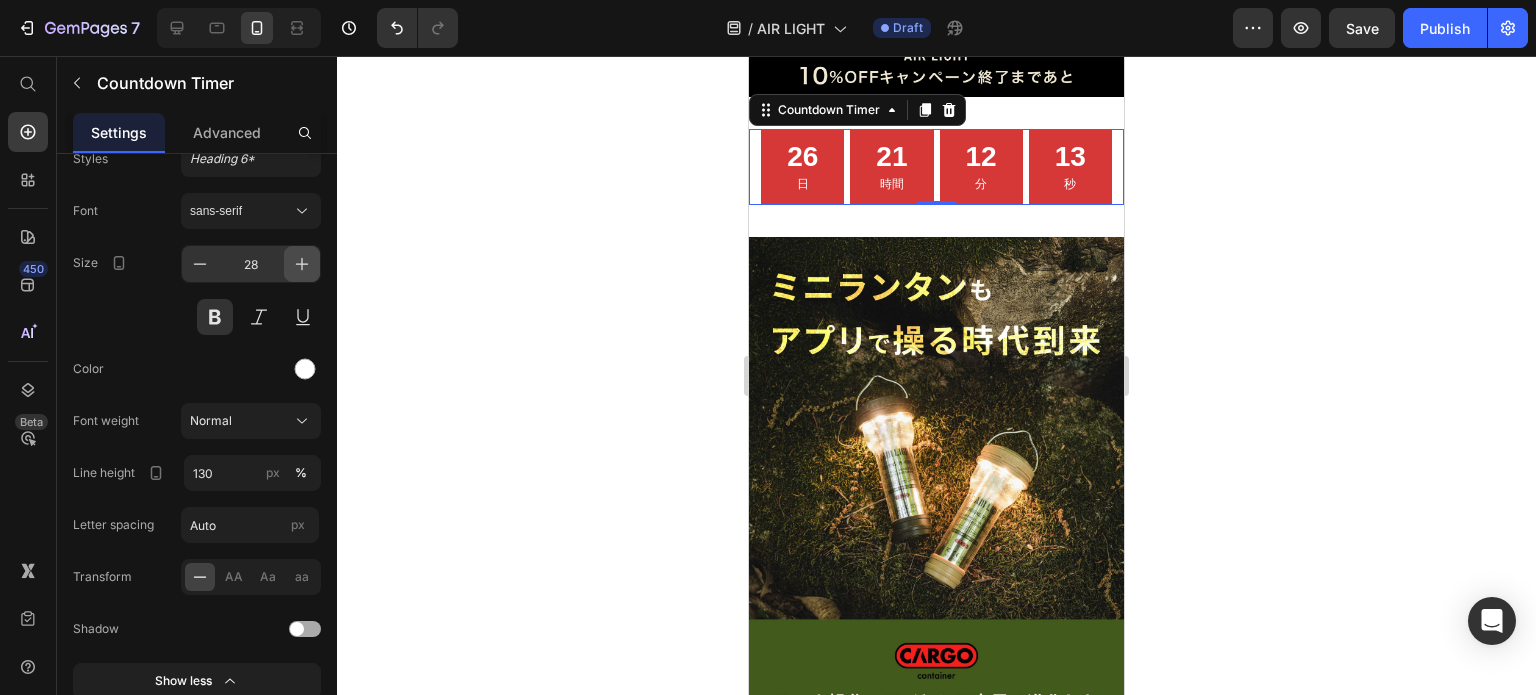 click 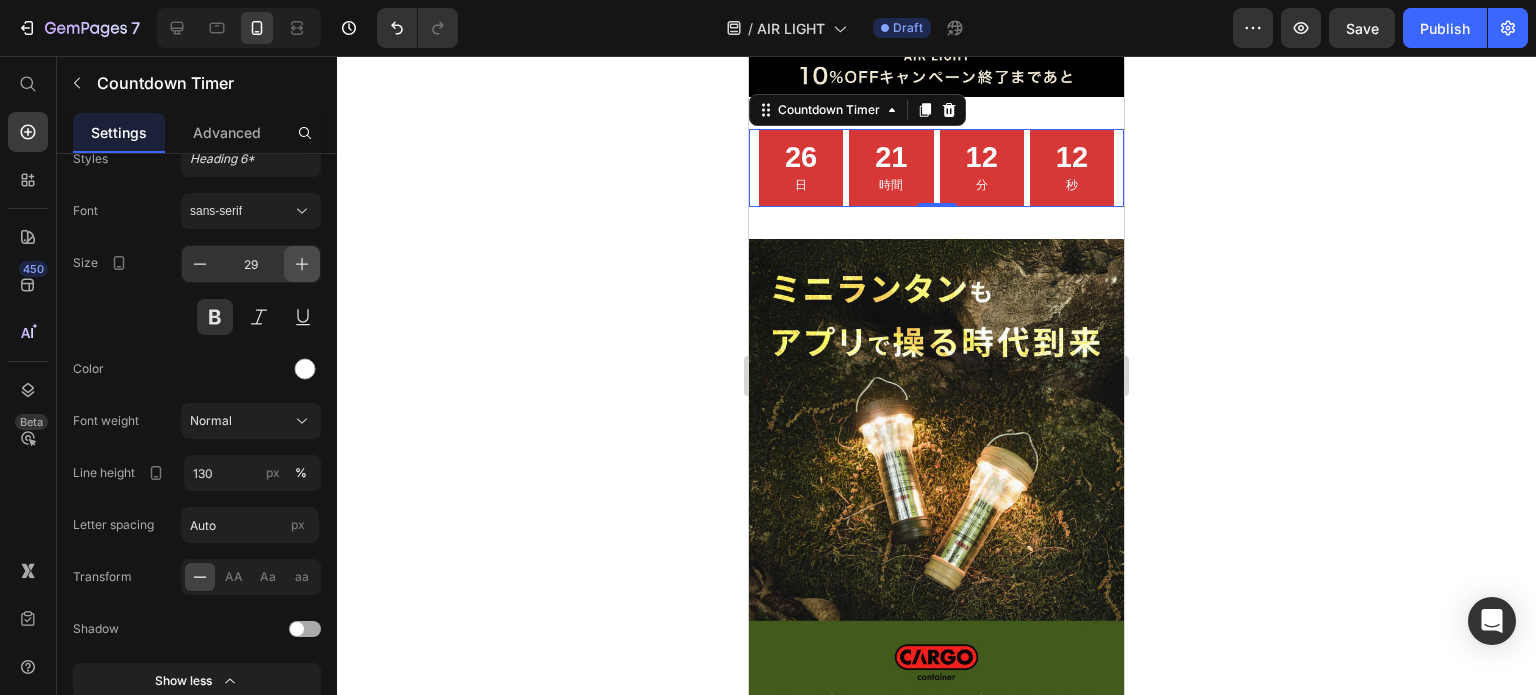 click 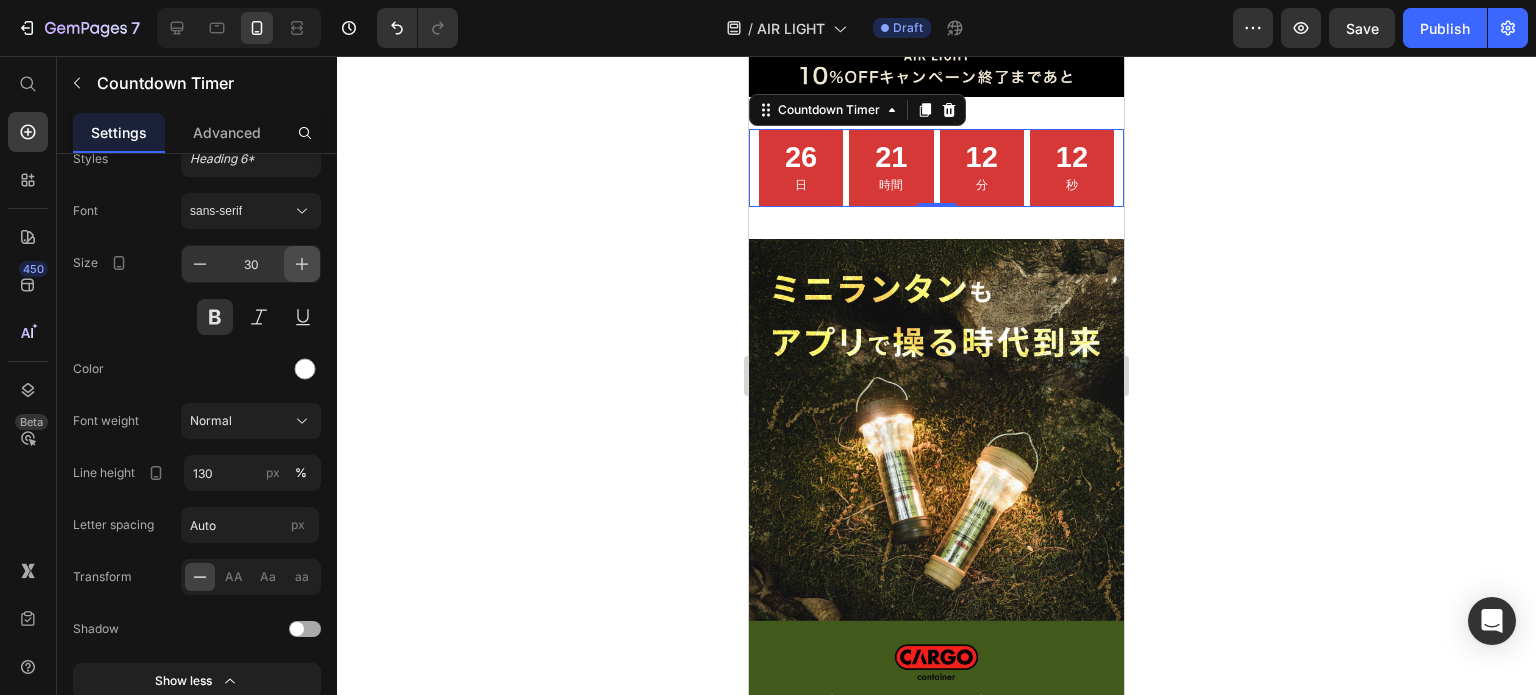 click 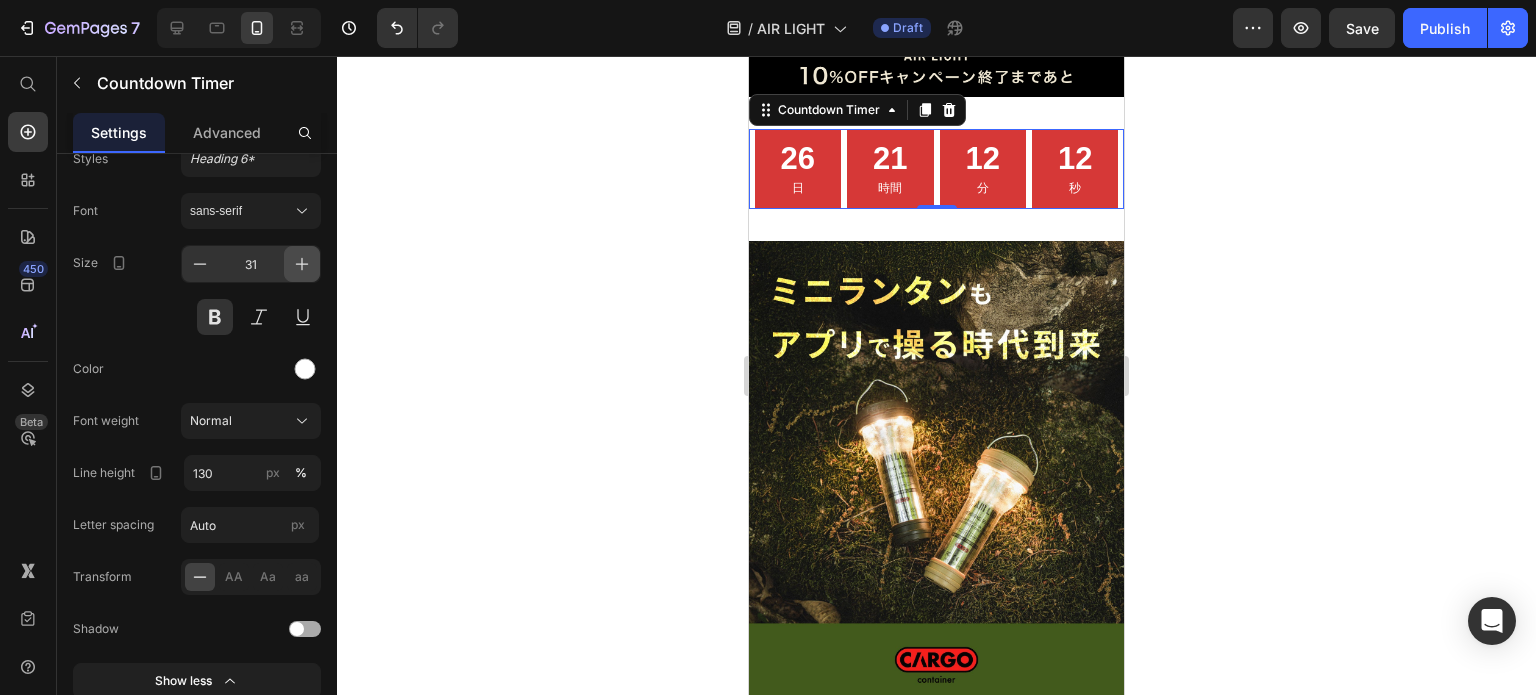 click 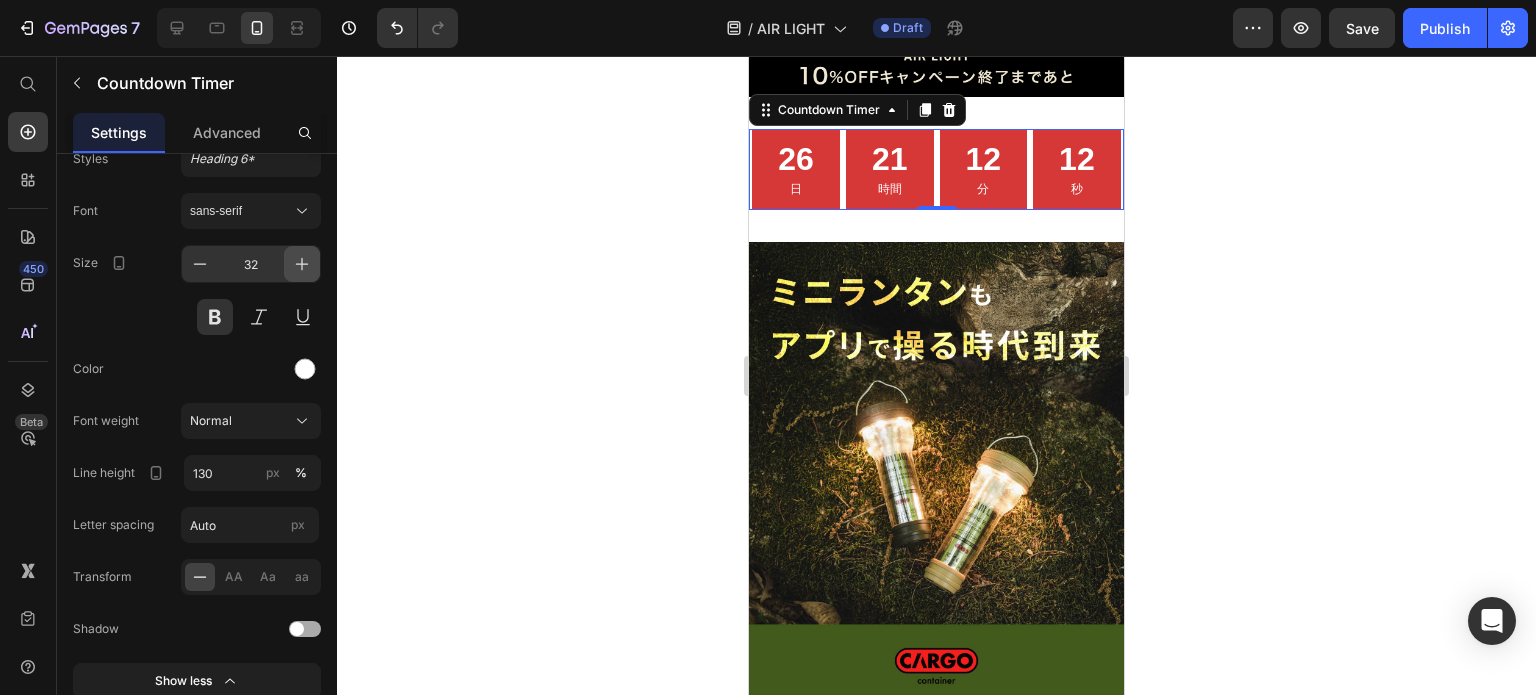 click 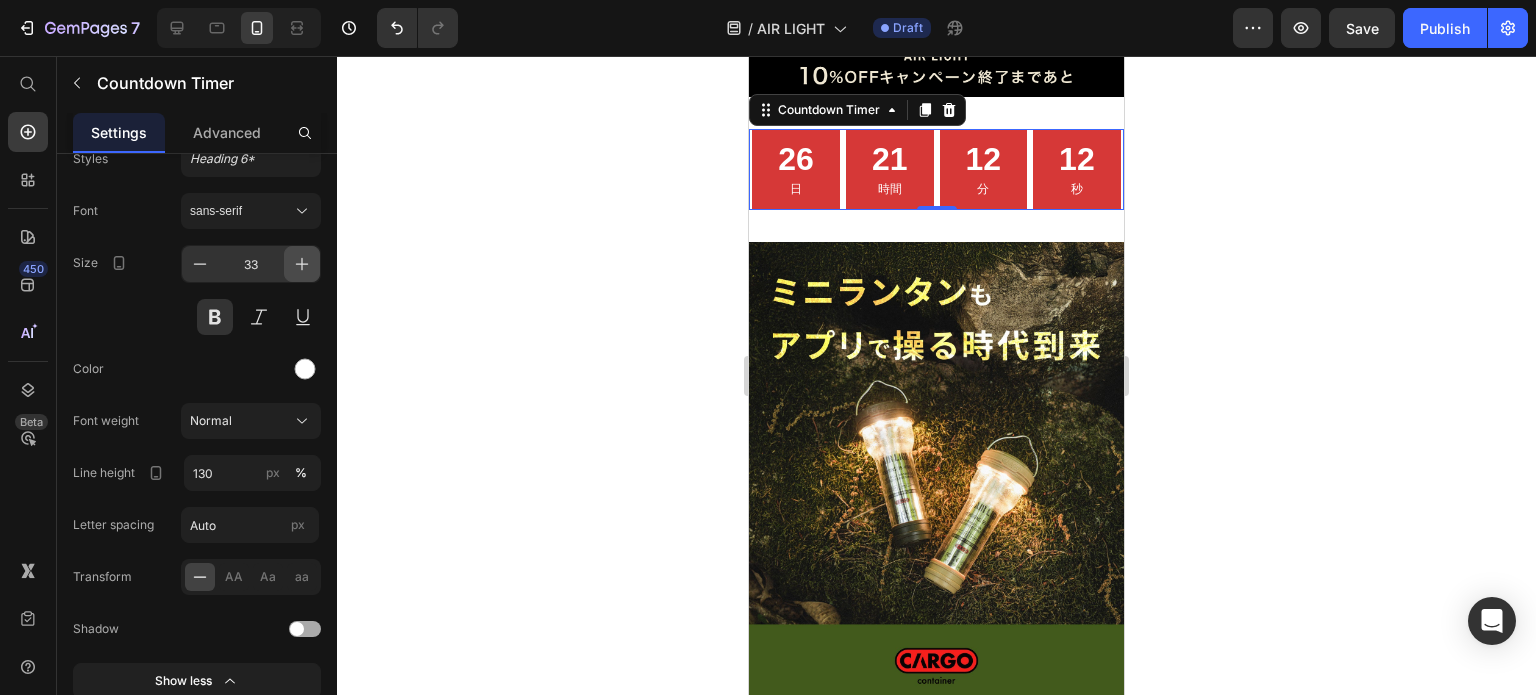 click 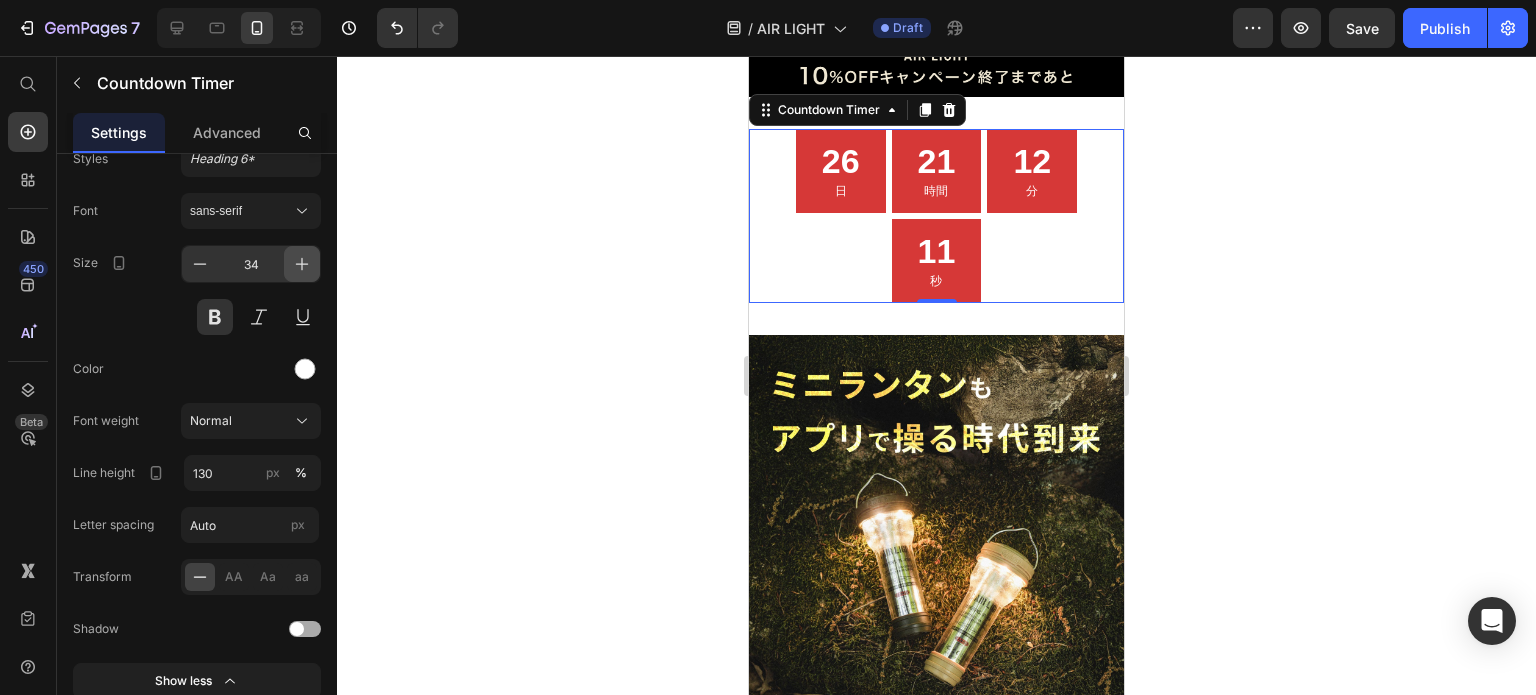 click 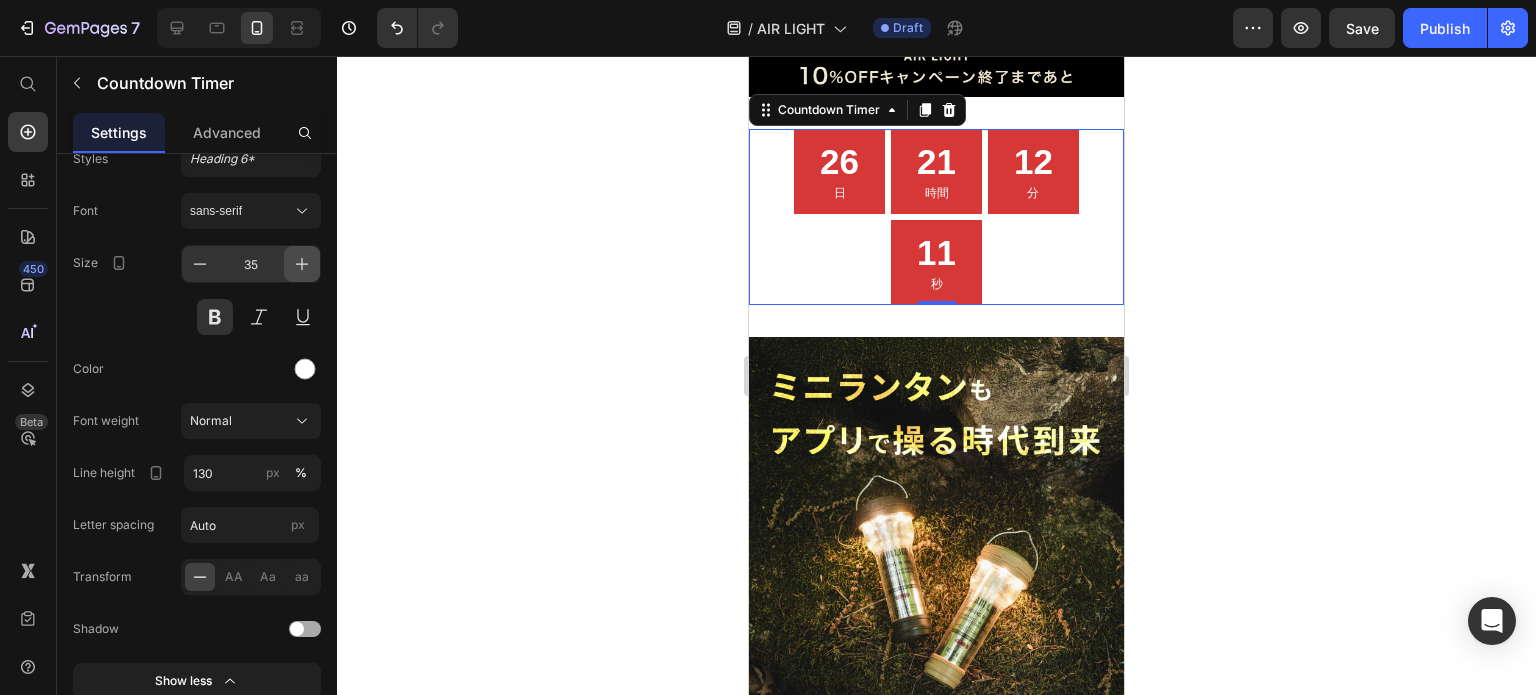 click 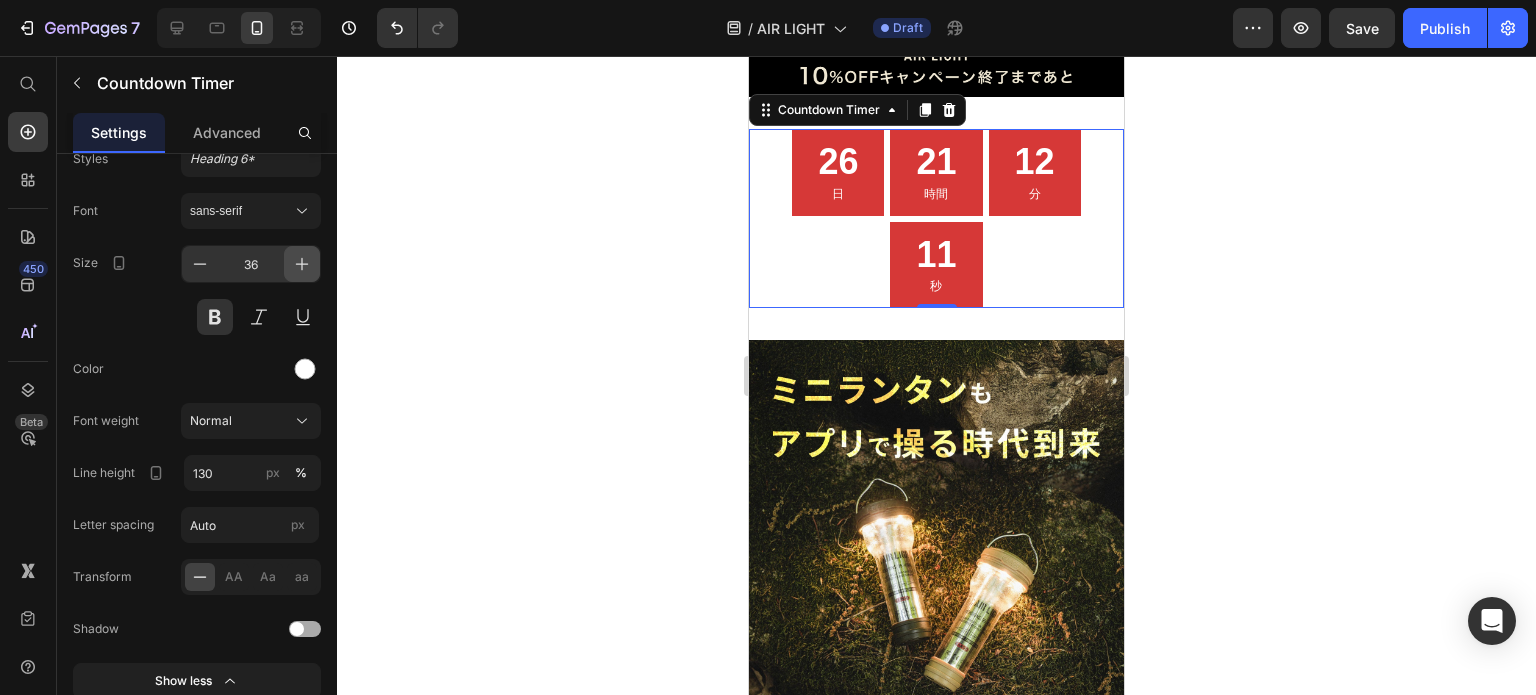 click 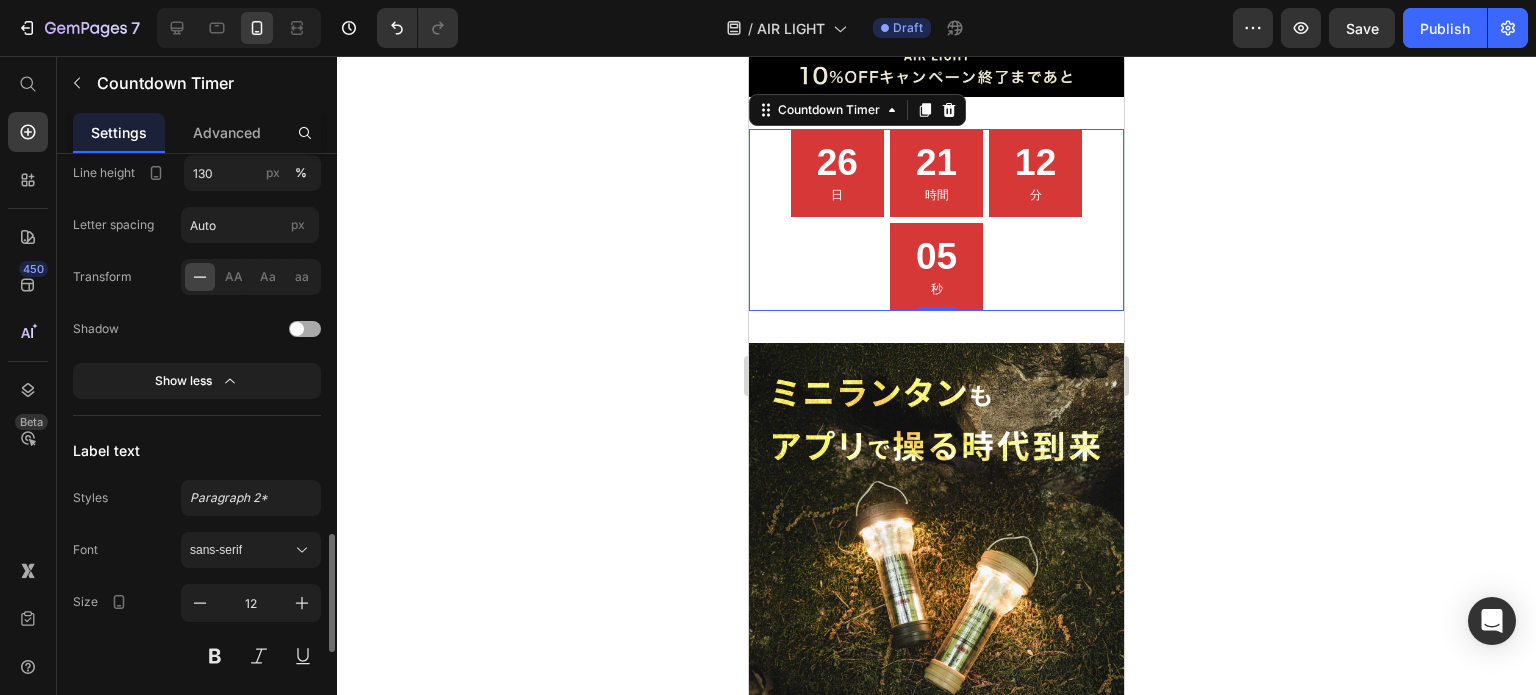 scroll, scrollTop: 2012, scrollLeft: 0, axis: vertical 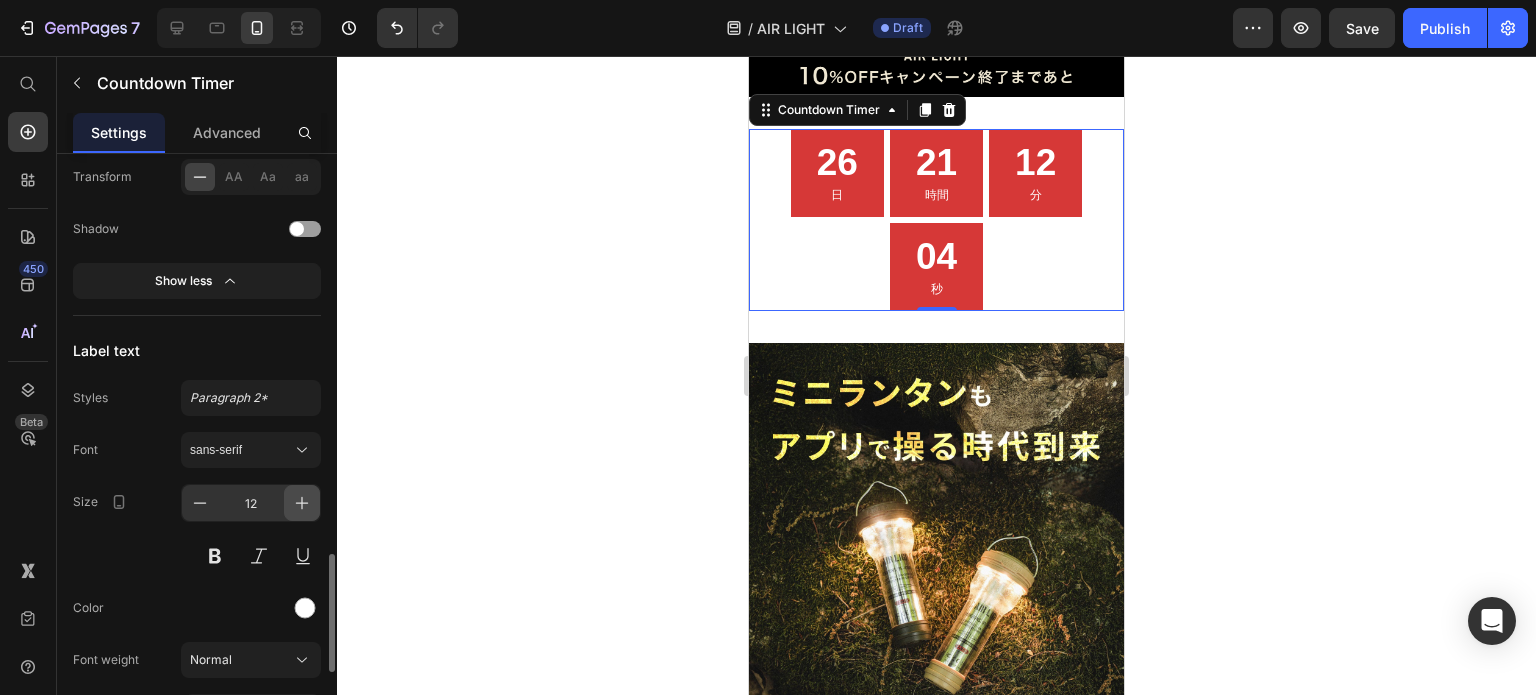 click 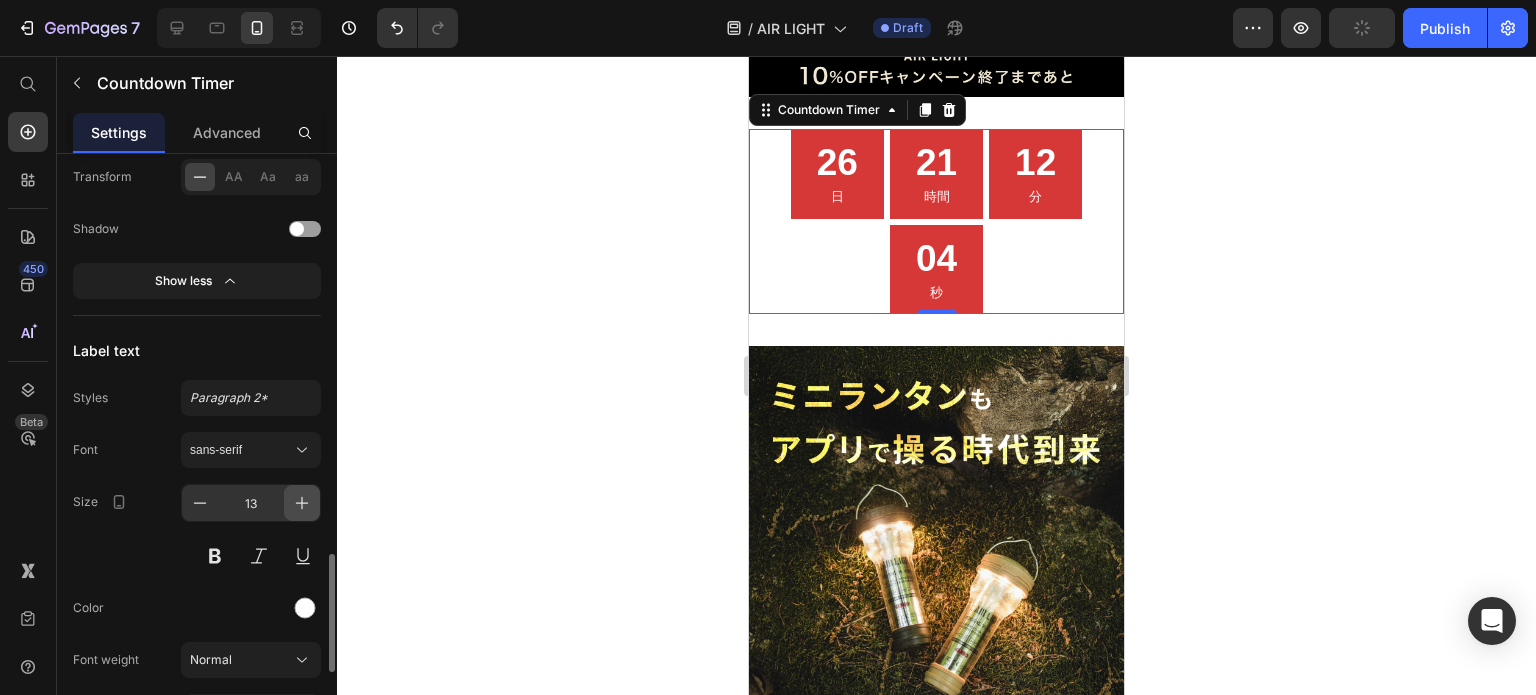 click 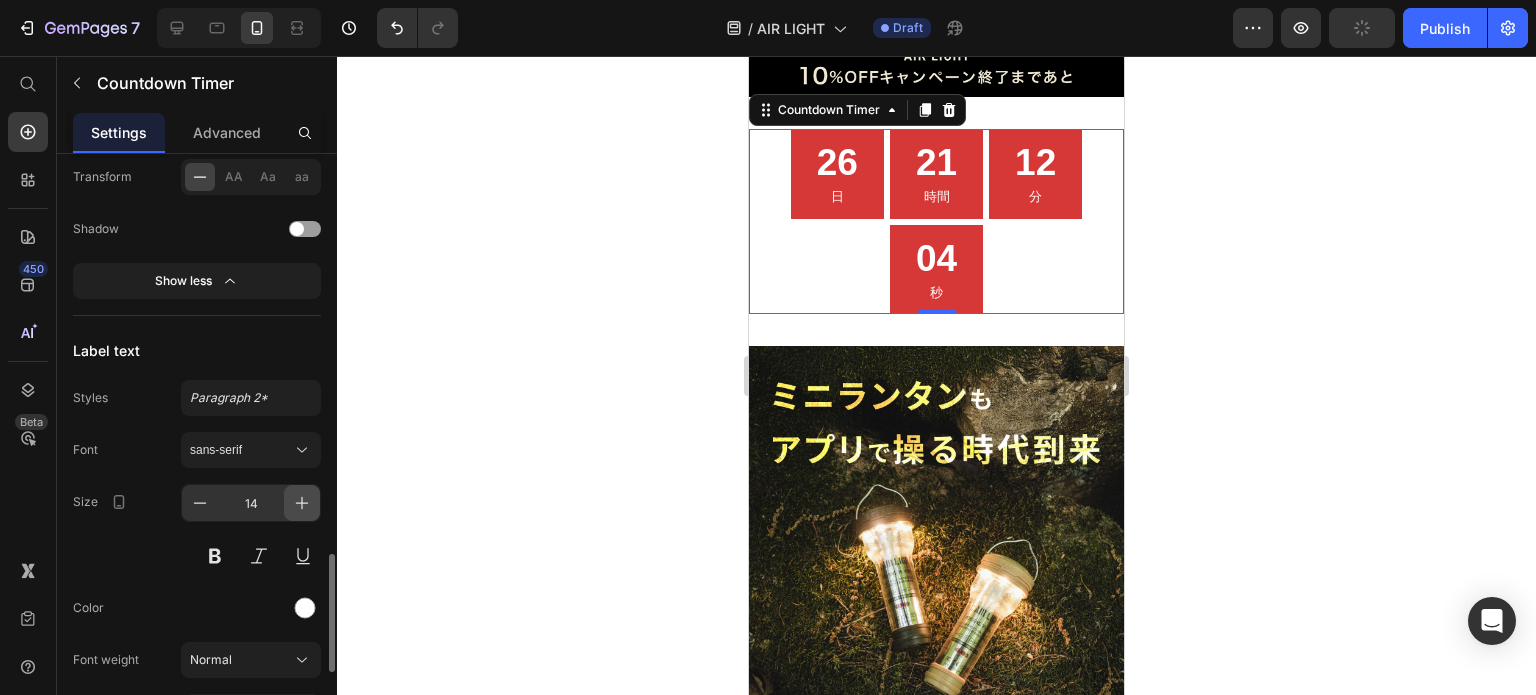 click 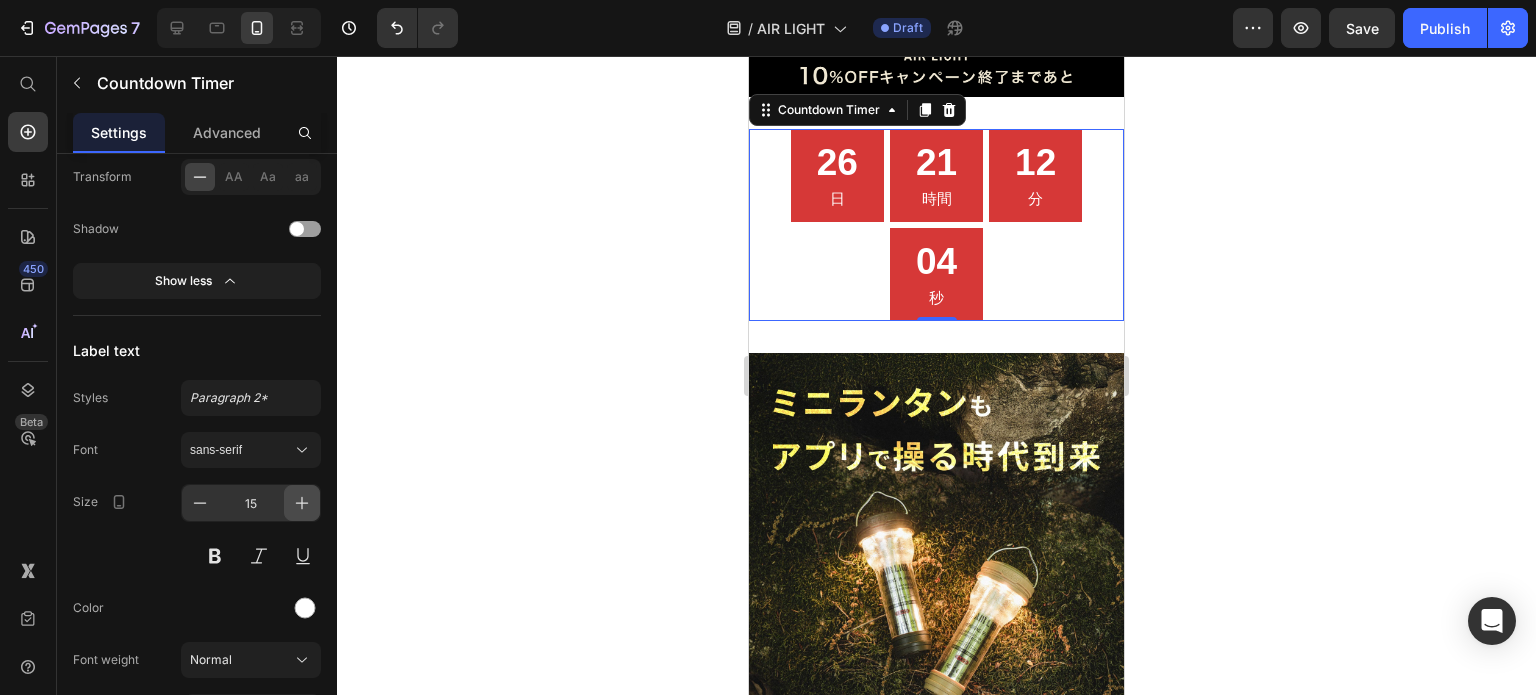 click 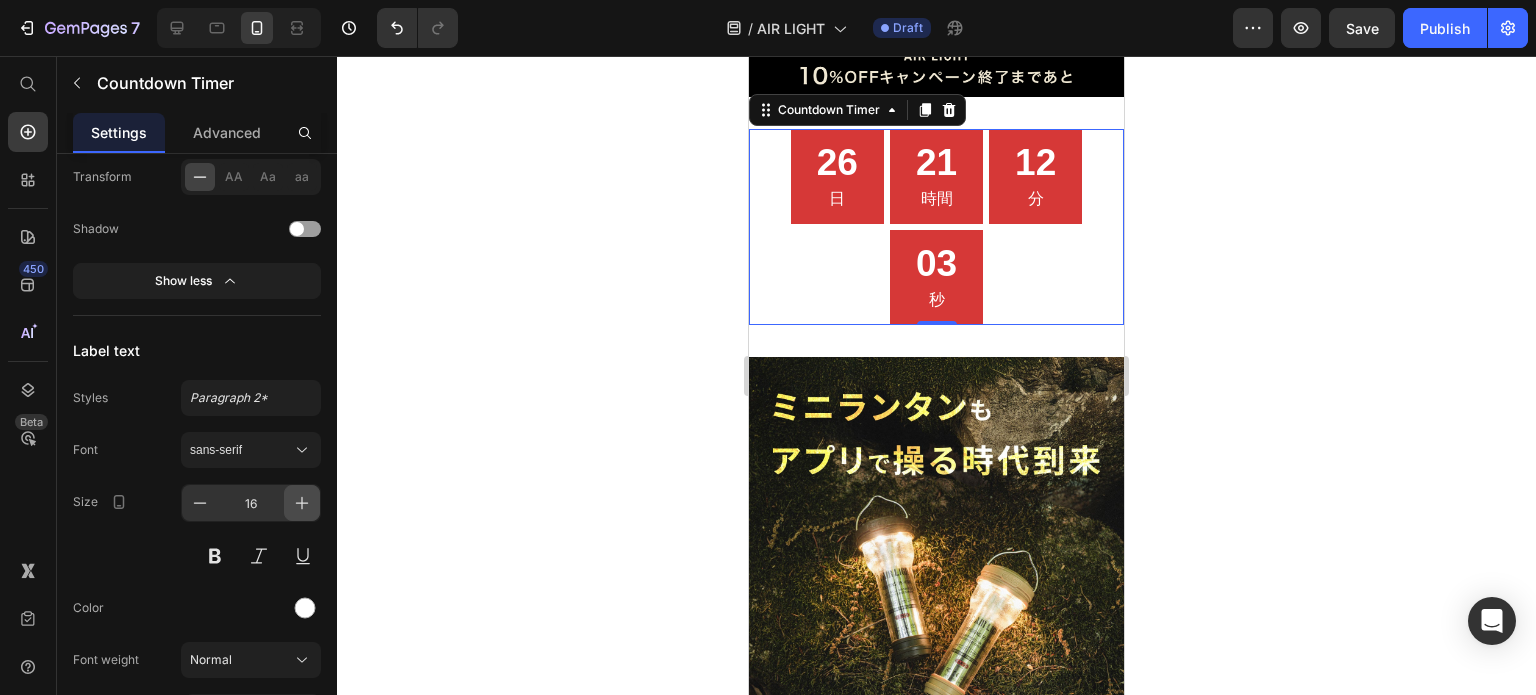 click 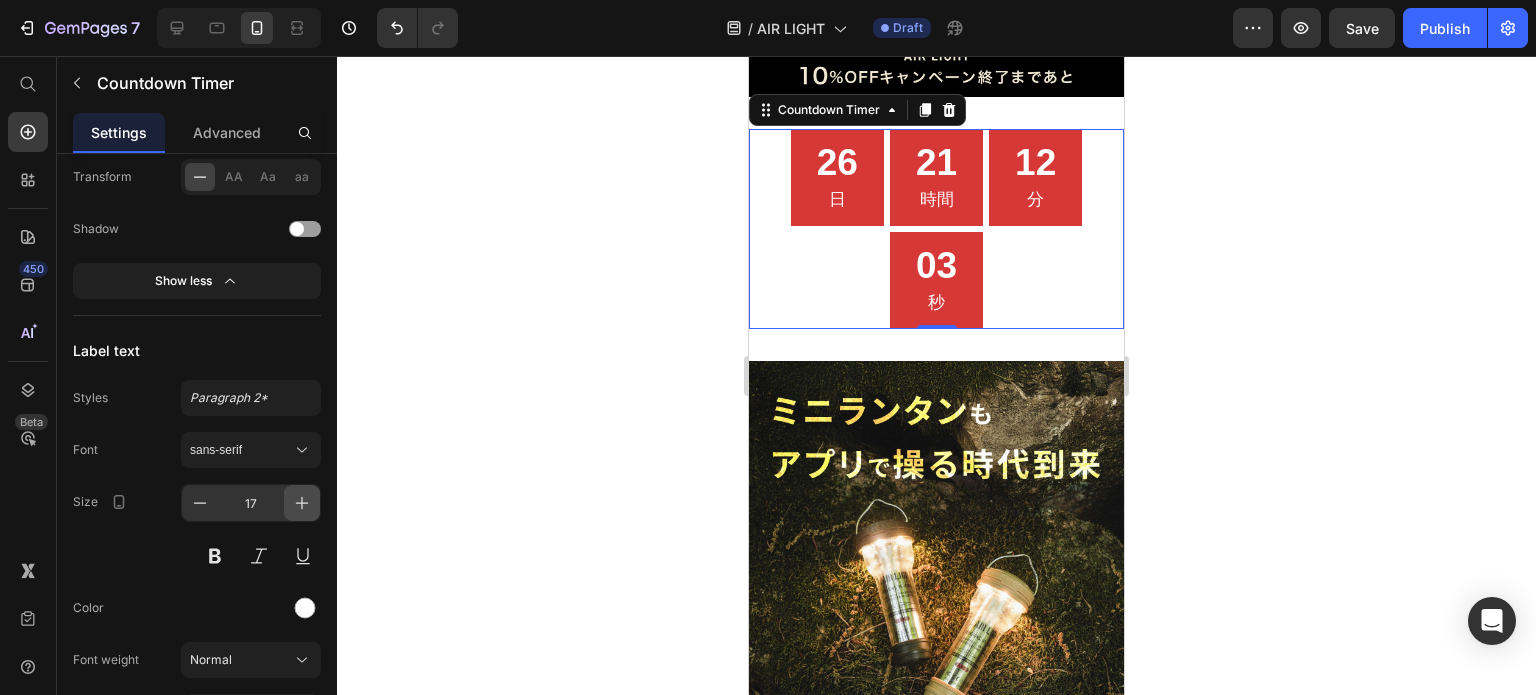 click 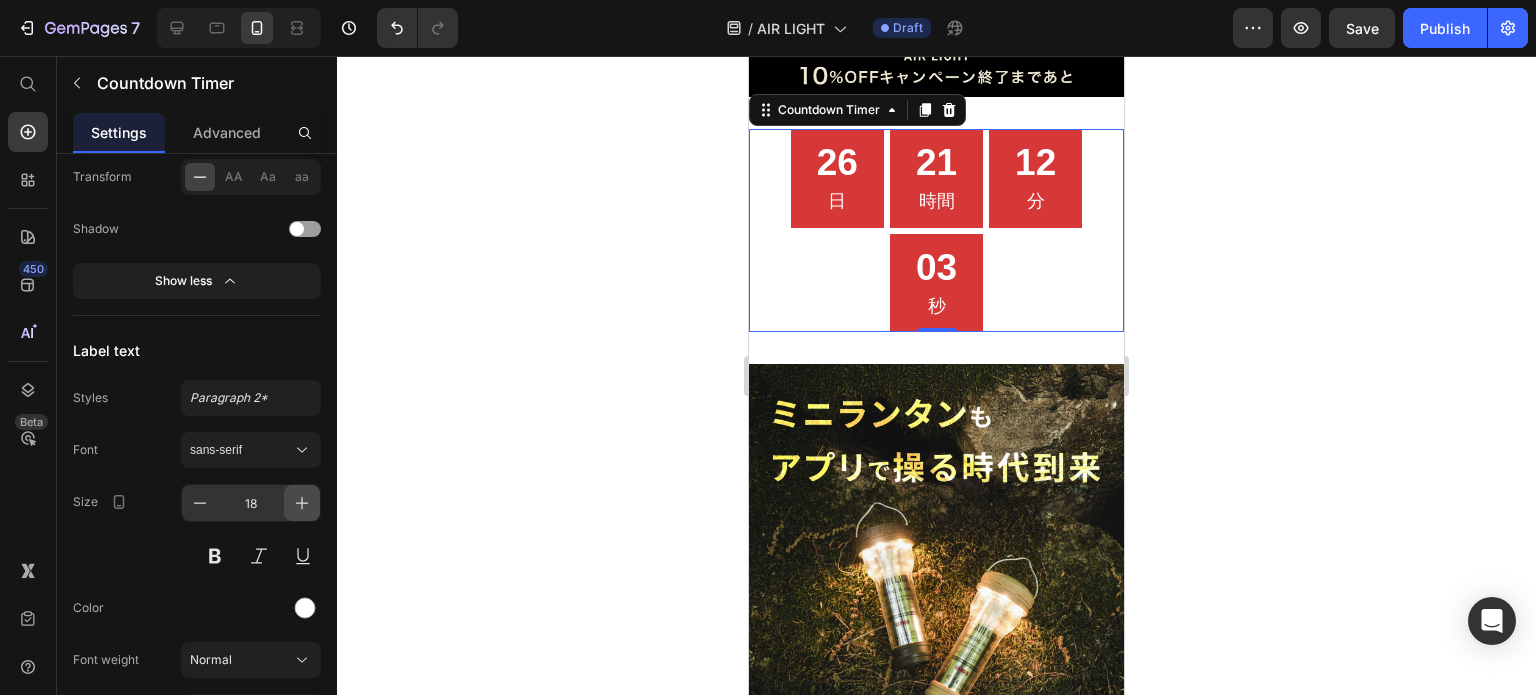 click 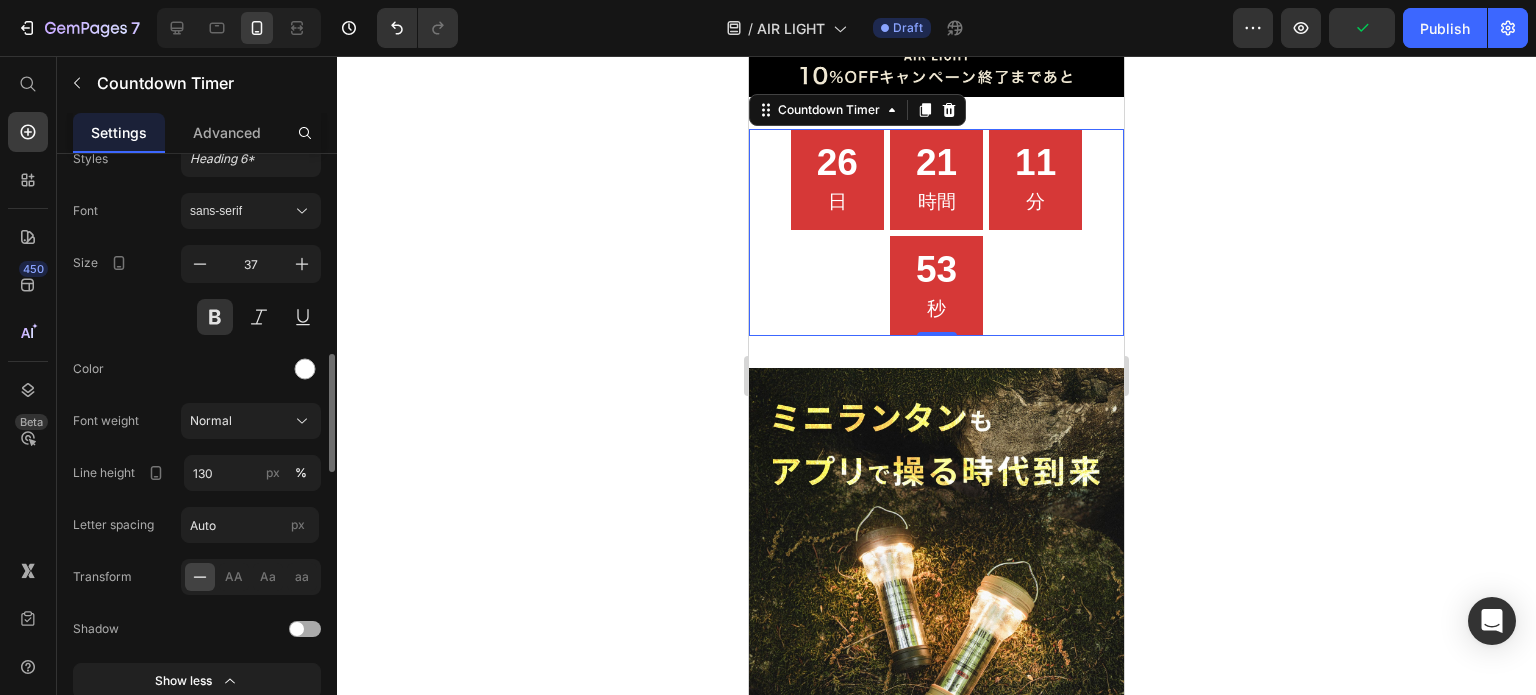 scroll, scrollTop: 1512, scrollLeft: 0, axis: vertical 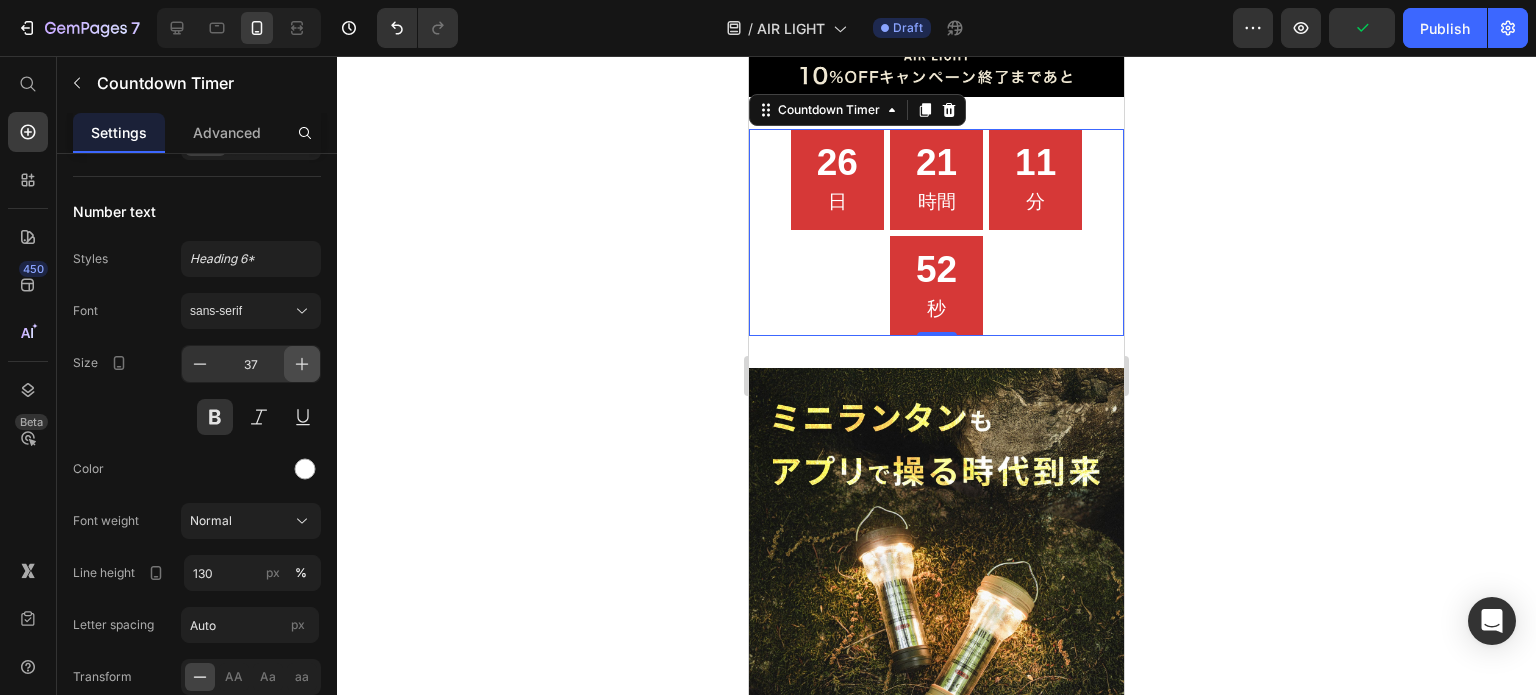click 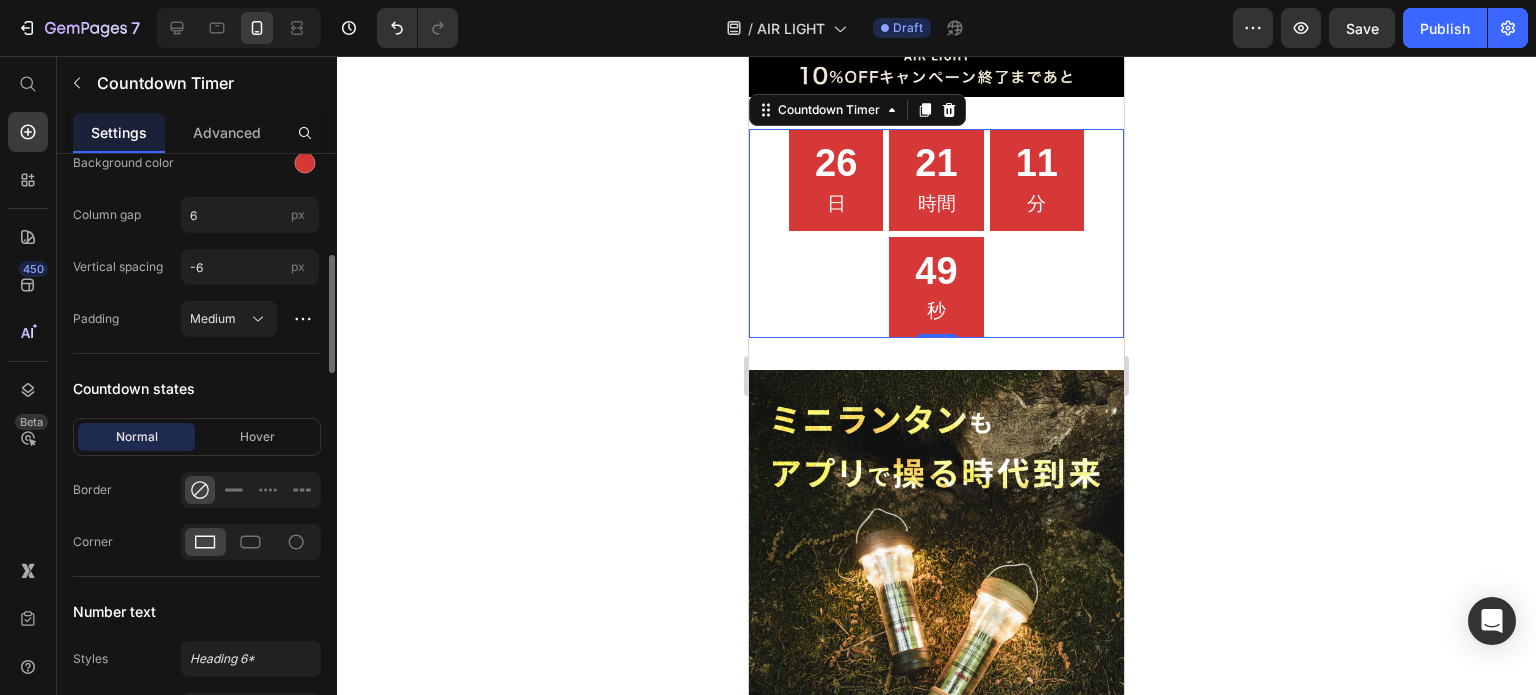 scroll, scrollTop: 912, scrollLeft: 0, axis: vertical 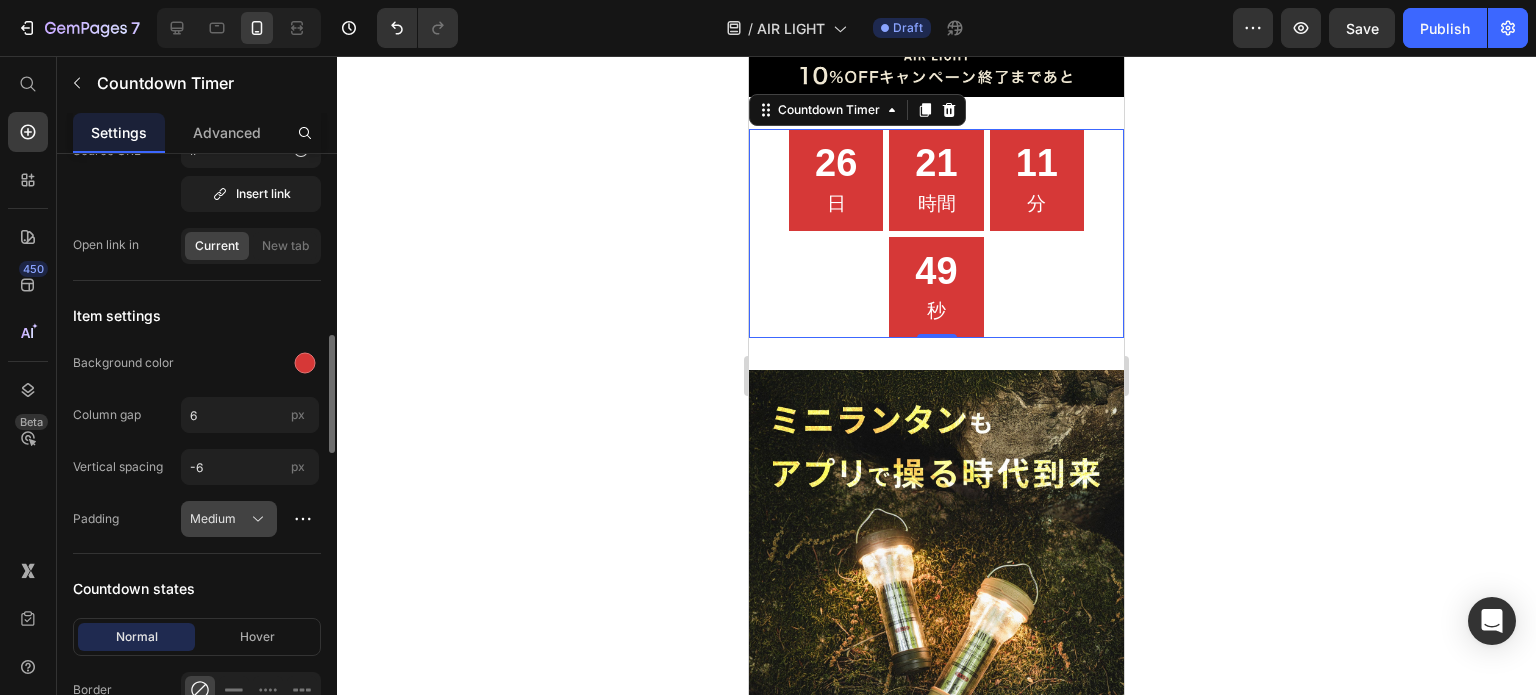 click 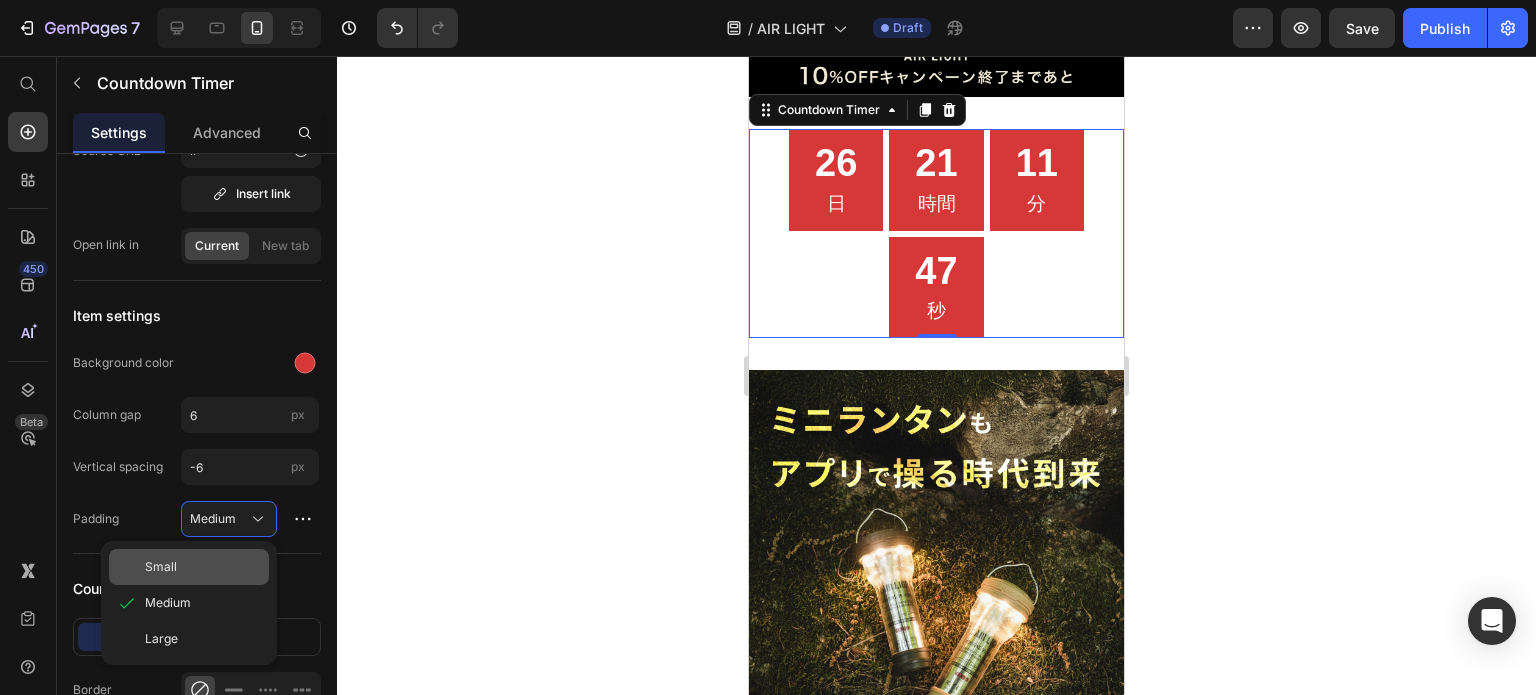 click on "Small" at bounding box center (203, 567) 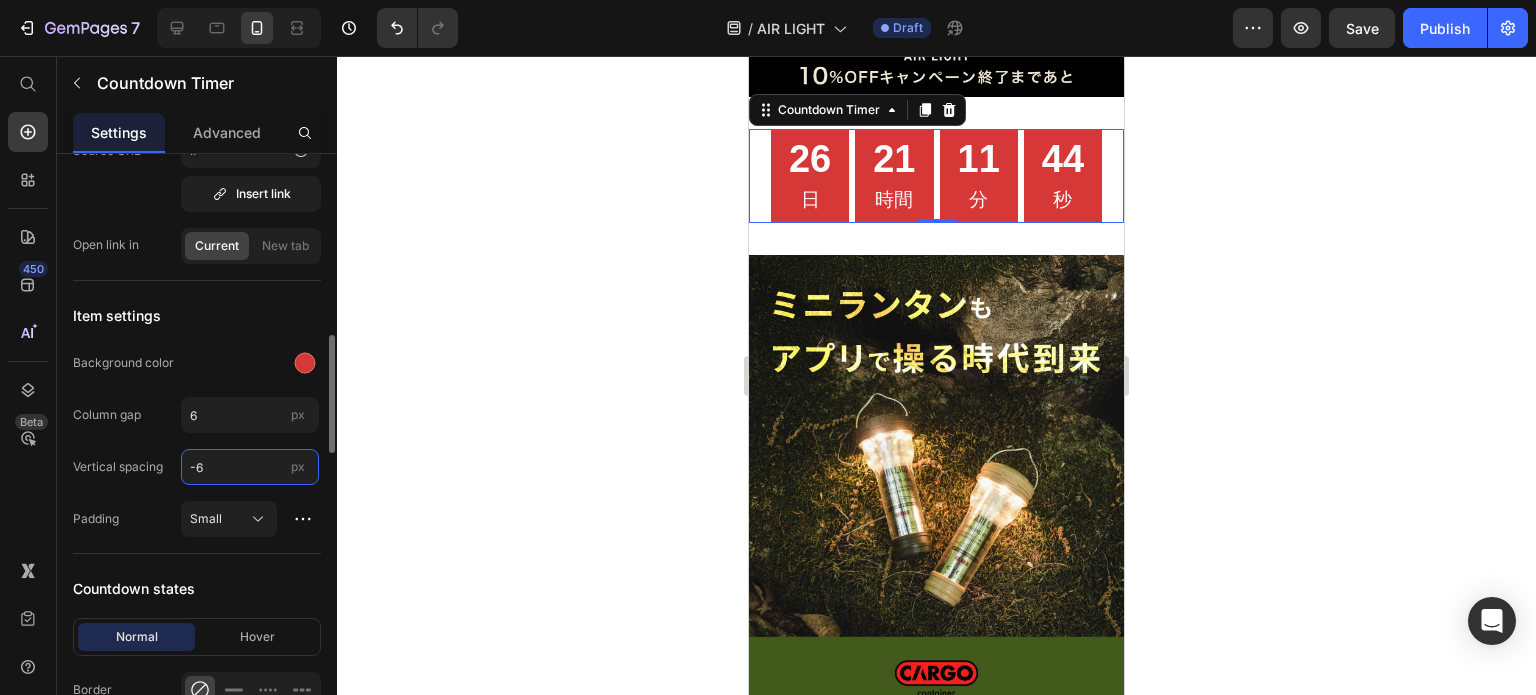 click on "-6" at bounding box center [250, 467] 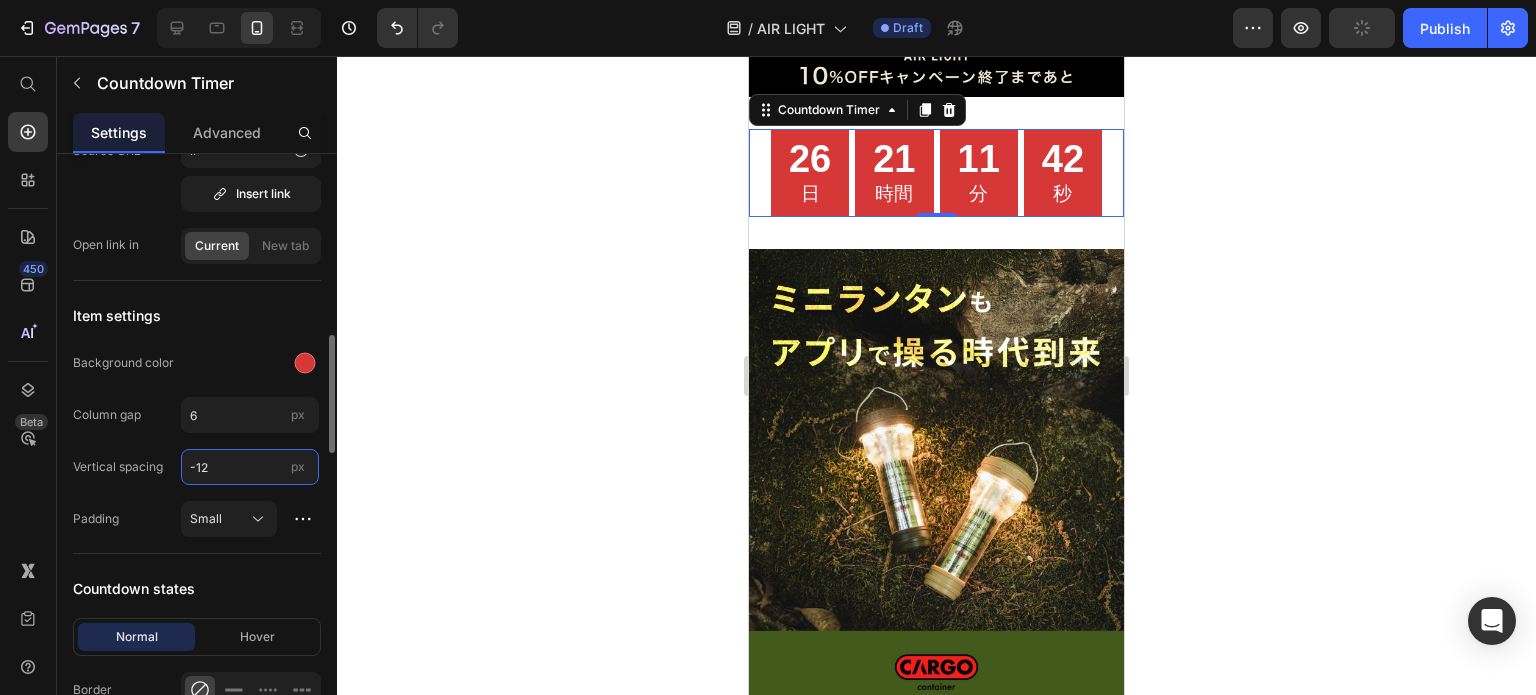 type on "-6" 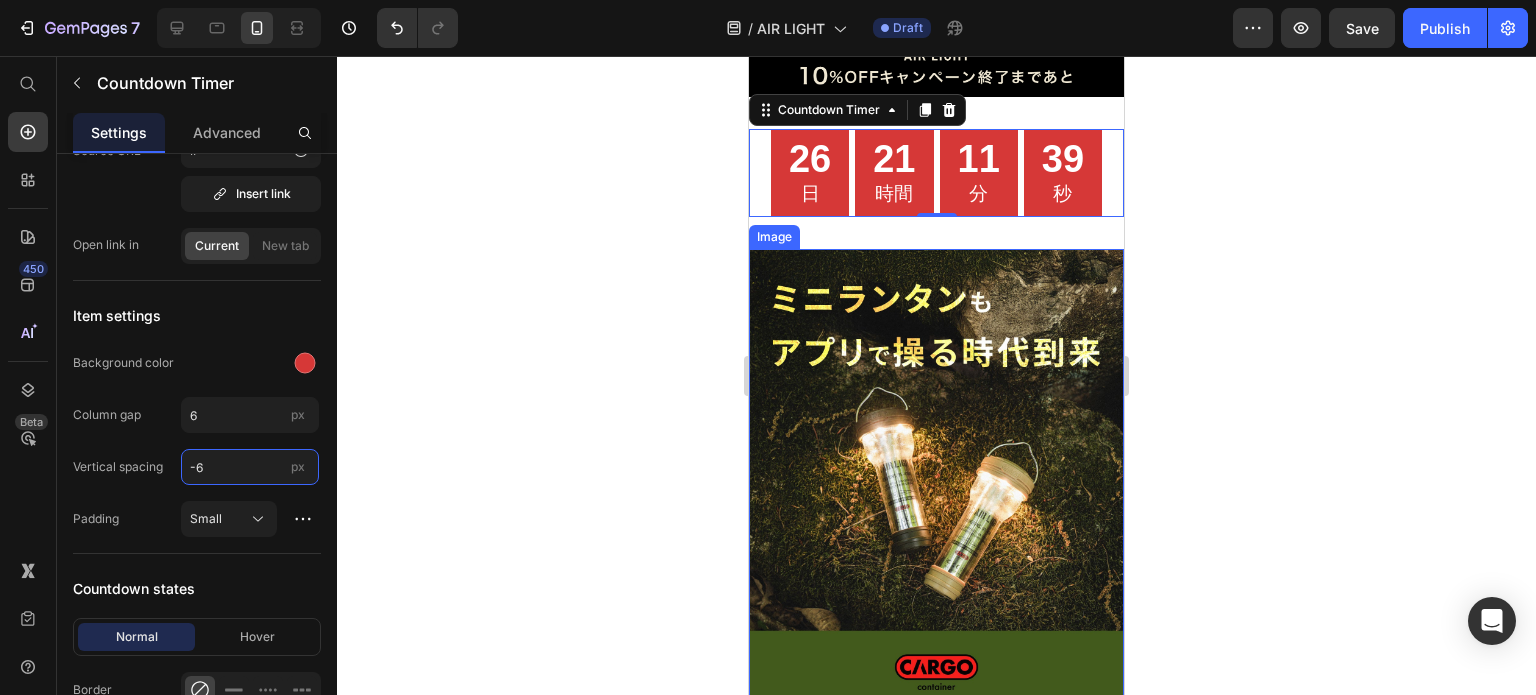 scroll, scrollTop: 0, scrollLeft: 0, axis: both 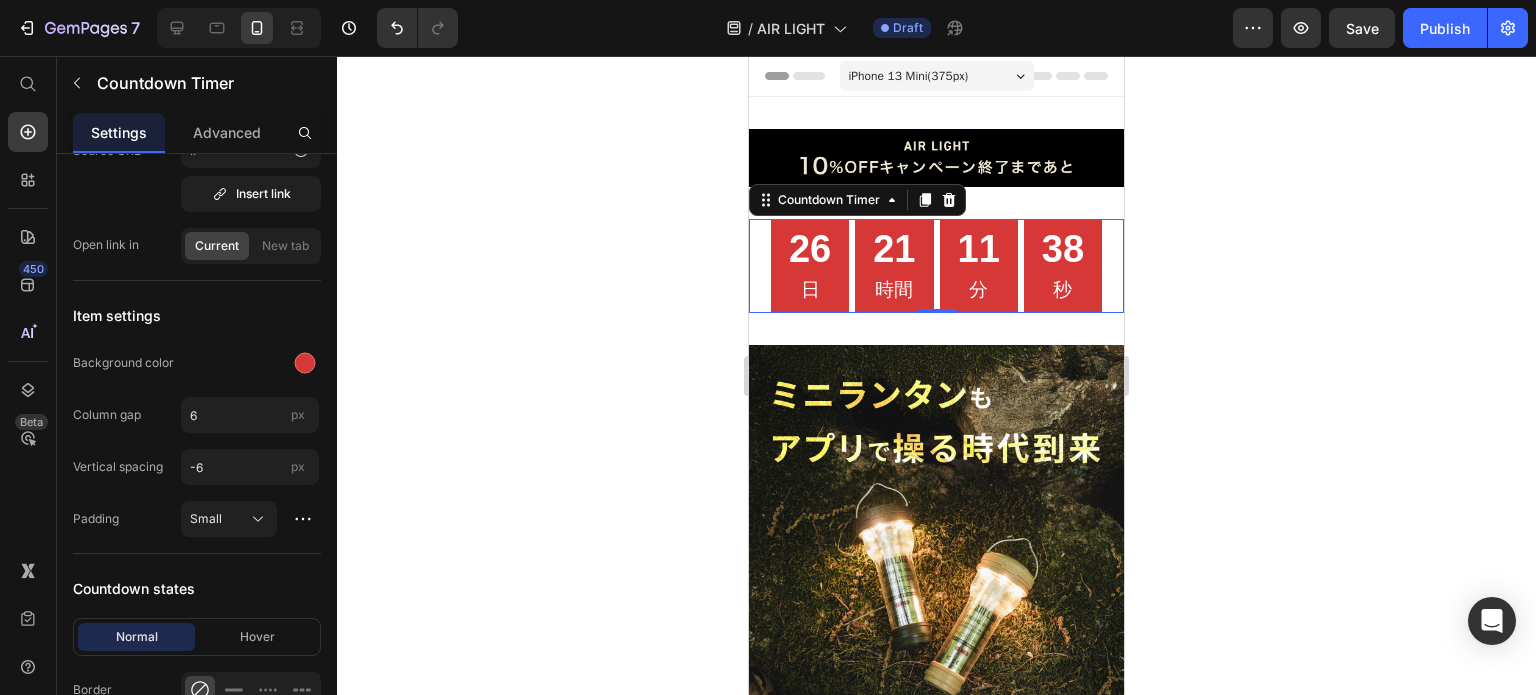 click 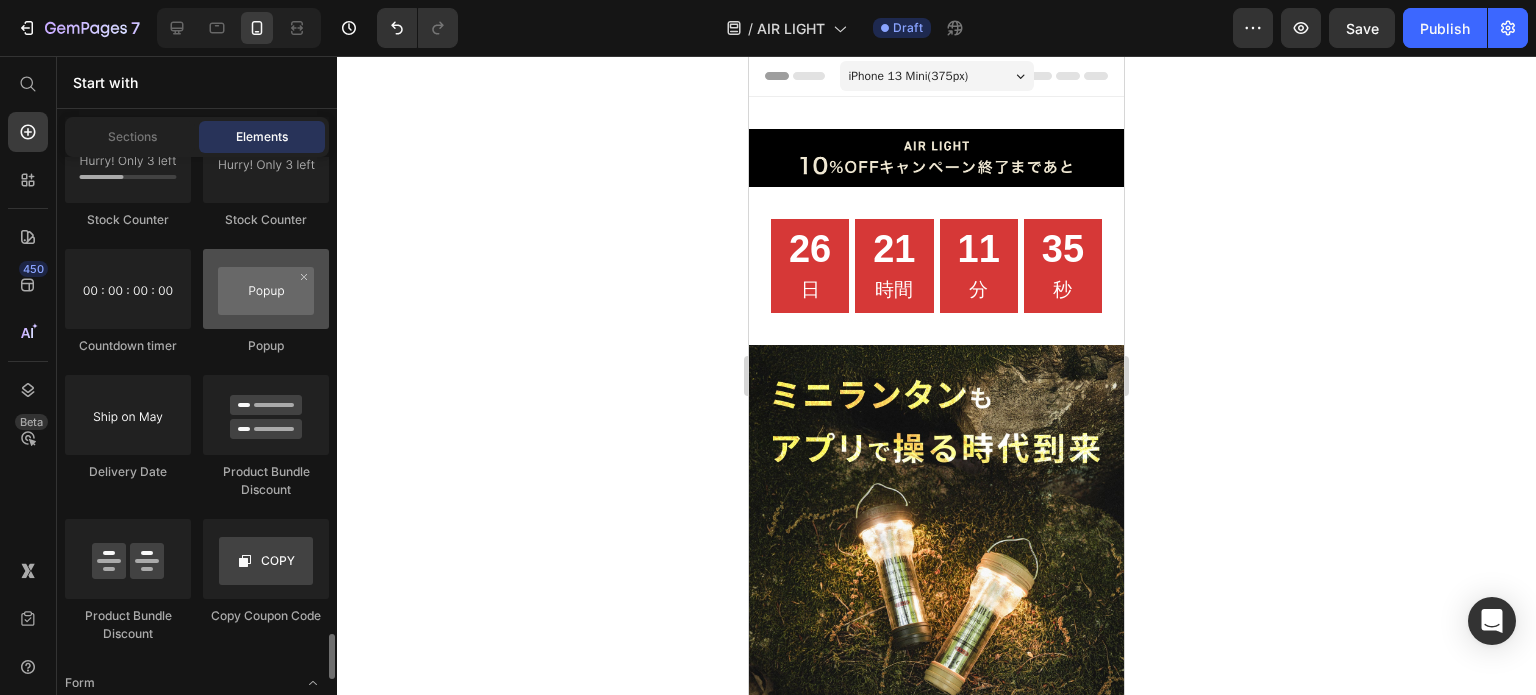 scroll, scrollTop: 4700, scrollLeft: 0, axis: vertical 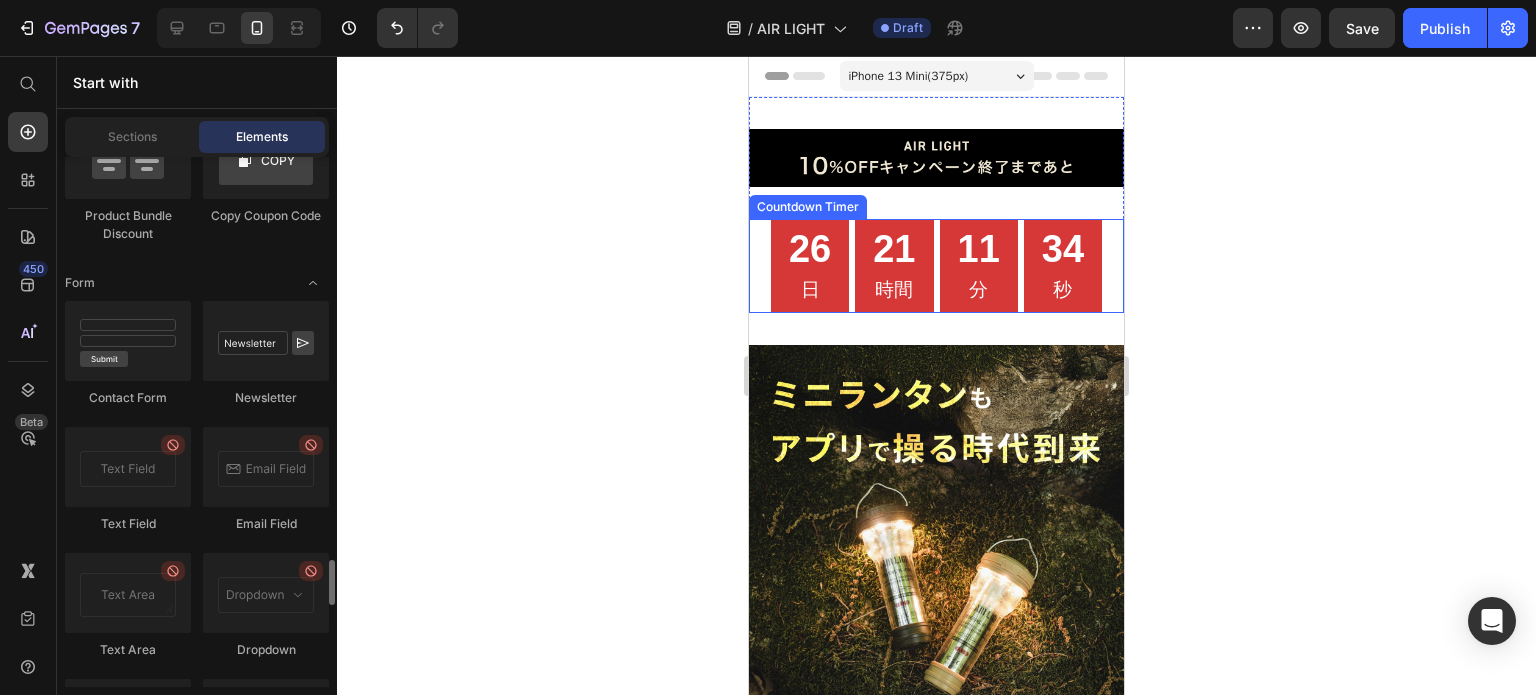 click on "日" at bounding box center (810, 290) 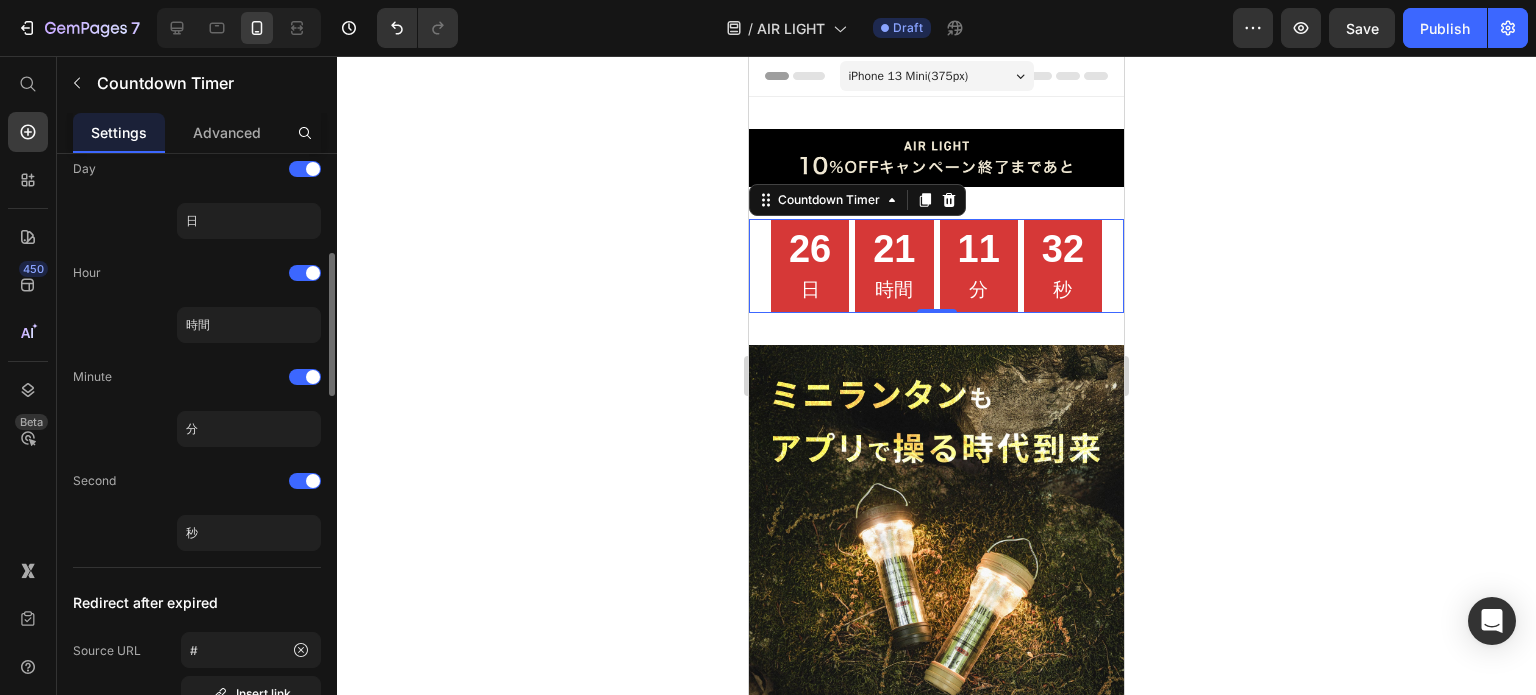 scroll, scrollTop: 0, scrollLeft: 0, axis: both 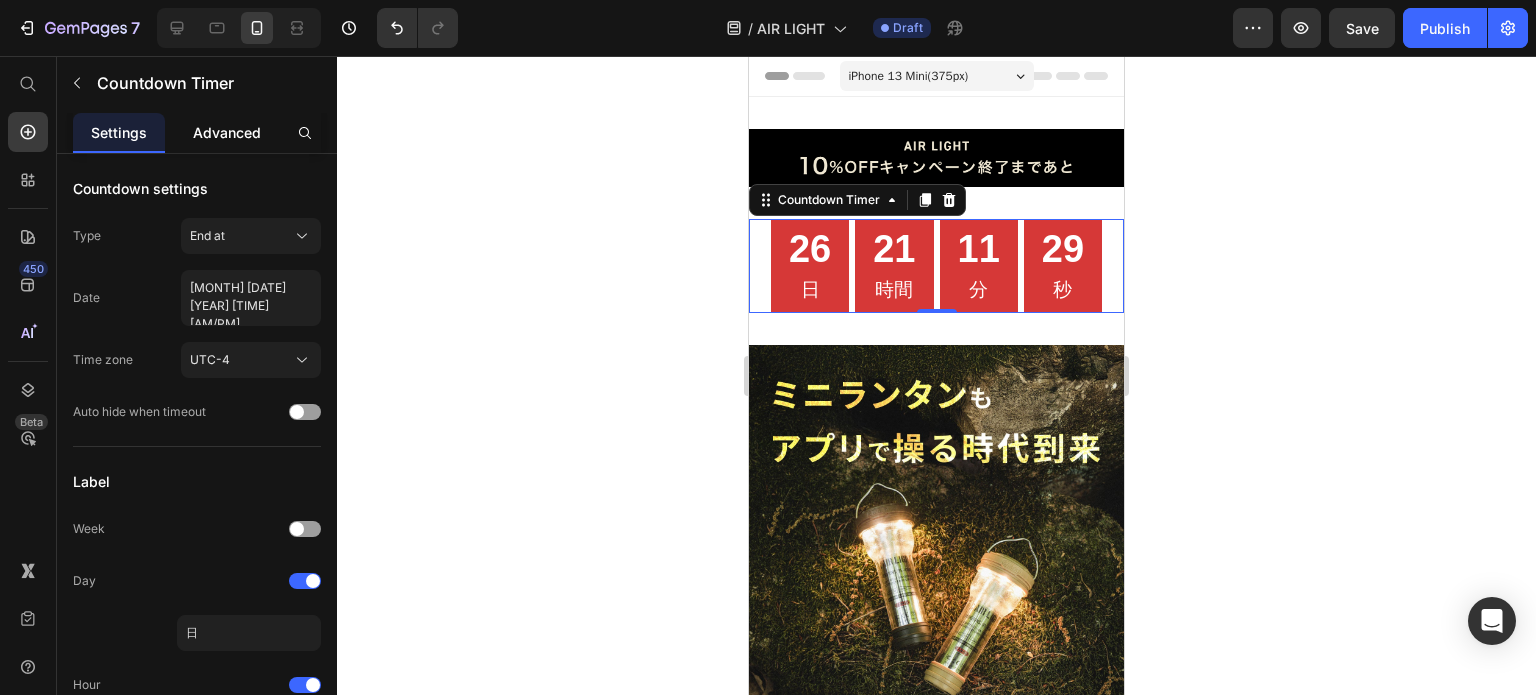 click on "Advanced" at bounding box center [227, 132] 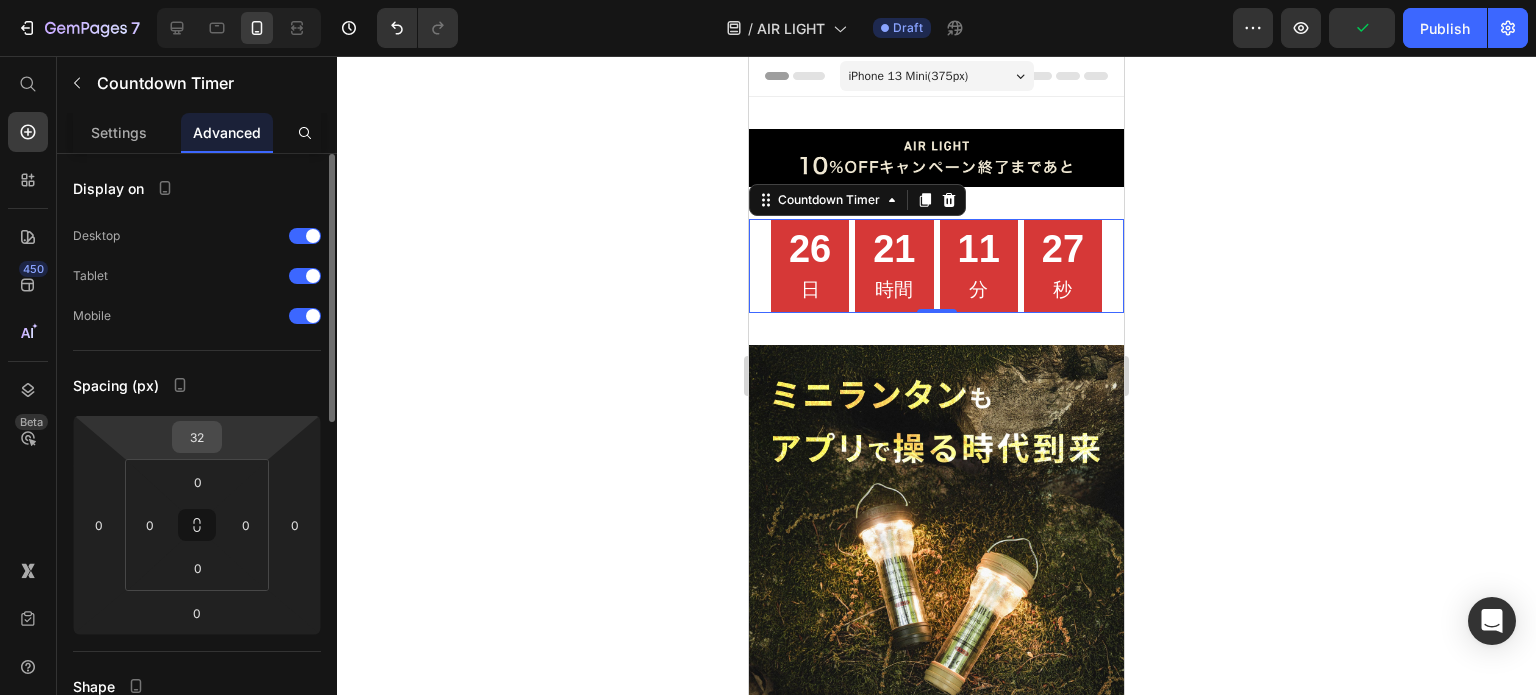 click on "32" at bounding box center [197, 437] 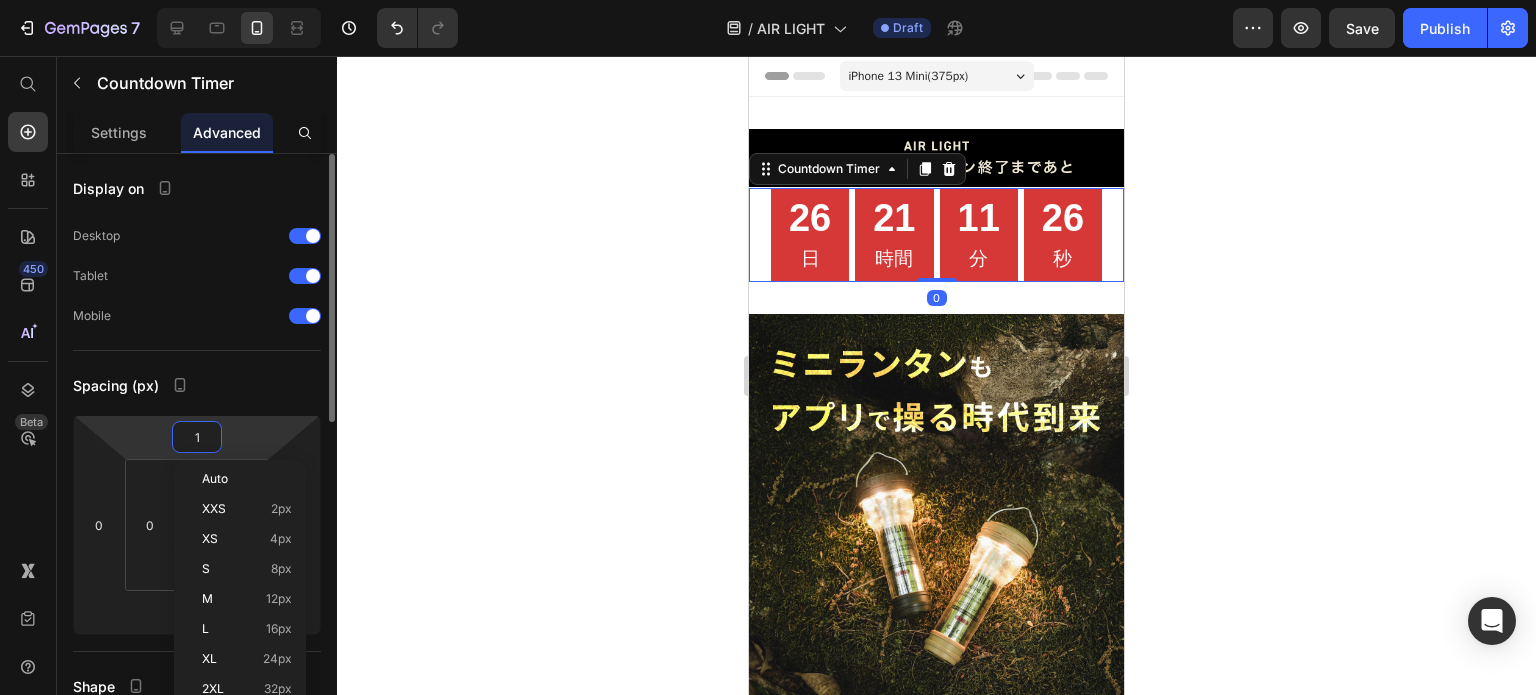 type on "16" 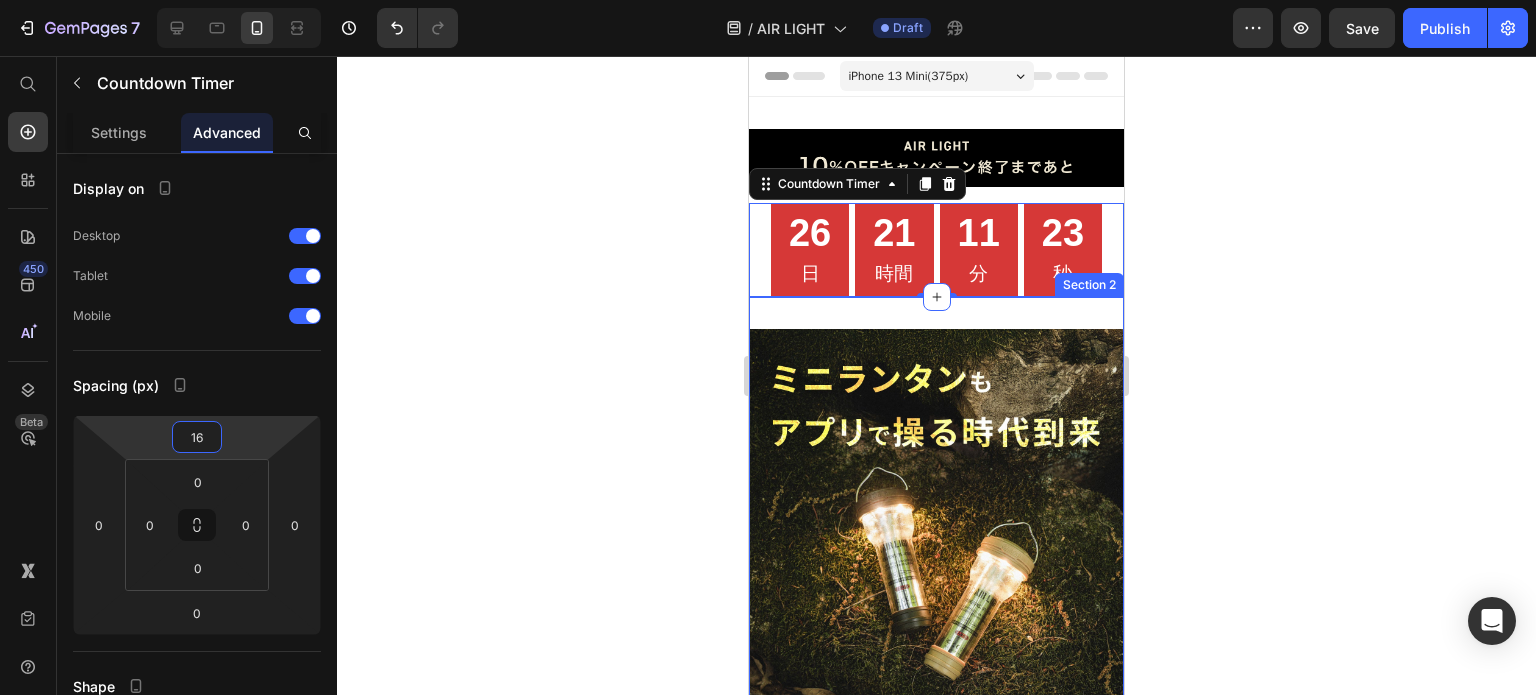 click on "Image Image Image Image Image Image Image Image Image Image Image Image Image Image Image Image Image Image Image Image Image Image Image Image Image Image Image Image Image Image Image Image Image Image Image Image Image Image Image Image Image Image Image Image Image Image Image Image Image Image Image Image Image Image Image Image Image Image Image Image Image Image Image Image Image Image Image Image Image Image Image Image Image Image Image Image Image Image Image Image Image Image Row Section 2" at bounding box center [936, 4216] 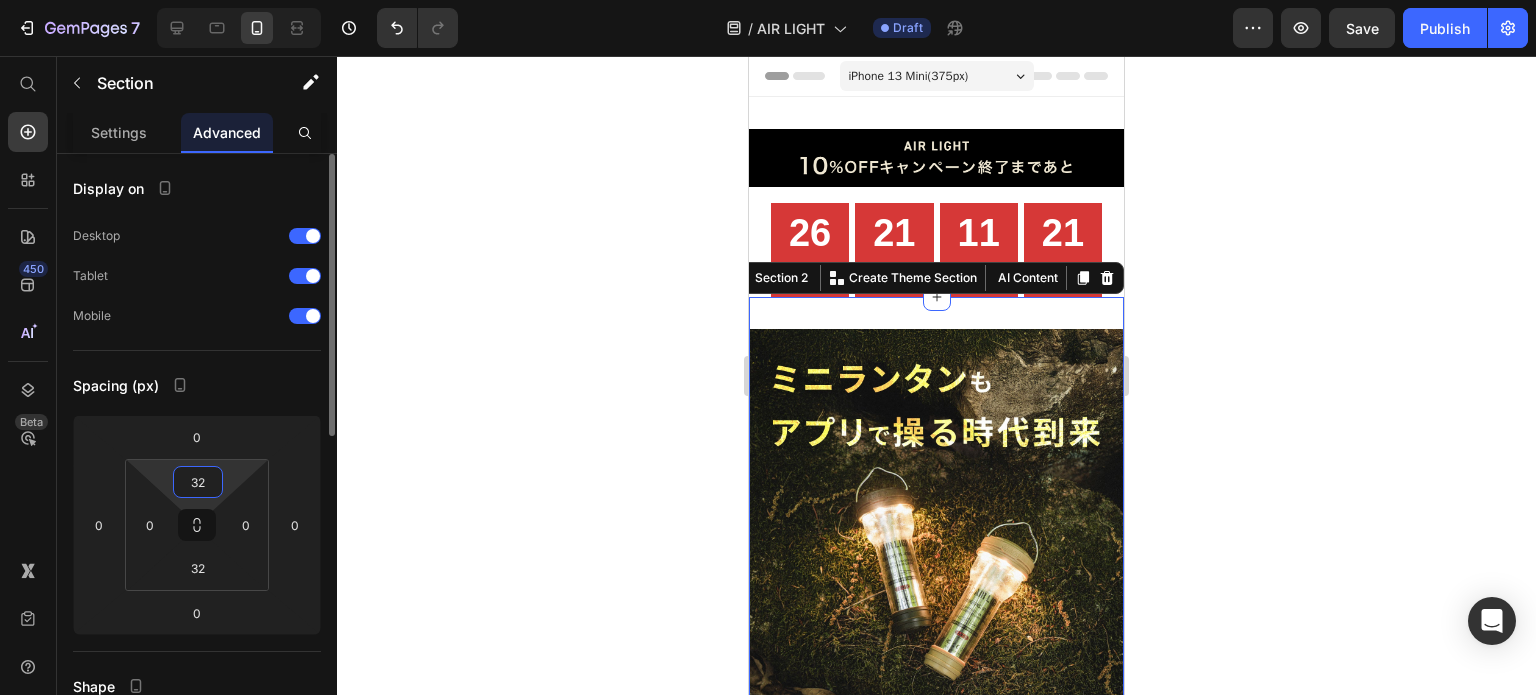 click on "32" at bounding box center [198, 482] 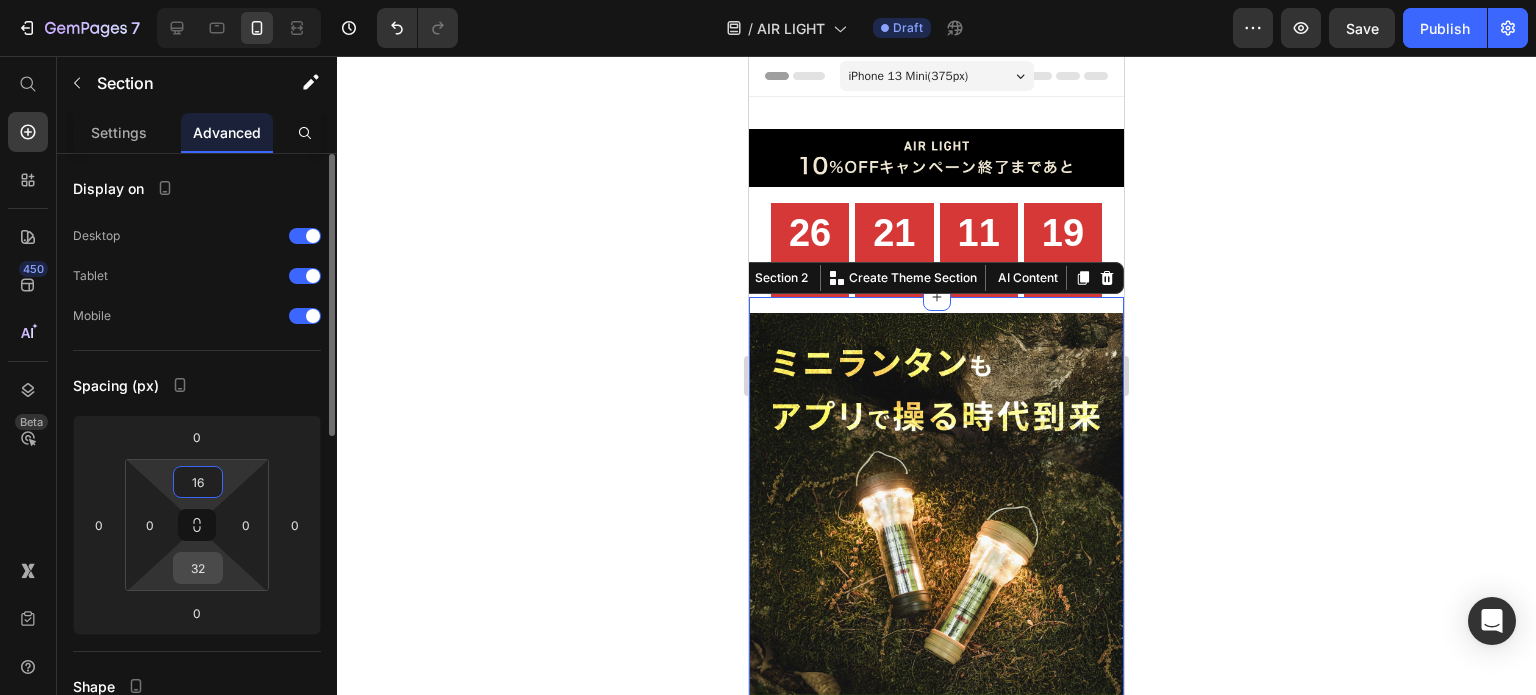 type on "16" 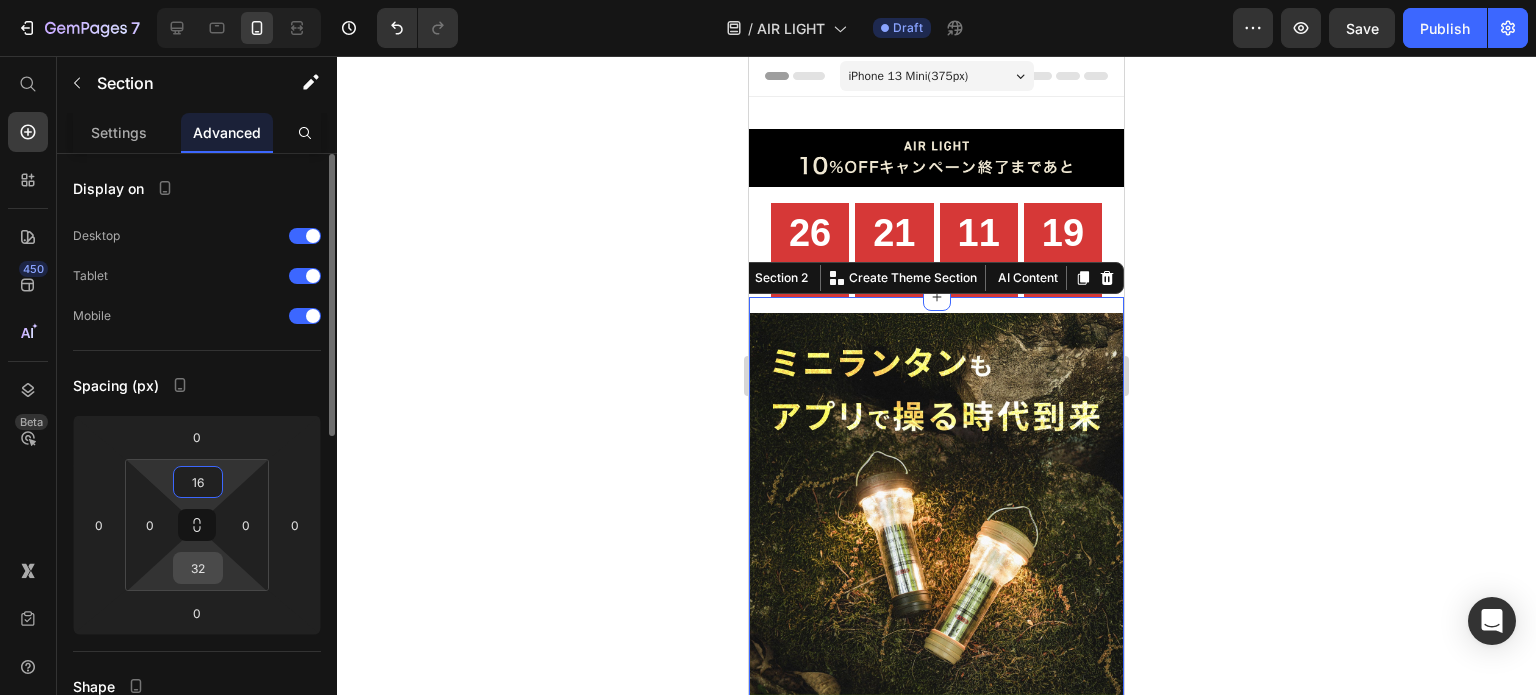 click on "32" at bounding box center (198, 568) 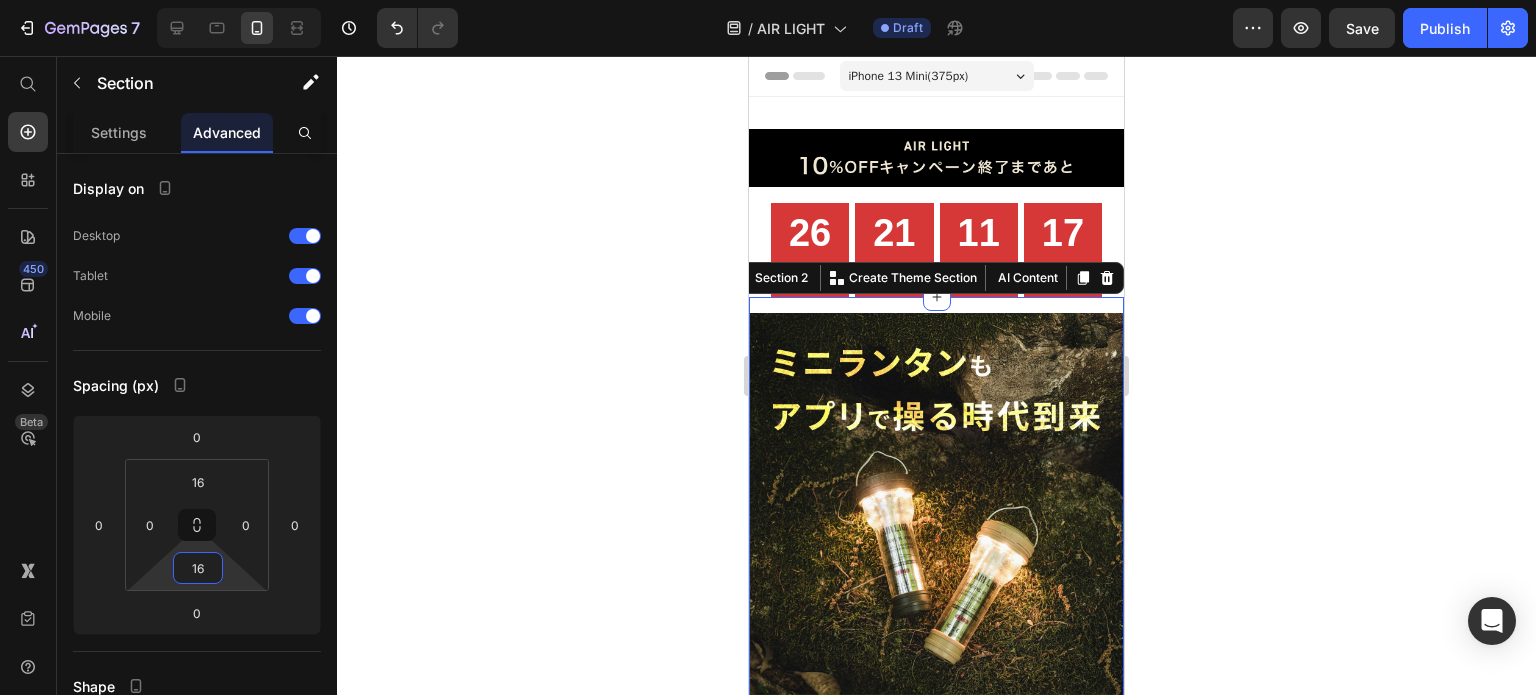 type on "16" 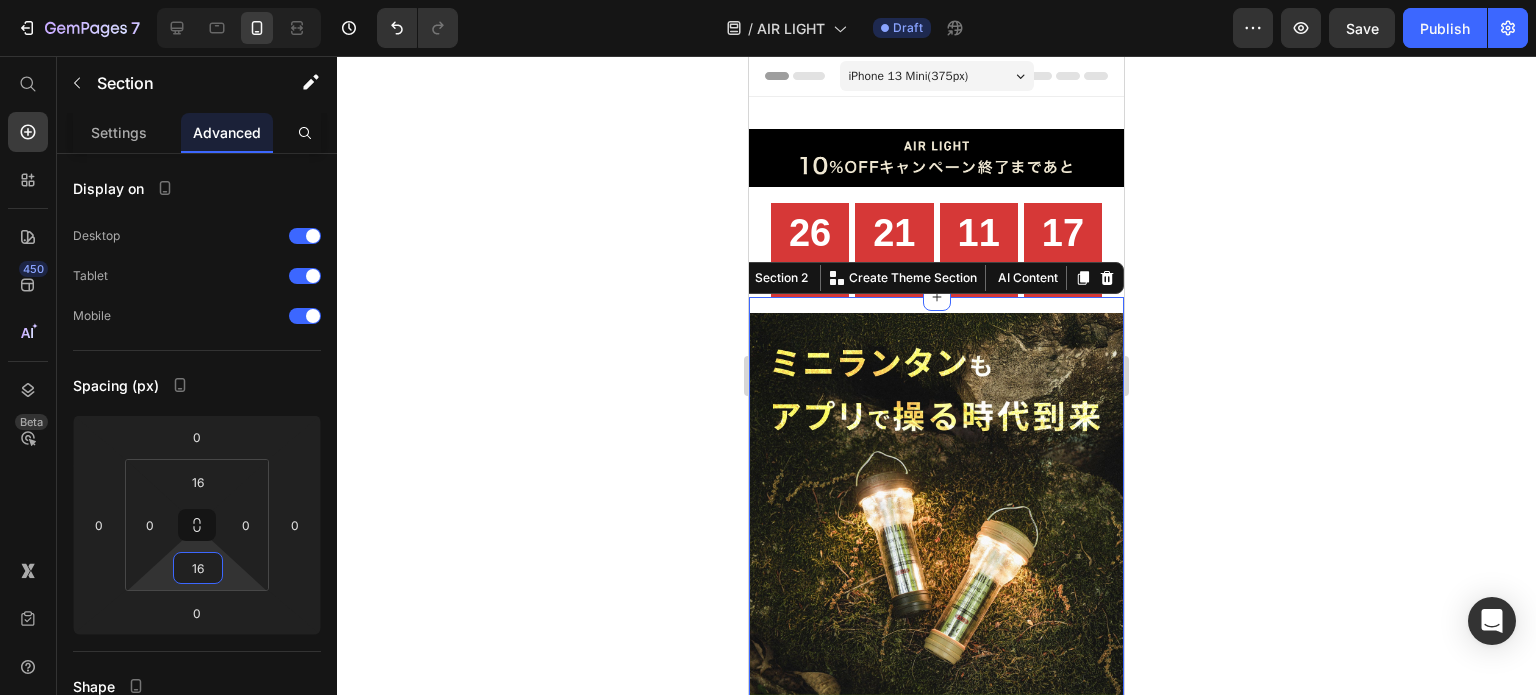 click 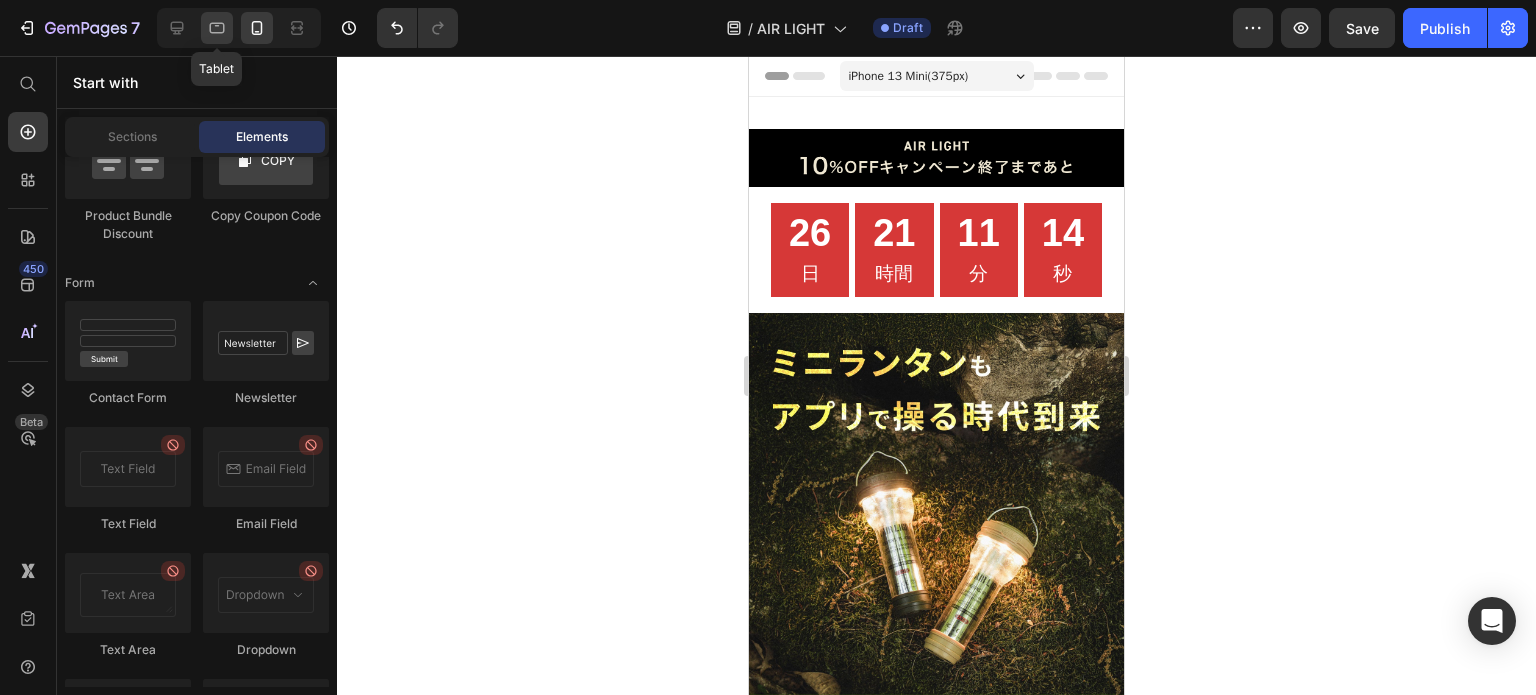 click 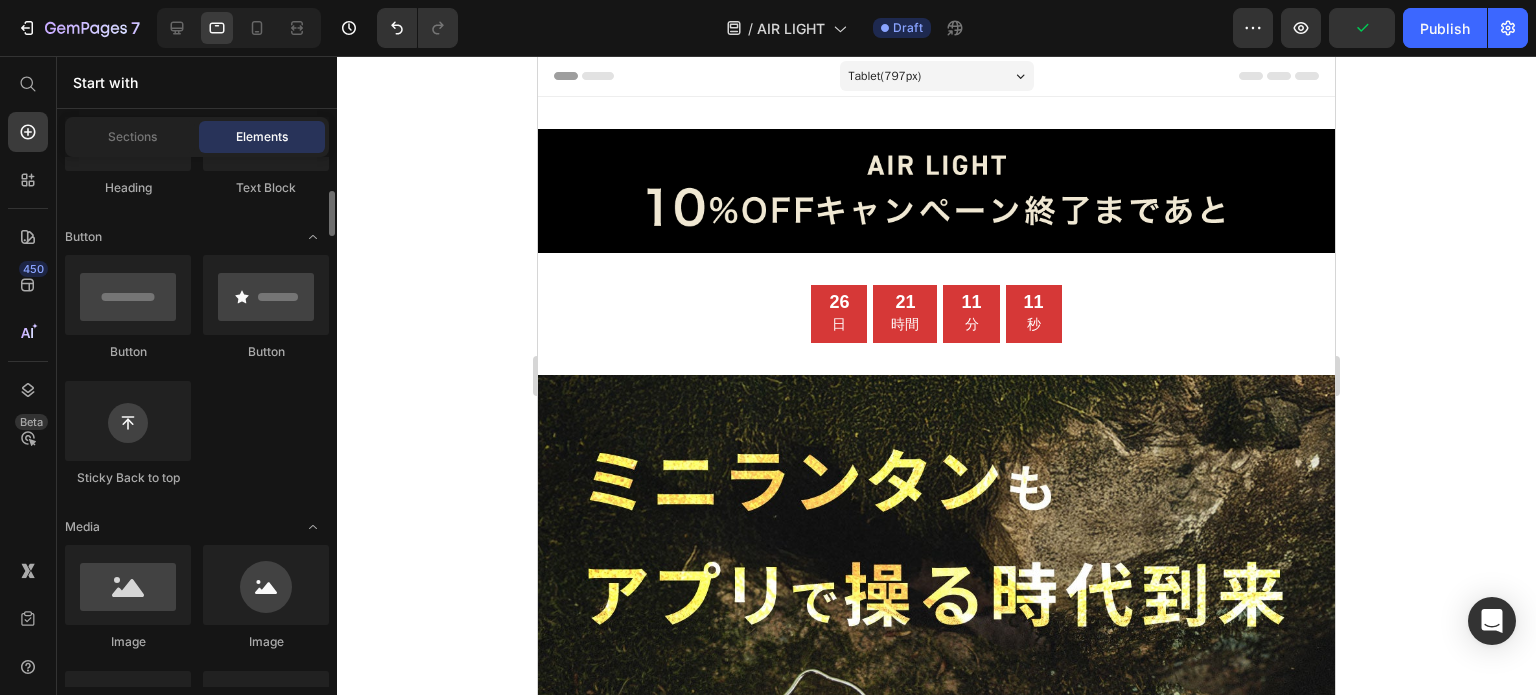 scroll, scrollTop: 0, scrollLeft: 0, axis: both 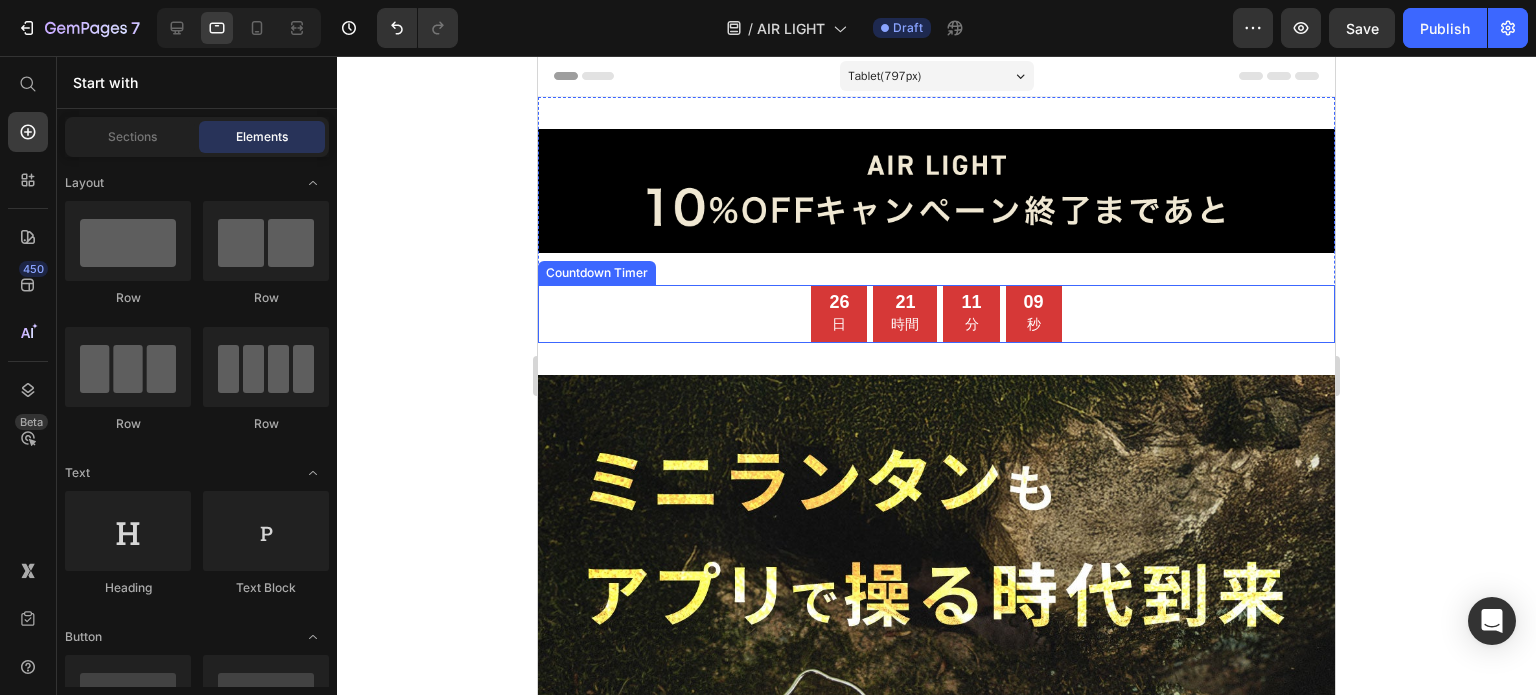 click on "[DATE] [TIME] [TIME] [TIME]" at bounding box center [936, 314] 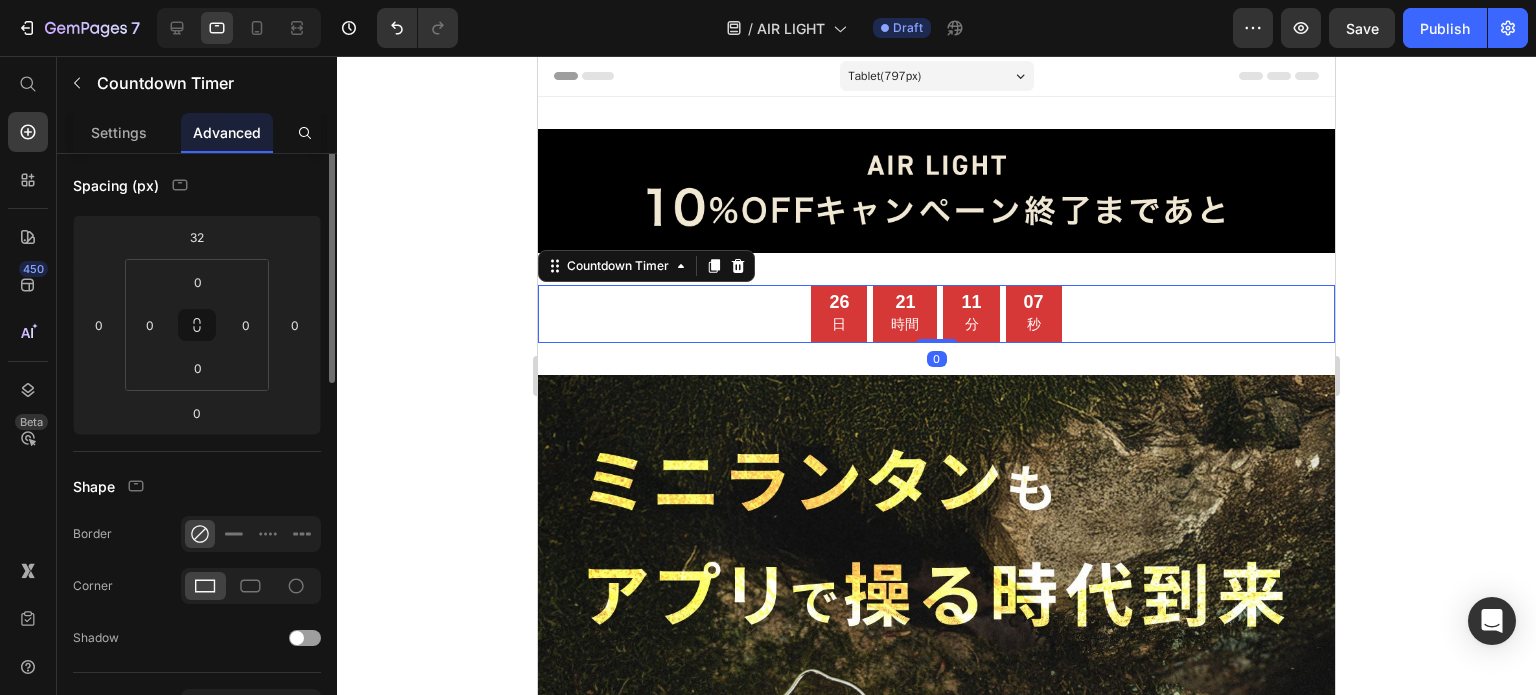 scroll, scrollTop: 100, scrollLeft: 0, axis: vertical 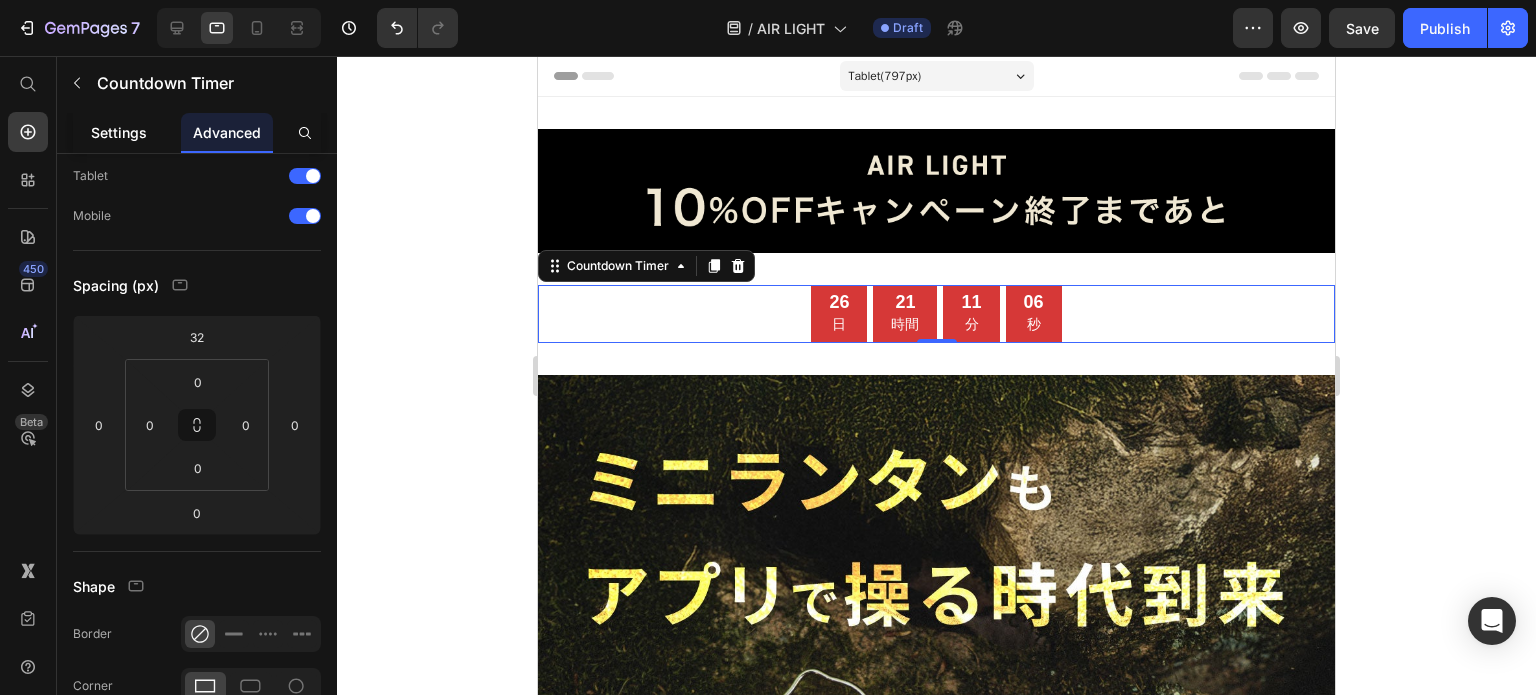 click on "Settings" at bounding box center (119, 132) 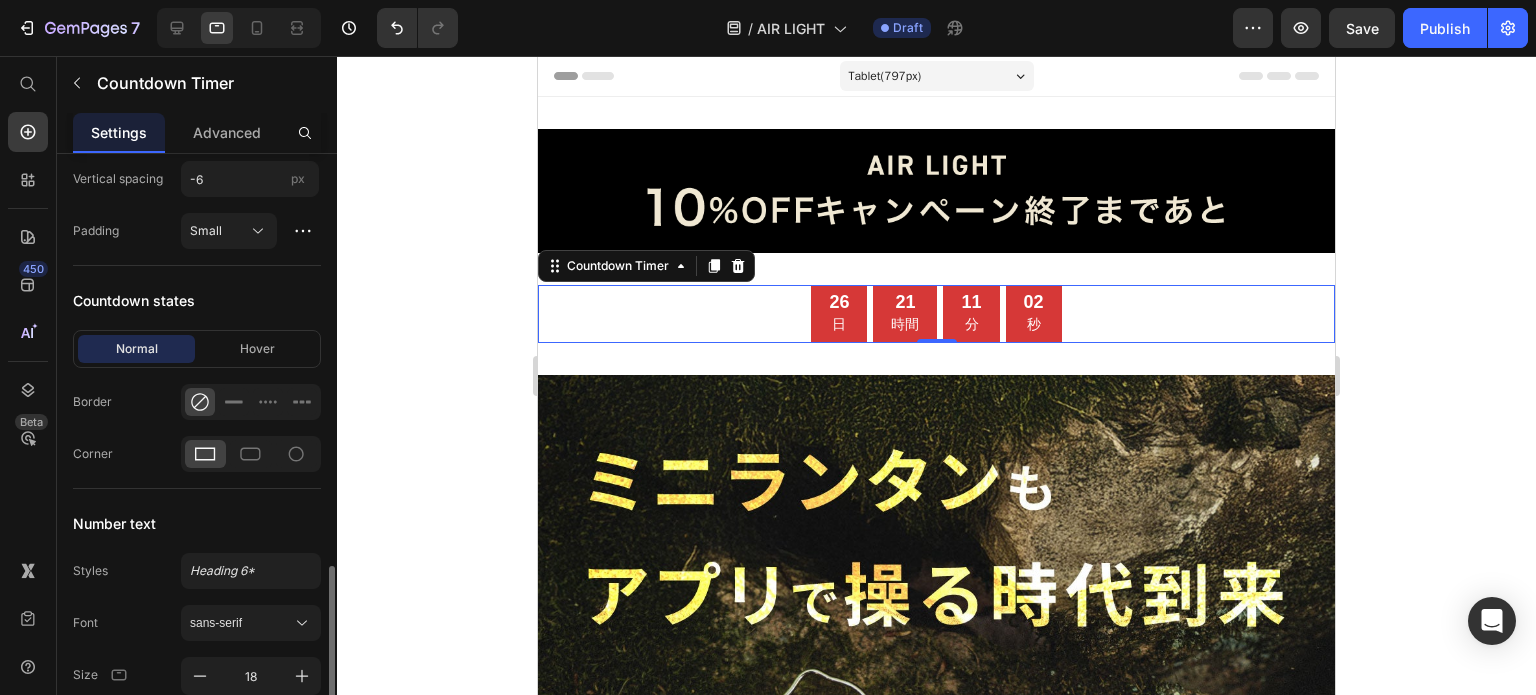 scroll, scrollTop: 1500, scrollLeft: 0, axis: vertical 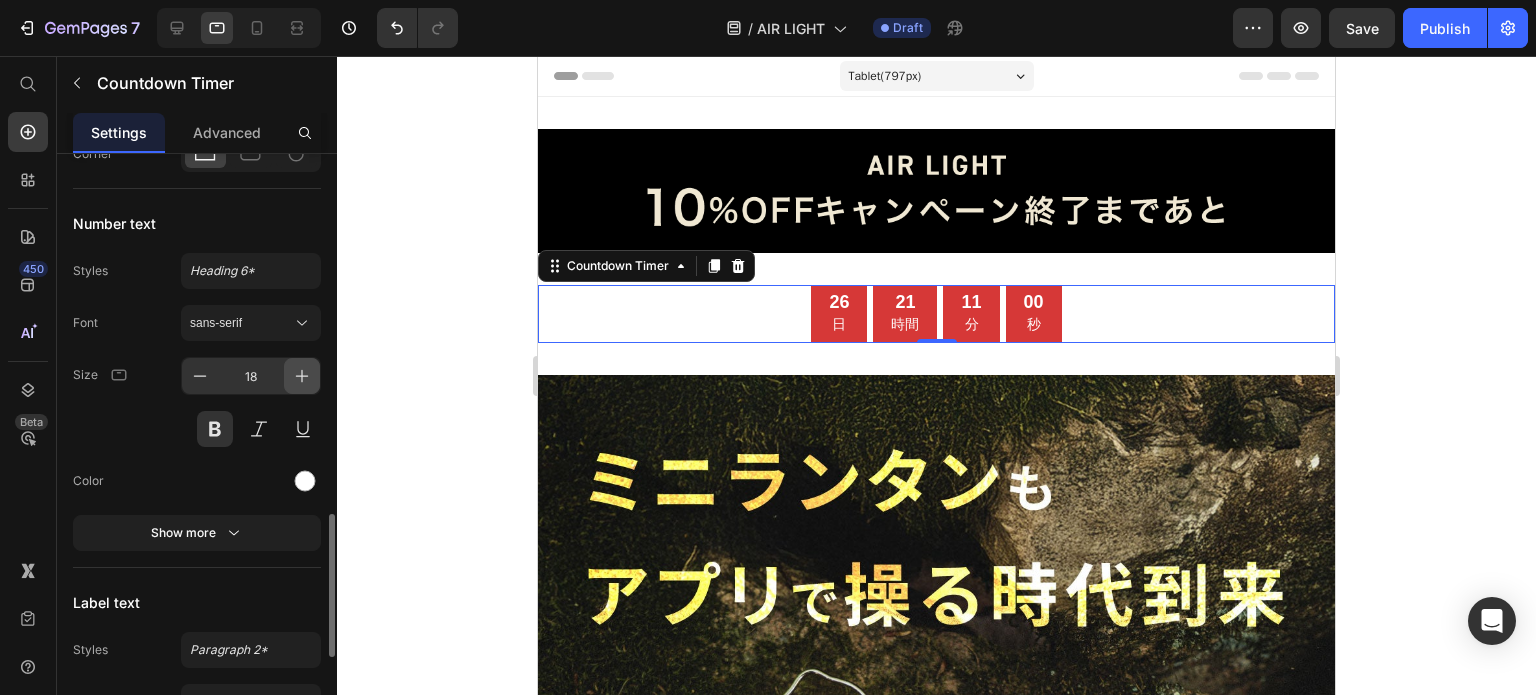 click 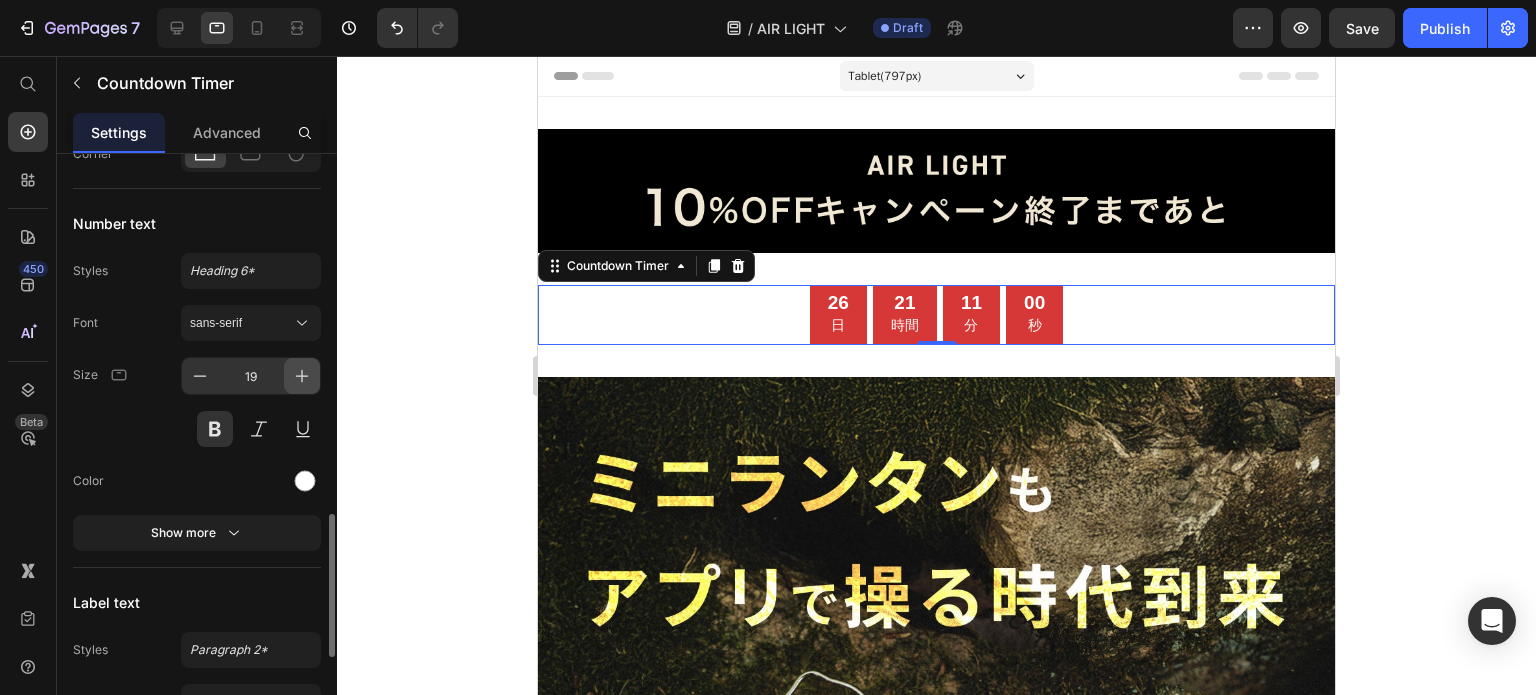click 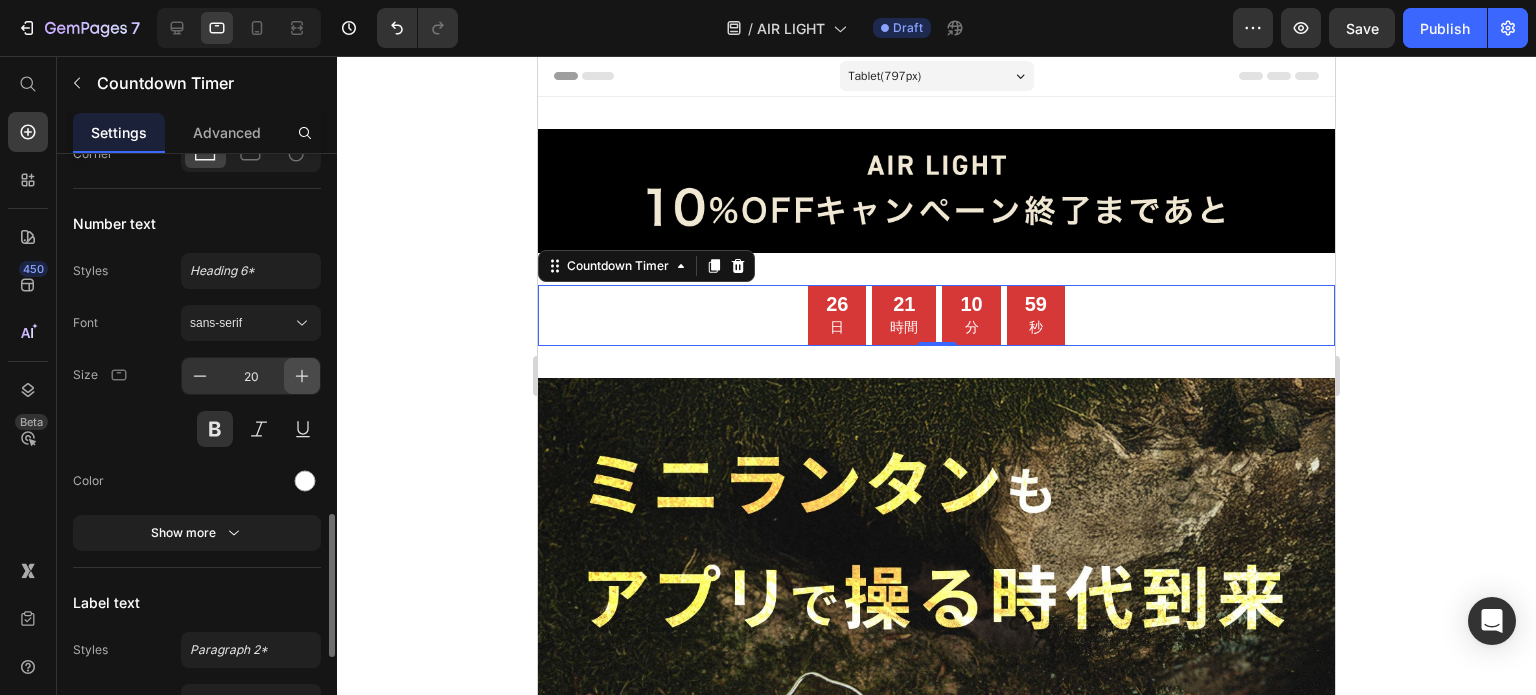 click 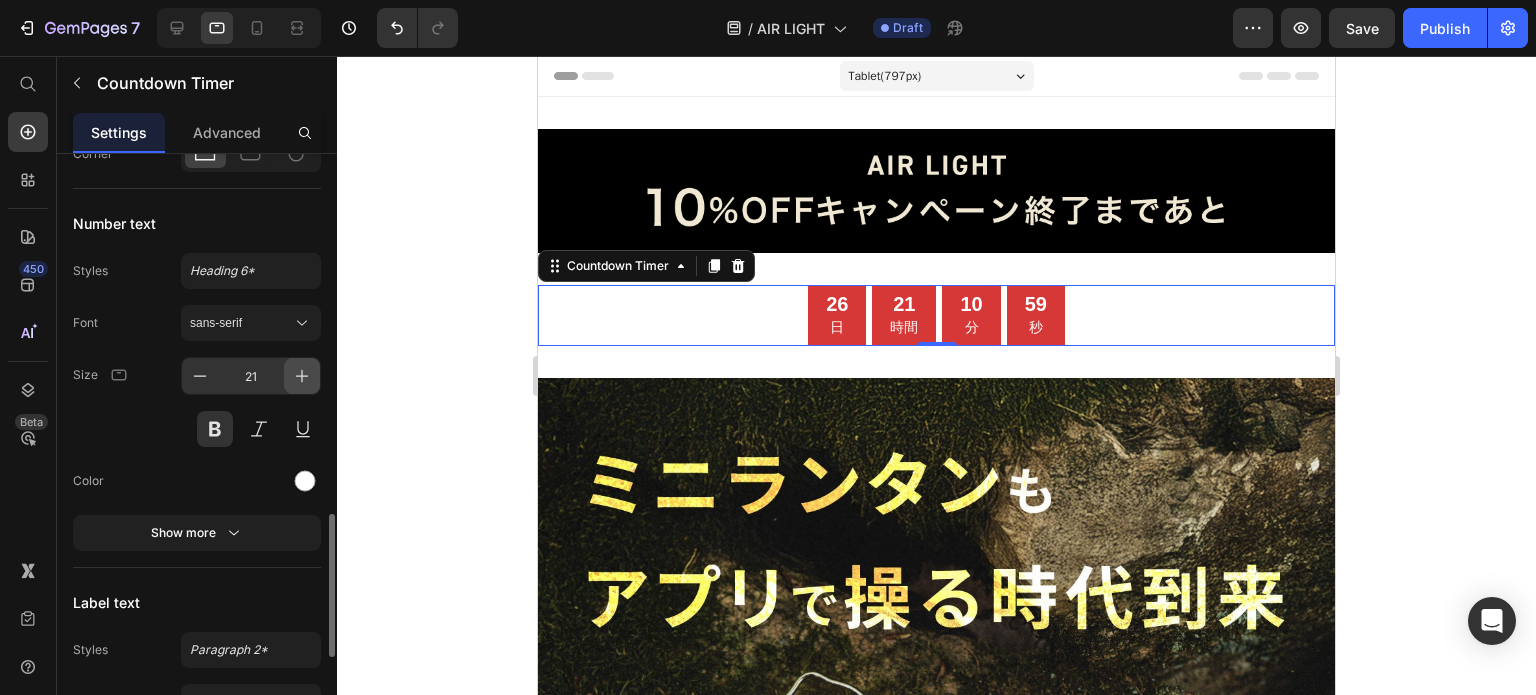 click 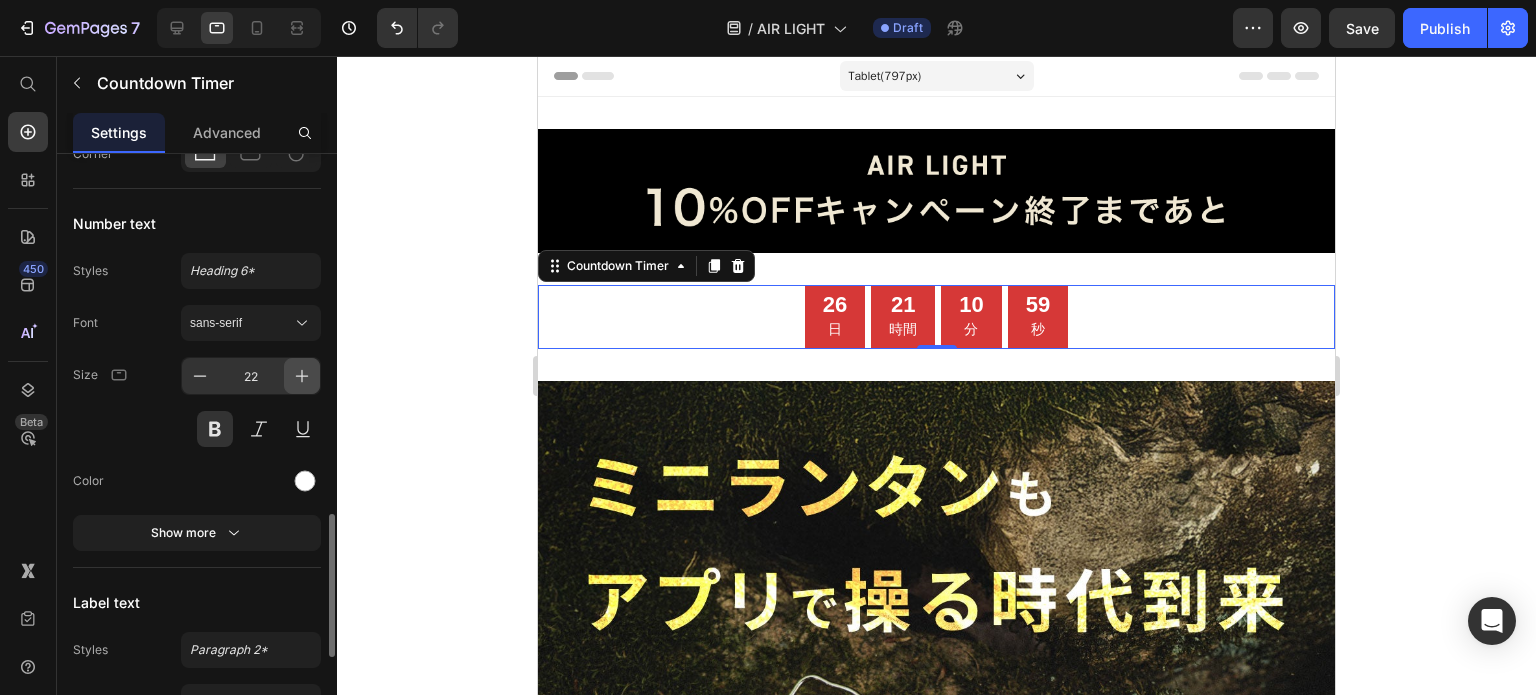 click 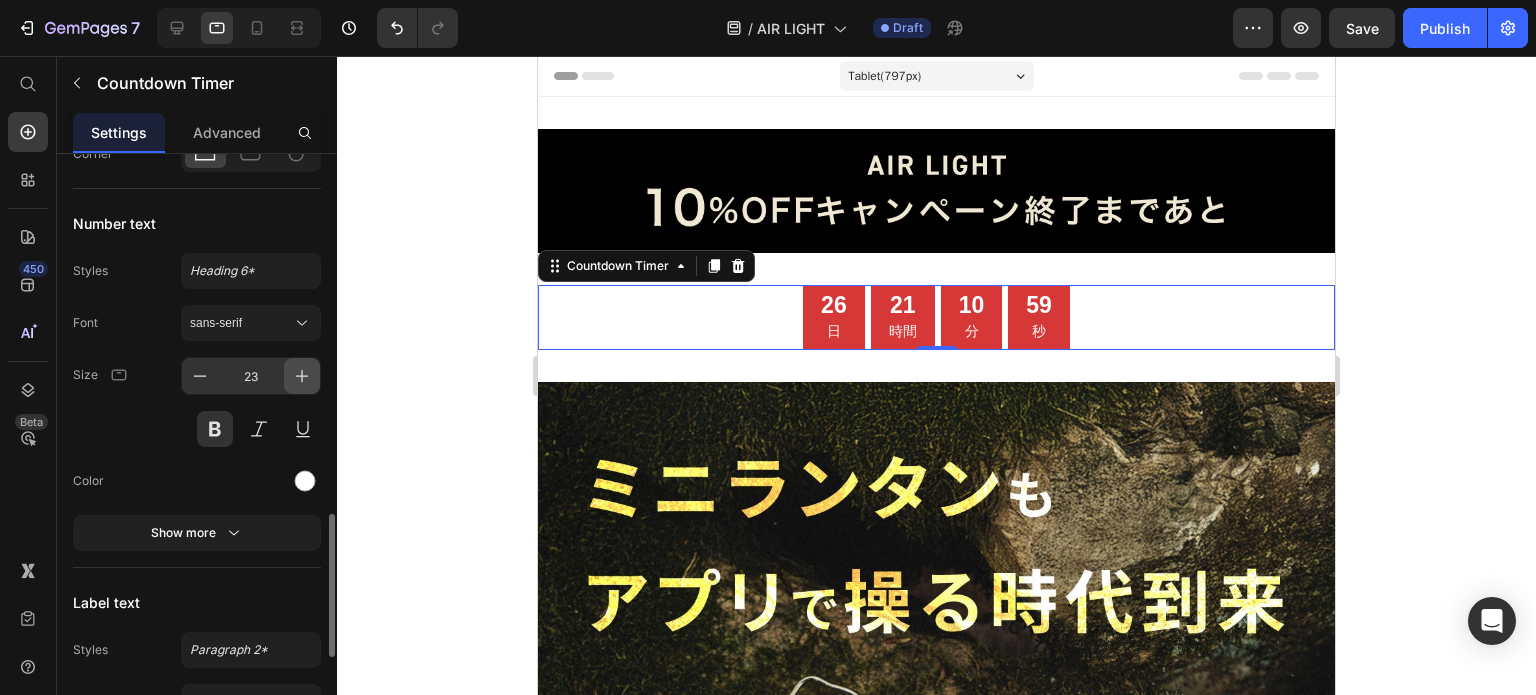 click 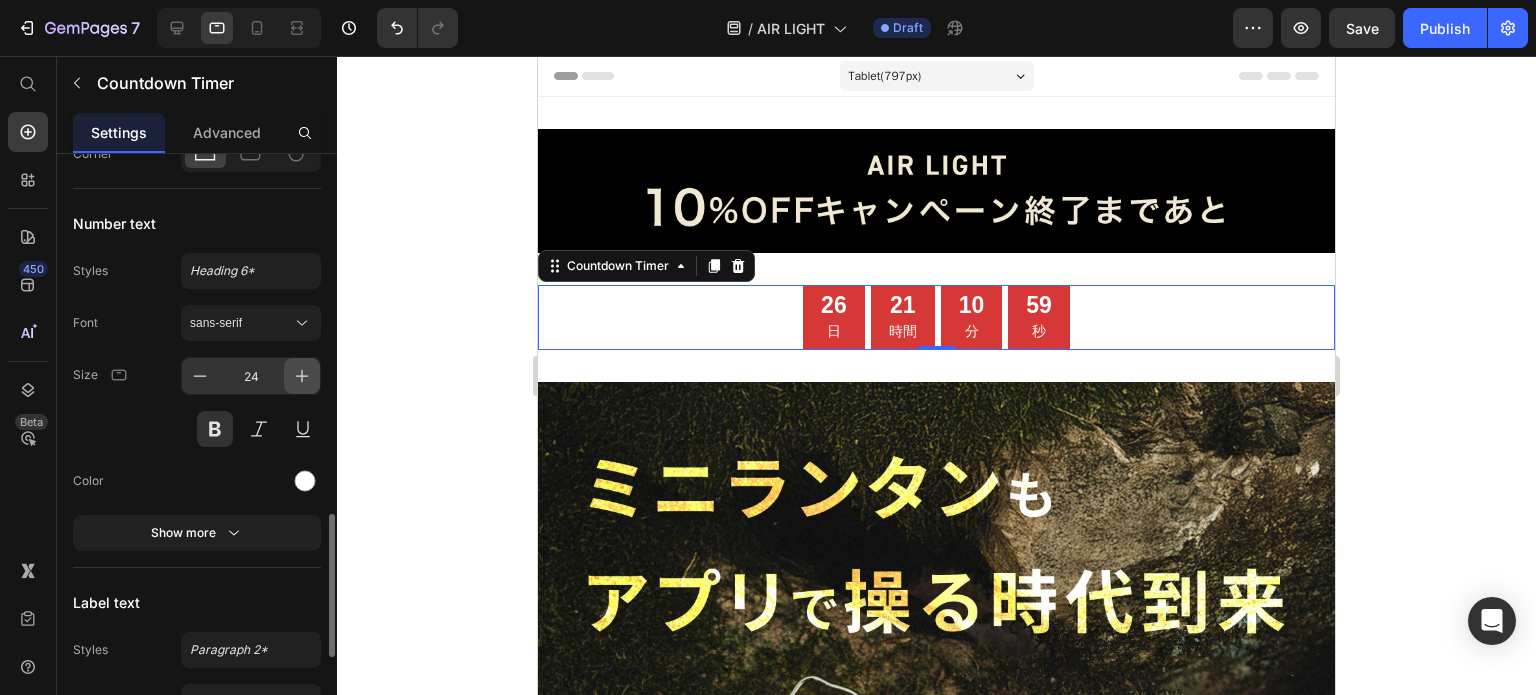 click 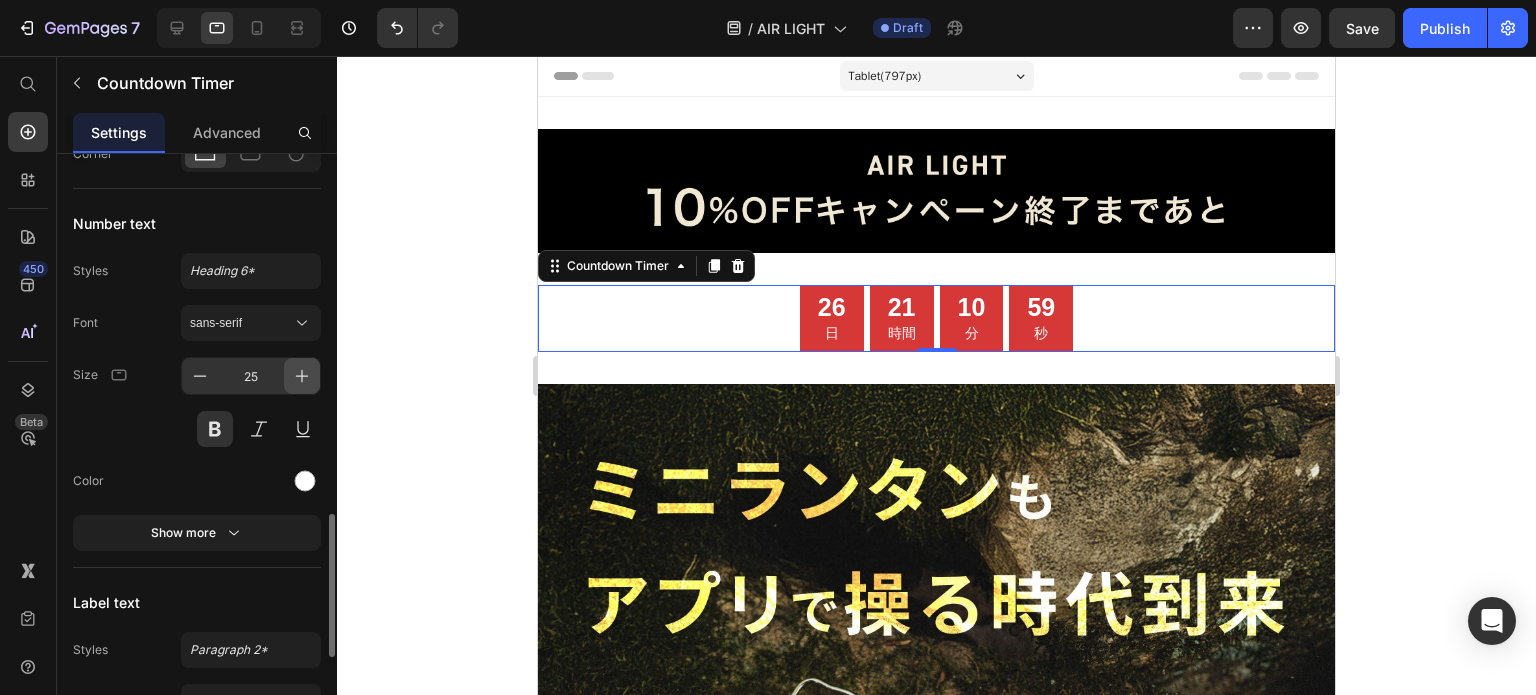 click 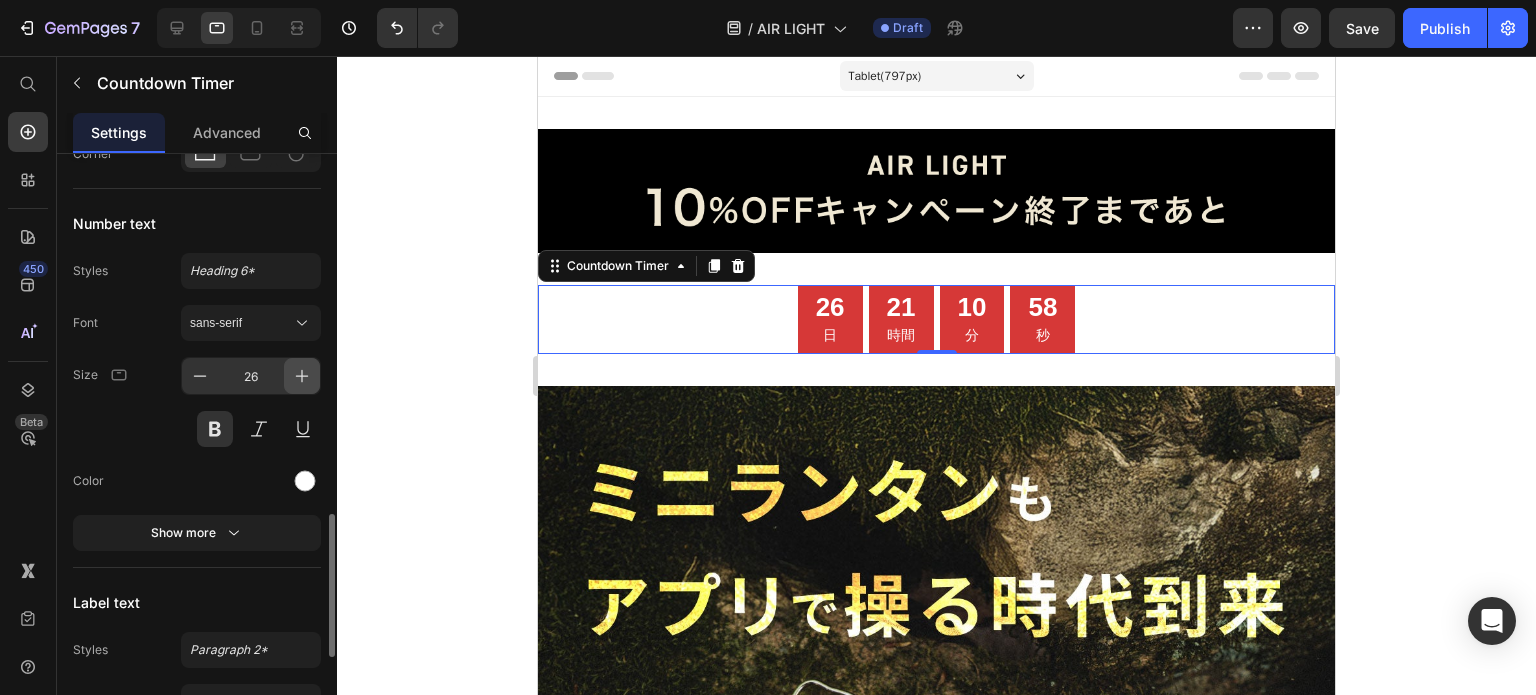 click 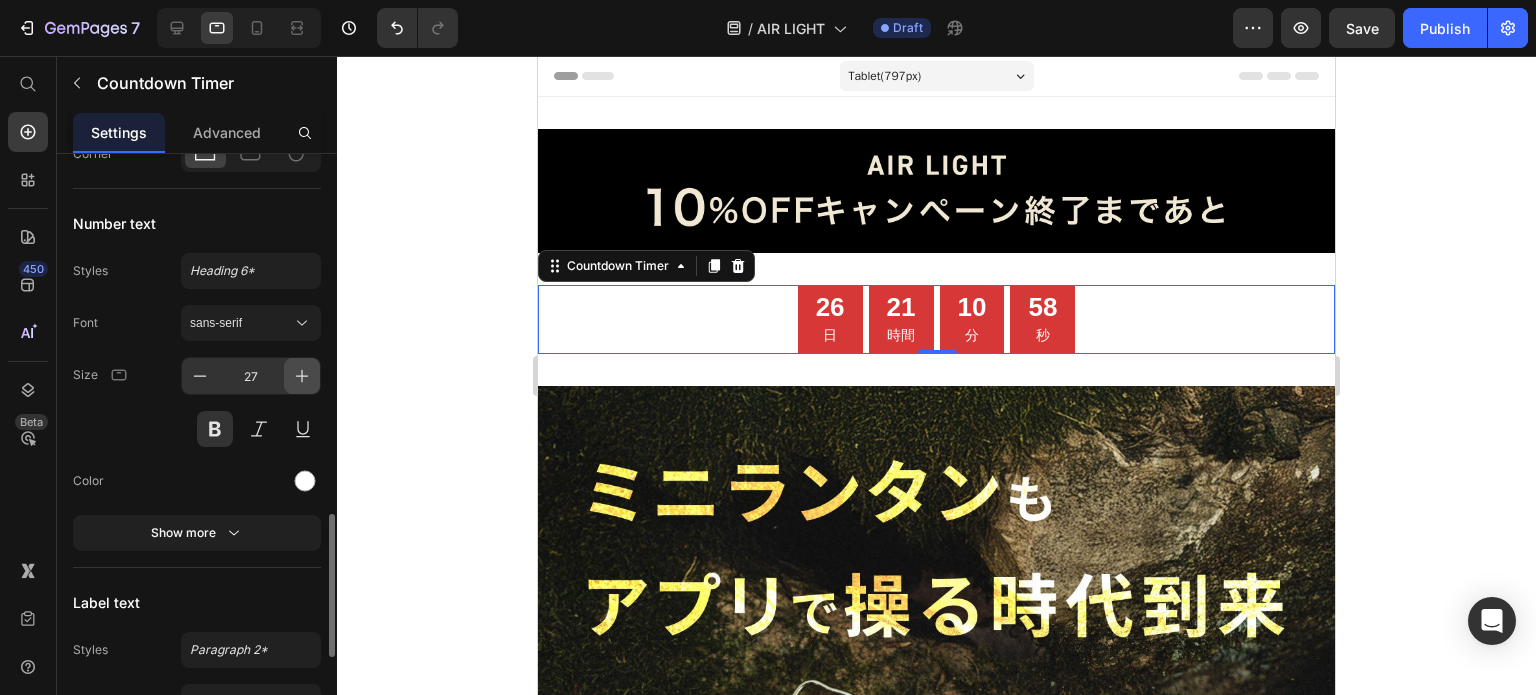 click 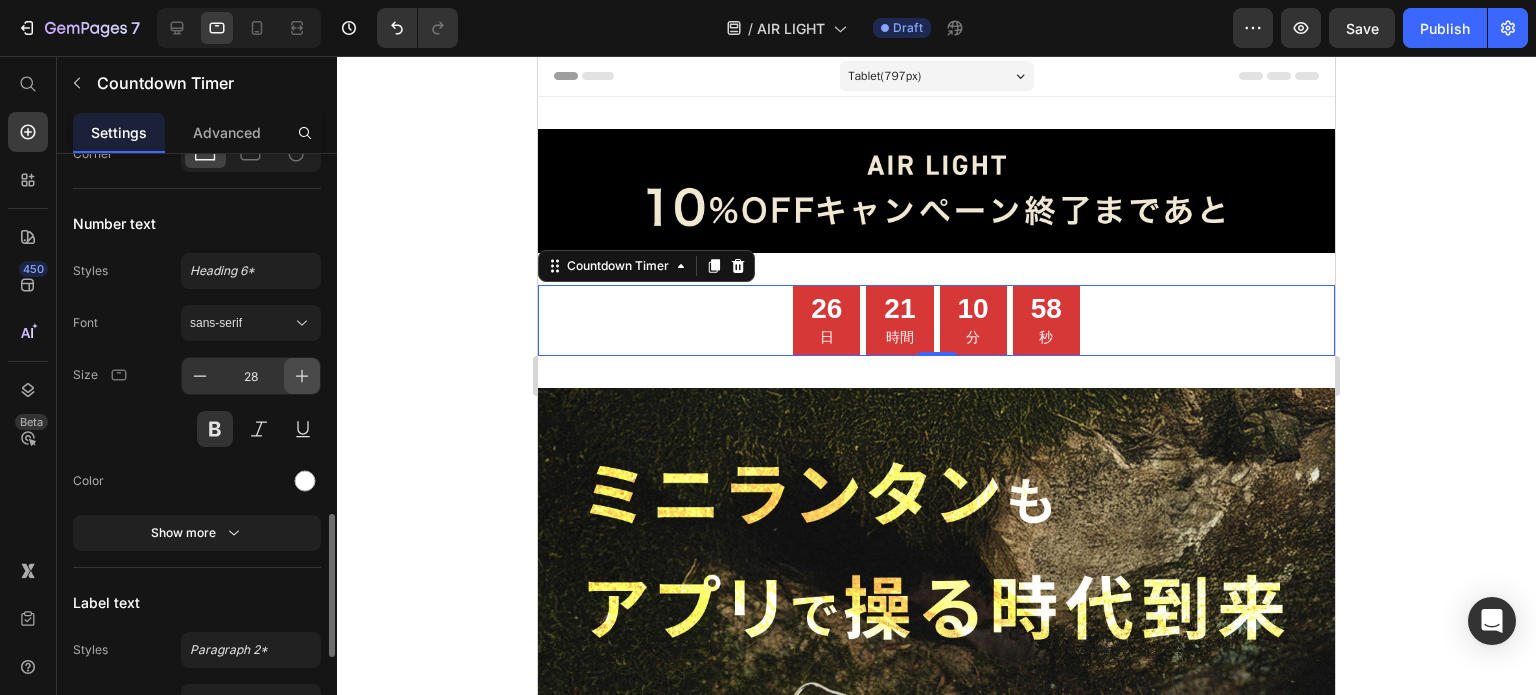 click 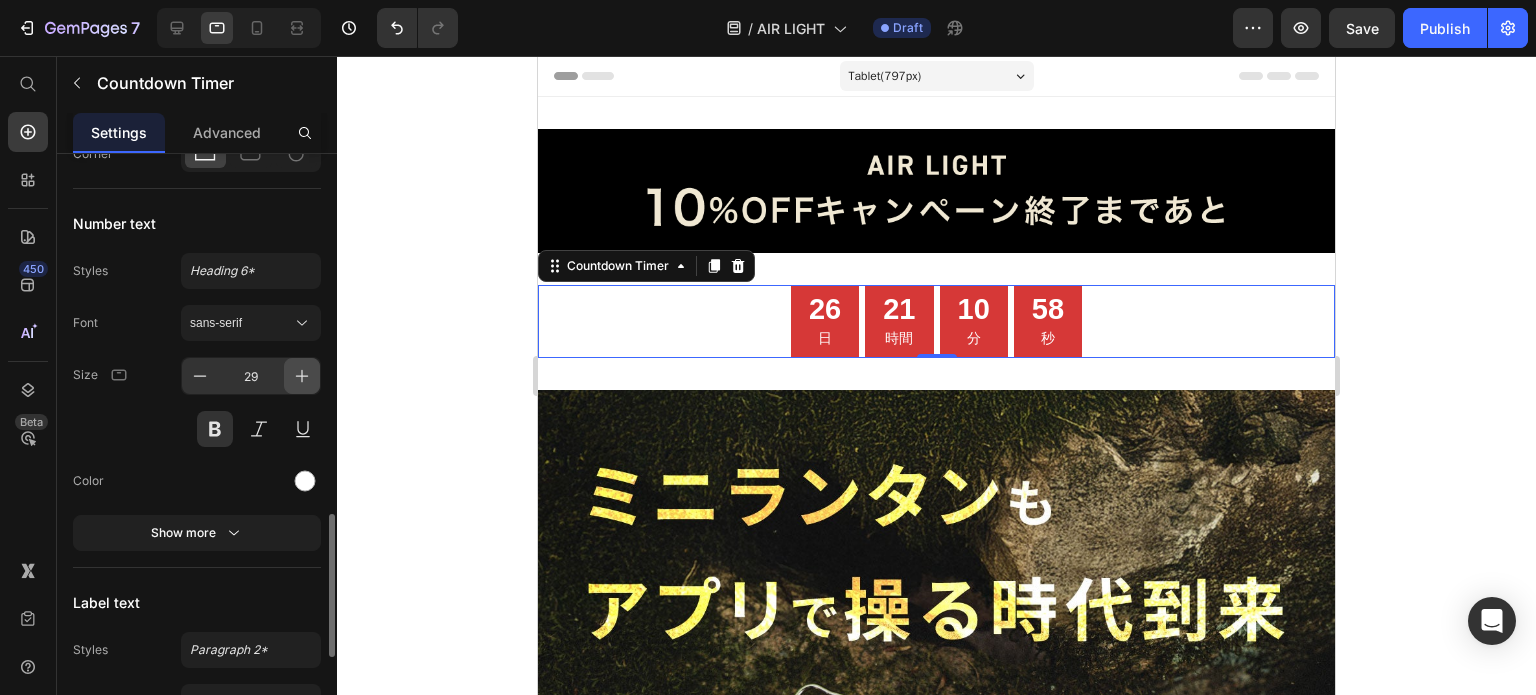 click 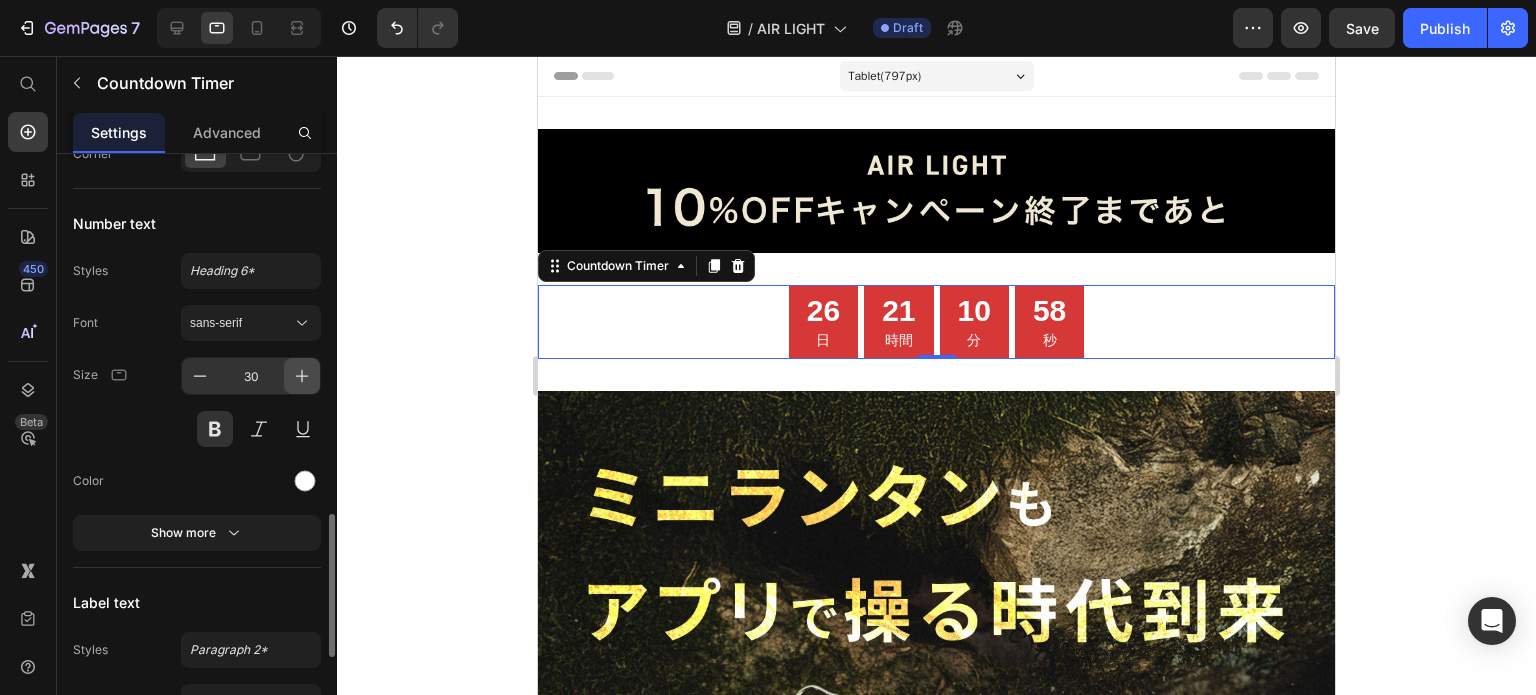 click 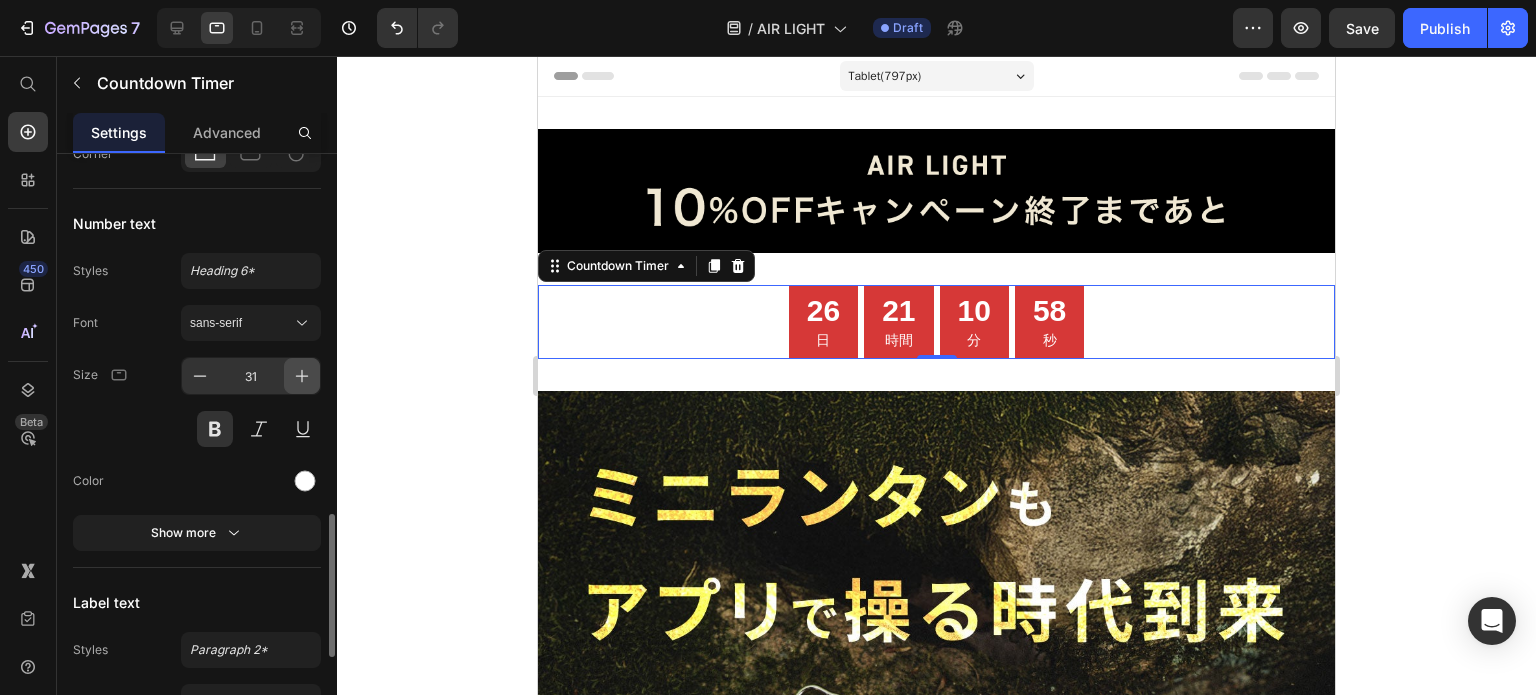 click 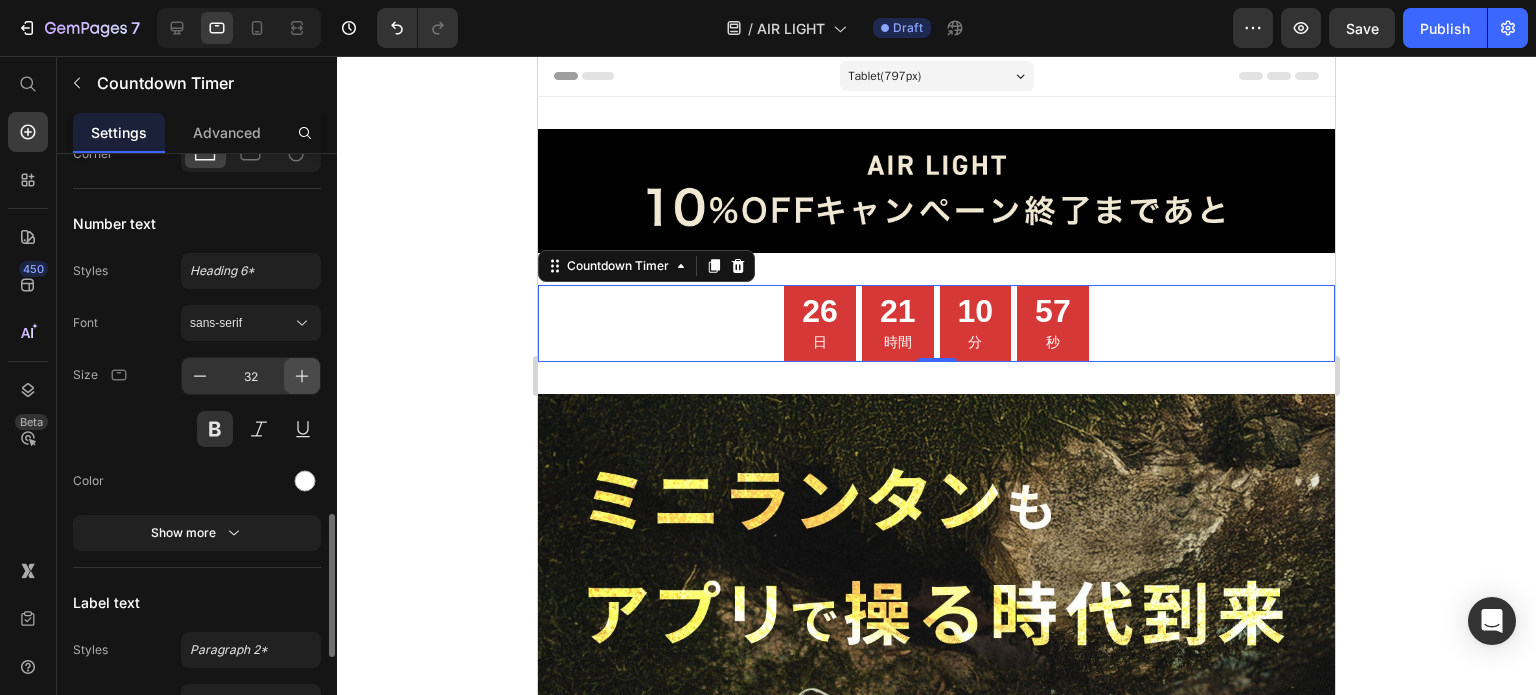 click 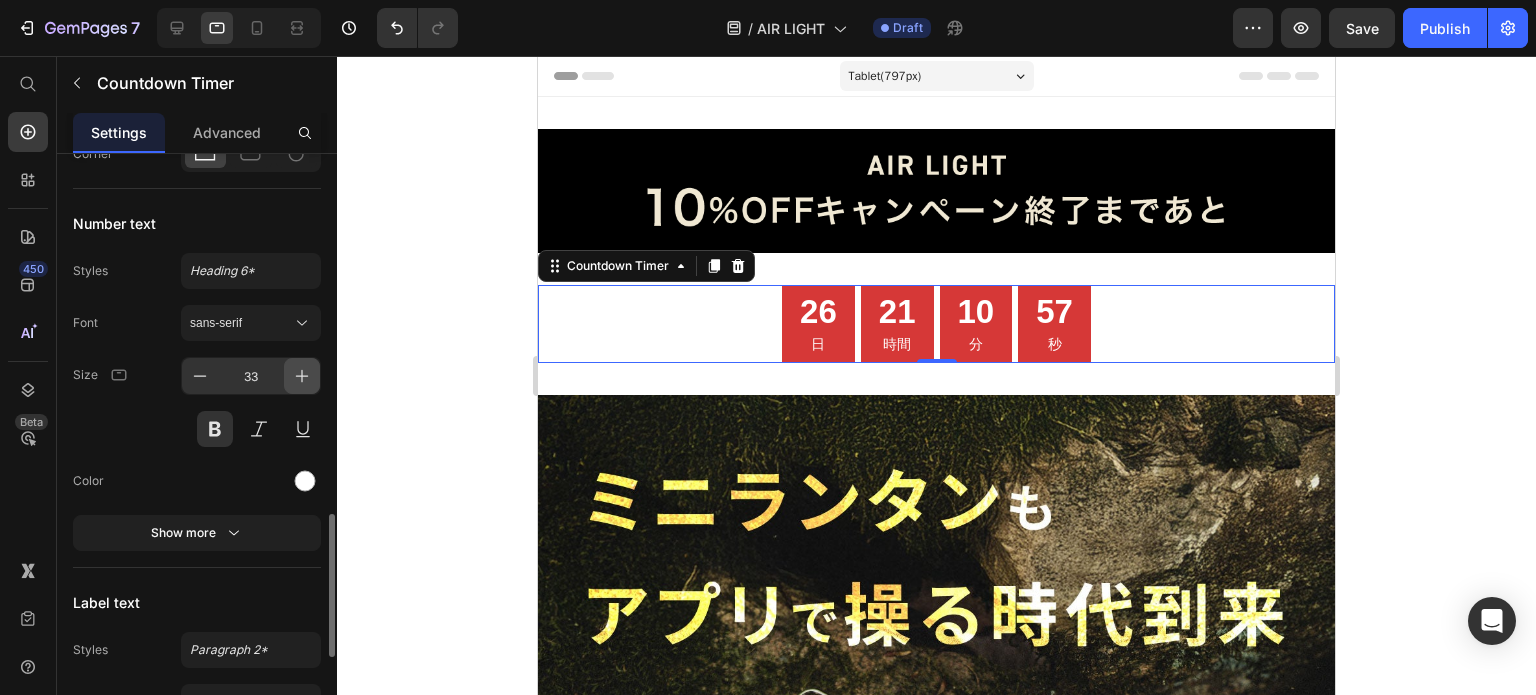 click 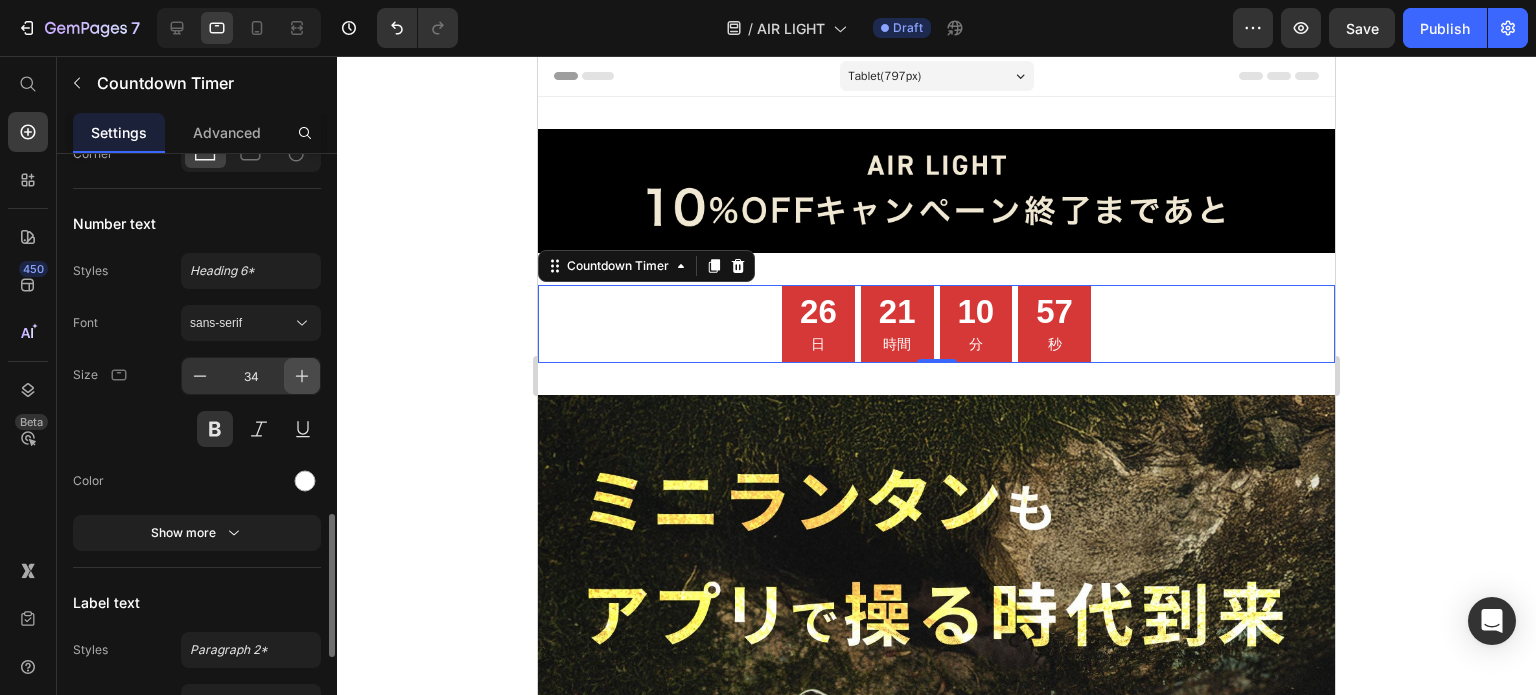 click 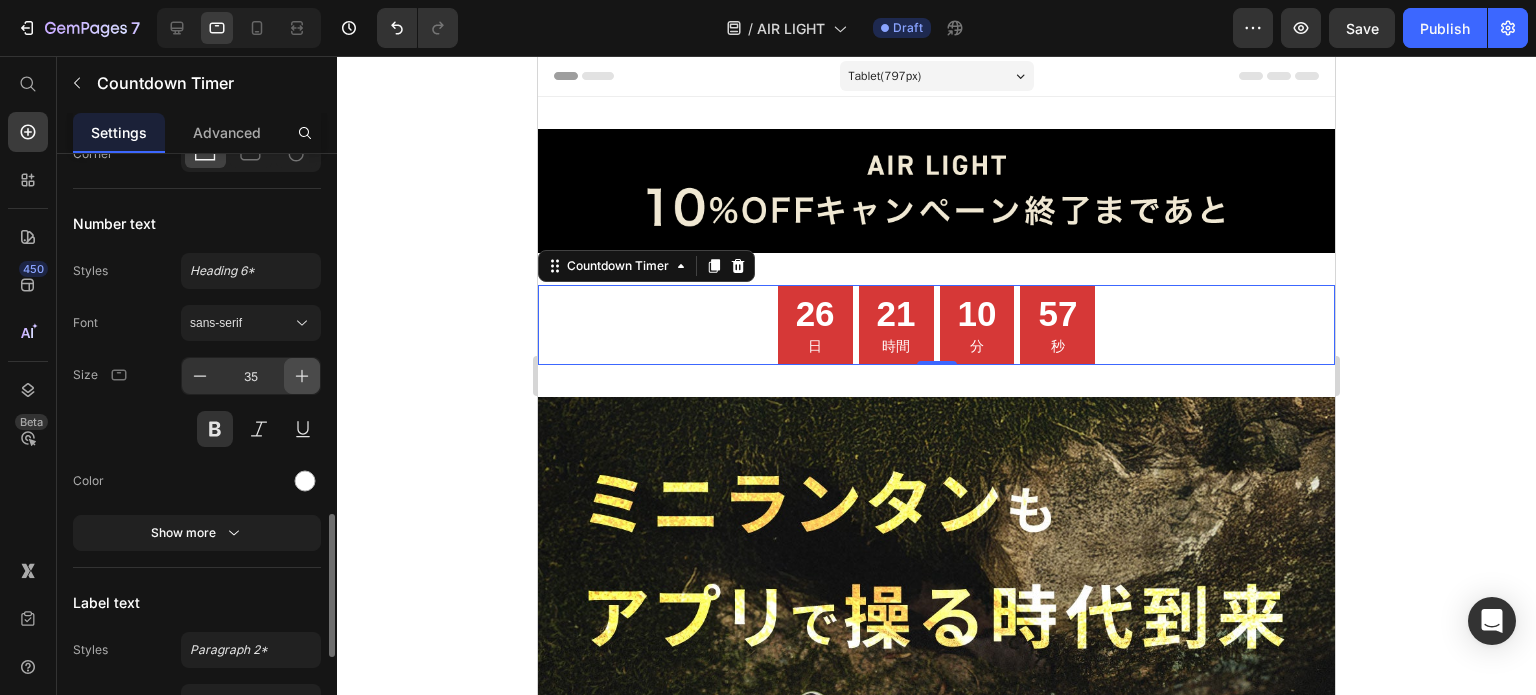 click 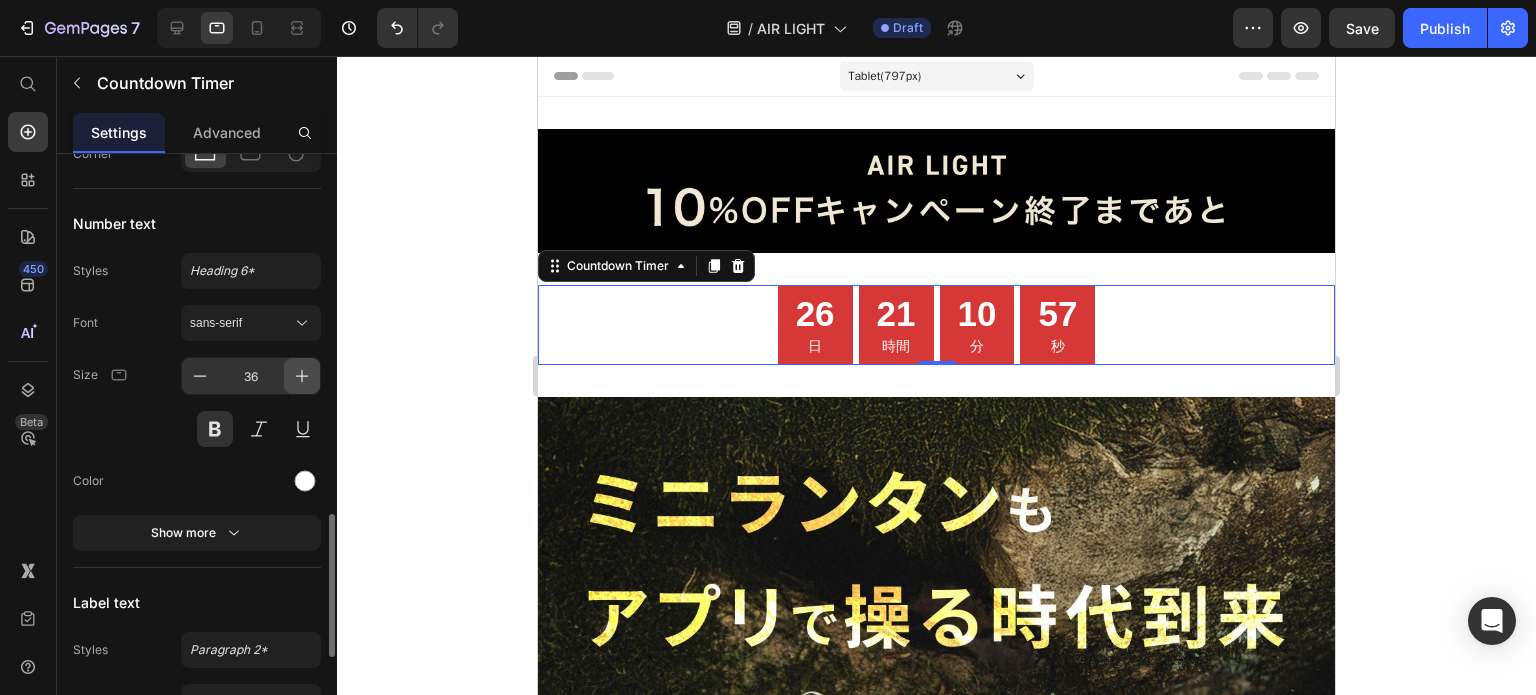 click 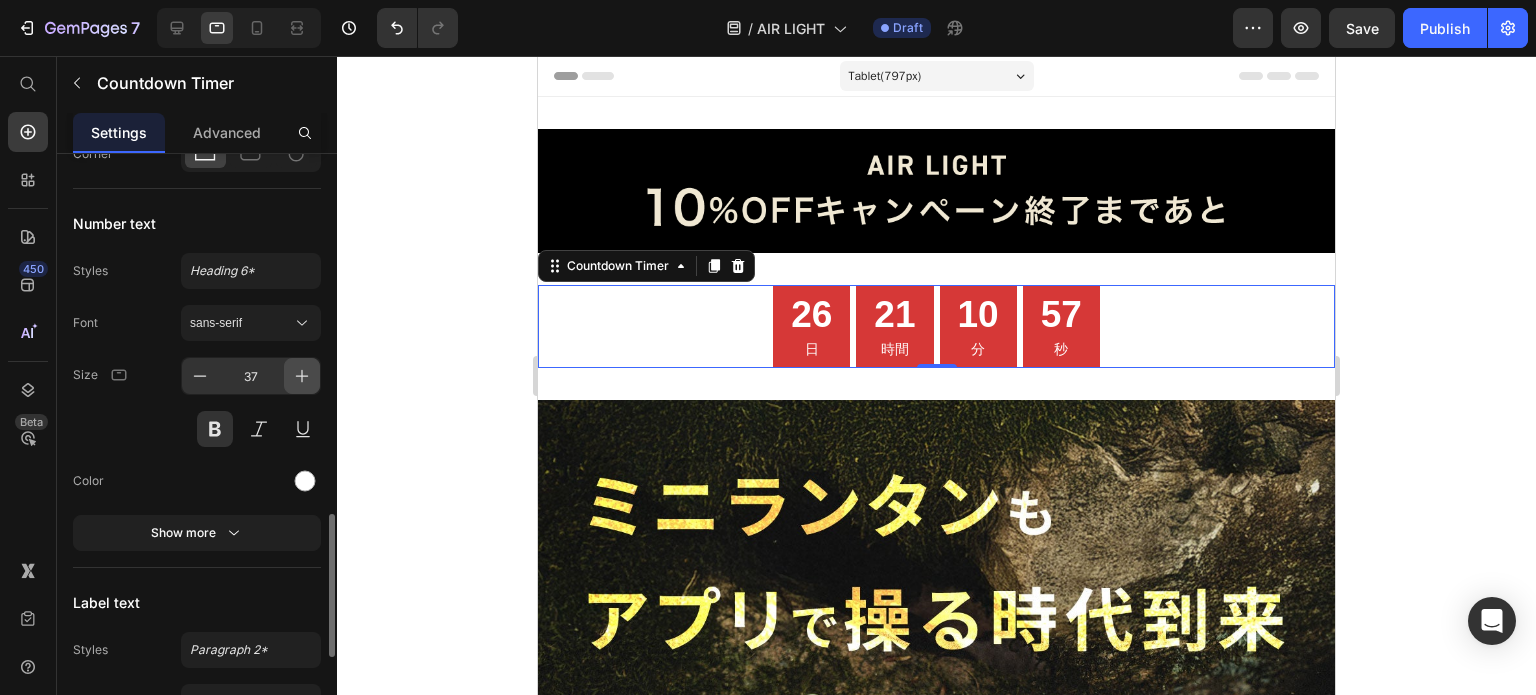 click 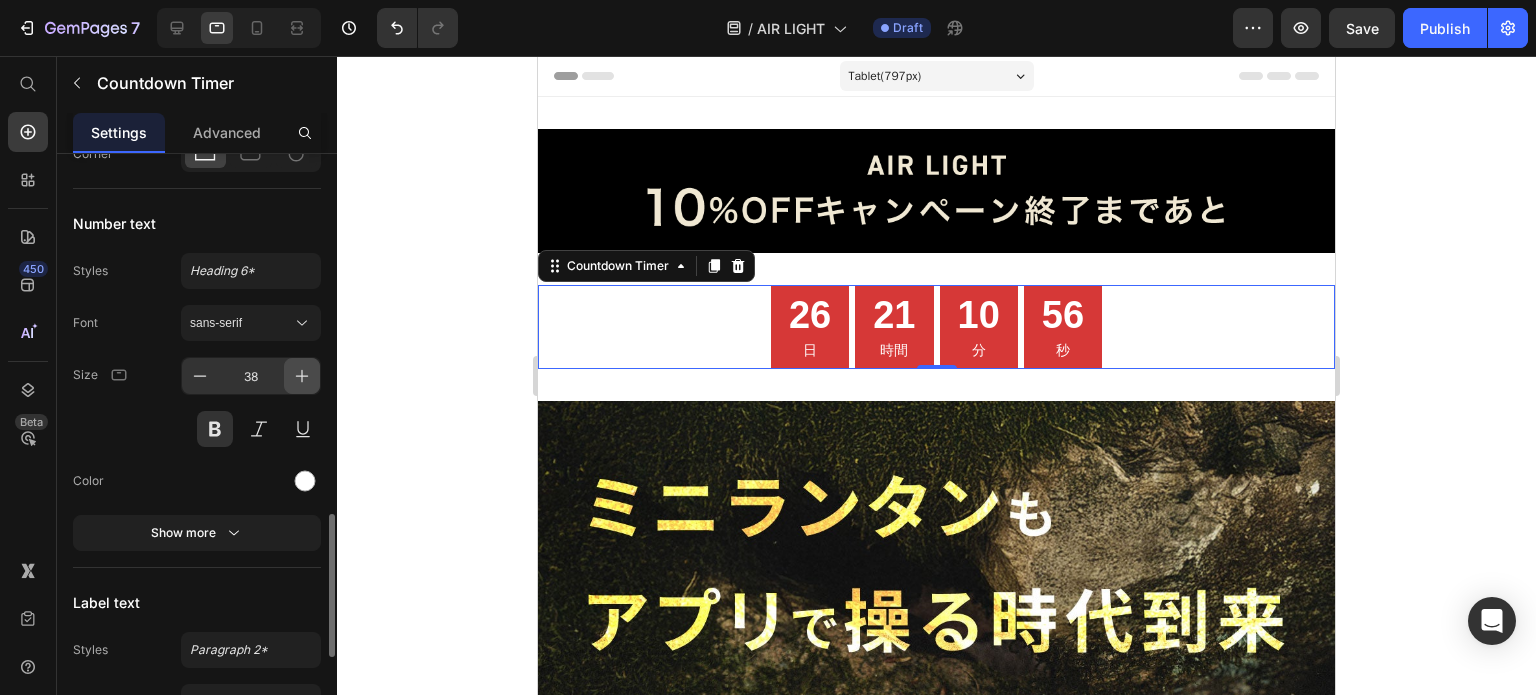 click 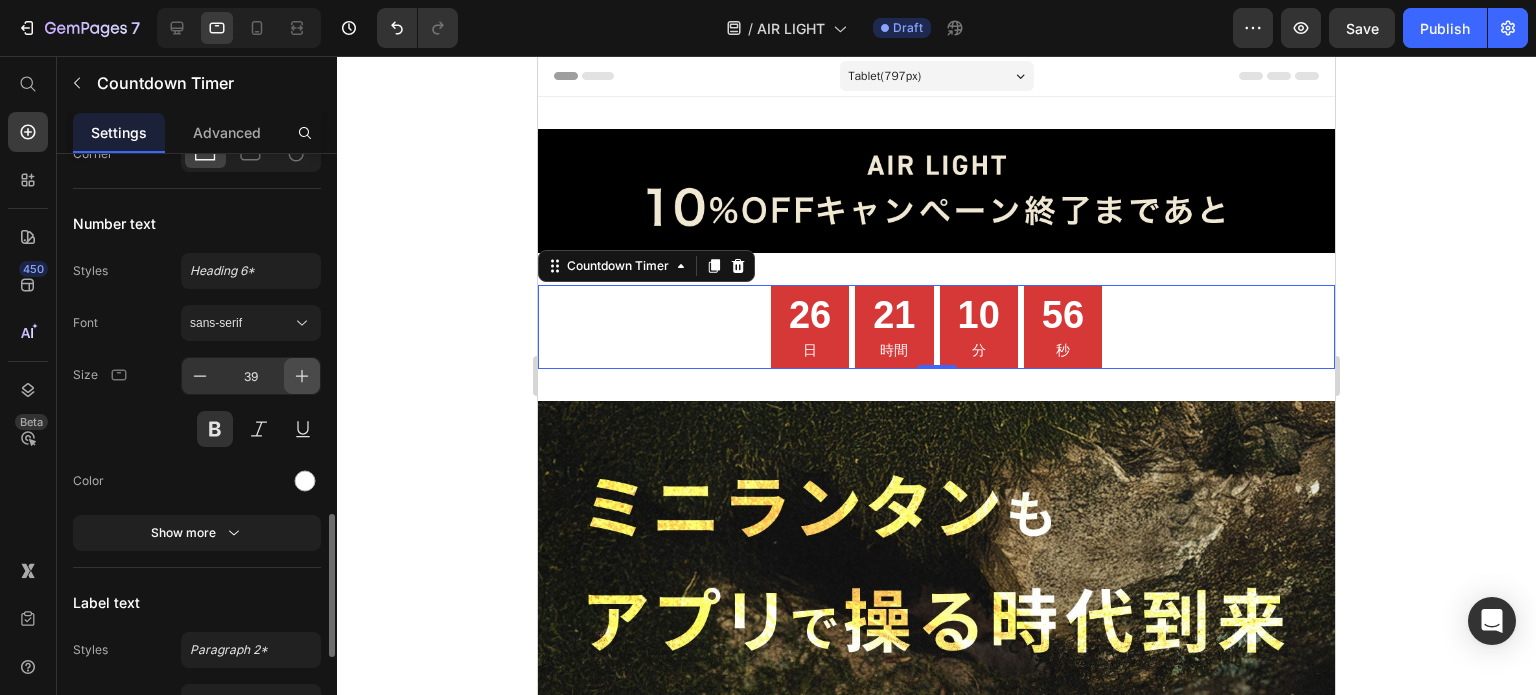 click 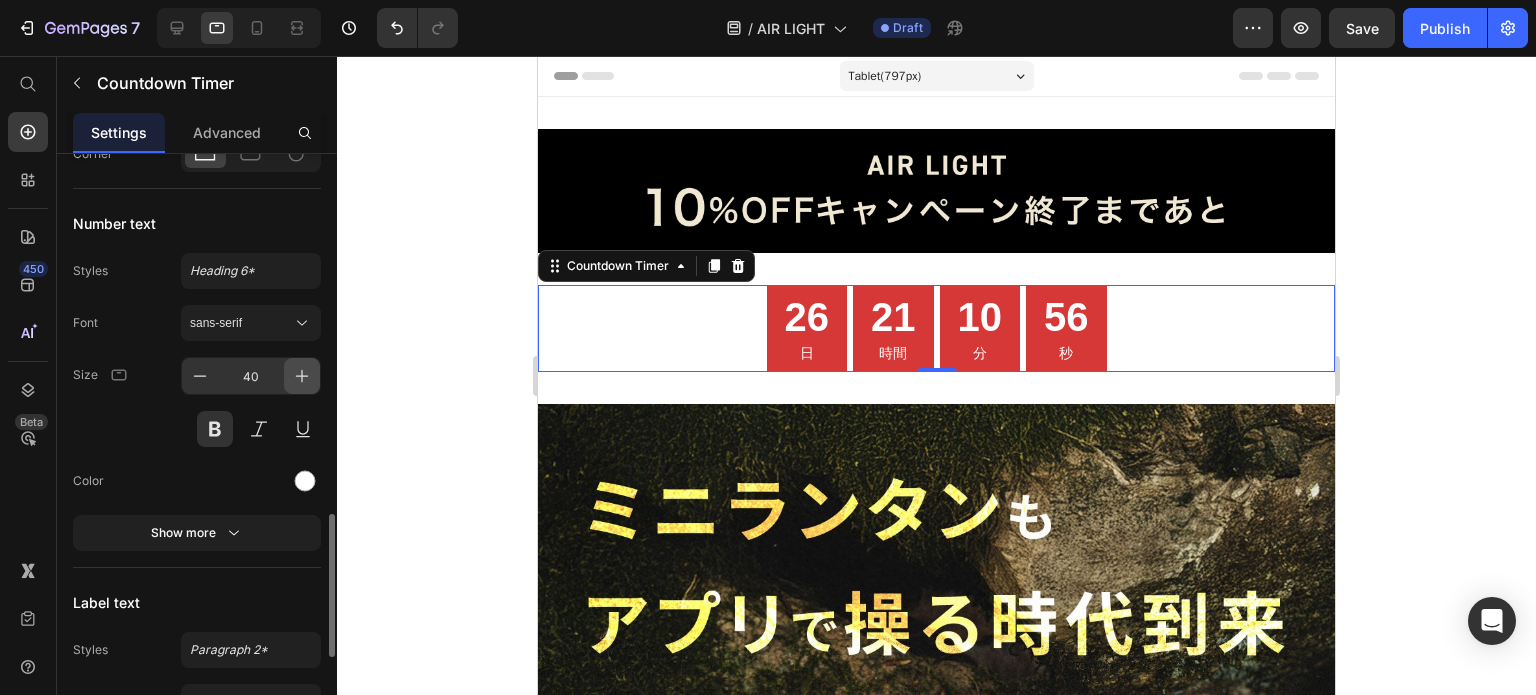 click 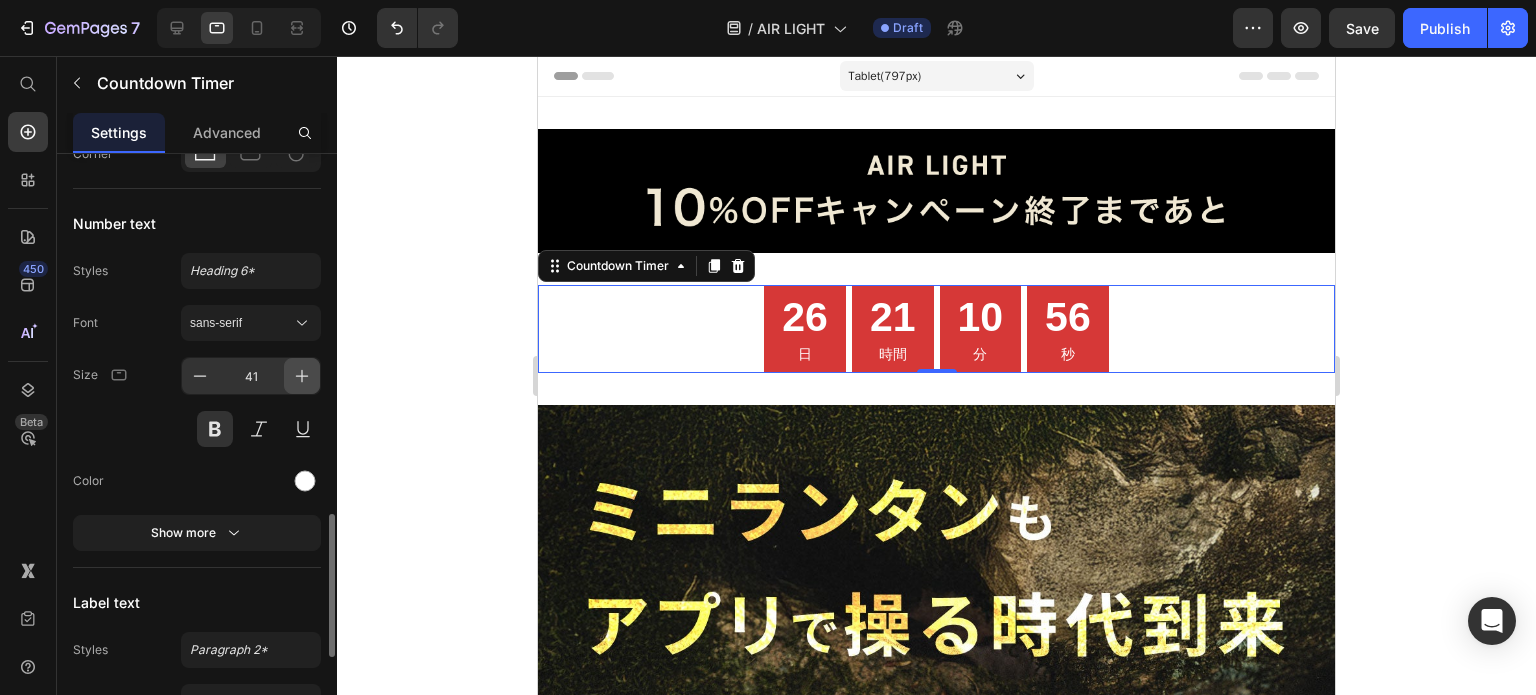 click 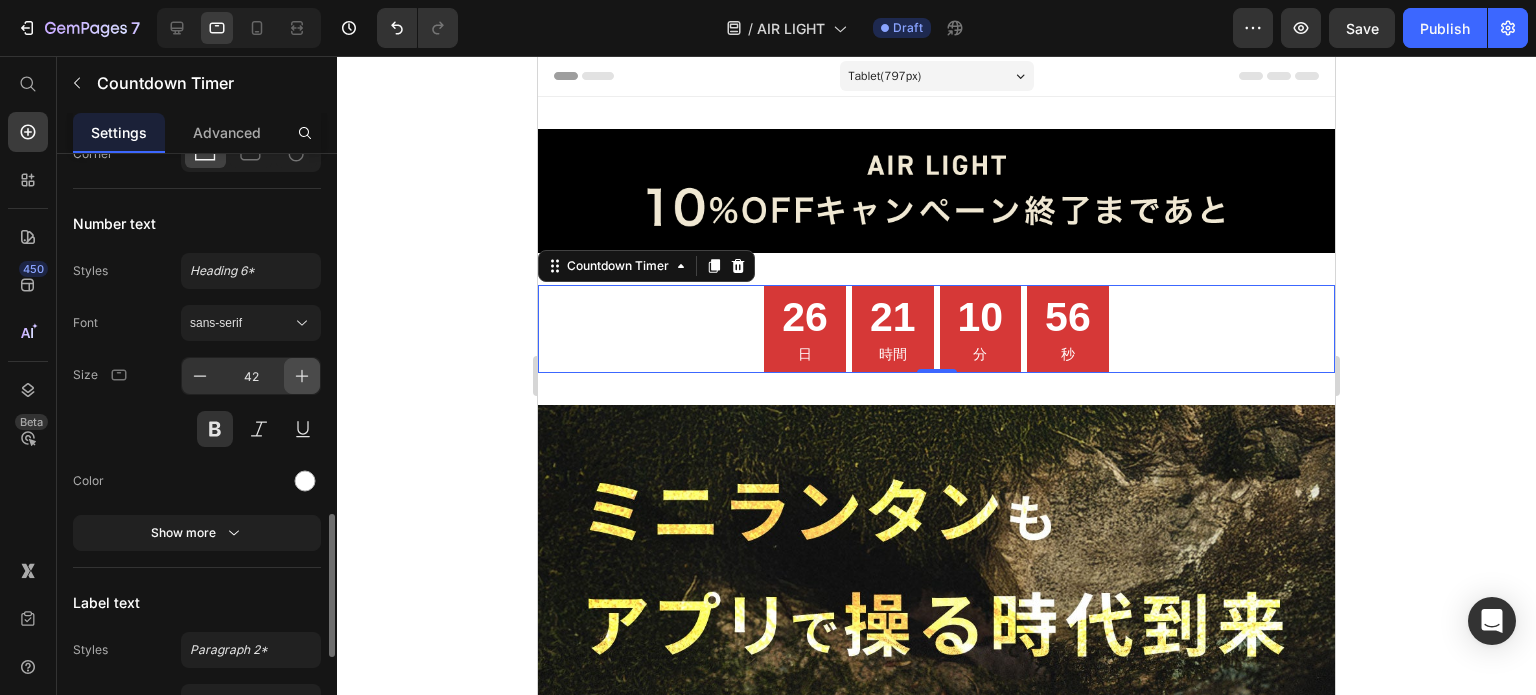 click 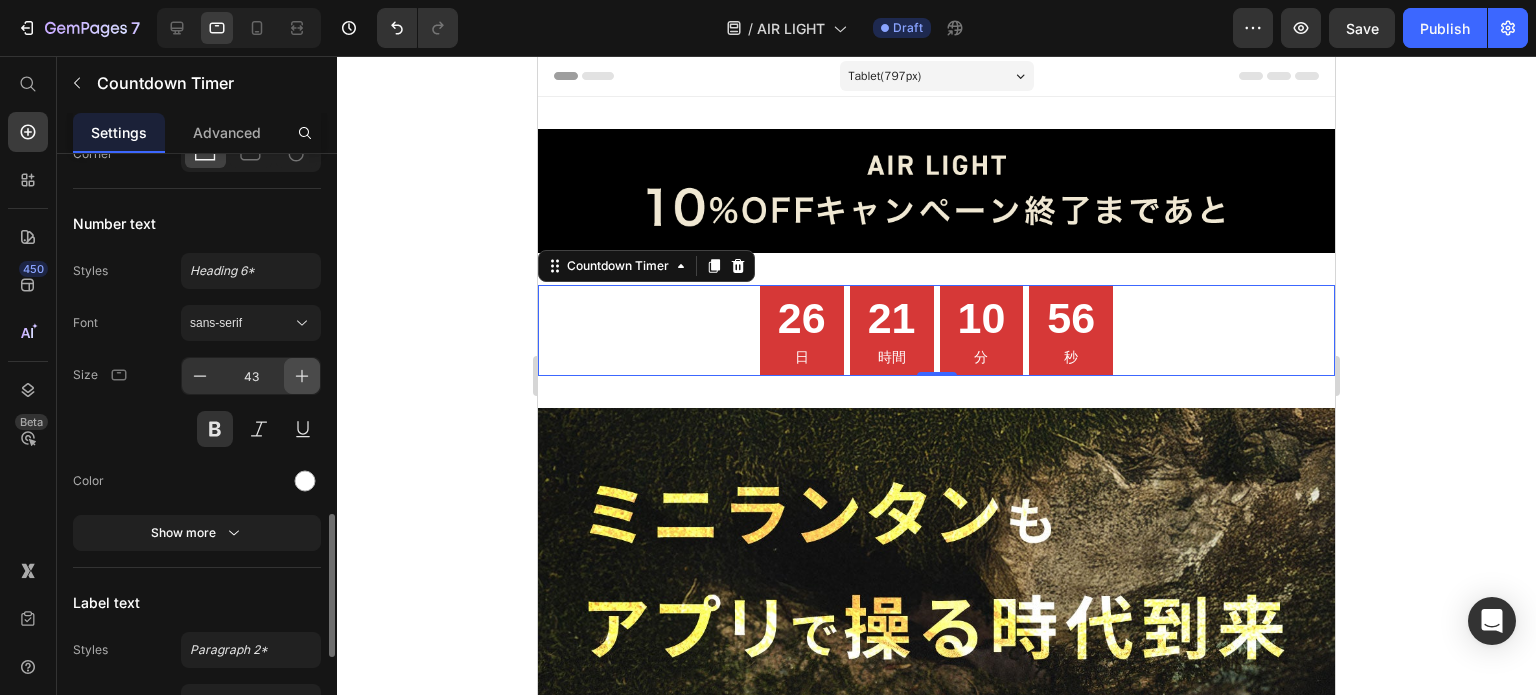 click 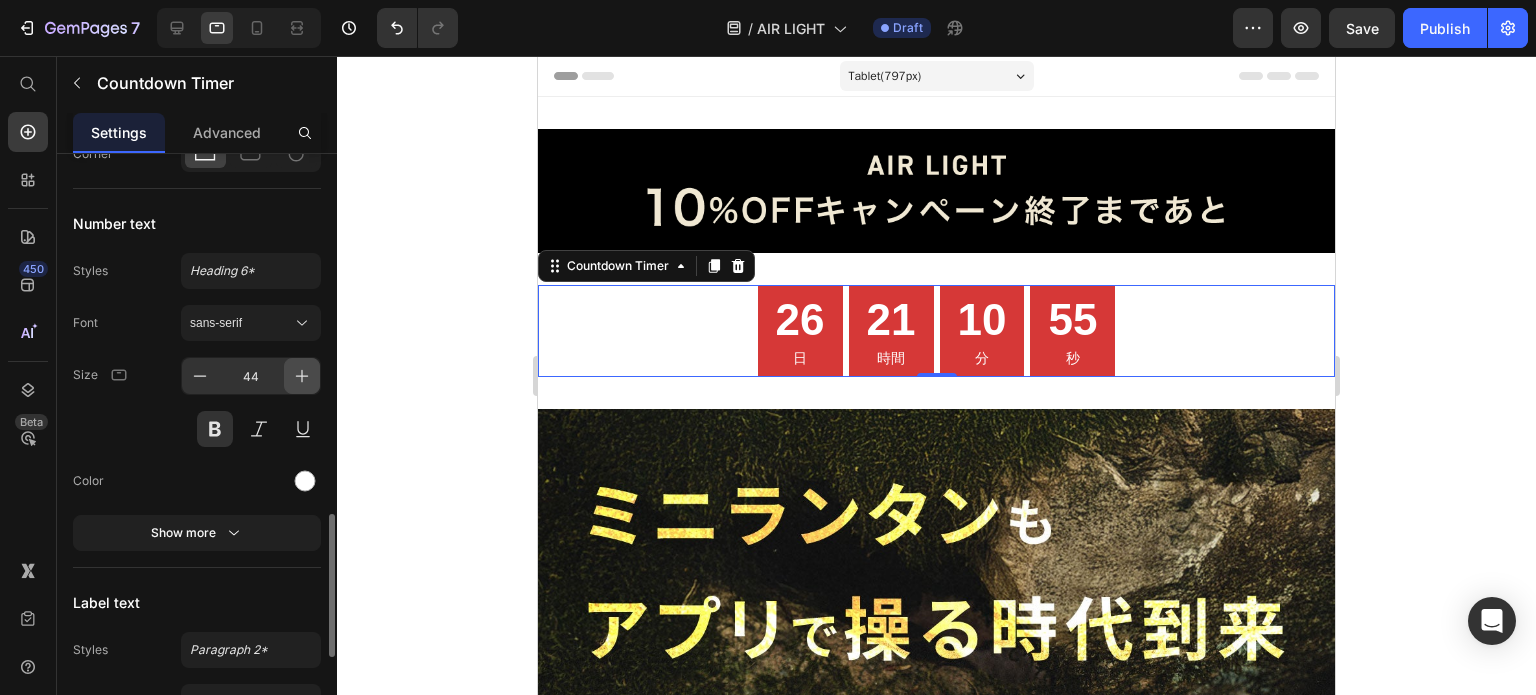 click 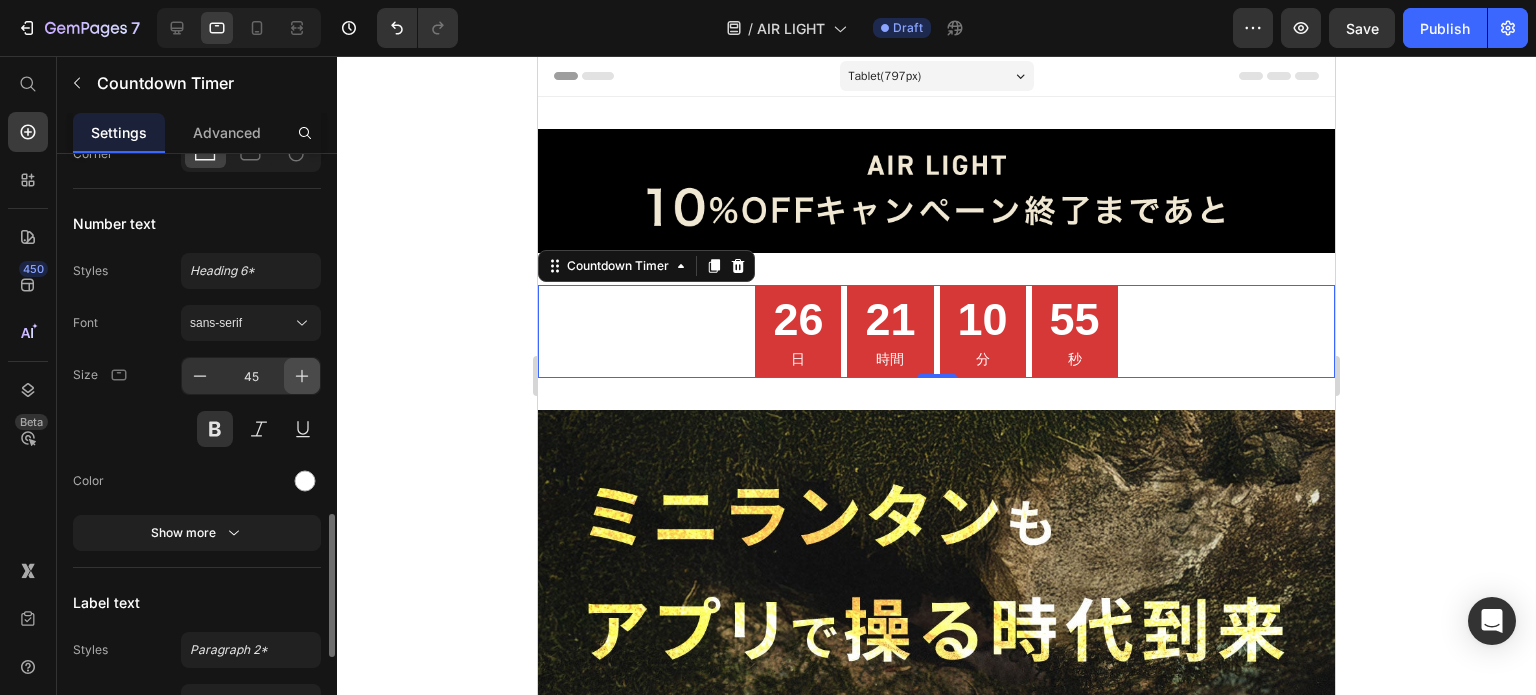 click 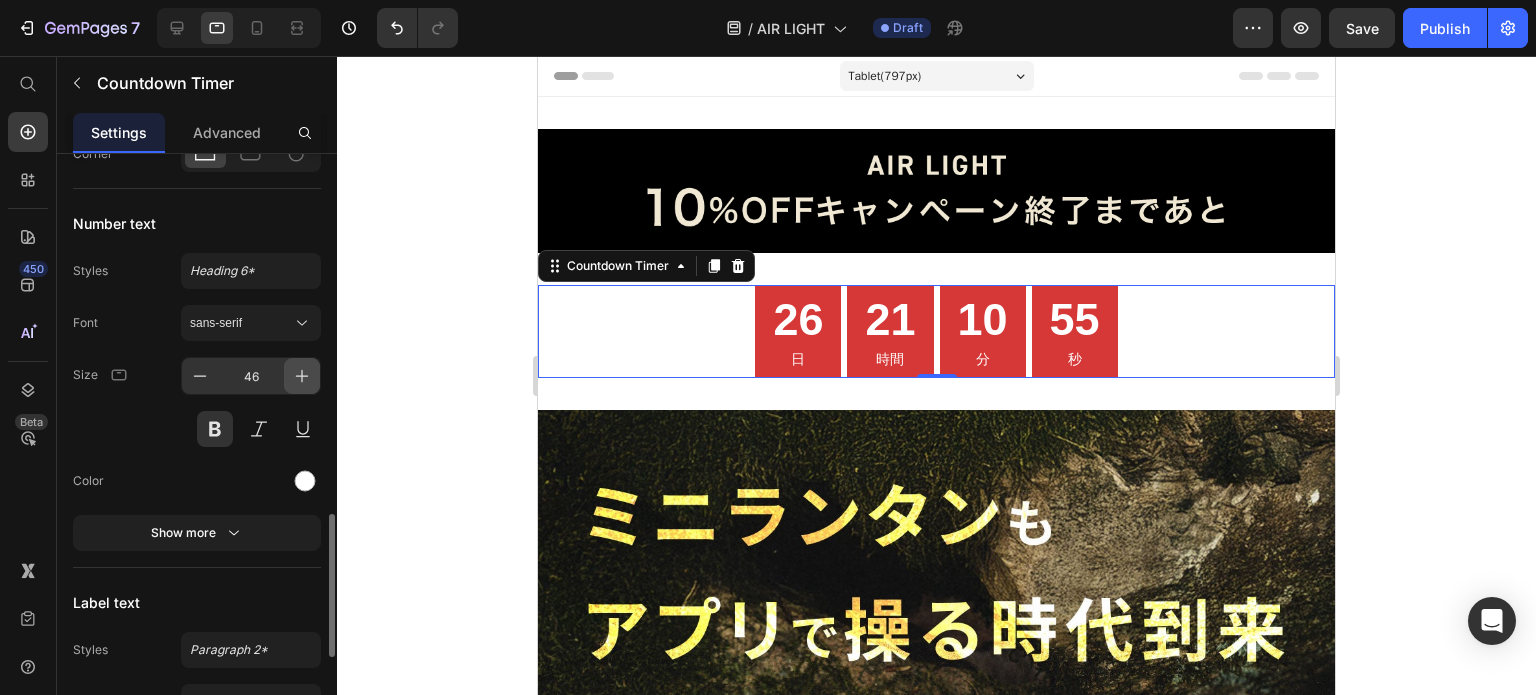 click 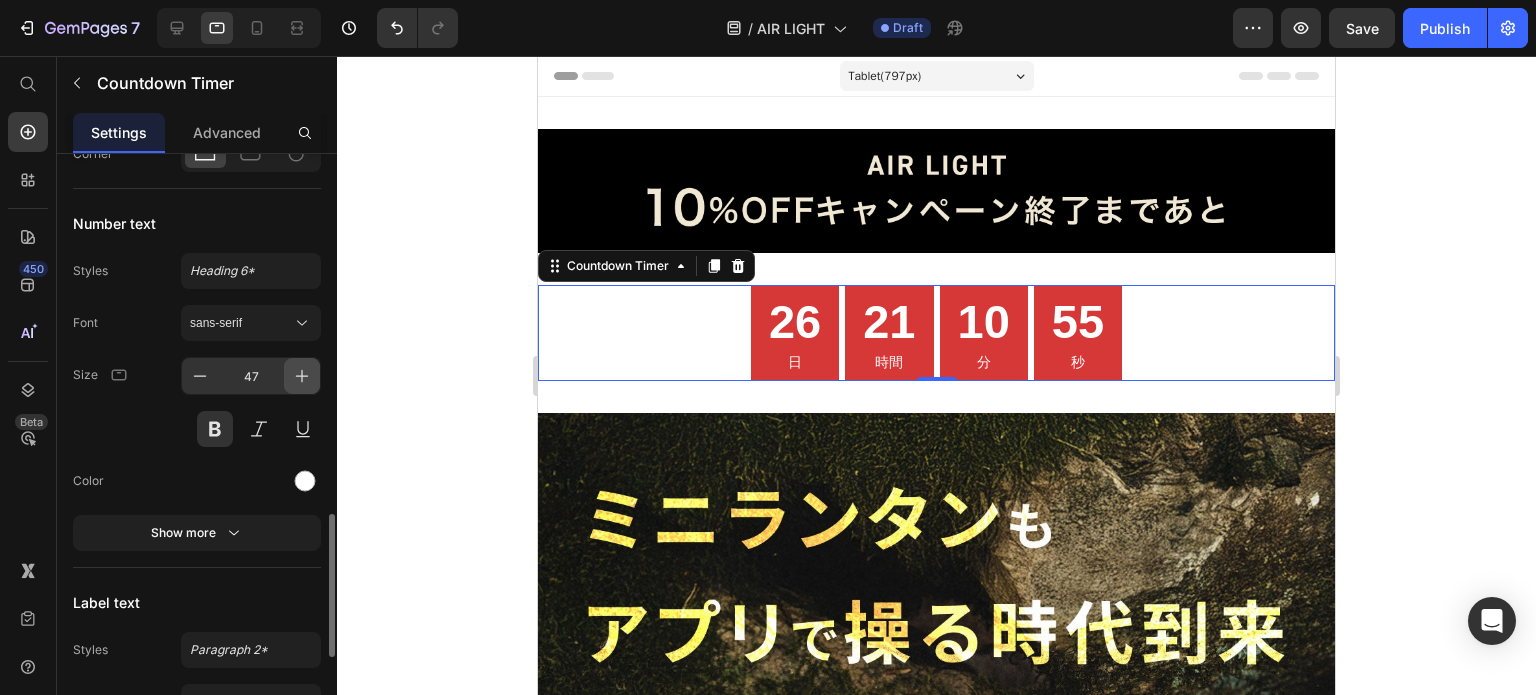 click 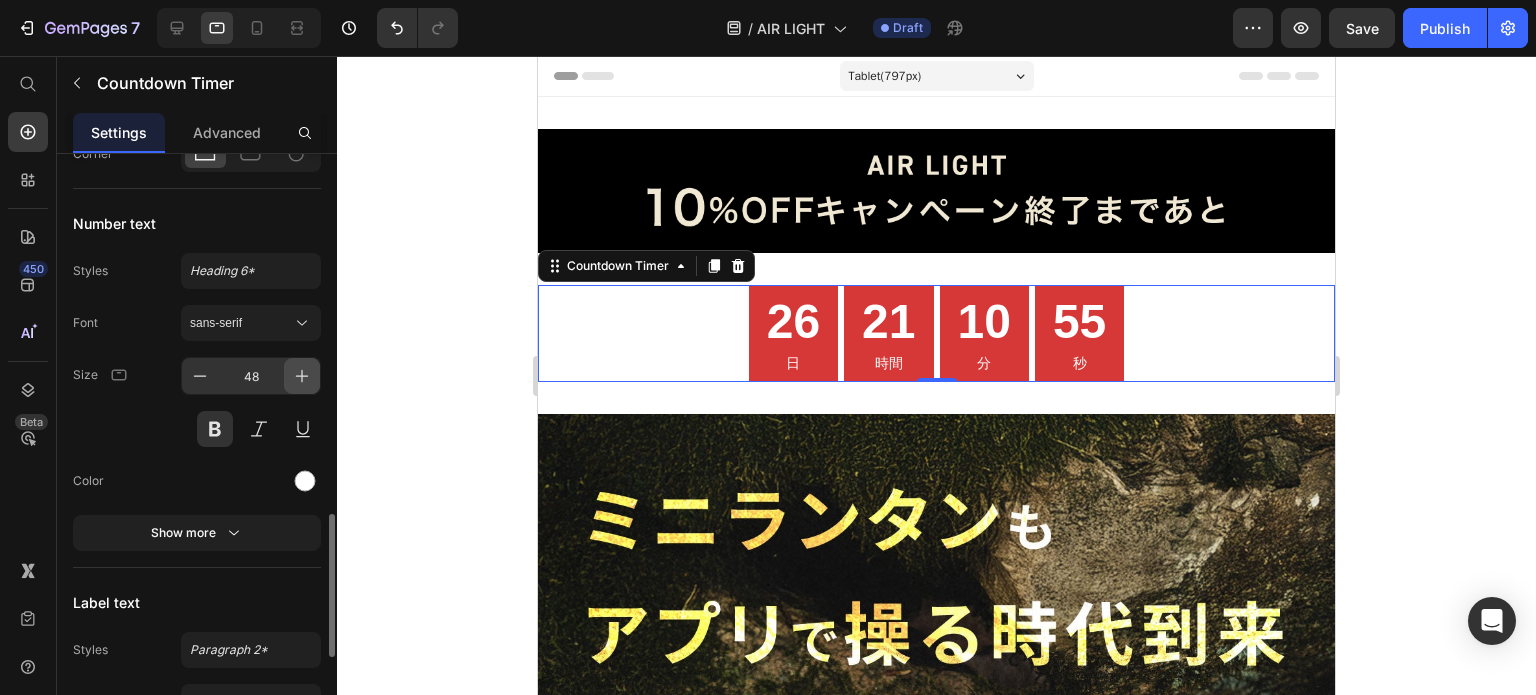 click 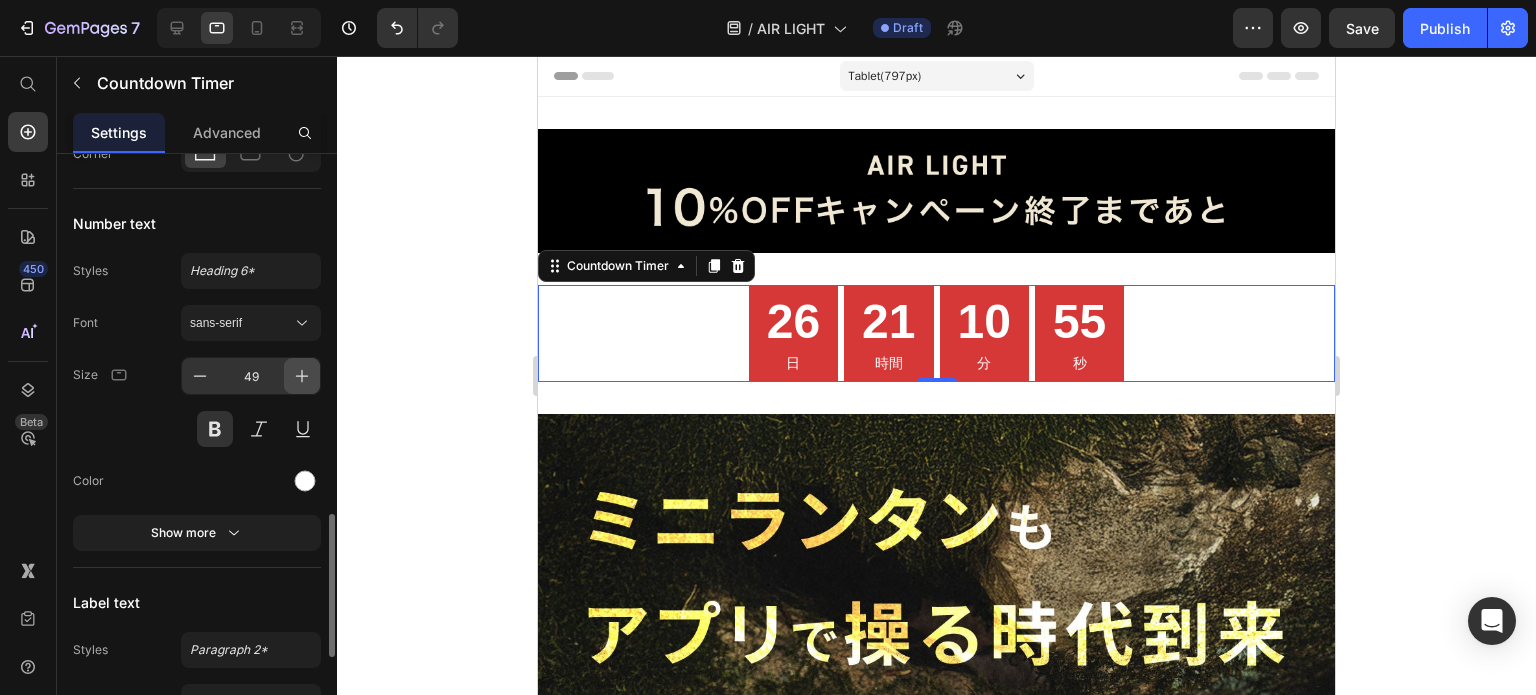click 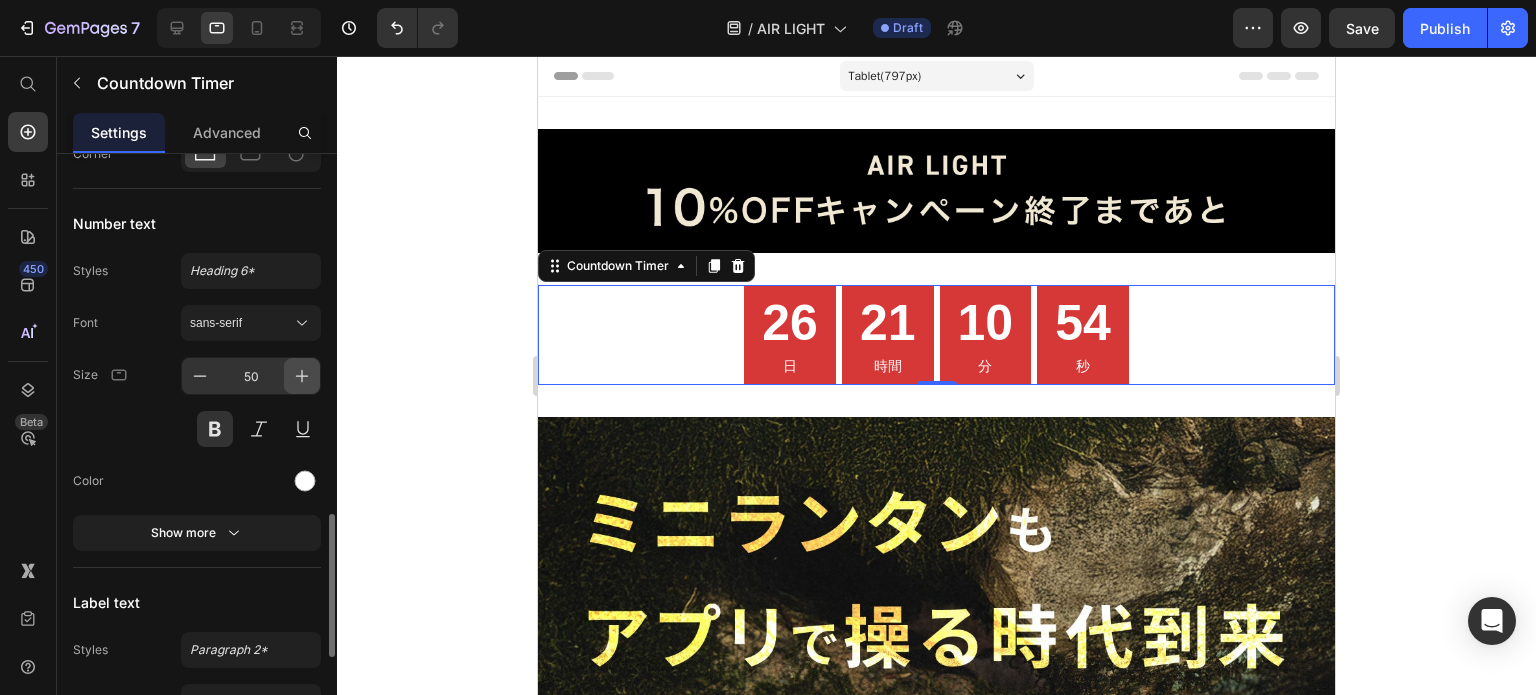 click 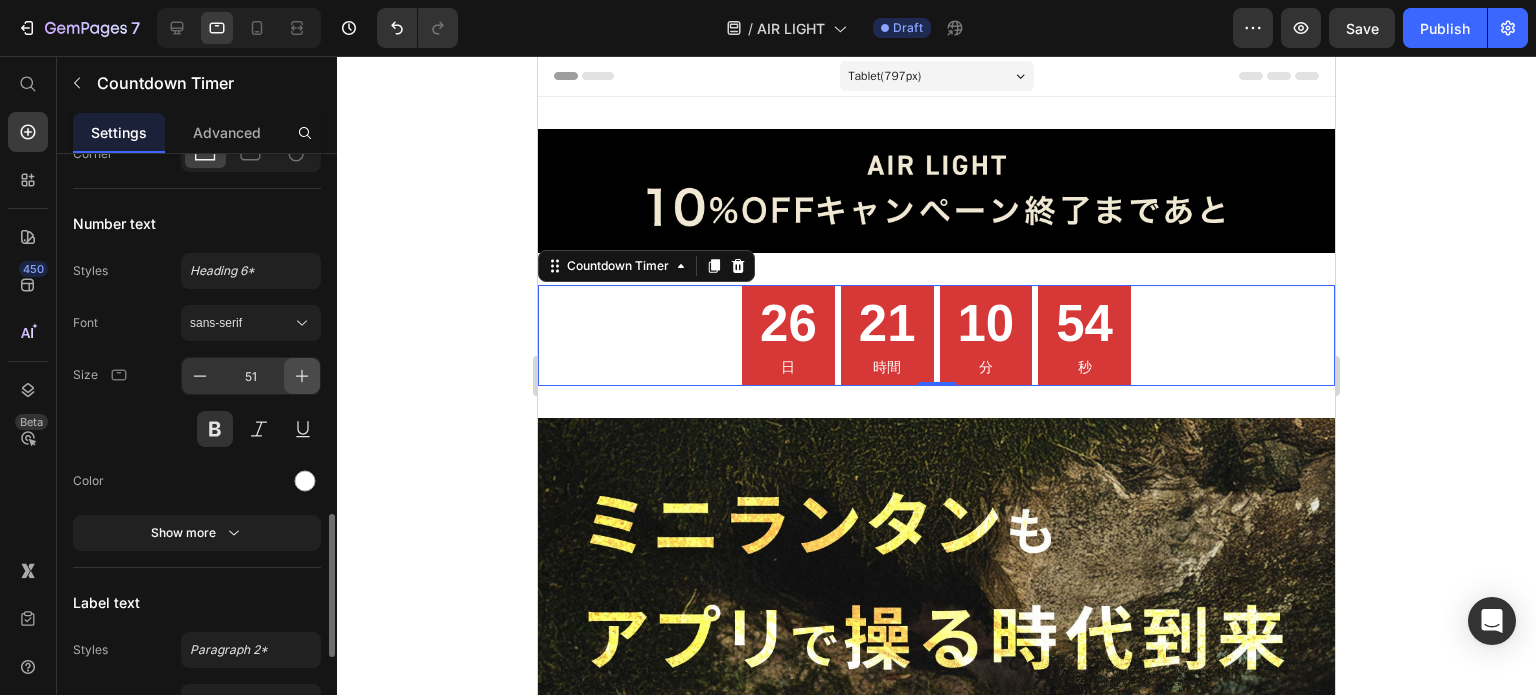 click 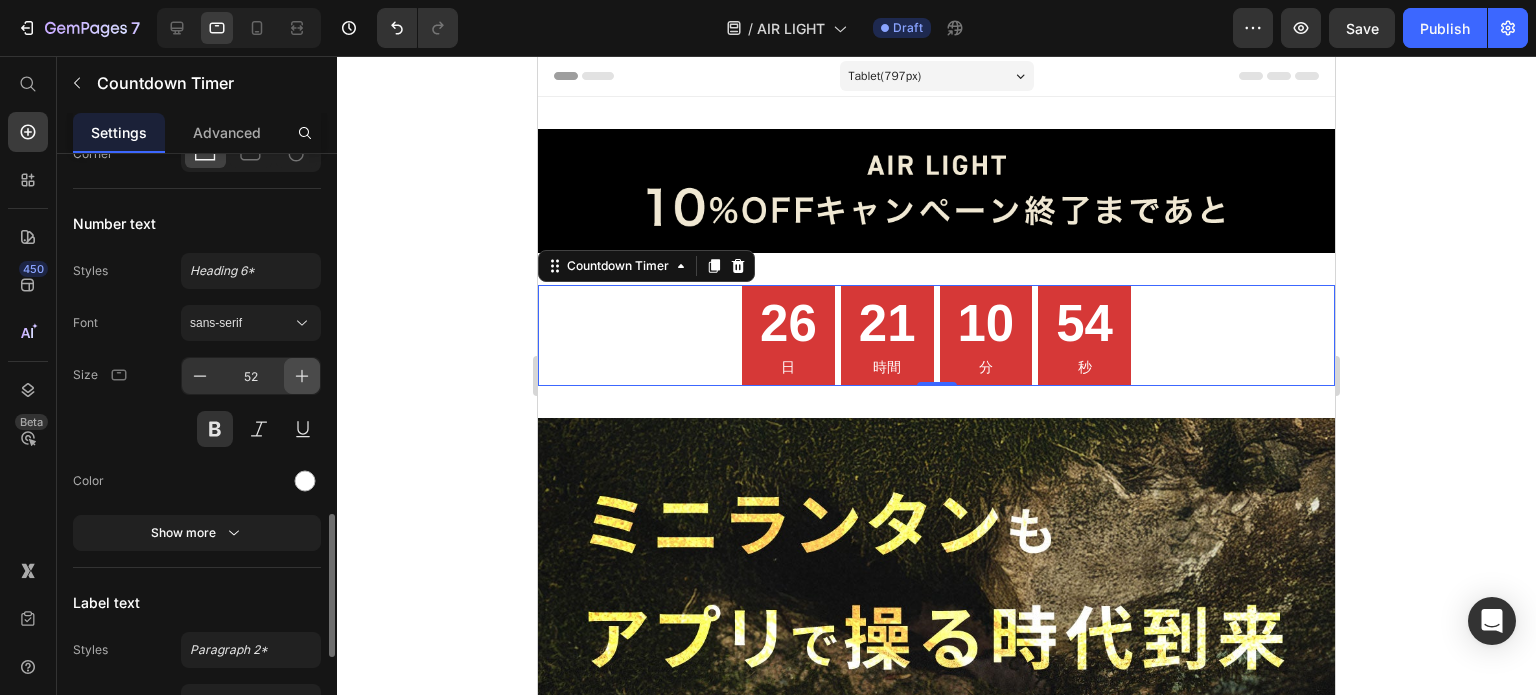click 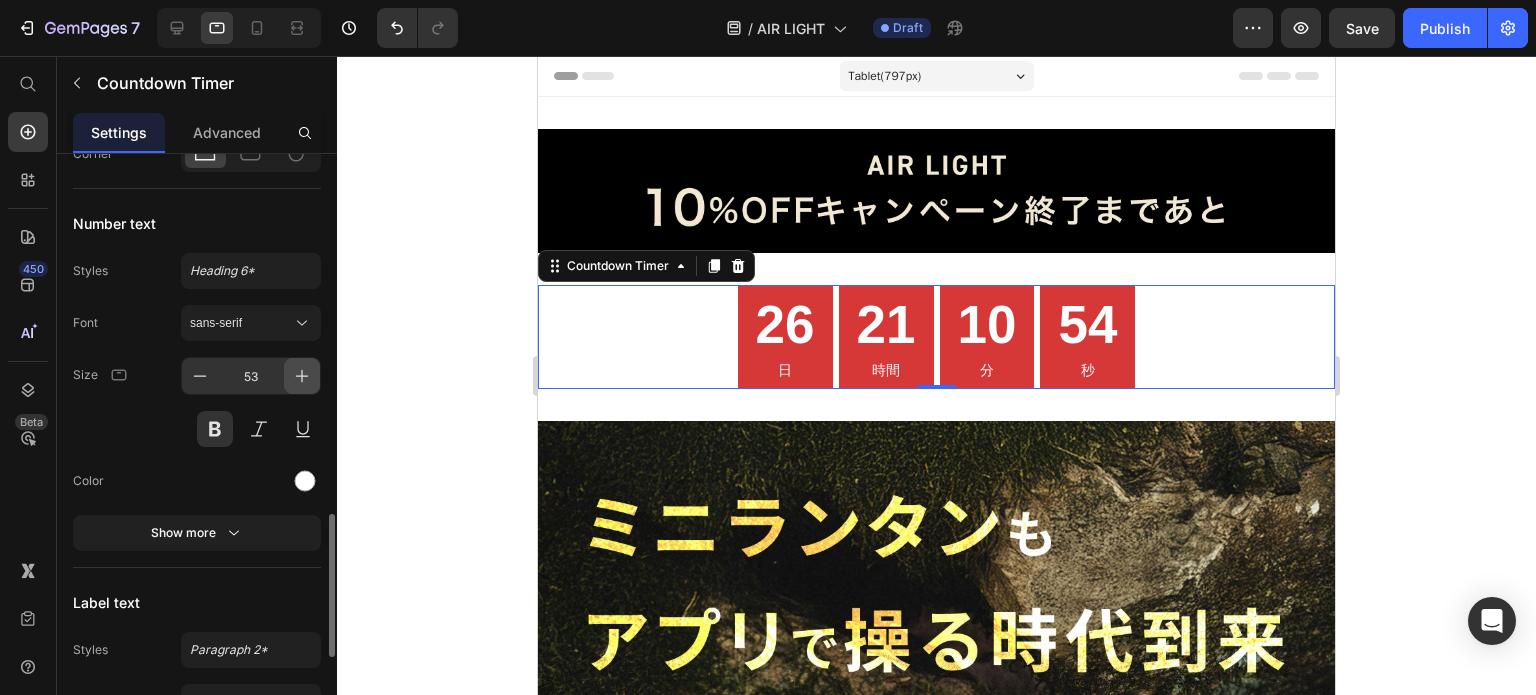 click 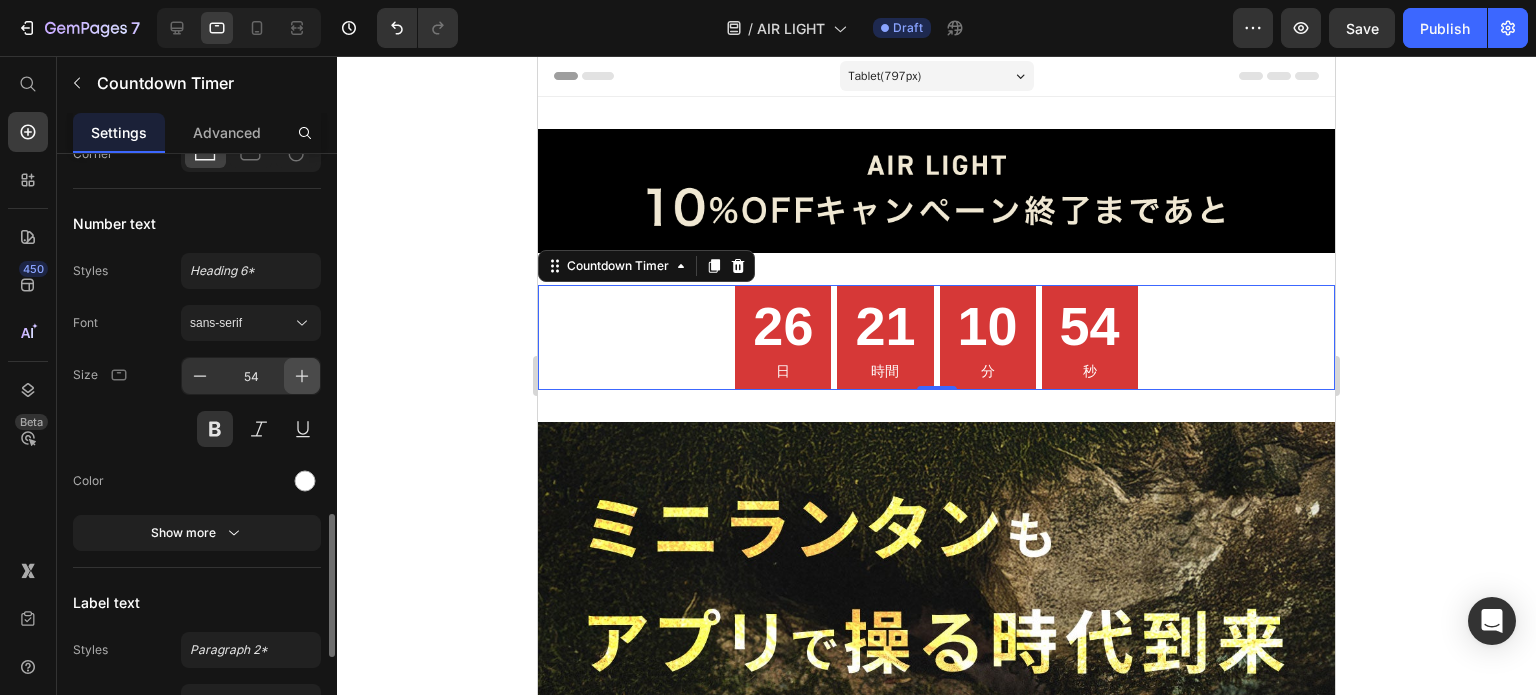 click 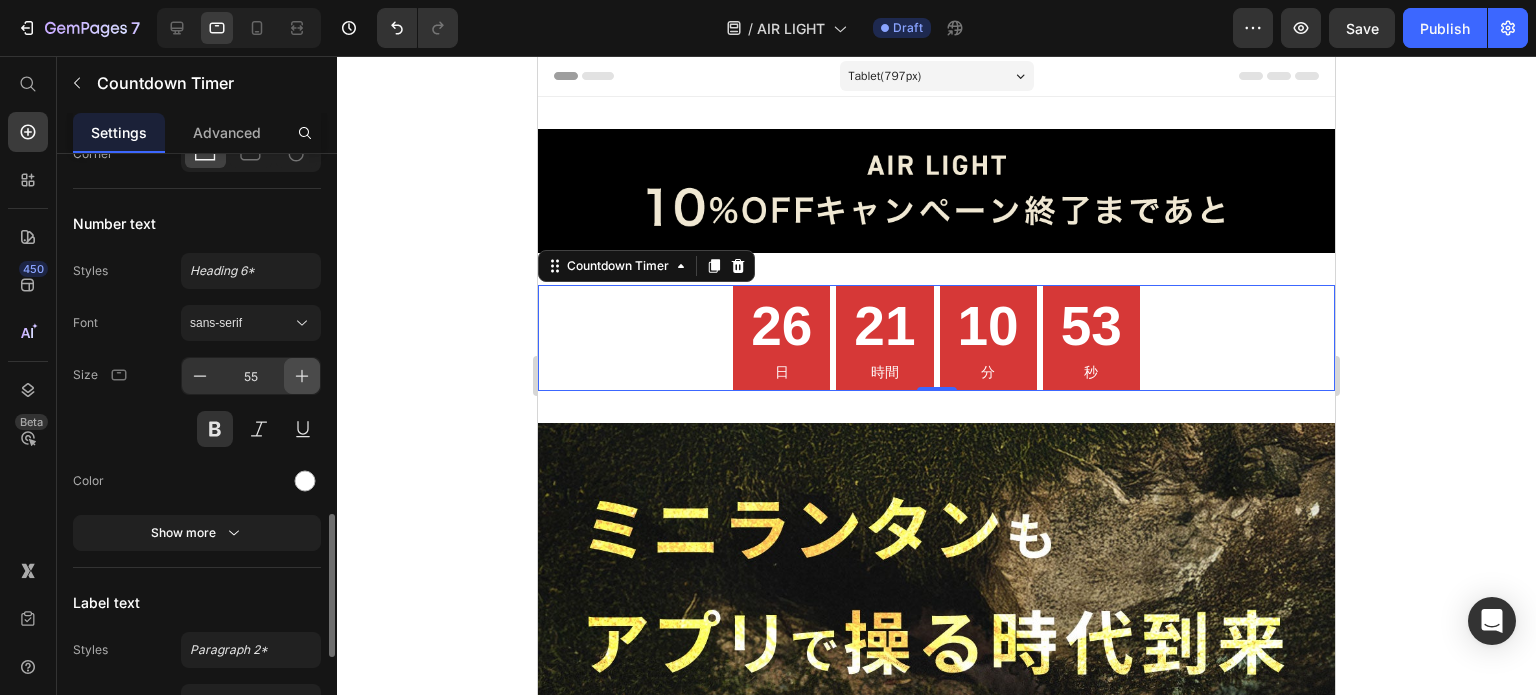 click 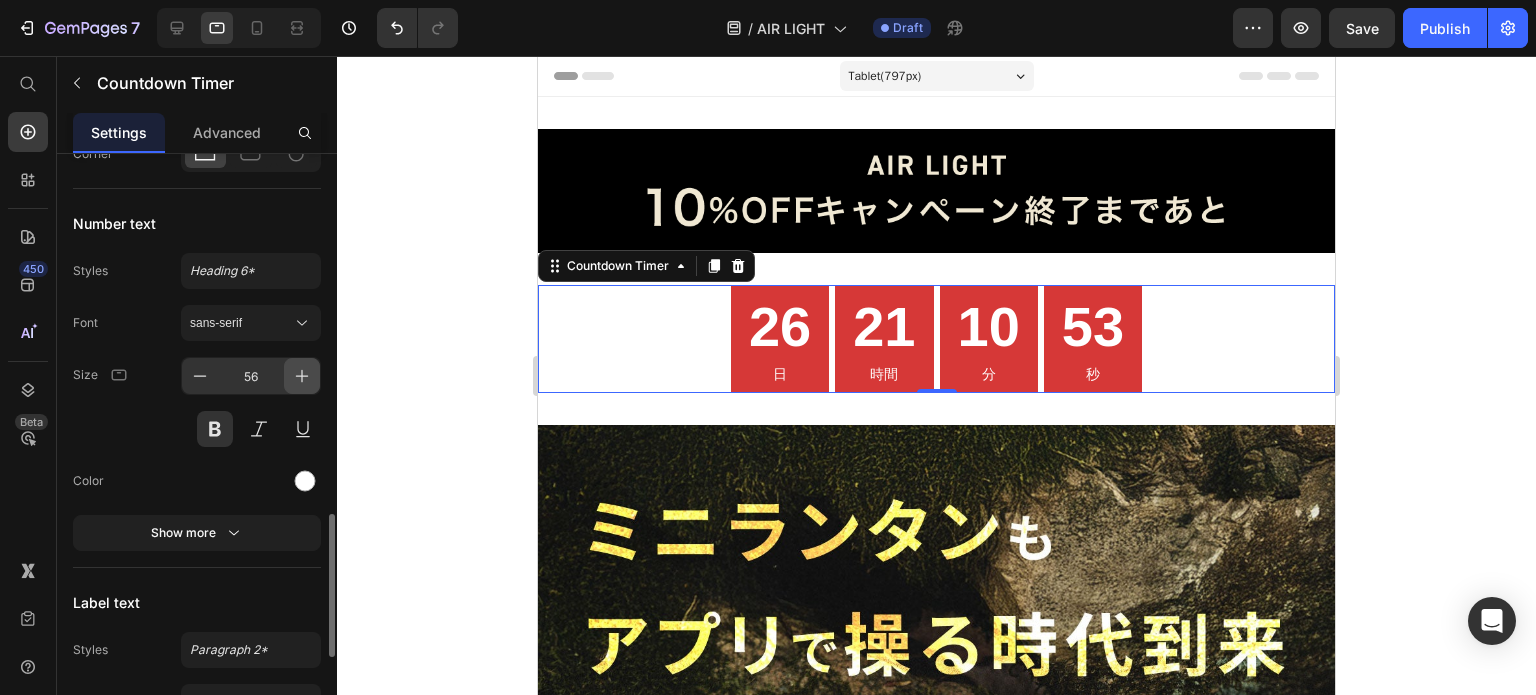 click 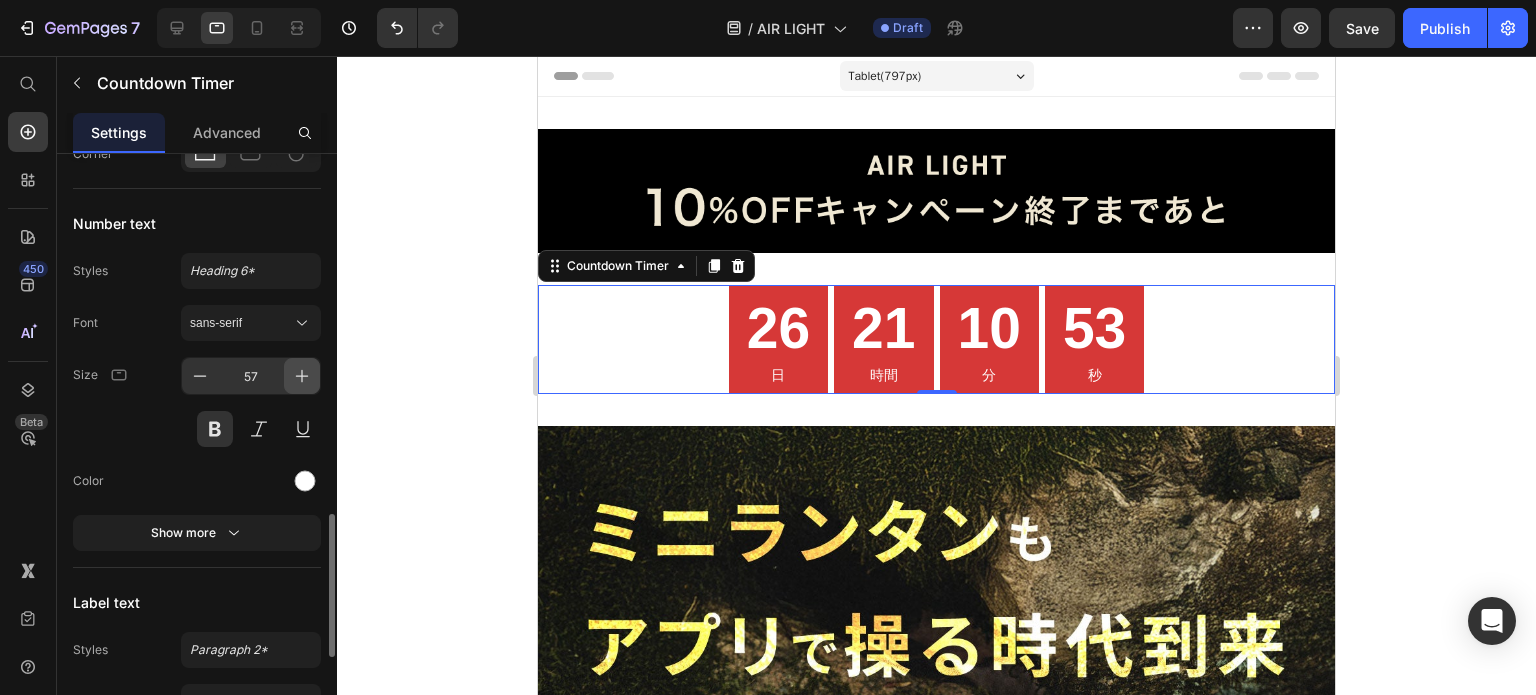 click 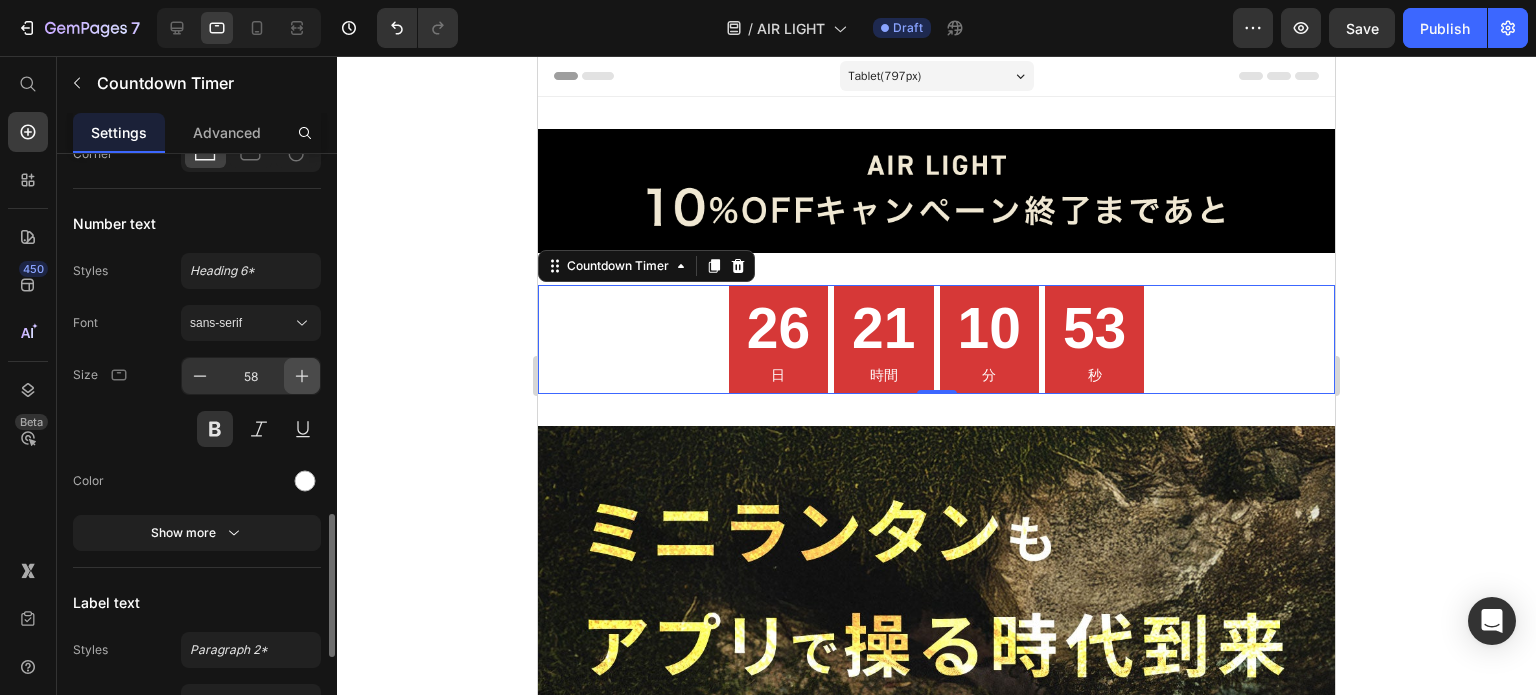 click 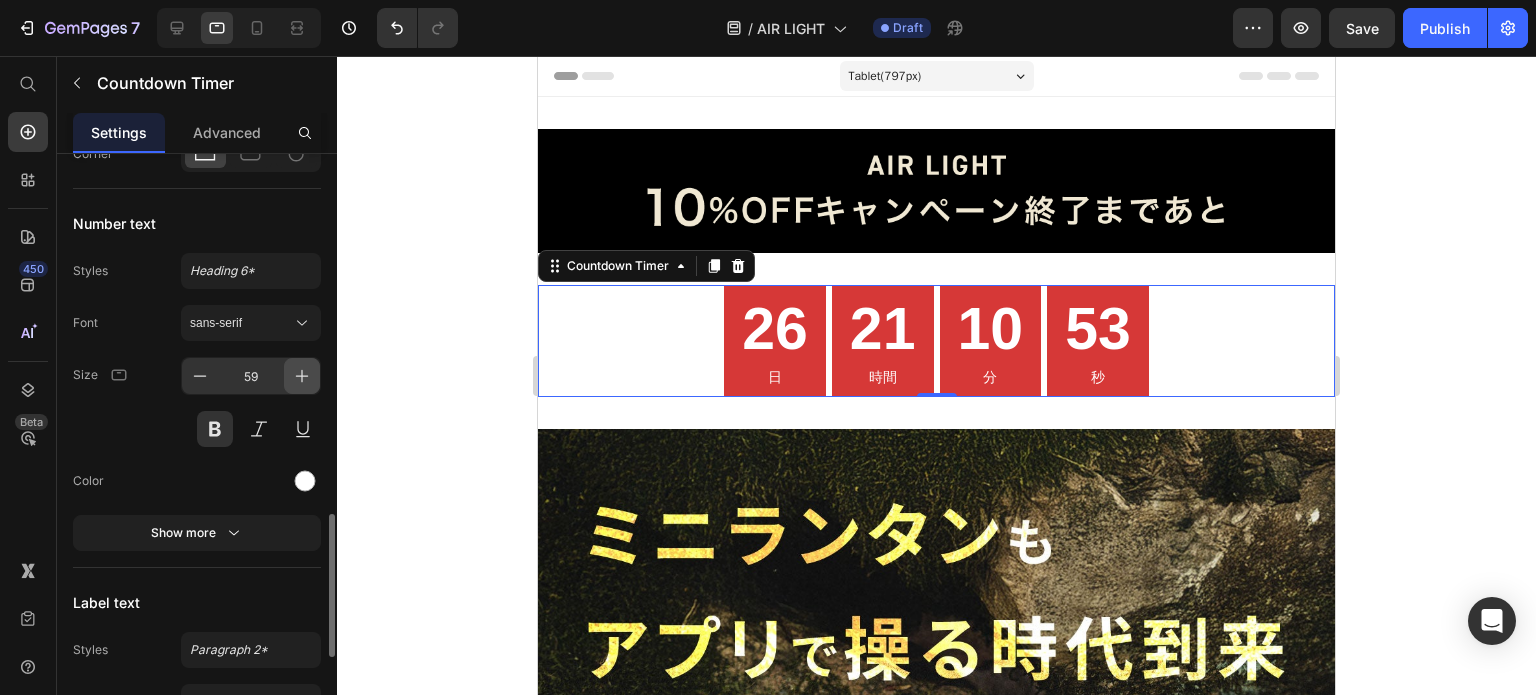 click 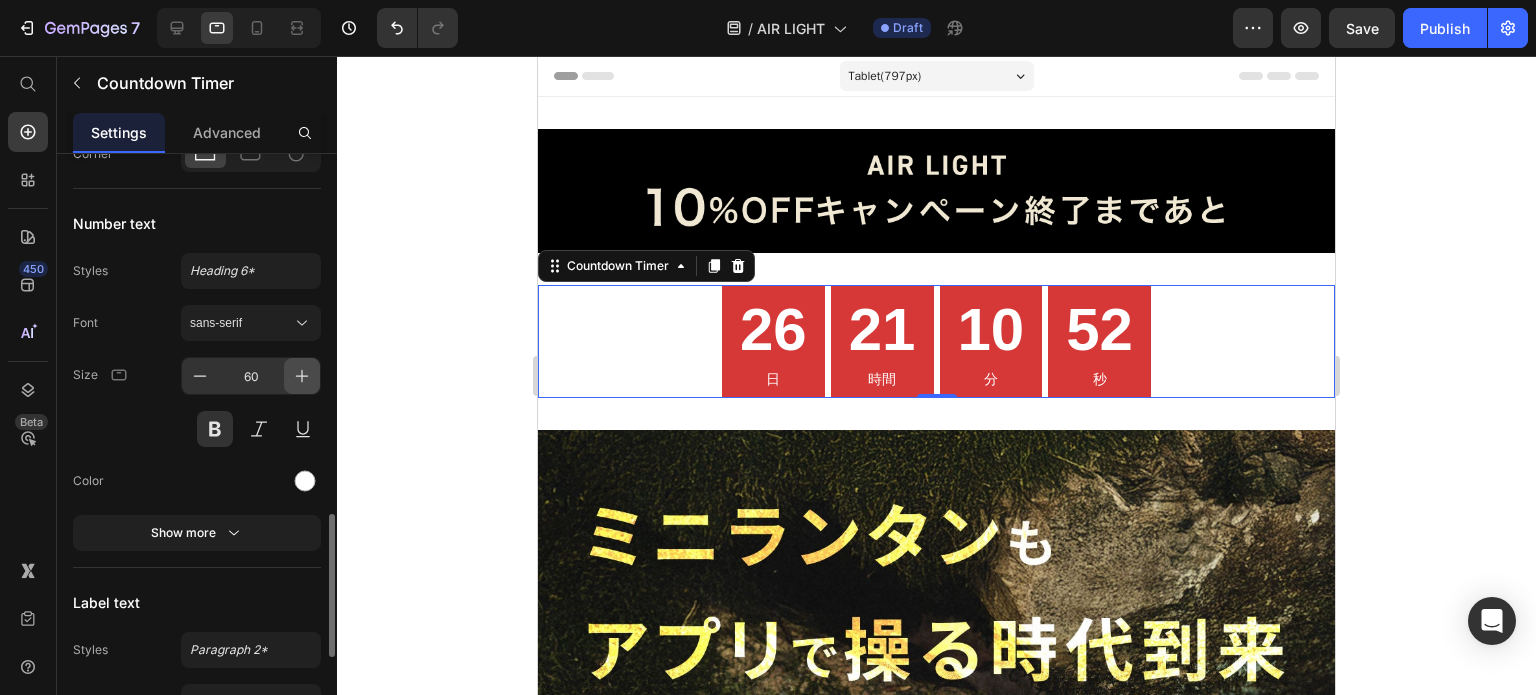 click 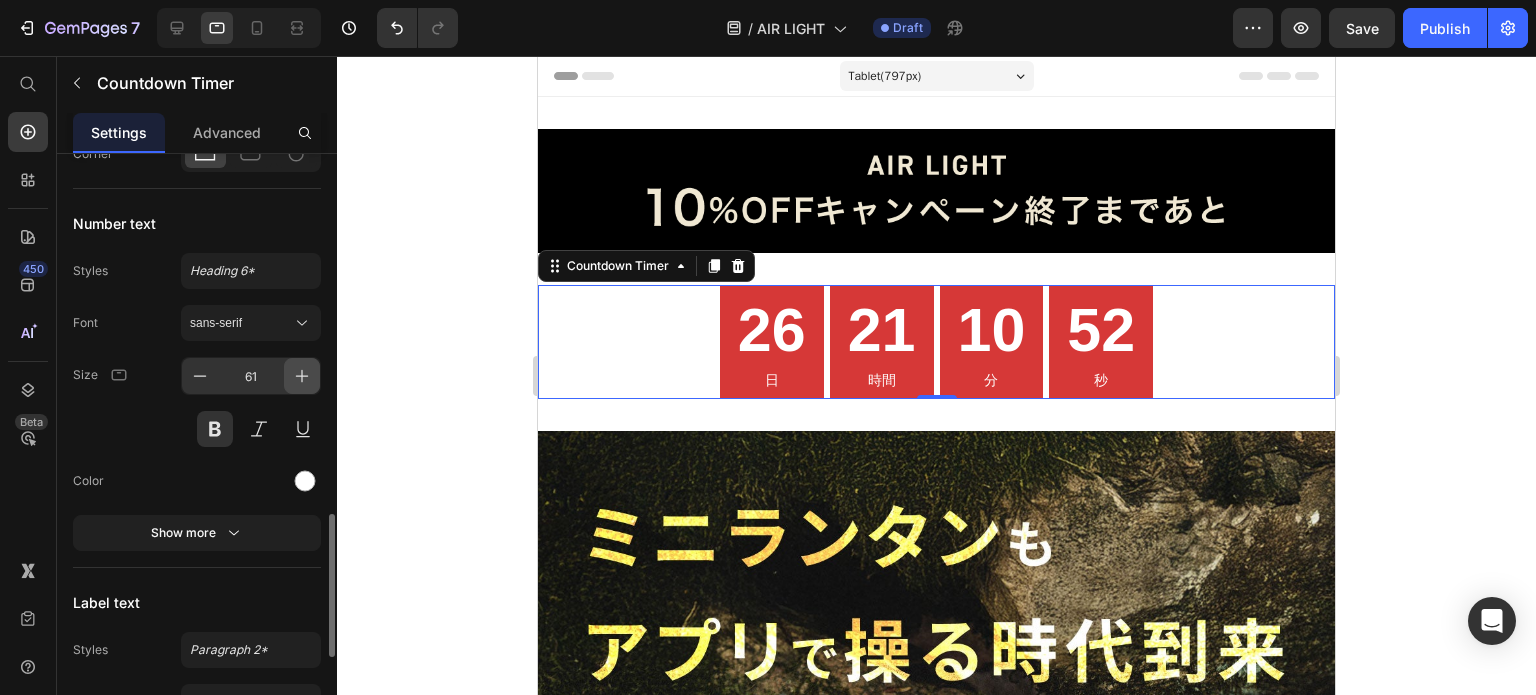 click 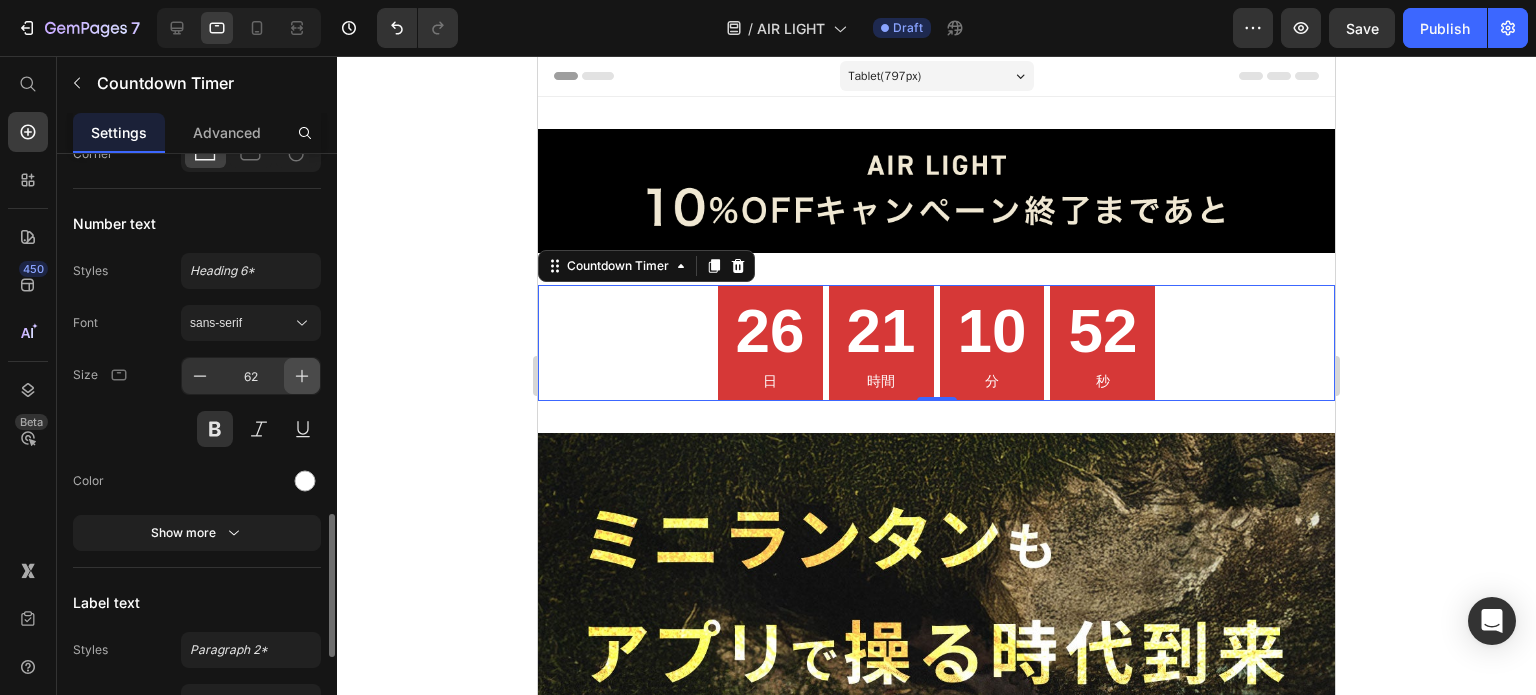 click 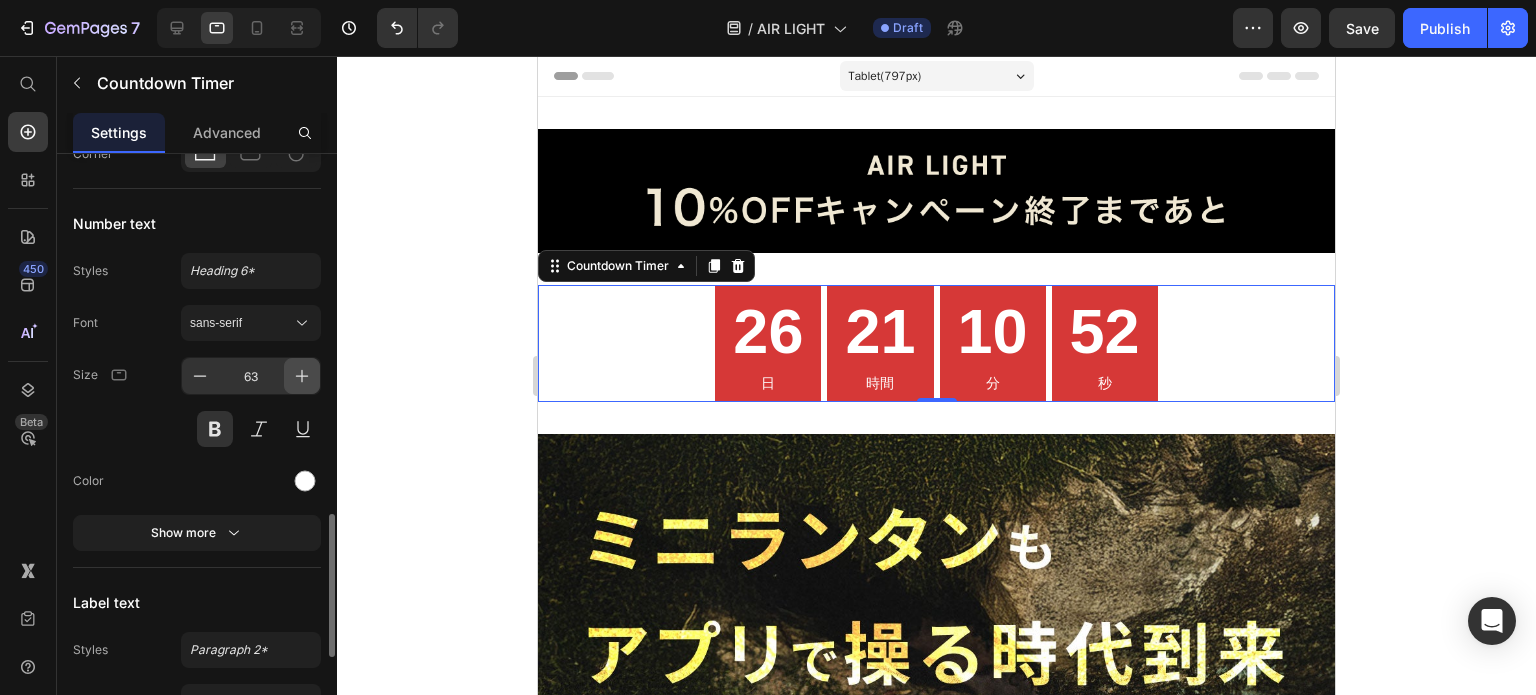click 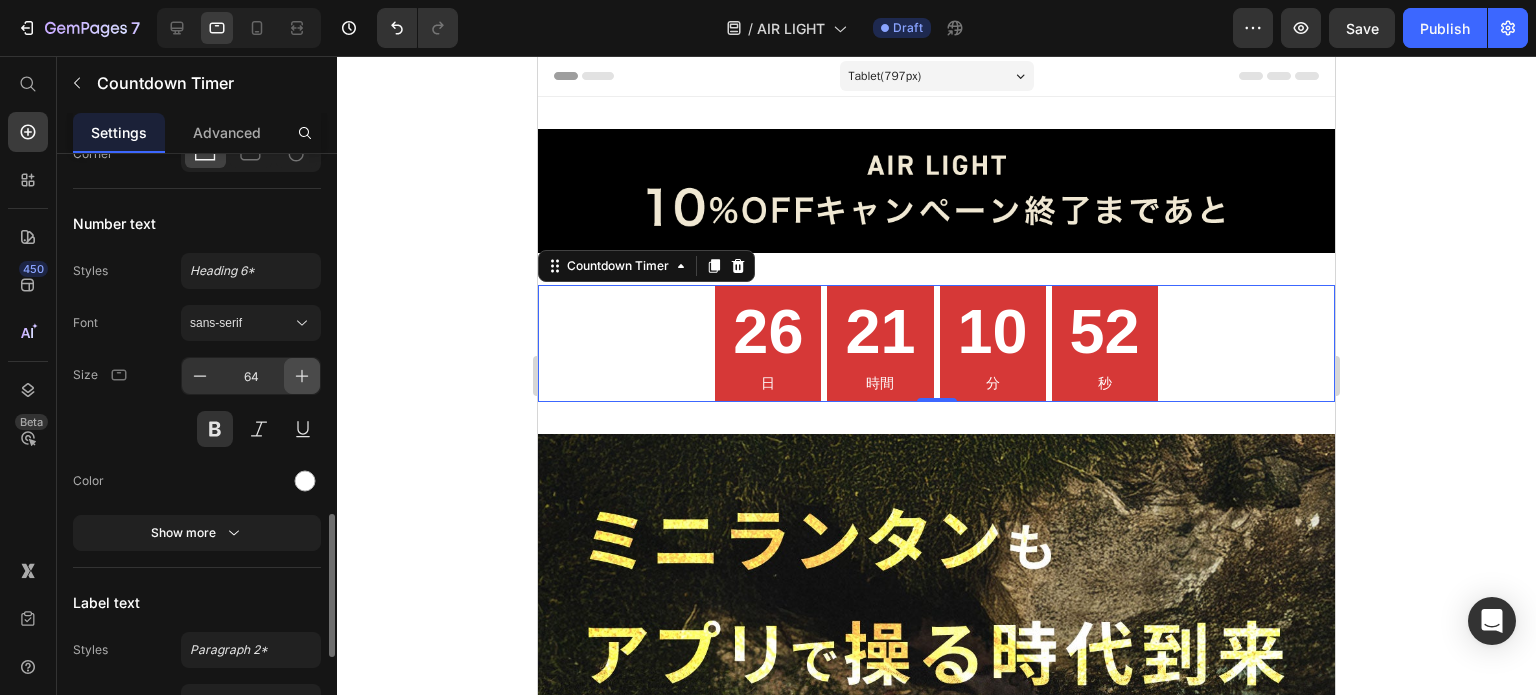 click 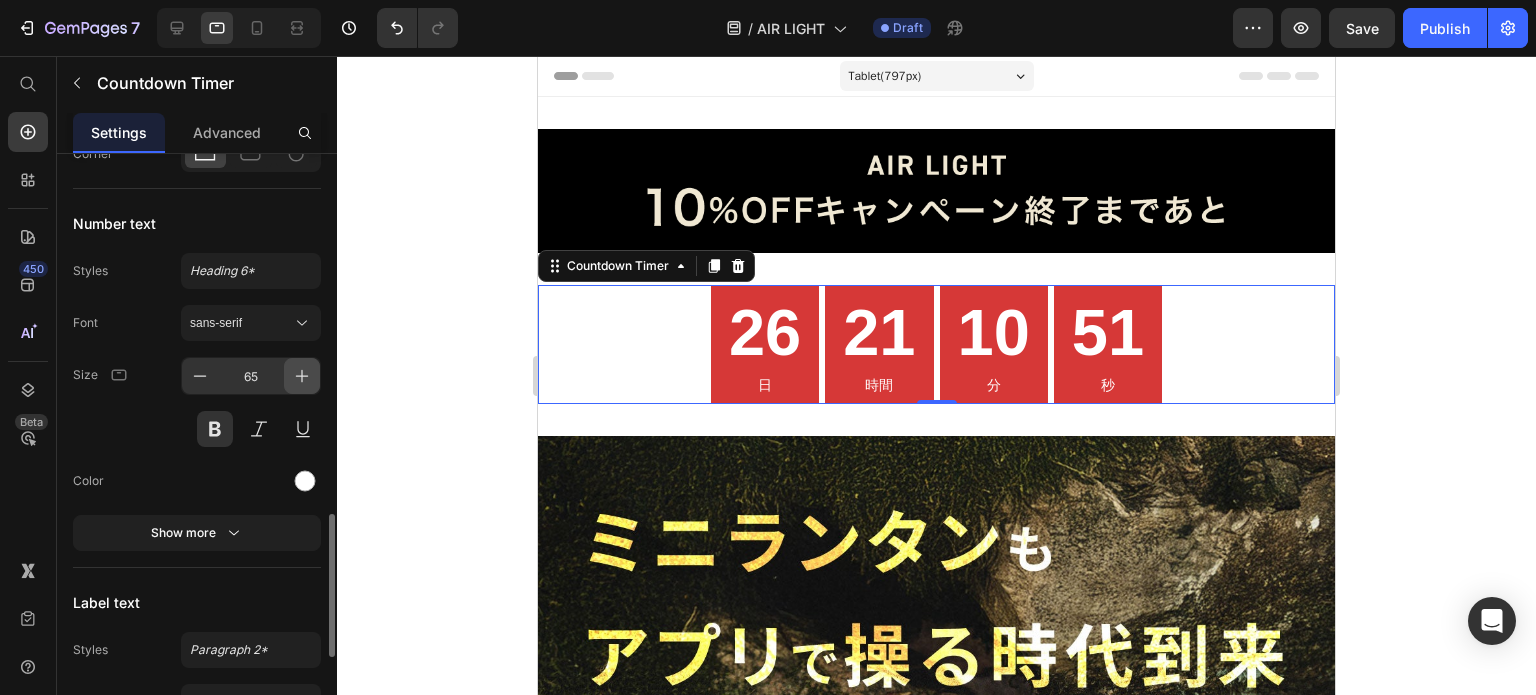 click 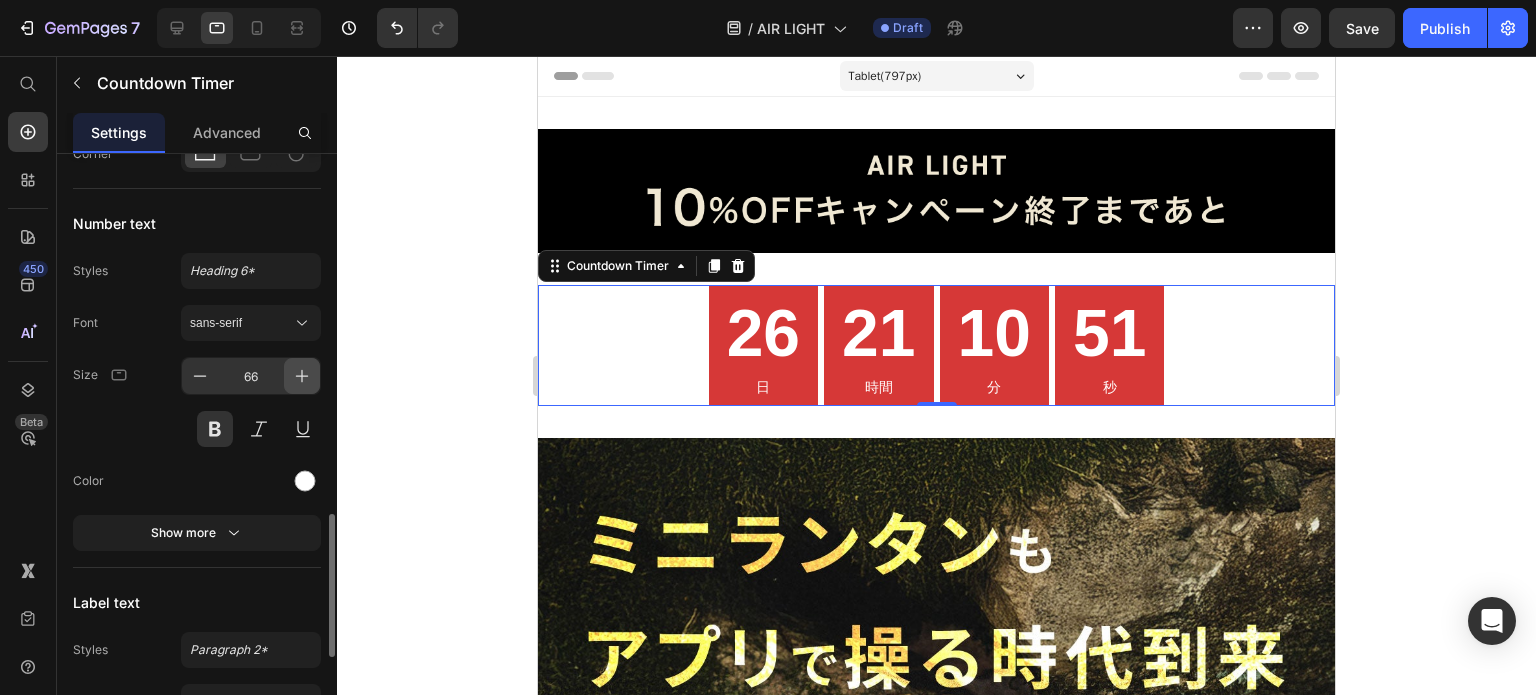 click 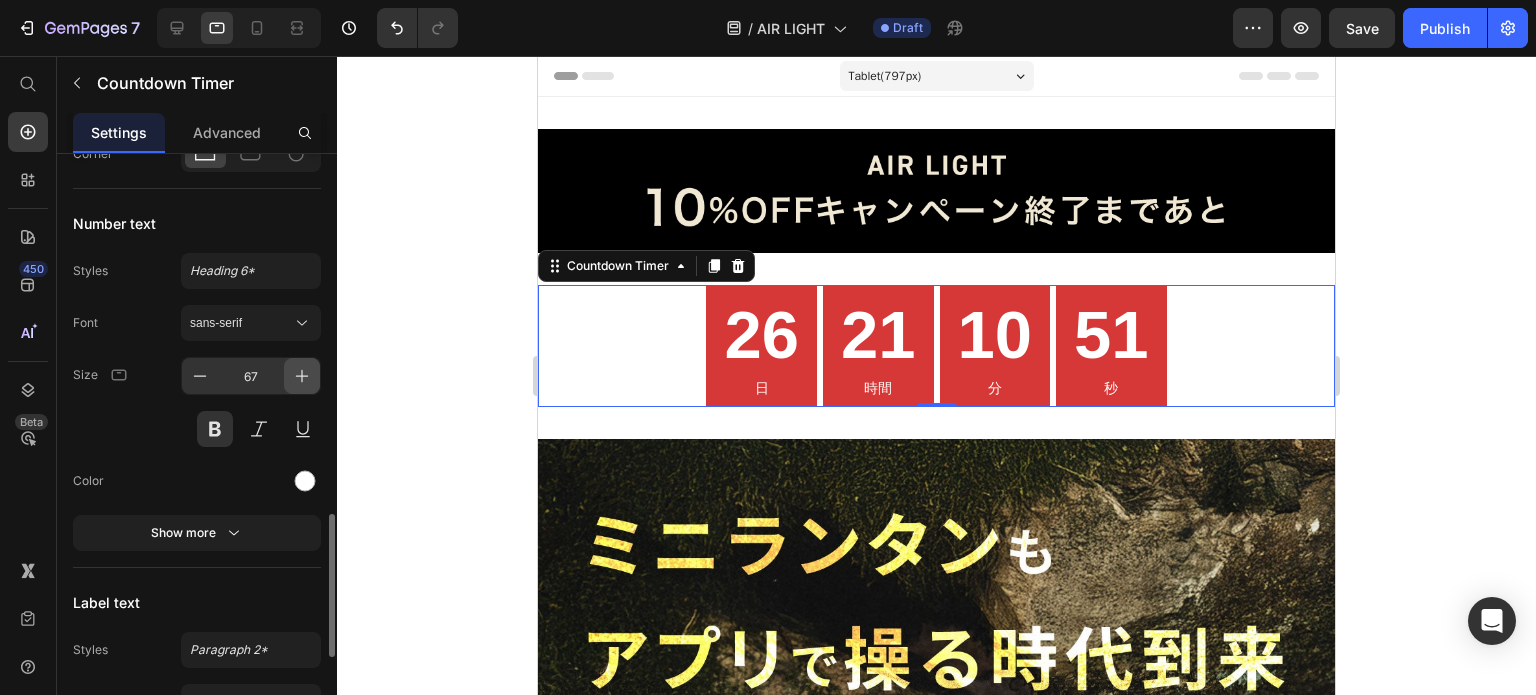 click 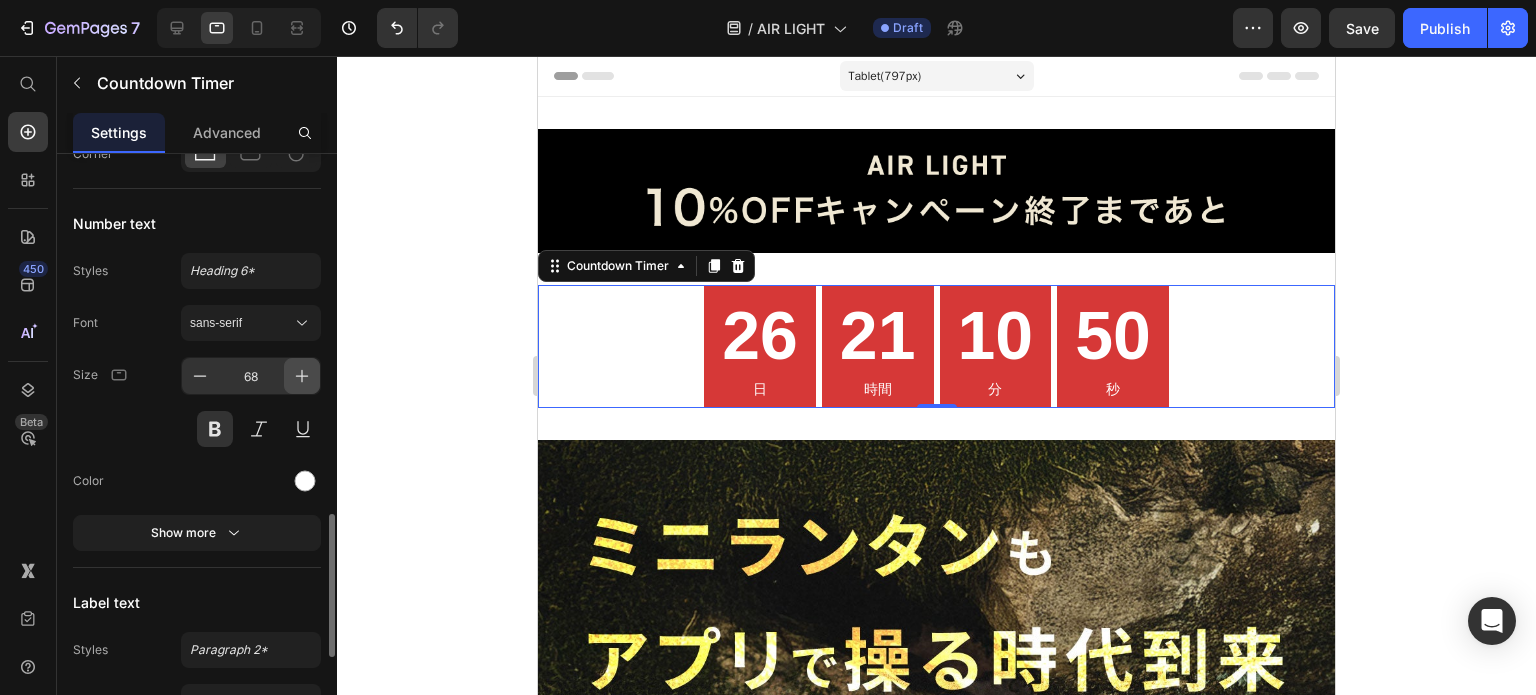 click 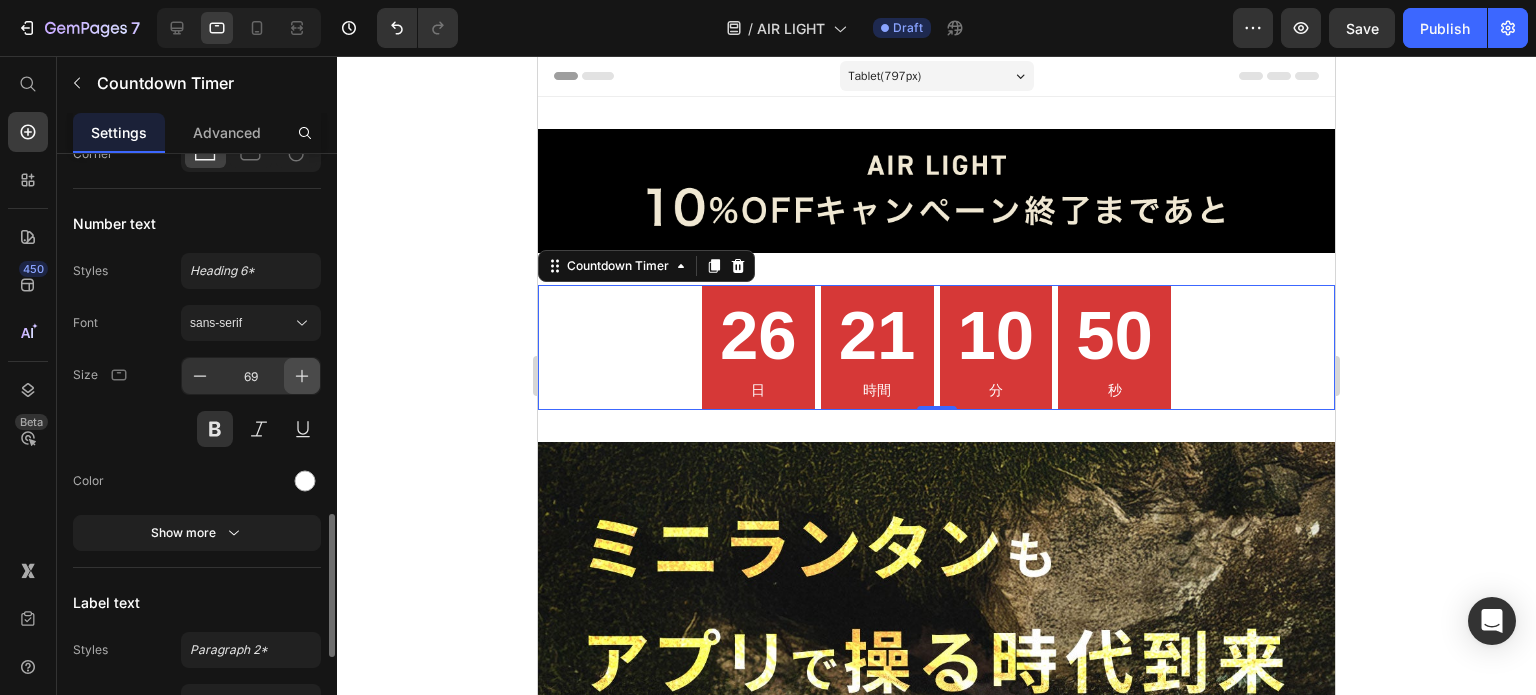 click 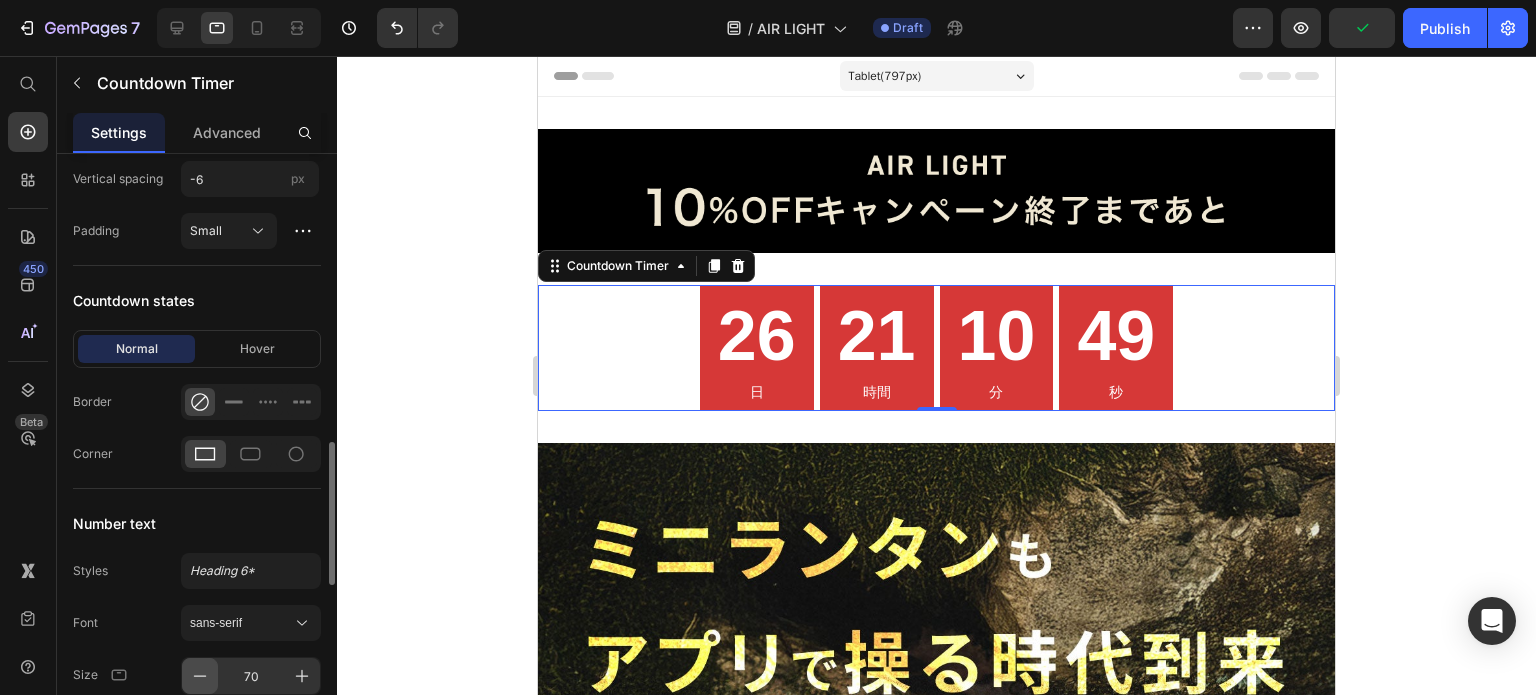 scroll, scrollTop: 1100, scrollLeft: 0, axis: vertical 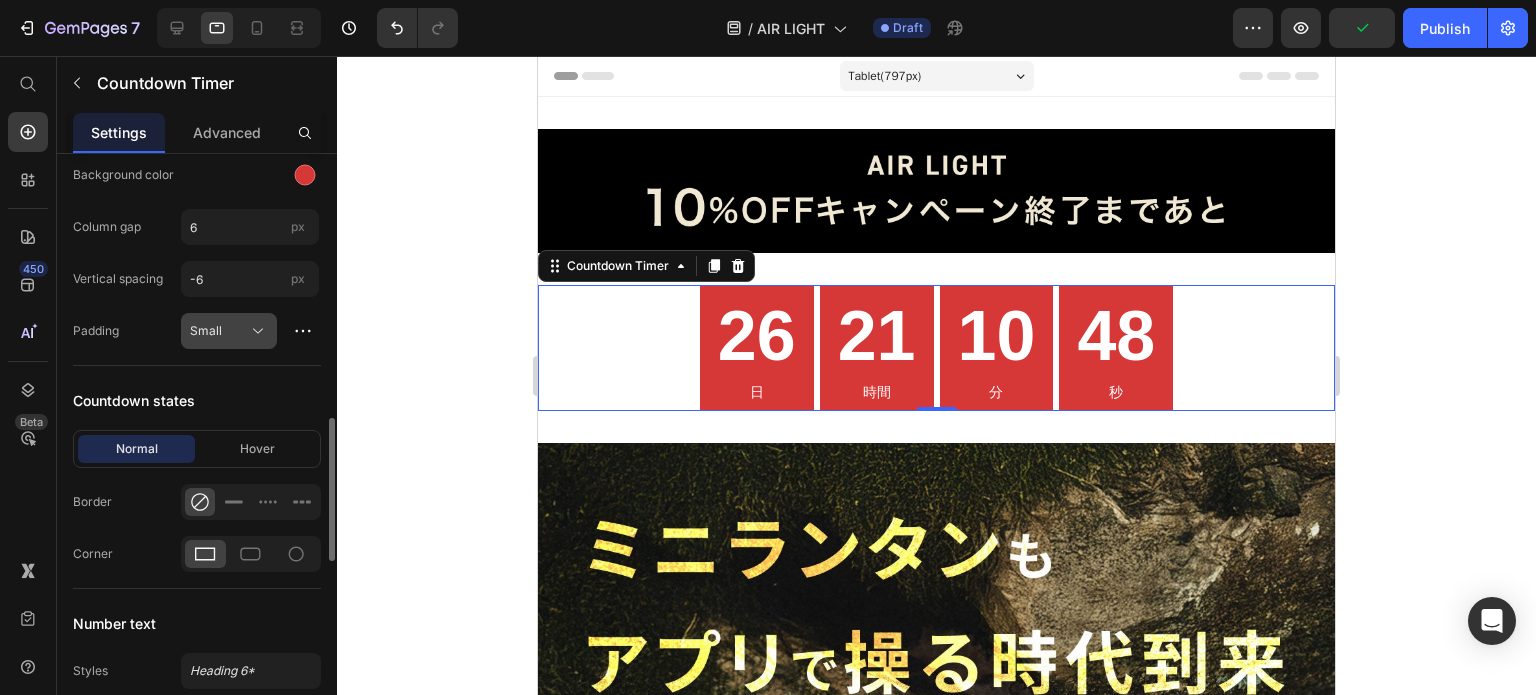 click on "Small" at bounding box center (217, 331) 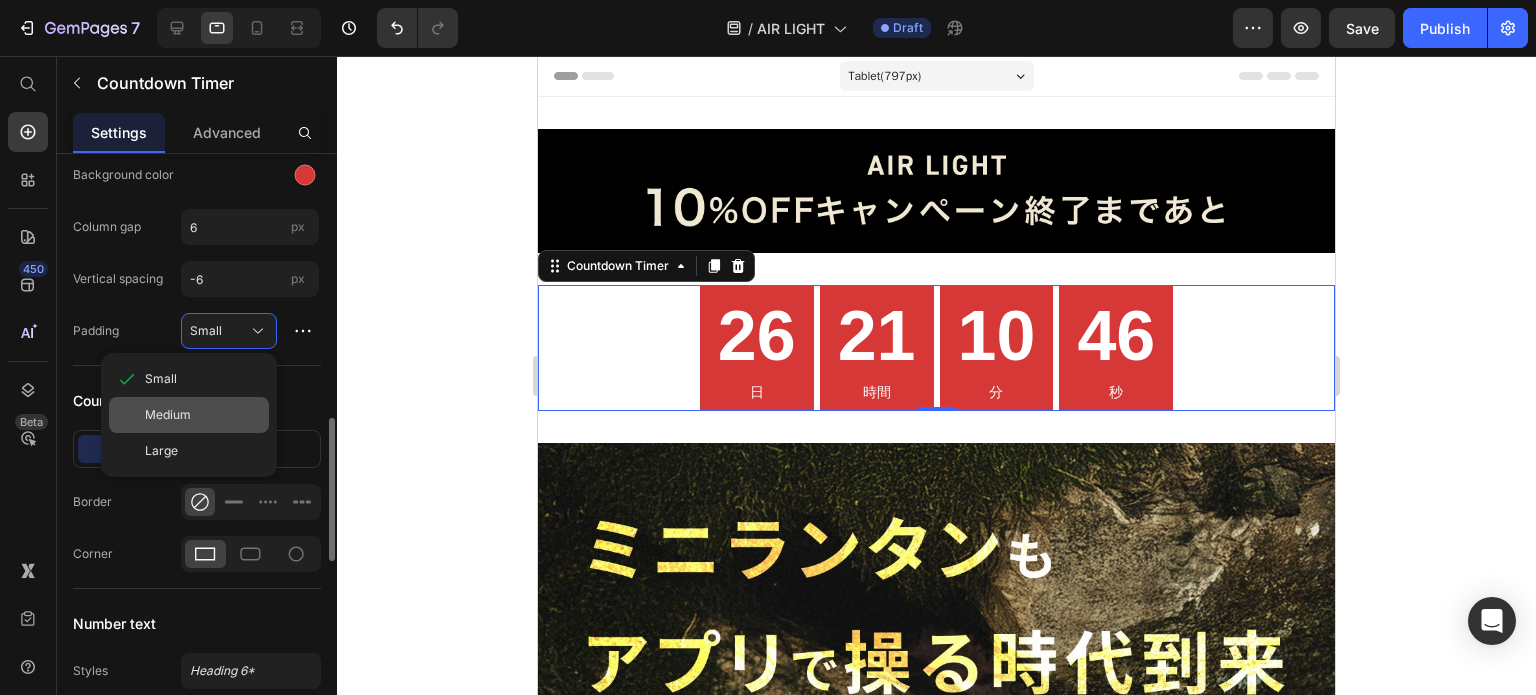 click on "Medium" 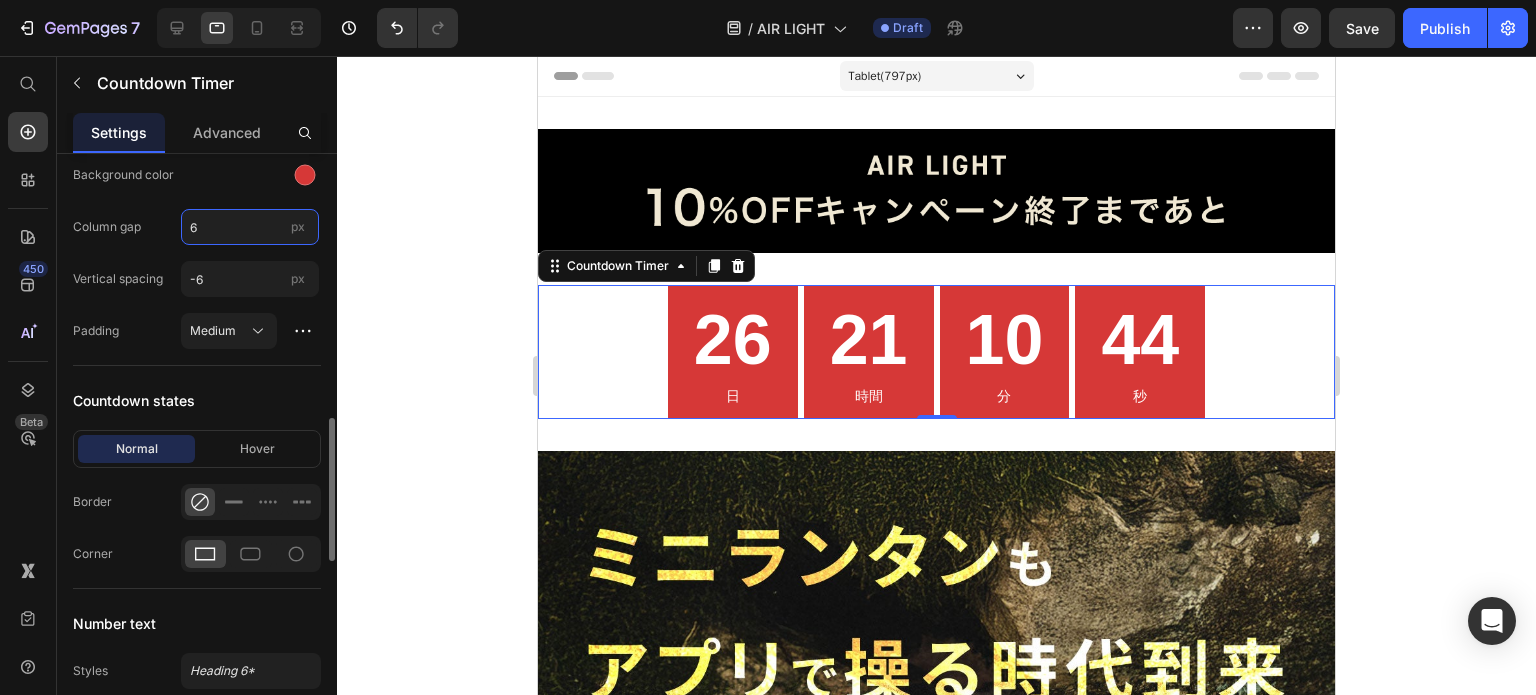 click on "6" at bounding box center [250, 227] 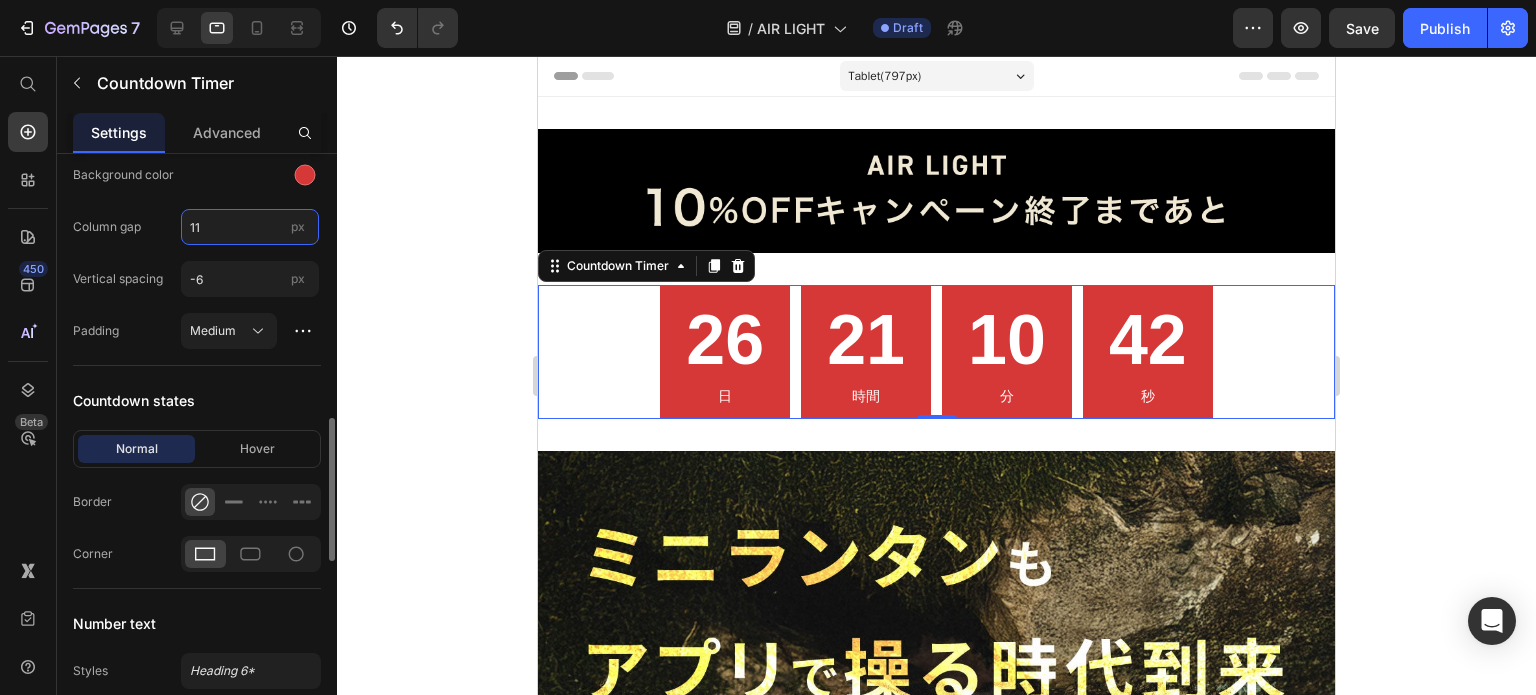 type on "12" 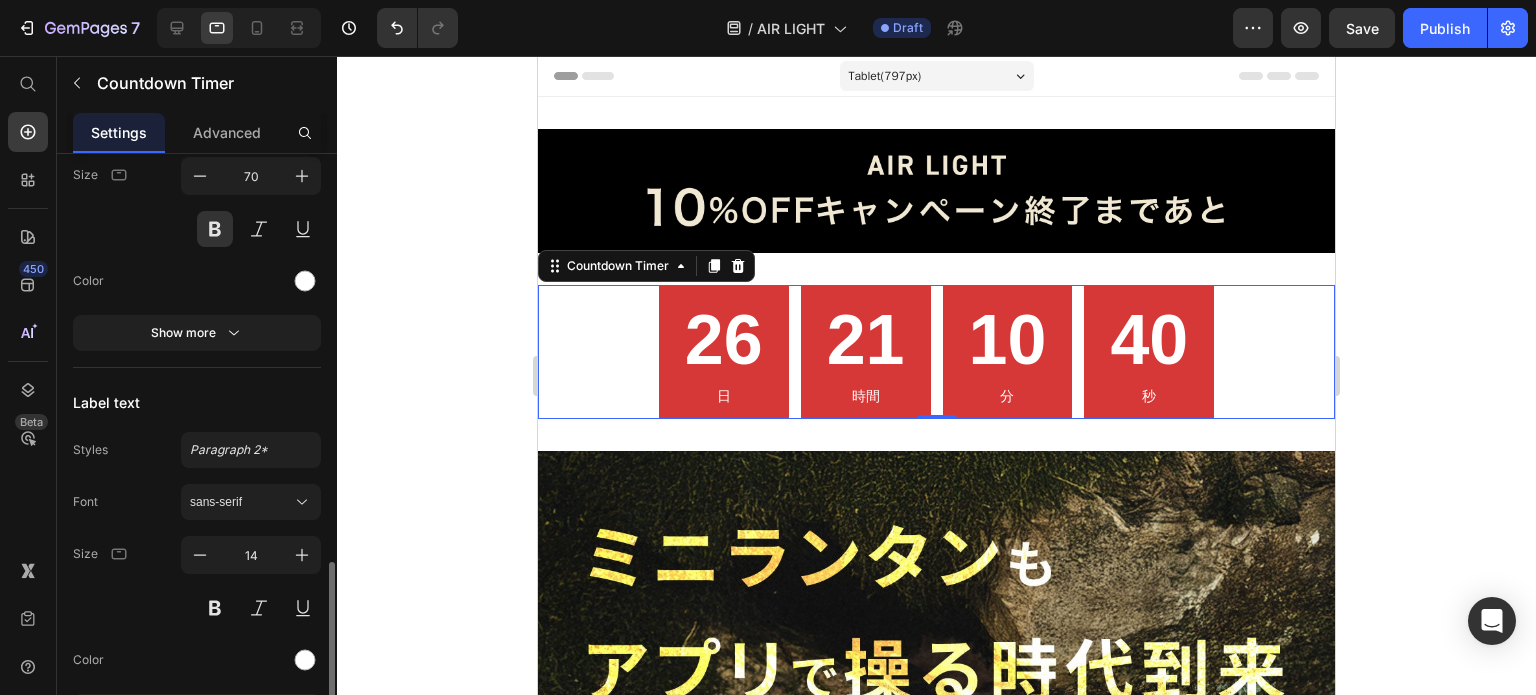 scroll, scrollTop: 1892, scrollLeft: 0, axis: vertical 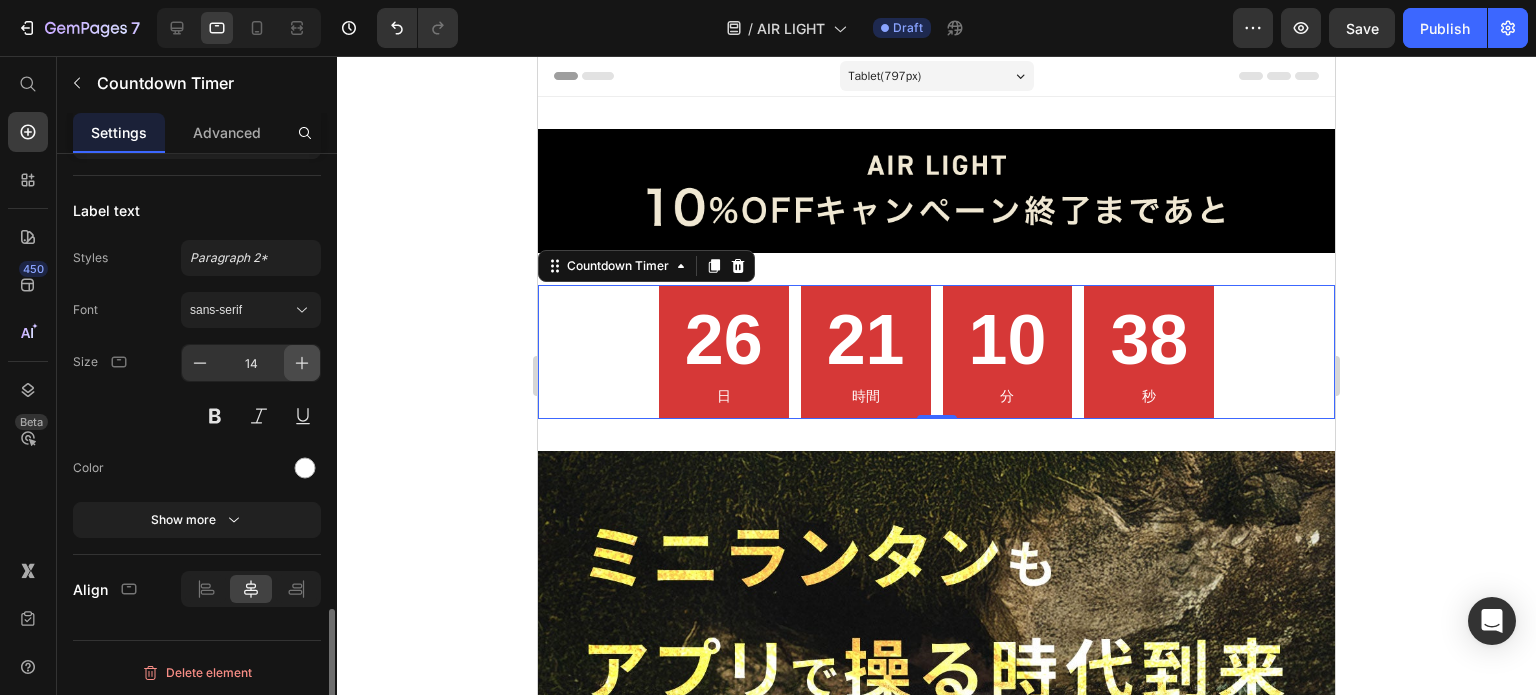 click 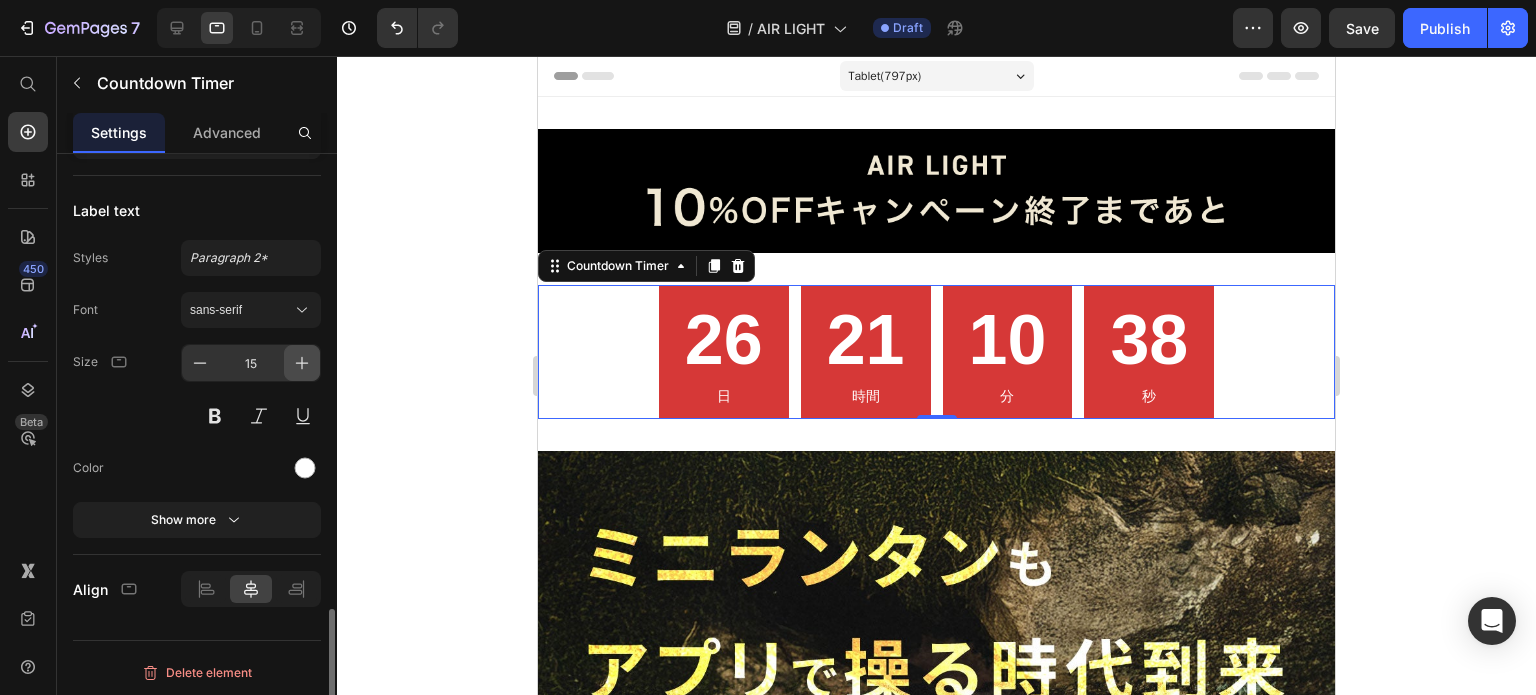 click 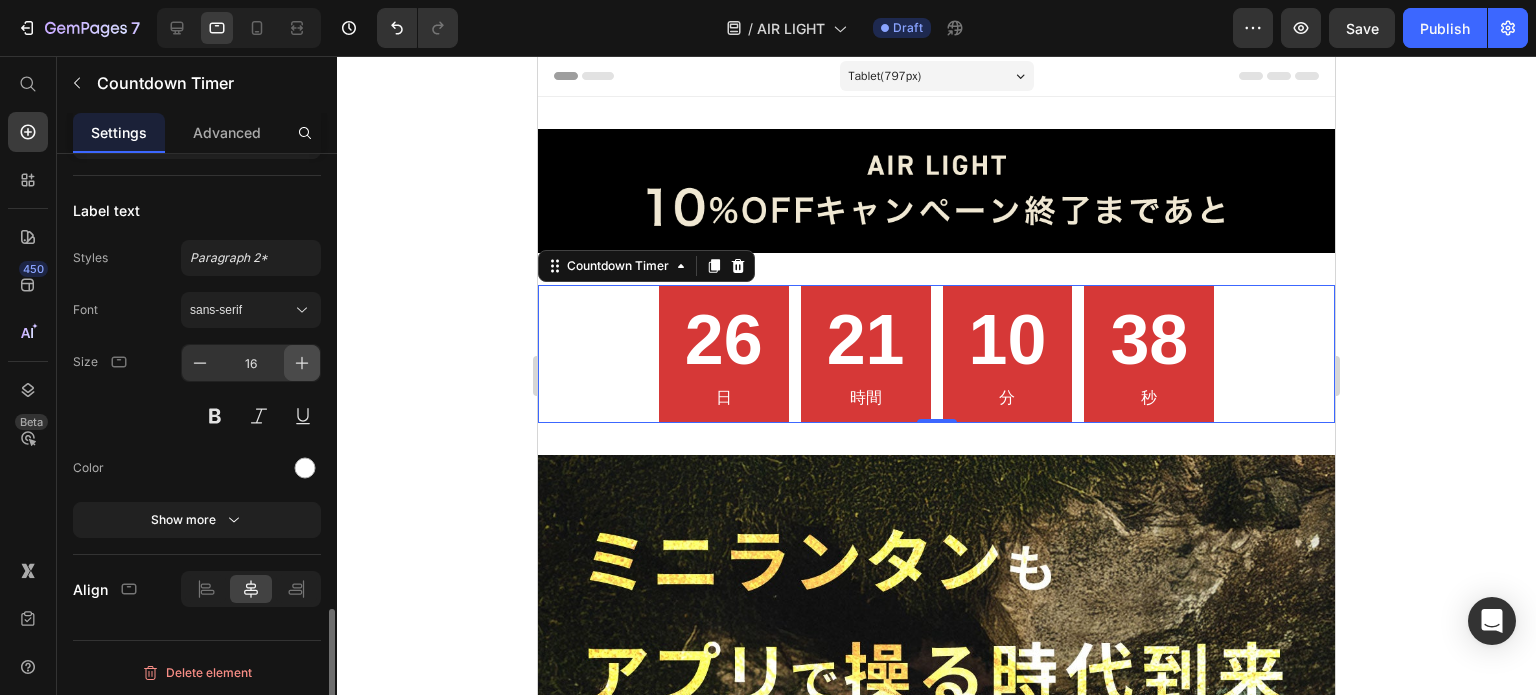 click 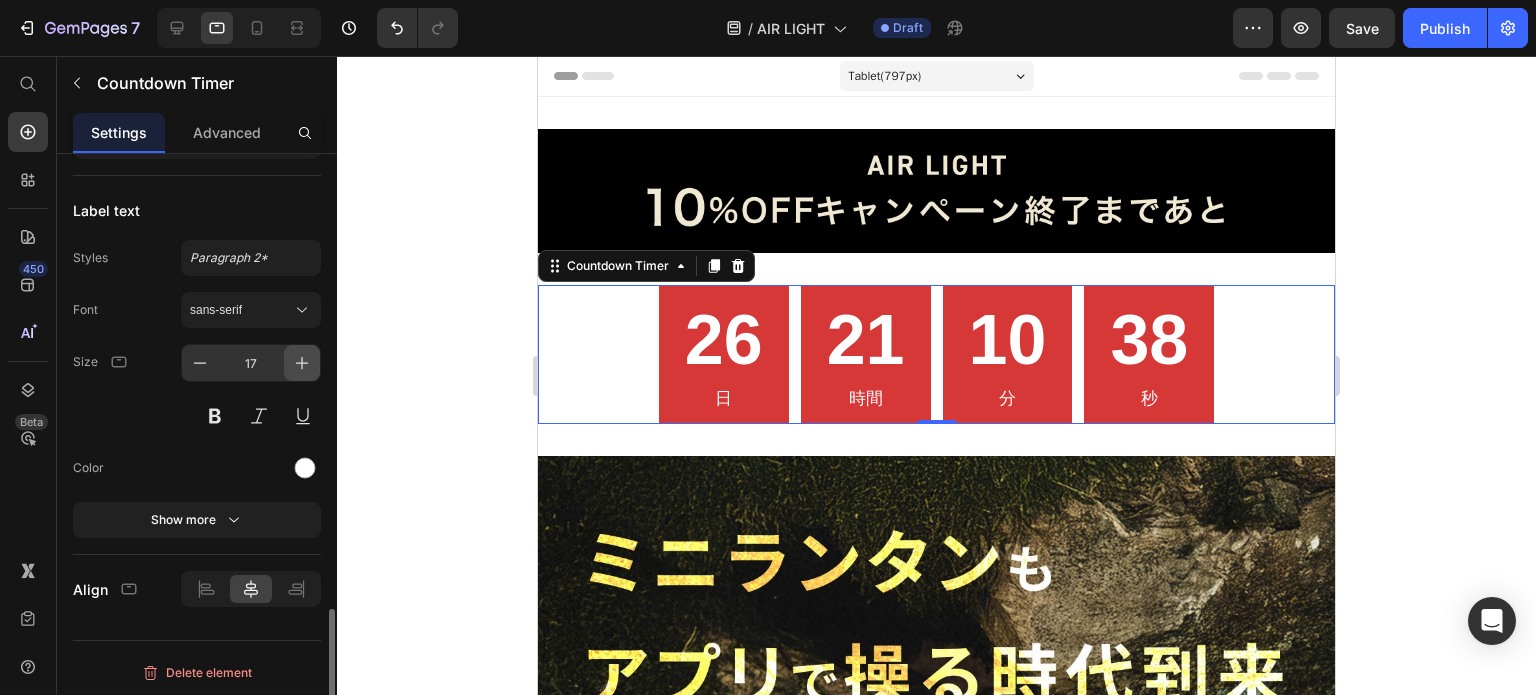 click 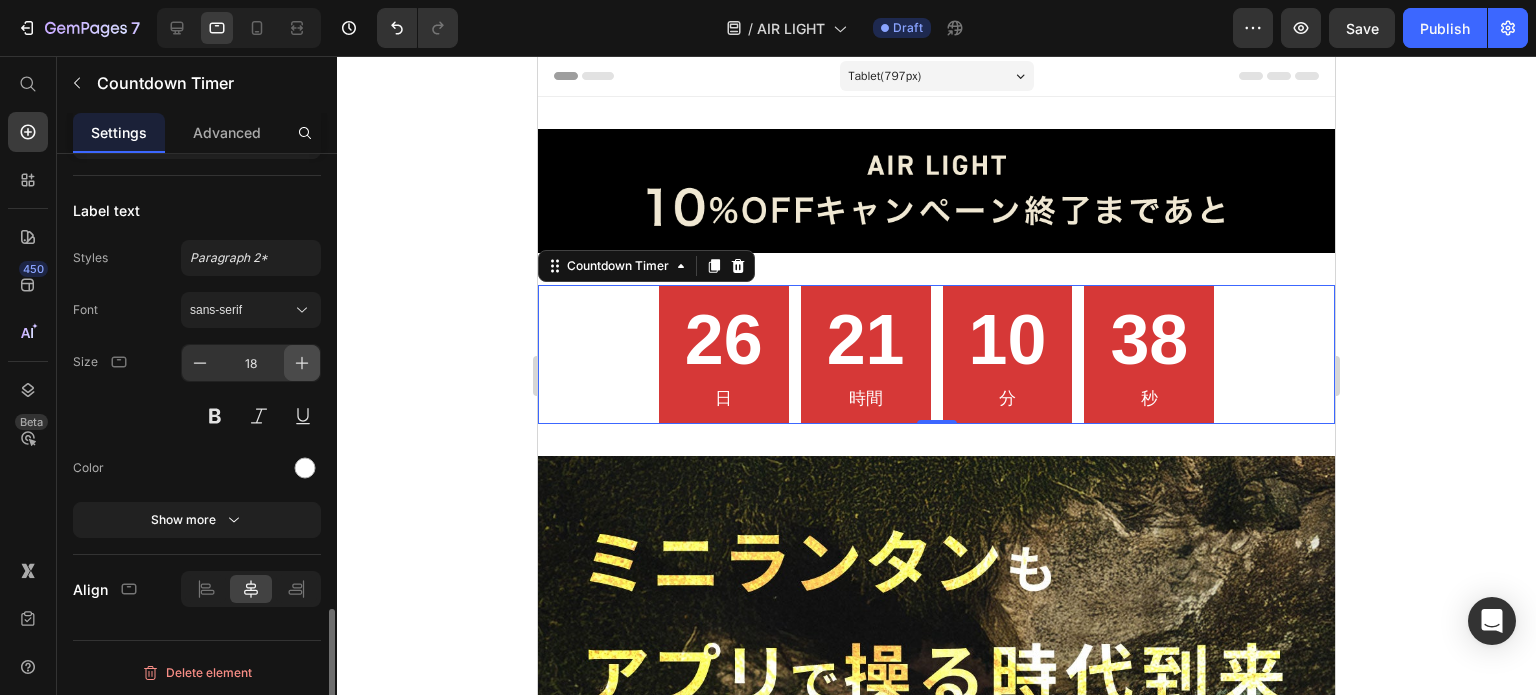 click 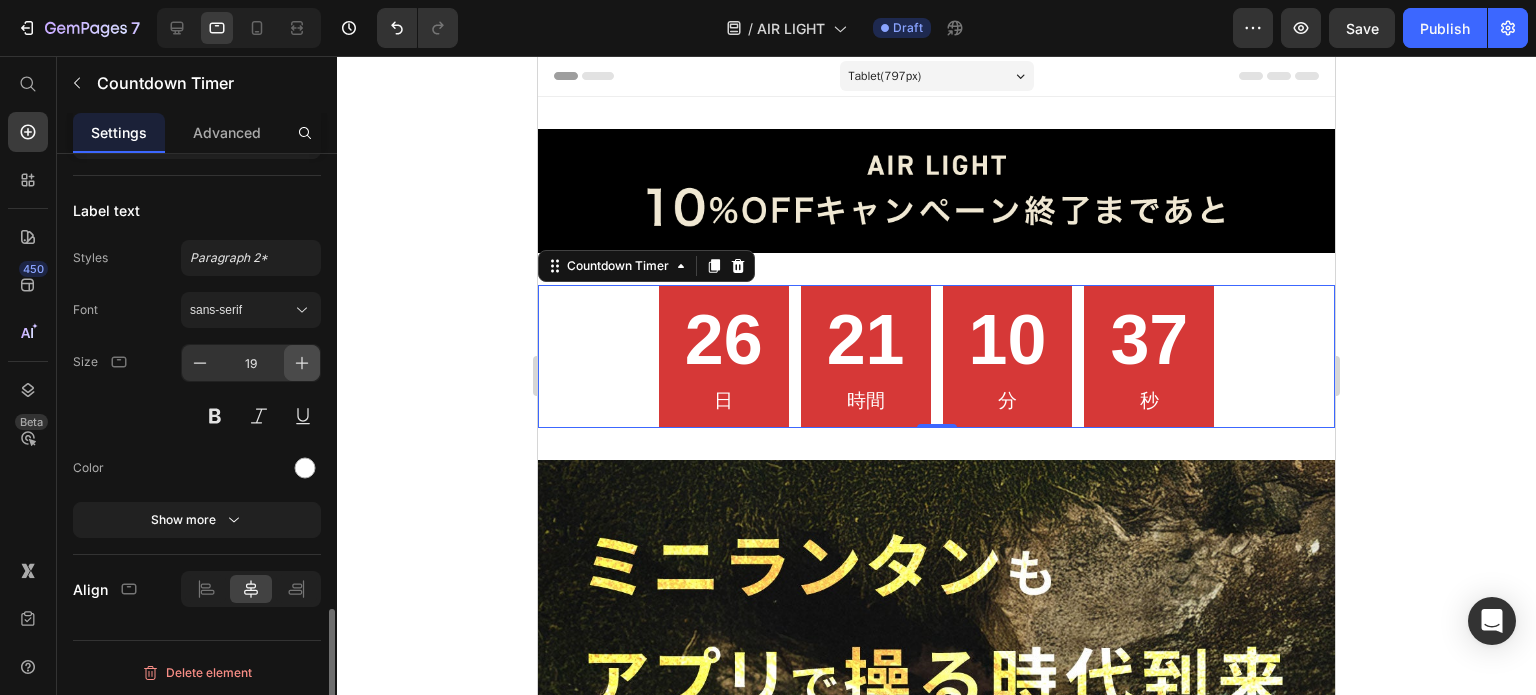 click 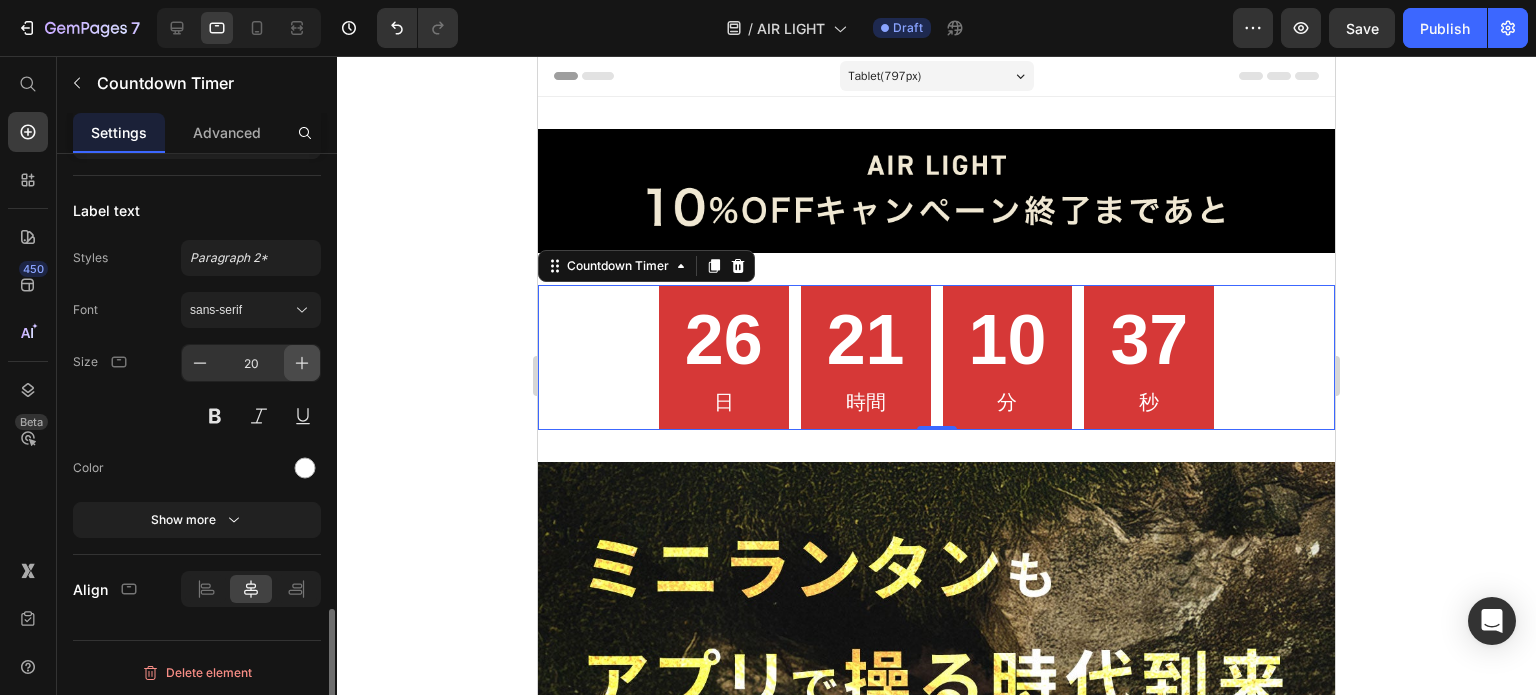 click 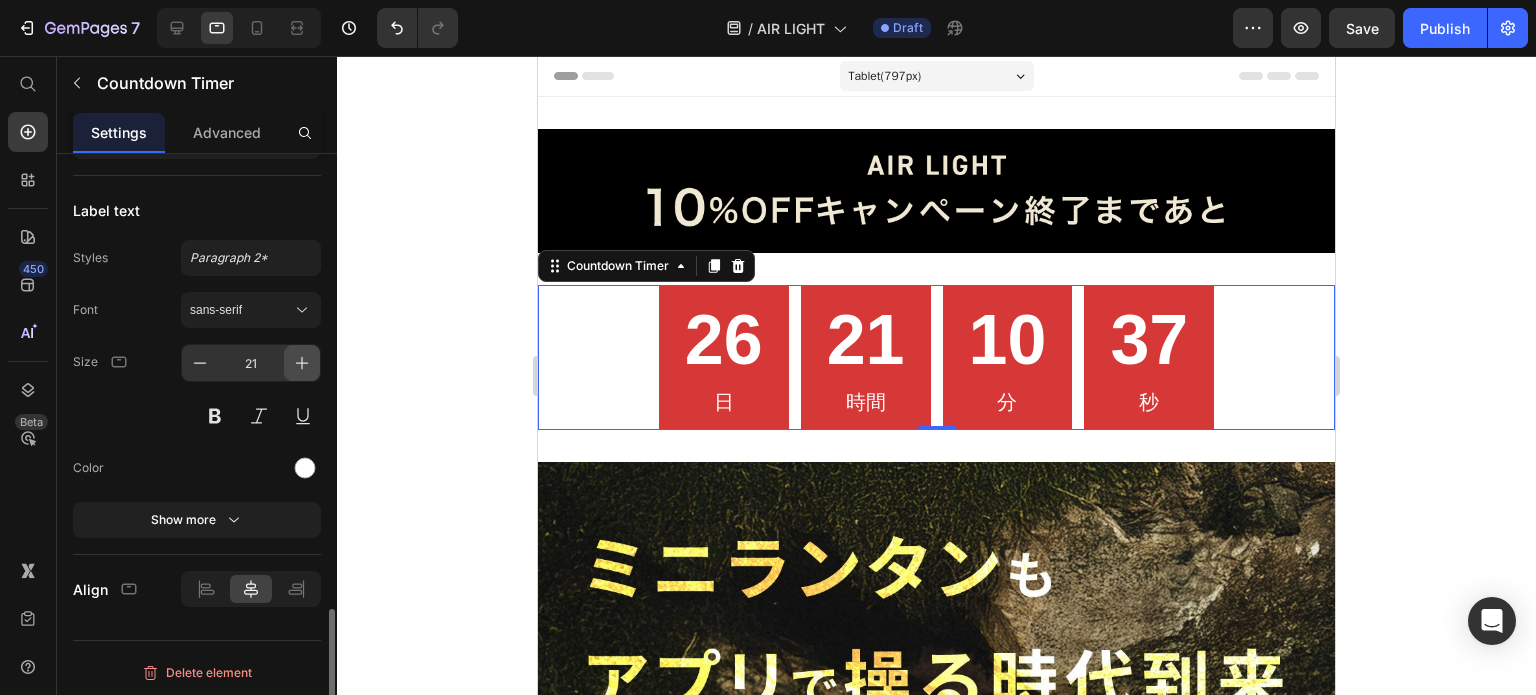 click 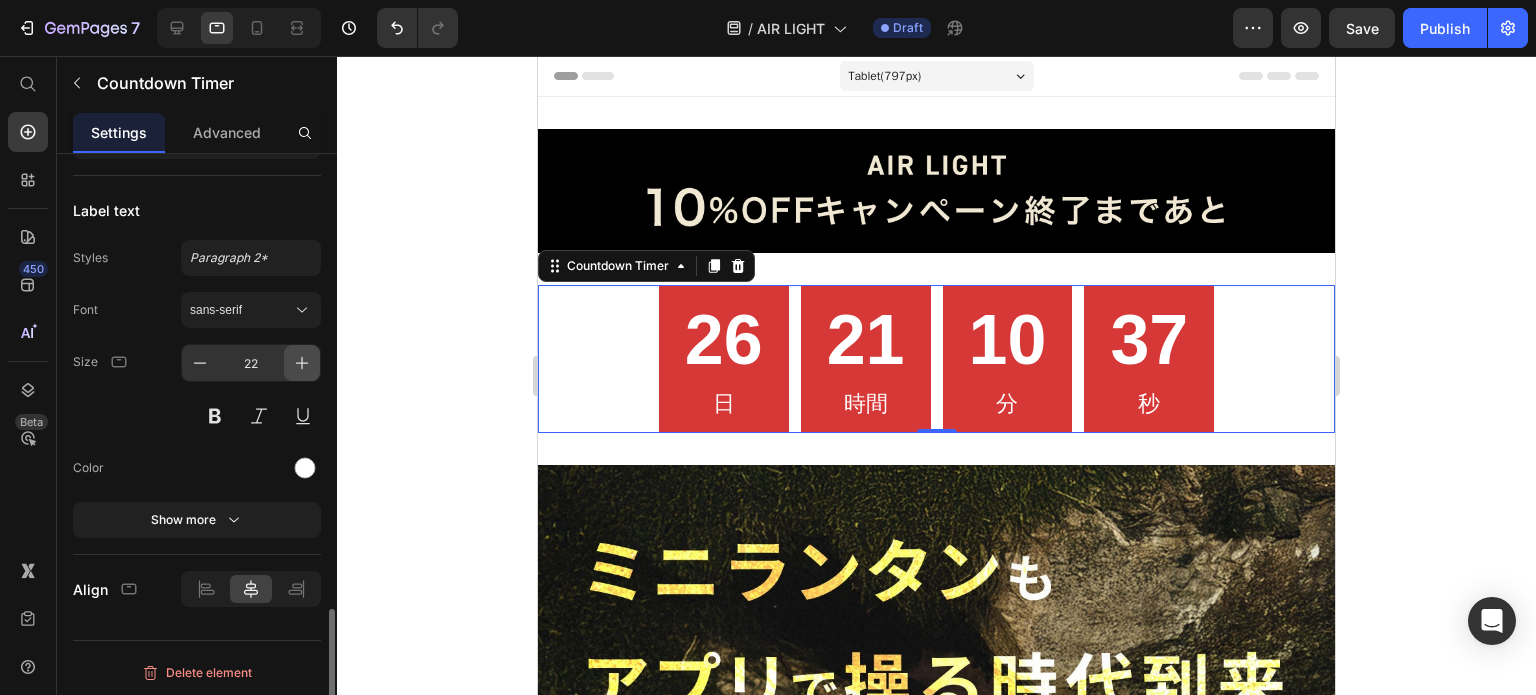 click 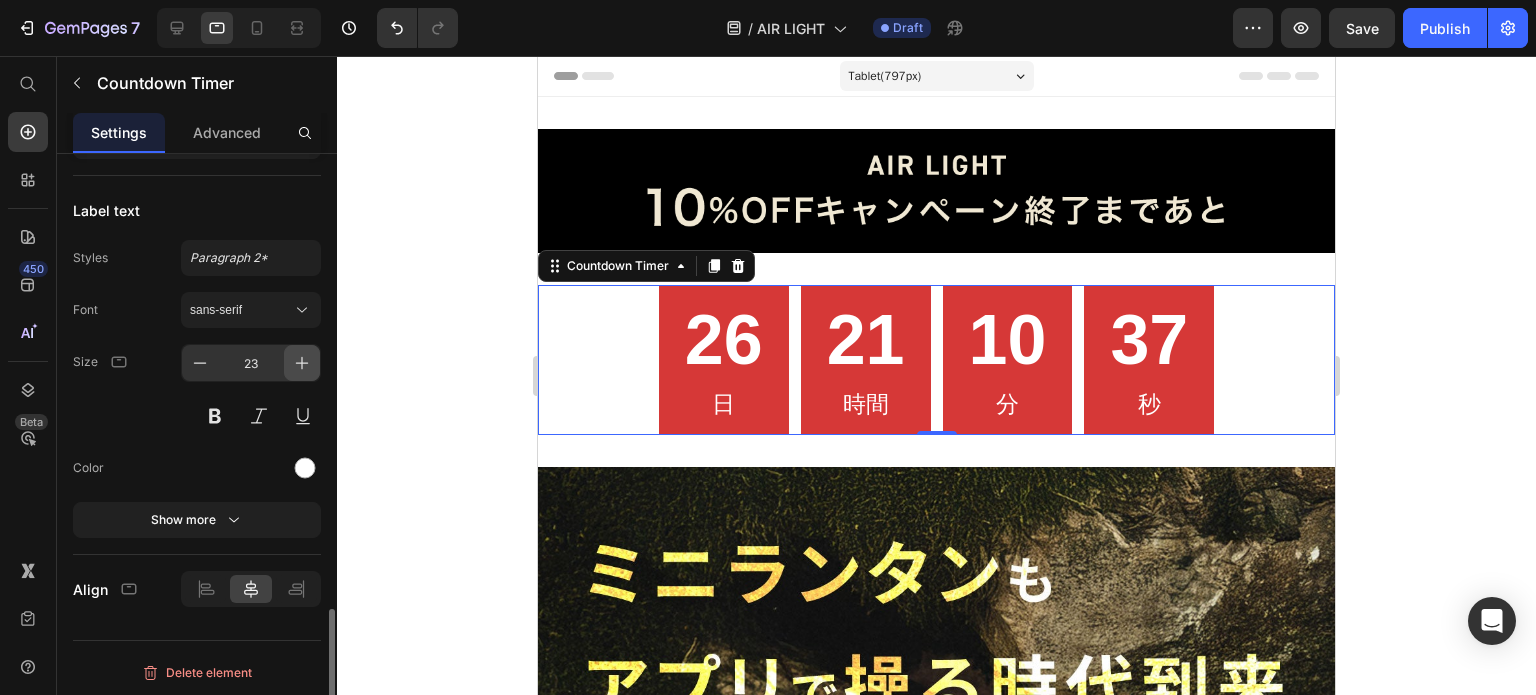 click 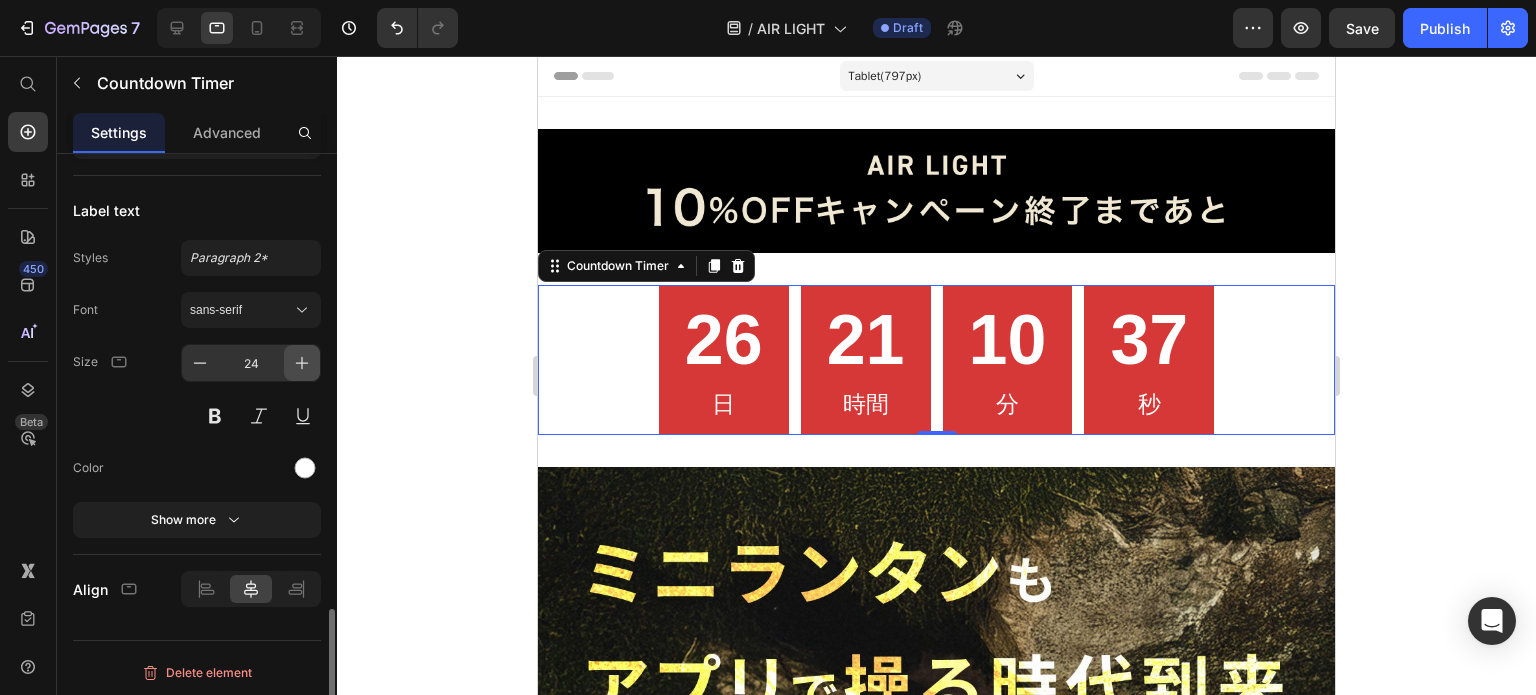 click 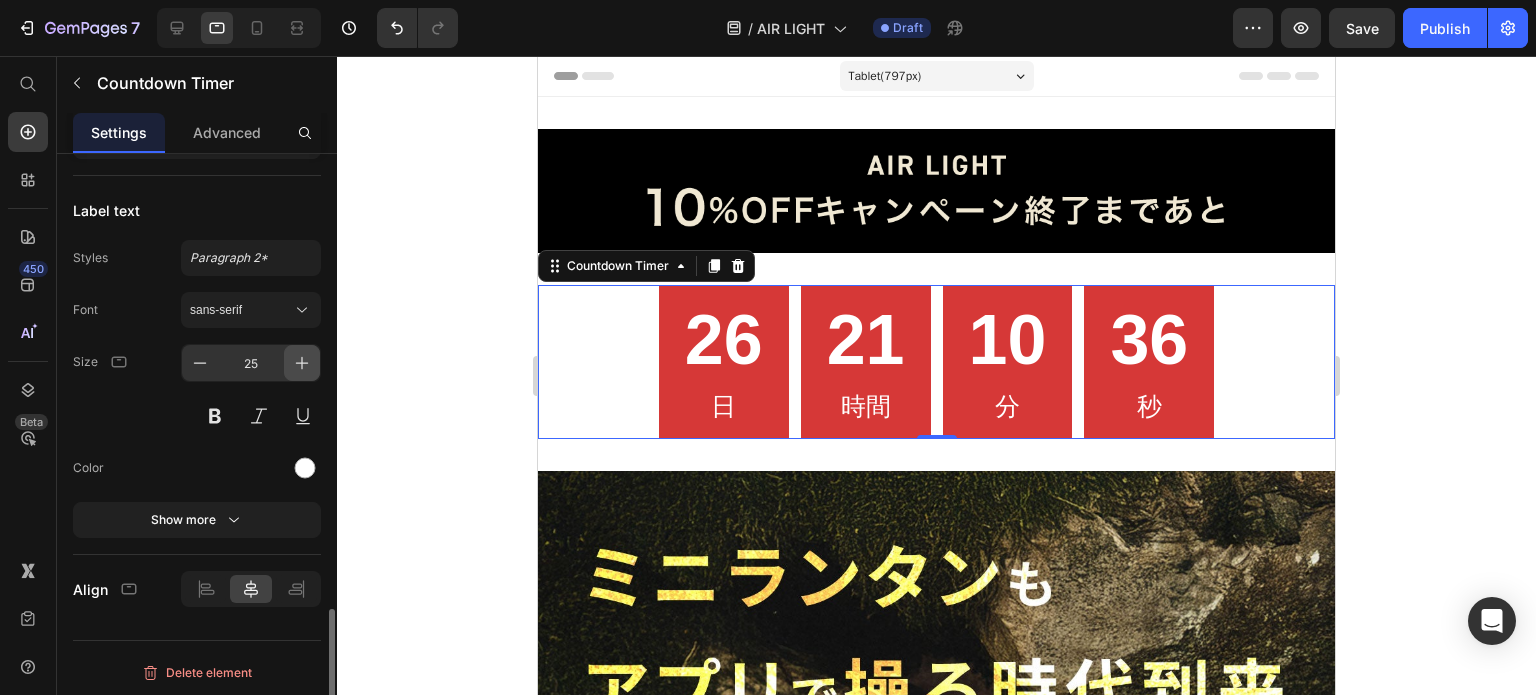 click 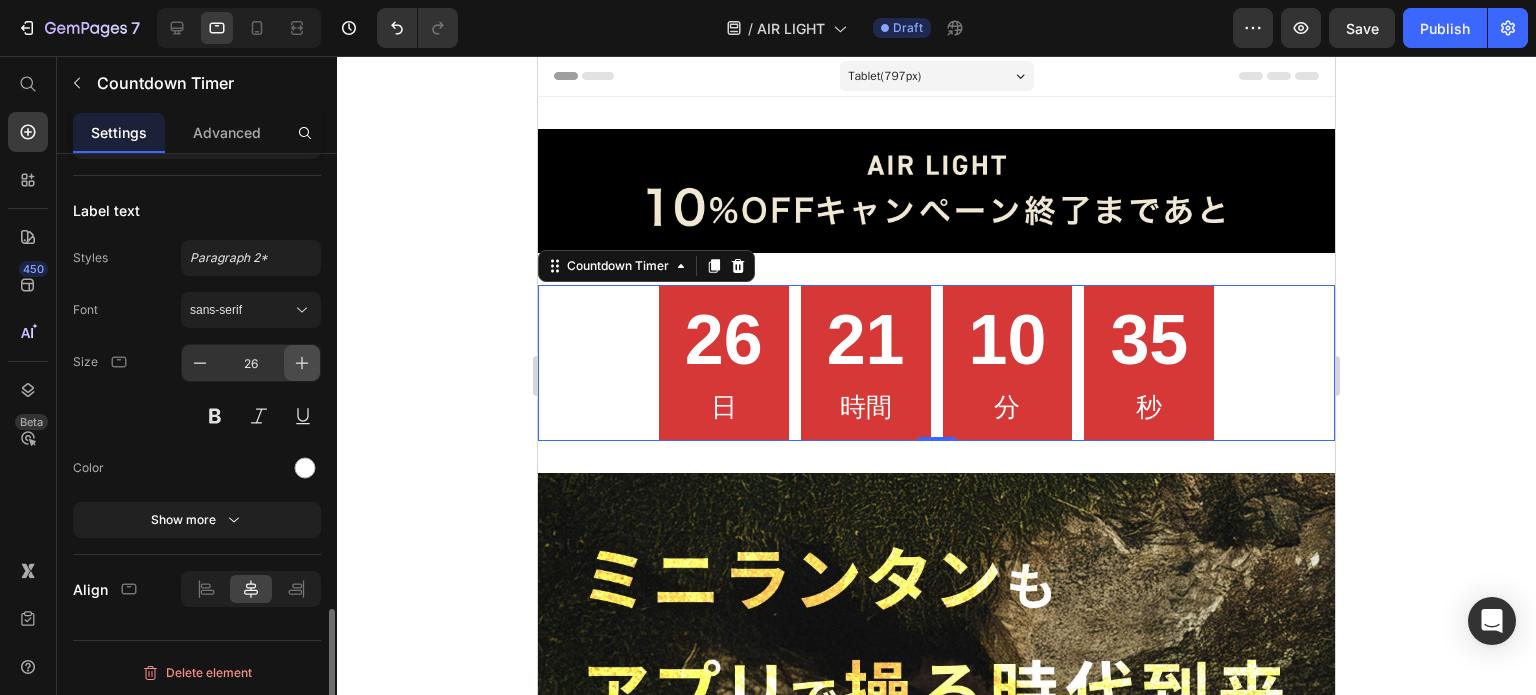 click 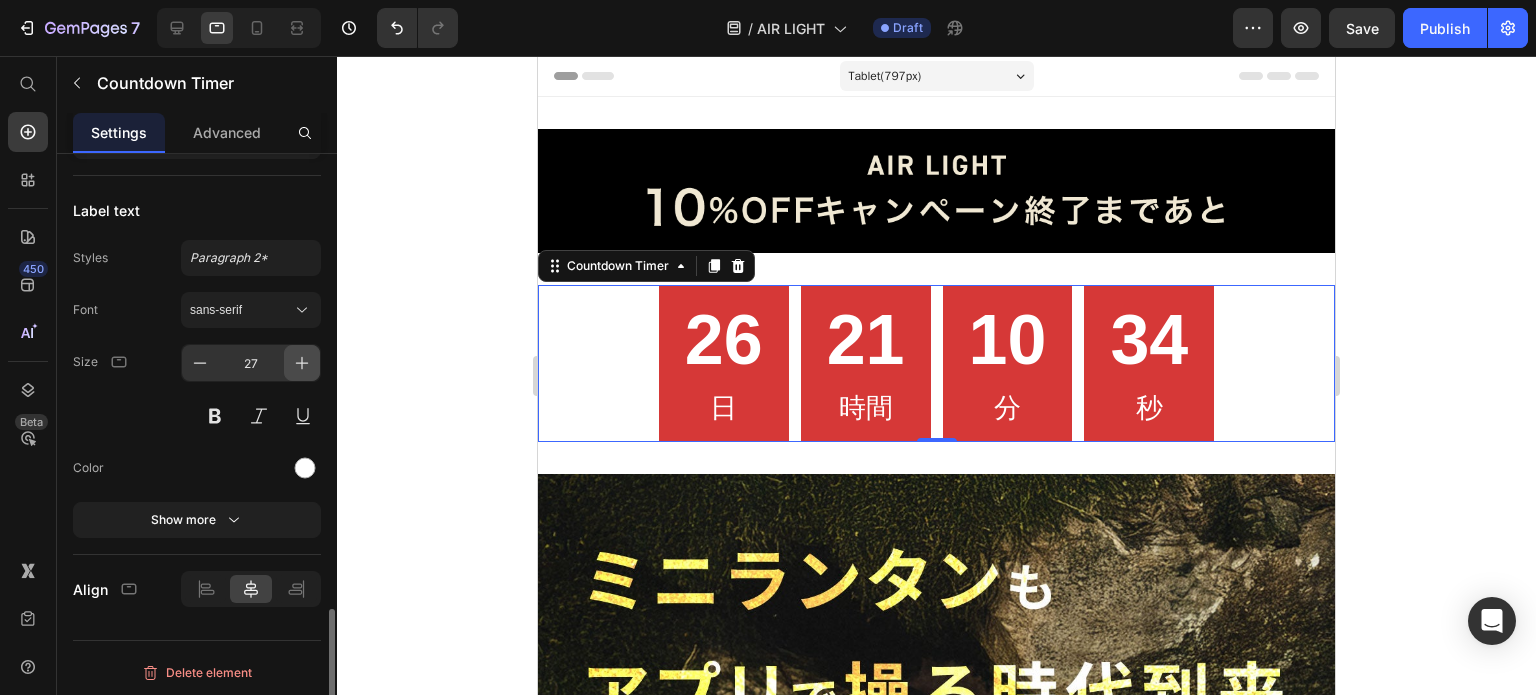 click 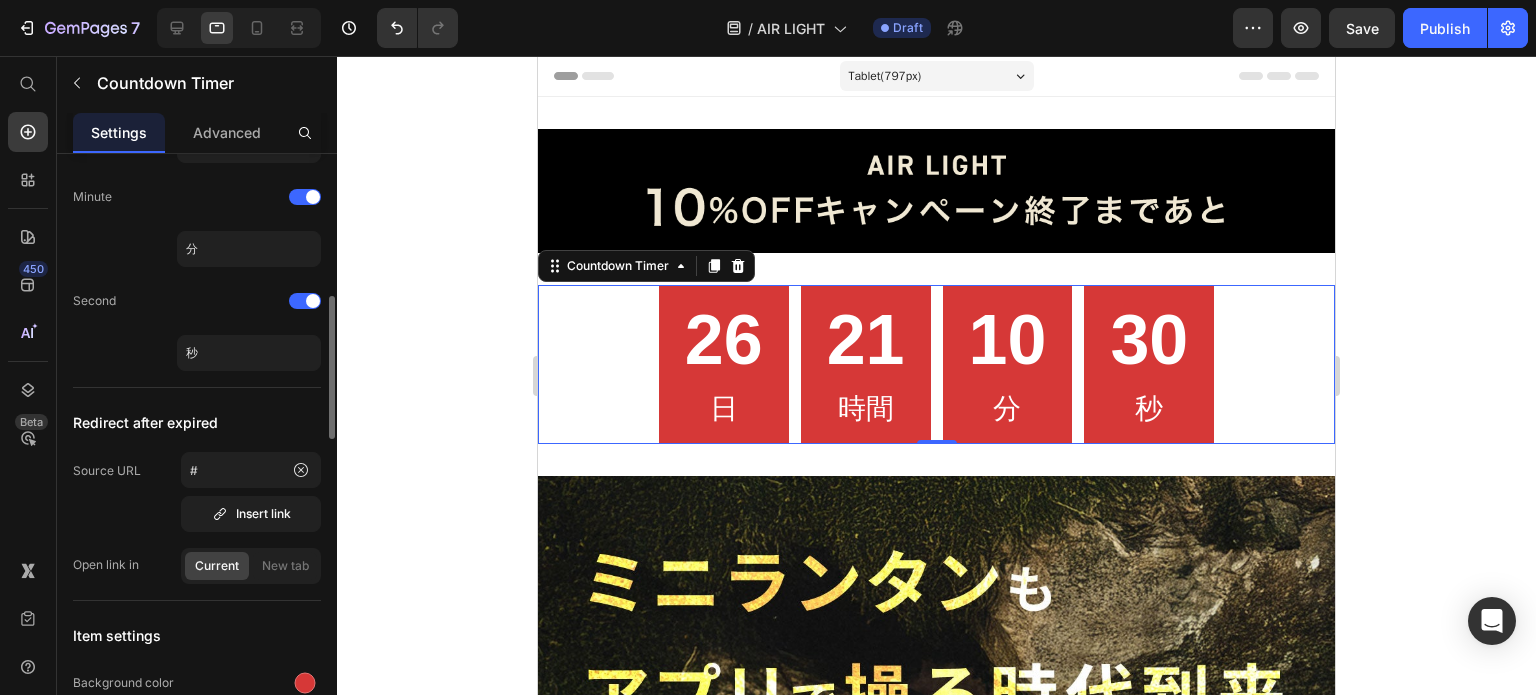 scroll, scrollTop: 892, scrollLeft: 0, axis: vertical 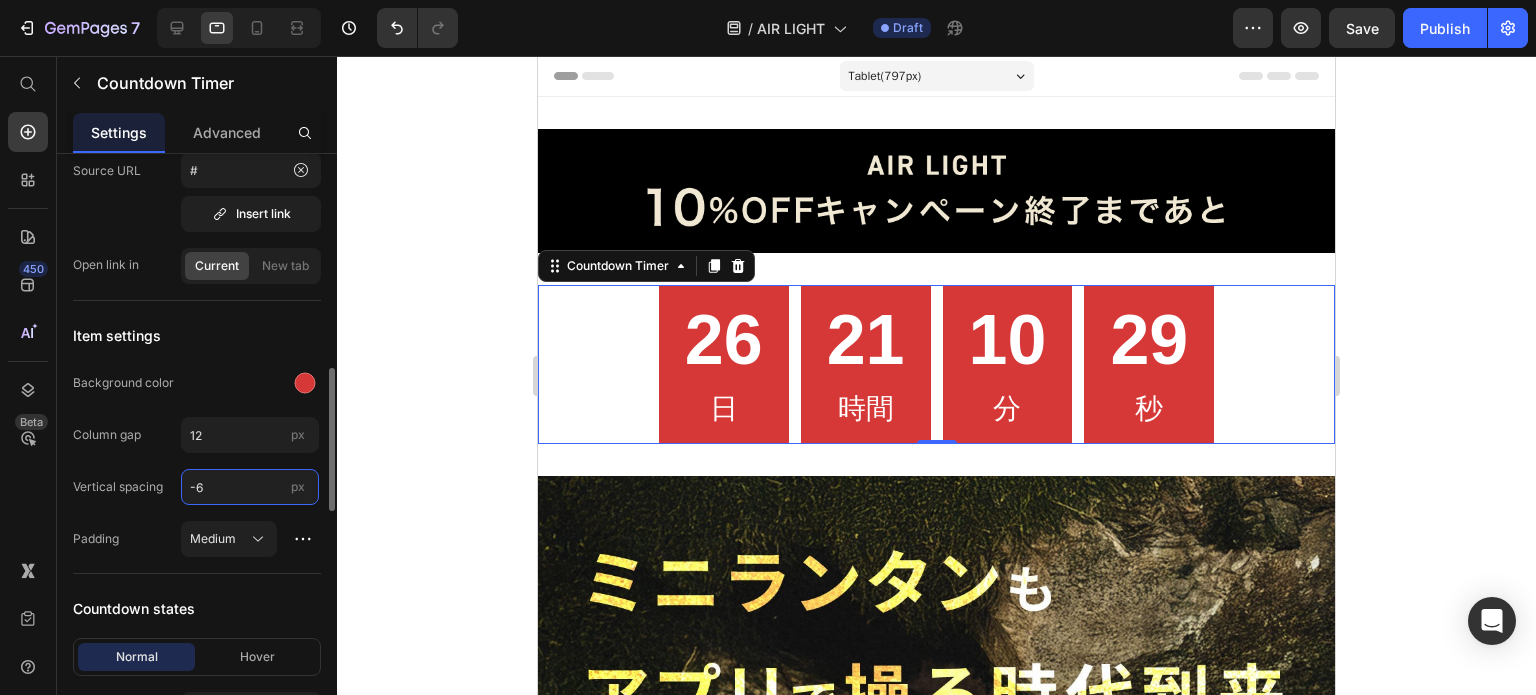 click on "-6" at bounding box center [250, 487] 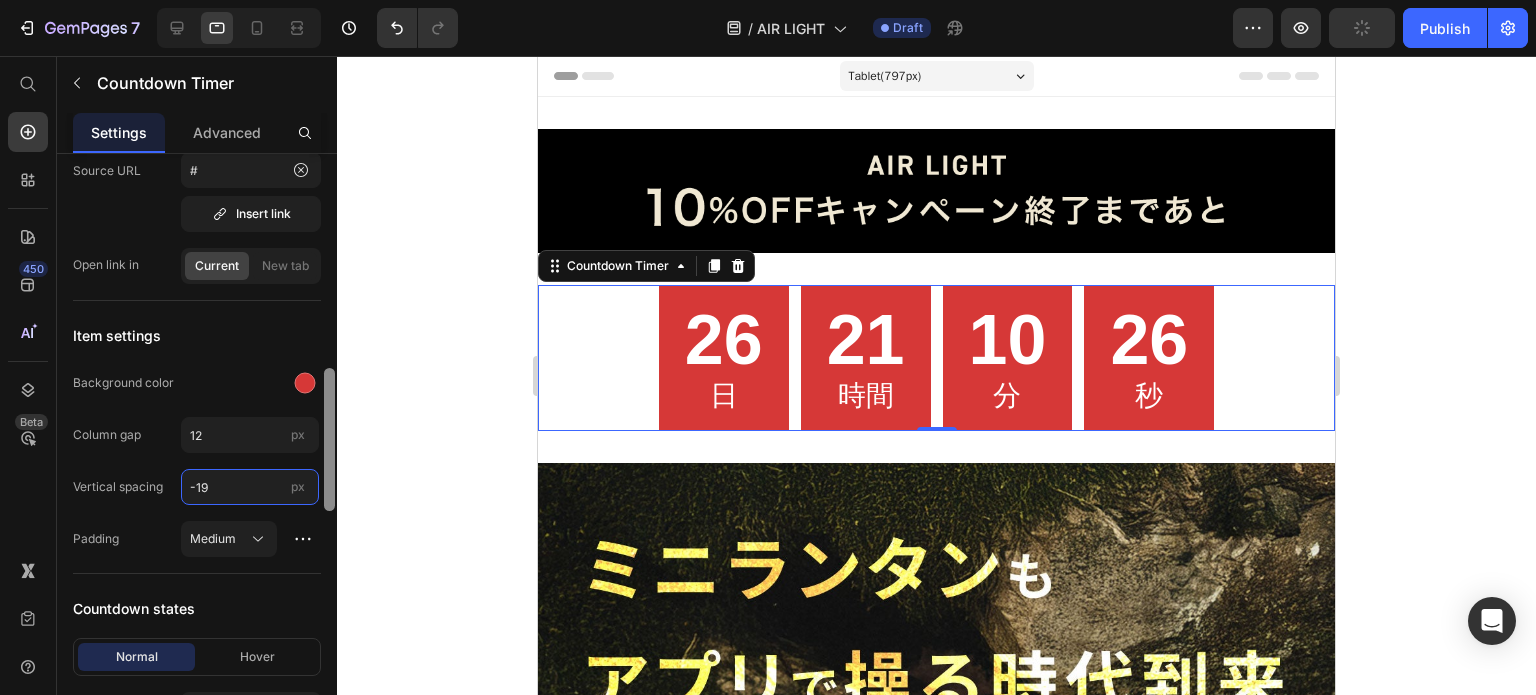 type on "-6" 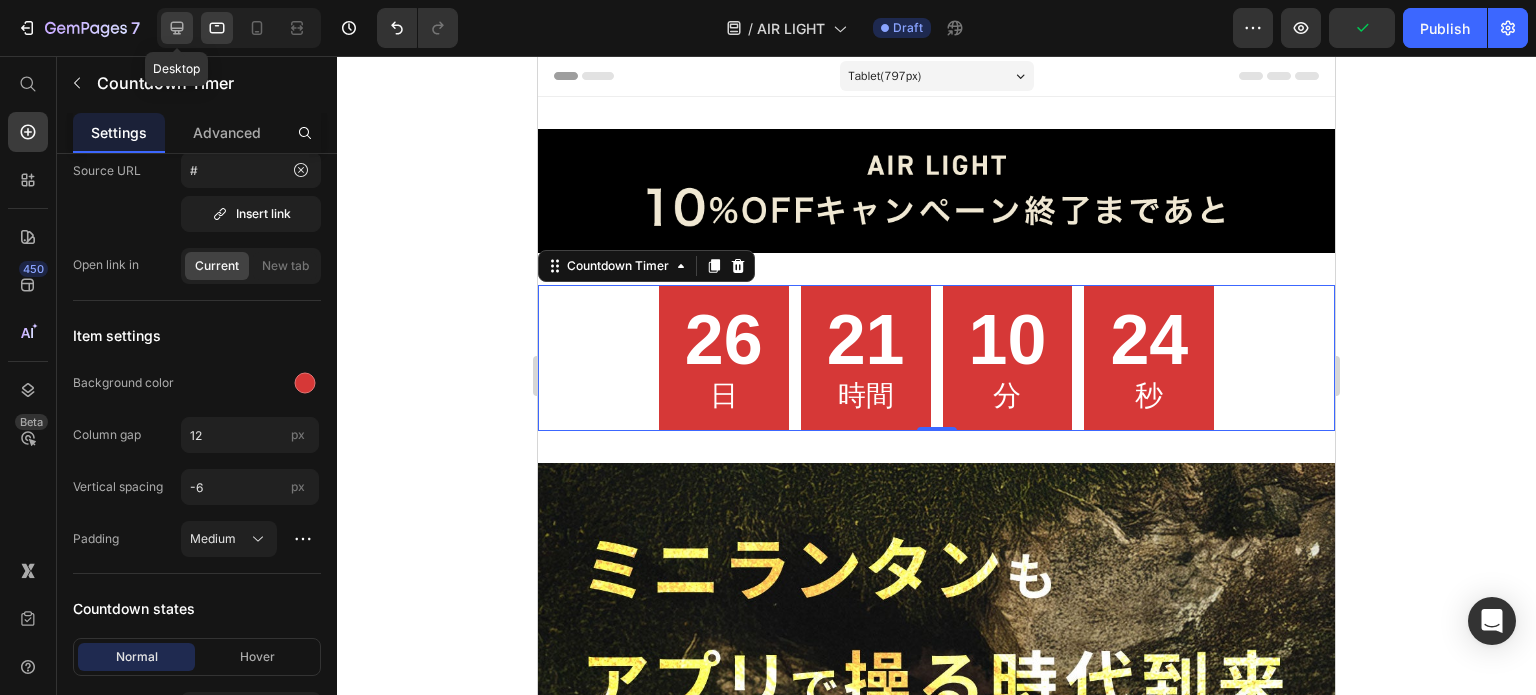 click 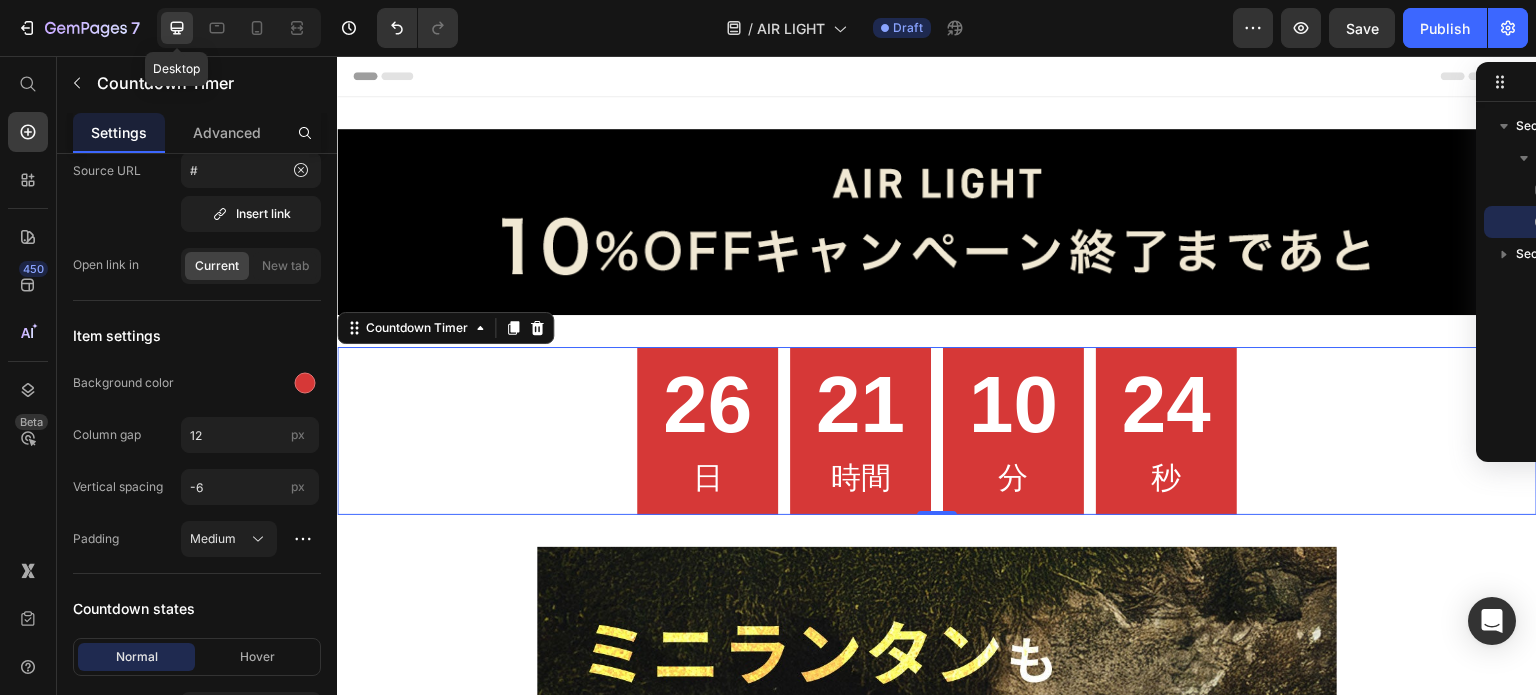 scroll, scrollTop: 218, scrollLeft: 0, axis: vertical 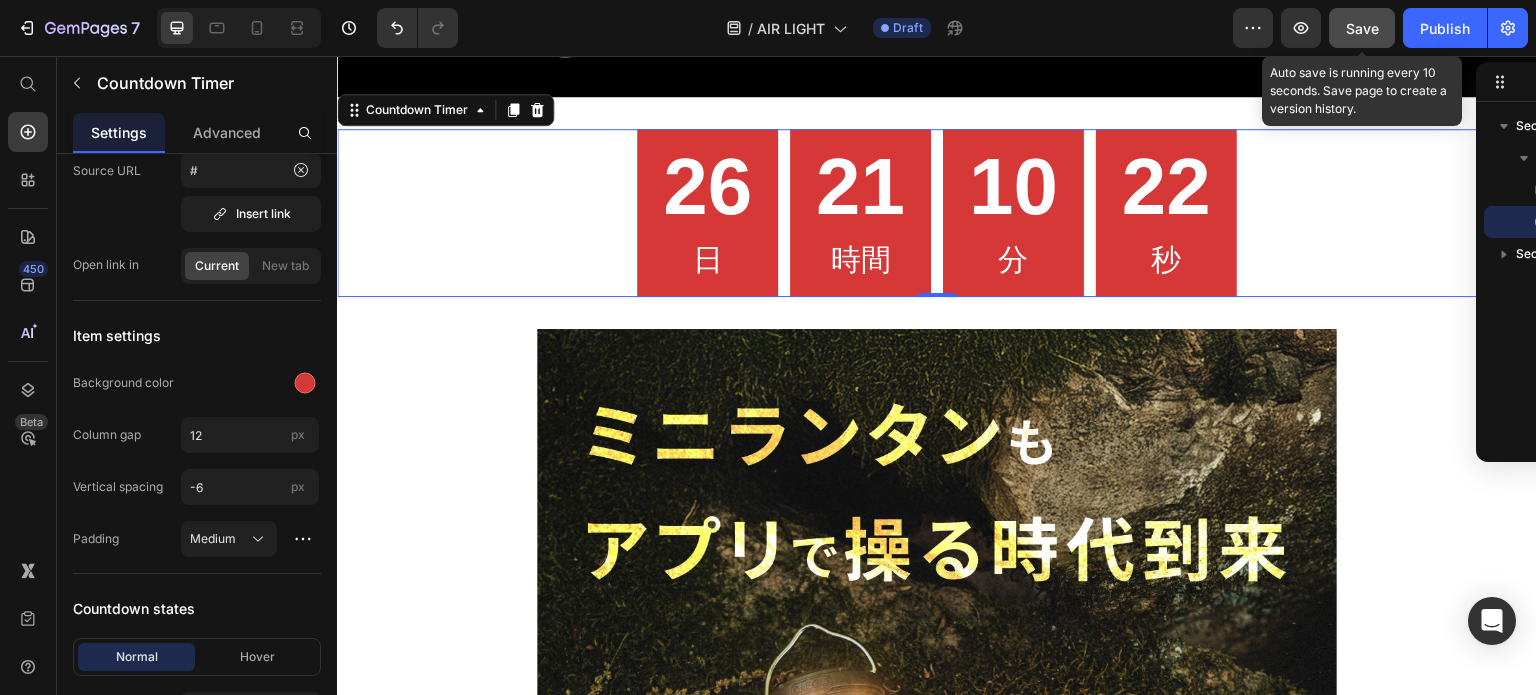 click on "Save" at bounding box center [1362, 28] 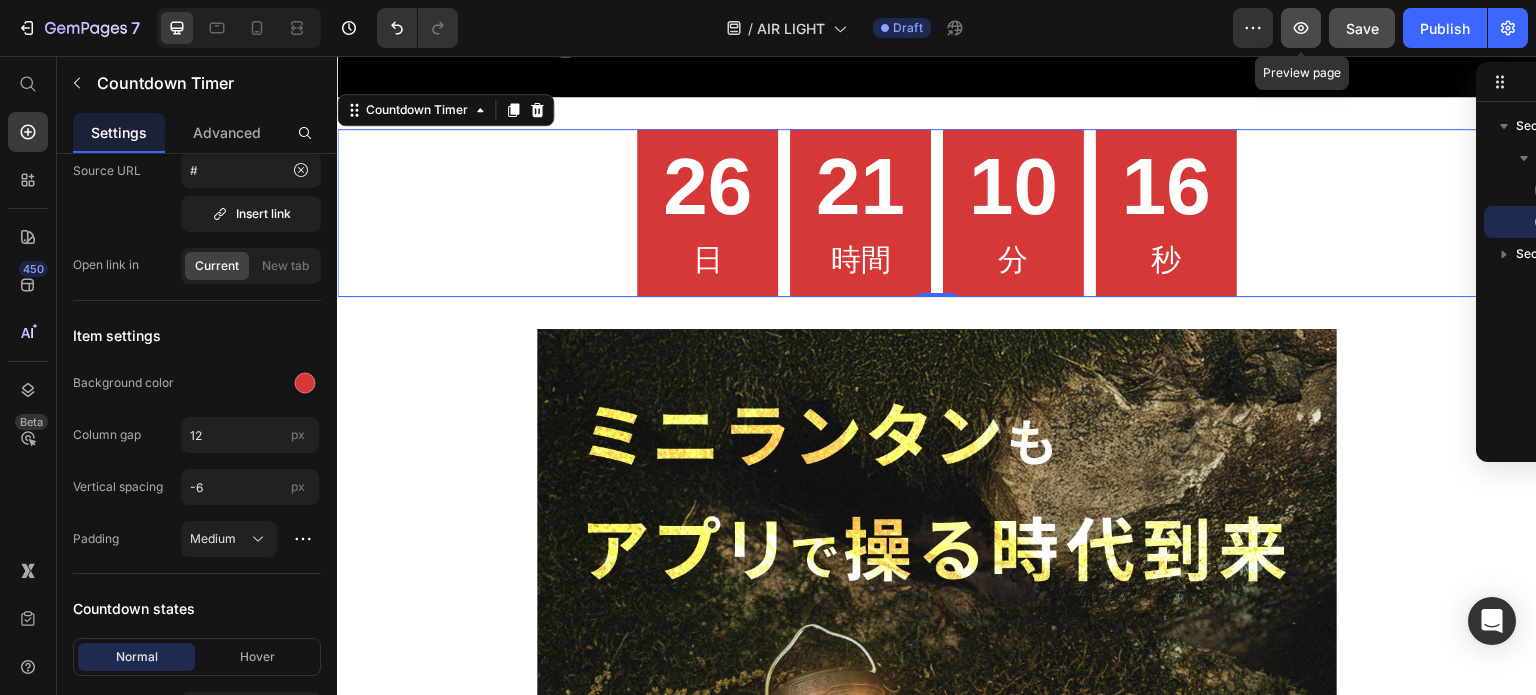 click 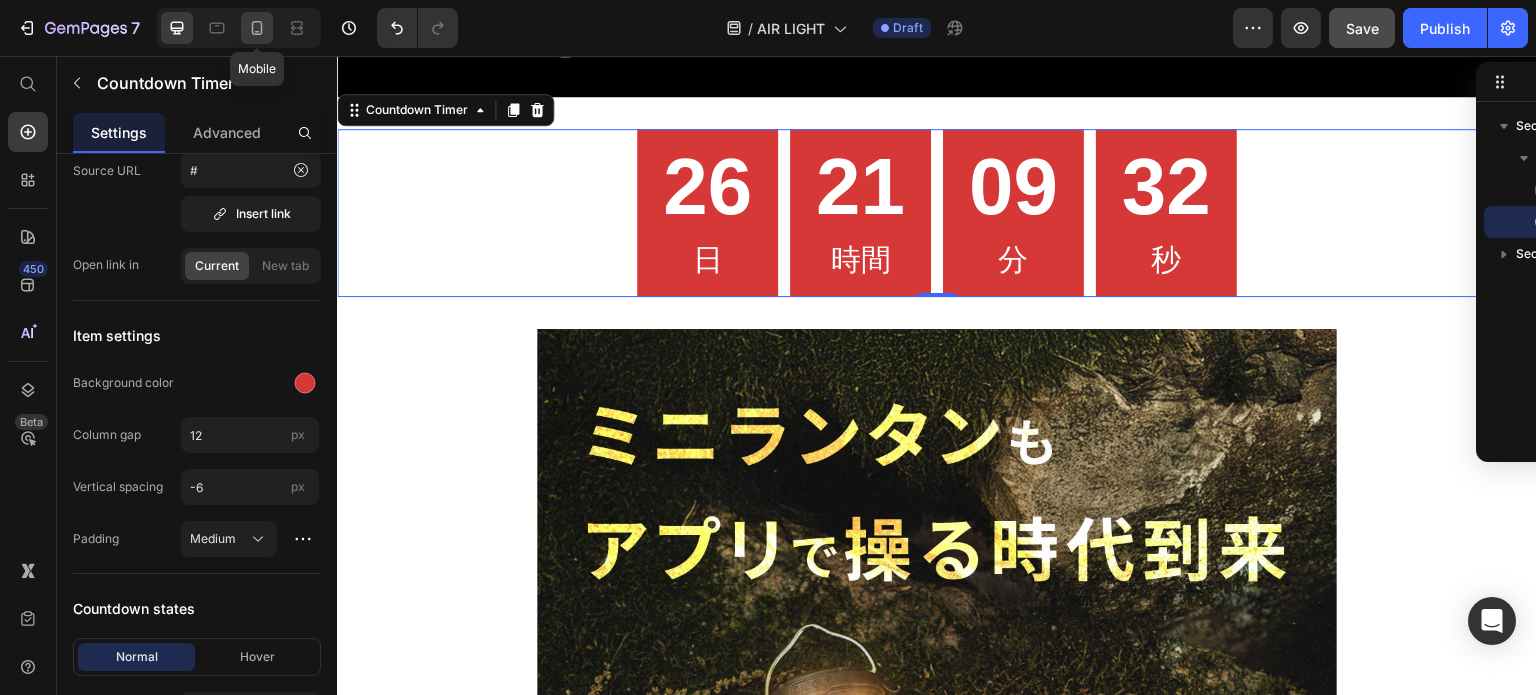 click 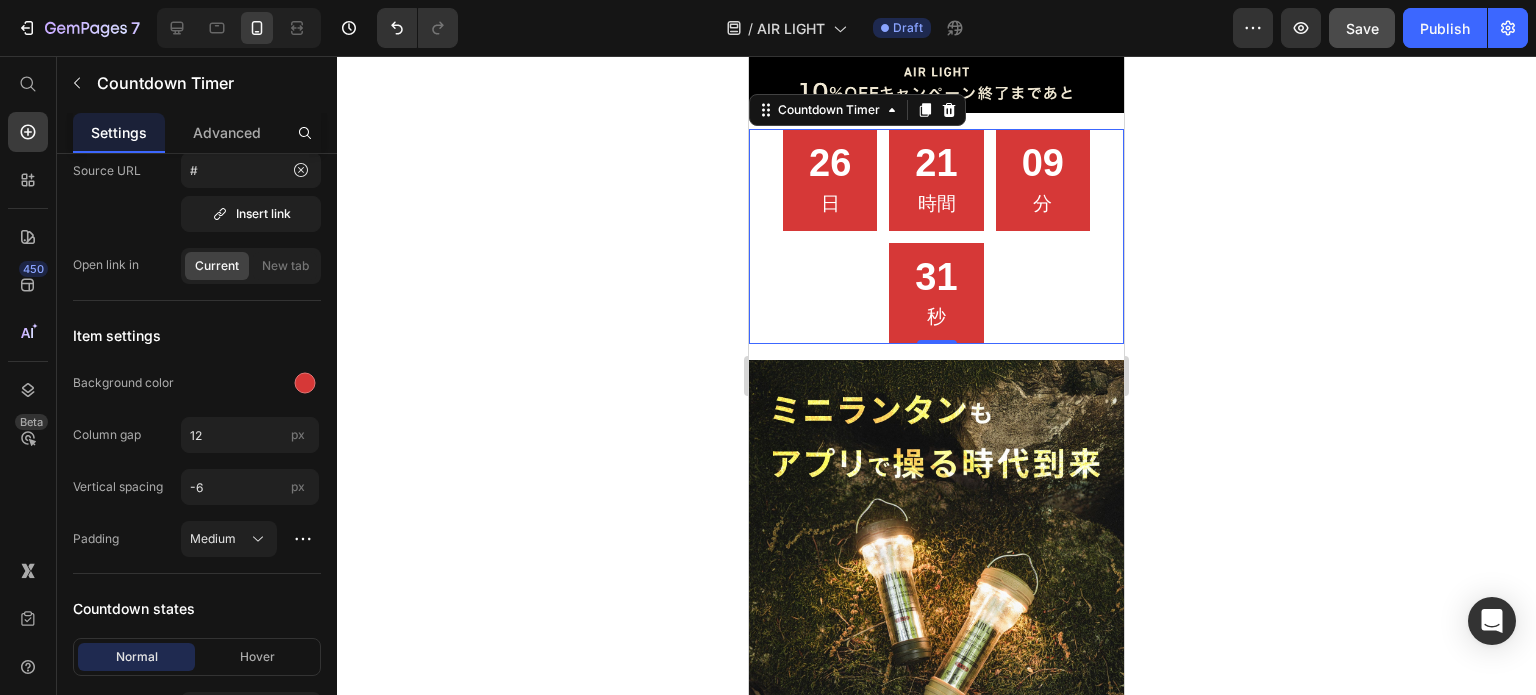 scroll, scrollTop: 0, scrollLeft: 0, axis: both 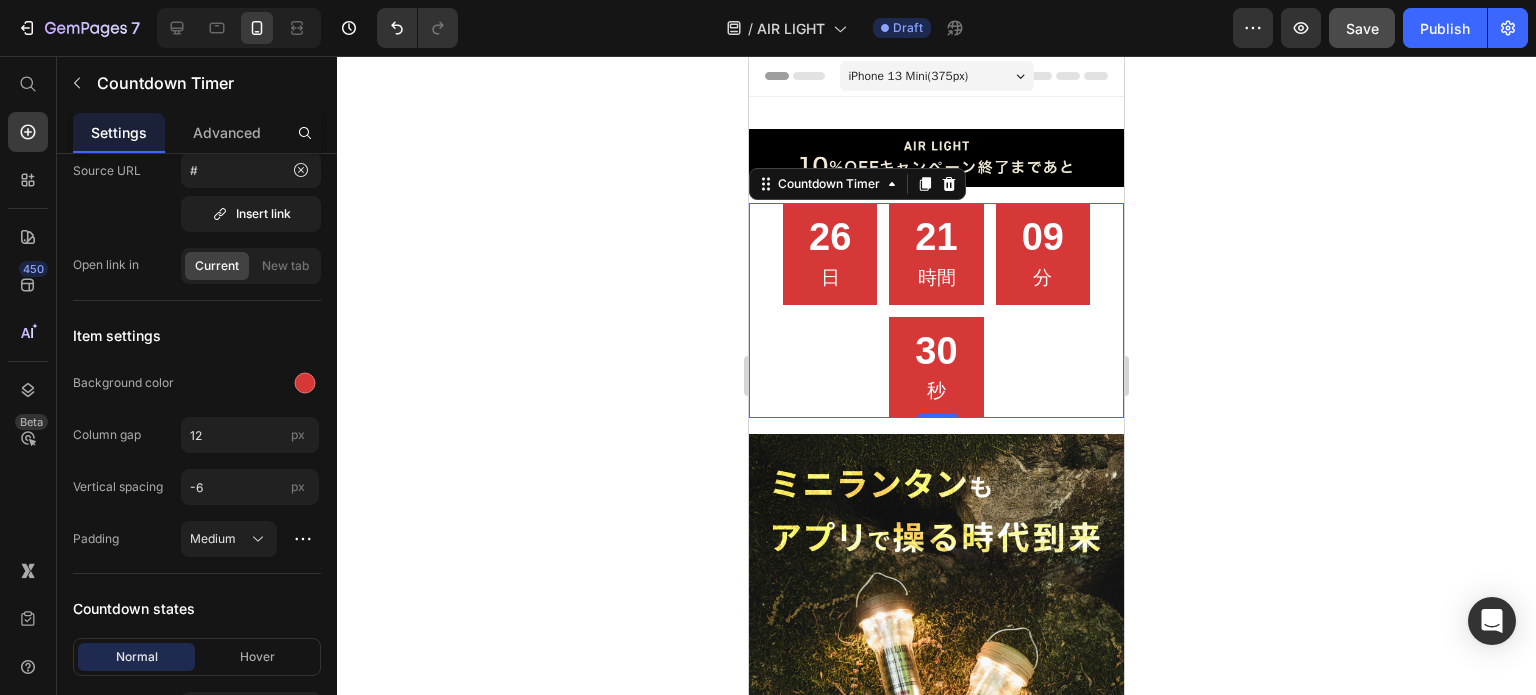 click on "日" at bounding box center [830, 278] 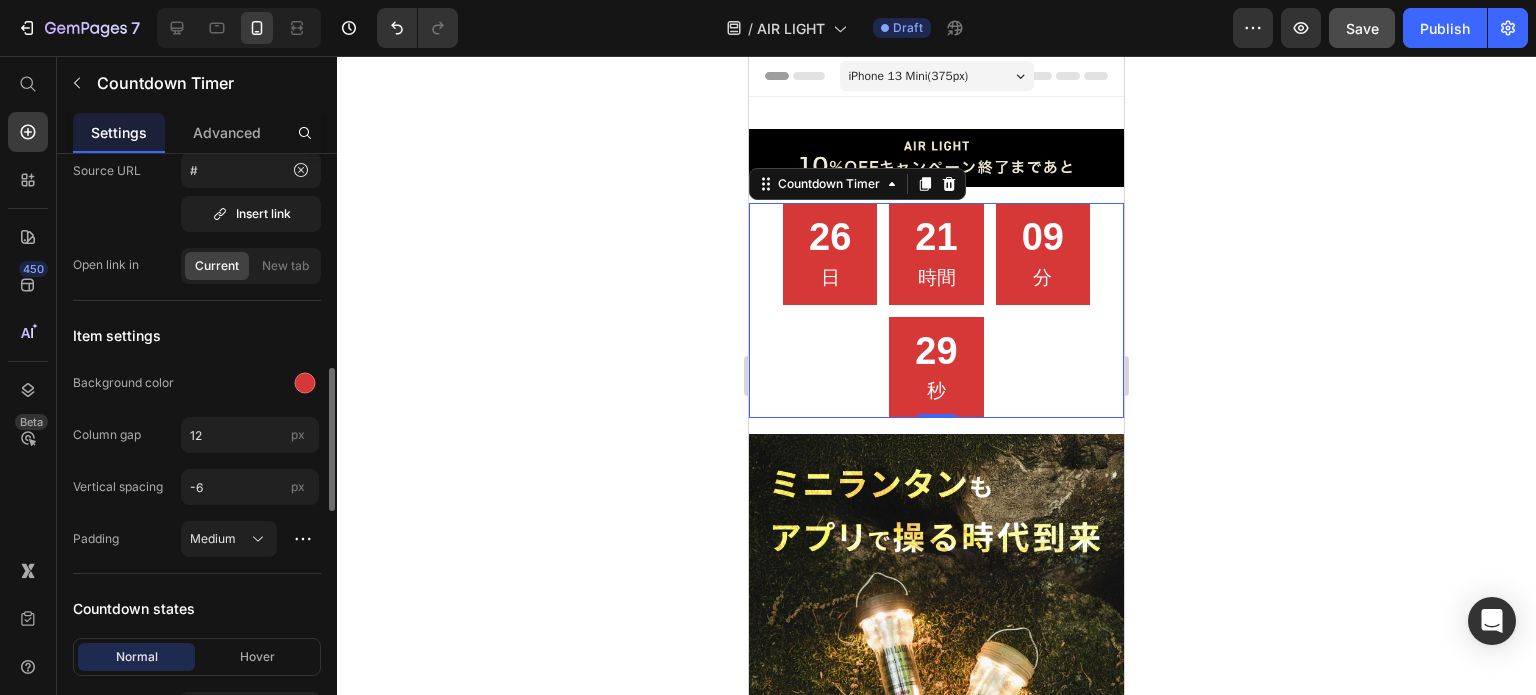 scroll, scrollTop: 992, scrollLeft: 0, axis: vertical 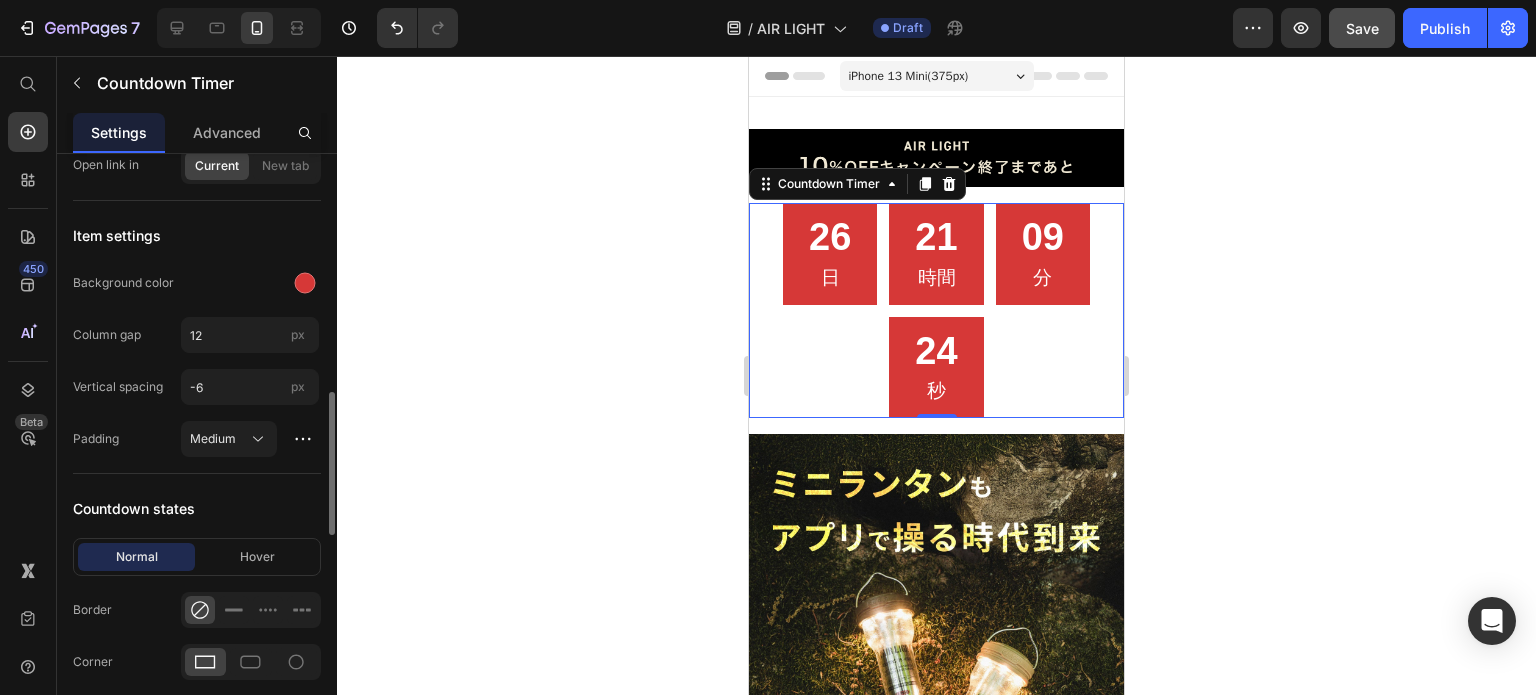 click on "Item settings Background color Column gap 12 px Vertical spacing -6 px Padding Medium" 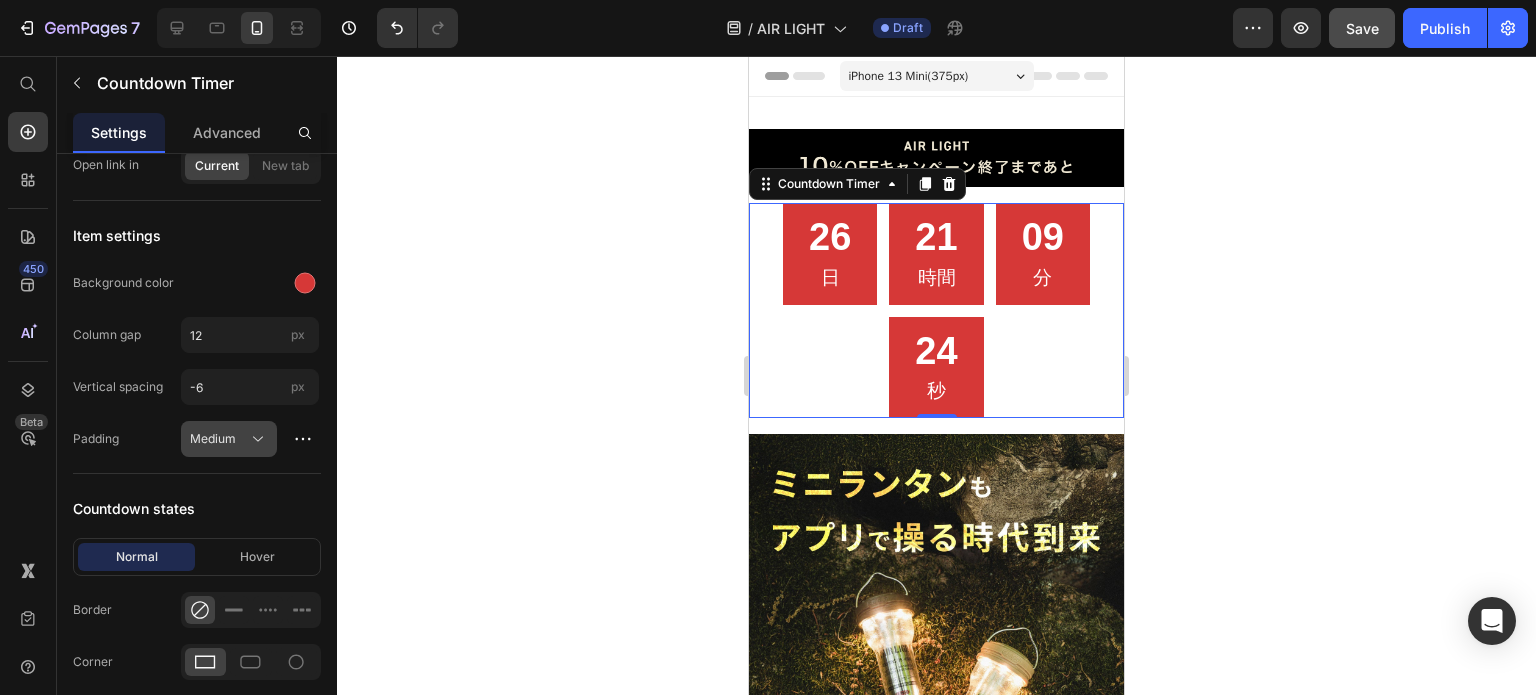 click 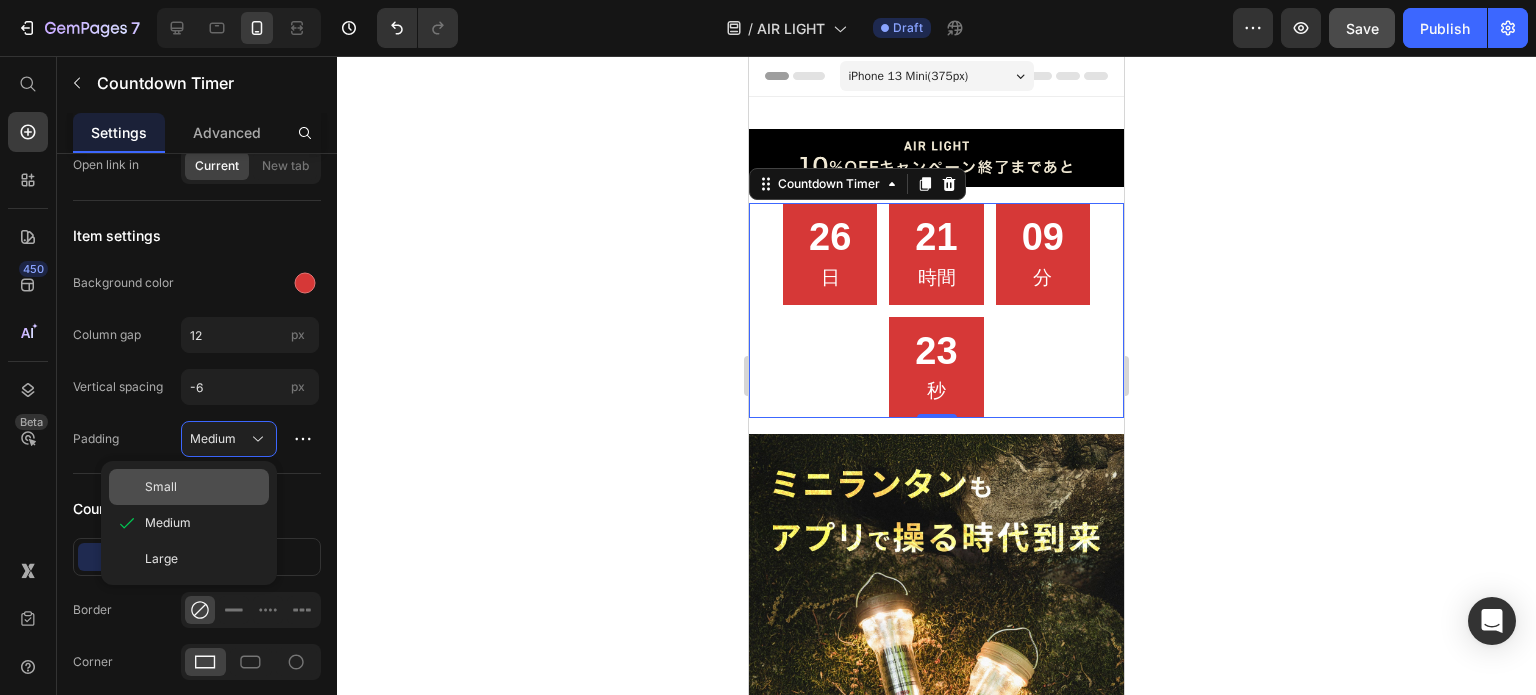 click on "Small" at bounding box center [203, 487] 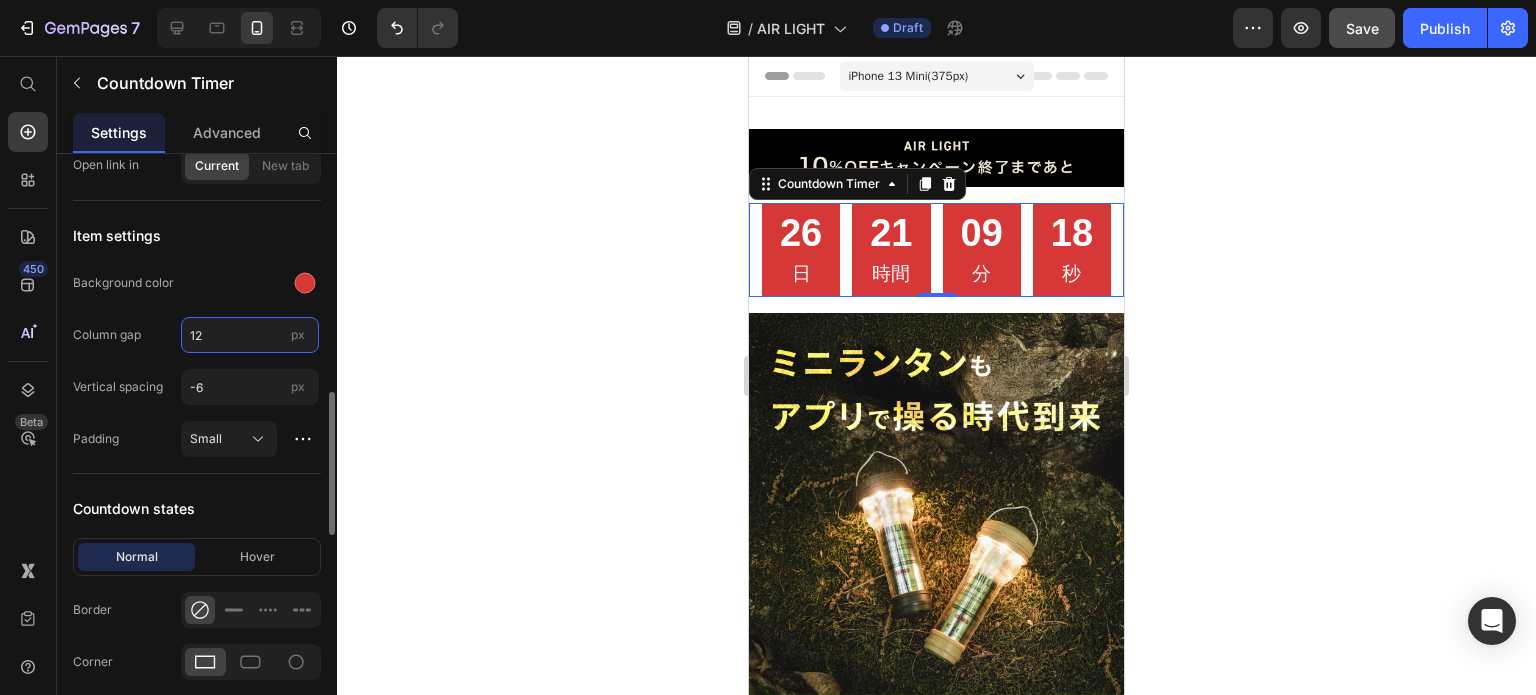 click on "12" at bounding box center [250, 335] 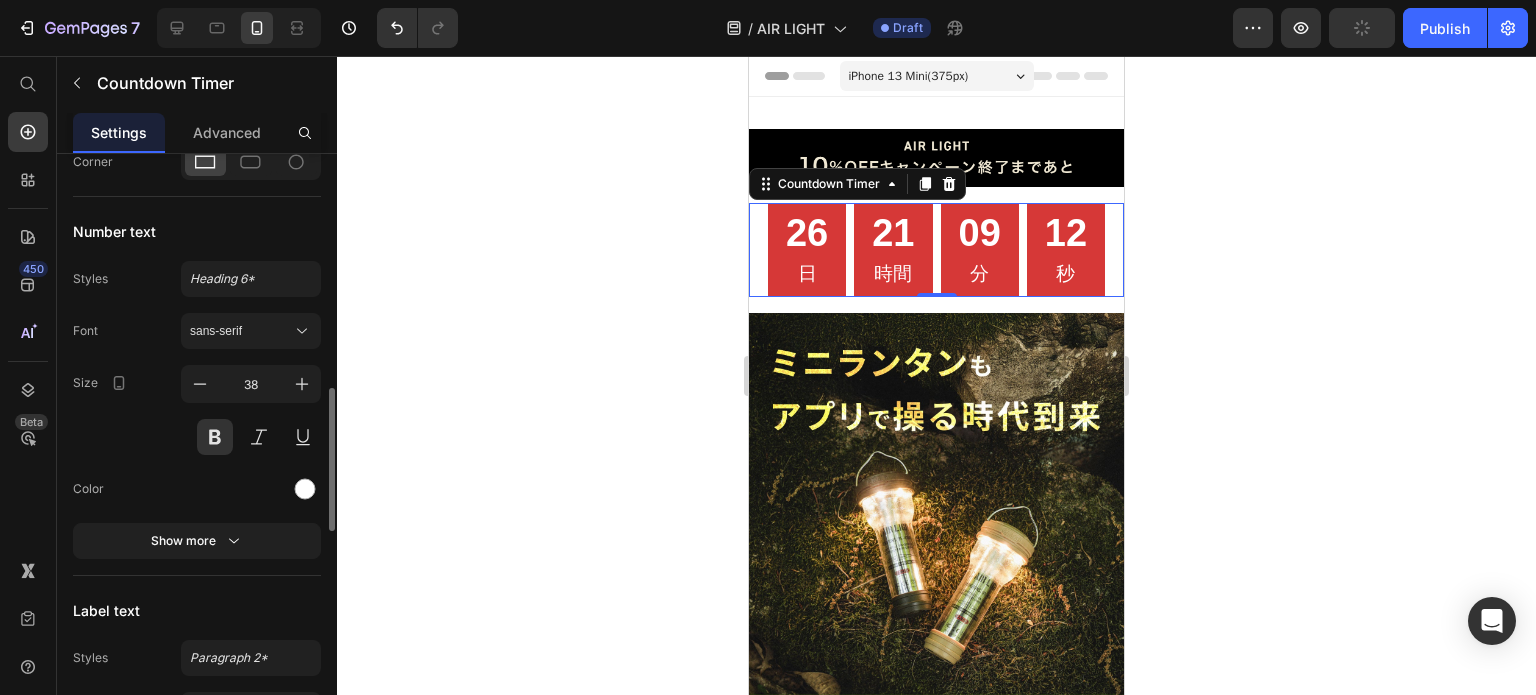 type on "12" 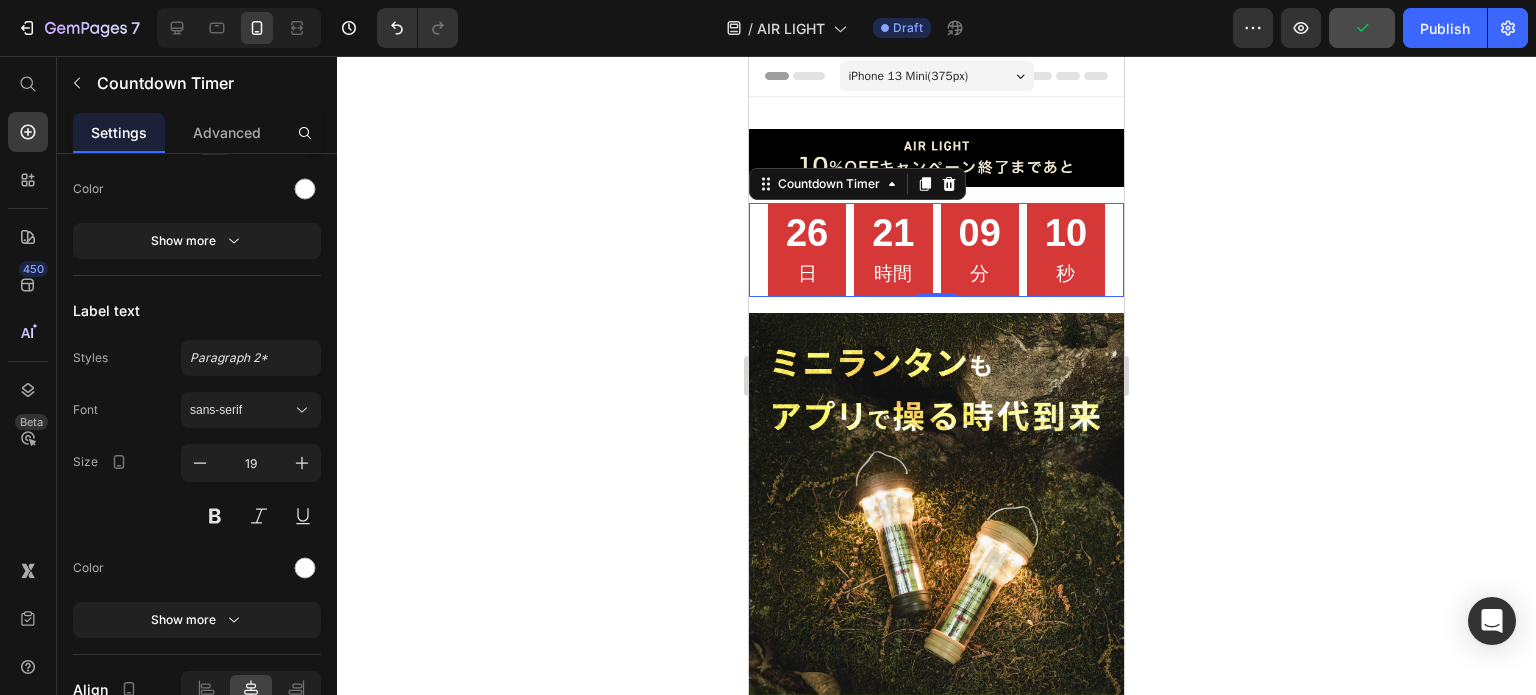 scroll, scrollTop: 1892, scrollLeft: 0, axis: vertical 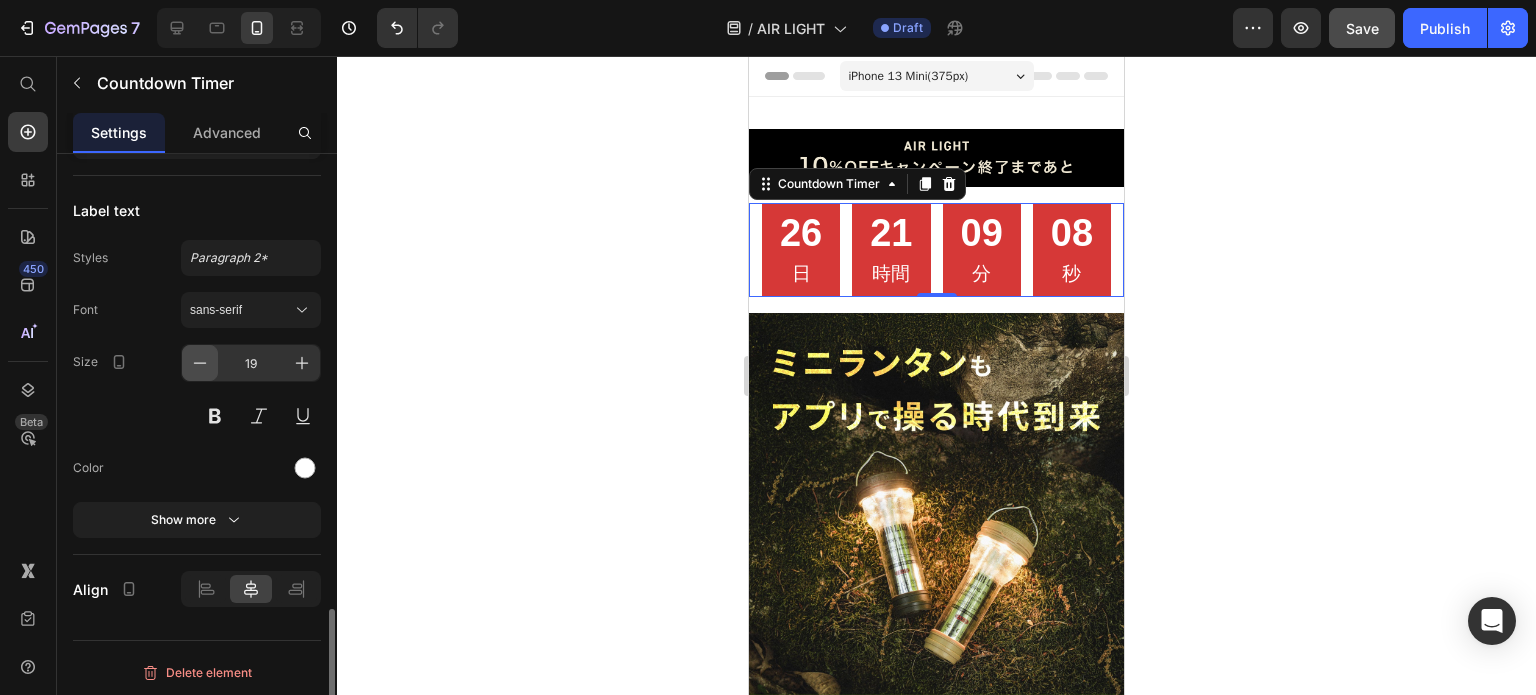 click 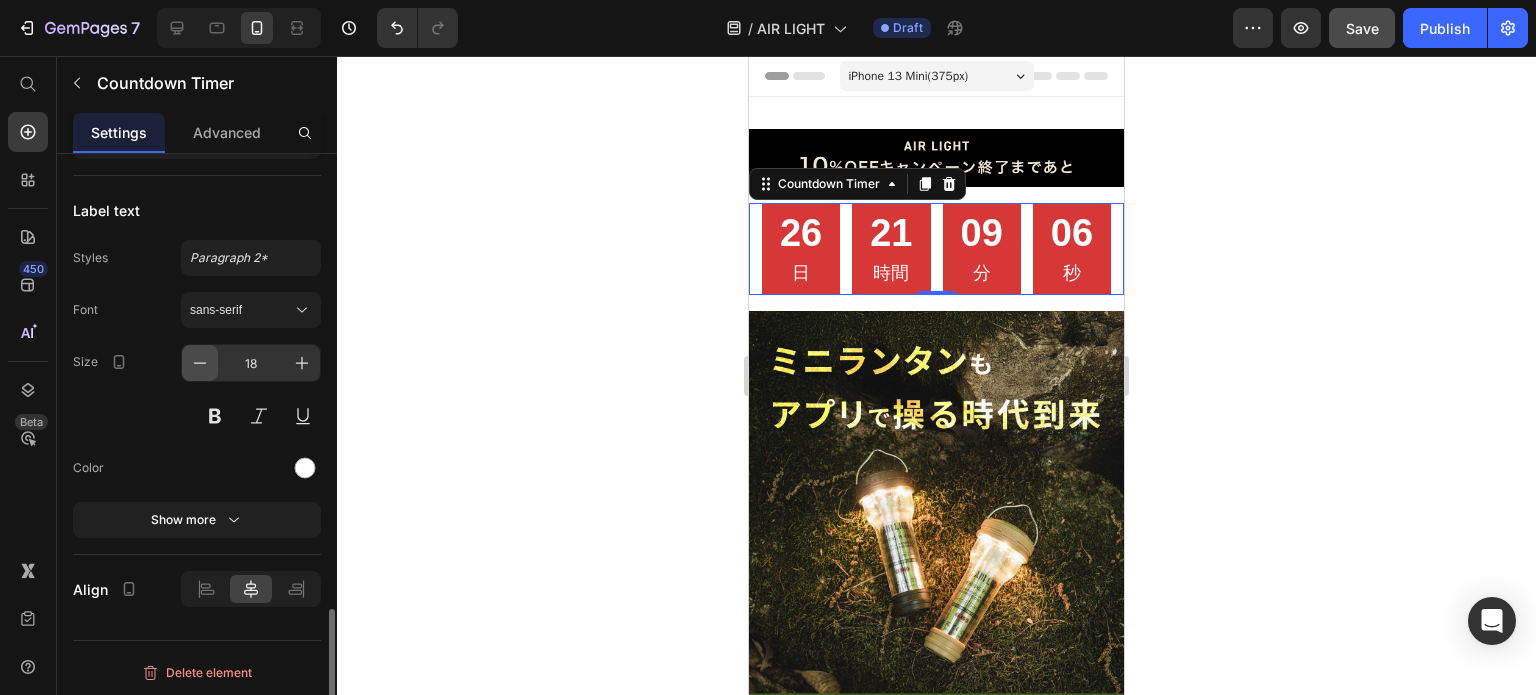 click 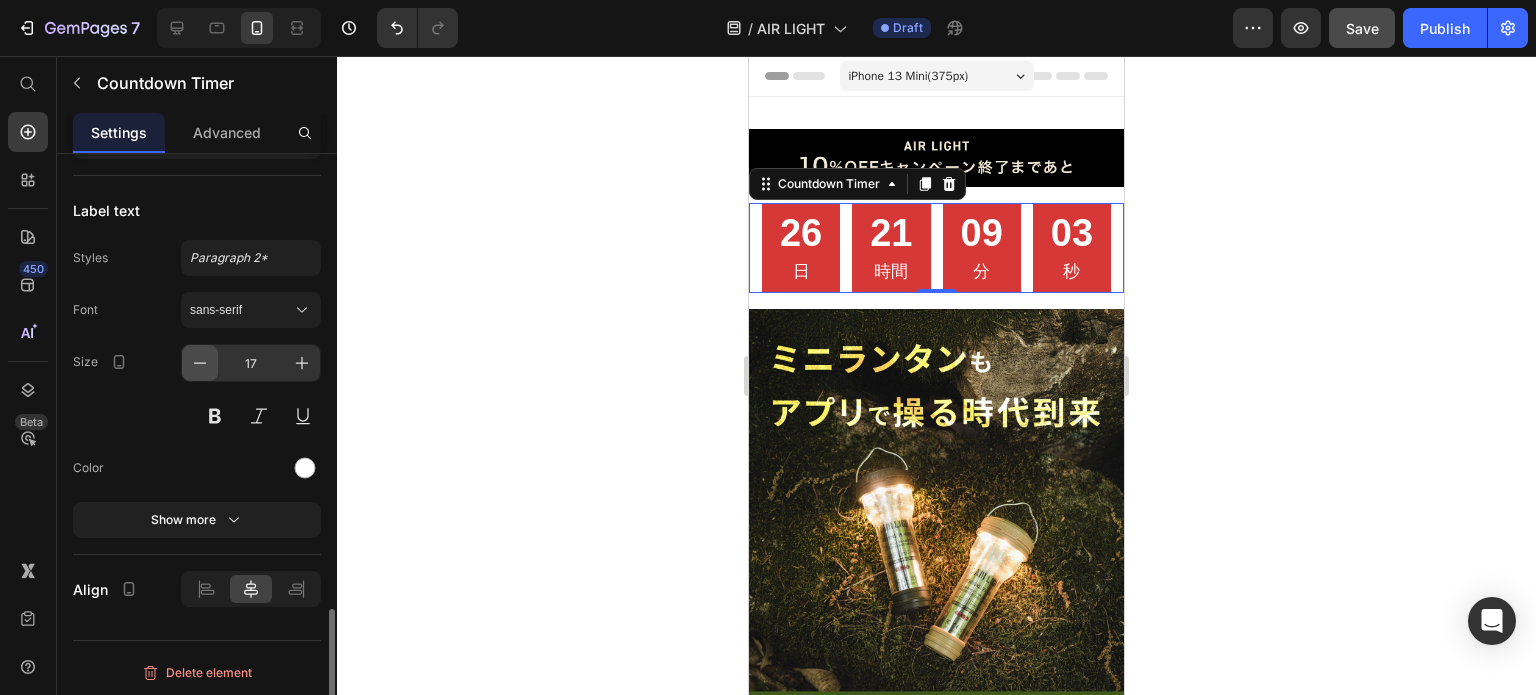 click at bounding box center (200, 363) 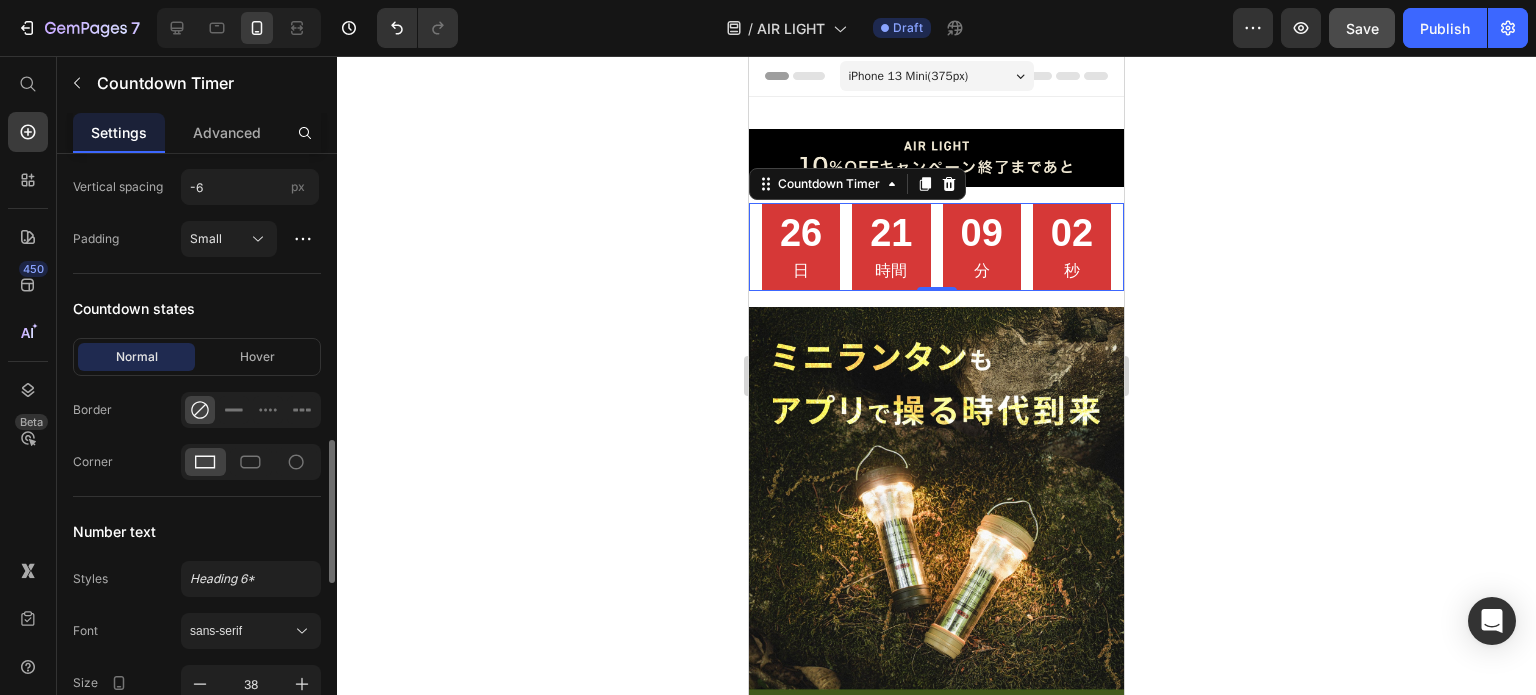 scroll, scrollTop: 1092, scrollLeft: 0, axis: vertical 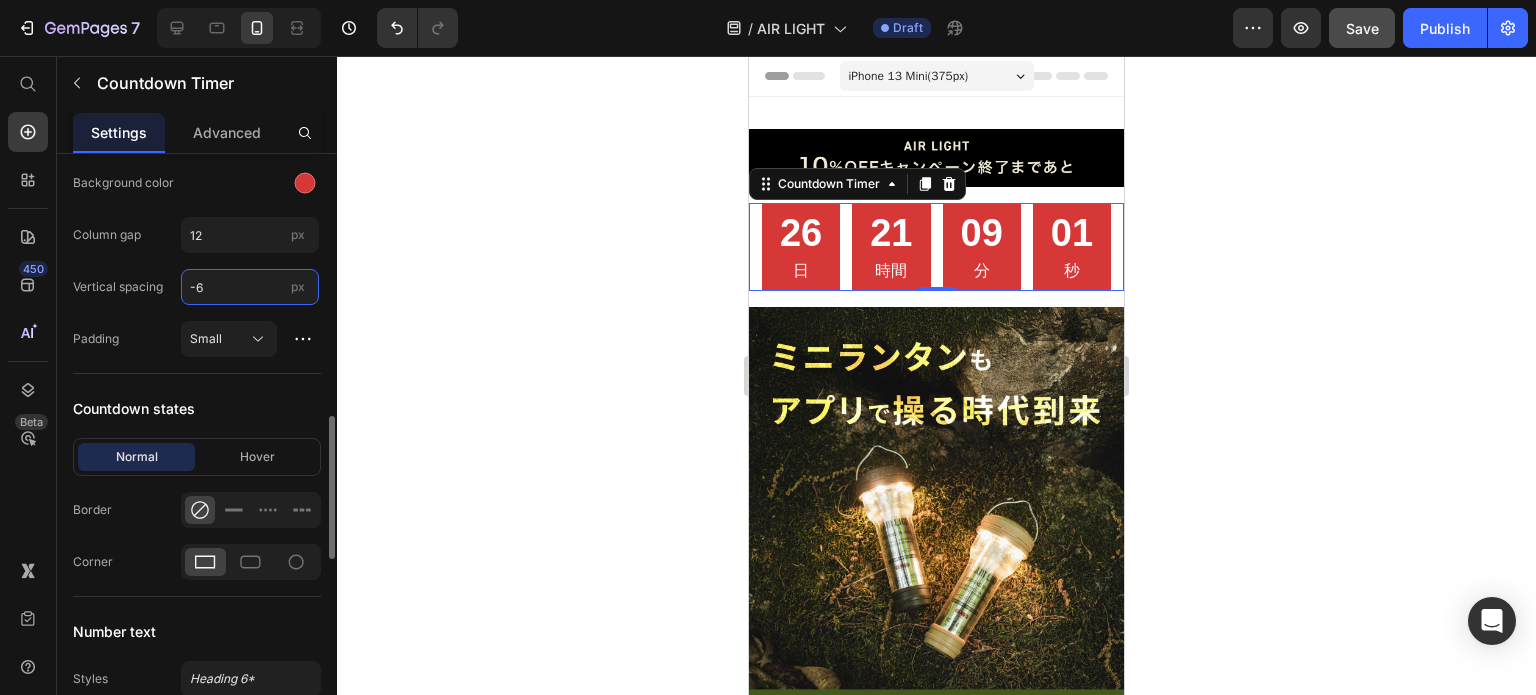 click on "-6" at bounding box center (250, 287) 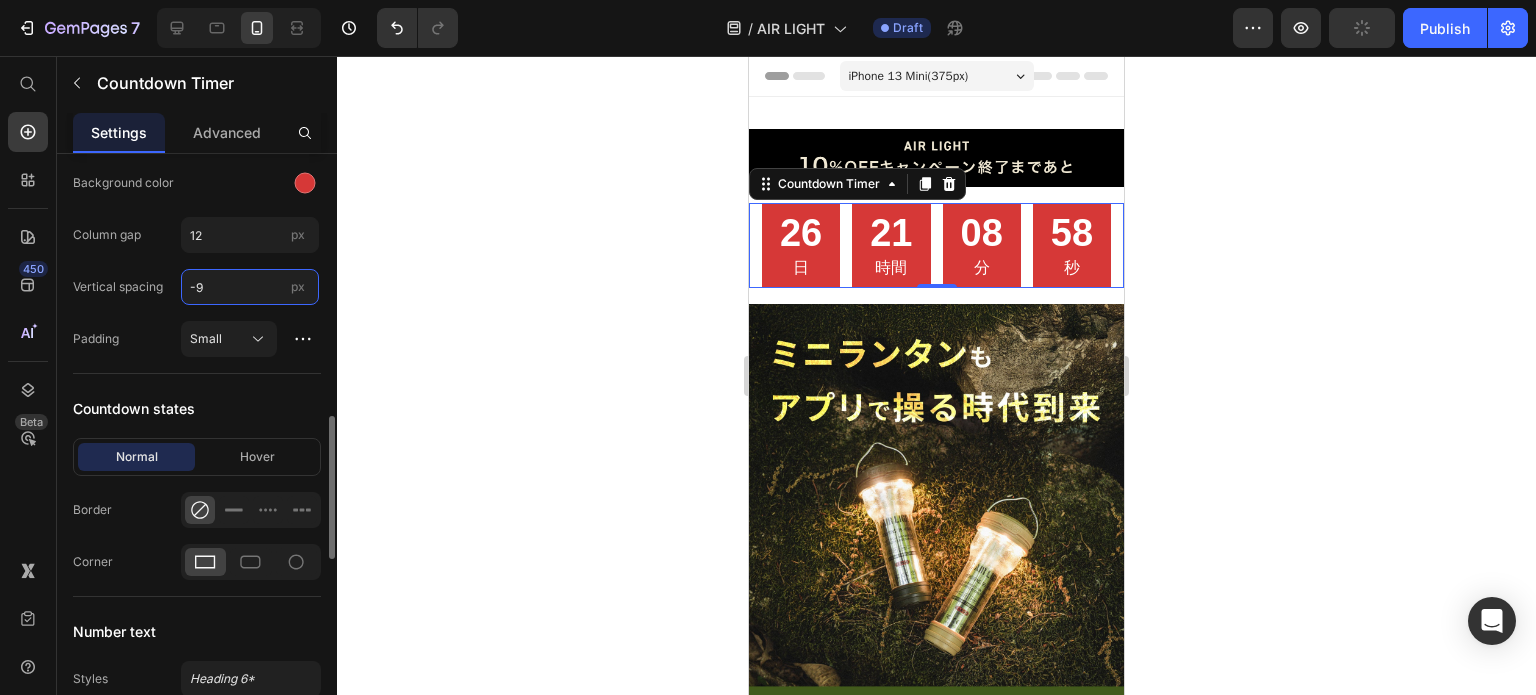 type on "-6" 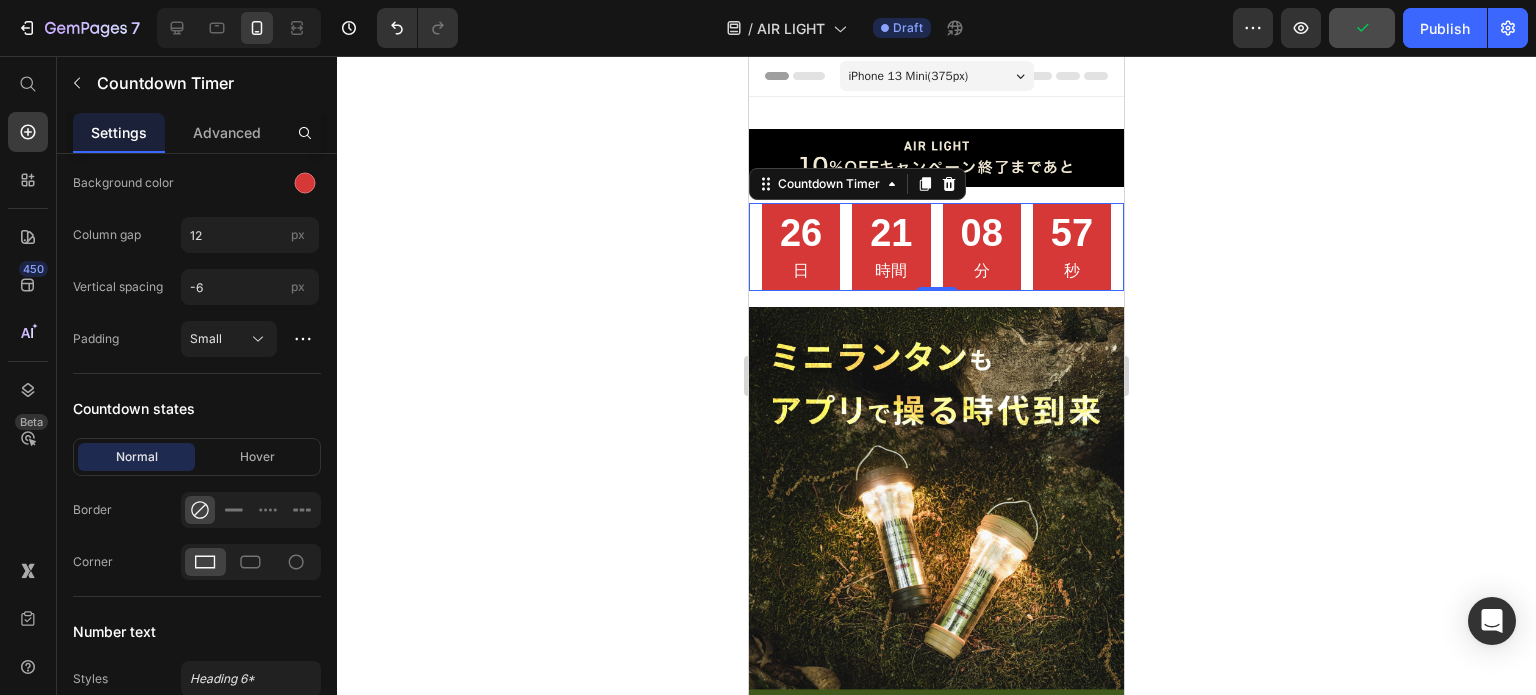 click 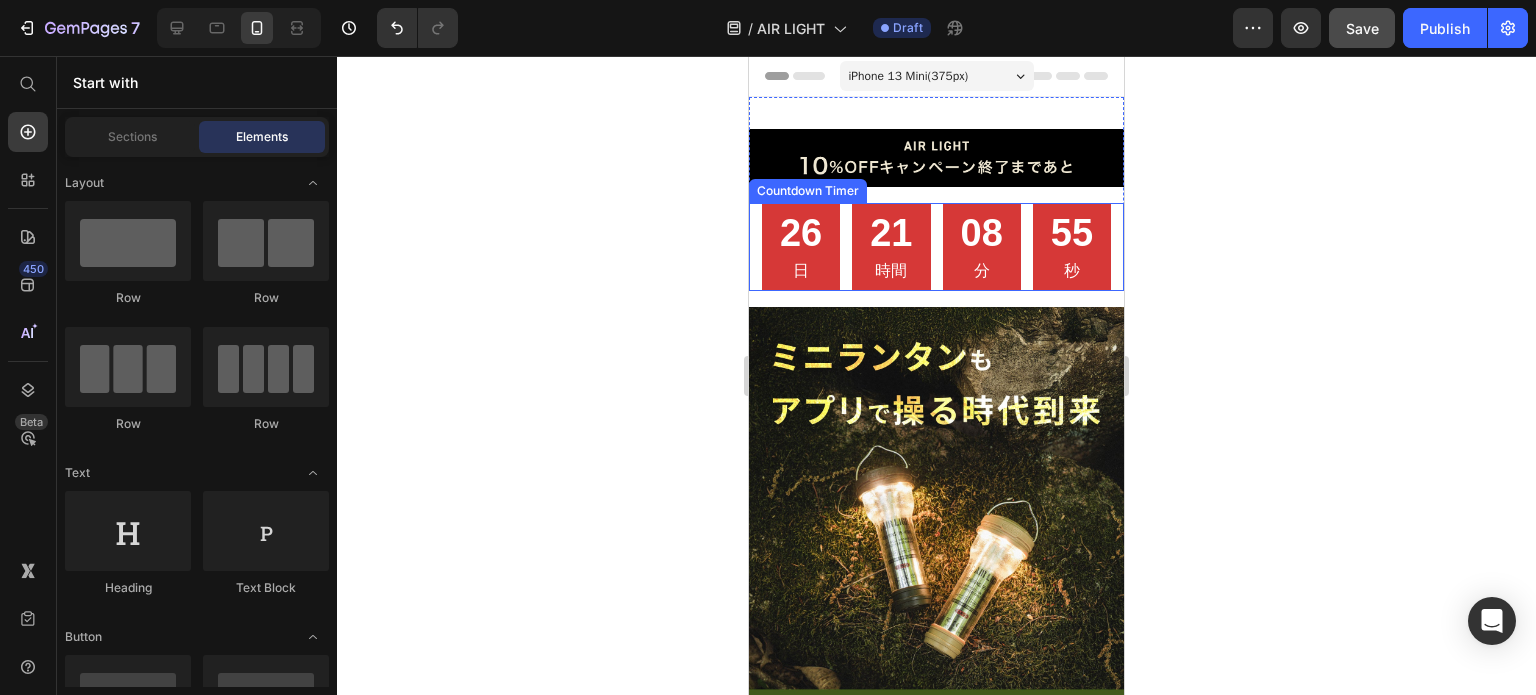 click on "日" at bounding box center [801, 271] 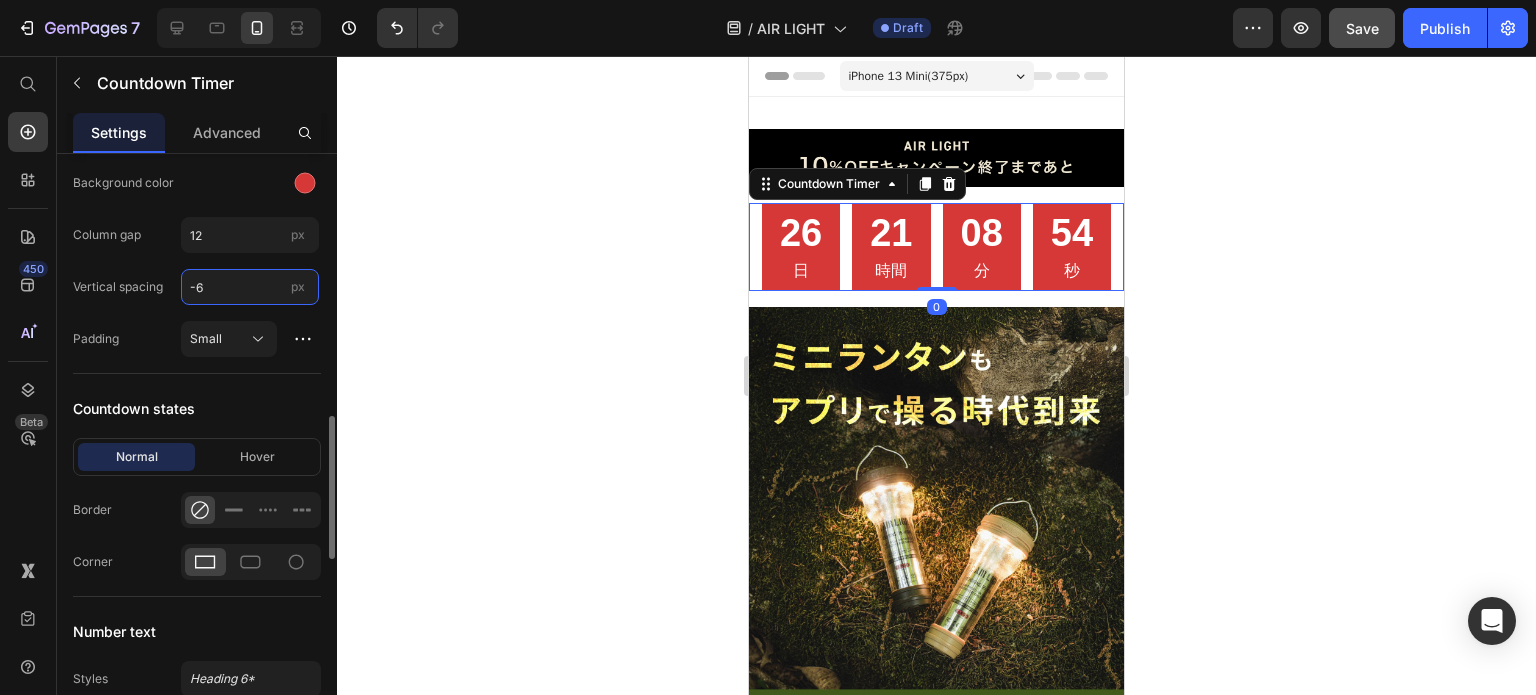 click on "-6" at bounding box center (250, 287) 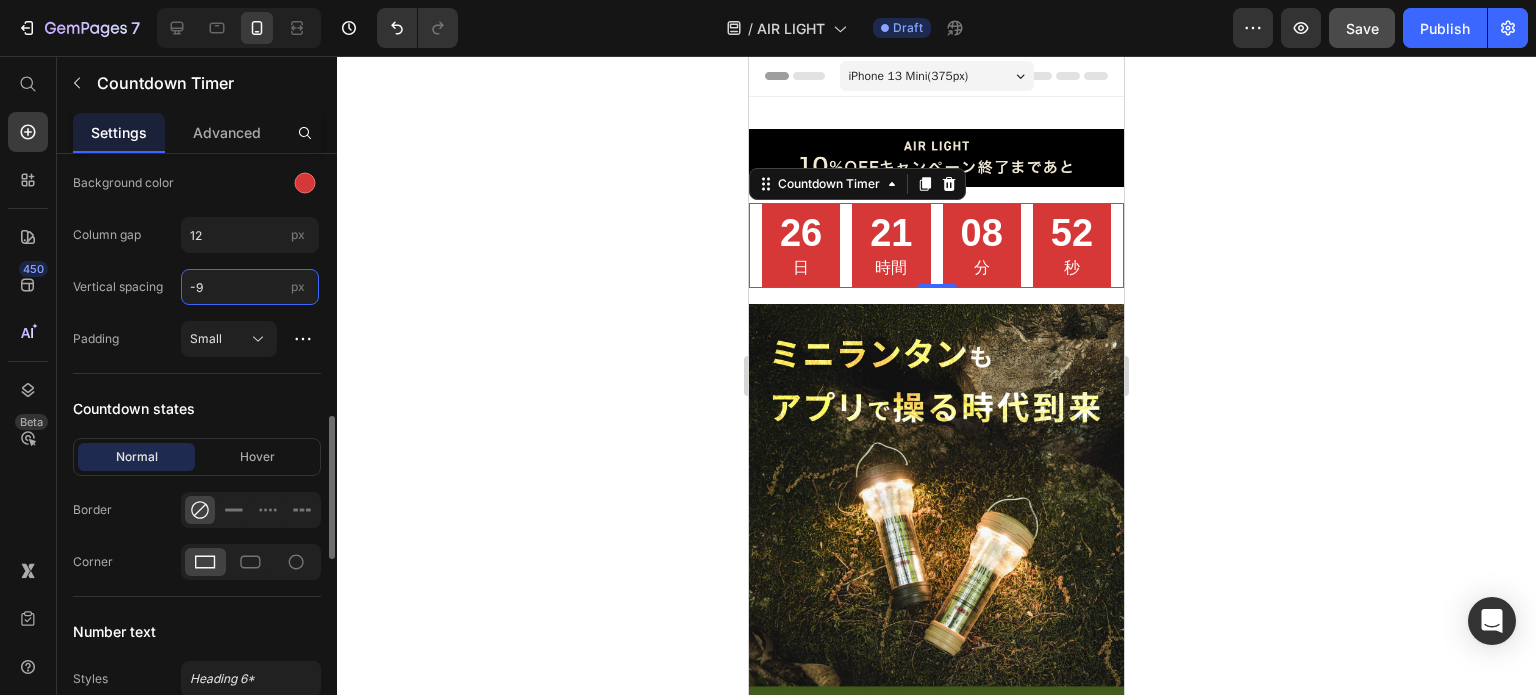 type on "-10" 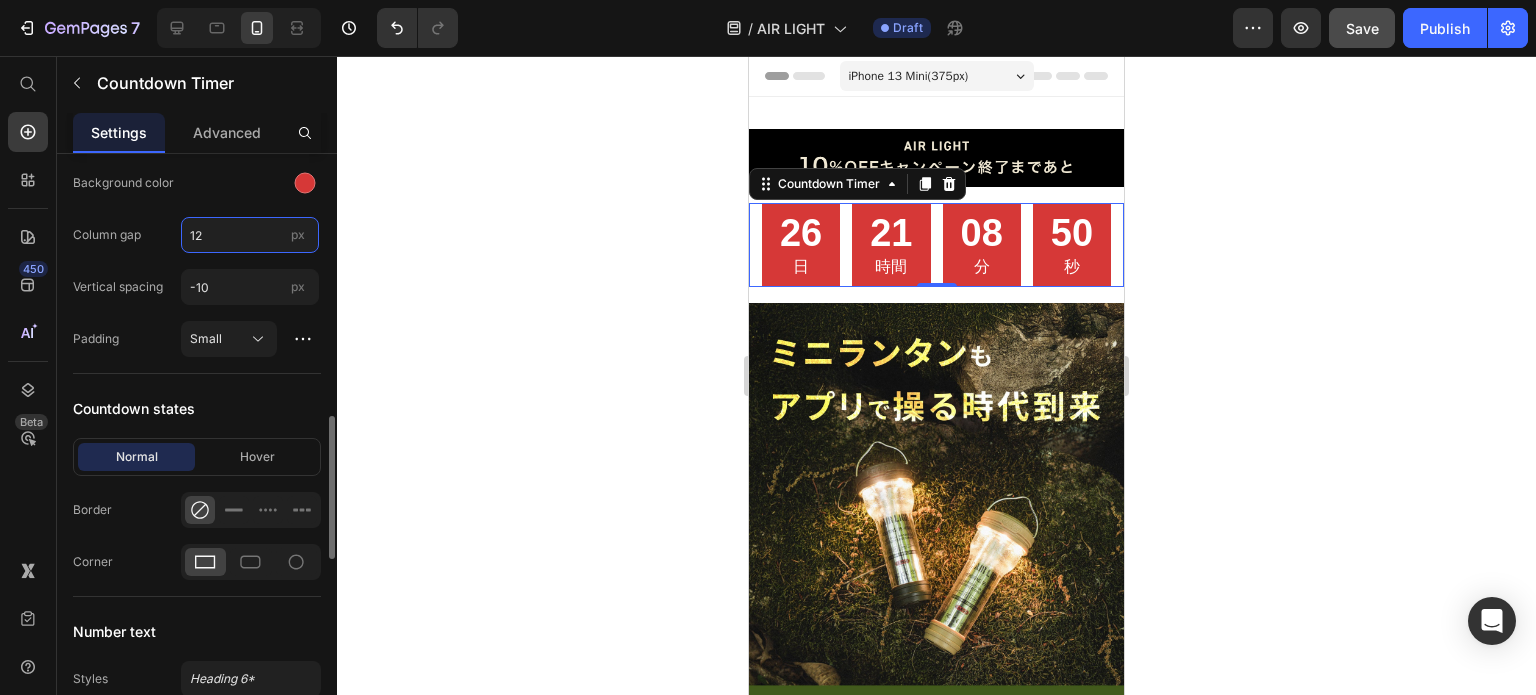 click on "12" at bounding box center [250, 235] 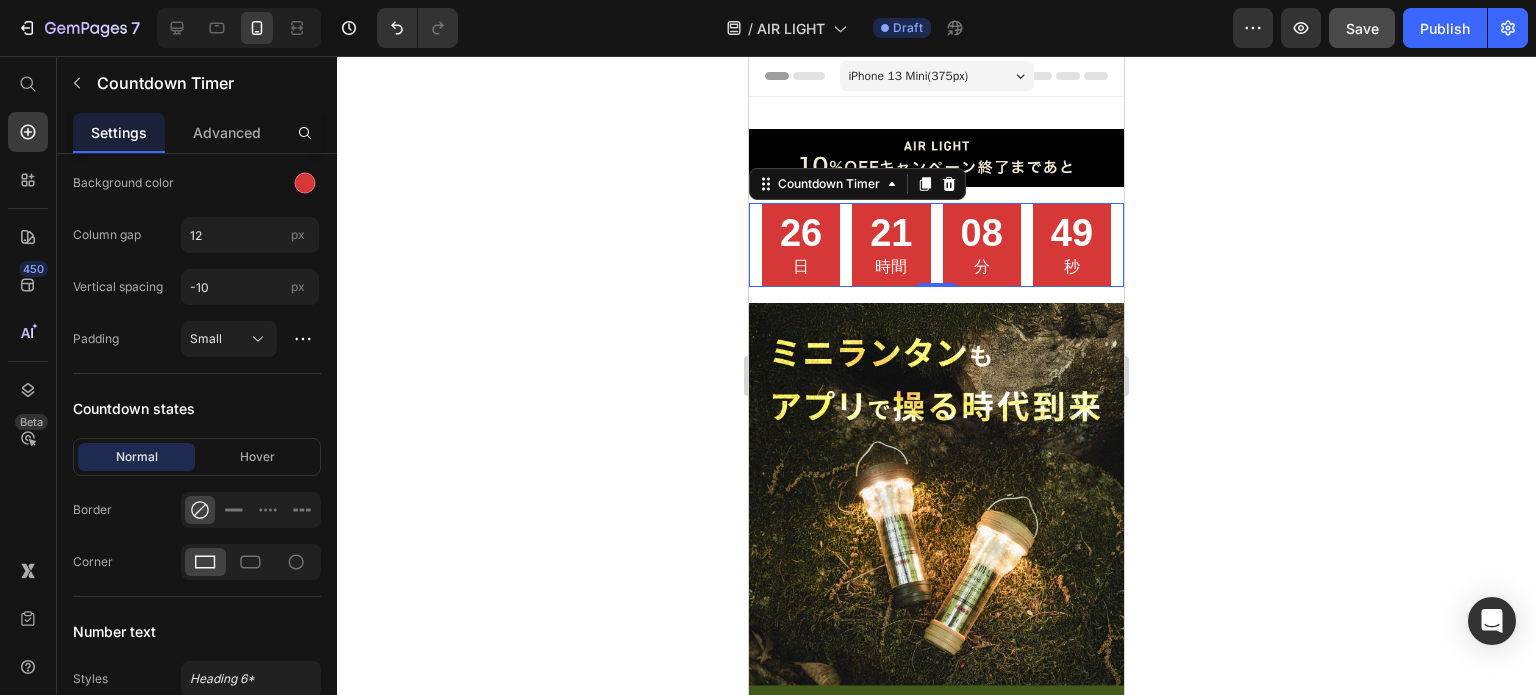 click 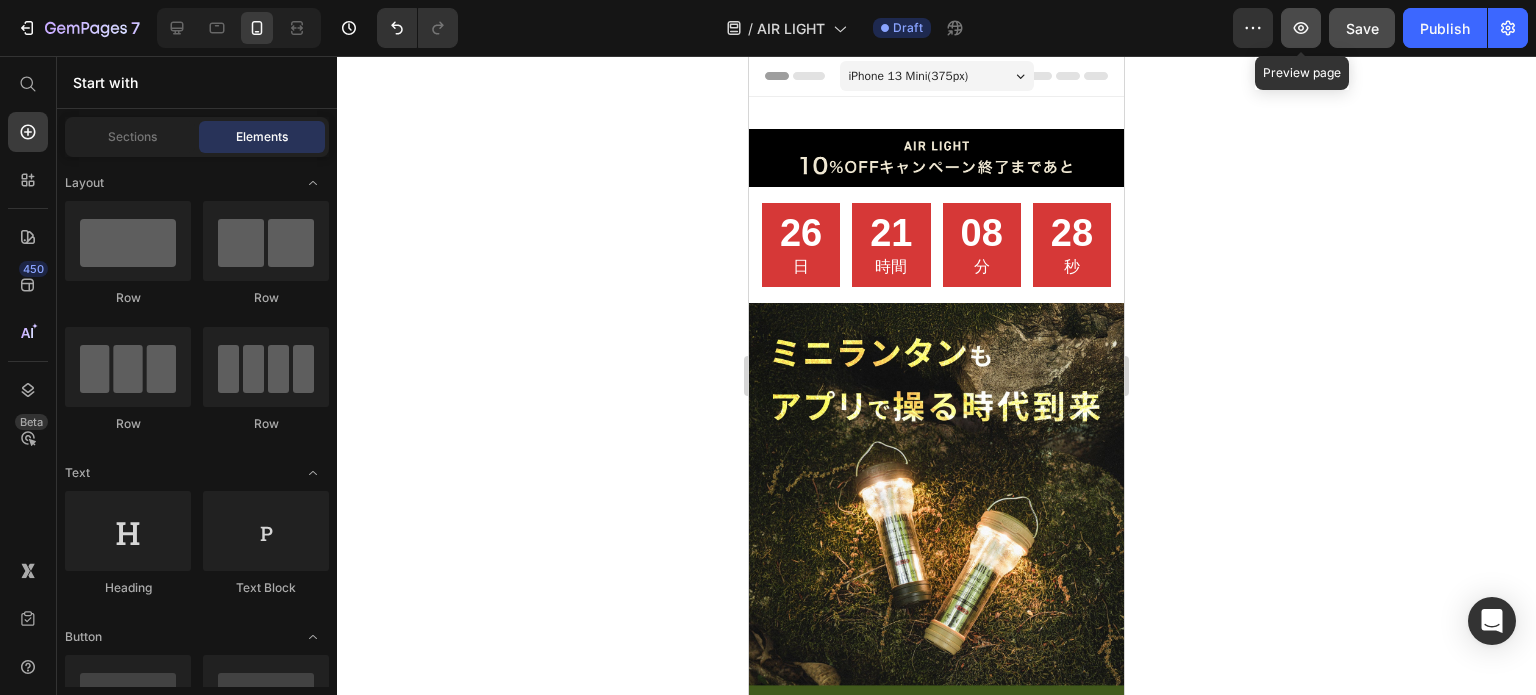 click 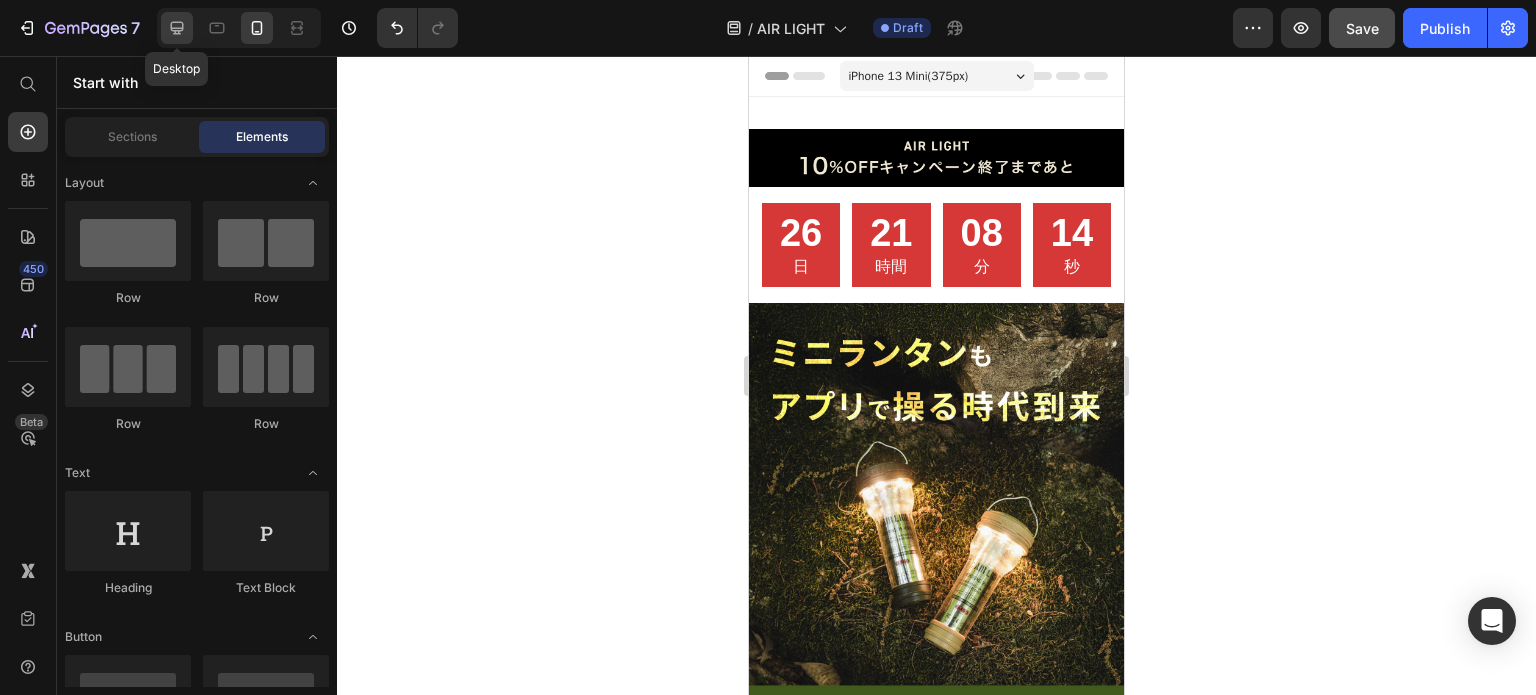 click 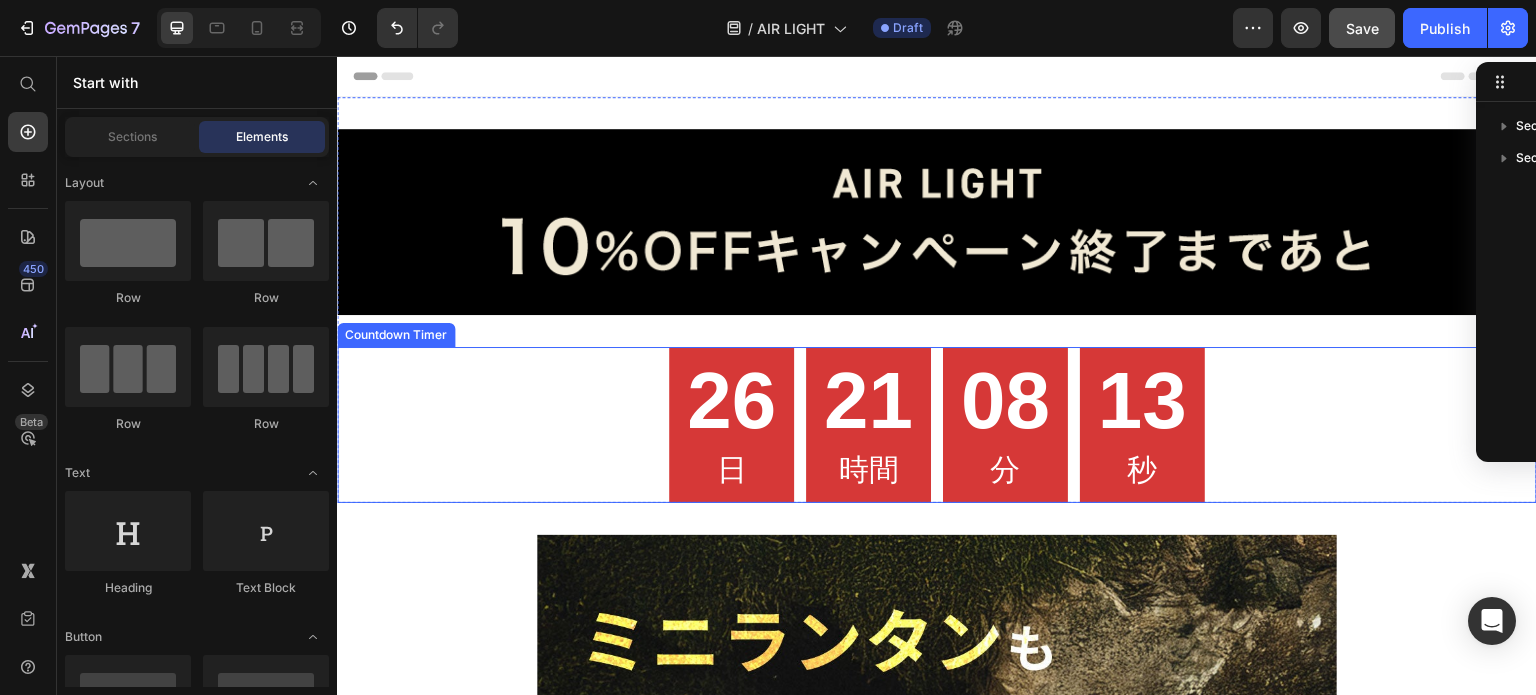 click on "26" at bounding box center (731, 401) 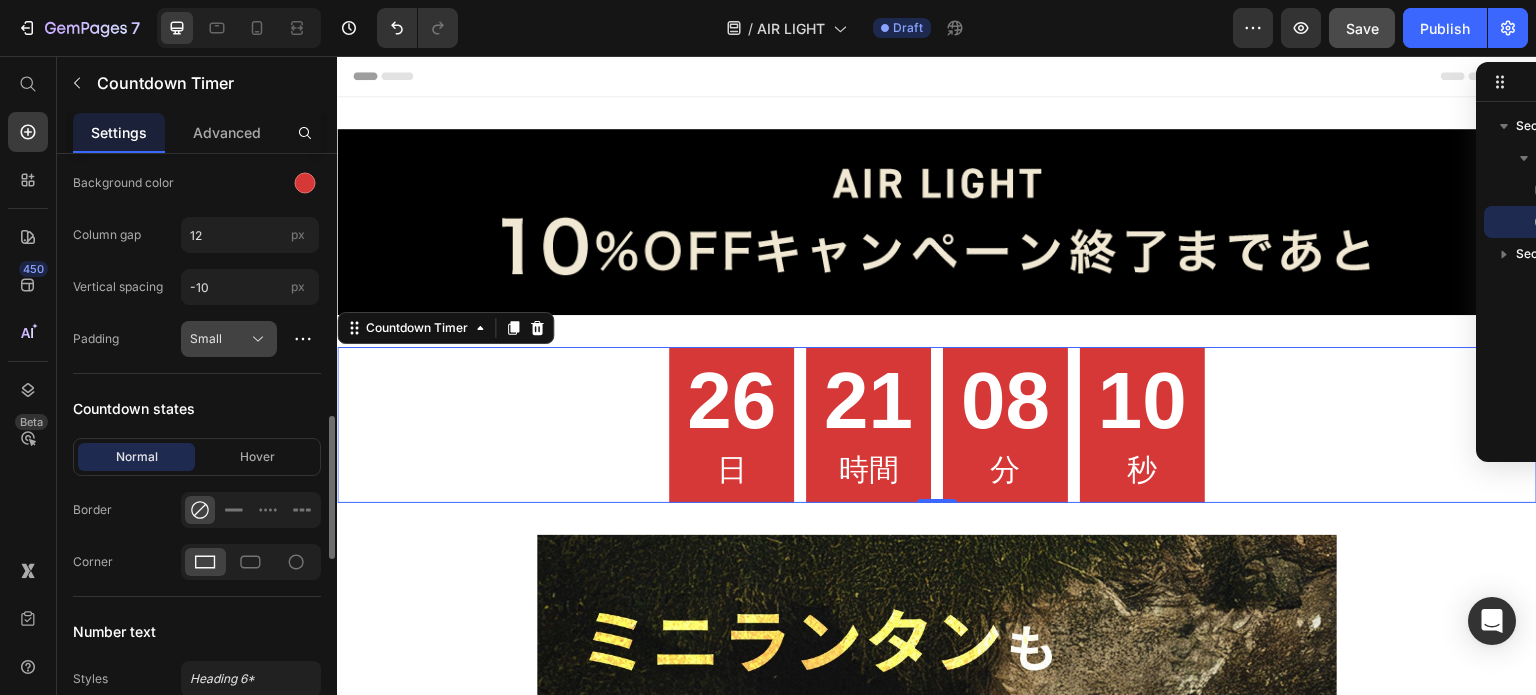 click on "Small" at bounding box center [217, 339] 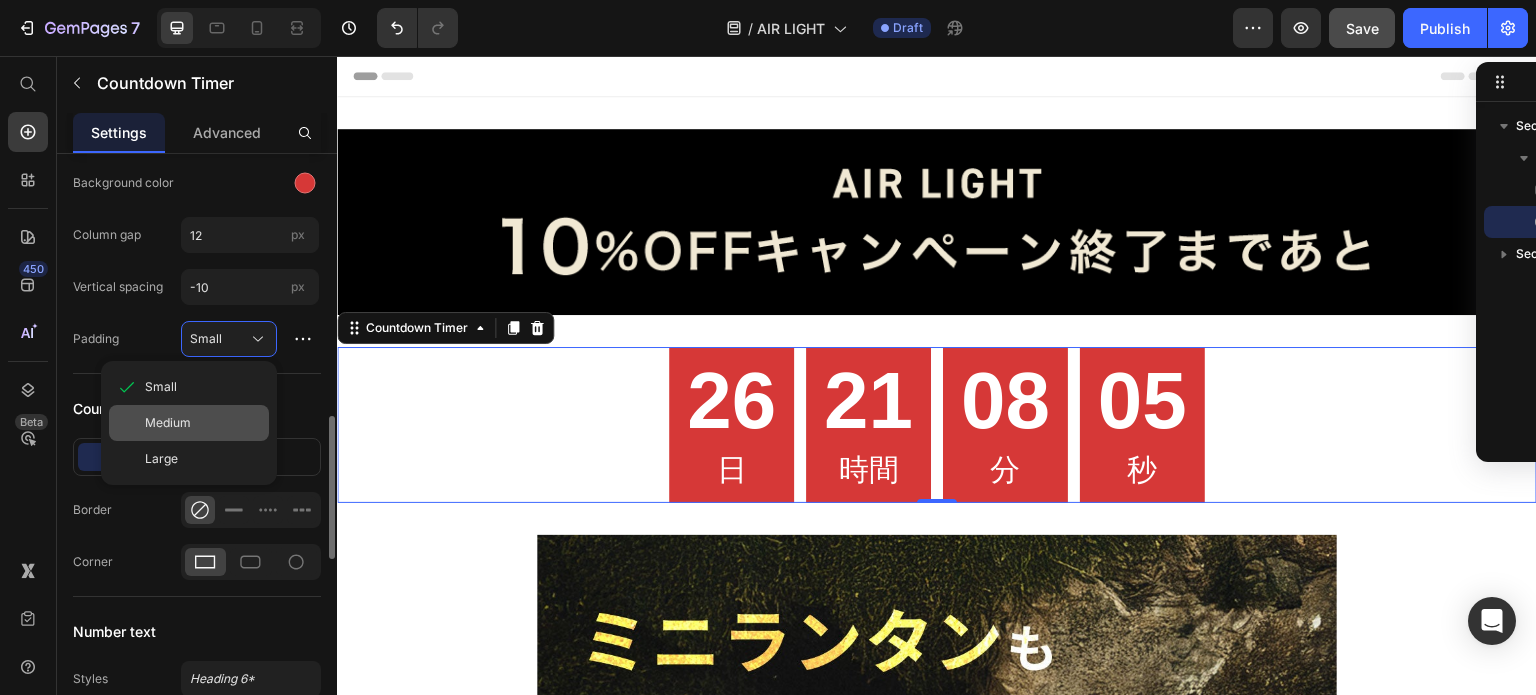 click on "Medium" at bounding box center (203, 423) 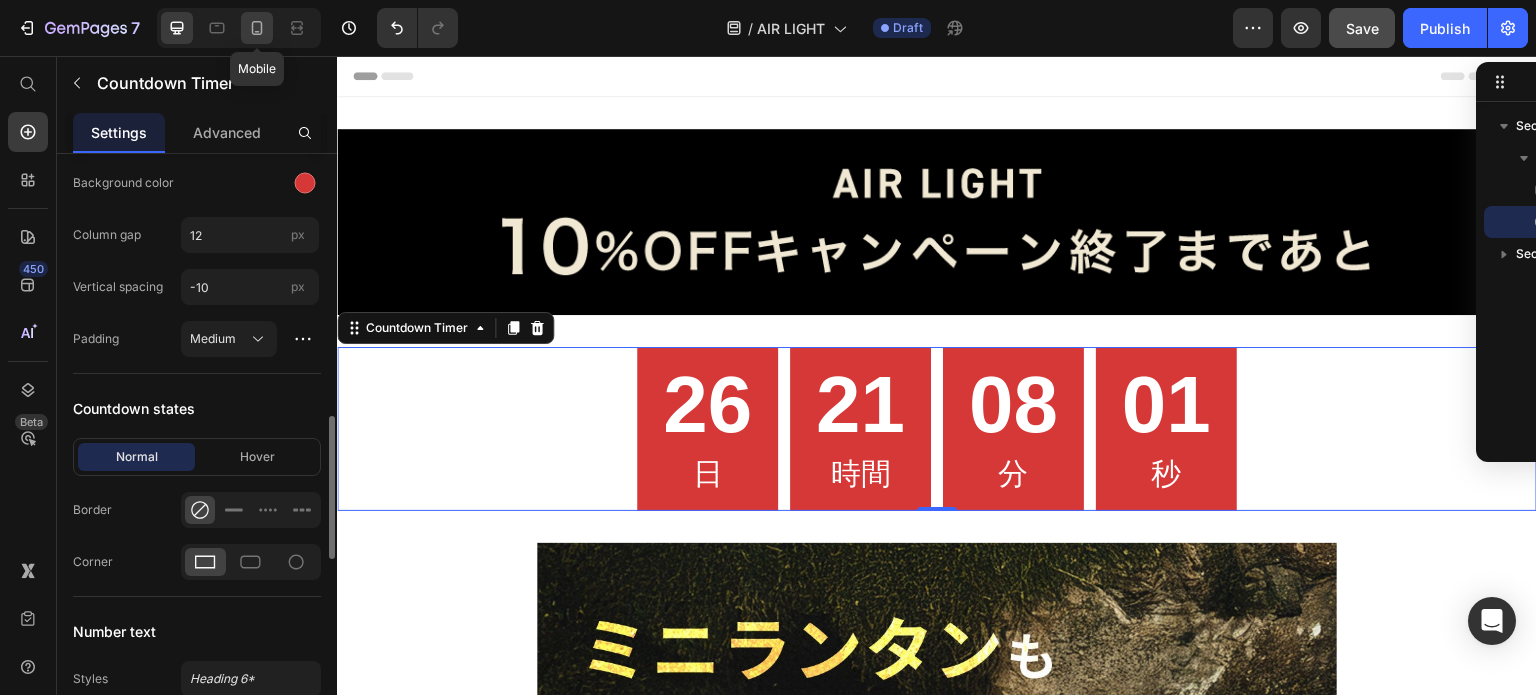 click 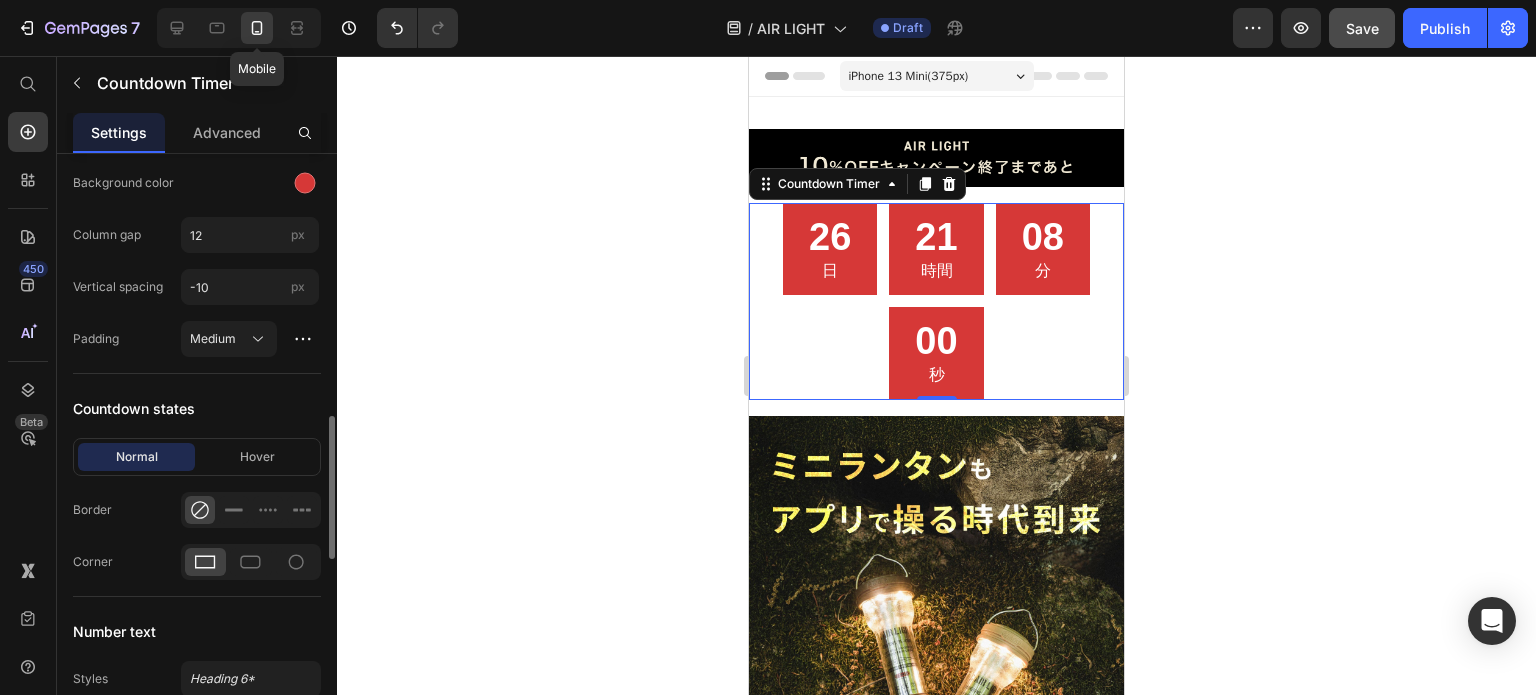 scroll, scrollTop: 74, scrollLeft: 0, axis: vertical 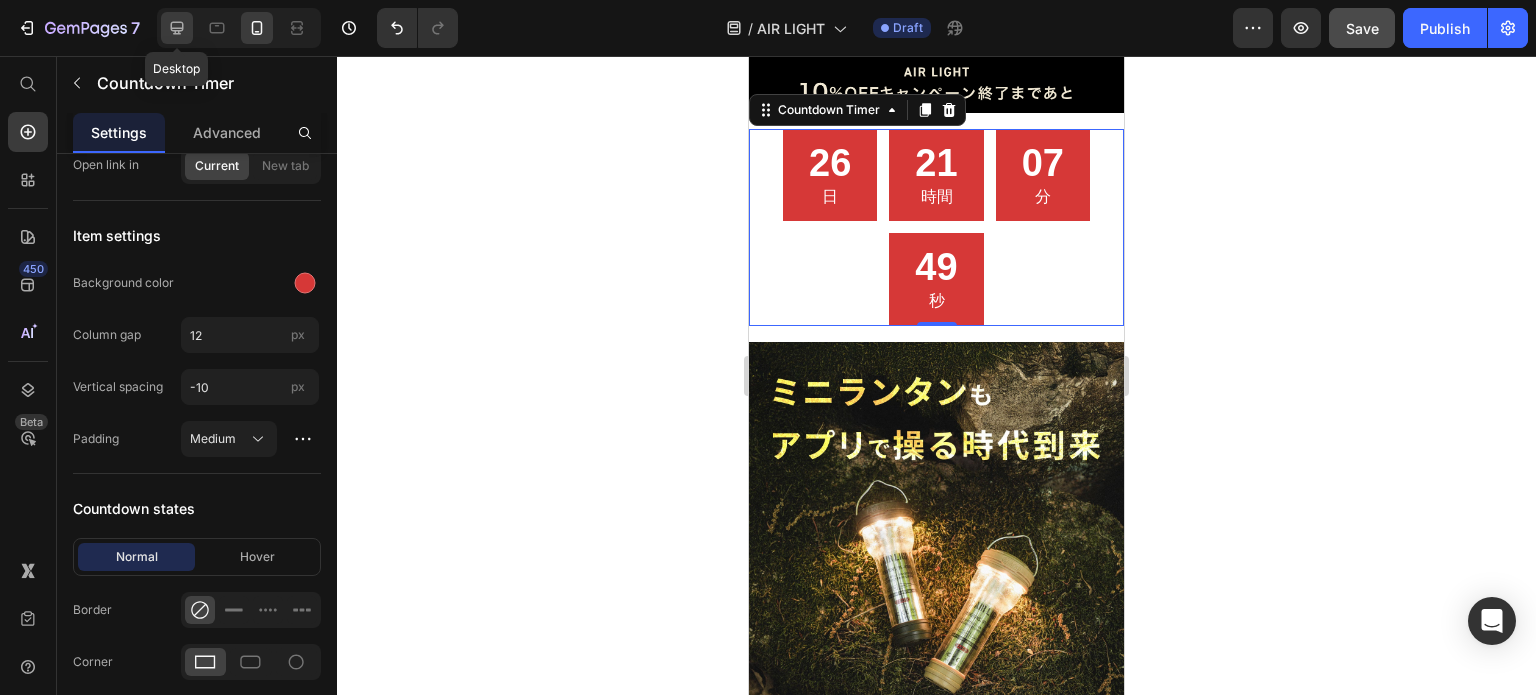 click 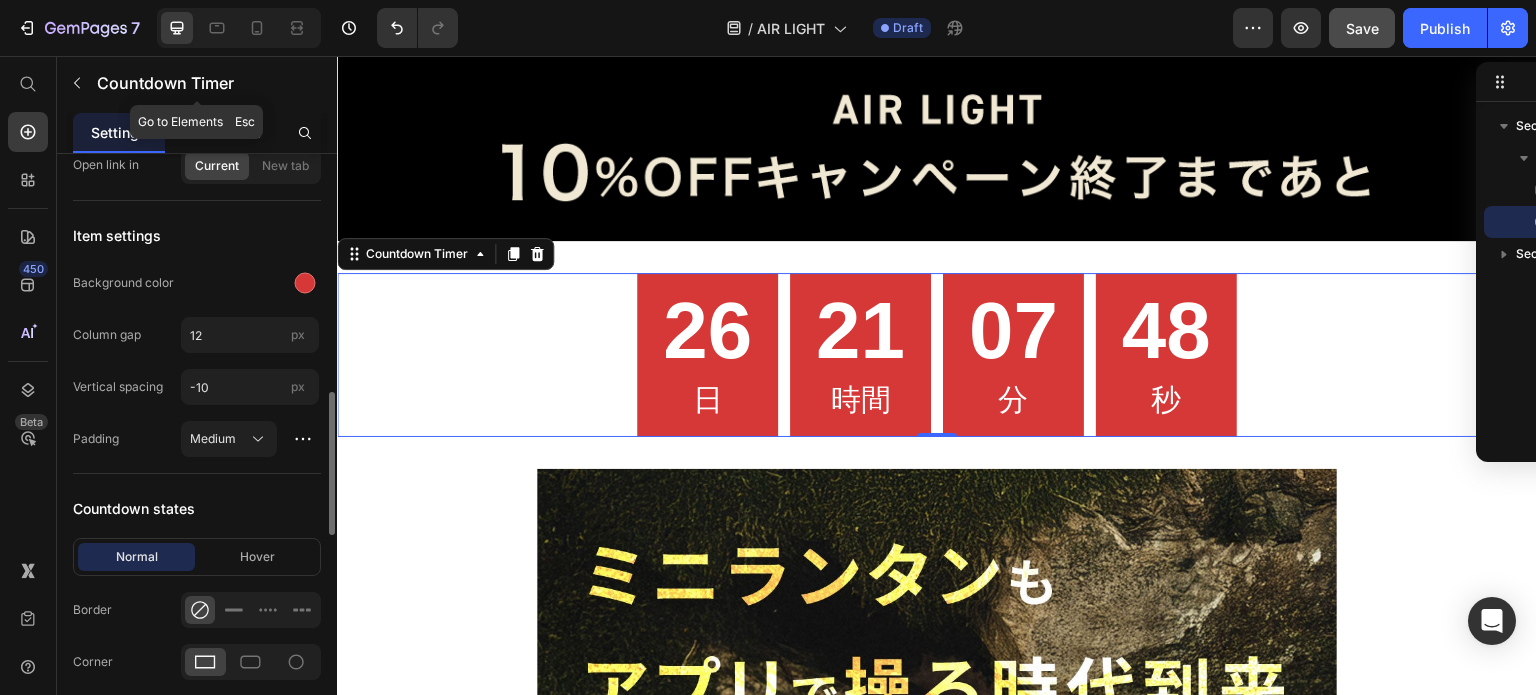 scroll, scrollTop: 218, scrollLeft: 0, axis: vertical 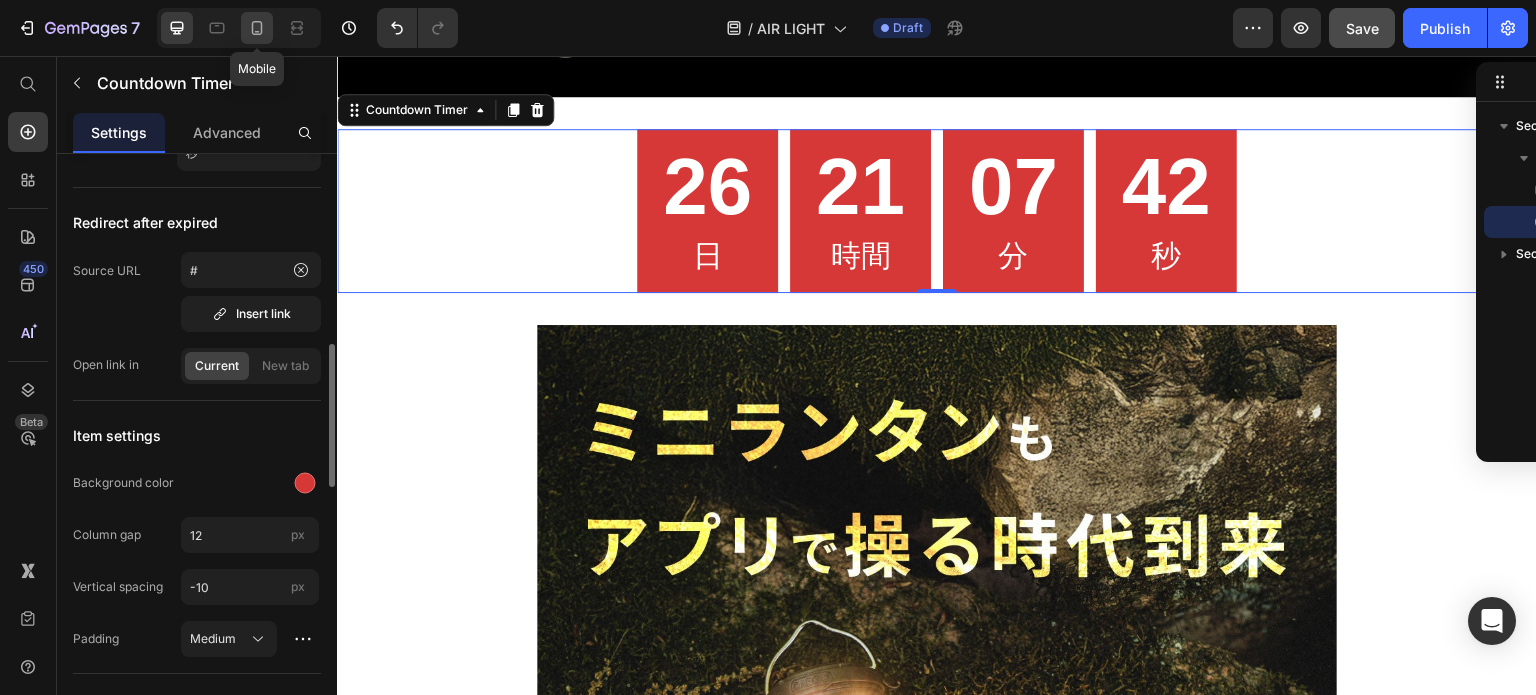 click 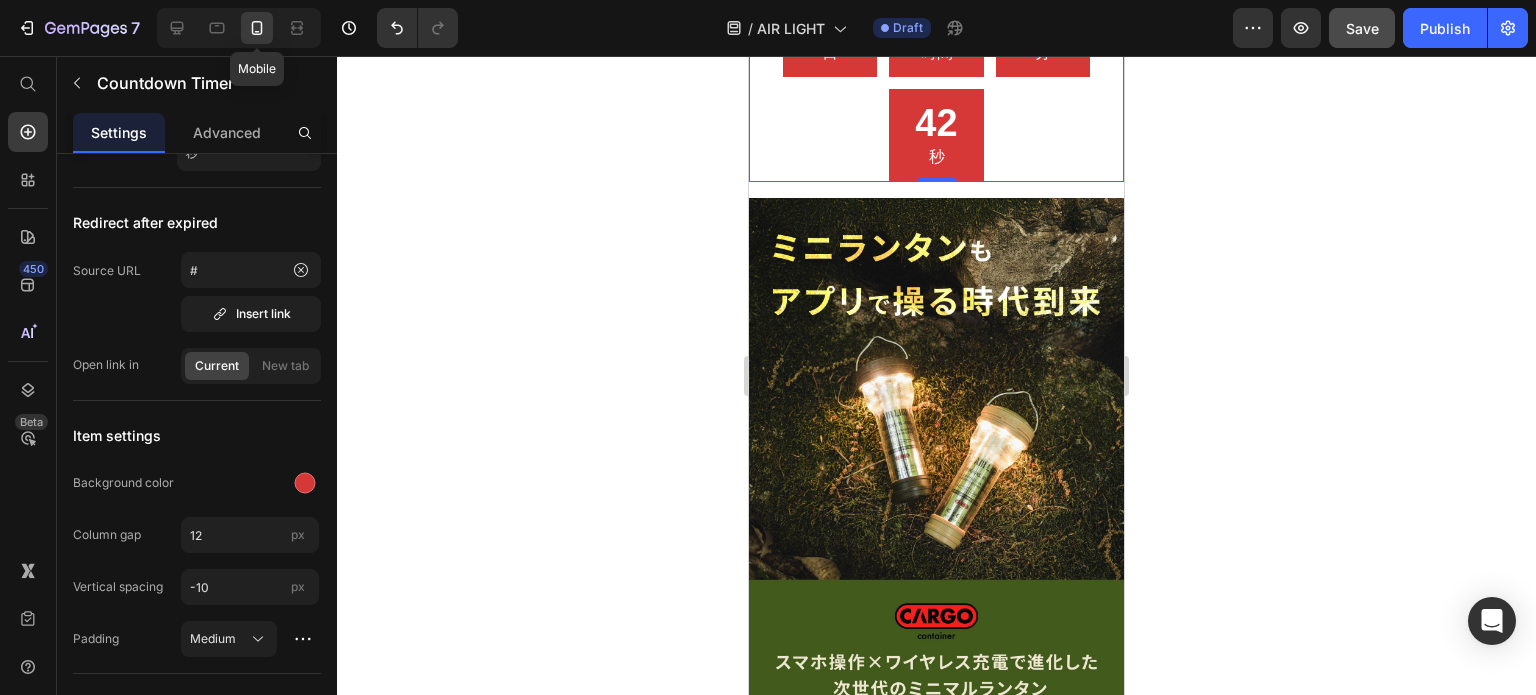 scroll, scrollTop: 74, scrollLeft: 0, axis: vertical 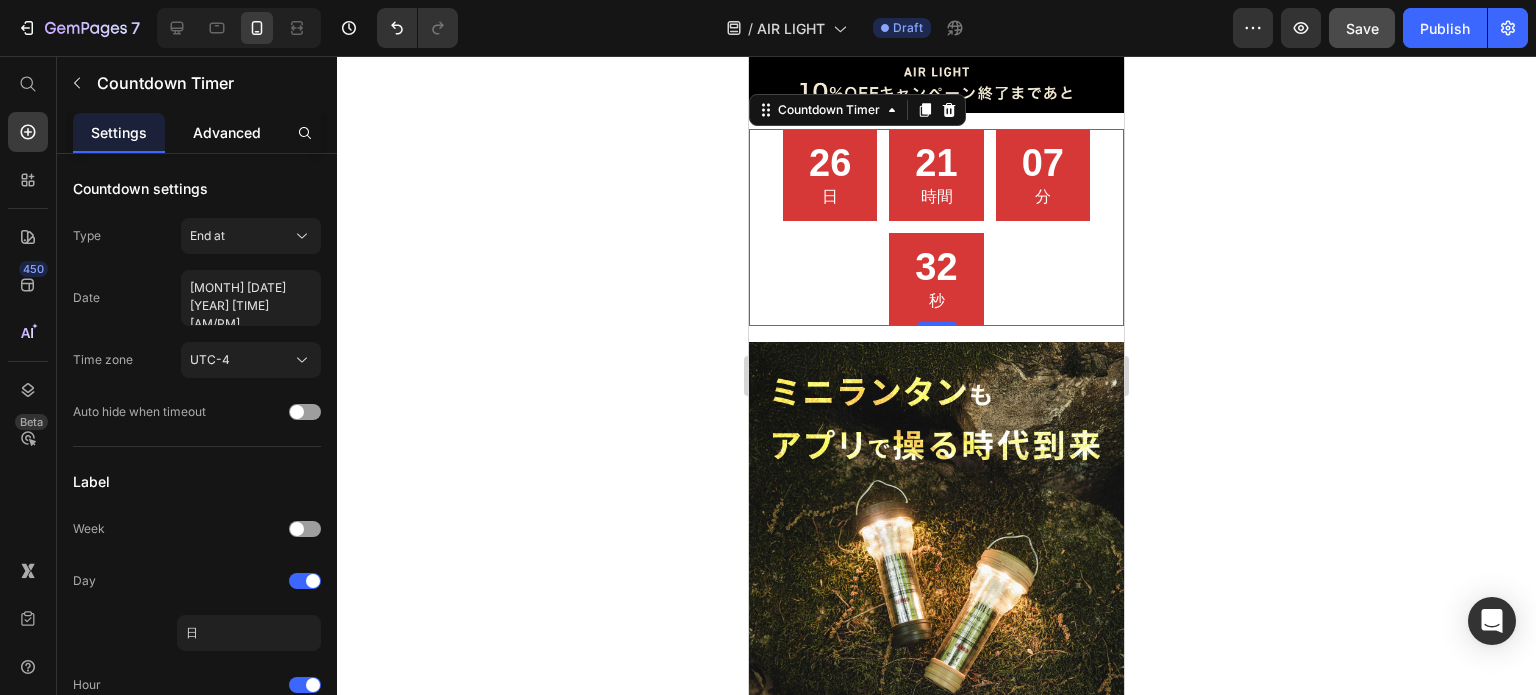 click on "Advanced" at bounding box center (227, 132) 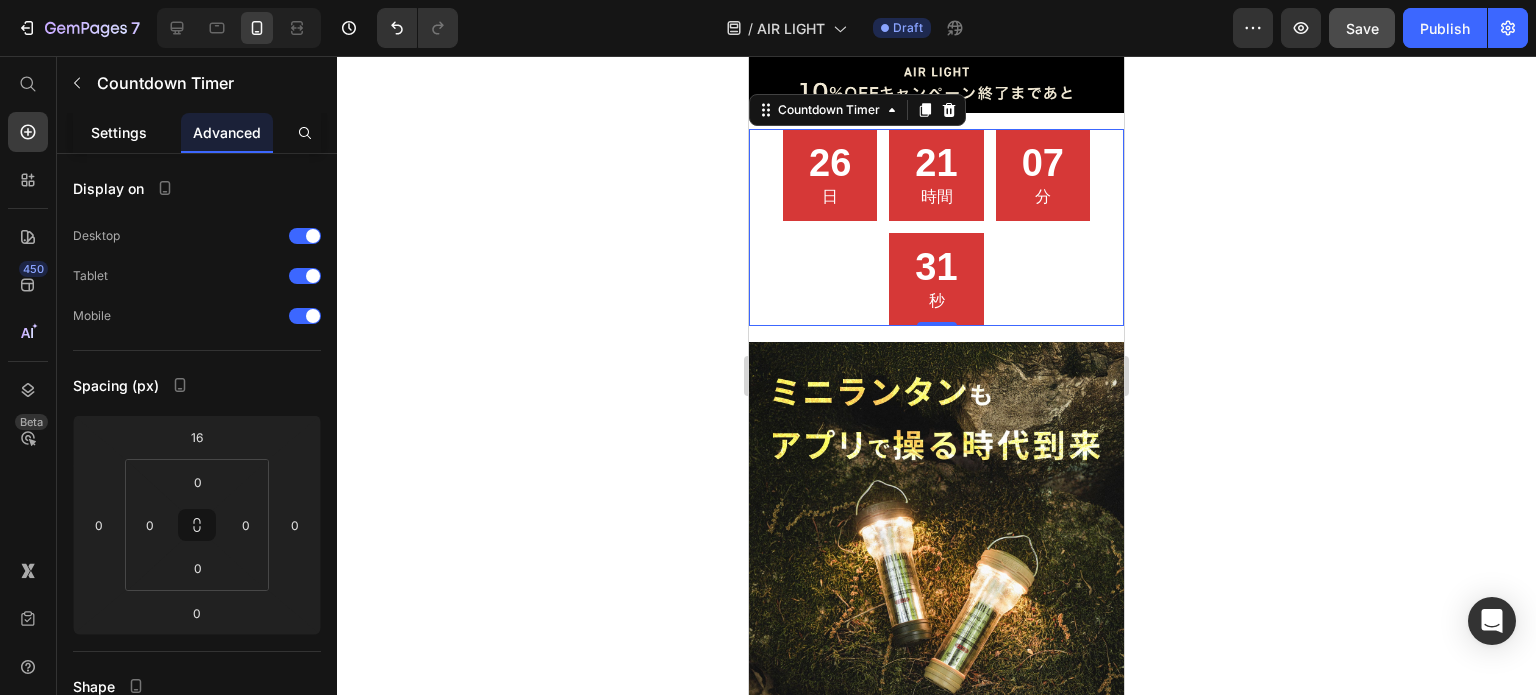 click on "Settings" 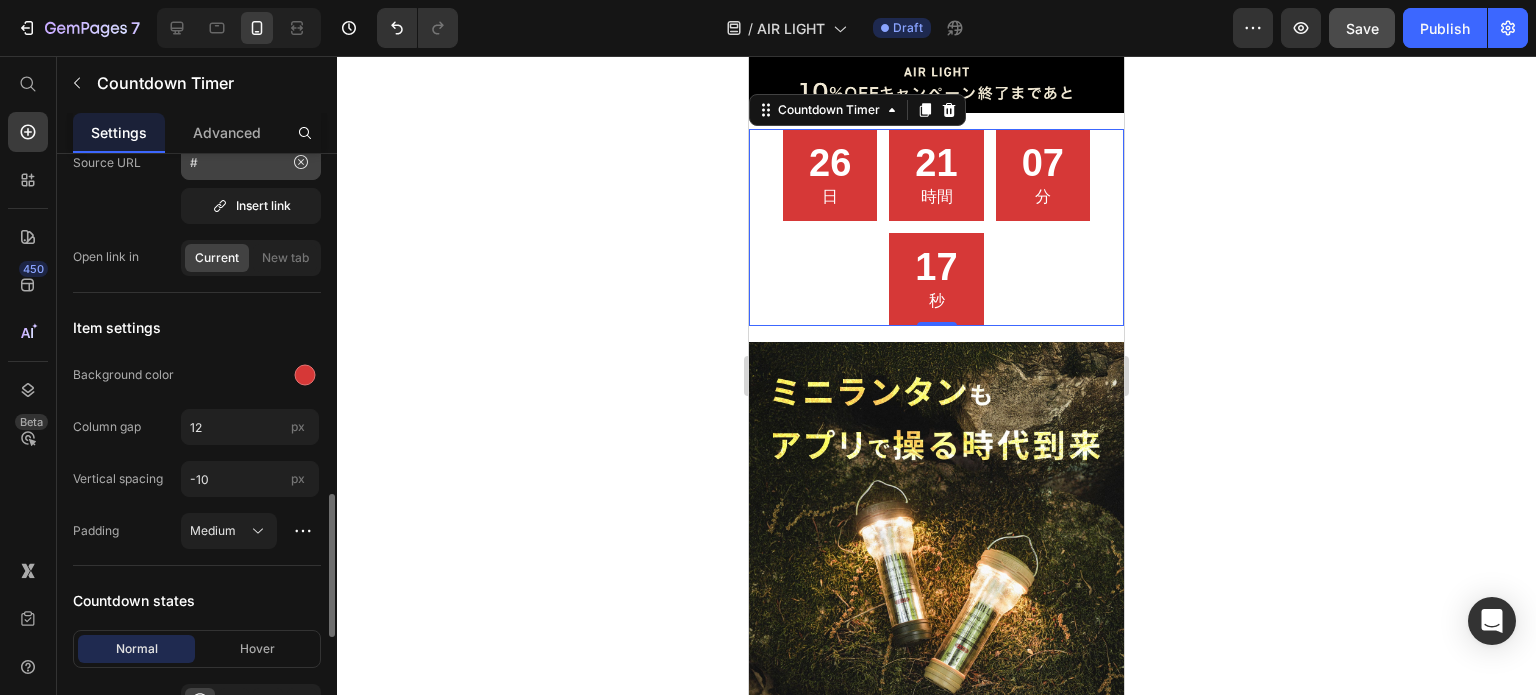 scroll, scrollTop: 1000, scrollLeft: 0, axis: vertical 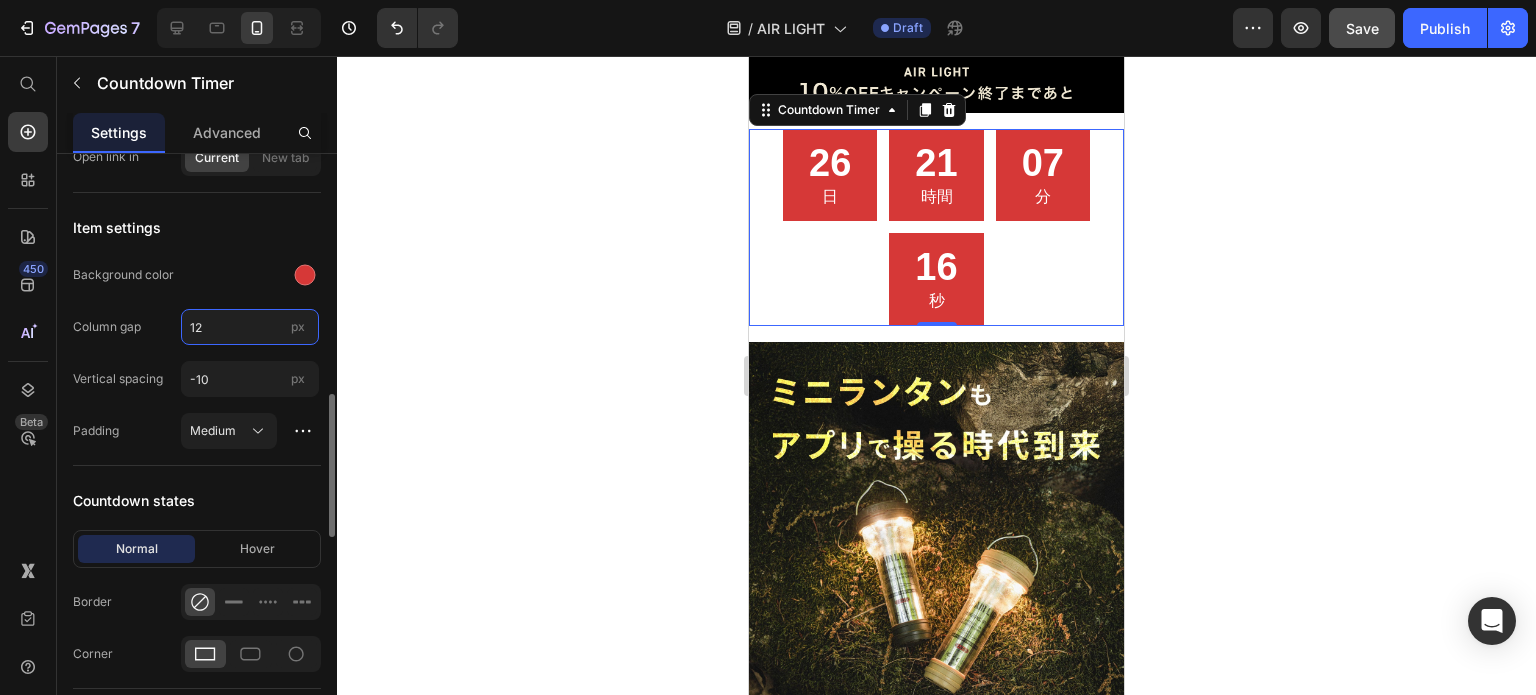 click on "12" at bounding box center (250, 327) 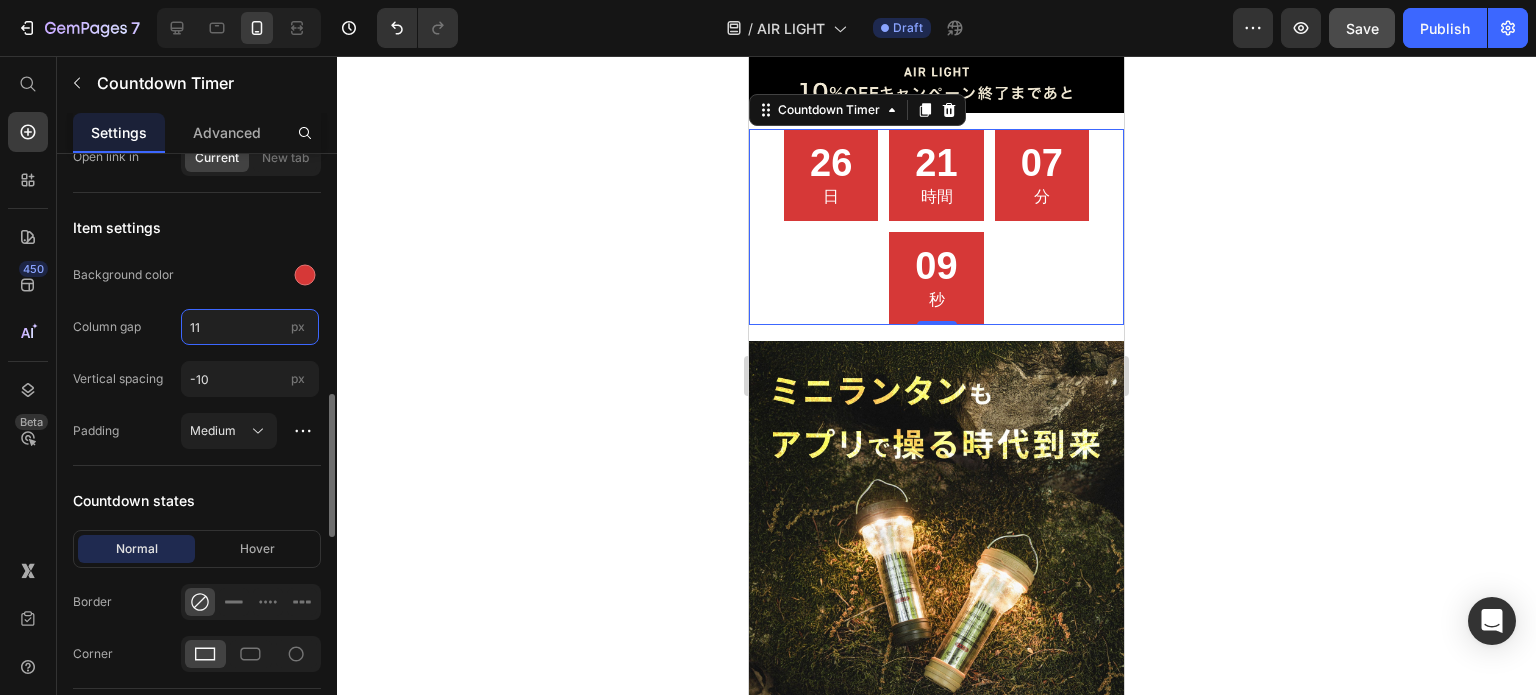type on "12" 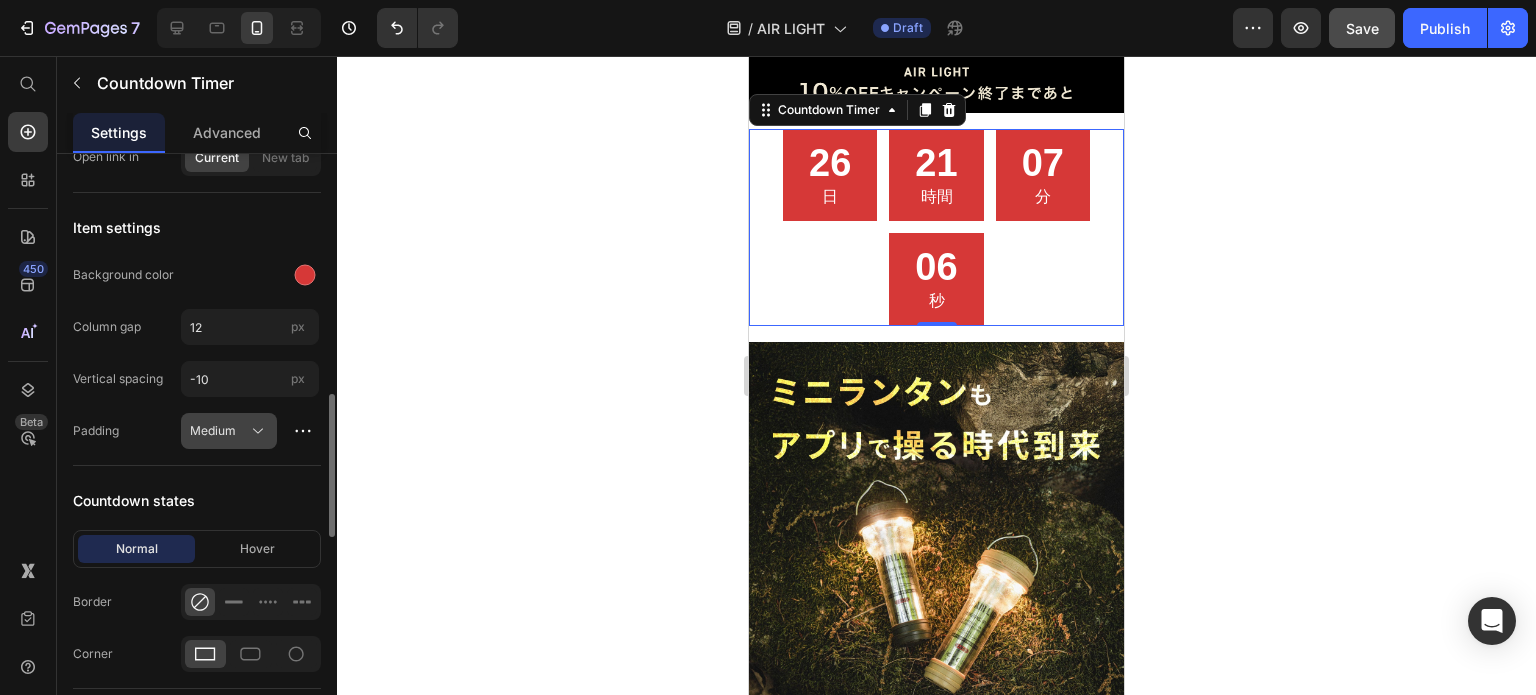 click on "Medium" at bounding box center (217, 431) 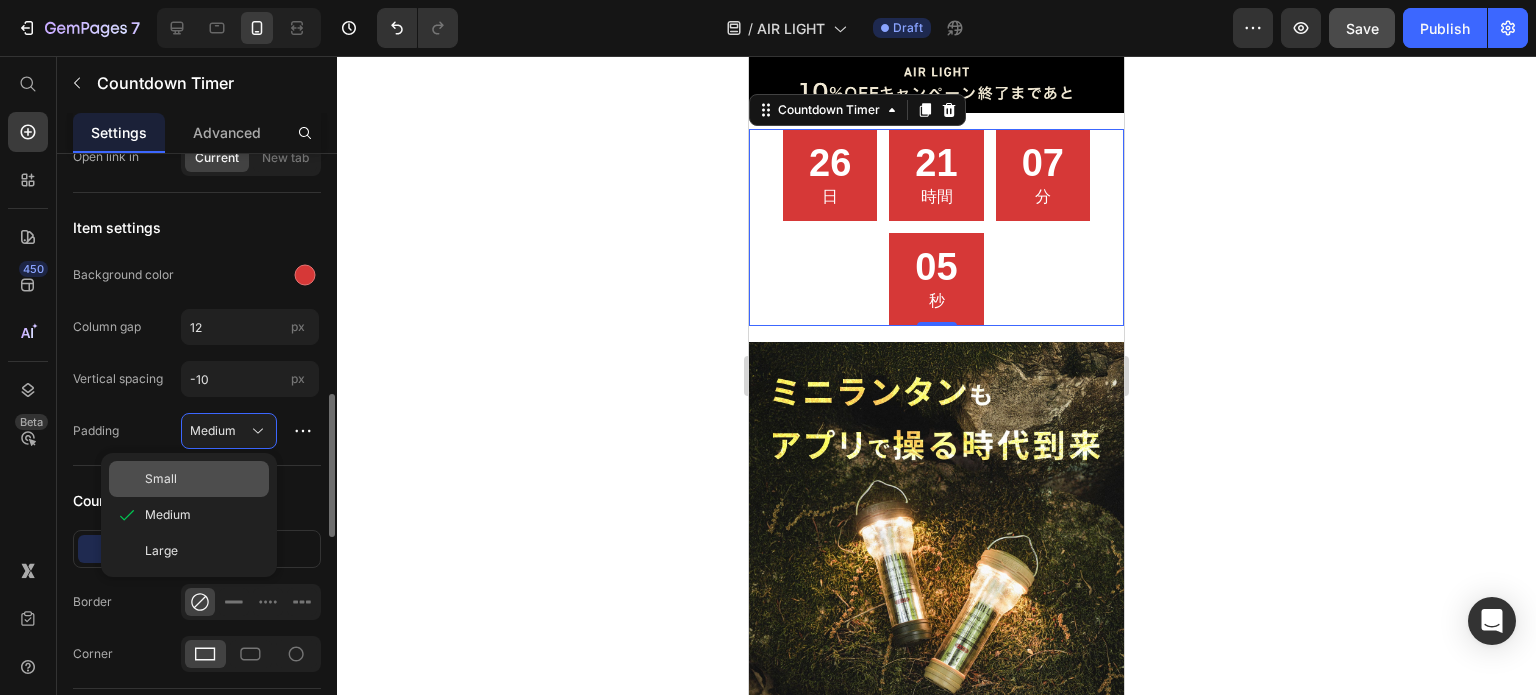 click on "Small" at bounding box center [203, 479] 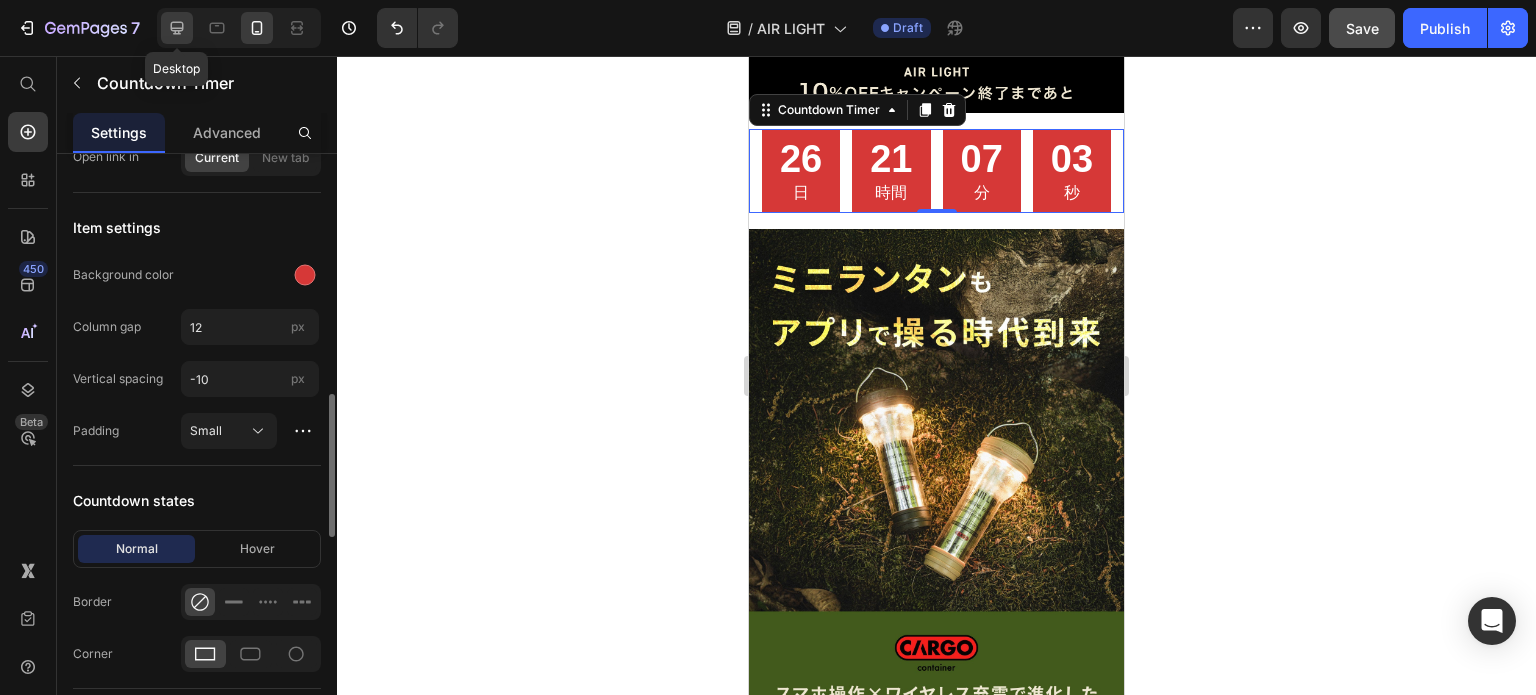 click 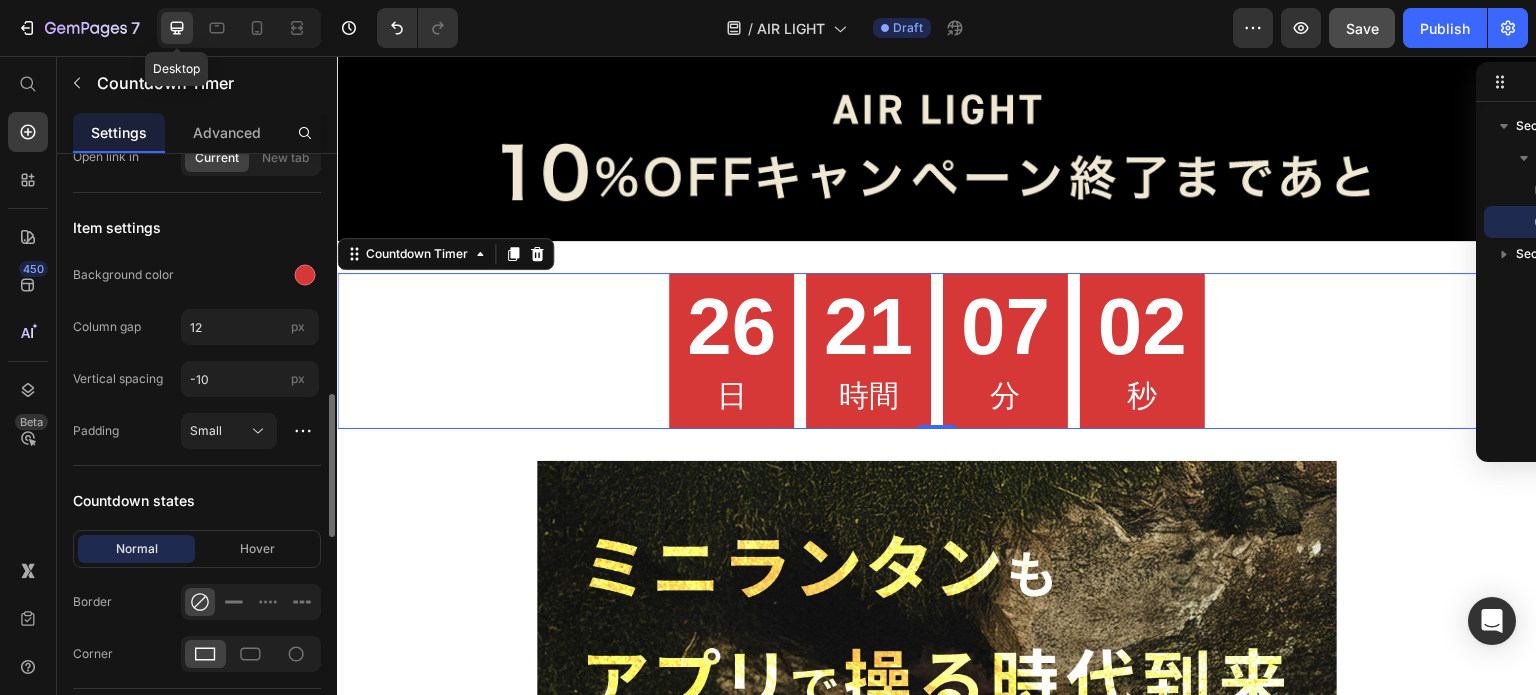 scroll, scrollTop: 218, scrollLeft: 0, axis: vertical 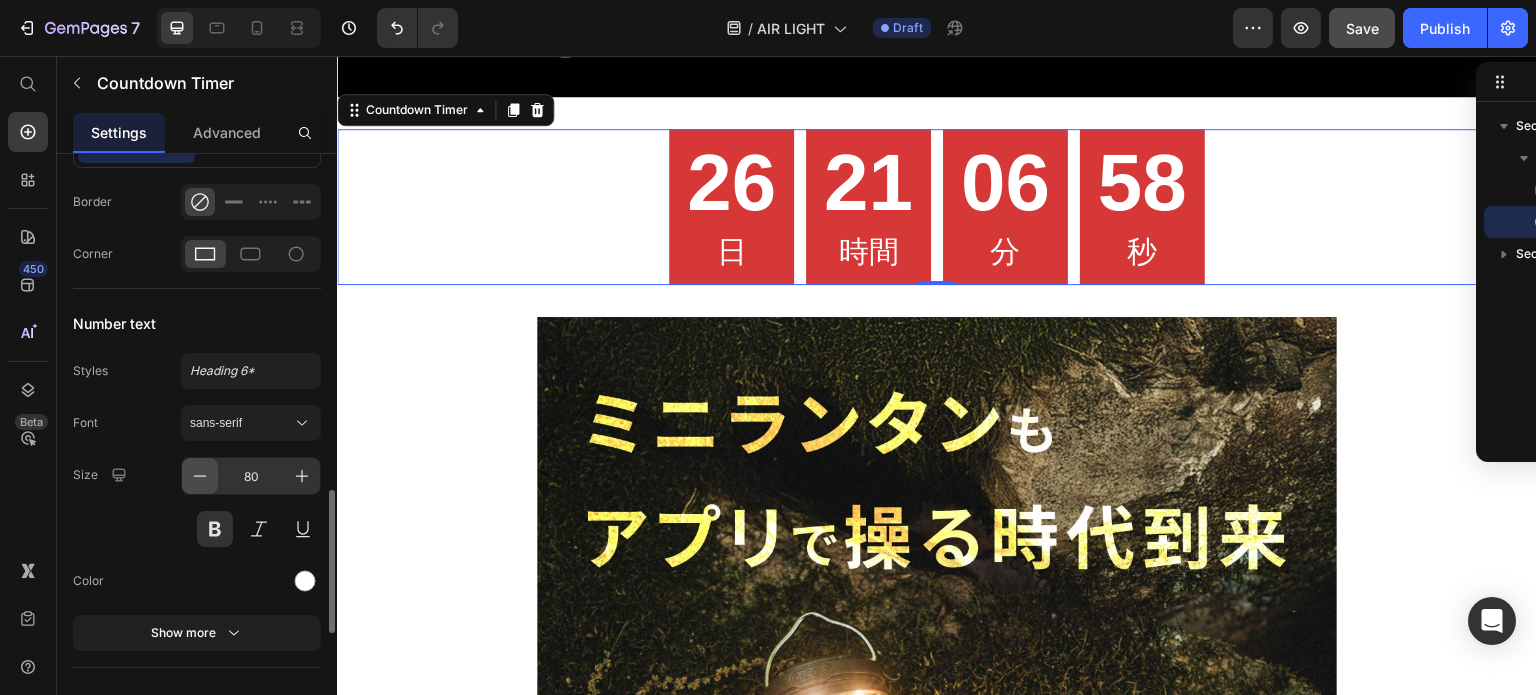 click at bounding box center (200, 476) 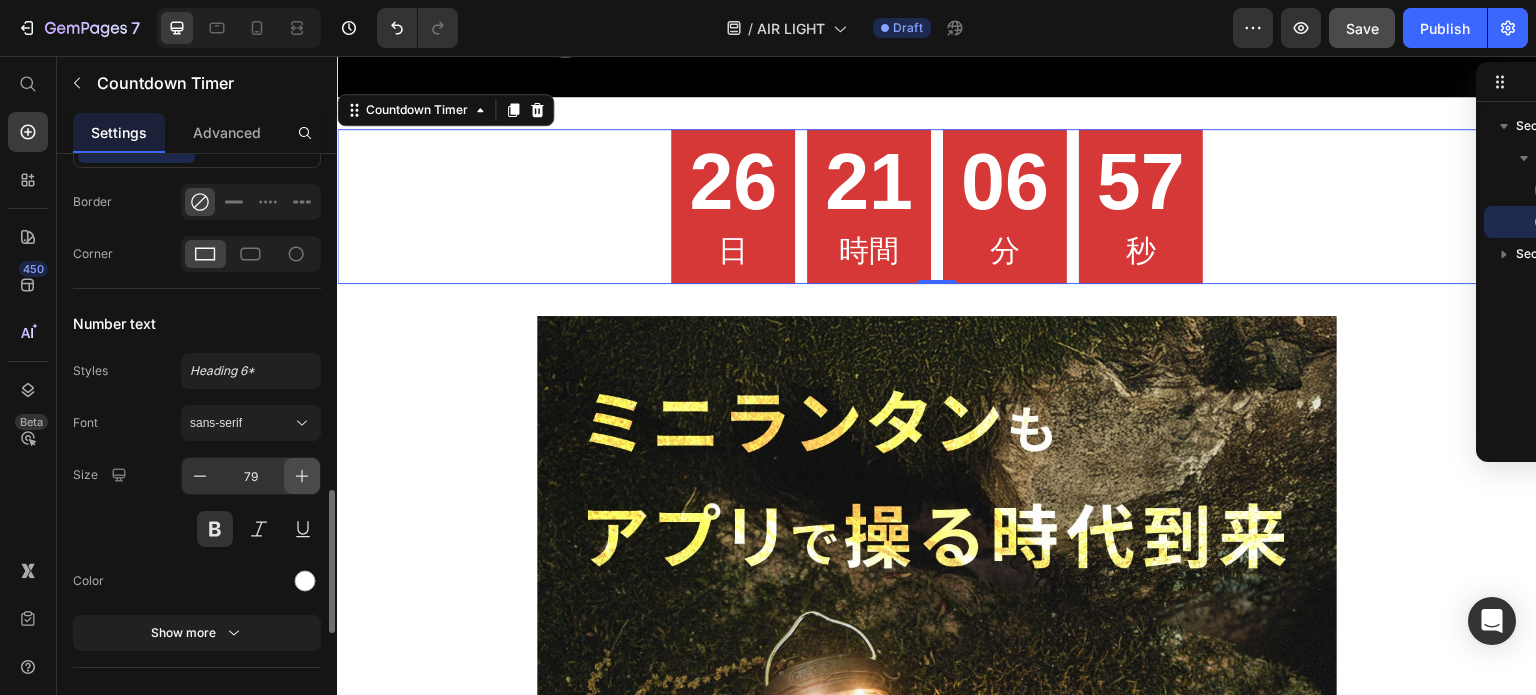 click 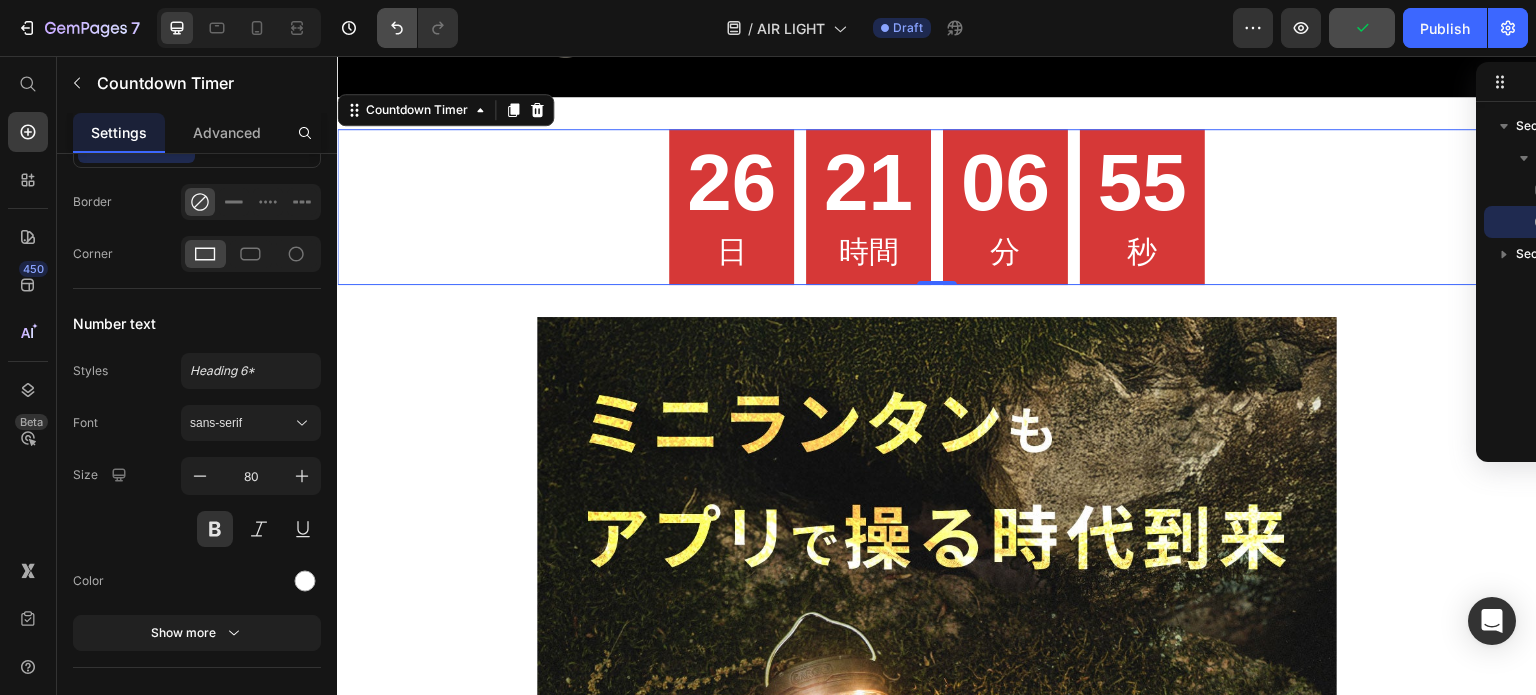 scroll, scrollTop: 1200, scrollLeft: 0, axis: vertical 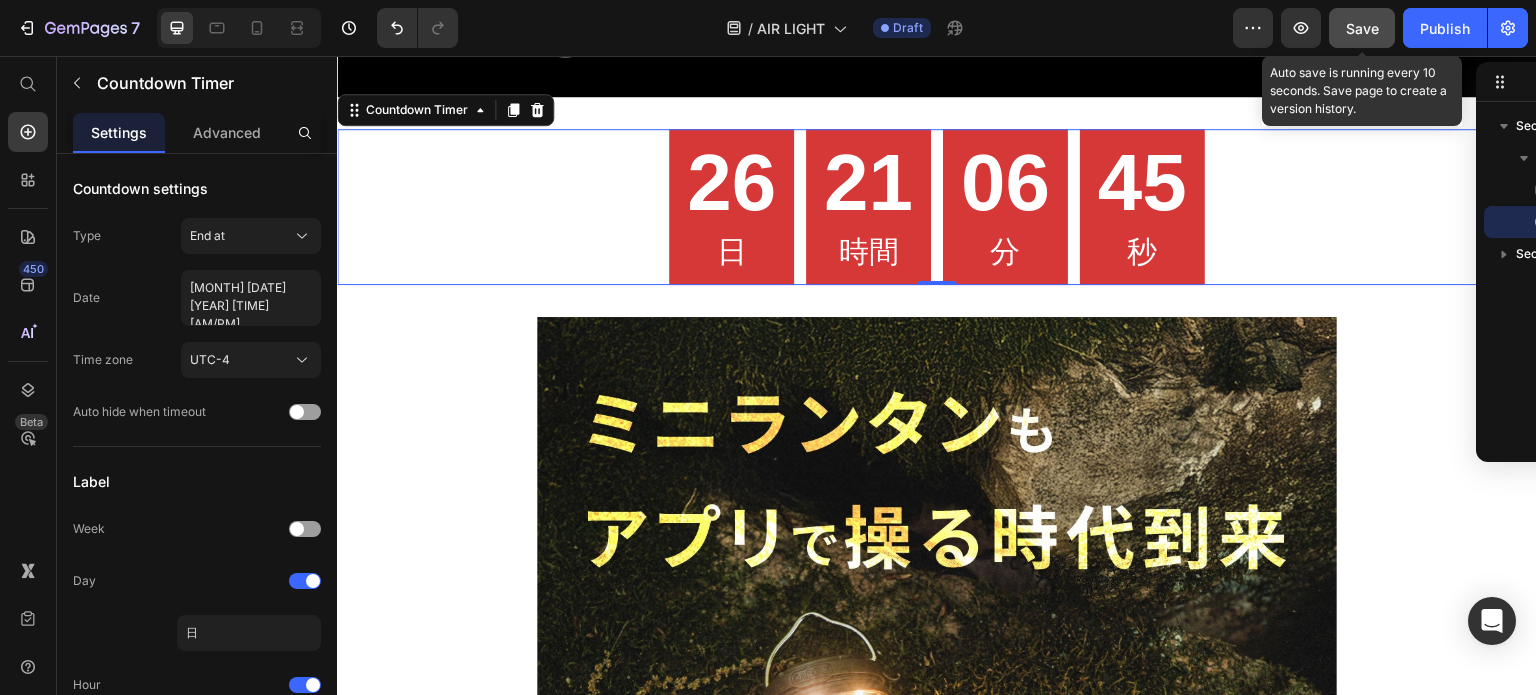 click on "Save" 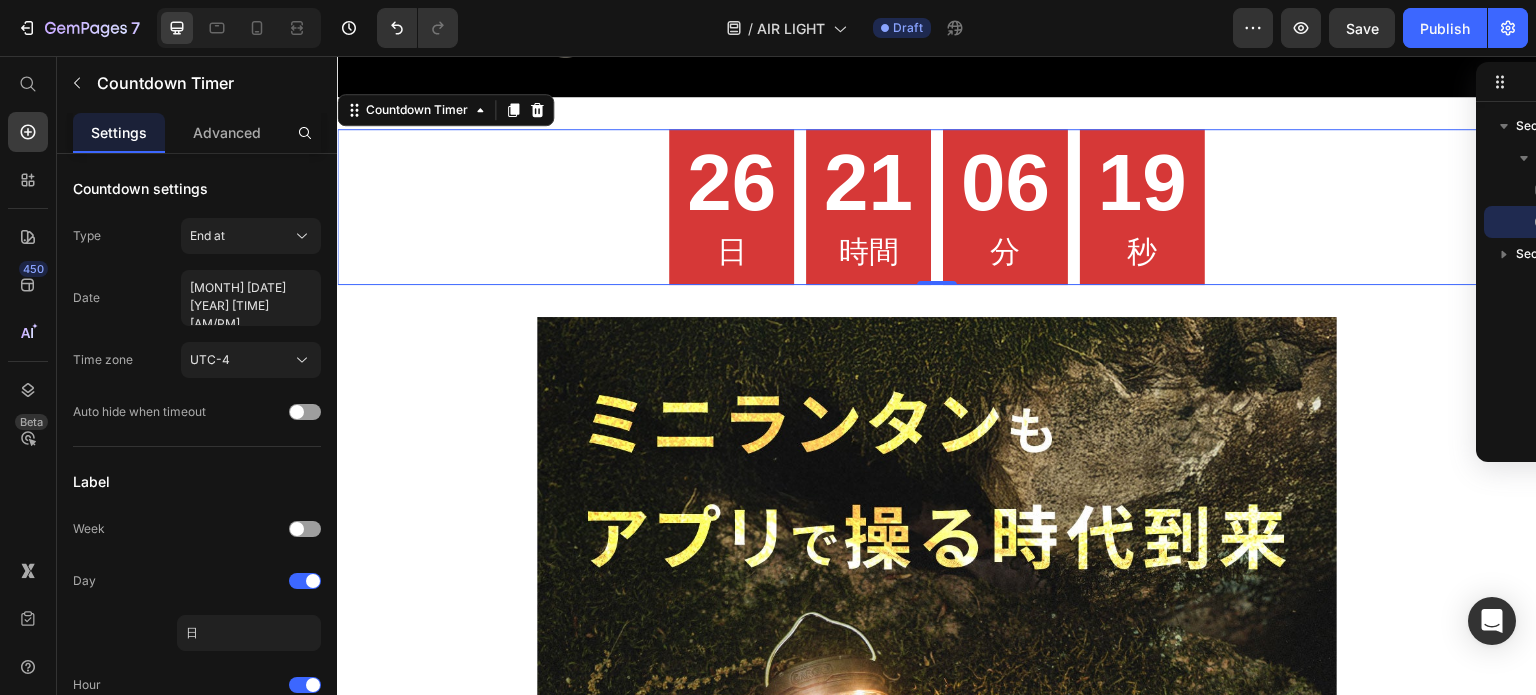 click on "[DATE] [TIME] [TIME] [TIME]" at bounding box center [937, 207] 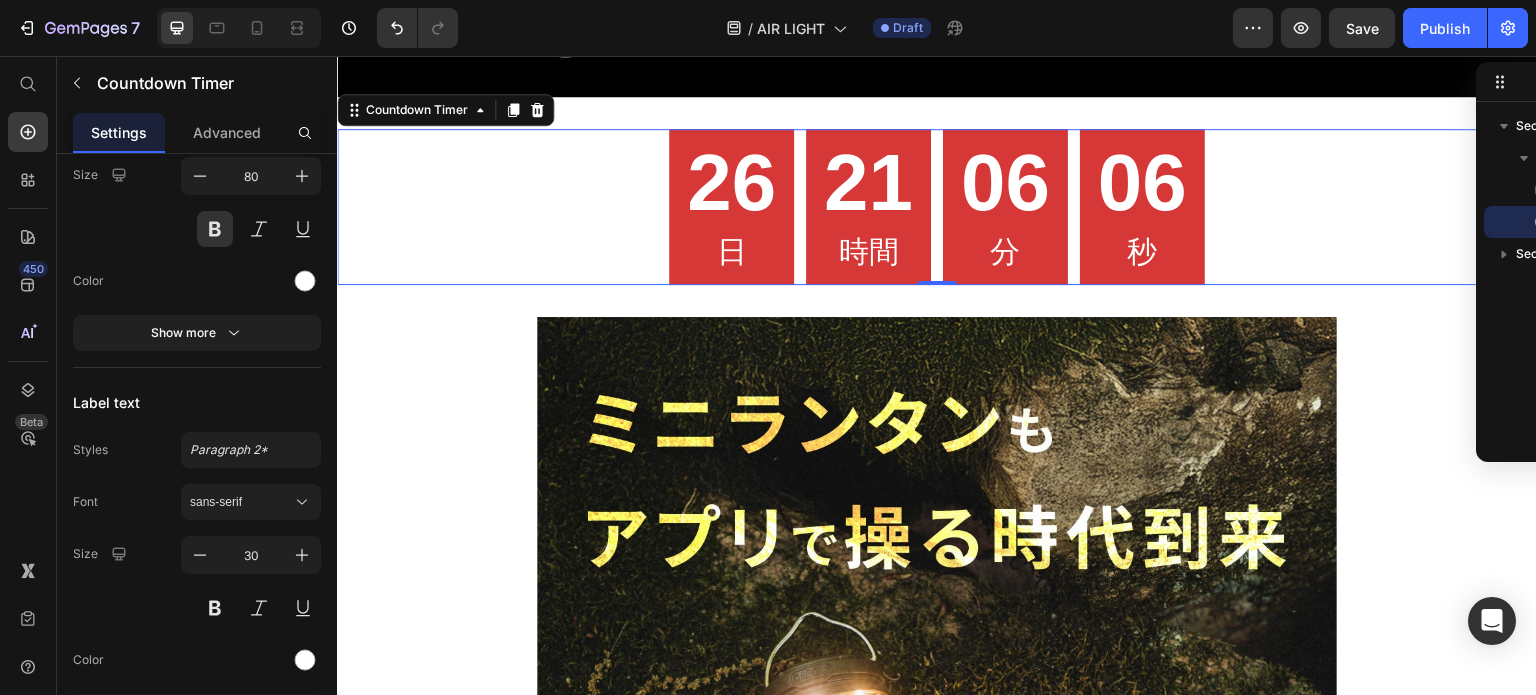 scroll, scrollTop: 0, scrollLeft: 0, axis: both 